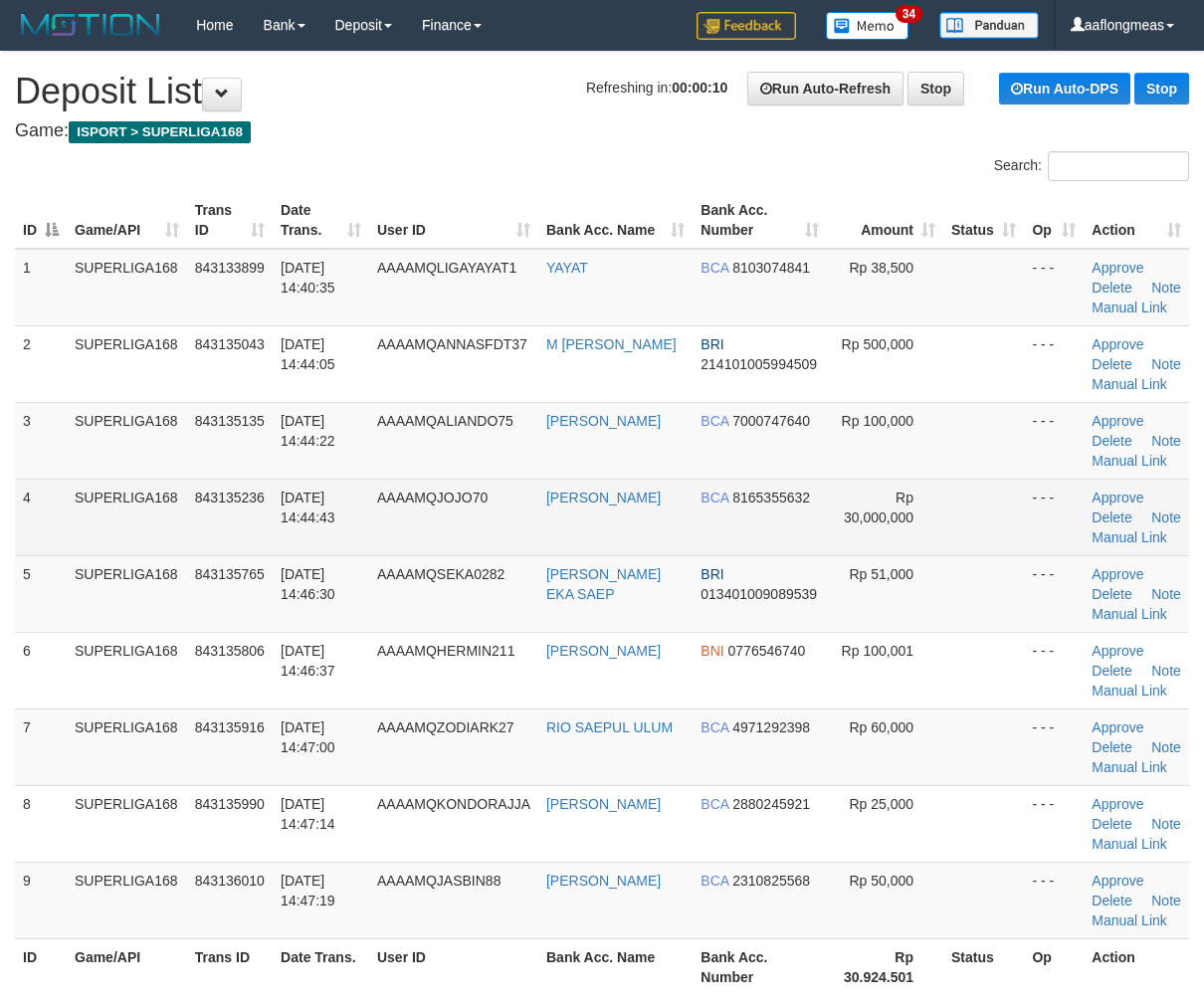 scroll, scrollTop: 0, scrollLeft: 0, axis: both 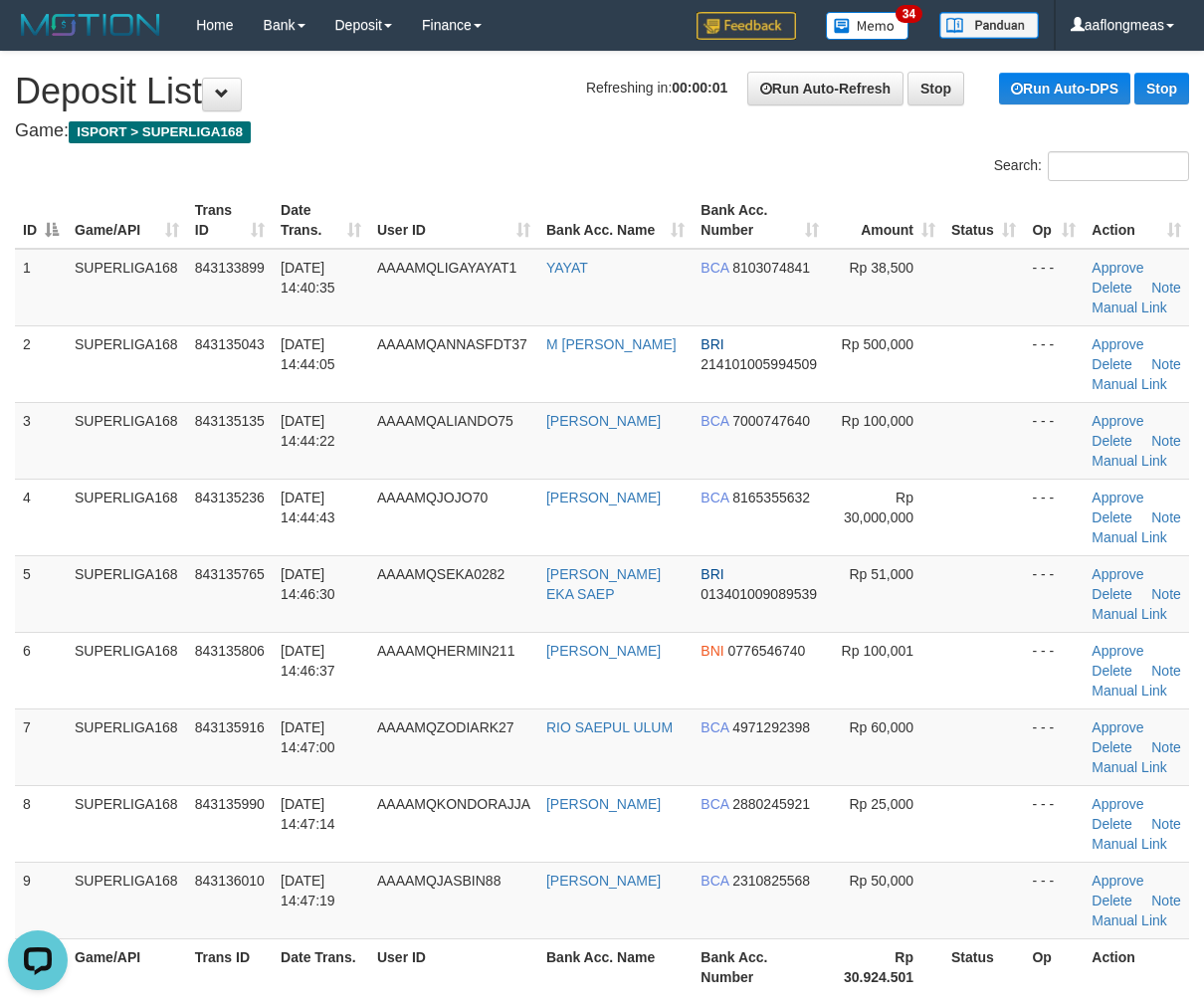 drag, startPoint x: 1007, startPoint y: 544, endPoint x: 1214, endPoint y: 571, distance: 208.75344 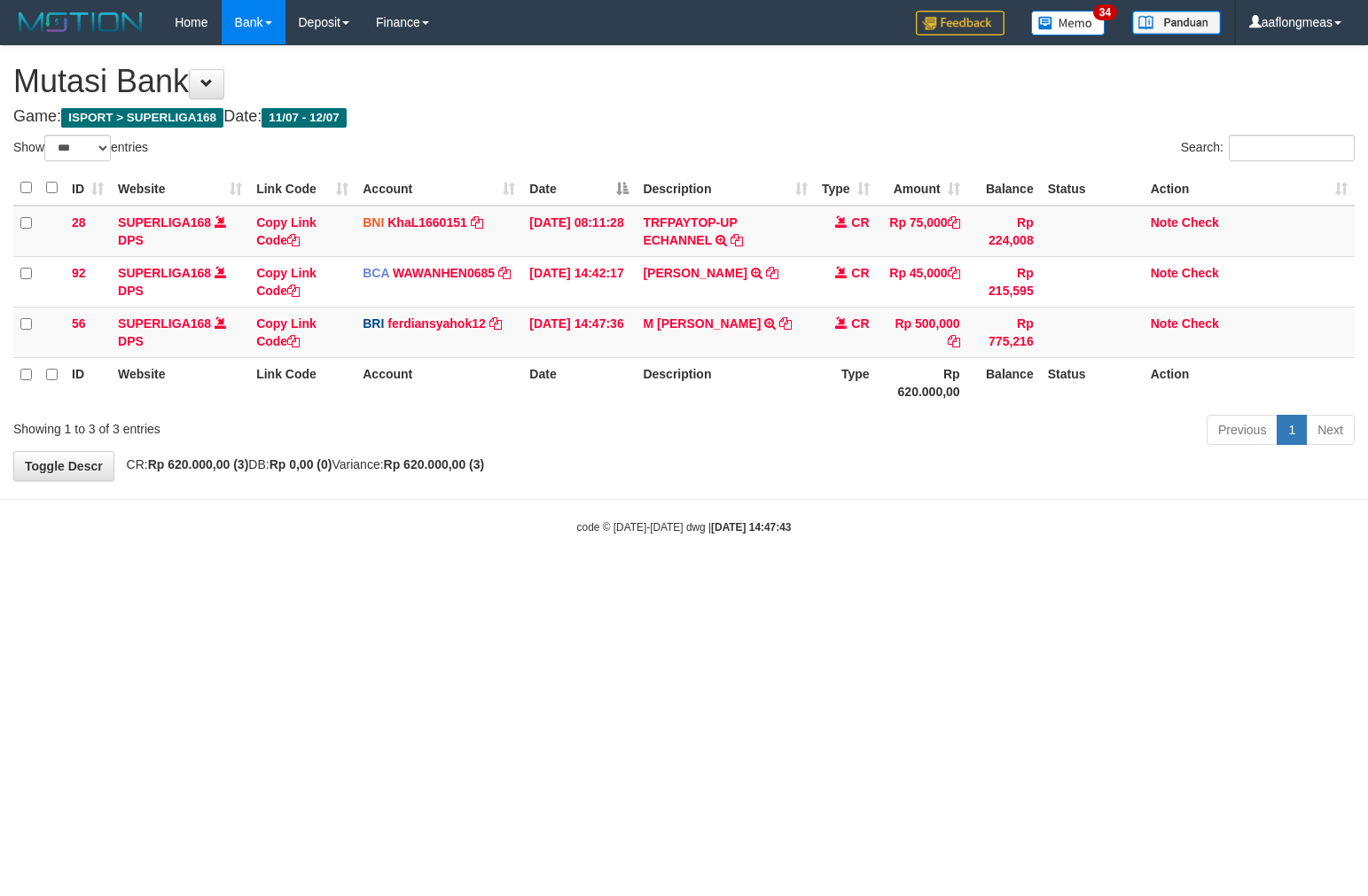 select on "***" 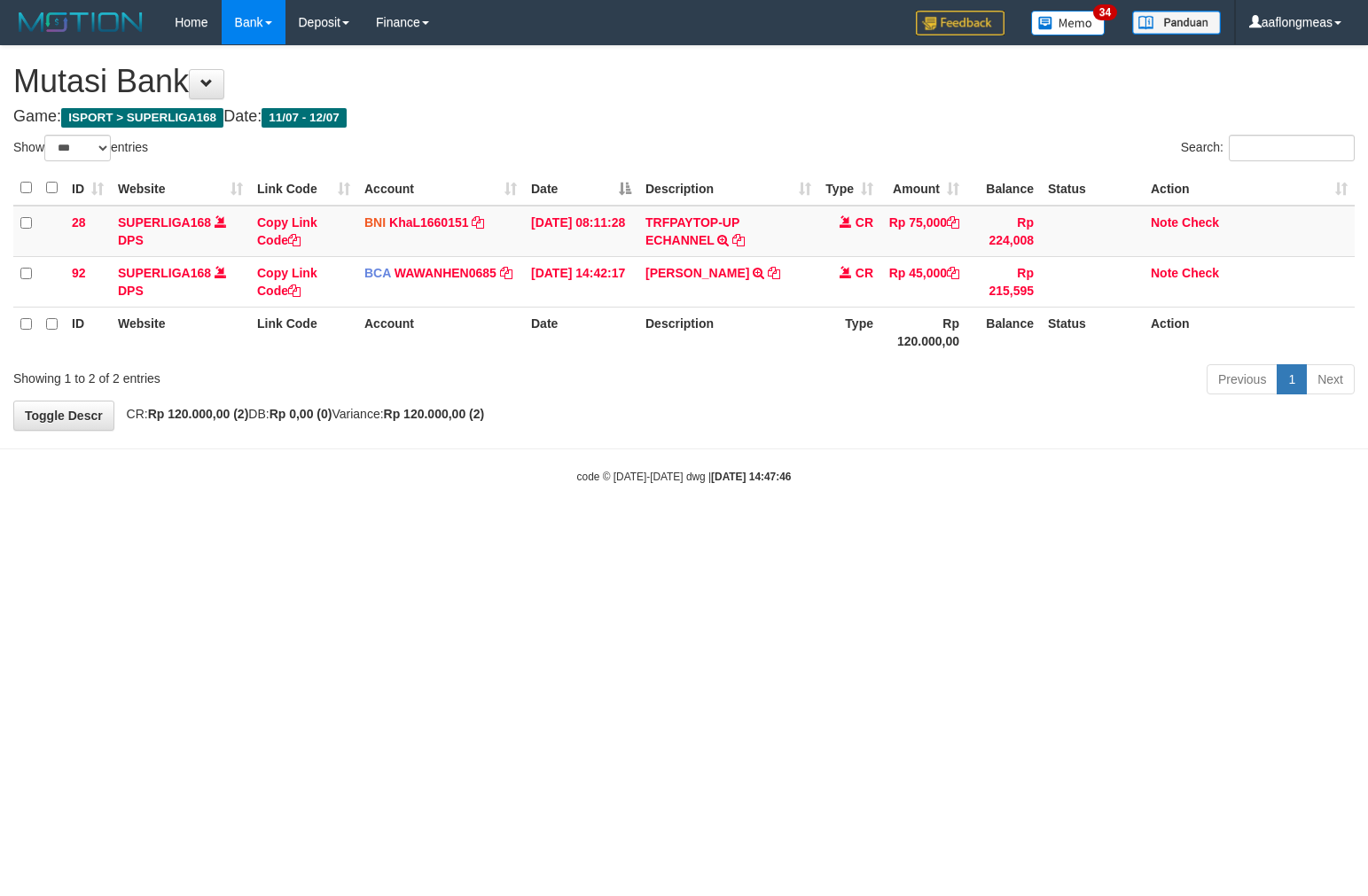 select on "***" 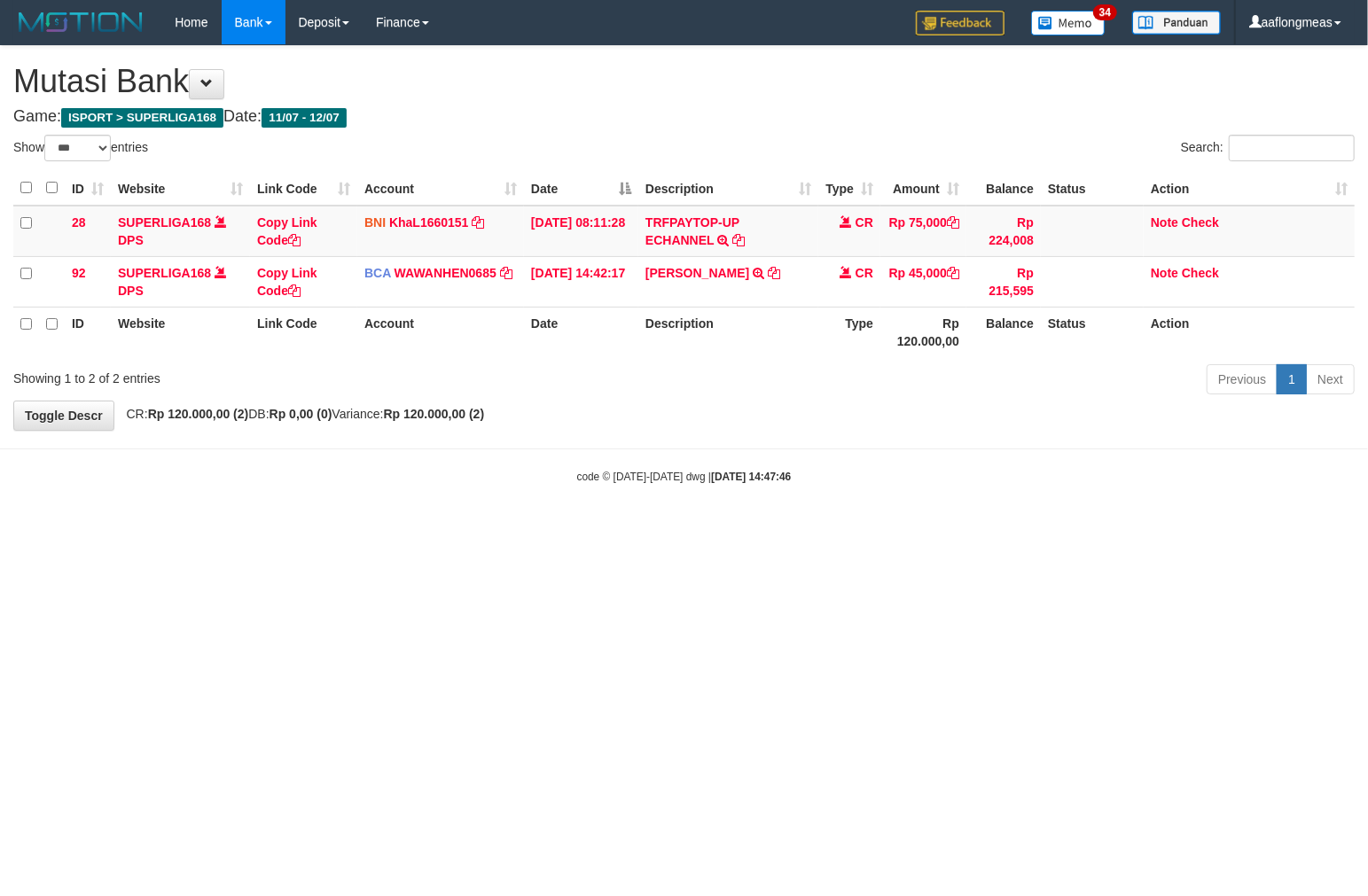 drag, startPoint x: 670, startPoint y: 533, endPoint x: 610, endPoint y: 565, distance: 68 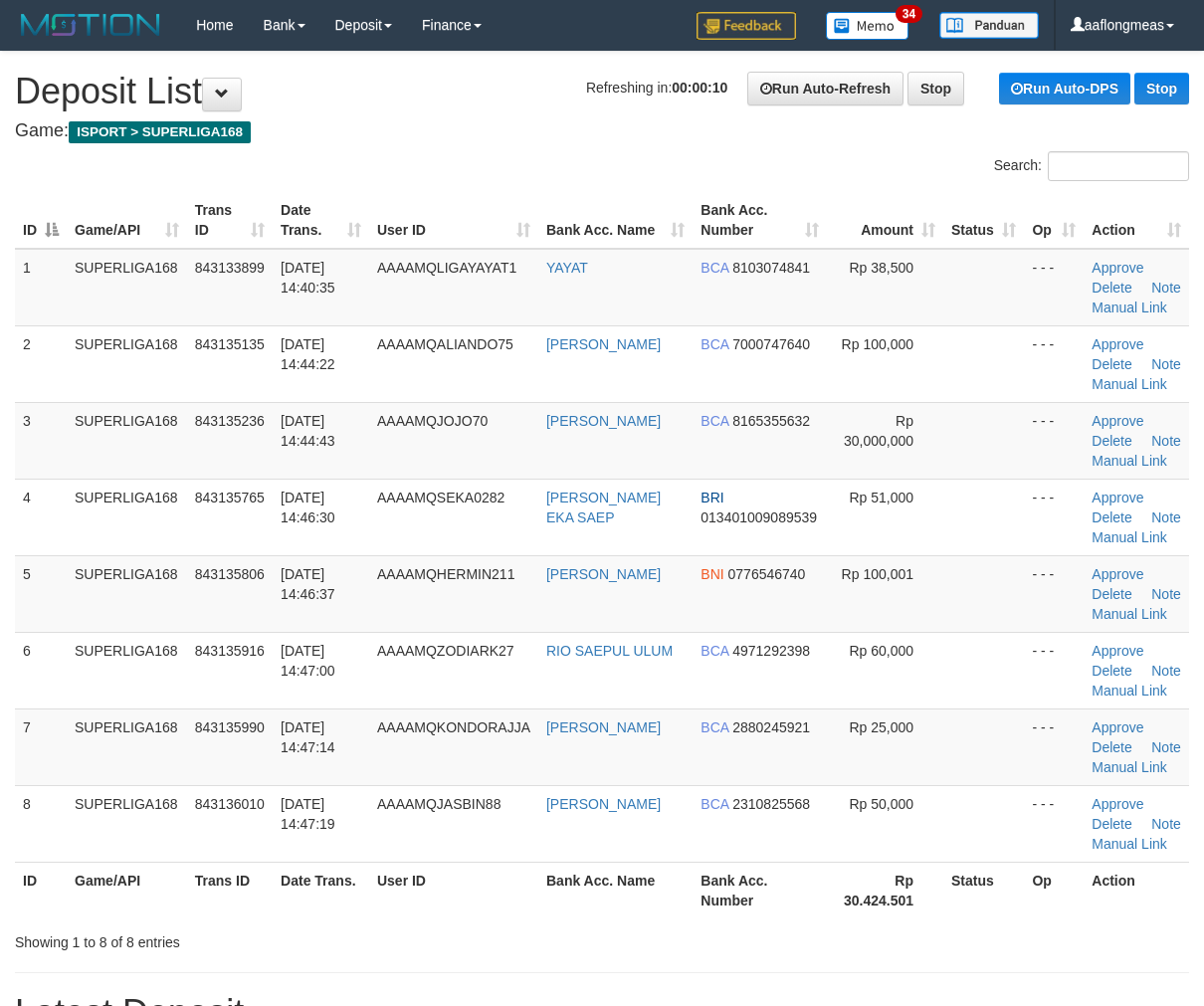 click at bounding box center [983, 593] 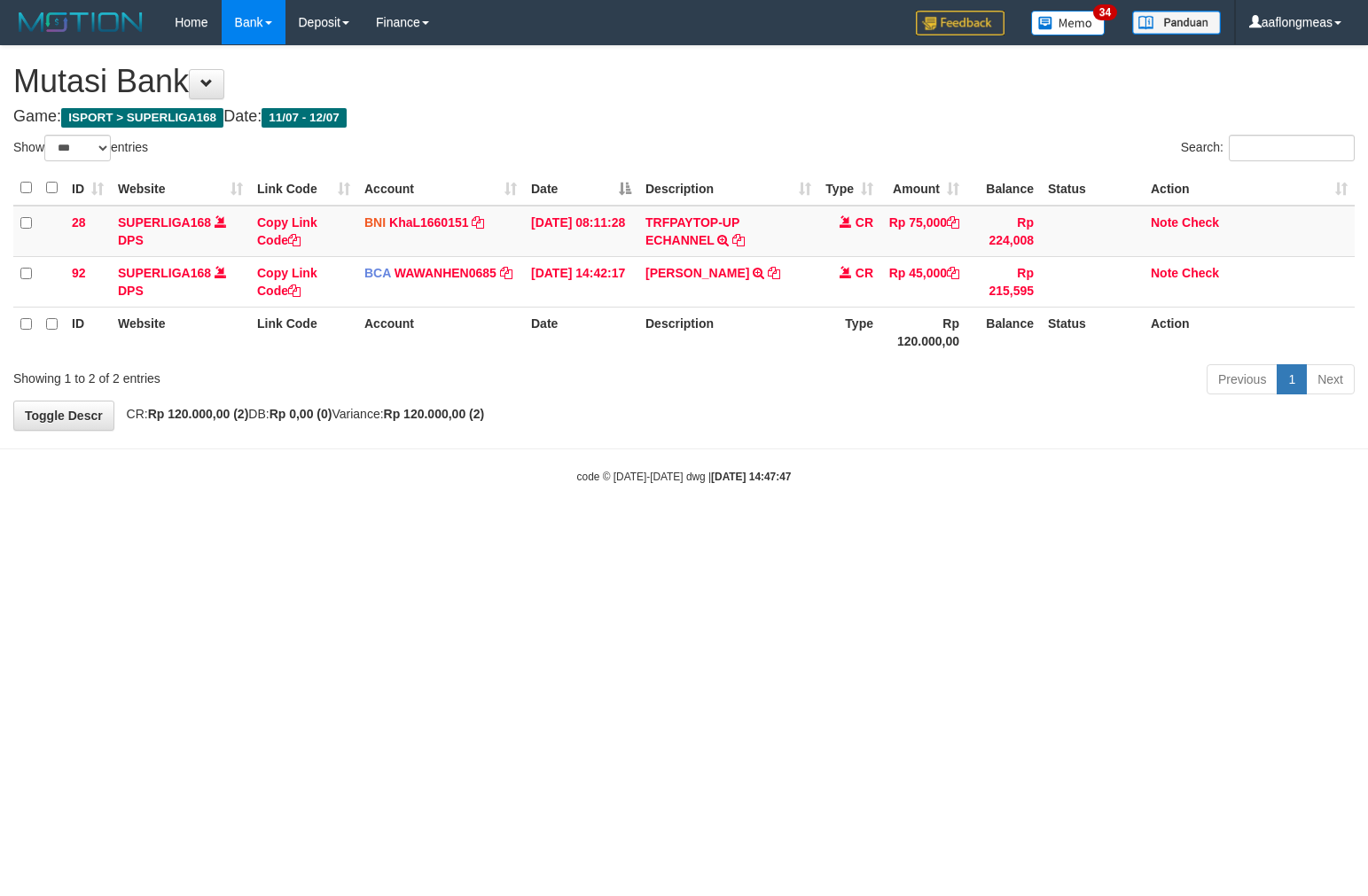 select on "***" 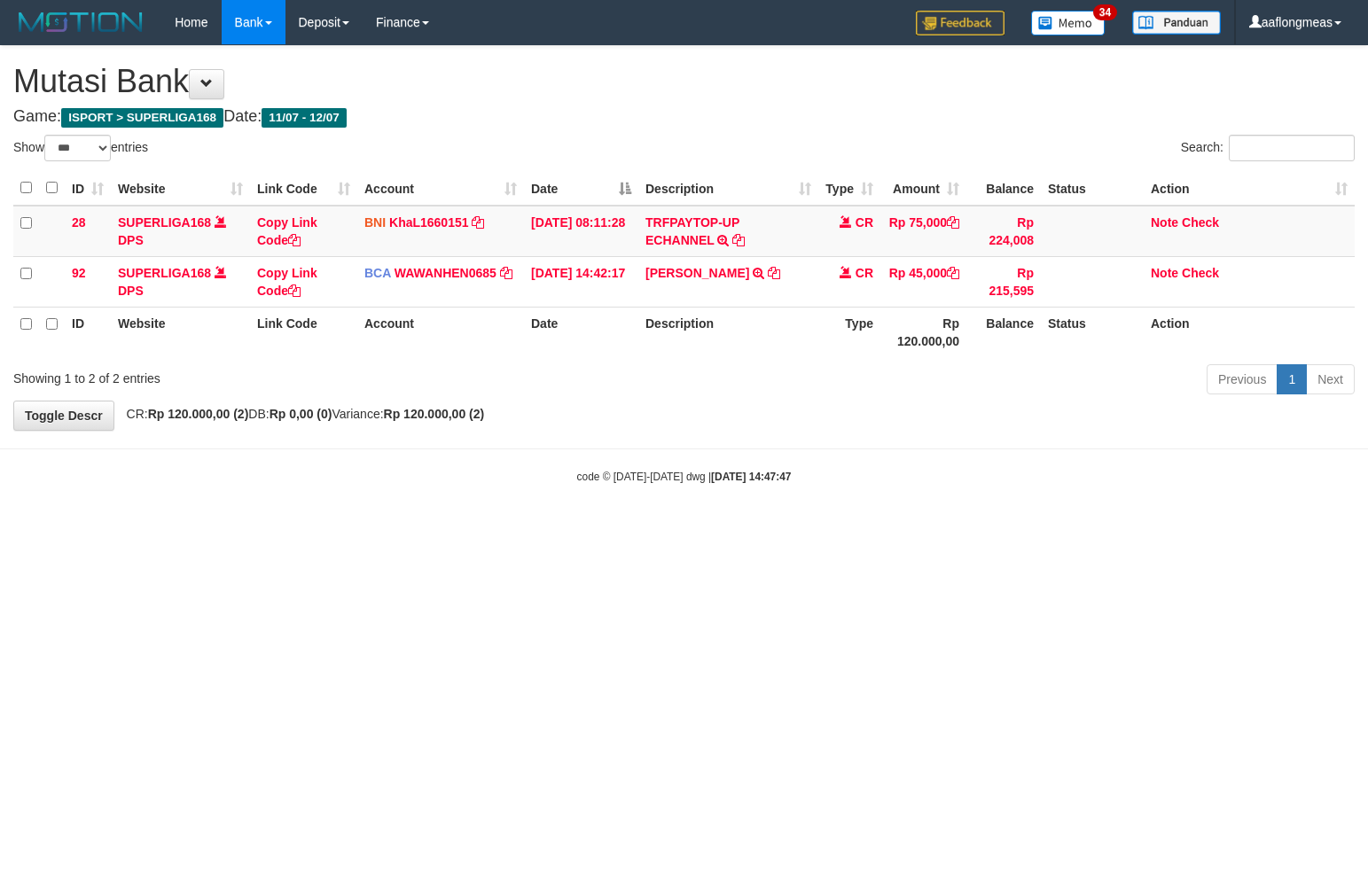 scroll, scrollTop: 0, scrollLeft: 0, axis: both 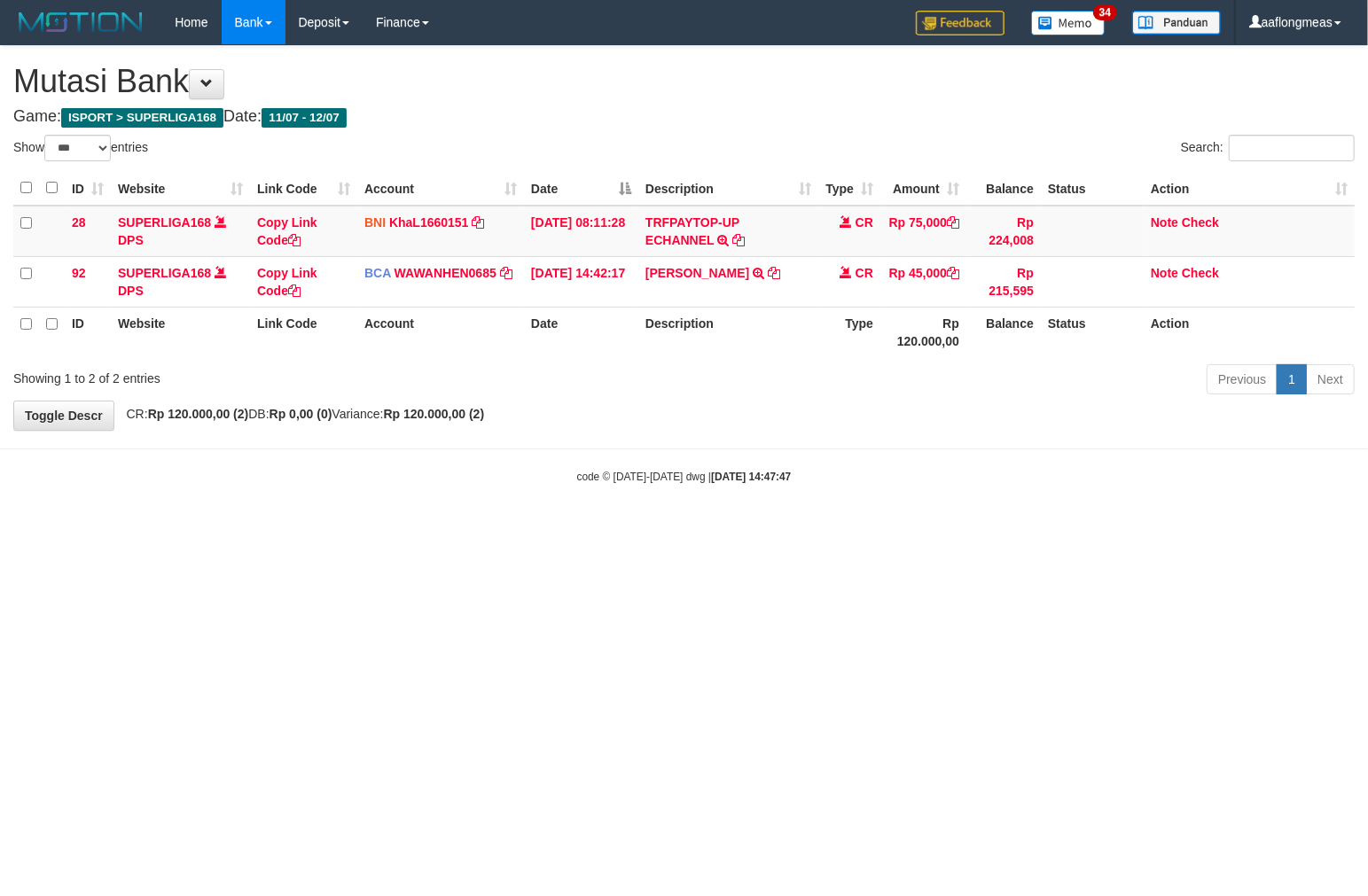 click on "Toggle navigation
Home
Bank
Account List
Load
By Website
Group
[ISPORT]													SUPERLIGA168
By Load Group (DPS)" at bounding box center (684, 264) 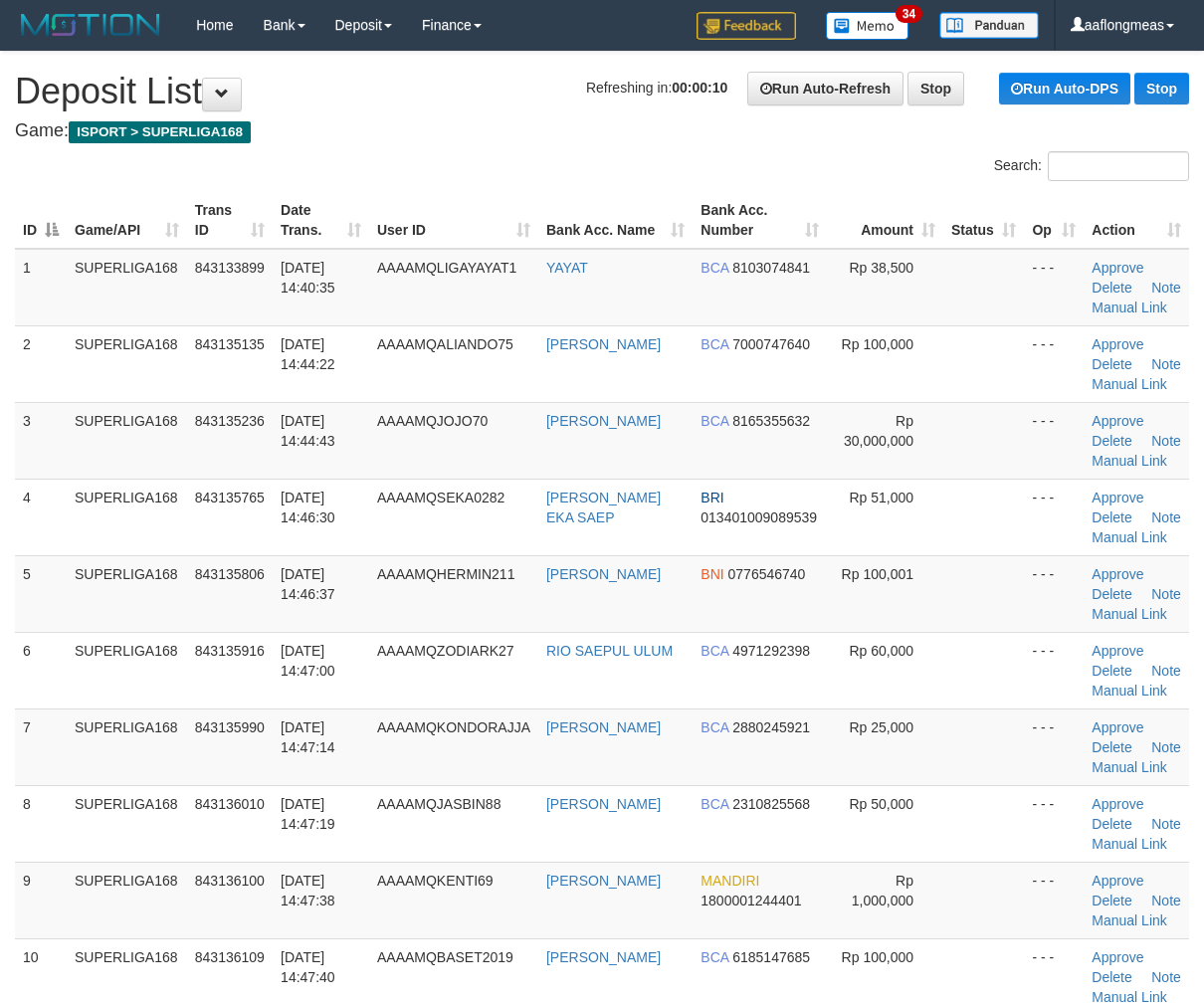scroll, scrollTop: 0, scrollLeft: 0, axis: both 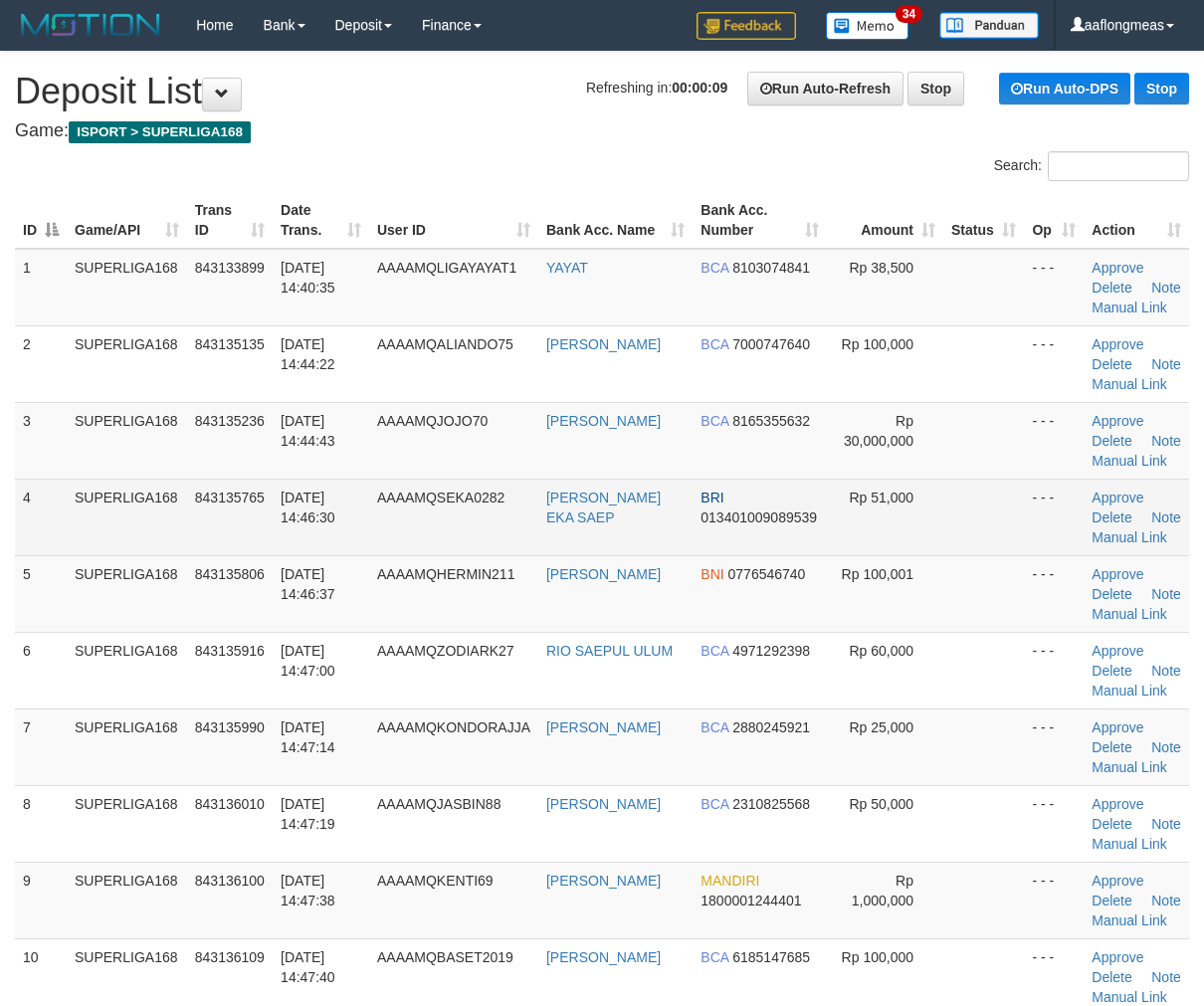 click at bounding box center (983, 516) 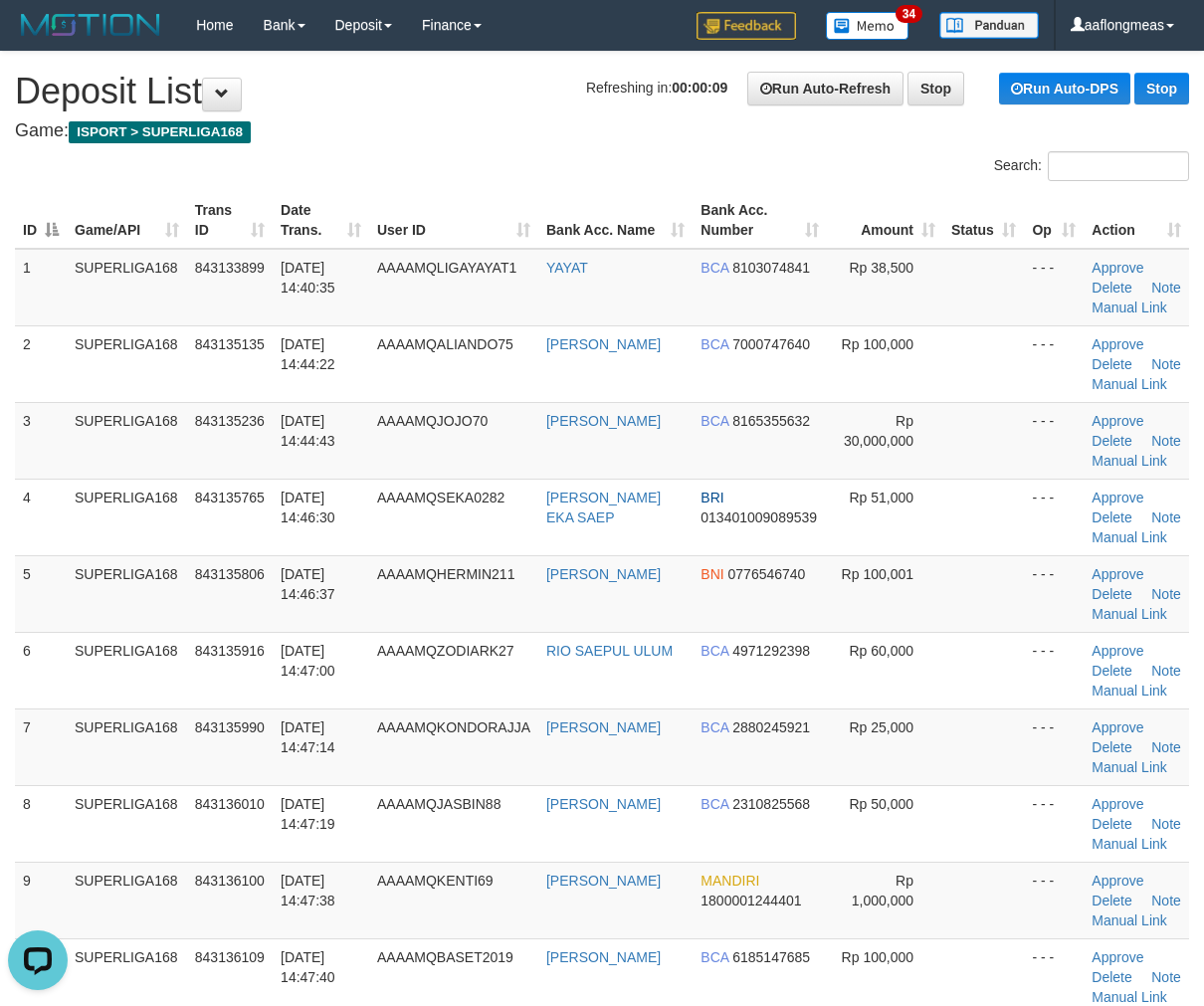 scroll, scrollTop: 0, scrollLeft: 0, axis: both 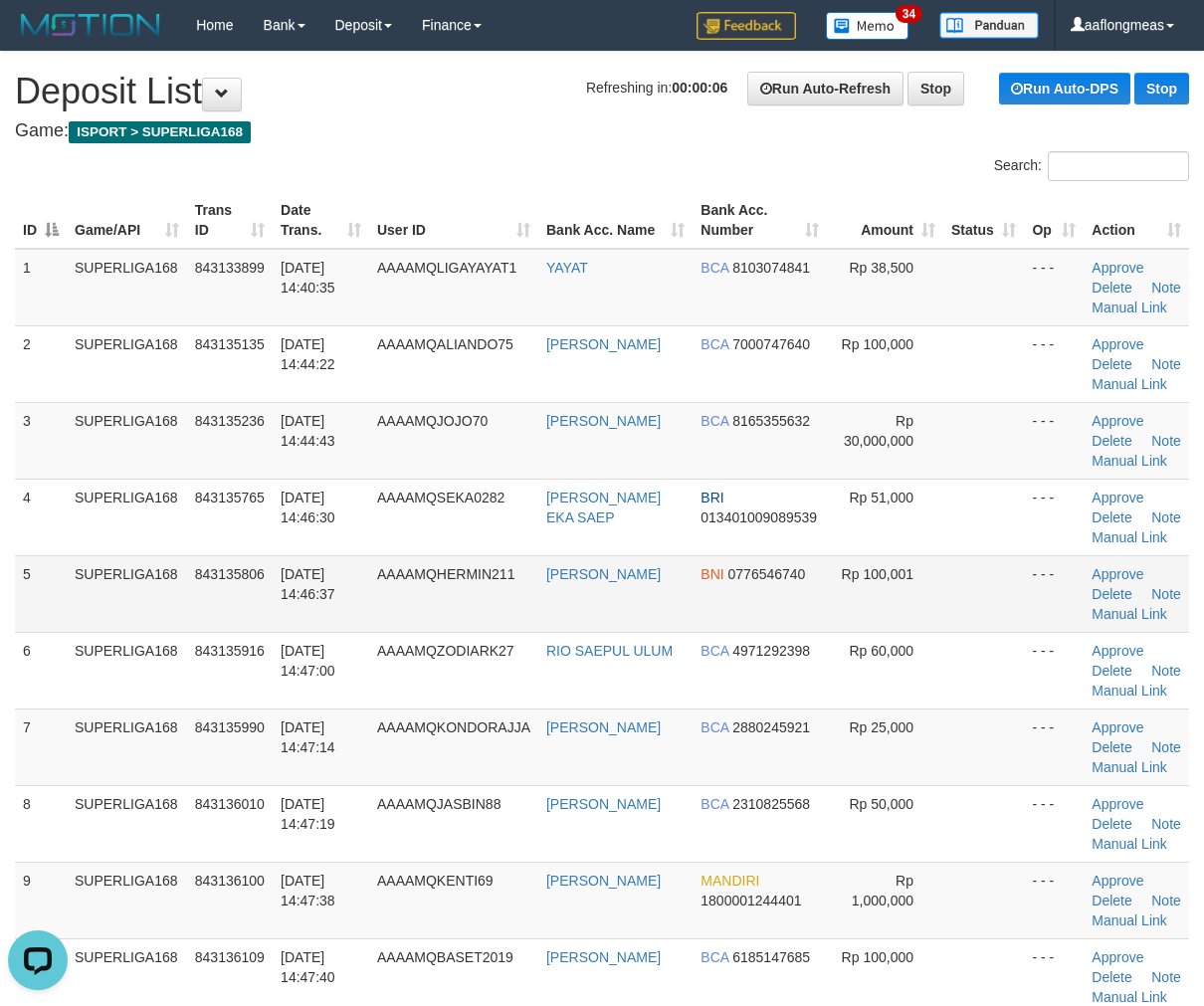 click on "Rp 100,001" at bounding box center [885, 593] 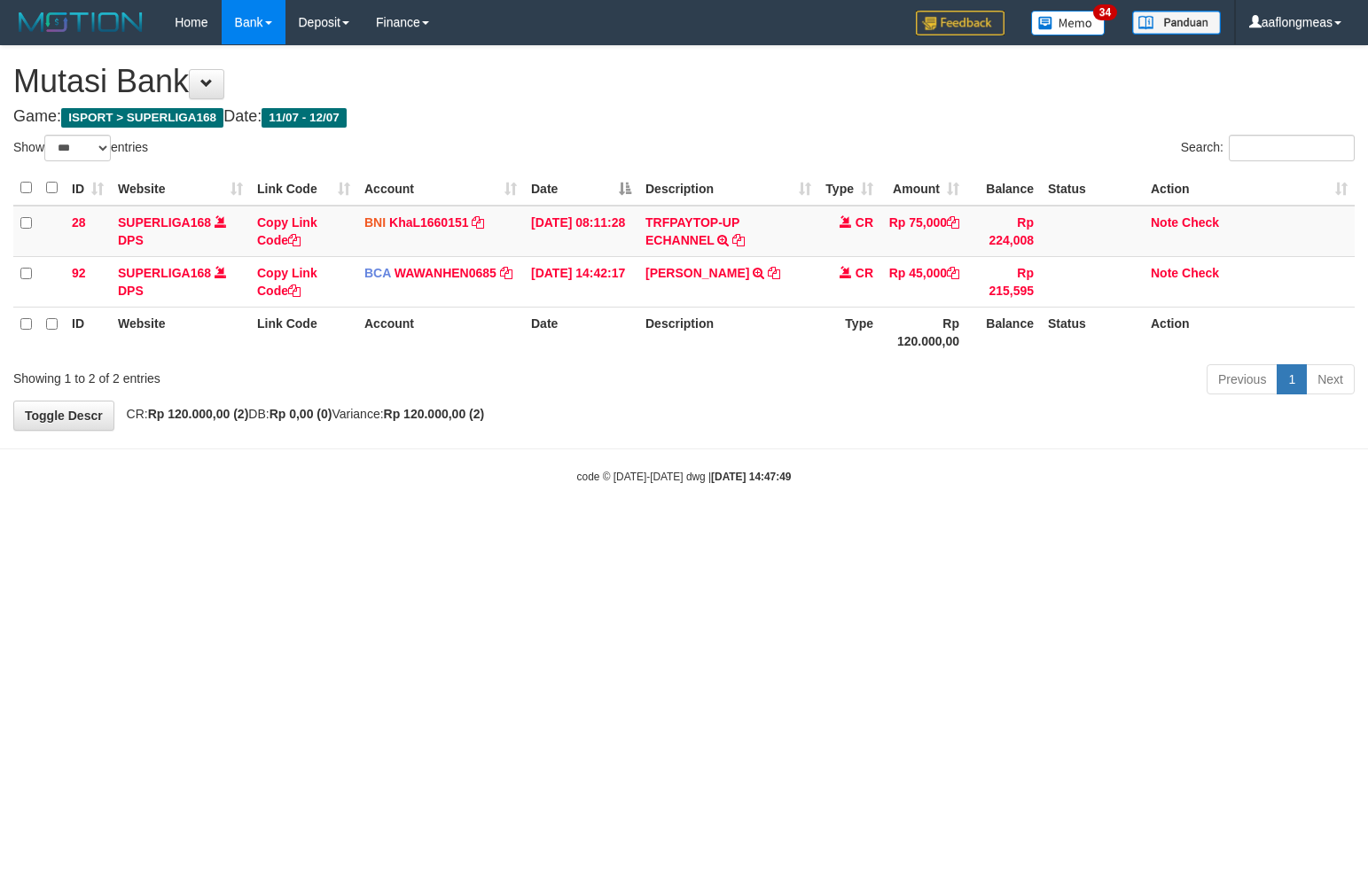 select on "***" 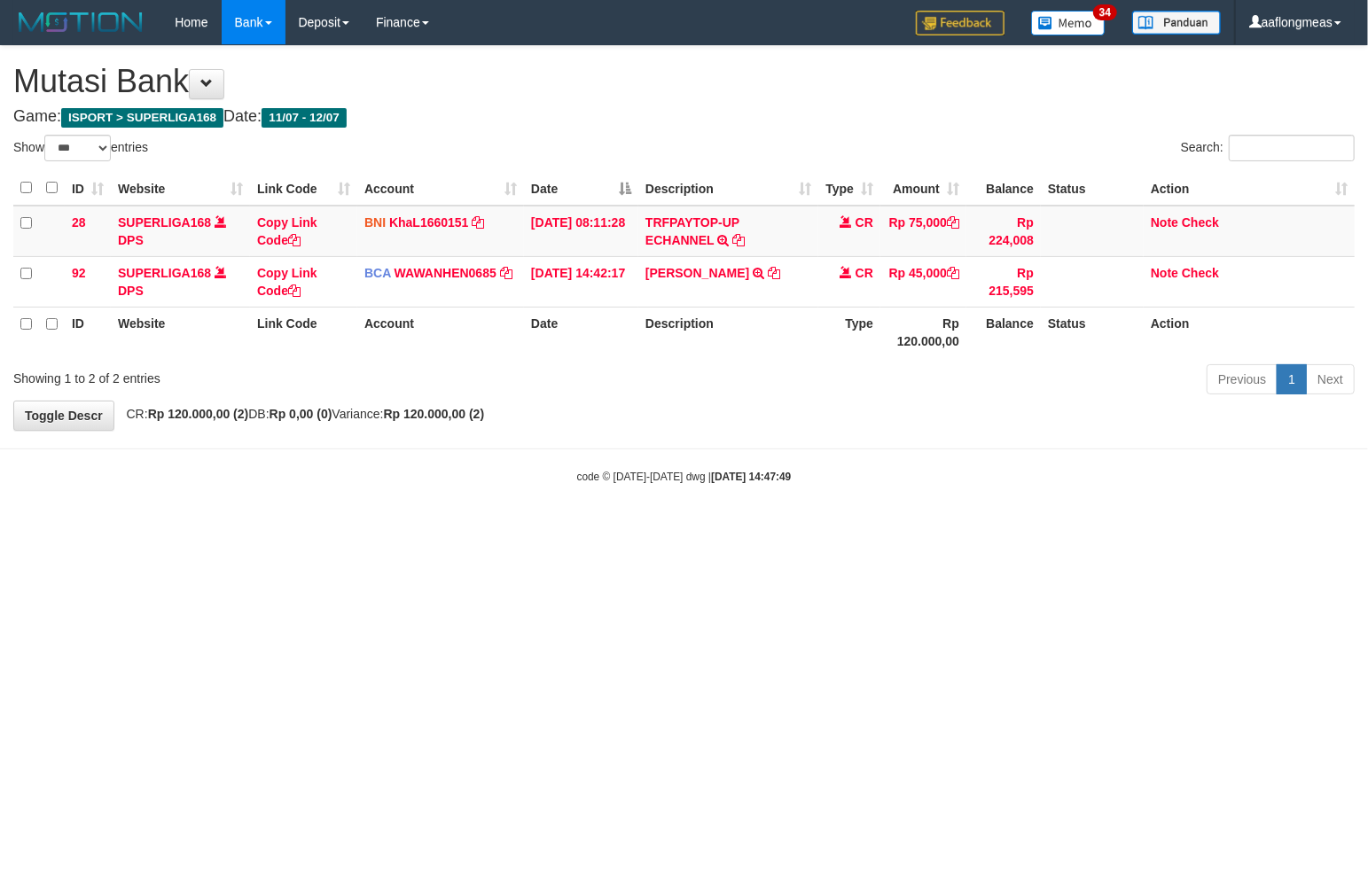click on "Toggle navigation
Home
Bank
Account List
Load
By Website
Group
[ISPORT]													SUPERLIGA168
By Load Group (DPS)" at bounding box center [684, 264] 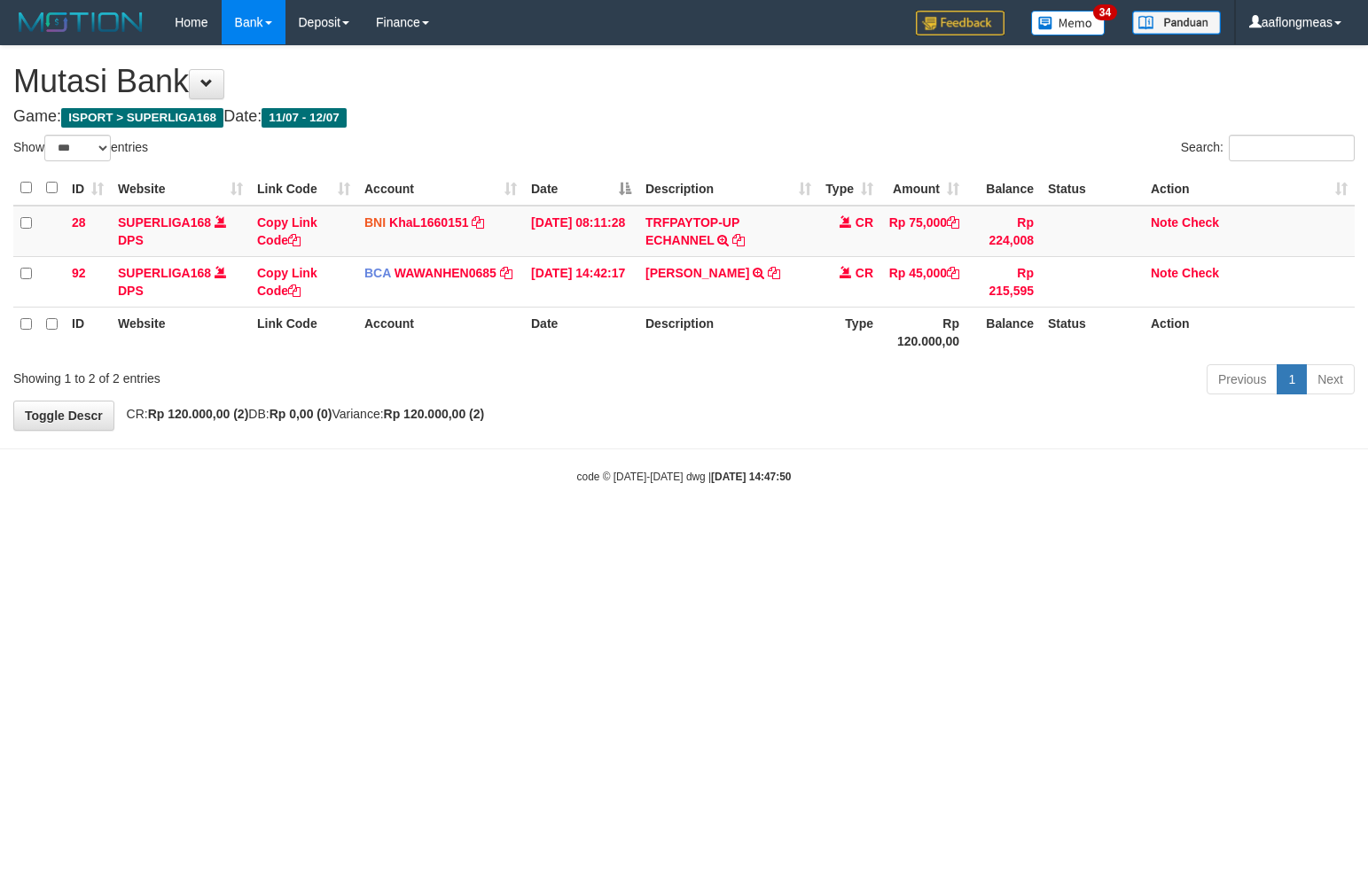 select on "***" 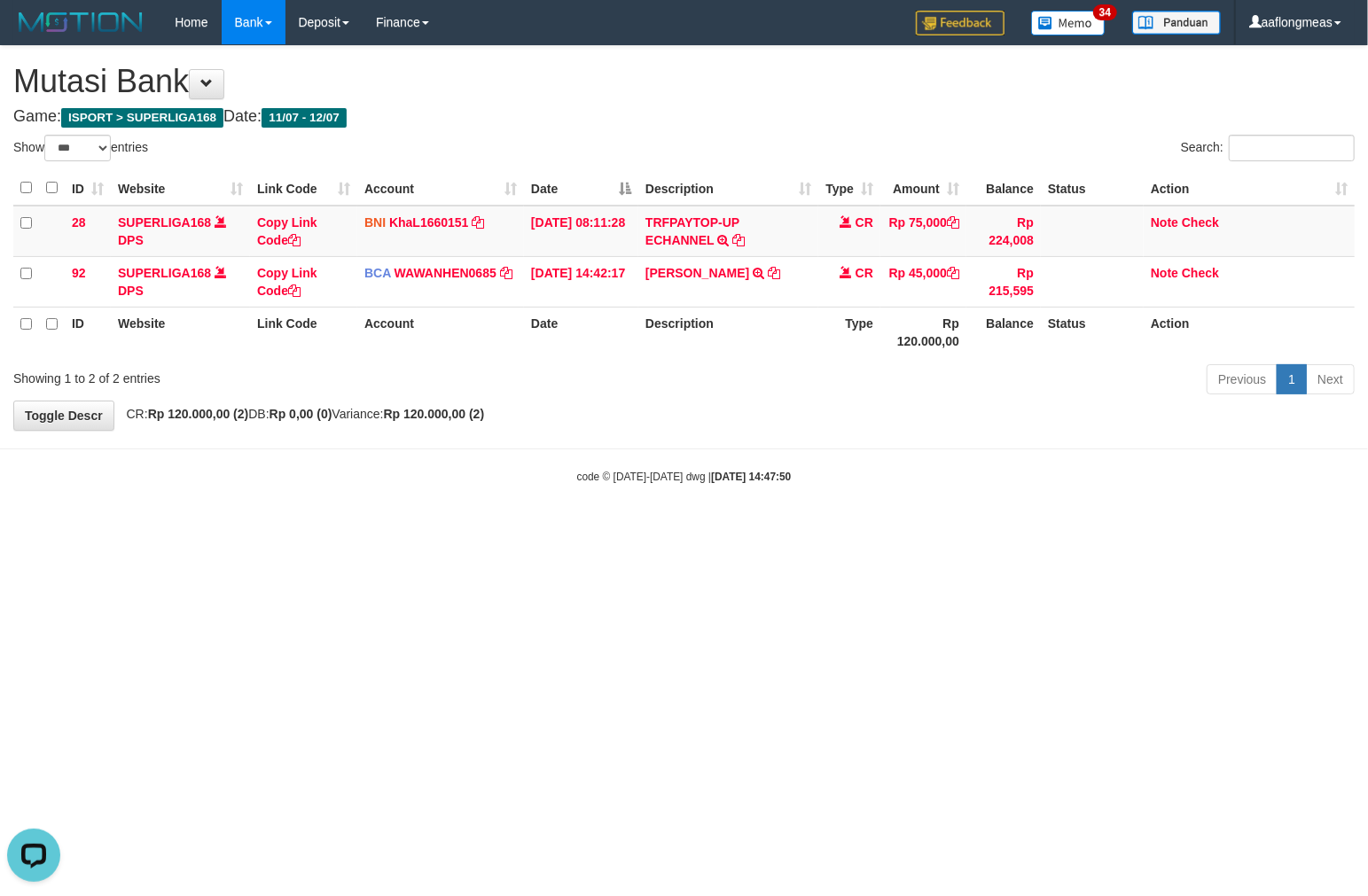 scroll, scrollTop: 0, scrollLeft: 0, axis: both 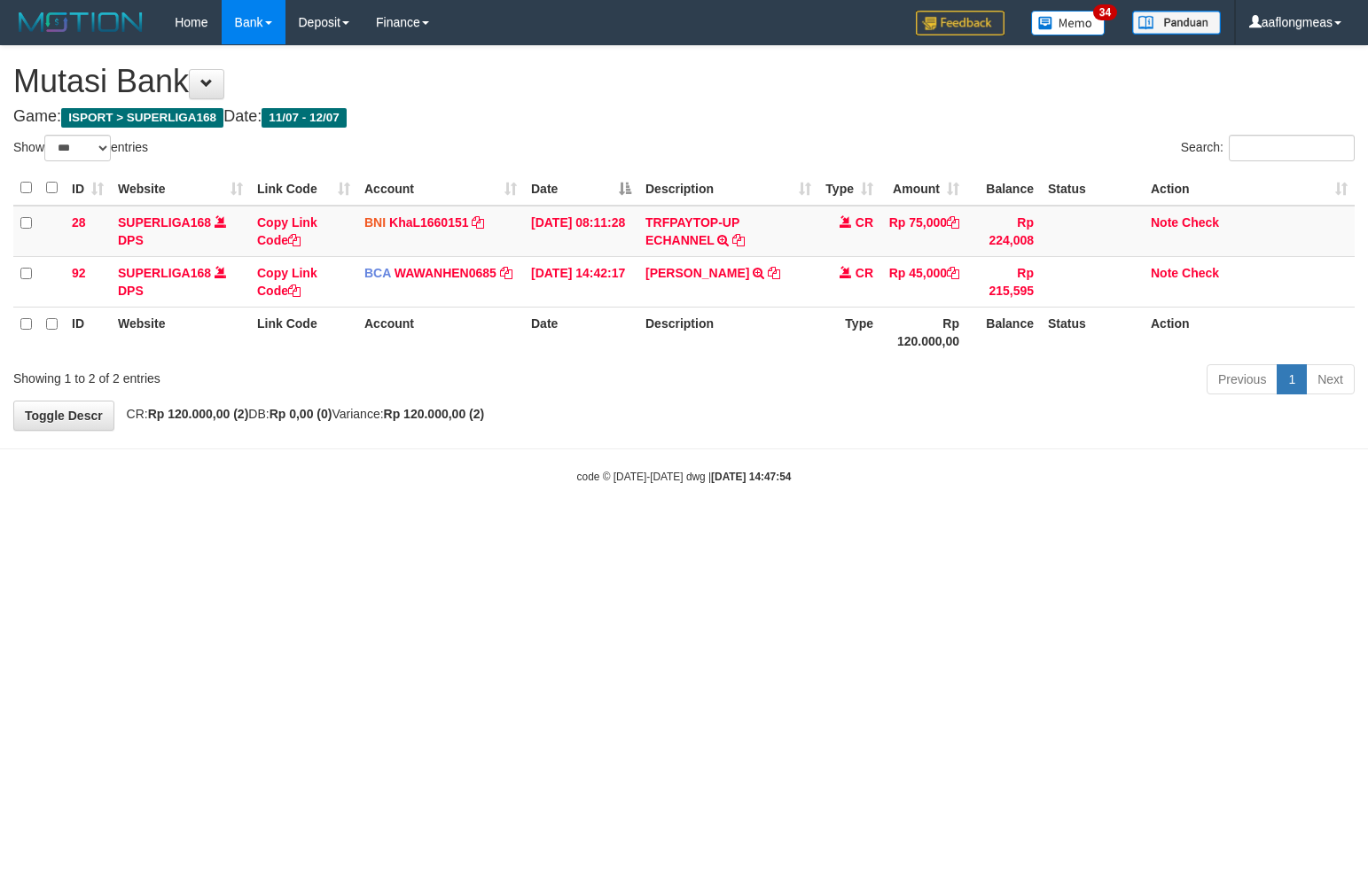select on "***" 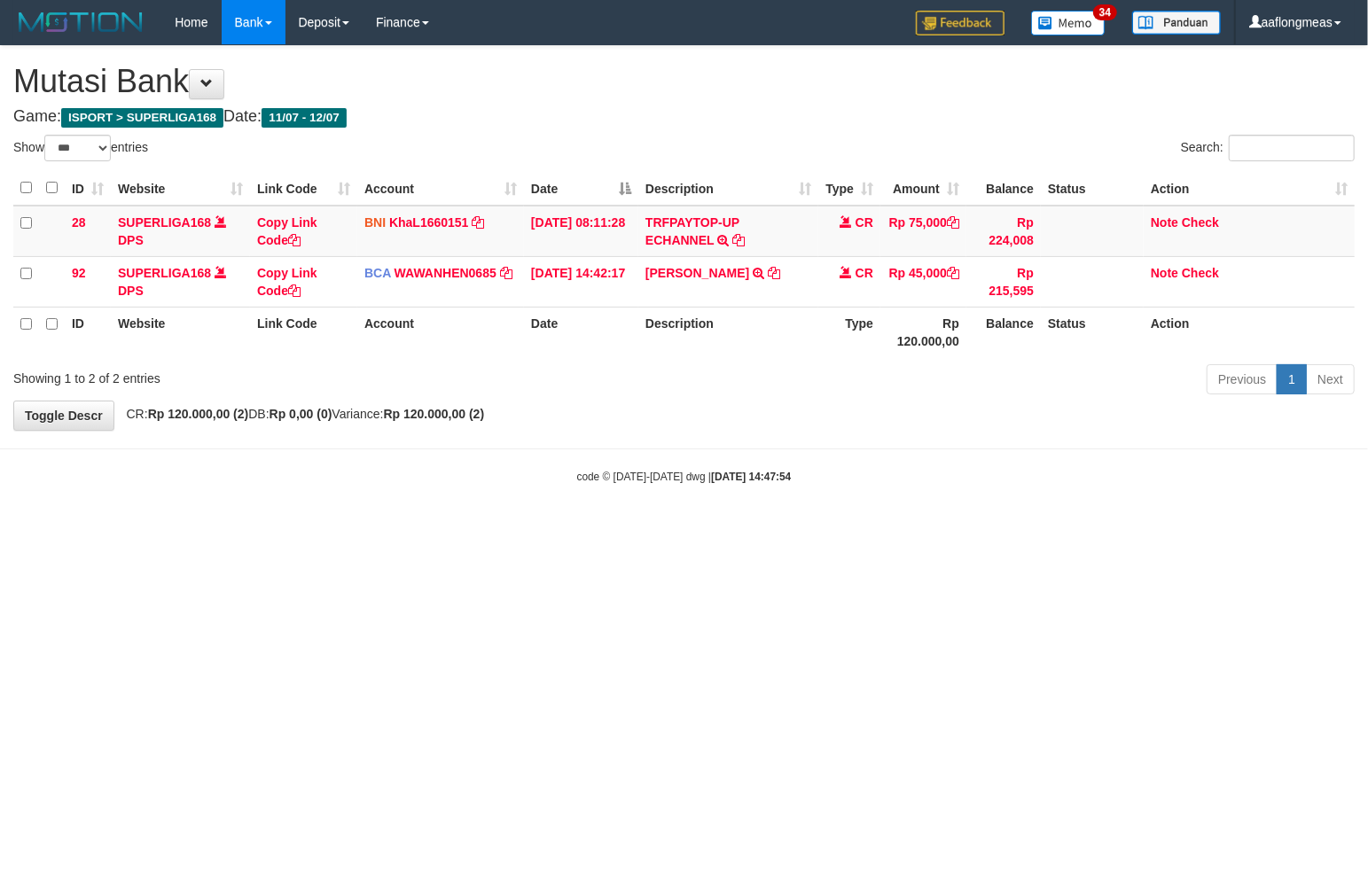 click on "Toggle navigation
Home
Bank
Account List
Load
By Website
Group
[ISPORT]													SUPERLIGA168
By Load Group (DPS)" at bounding box center [684, 264] 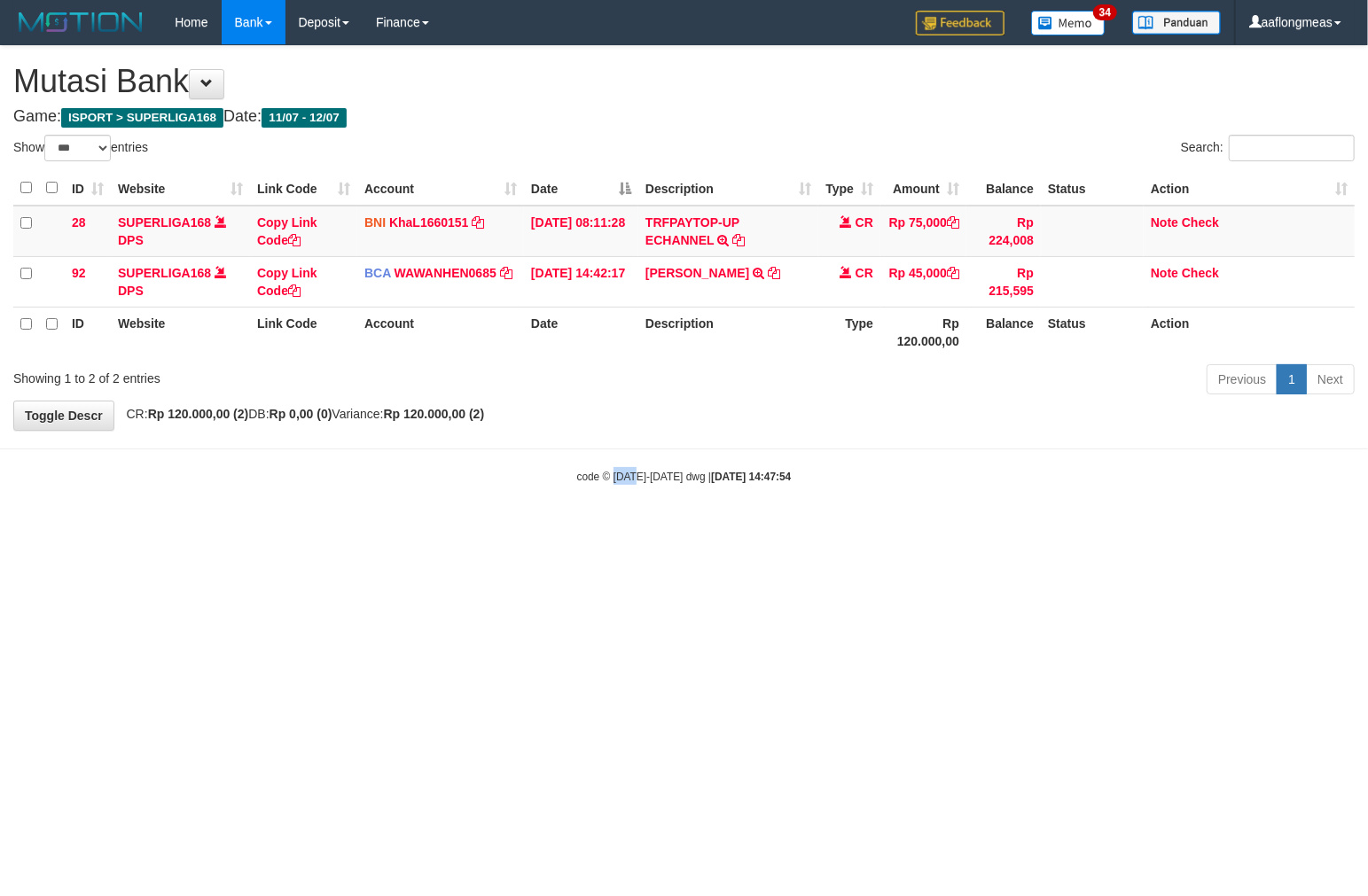 click on "Toggle navigation
Home
Bank
Account List
Load
By Website
Group
[ISPORT]													SUPERLIGA168
By Load Group (DPS)" at bounding box center [684, 264] 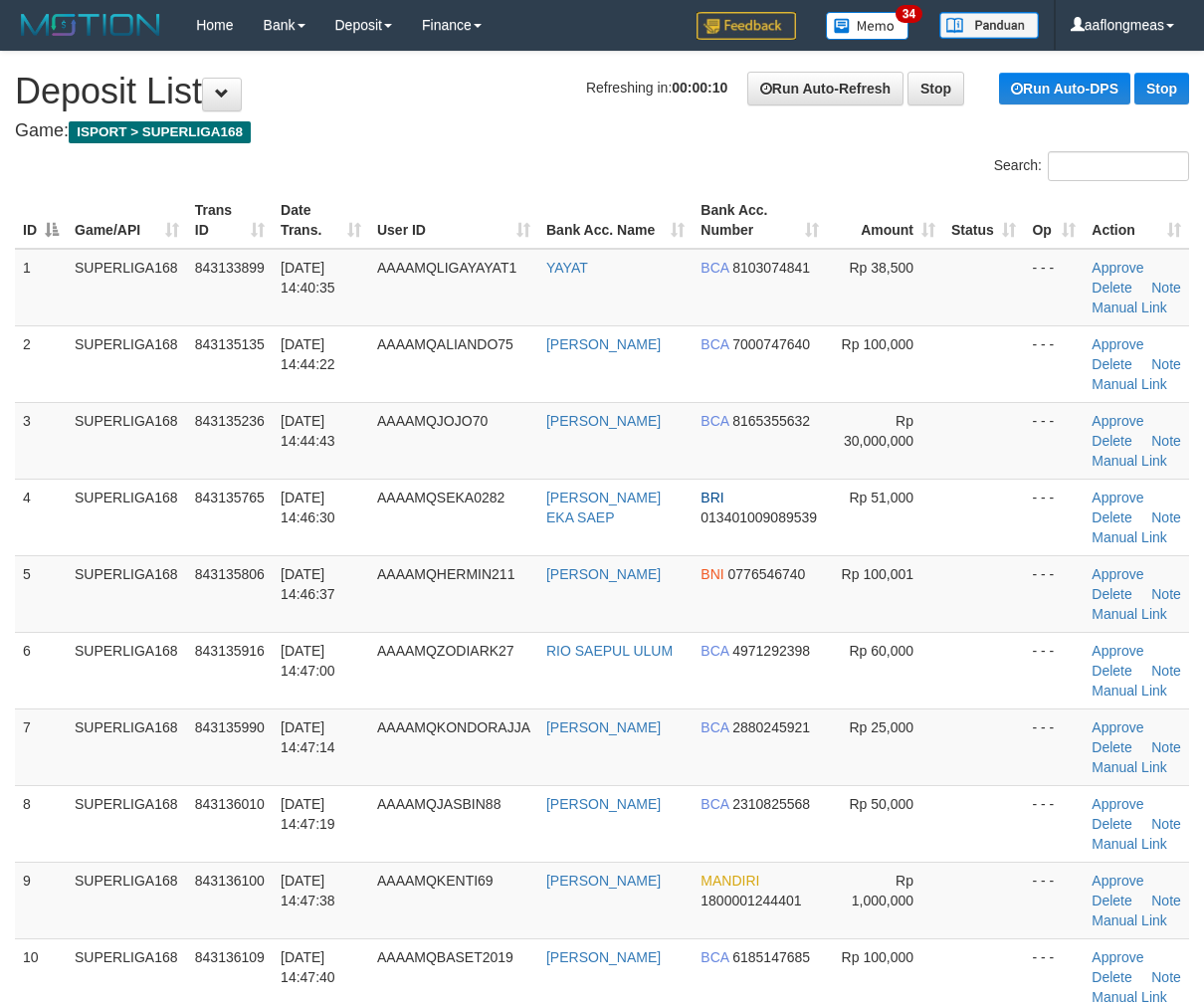scroll, scrollTop: 0, scrollLeft: 0, axis: both 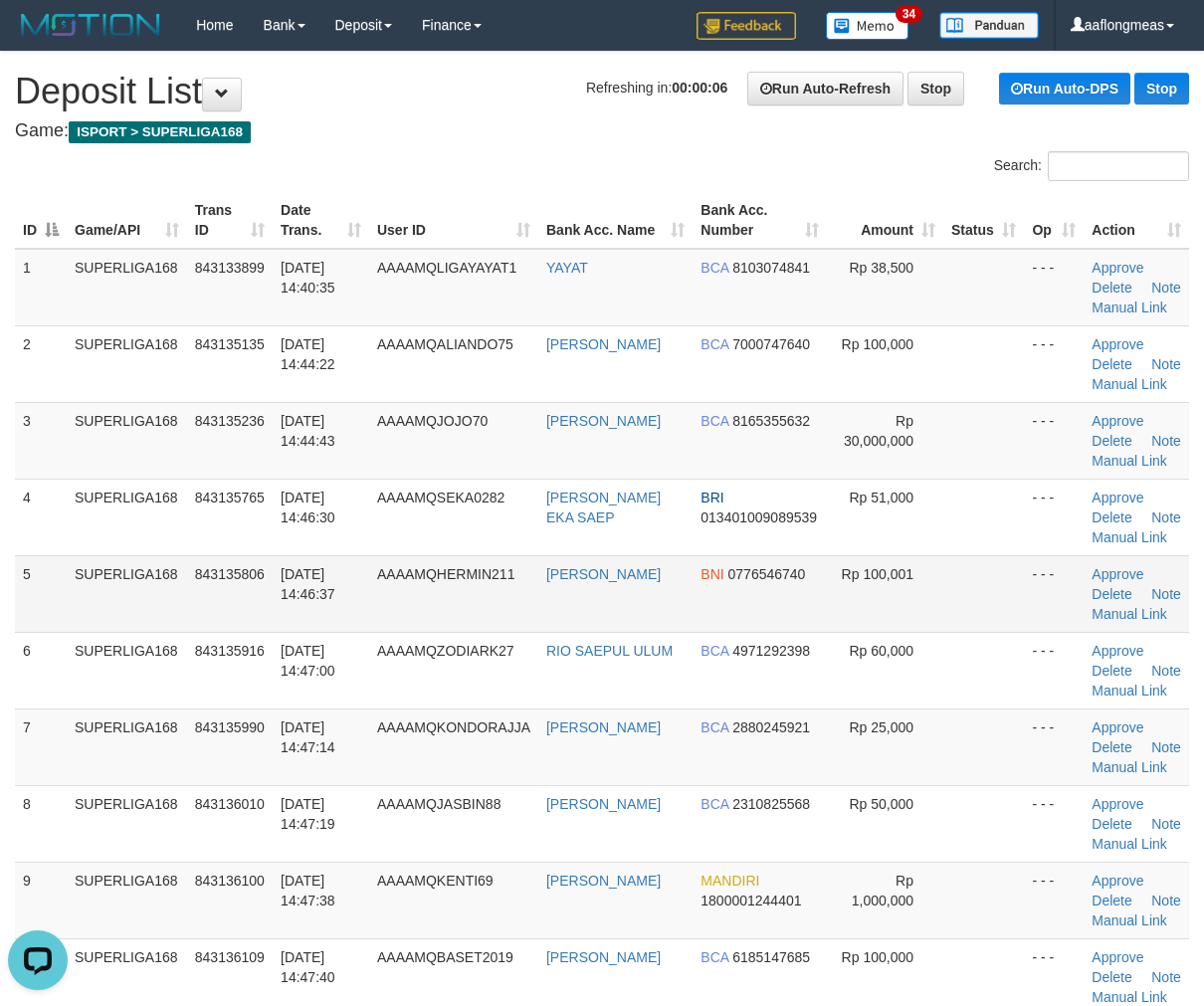 drag, startPoint x: 894, startPoint y: 609, endPoint x: 922, endPoint y: 612, distance: 28.16026 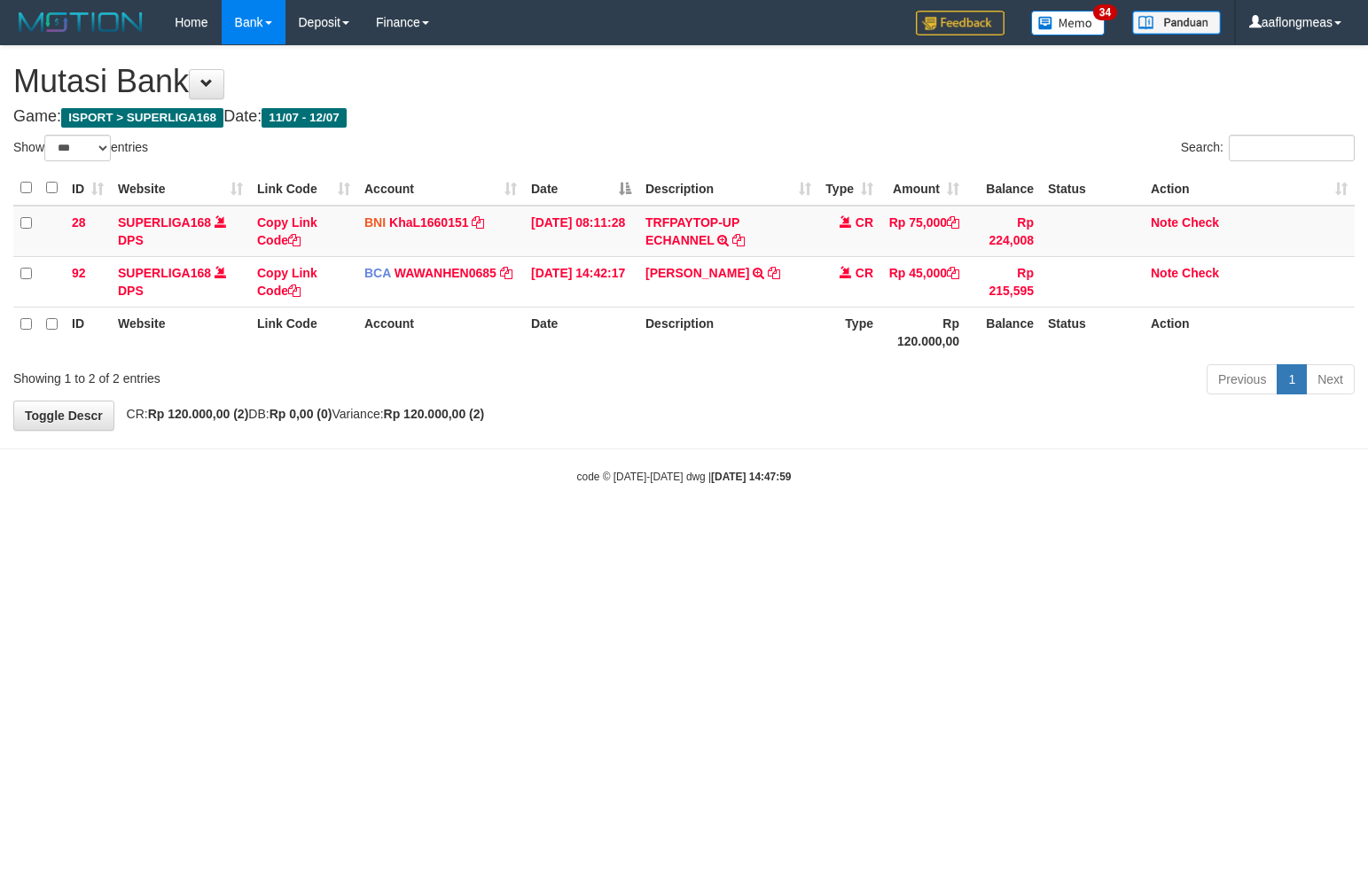 select on "***" 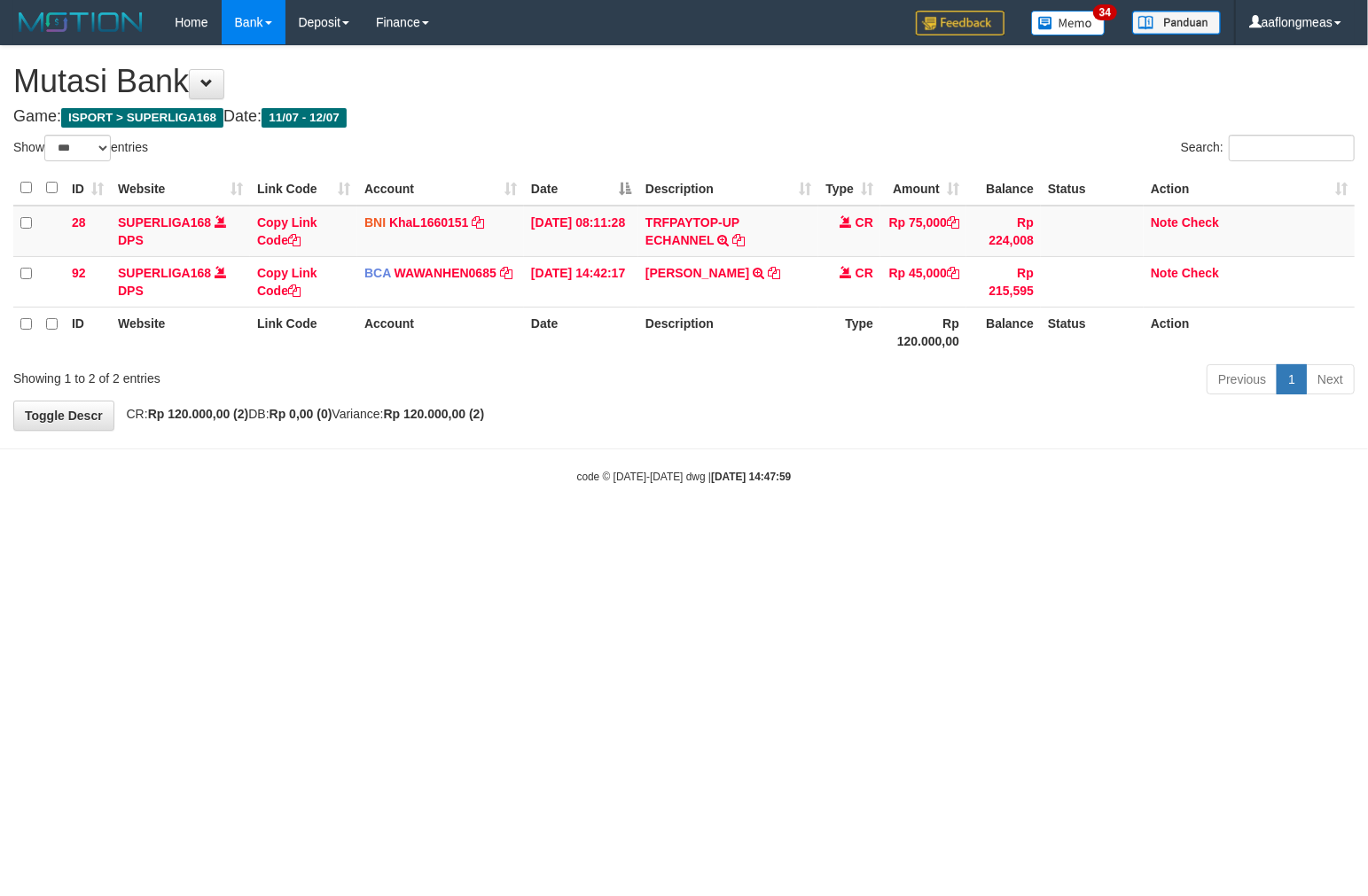 click on "Toggle navigation
Home
Bank
Account List
Load
By Website
Group
[ISPORT]													SUPERLIGA168
By Load Group (DPS)" at bounding box center [684, 264] 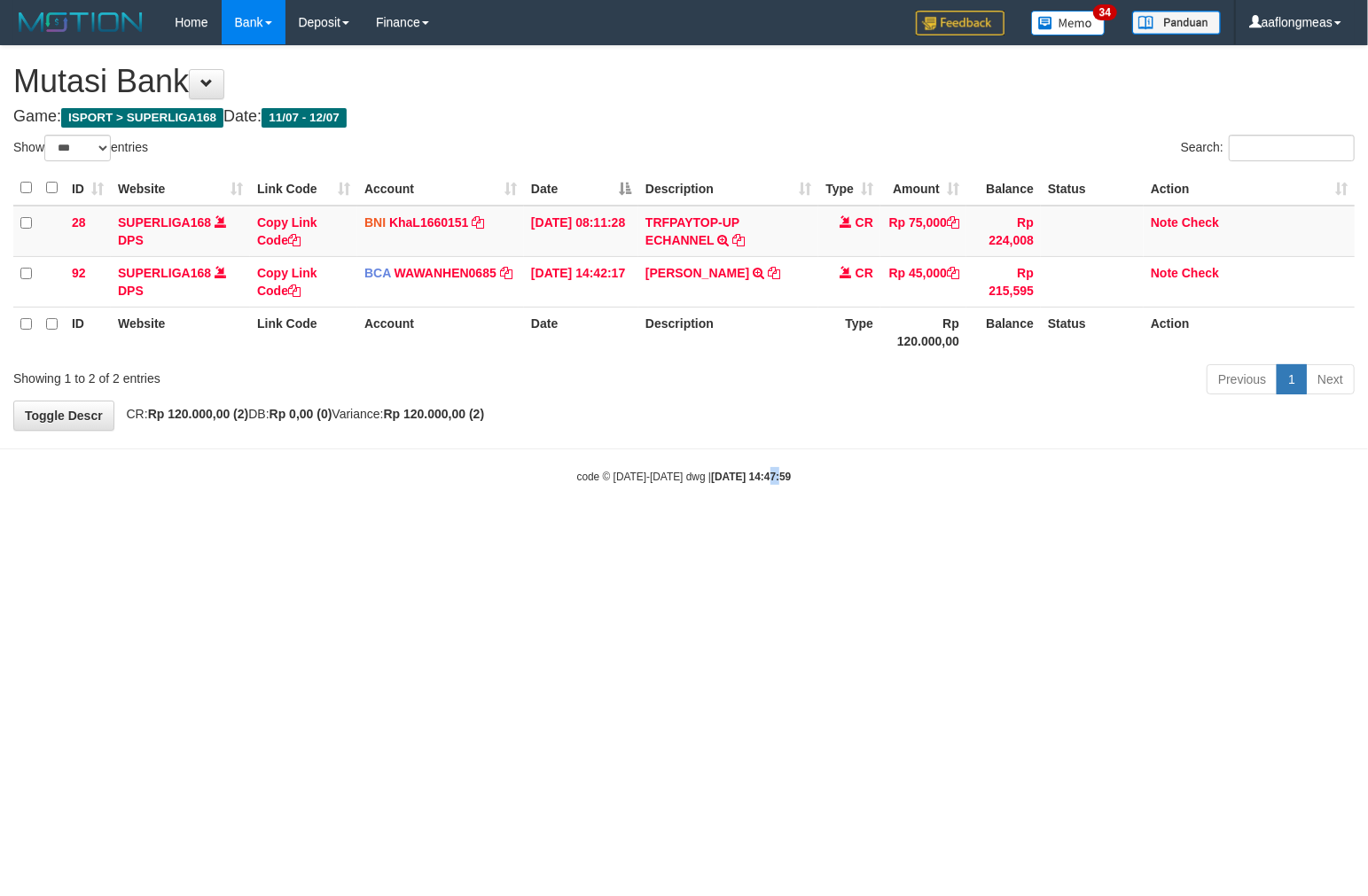drag, startPoint x: 0, startPoint y: 0, endPoint x: 754, endPoint y: 562, distance: 940.4042 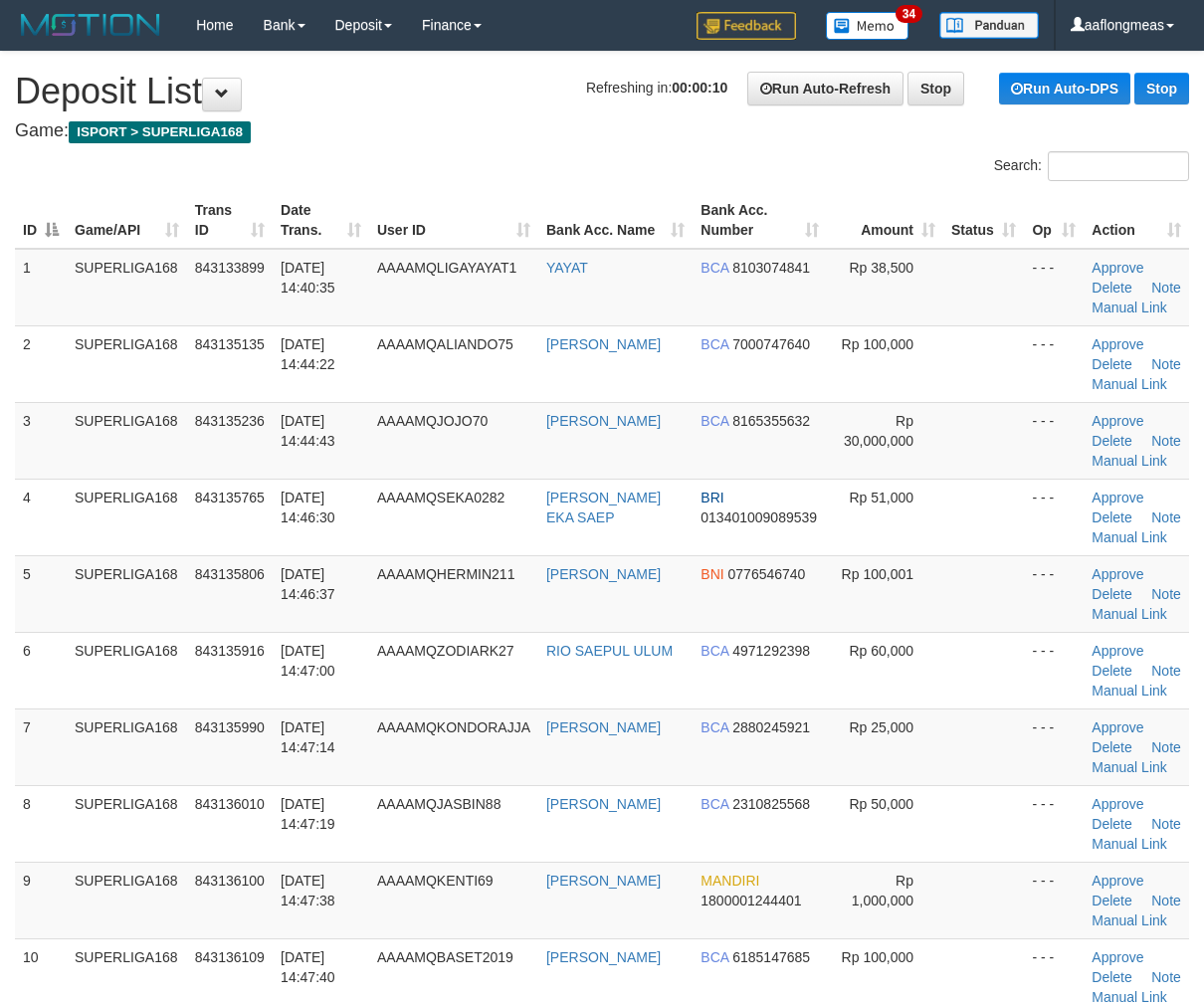 scroll, scrollTop: 0, scrollLeft: 0, axis: both 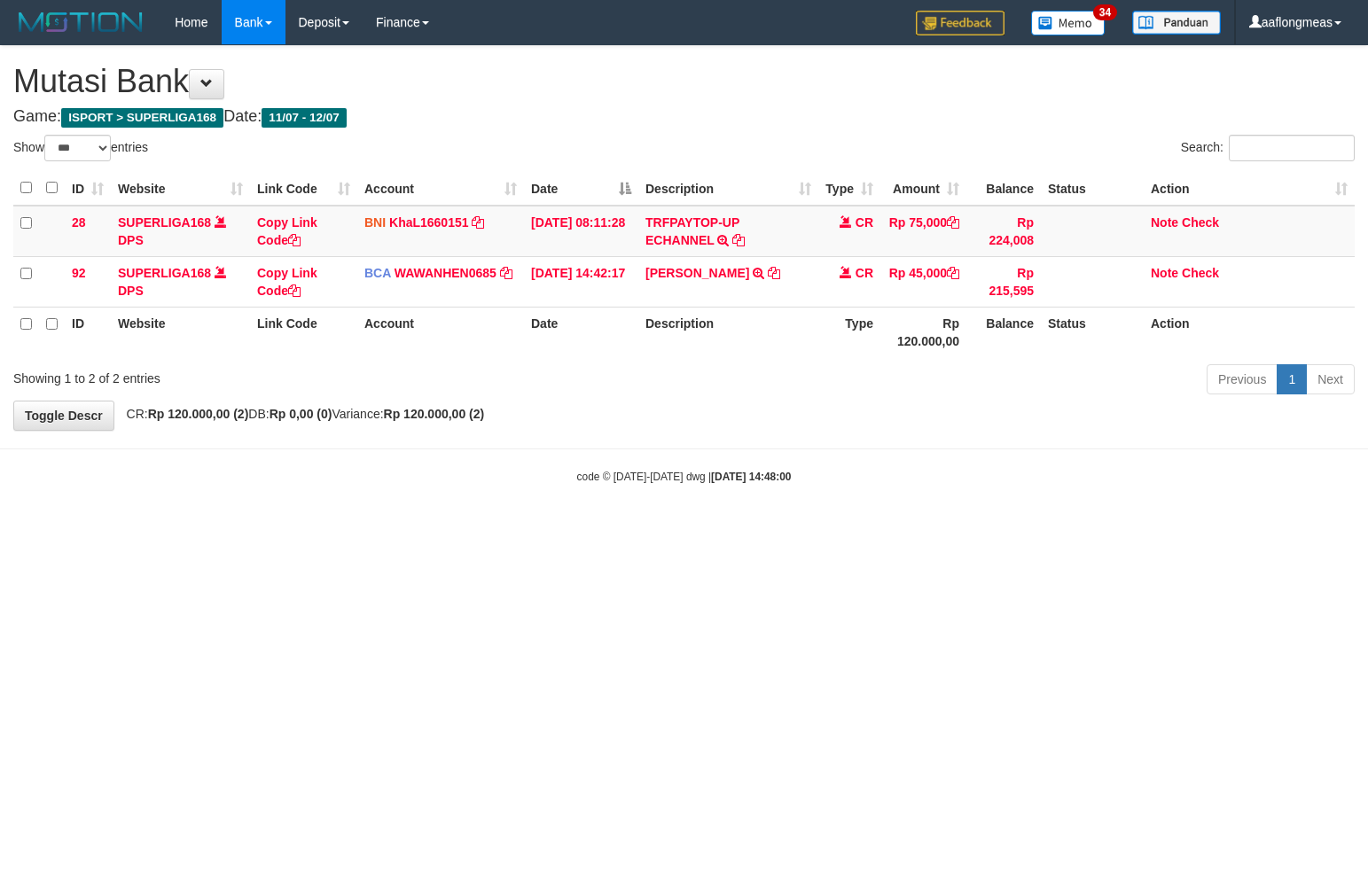 select on "***" 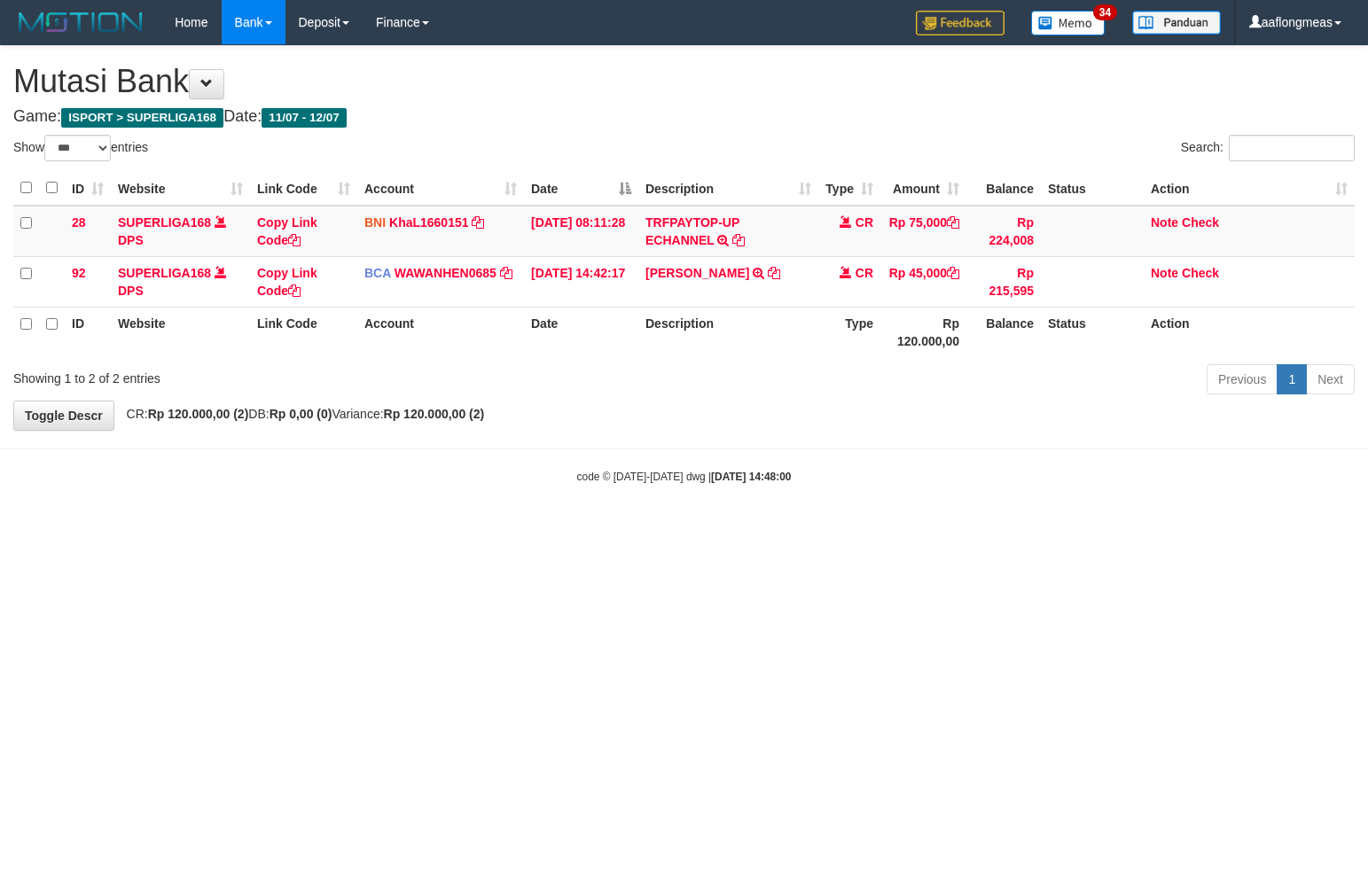 scroll, scrollTop: 0, scrollLeft: 0, axis: both 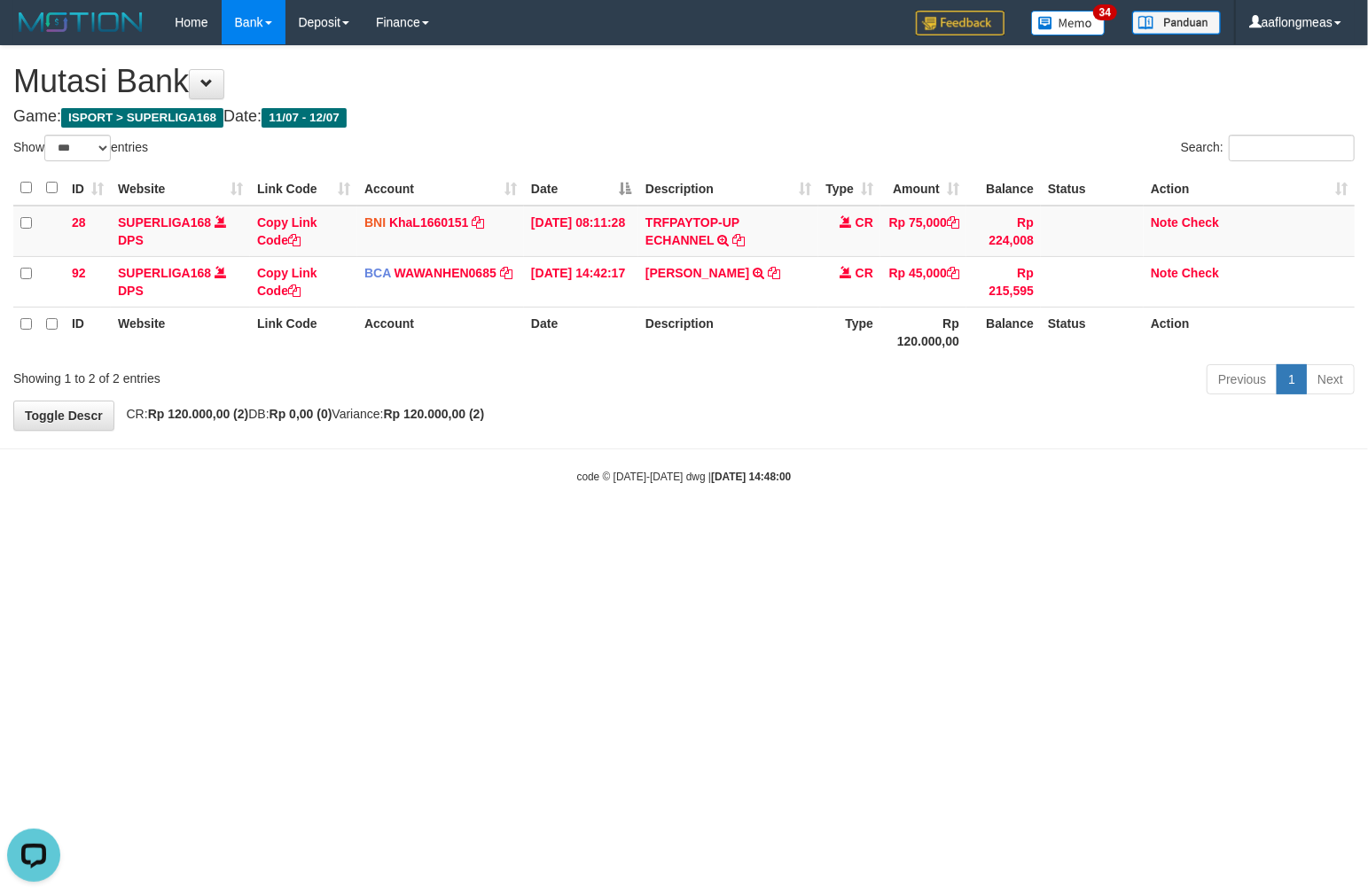 click on "Toggle navigation
Home
Bank
Account List
Load
By Website
Group
[ISPORT]													SUPERLIGA168
By Load Group (DPS)" at bounding box center [684, 264] 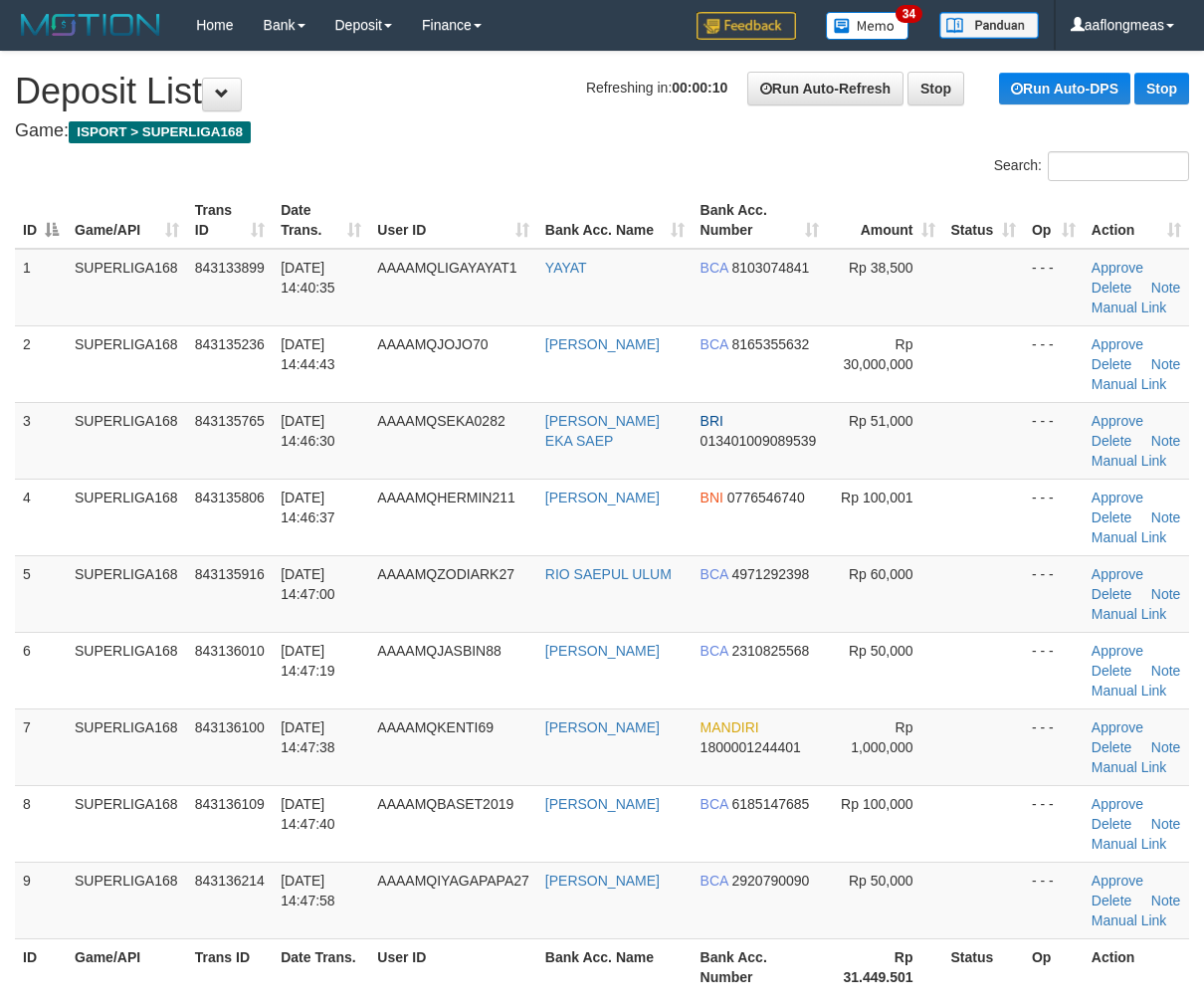 scroll, scrollTop: 0, scrollLeft: 0, axis: both 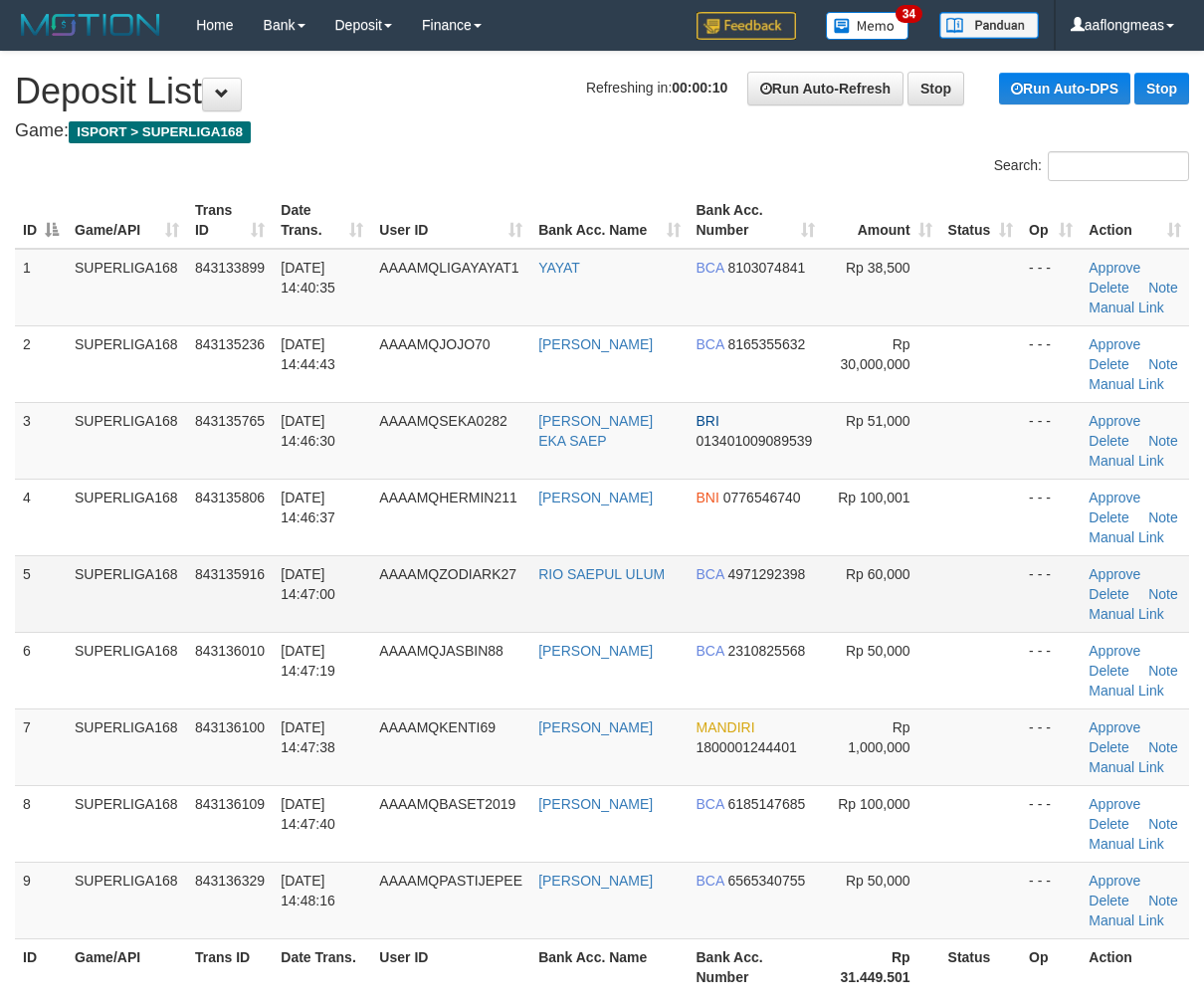 click at bounding box center (981, 593) 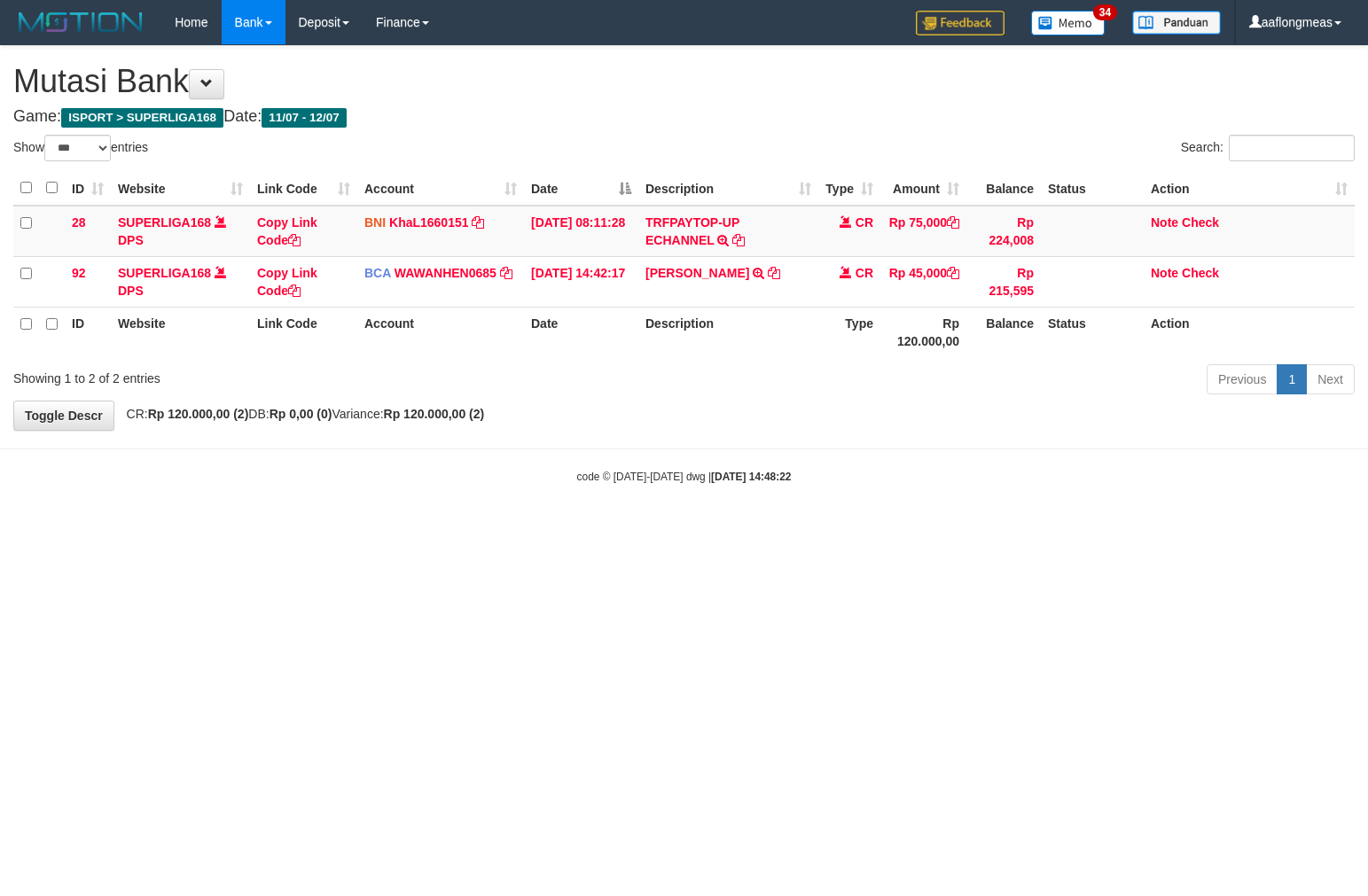 select on "***" 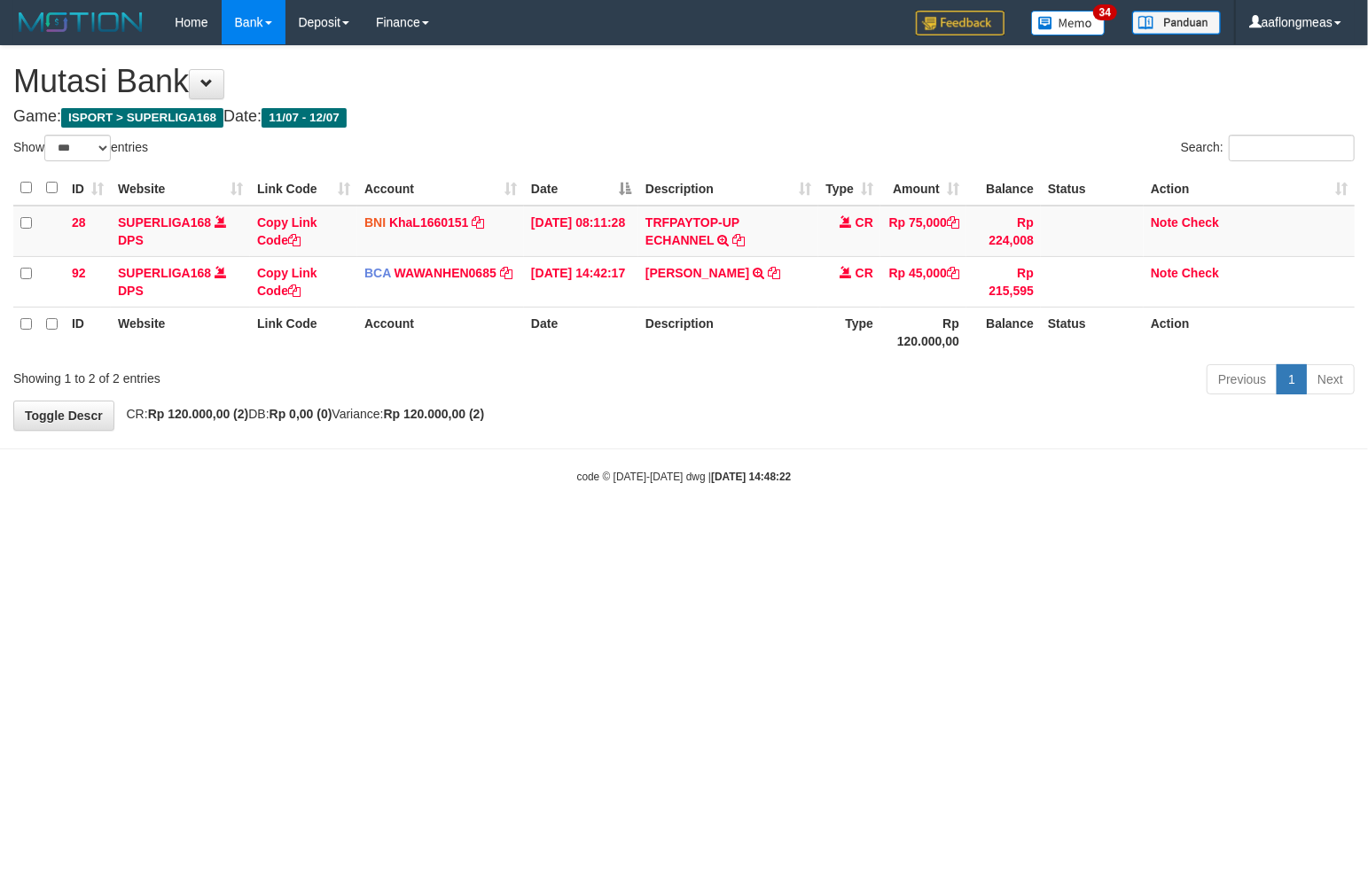 click on "Toggle navigation
Home
Bank
Account List
Load
By Website
Group
[ISPORT]													SUPERLIGA168
By Load Group (DPS)" at bounding box center (684, 264) 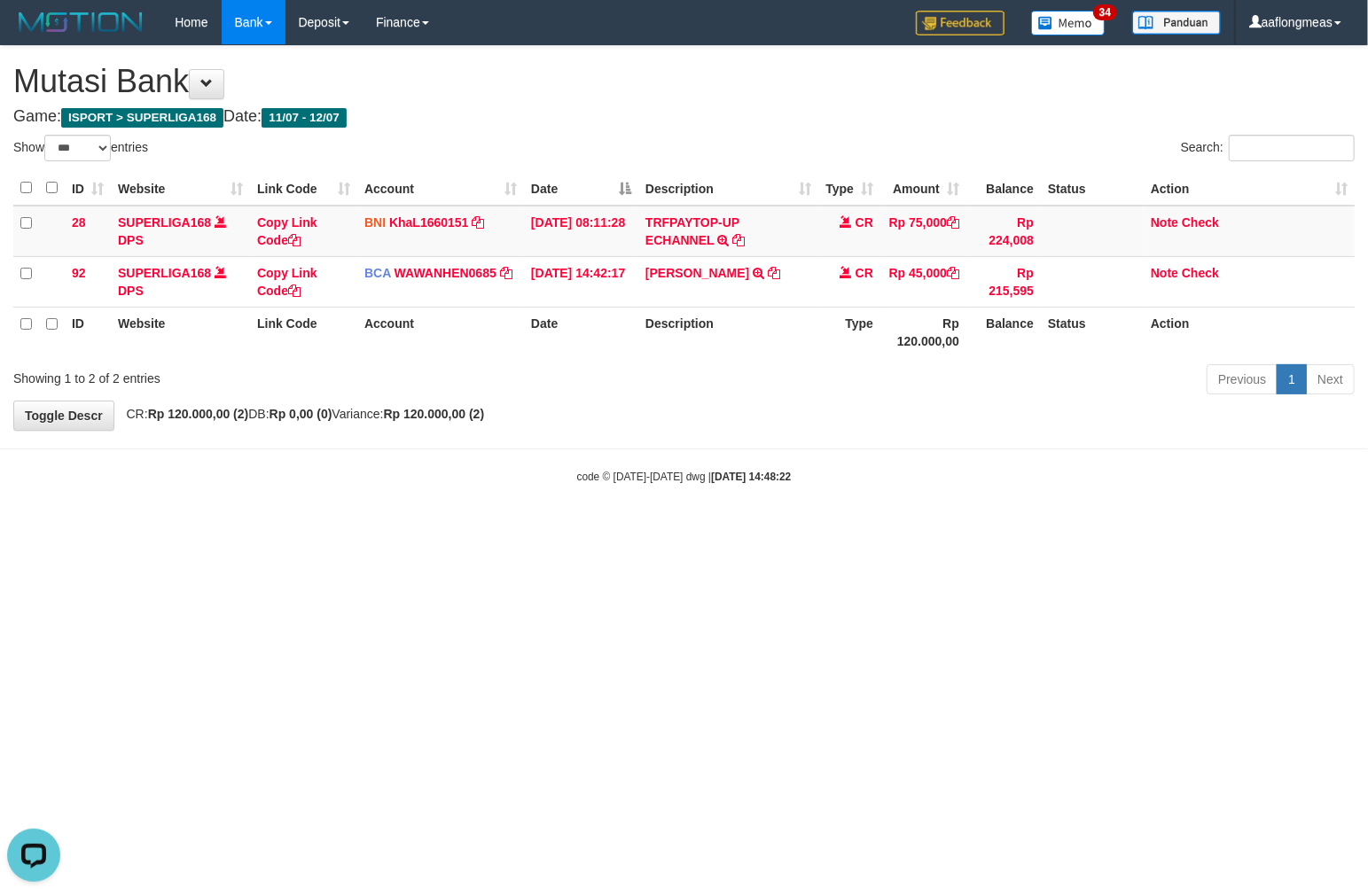 scroll, scrollTop: 0, scrollLeft: 0, axis: both 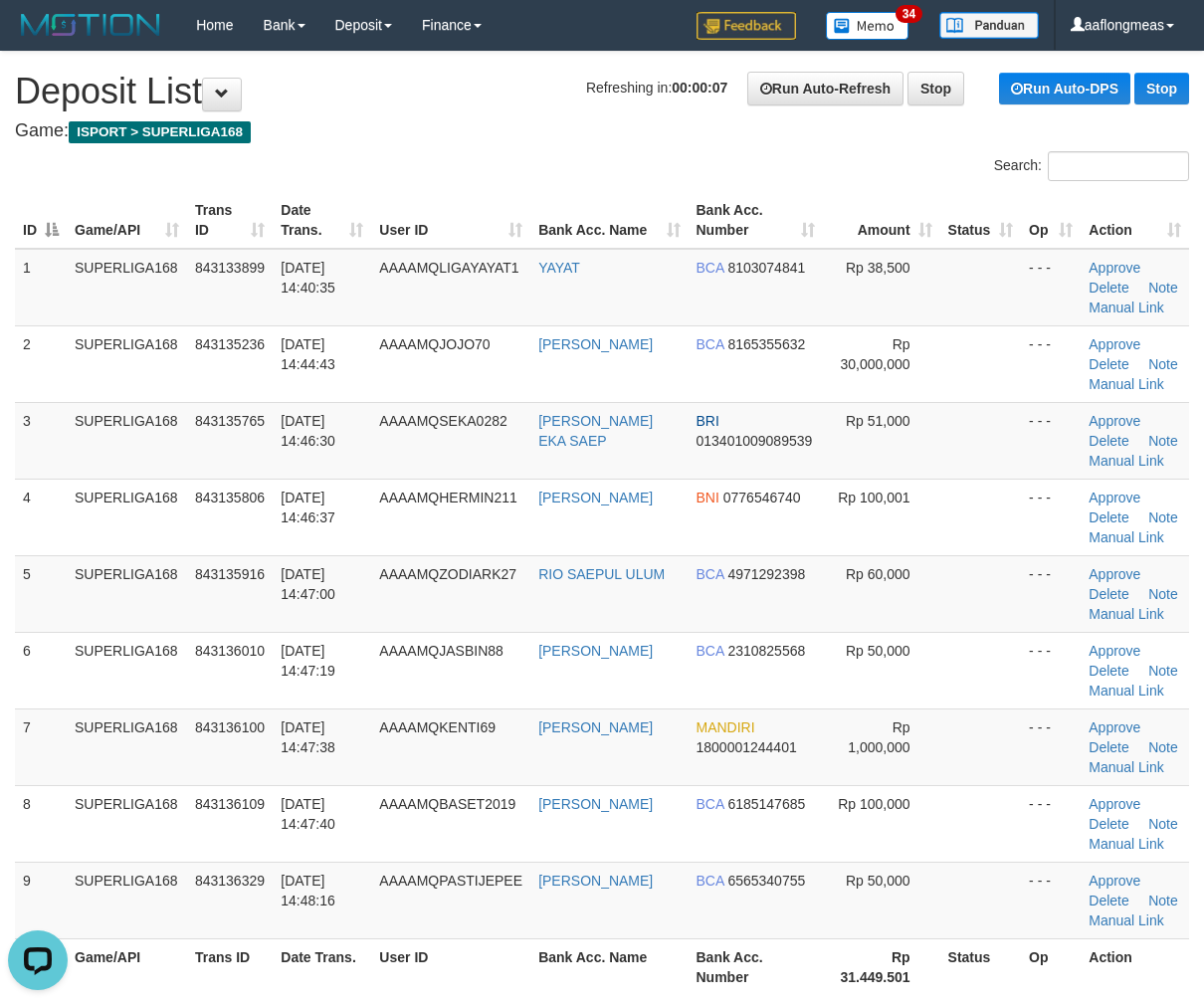 click on "5
SUPERLIGA168
843135916
12/07/2025 14:47:00
AAAAMQZODIARK27
RIO SAEPUL ULUM
BCA
4971292398
Rp 60,000
- - -
Approve
Delete
Note
Manual Link" at bounding box center (602, 593) 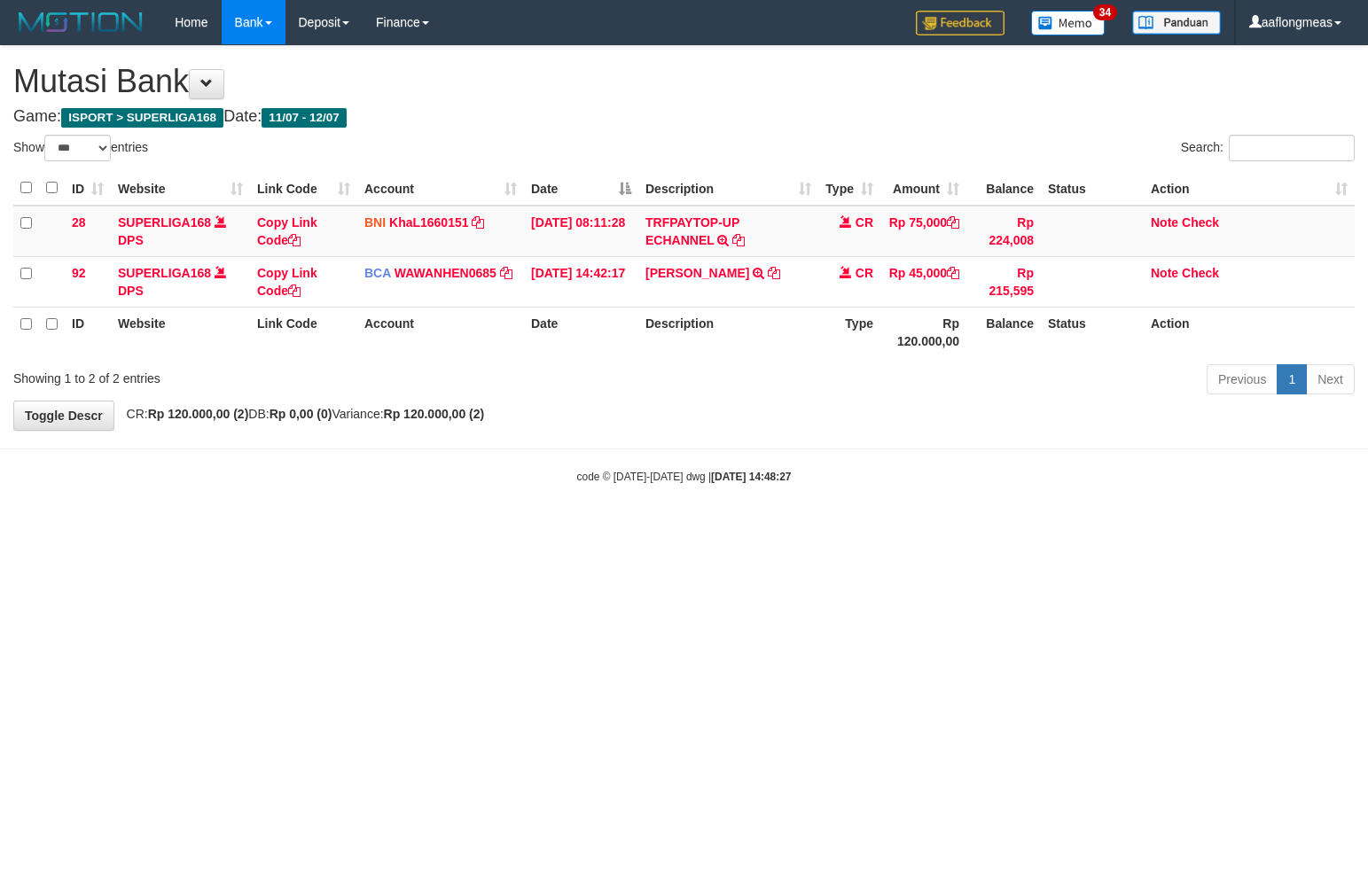 select on "***" 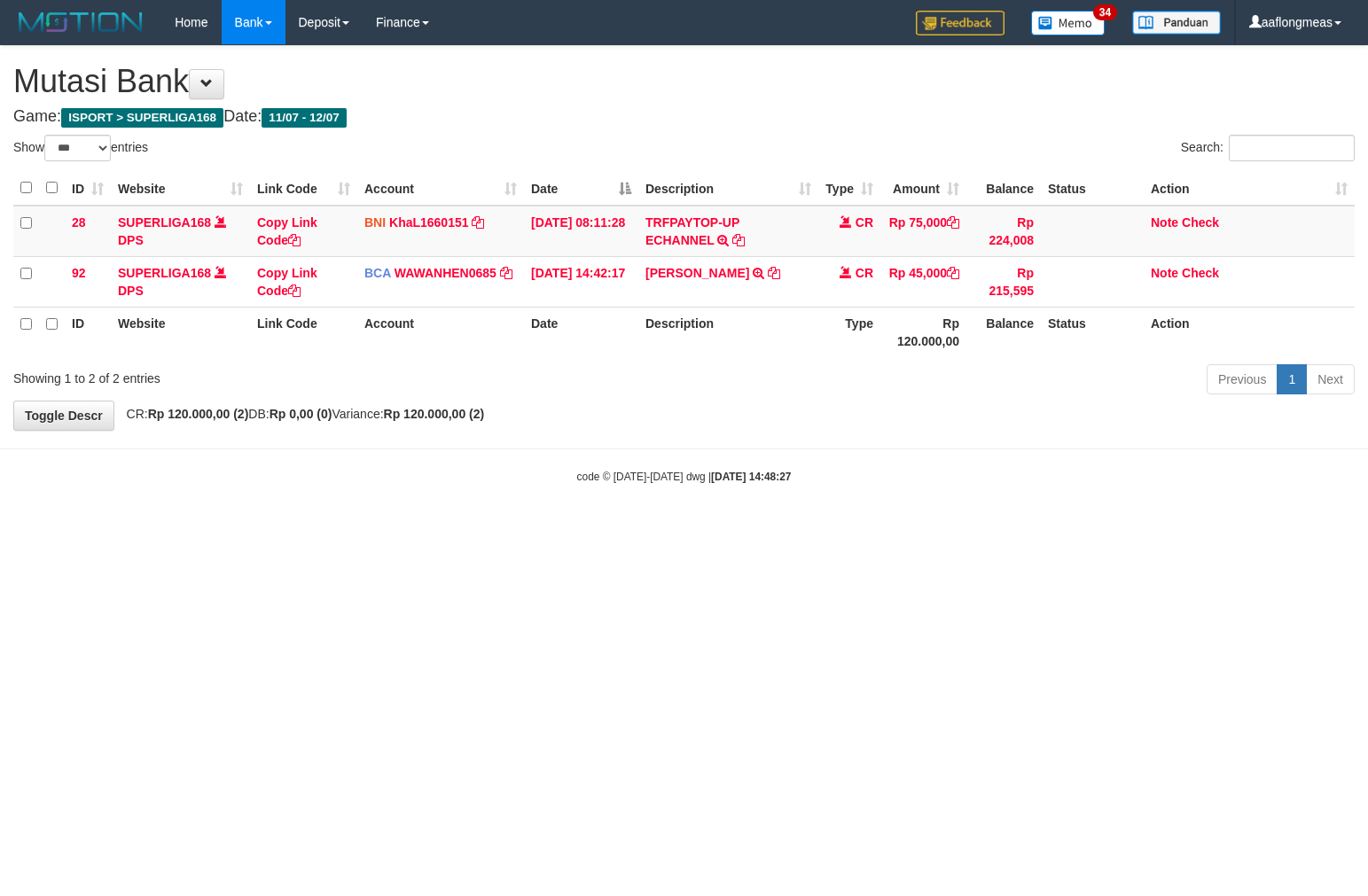 scroll, scrollTop: 0, scrollLeft: 0, axis: both 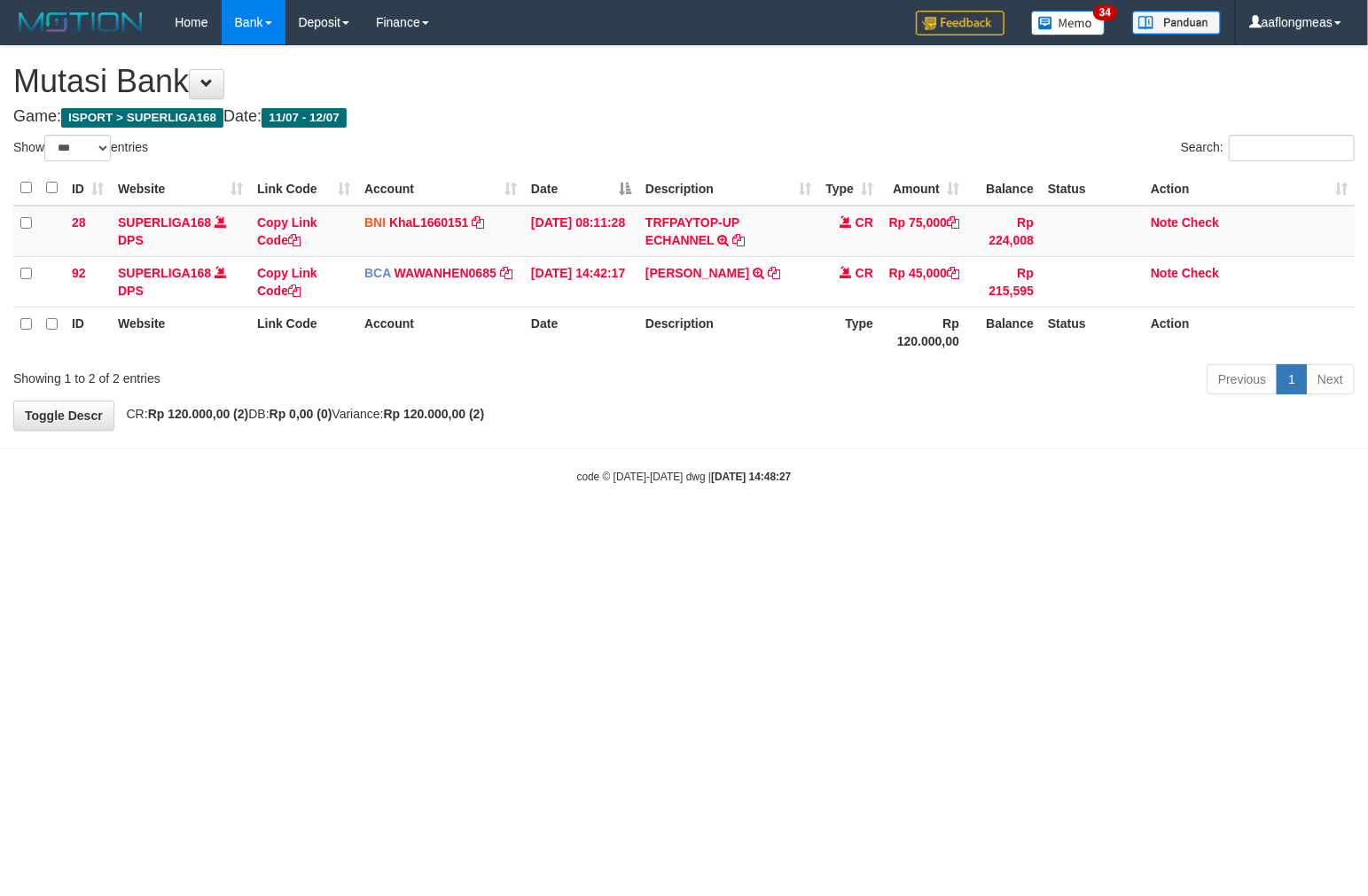 click on "Toggle navigation
Home
Bank
Account List
Load
By Website
Group
[ISPORT]													SUPERLIGA168
By Load Group (DPS)" at bounding box center [684, 264] 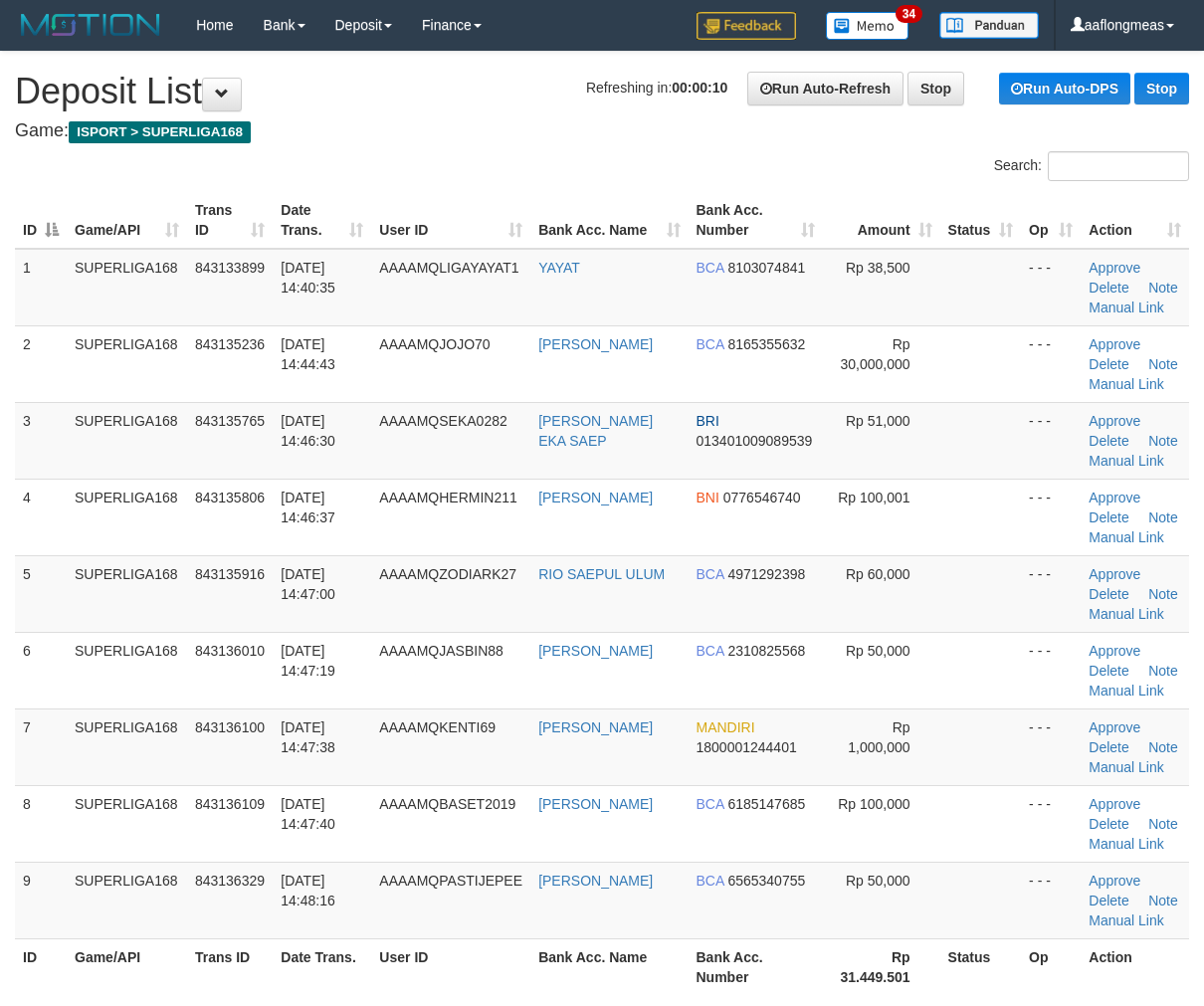 scroll, scrollTop: 0, scrollLeft: 0, axis: both 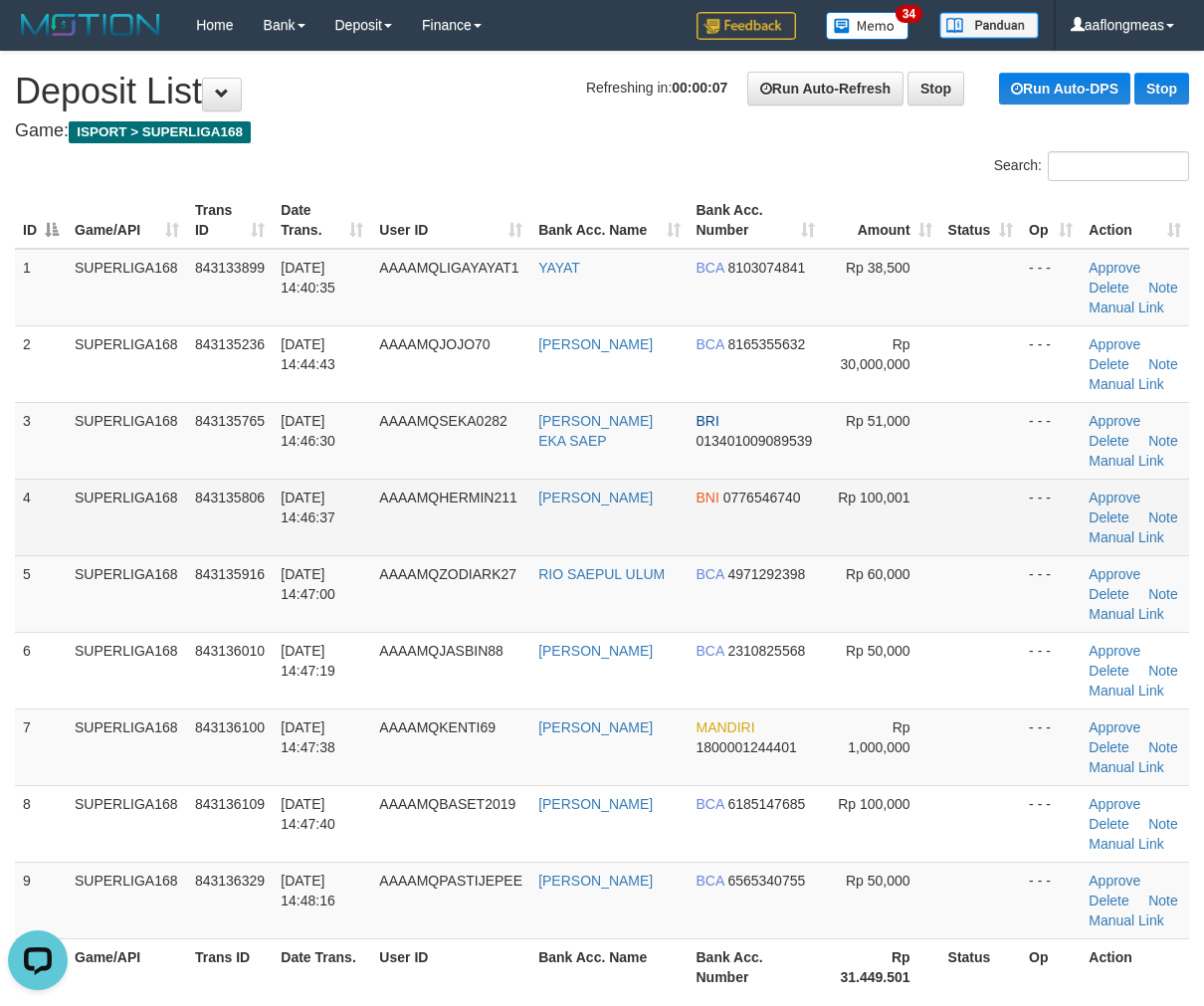 drag, startPoint x: 975, startPoint y: 573, endPoint x: 1186, endPoint y: 550, distance: 212.24985 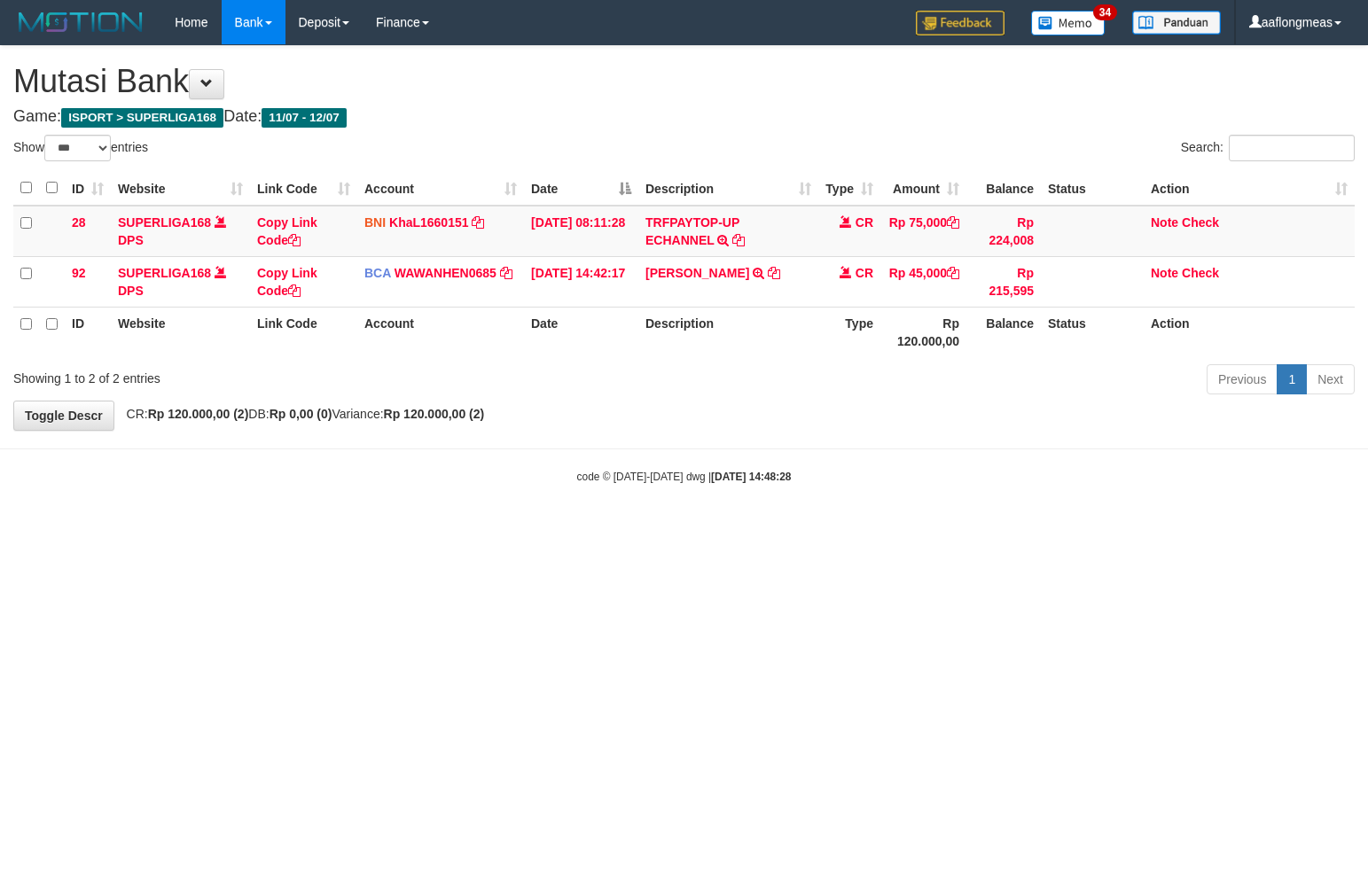 select on "***" 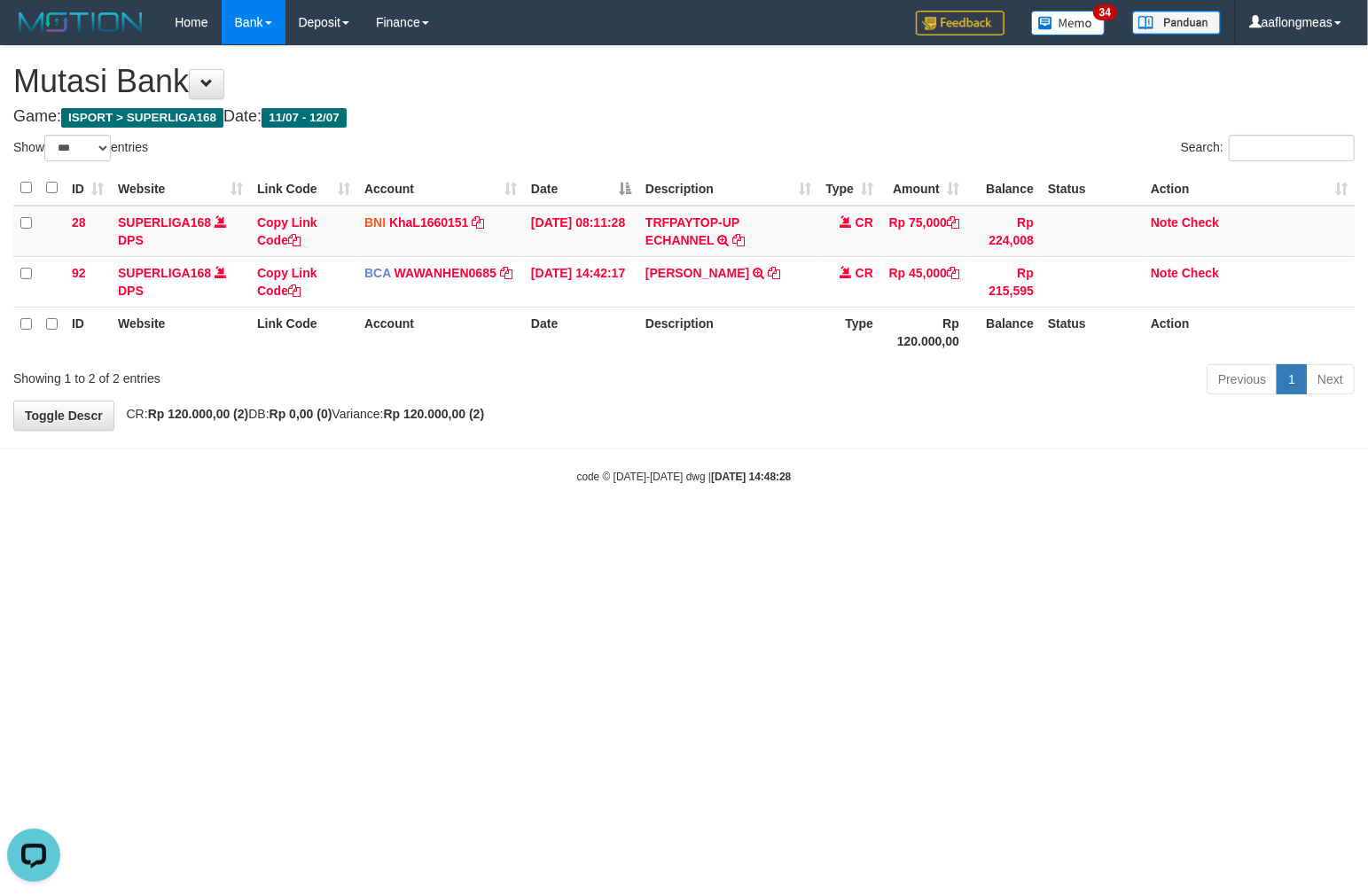 scroll, scrollTop: 0, scrollLeft: 0, axis: both 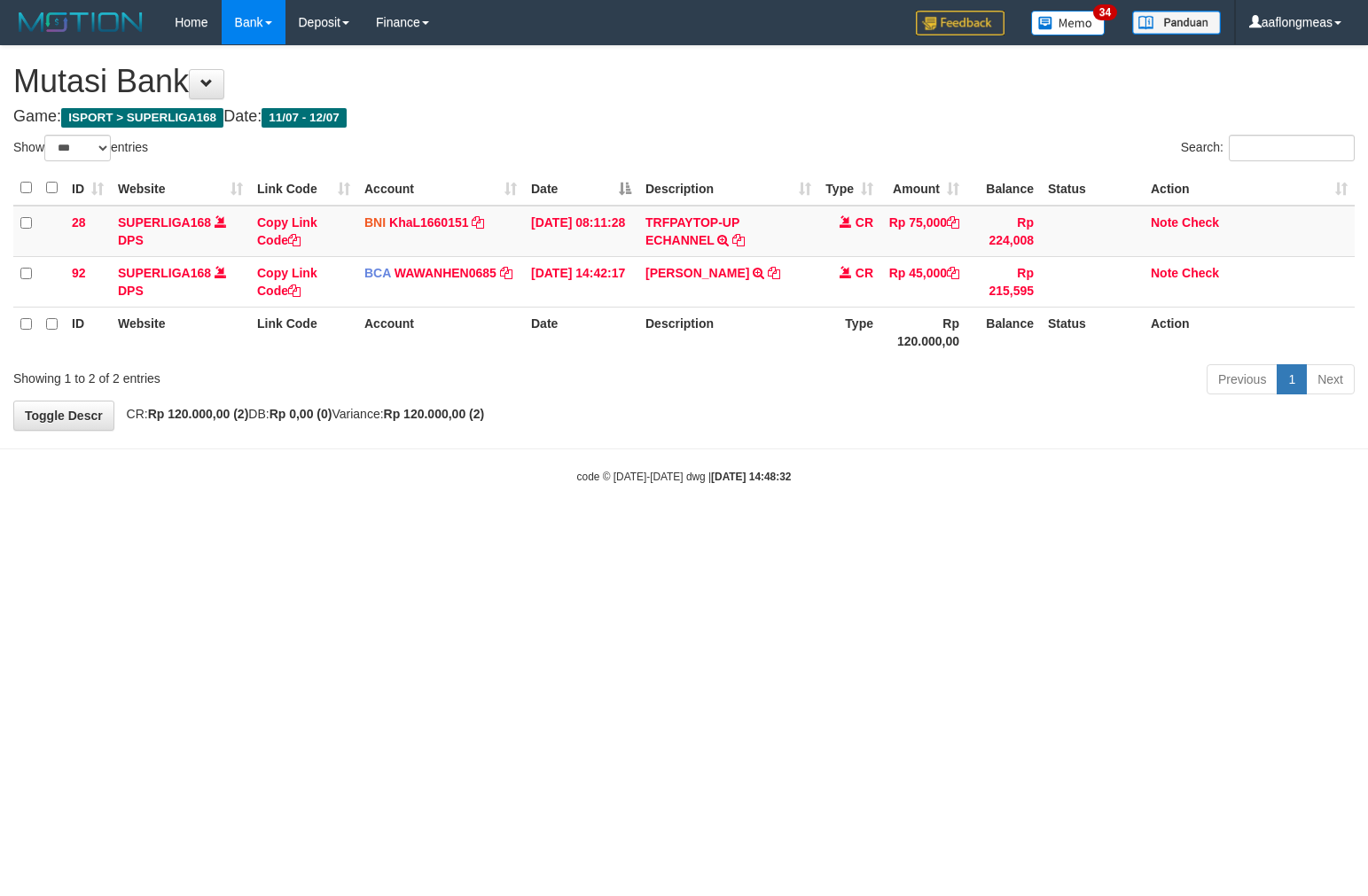 select on "***" 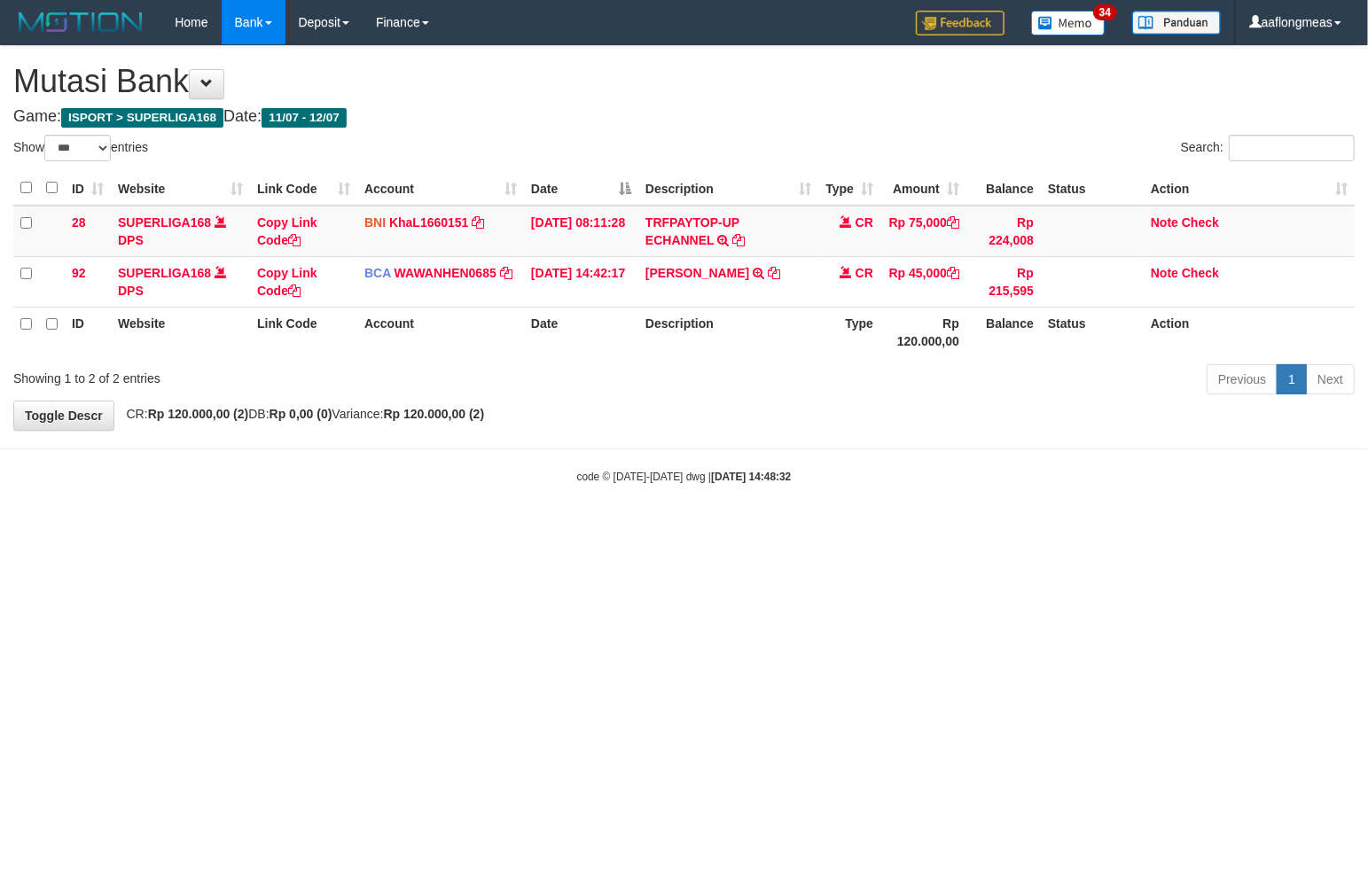 click on "Toggle navigation
Home
Bank
Account List
Load
By Website
Group
[ISPORT]													SUPERLIGA168
By Load Group (DPS)
34" at bounding box center (684, 264) 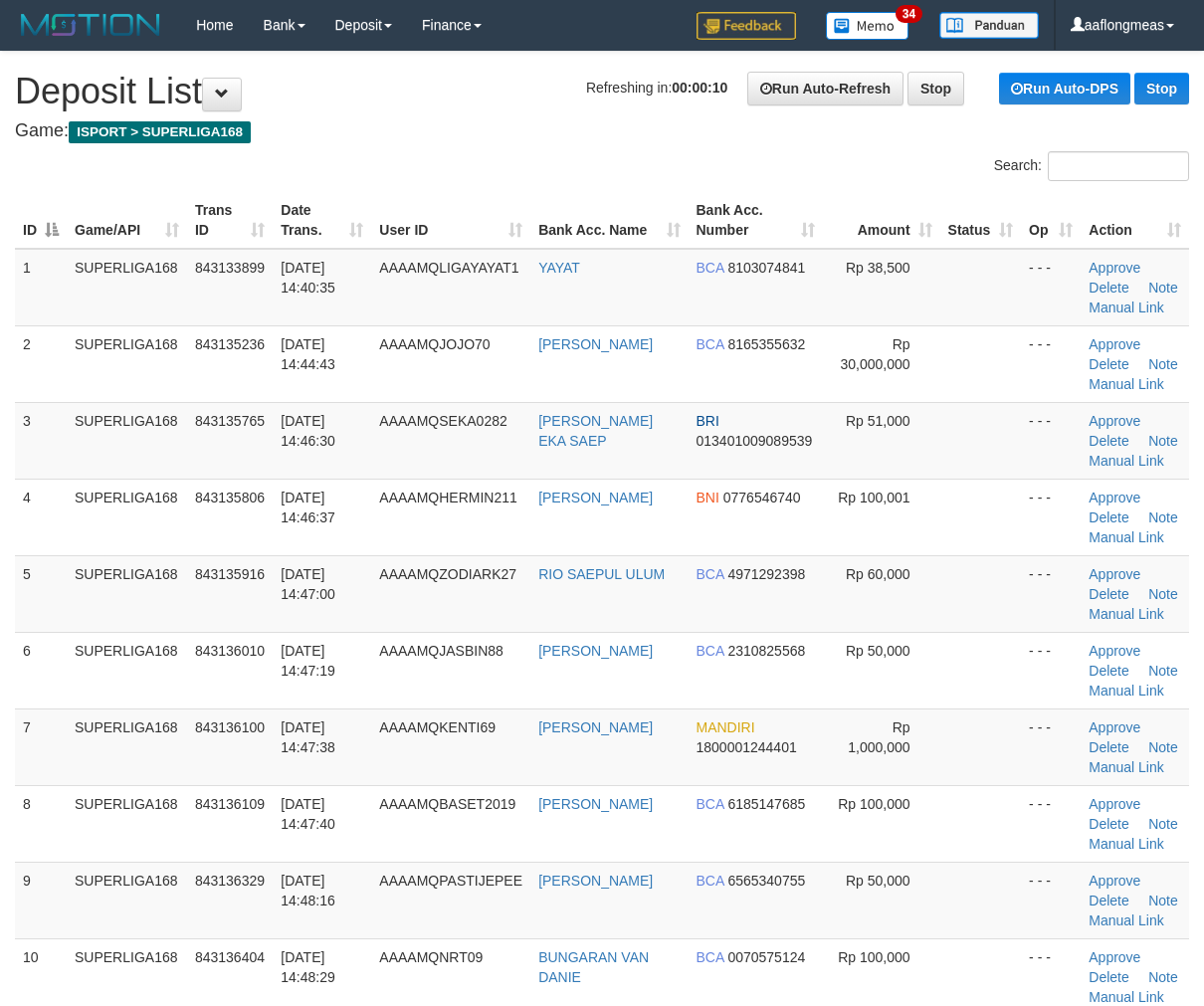 scroll, scrollTop: 0, scrollLeft: 0, axis: both 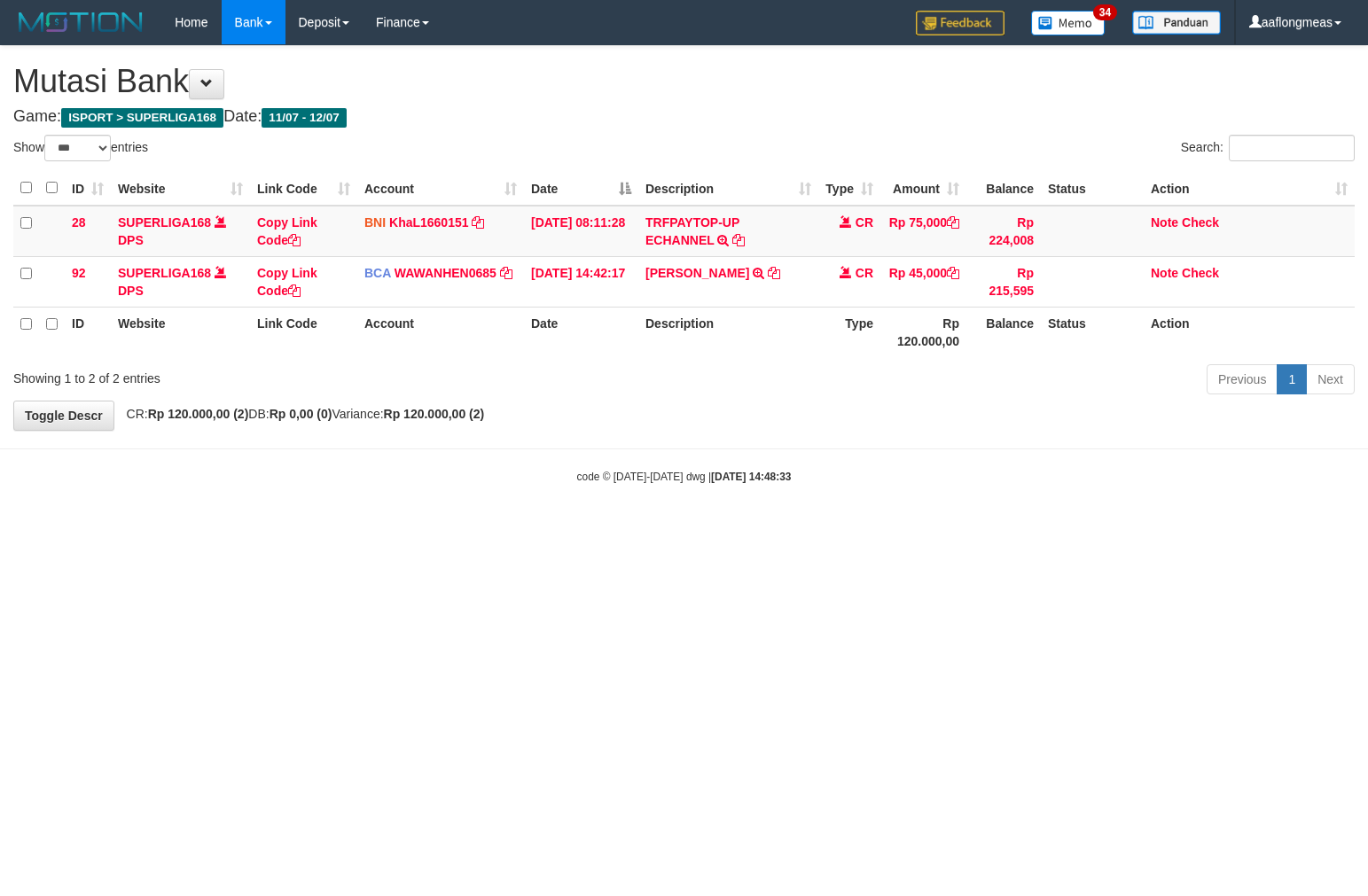 select on "***" 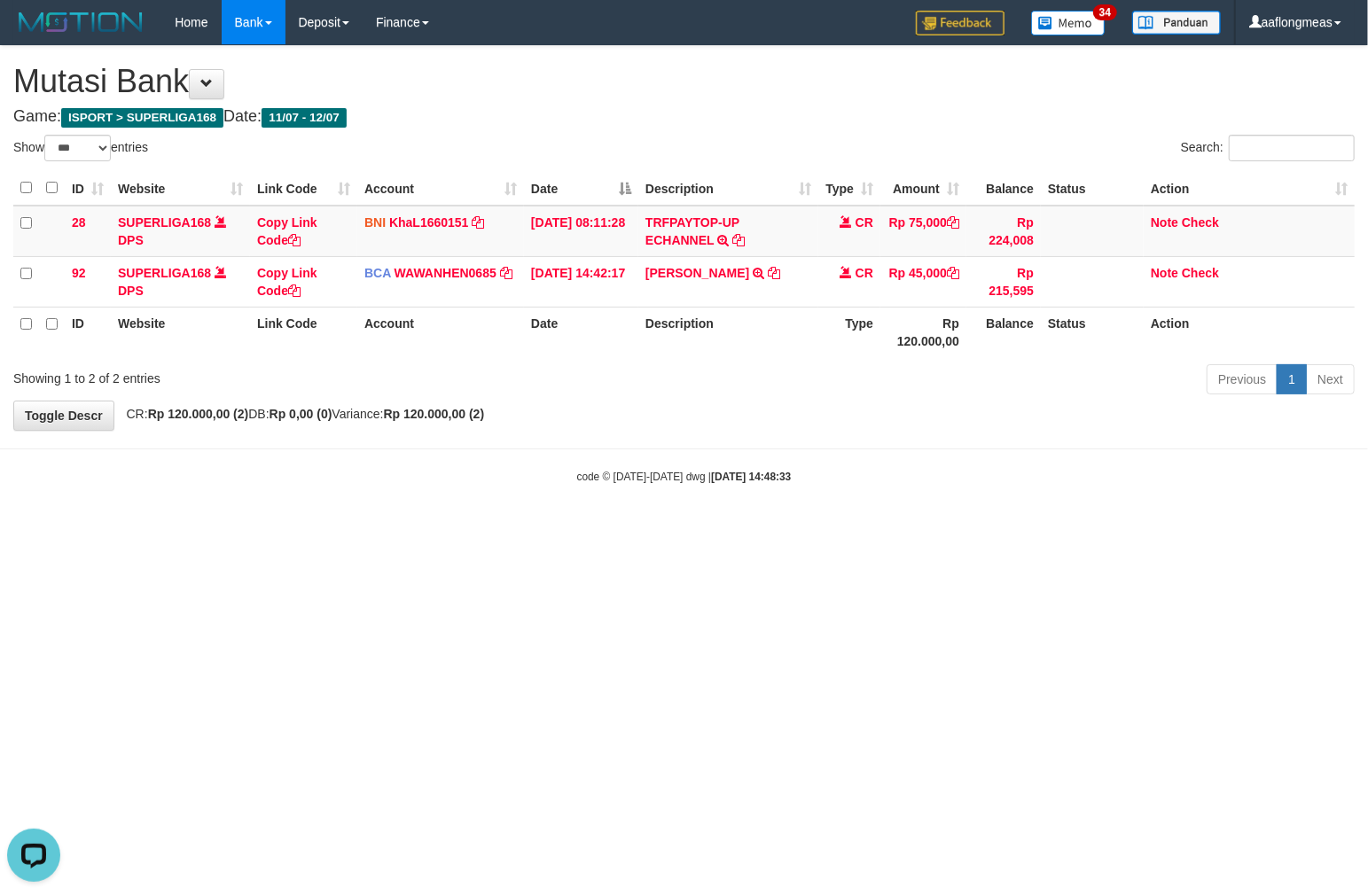scroll, scrollTop: 0, scrollLeft: 0, axis: both 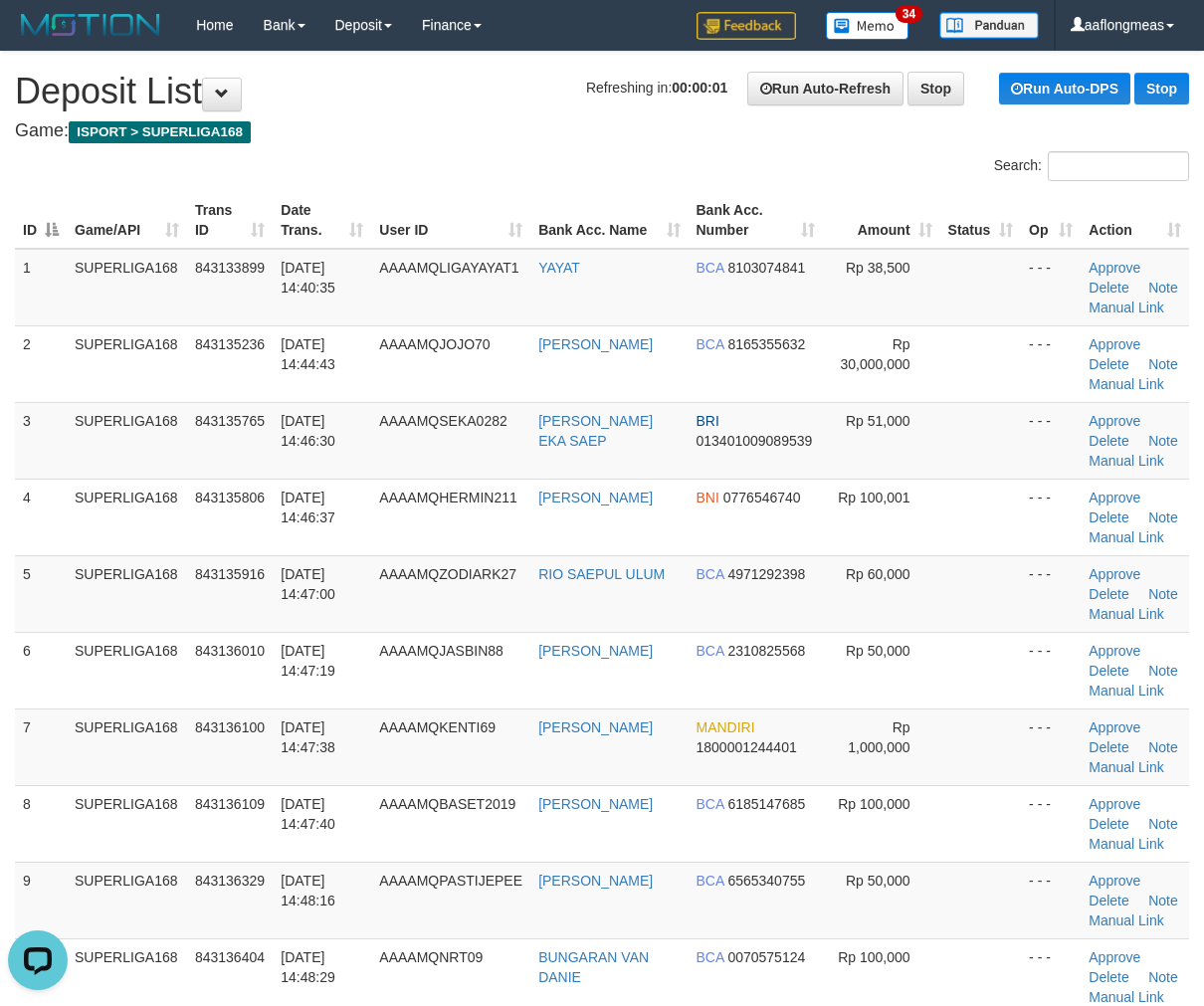 drag, startPoint x: 933, startPoint y: 590, endPoint x: 1217, endPoint y: 563, distance: 285.2806 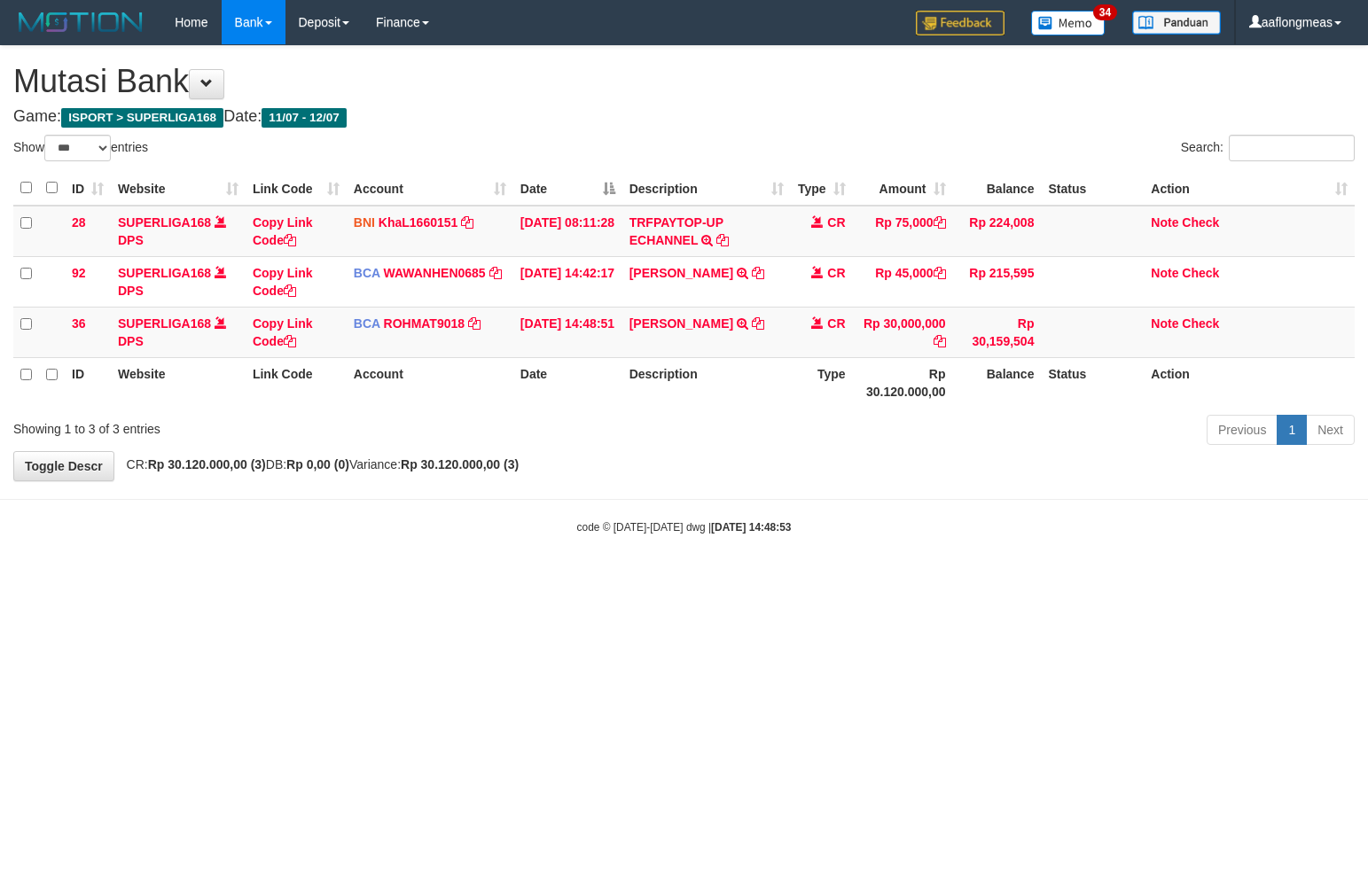 select on "***" 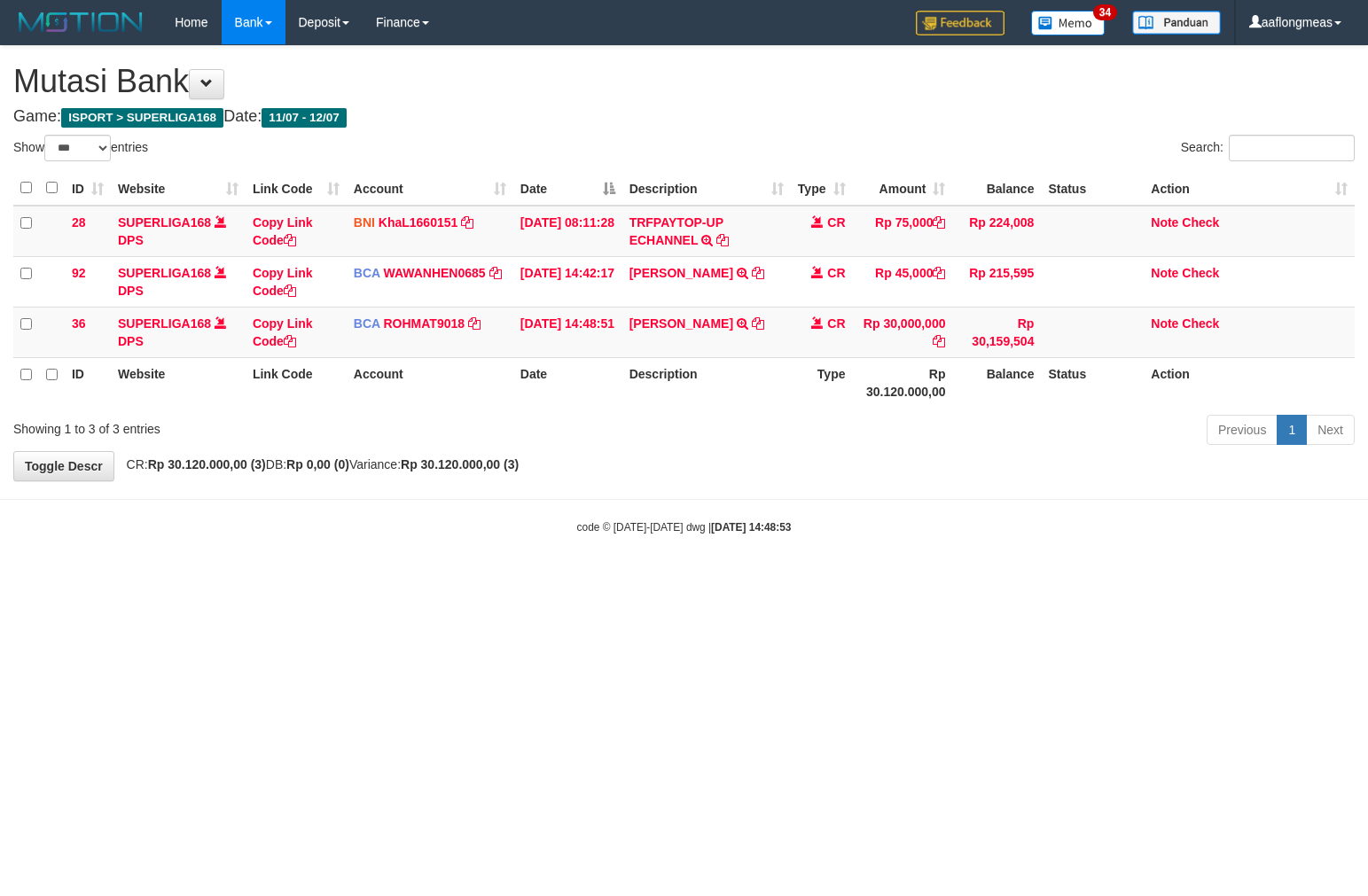 scroll, scrollTop: 0, scrollLeft: 0, axis: both 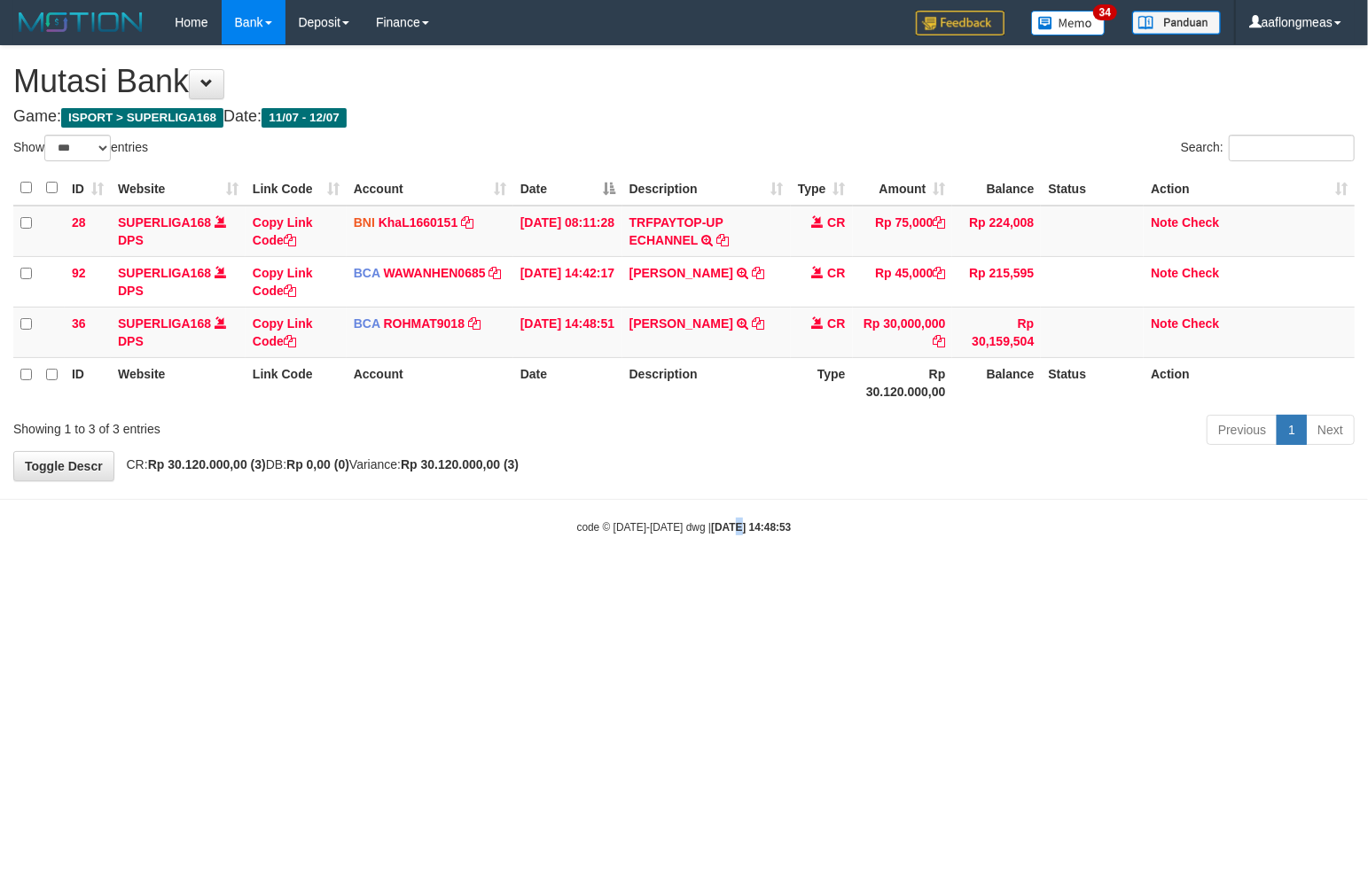 click on "Toggle navigation
Home
Bank
Account List
Load
By Website
Group
[ISPORT]													SUPERLIGA168
By Load Group (DPS)
34" at bounding box center [684, 290] 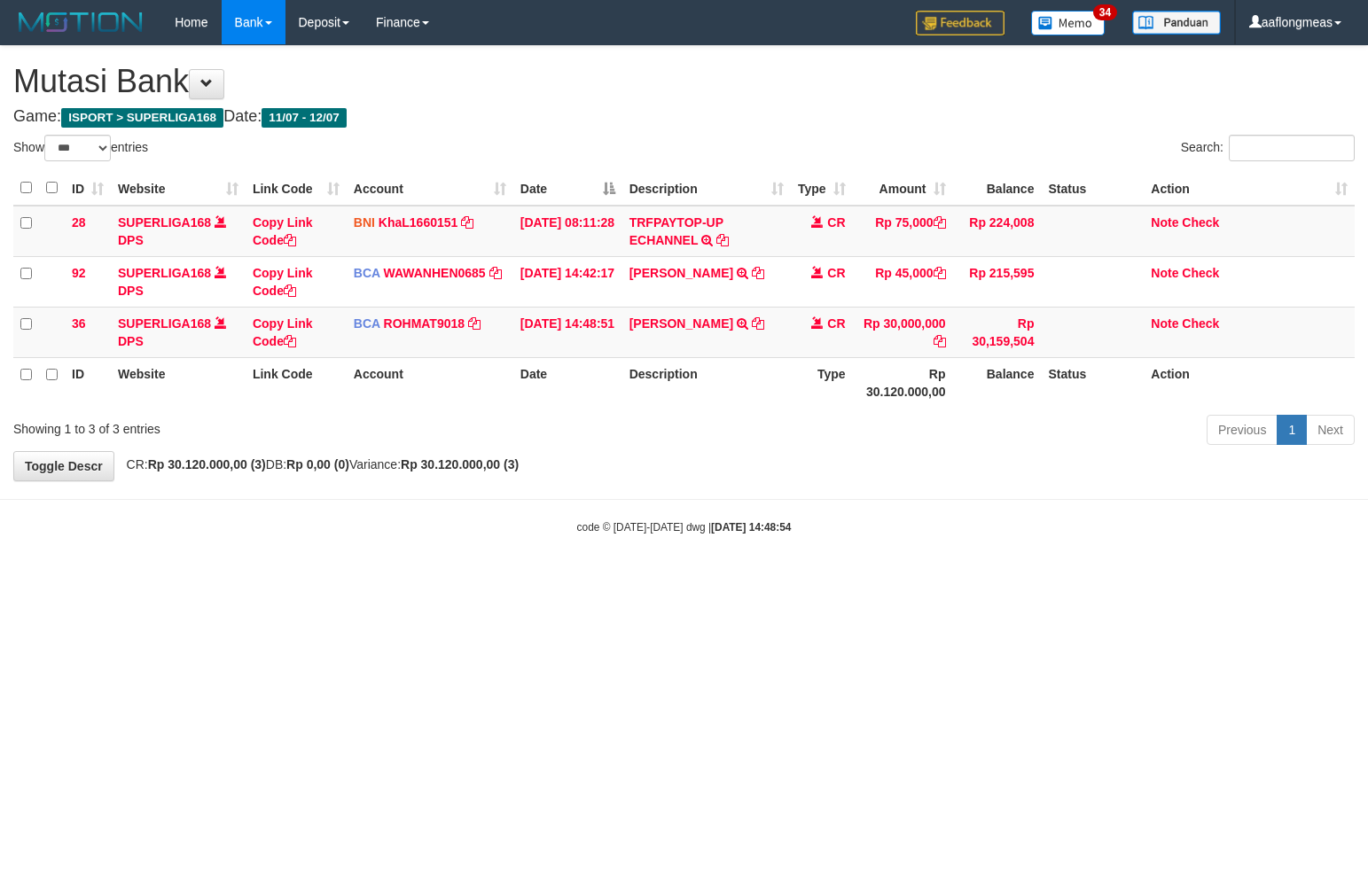 select on "***" 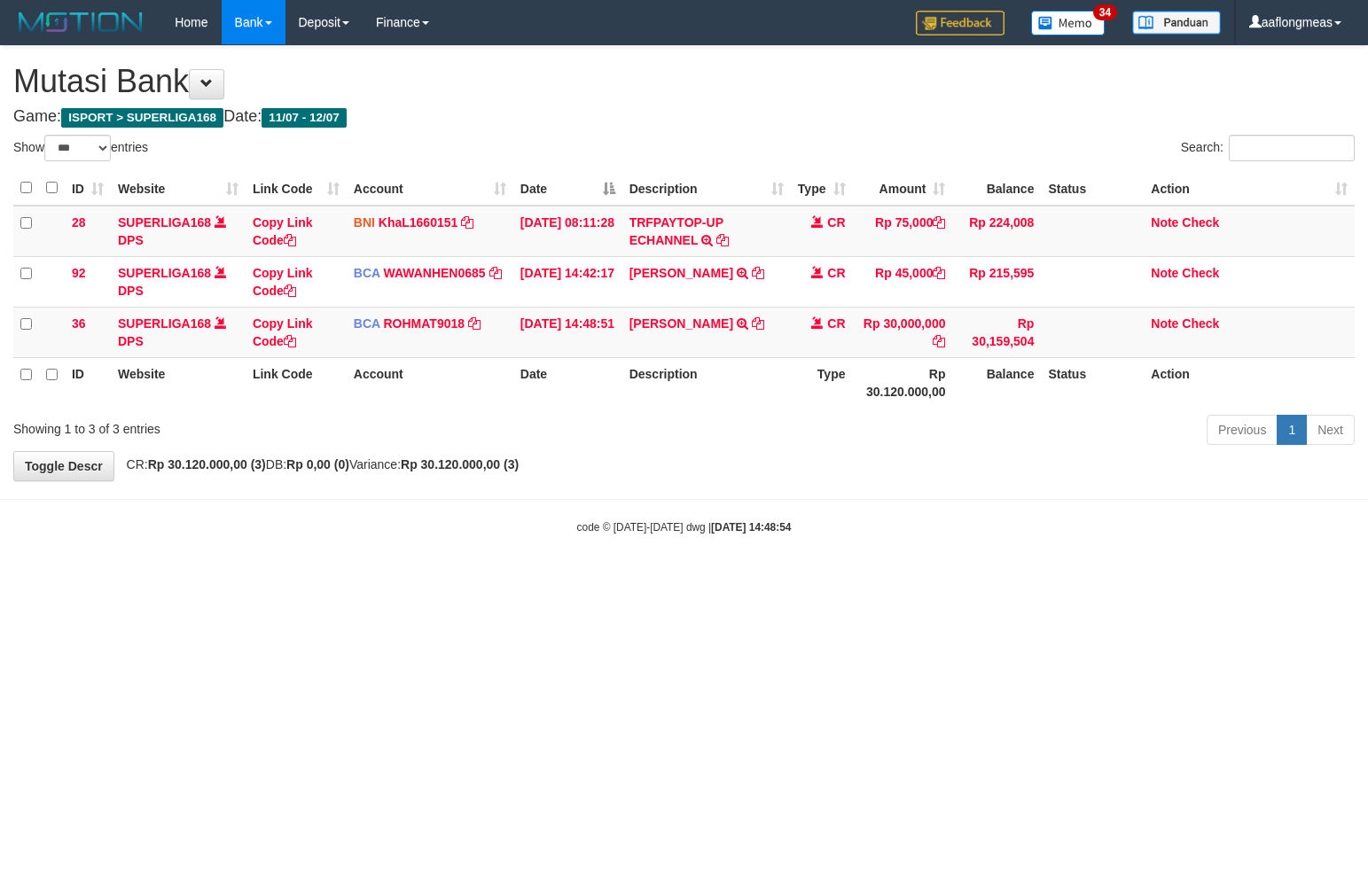 scroll, scrollTop: 0, scrollLeft: 0, axis: both 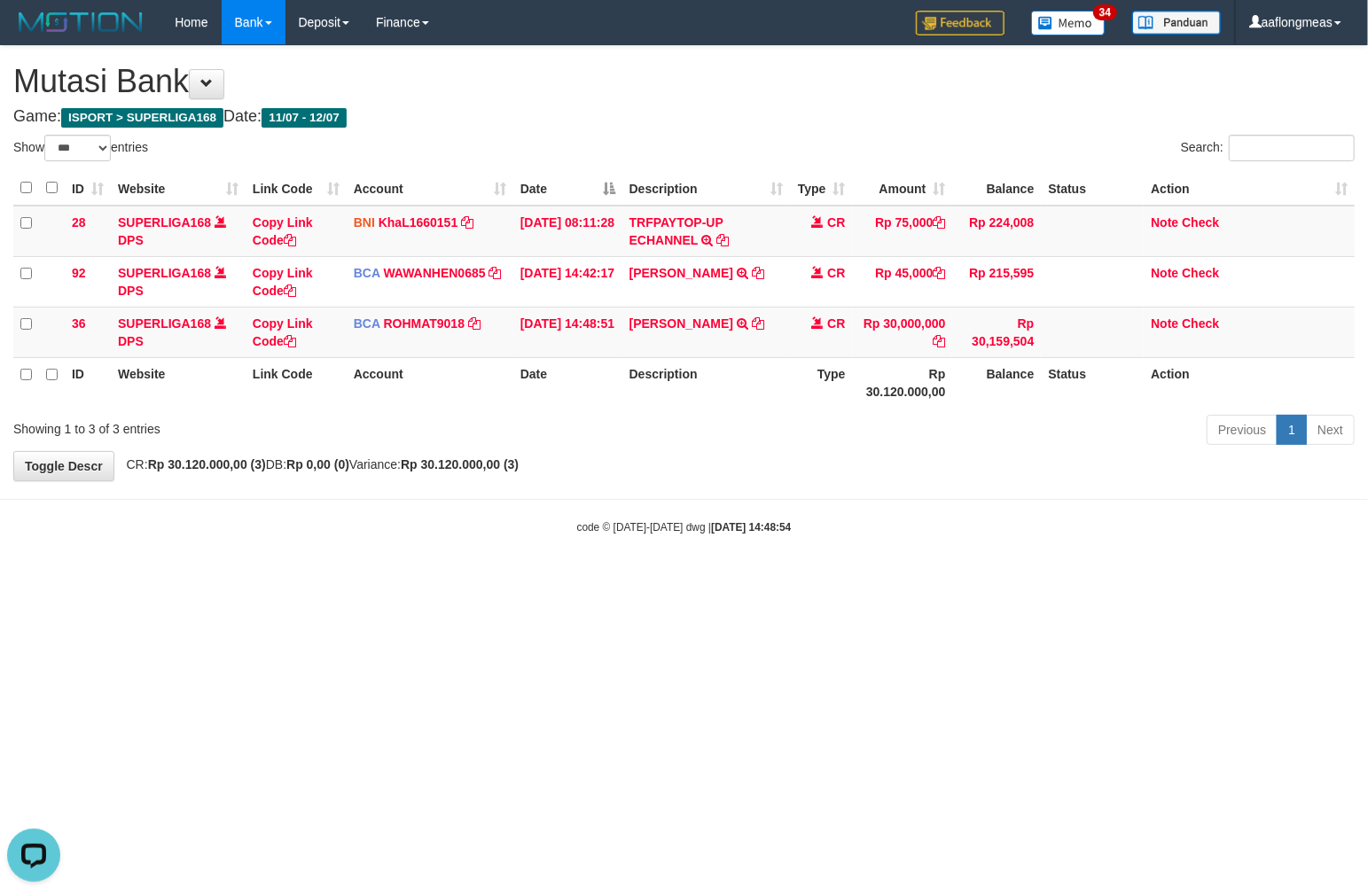 click on "Toggle navigation
Home
Bank
Account List
Load
By Website
Group
[ISPORT]													SUPERLIGA168
By Load Group (DPS)
34" at bounding box center [684, 290] 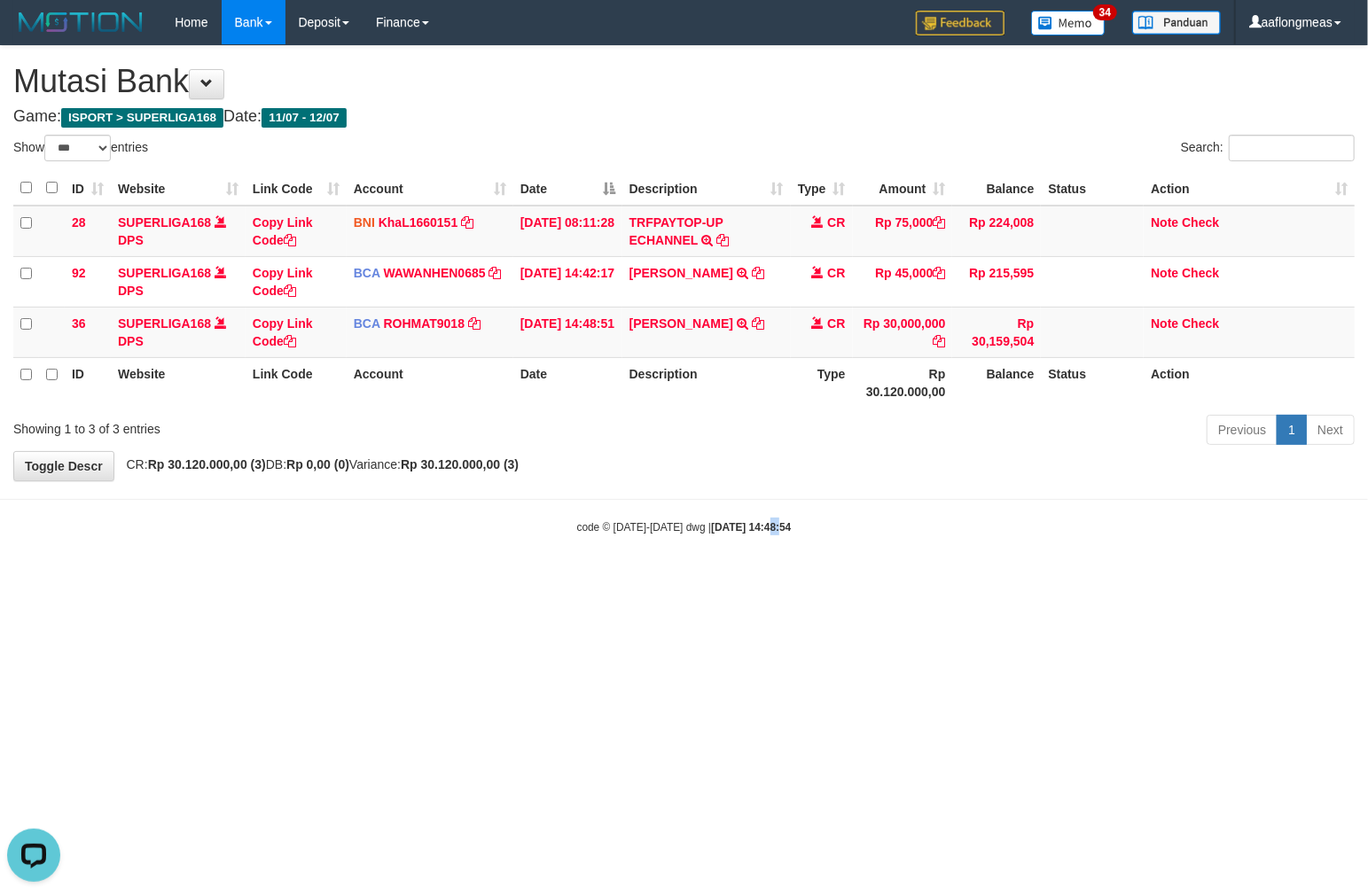 click on "Toggle navigation
Home
Bank
Account List
Load
By Website
Group
[ISPORT]													SUPERLIGA168
By Load Group (DPS)
34" at bounding box center [684, 290] 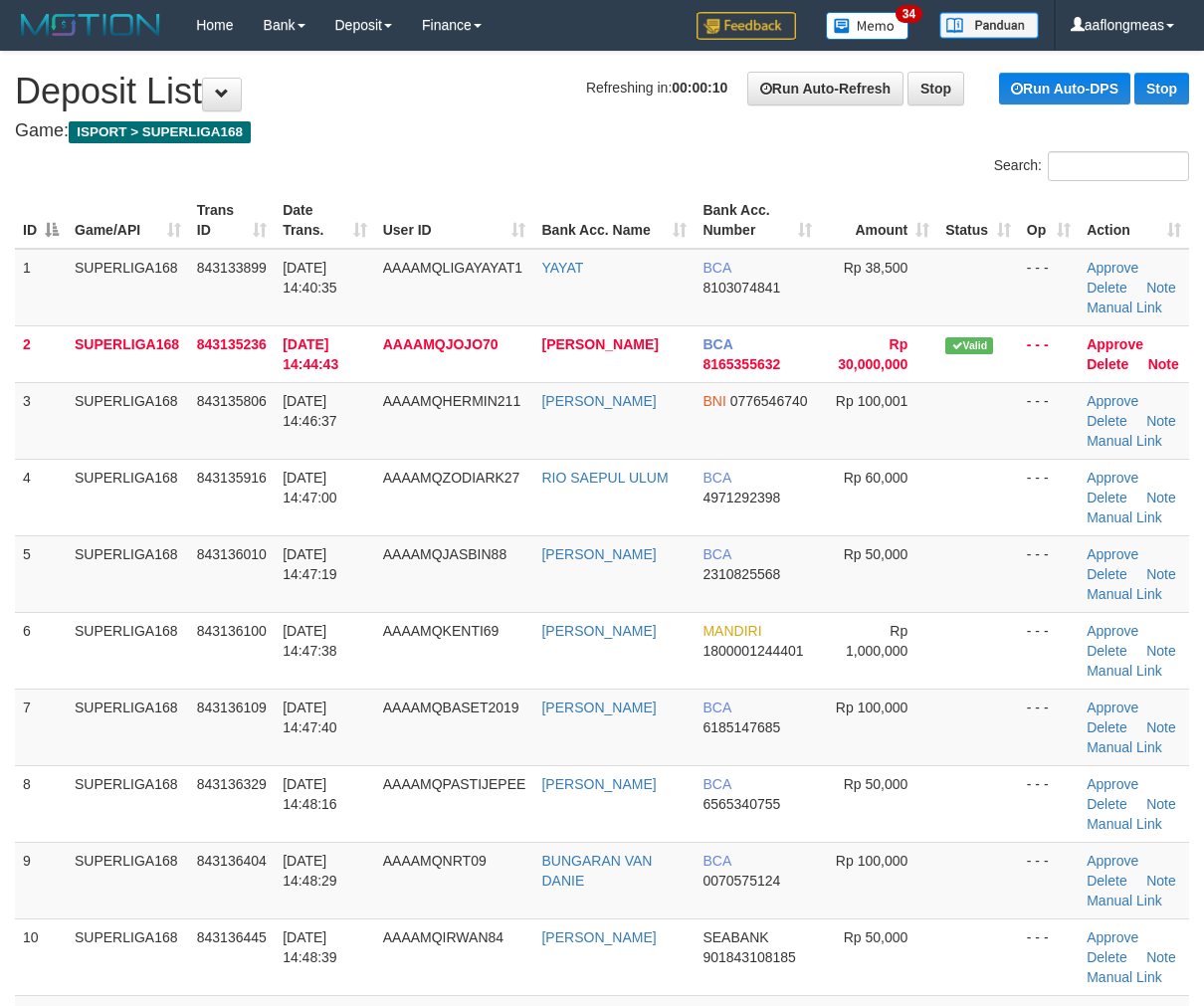 scroll, scrollTop: 0, scrollLeft: 0, axis: both 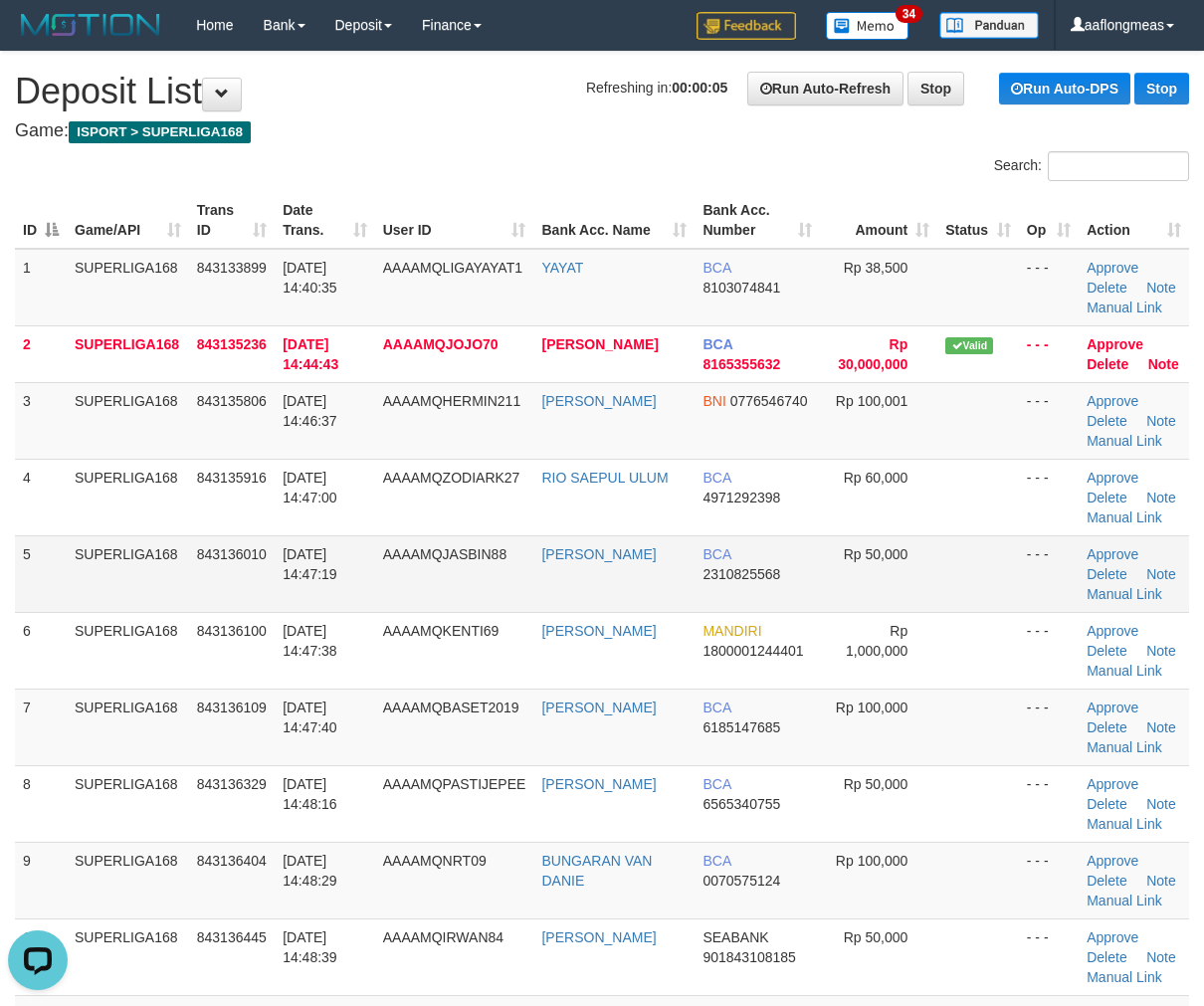 click at bounding box center [978, 573] 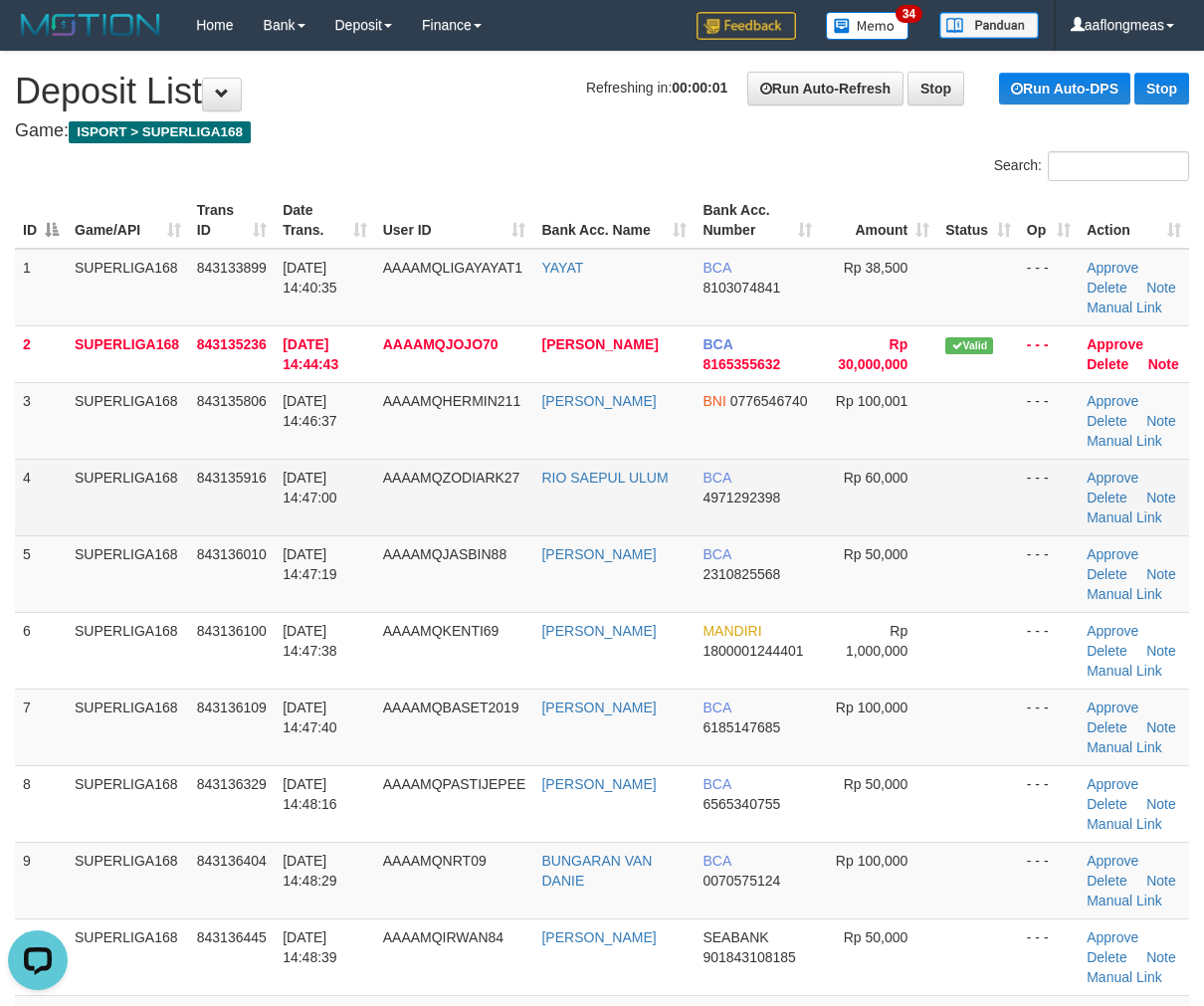 click on "Rp 60,000" at bounding box center [879, 497] 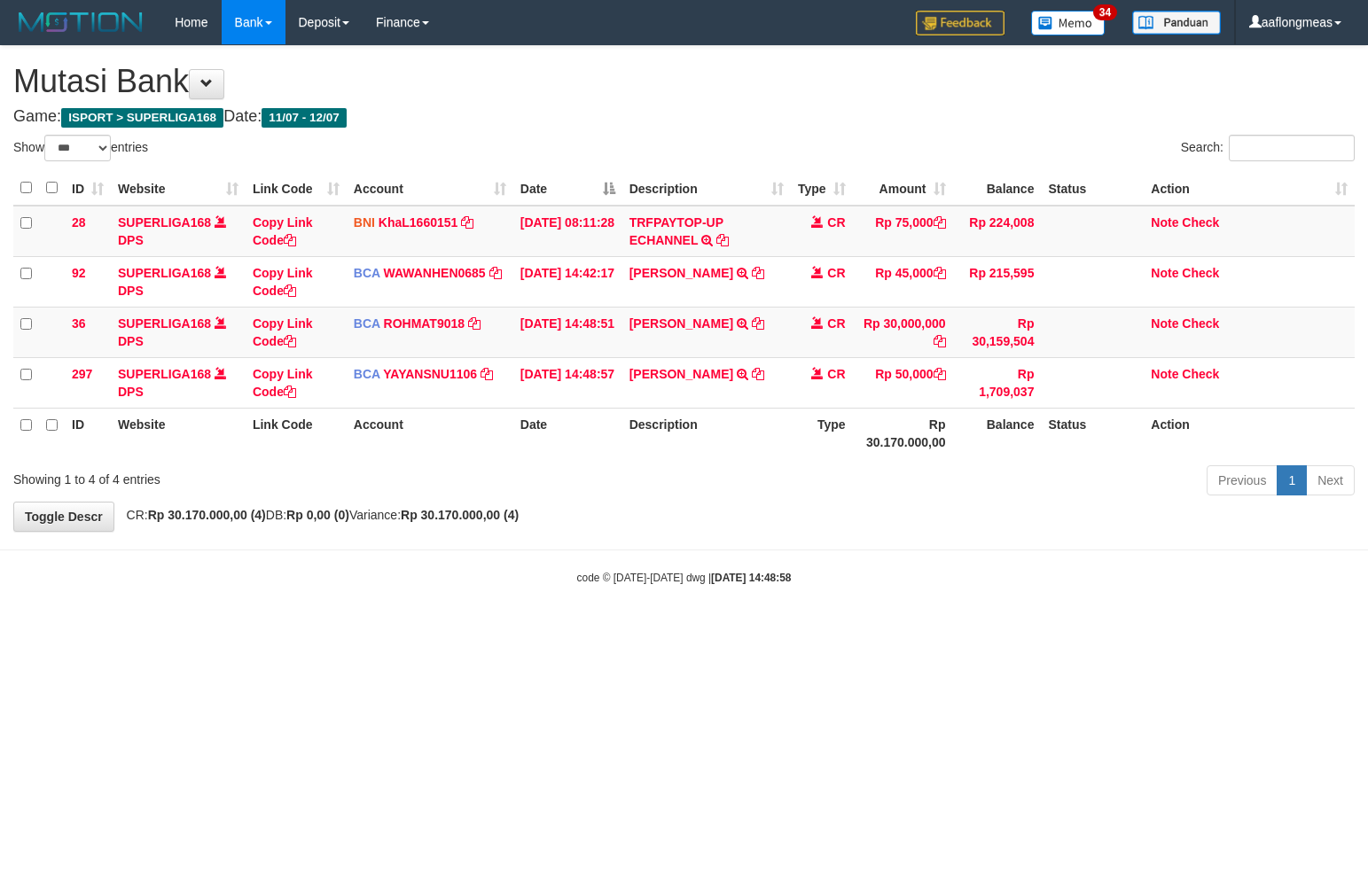 select on "***" 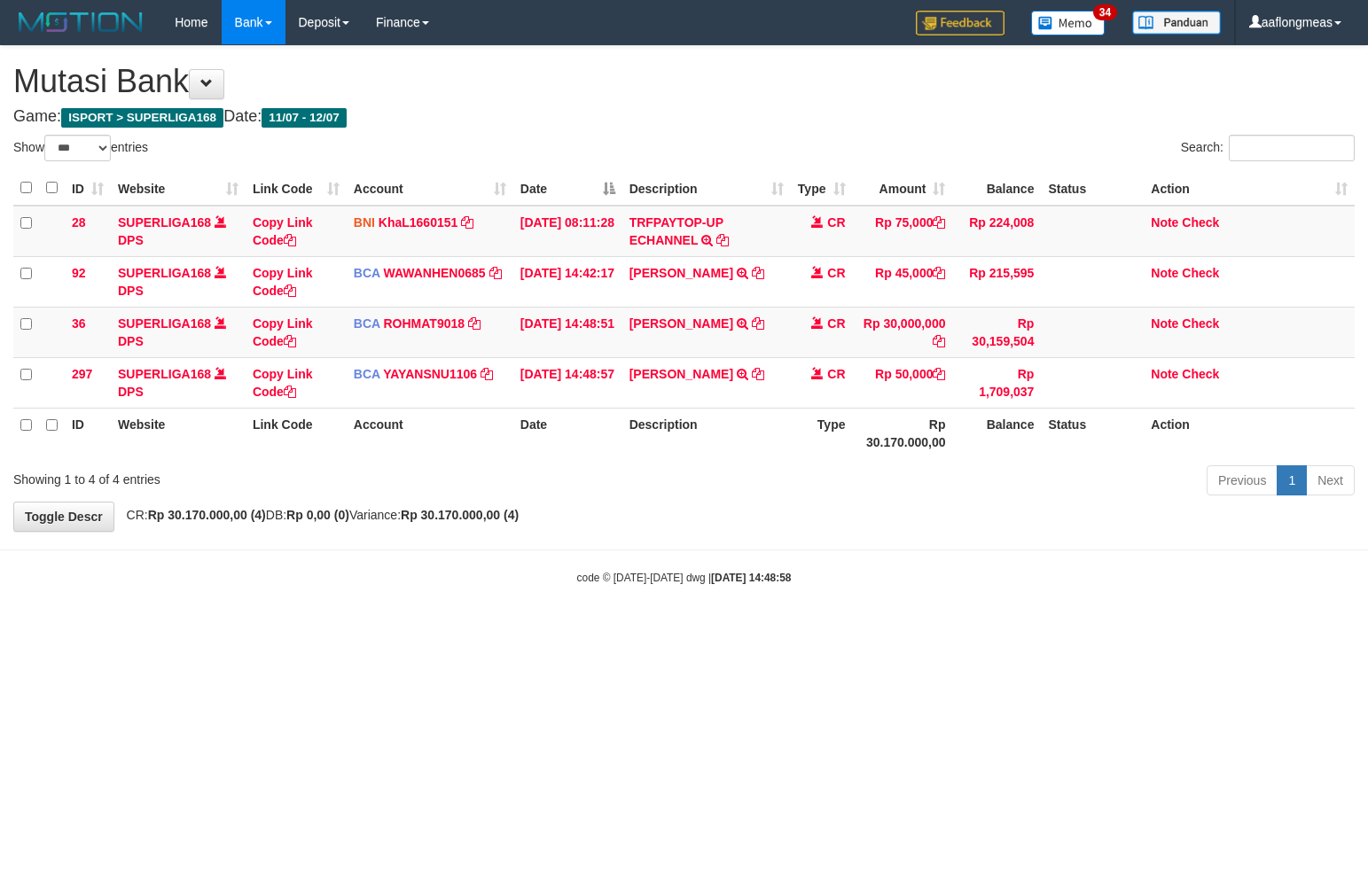 scroll, scrollTop: 0, scrollLeft: 0, axis: both 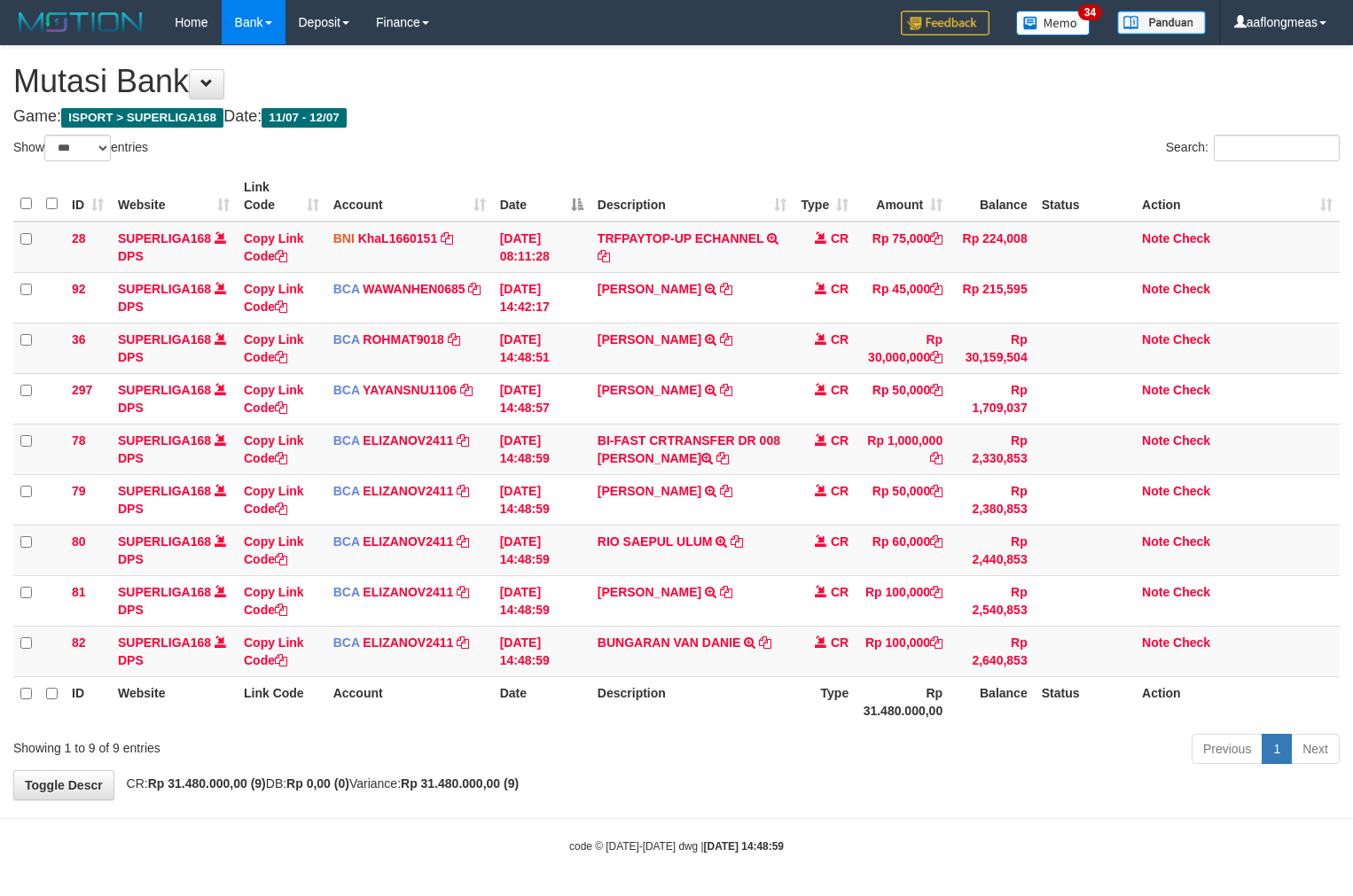 select on "***" 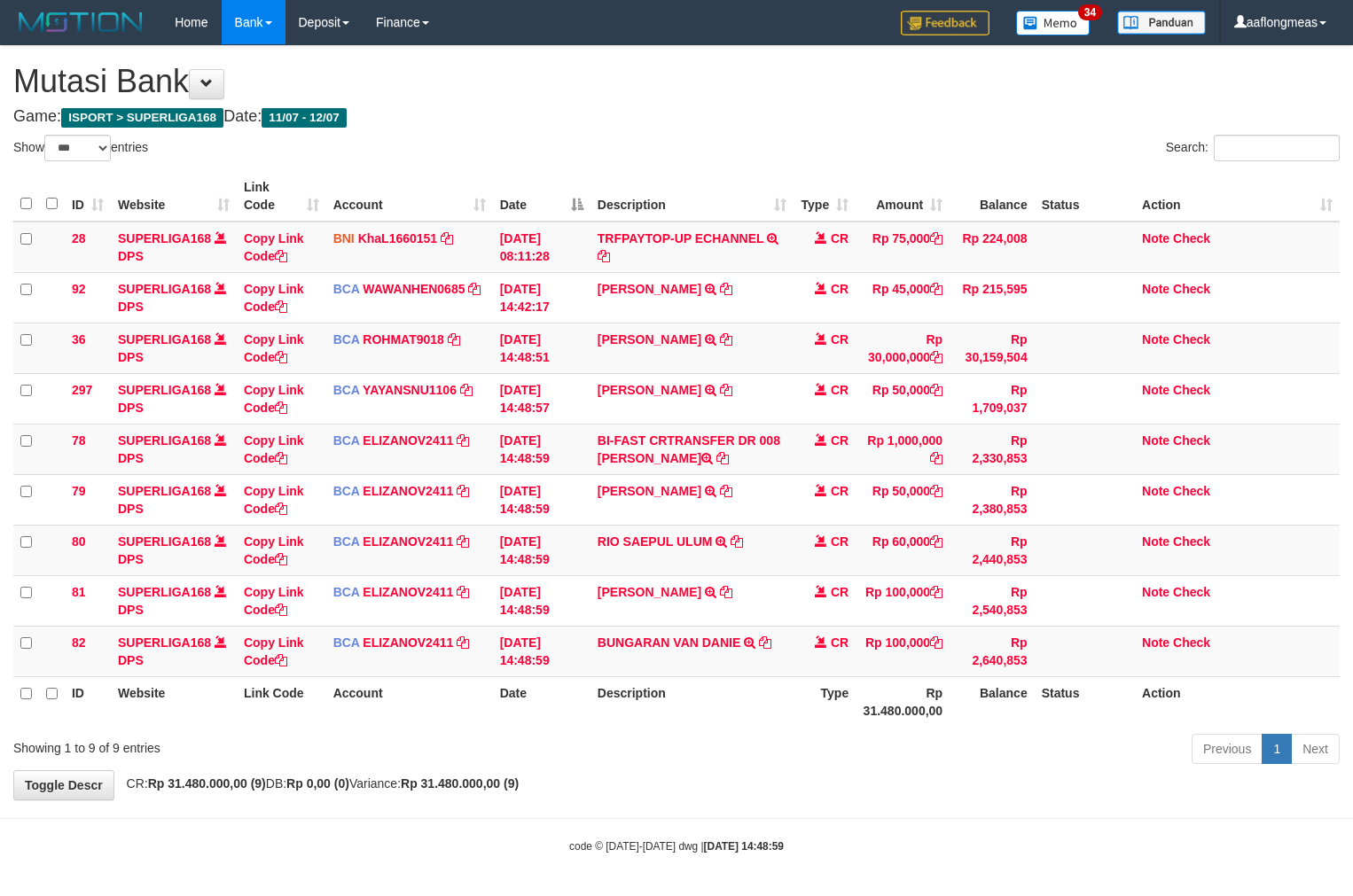 scroll, scrollTop: 0, scrollLeft: 0, axis: both 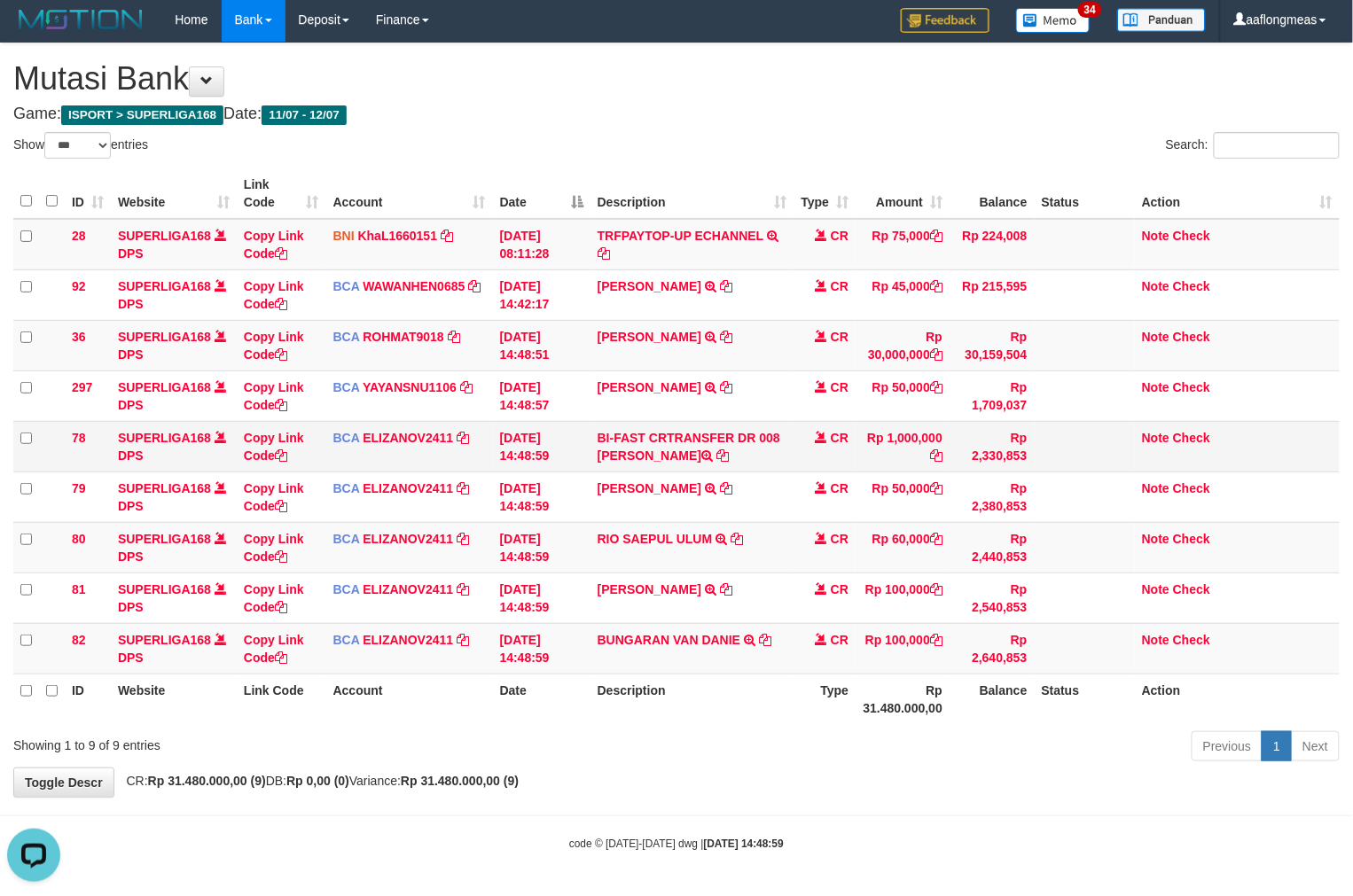 drag, startPoint x: 603, startPoint y: 453, endPoint x: 693, endPoint y: 453, distance: 90 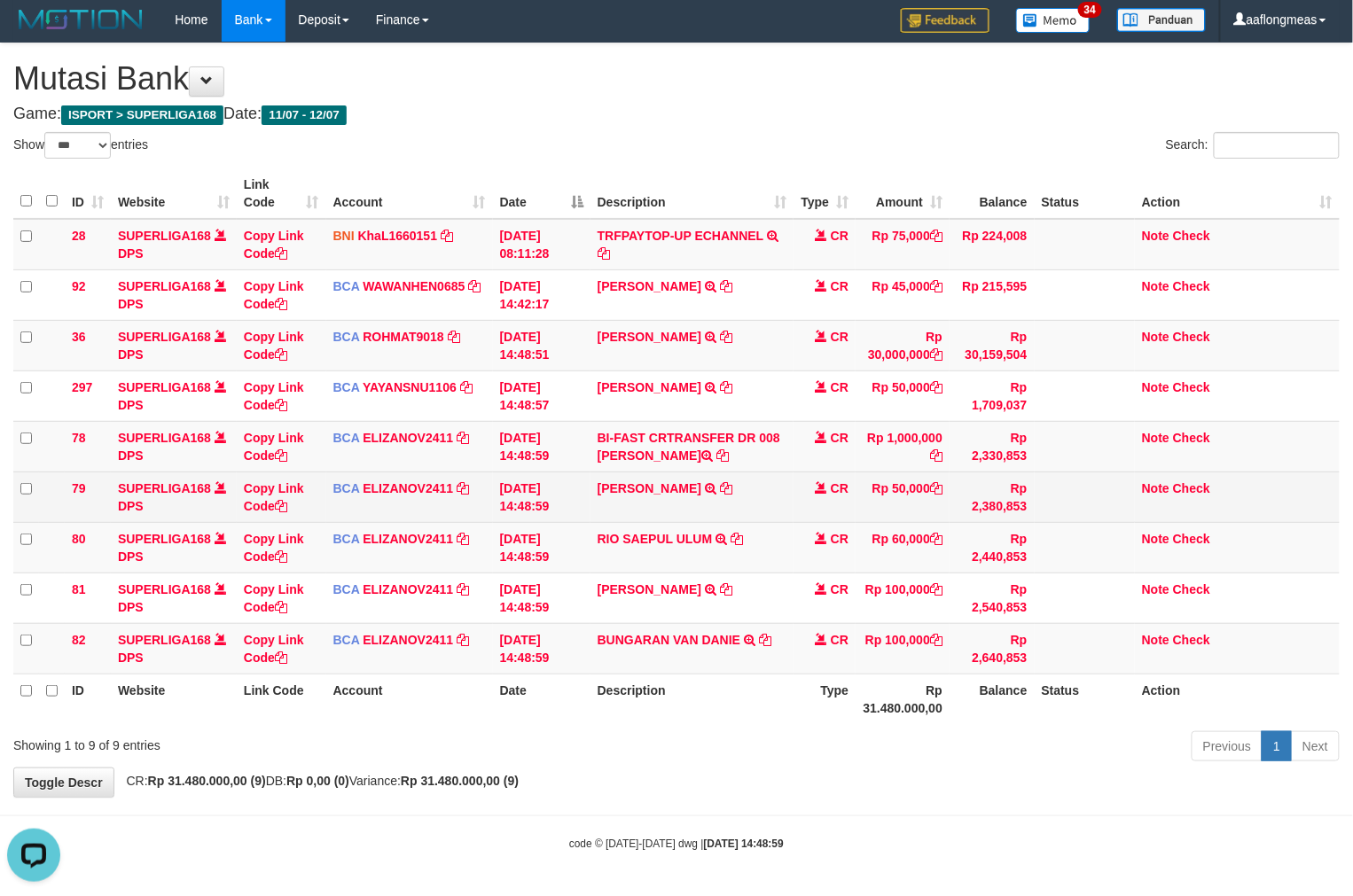 copy on "ENDRIK ADITI" 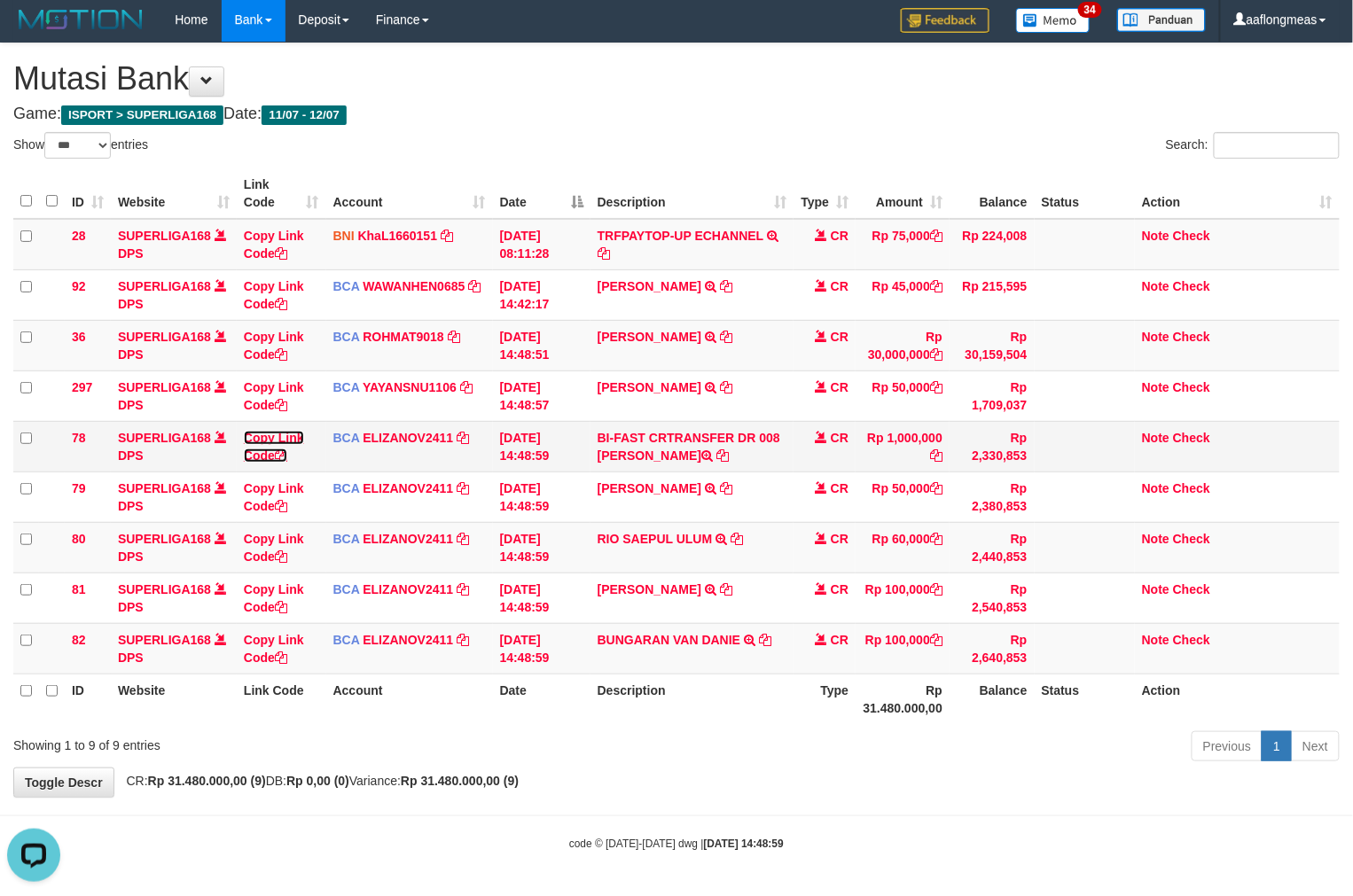 click on "Copy Link Code" at bounding box center (274, 447) 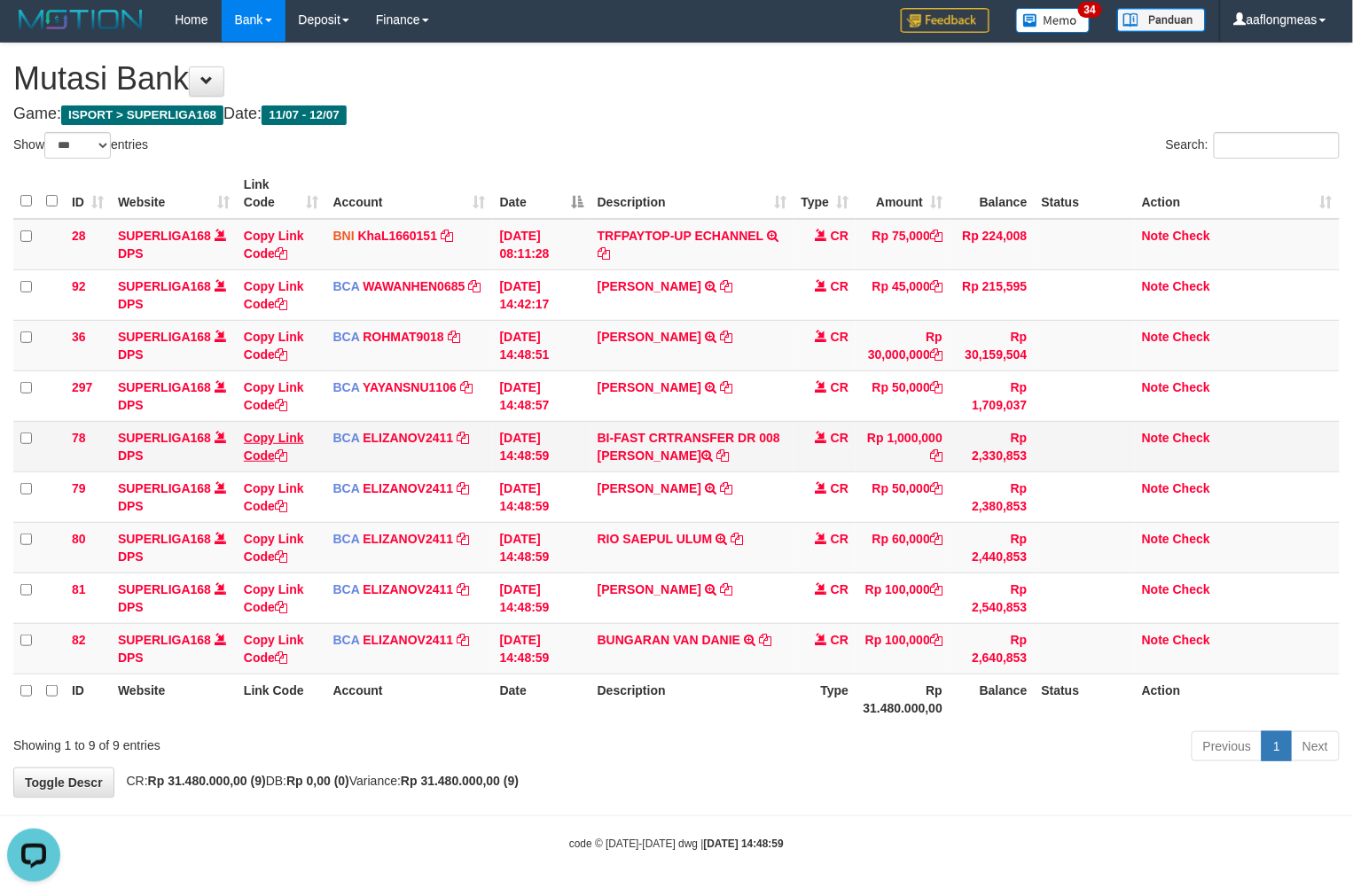 copy on "ENDRIK ADITI" 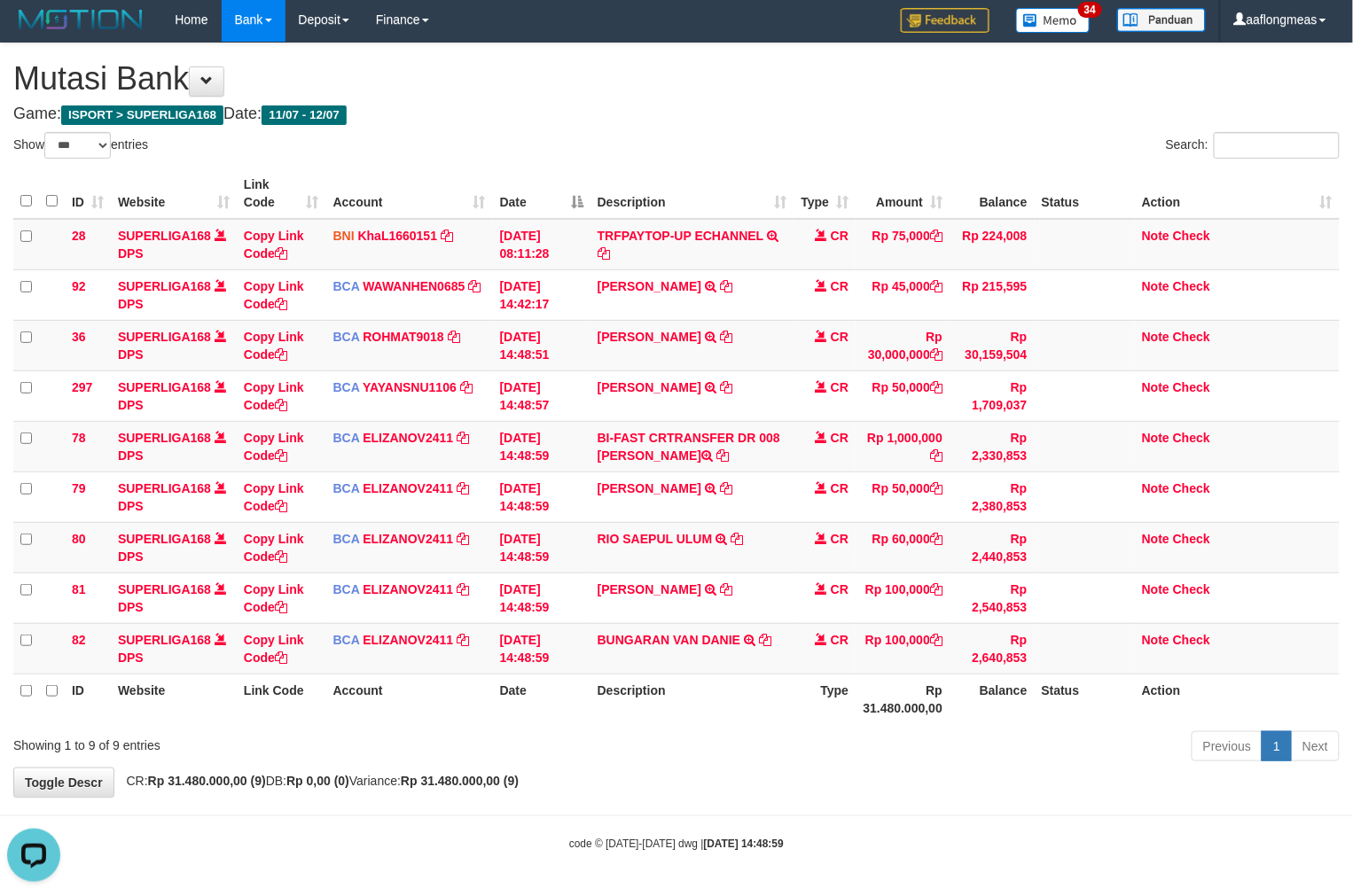 scroll, scrollTop: 223, scrollLeft: 0, axis: vertical 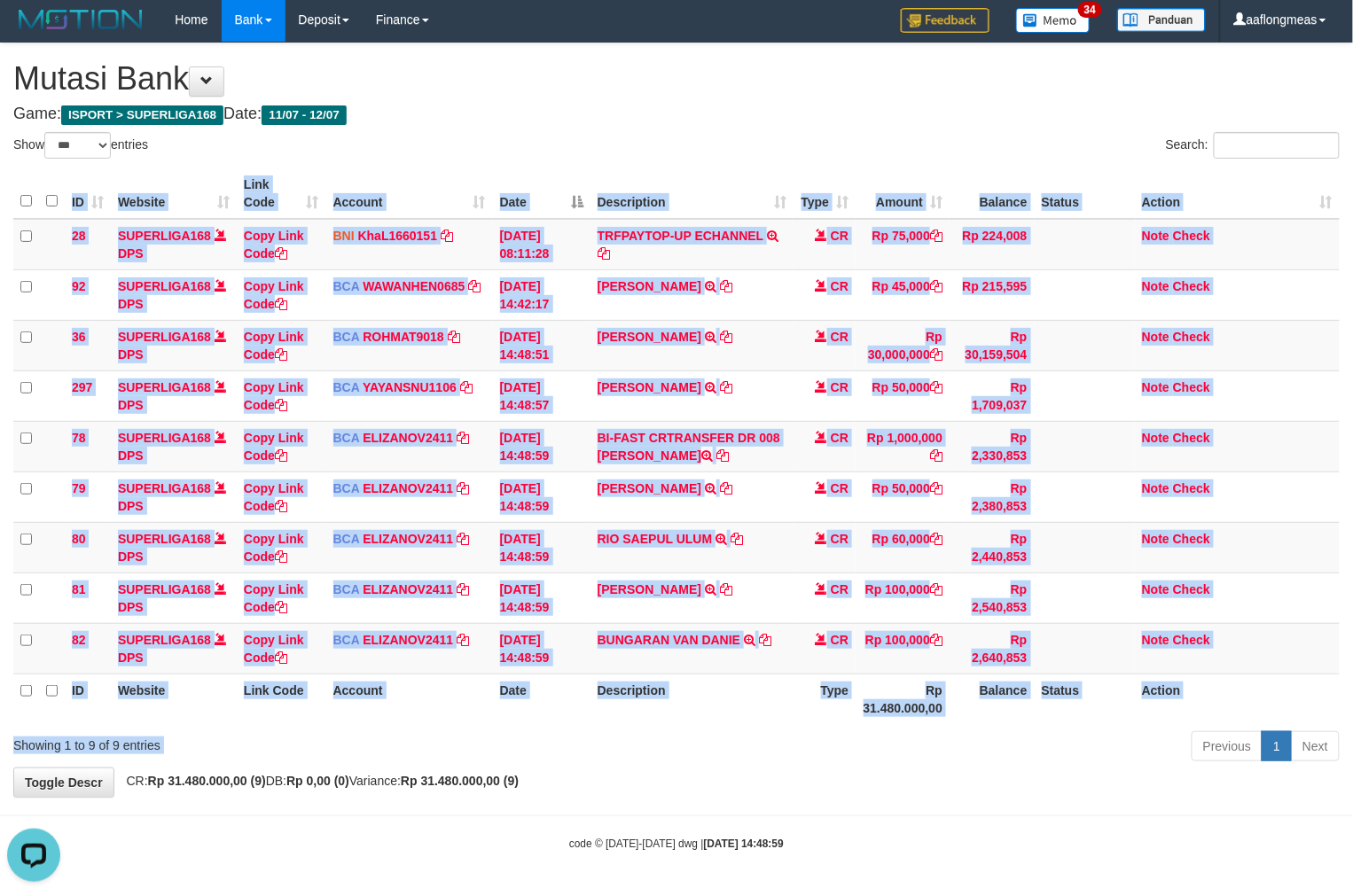click on "Show  ** ** ** ***  entries Search:
ID Website Link Code Account Date Description Type Amount Balance Status Action
28
SUPERLIGA168    DPS
Copy Link Code
BNI
KhaL1660151
DPS
KHEIR TSAR MUHAMMAD ALI
mutasi_20250712_4651 | 28
mutasi_20250712_4651 | 28
12/07/2025 08:11:28
TRFPAYTOP-UP ECHANNEL         TRF/PAY/TOP-UP ECHANNEL
CR
Rp 75,000
Rp 224,008
Note
Check
92
SUPERLIGA168    DPS
Copy Link Code
BCA
WAWANHEN0685" at bounding box center [676, 449] 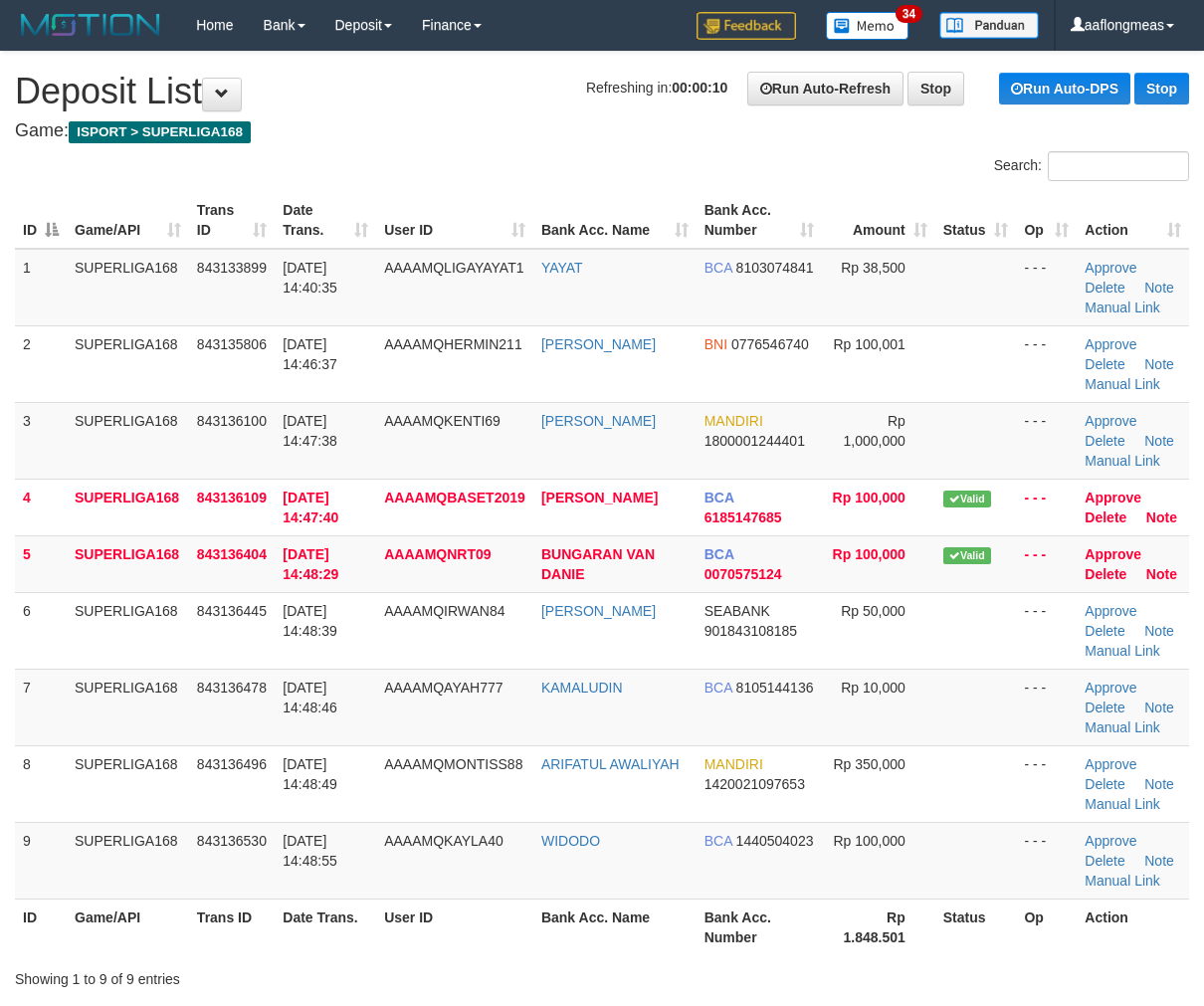 scroll, scrollTop: 0, scrollLeft: 0, axis: both 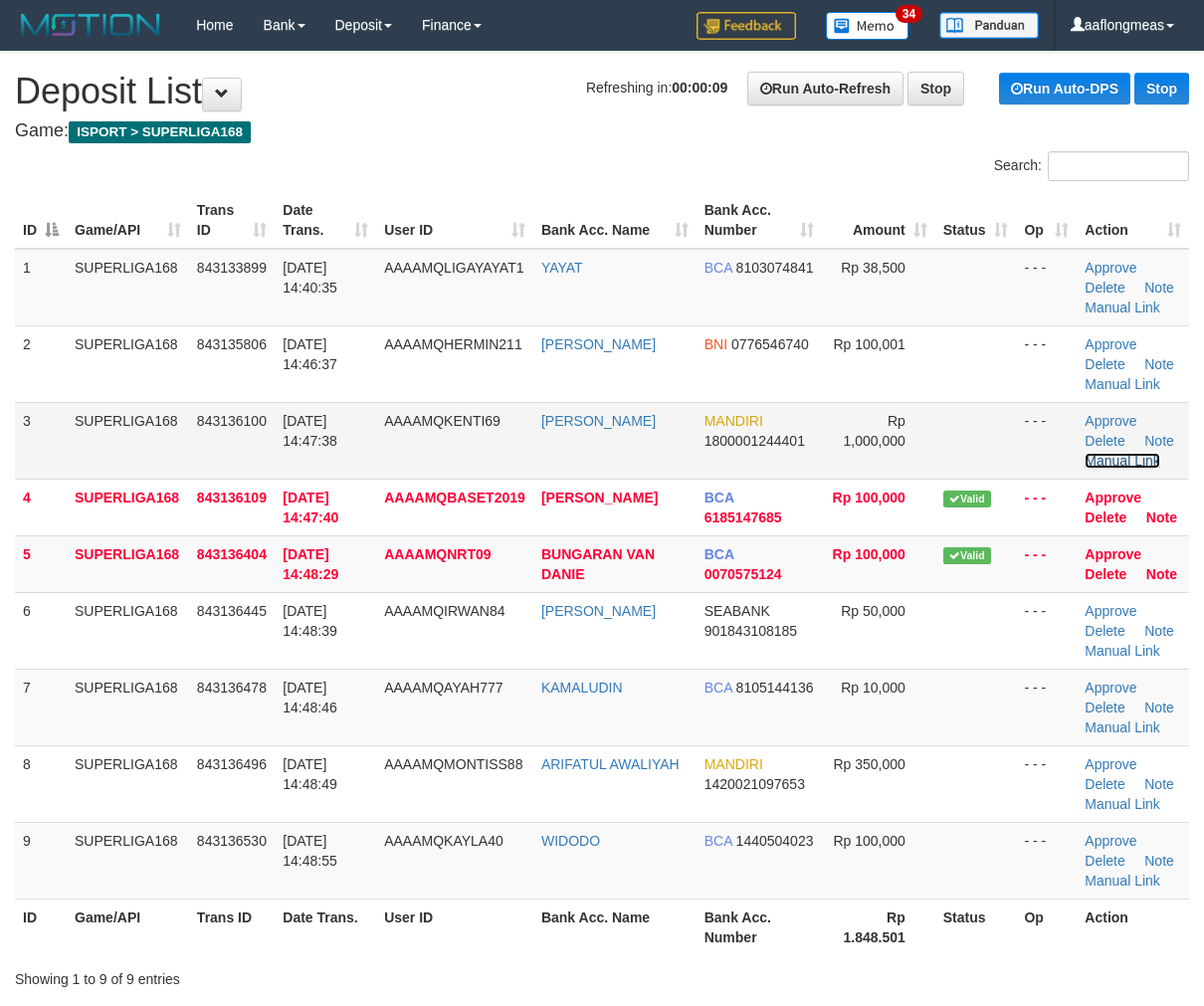 click on "Manual Link" at bounding box center (1122, 461) 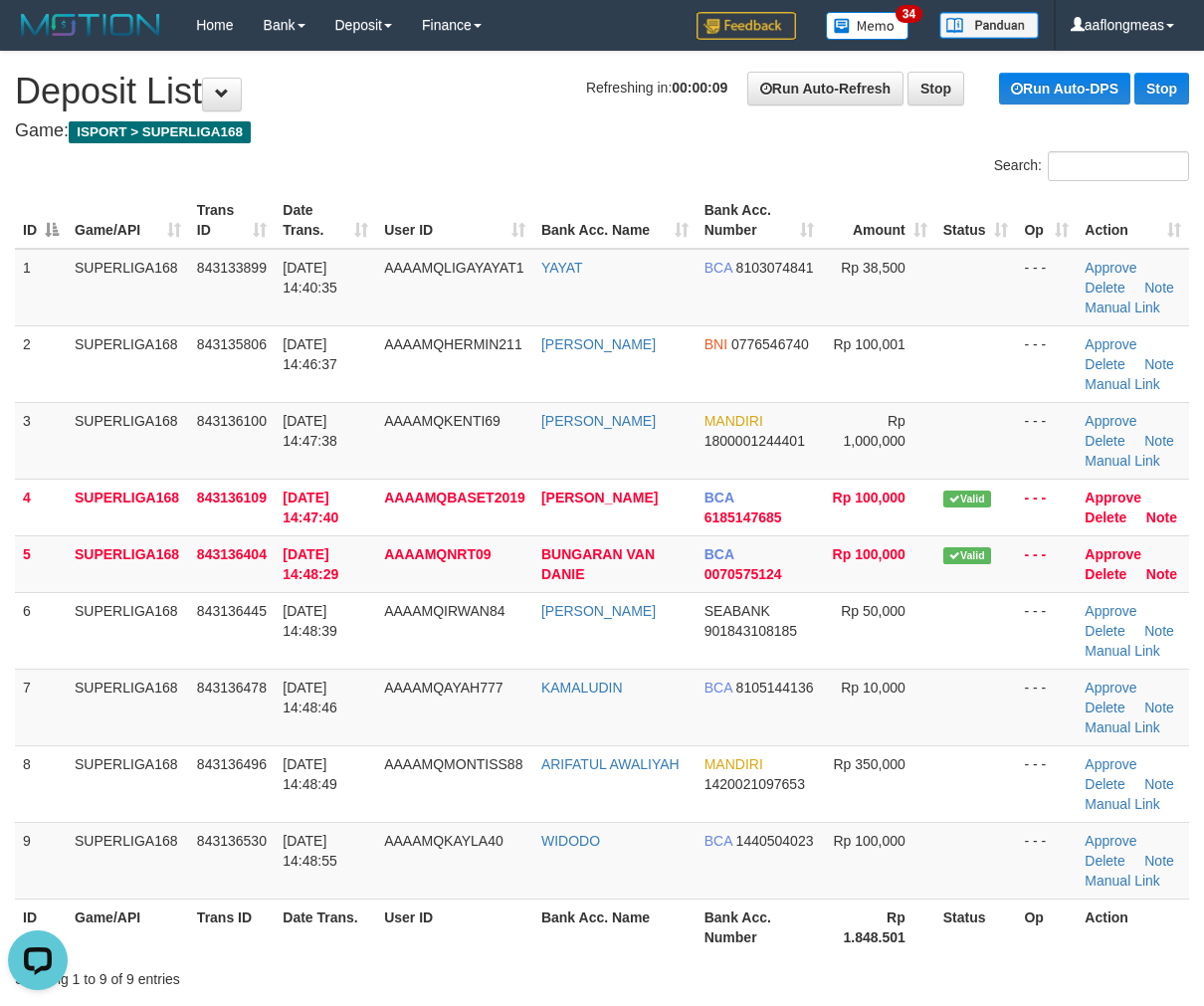 scroll, scrollTop: 0, scrollLeft: 0, axis: both 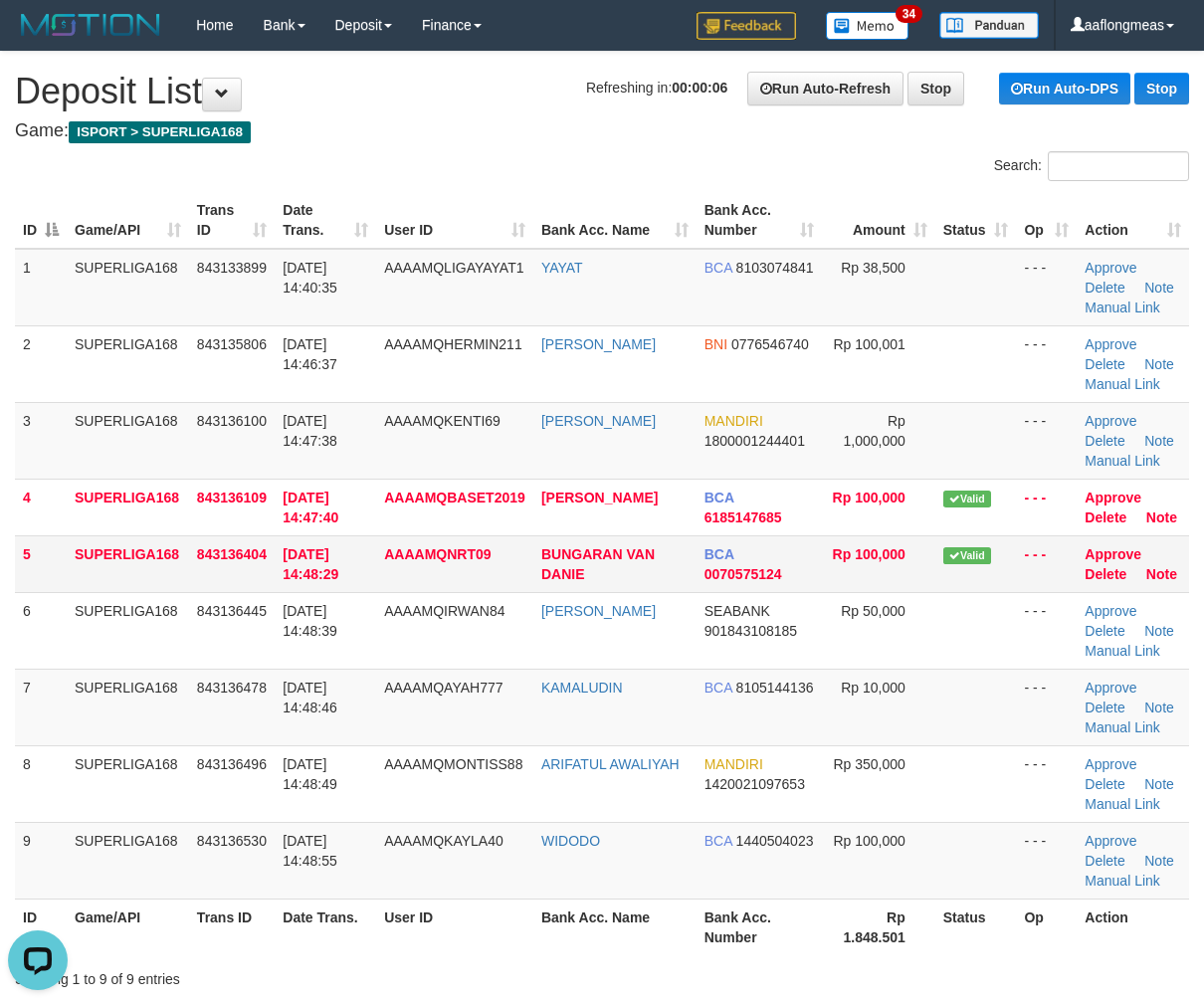 click on "Rp 100,000" at bounding box center (879, 563) 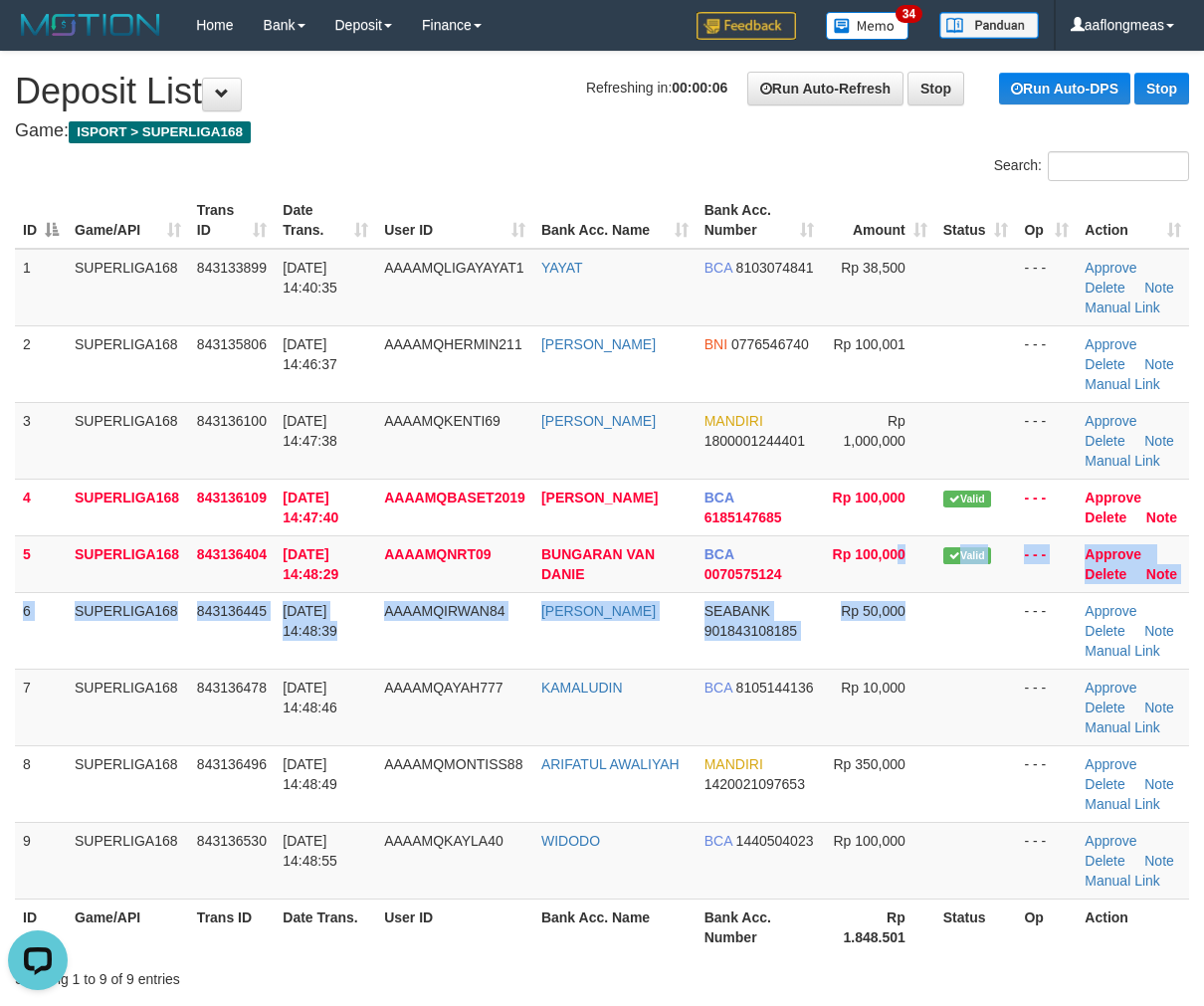 click on "1
SUPERLIGA168
843133899
12/07/2025 14:40:35
AAAAMQLIGAYAYAT1
YAYAT
BCA
8103074841
Rp 38,500
- - -
Approve
Delete
Note
Manual Link
2
SUPERLIGA168
843135806
12/07/2025 14:46:37
AAAAMQHERMIN211
HERMIN PERMANA
BNI
0776546740
Rp 100,001
- - -
Approve" at bounding box center [602, 574] 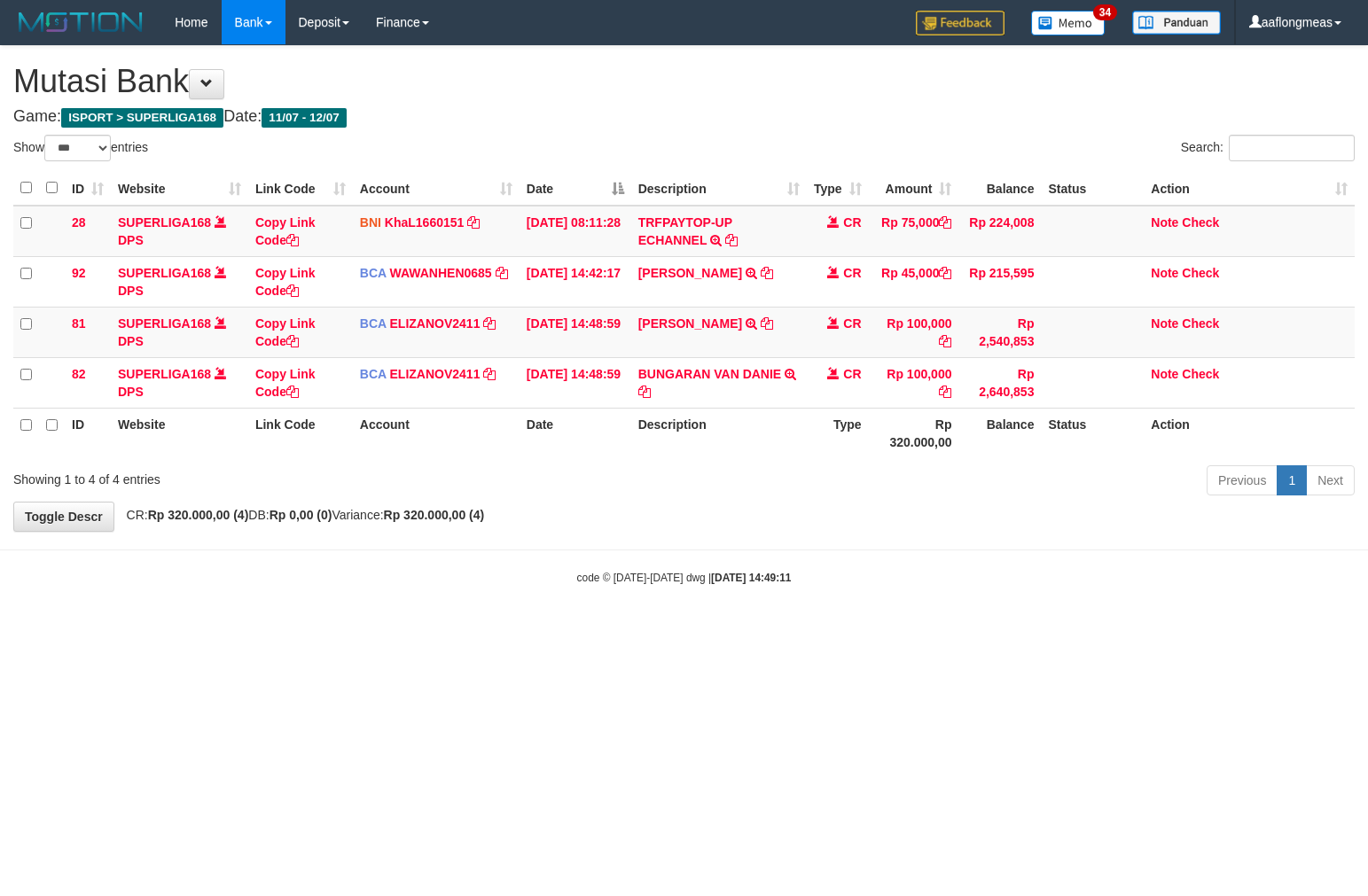 select on "***" 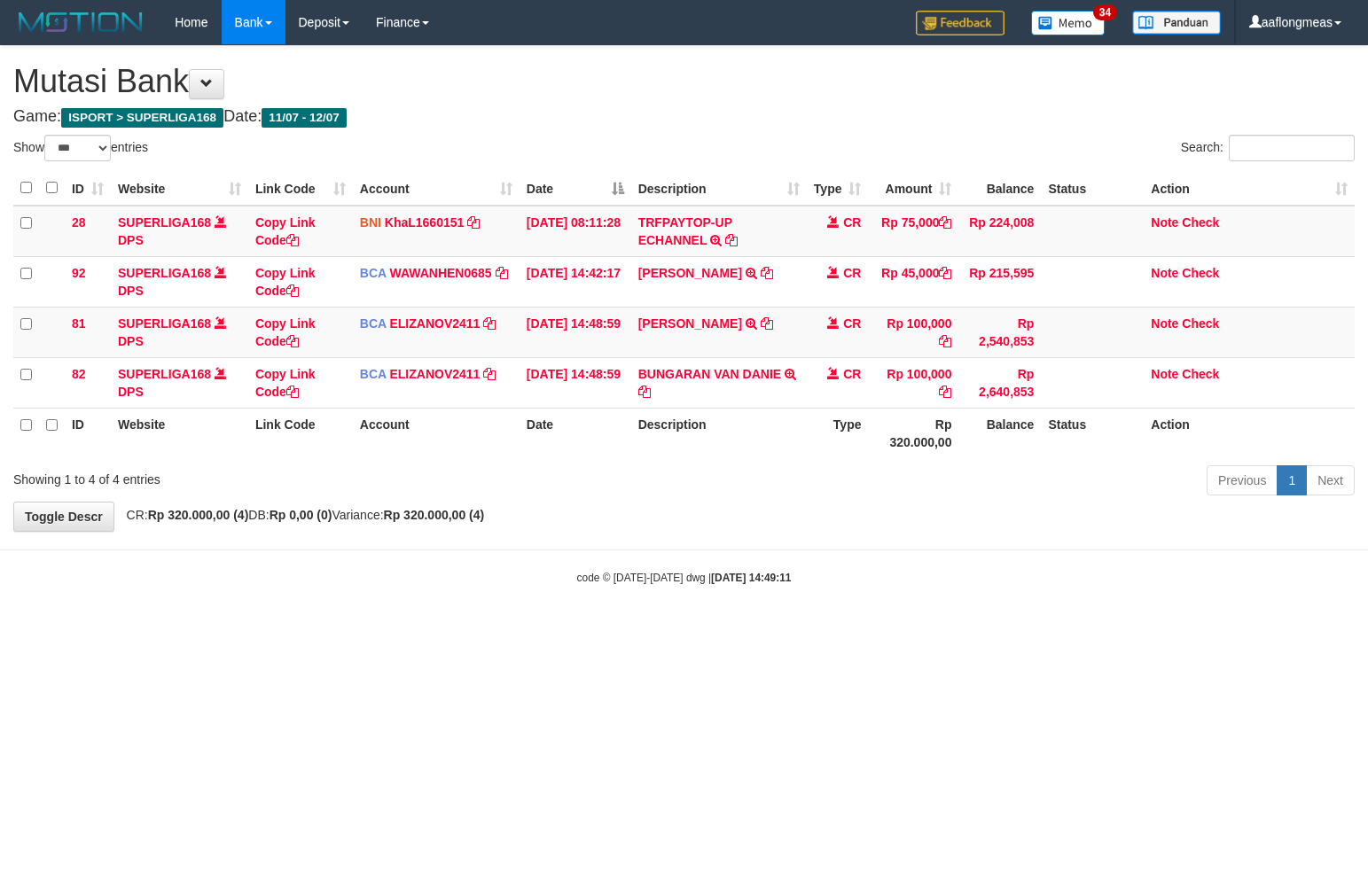scroll, scrollTop: 0, scrollLeft: 0, axis: both 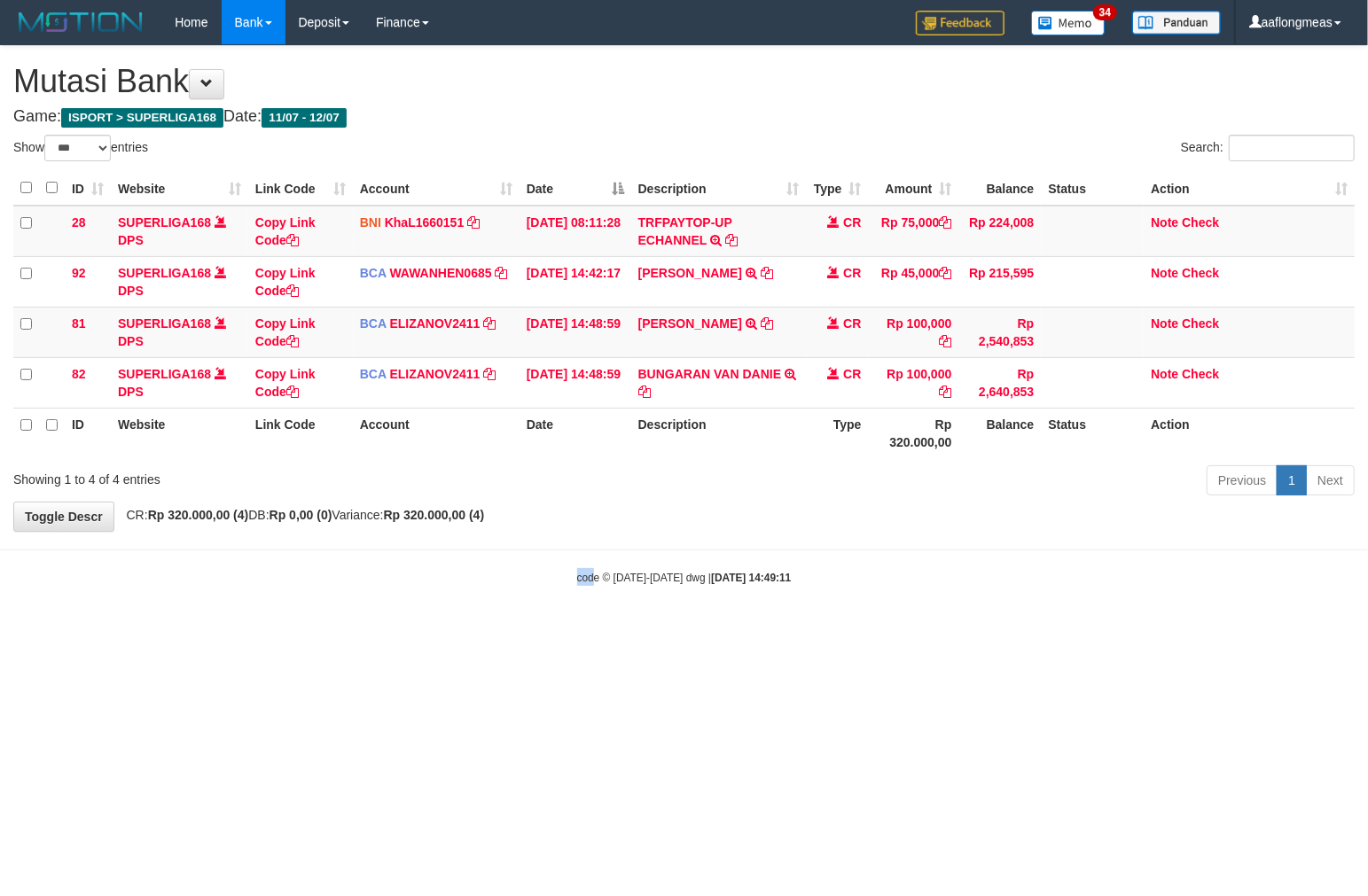 drag, startPoint x: 576, startPoint y: 638, endPoint x: 648, endPoint y: 645, distance: 72.339477 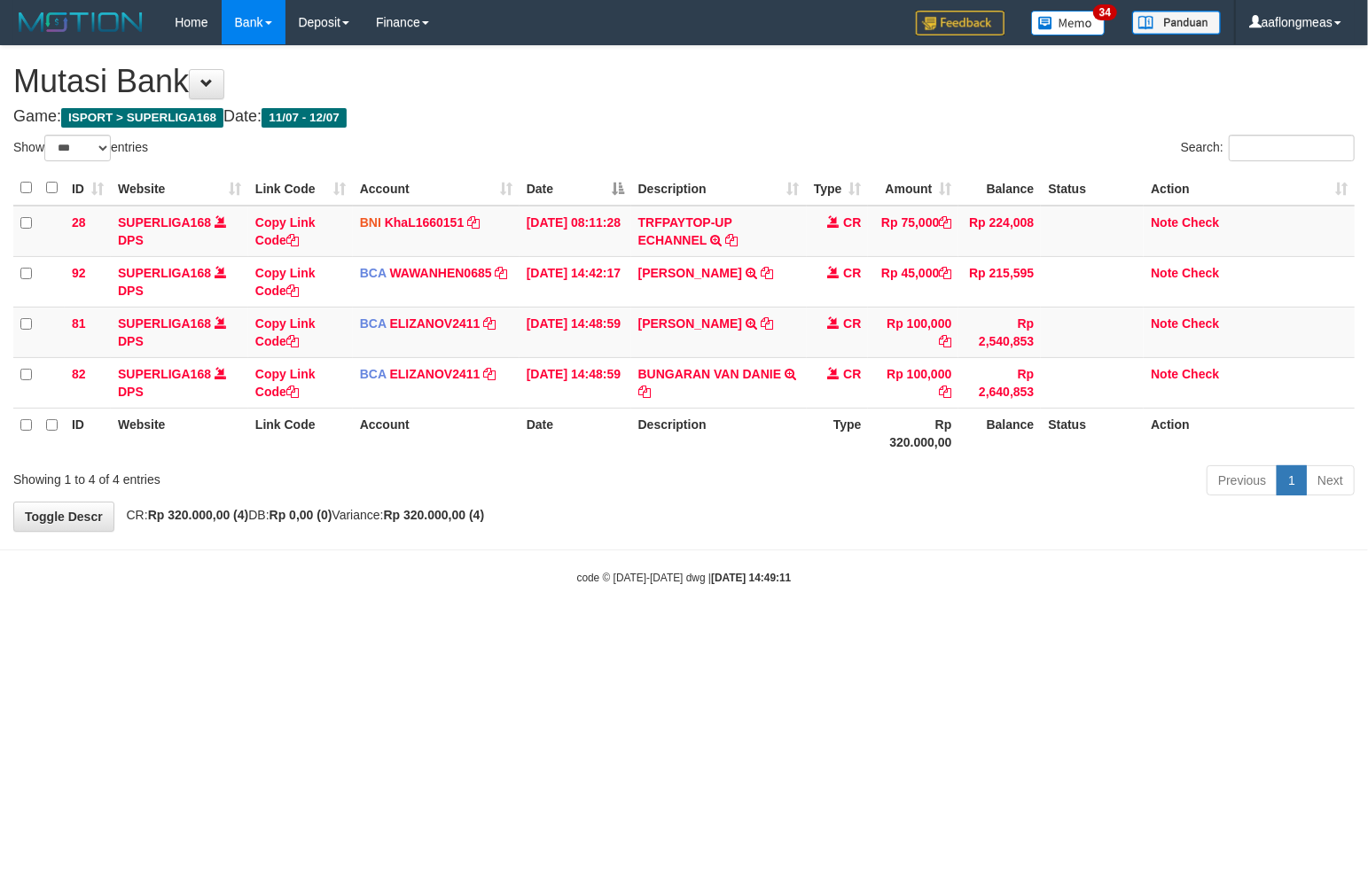 click on "Toggle navigation
Home
Bank
Account List
Load
By Website
Group
[ISPORT]													SUPERLIGA168
By Load Group (DPS)" at bounding box center (684, 315) 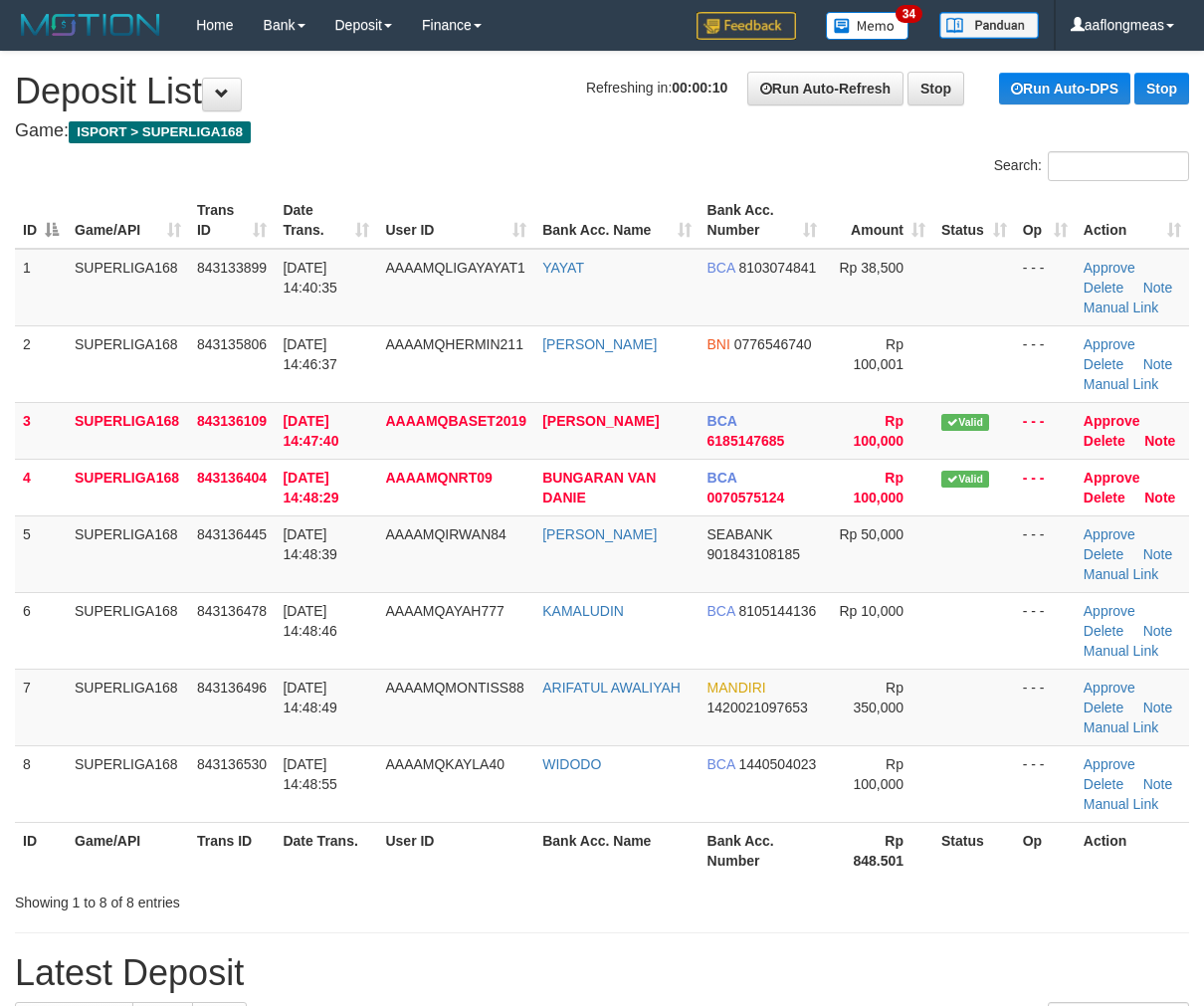 scroll, scrollTop: 0, scrollLeft: 0, axis: both 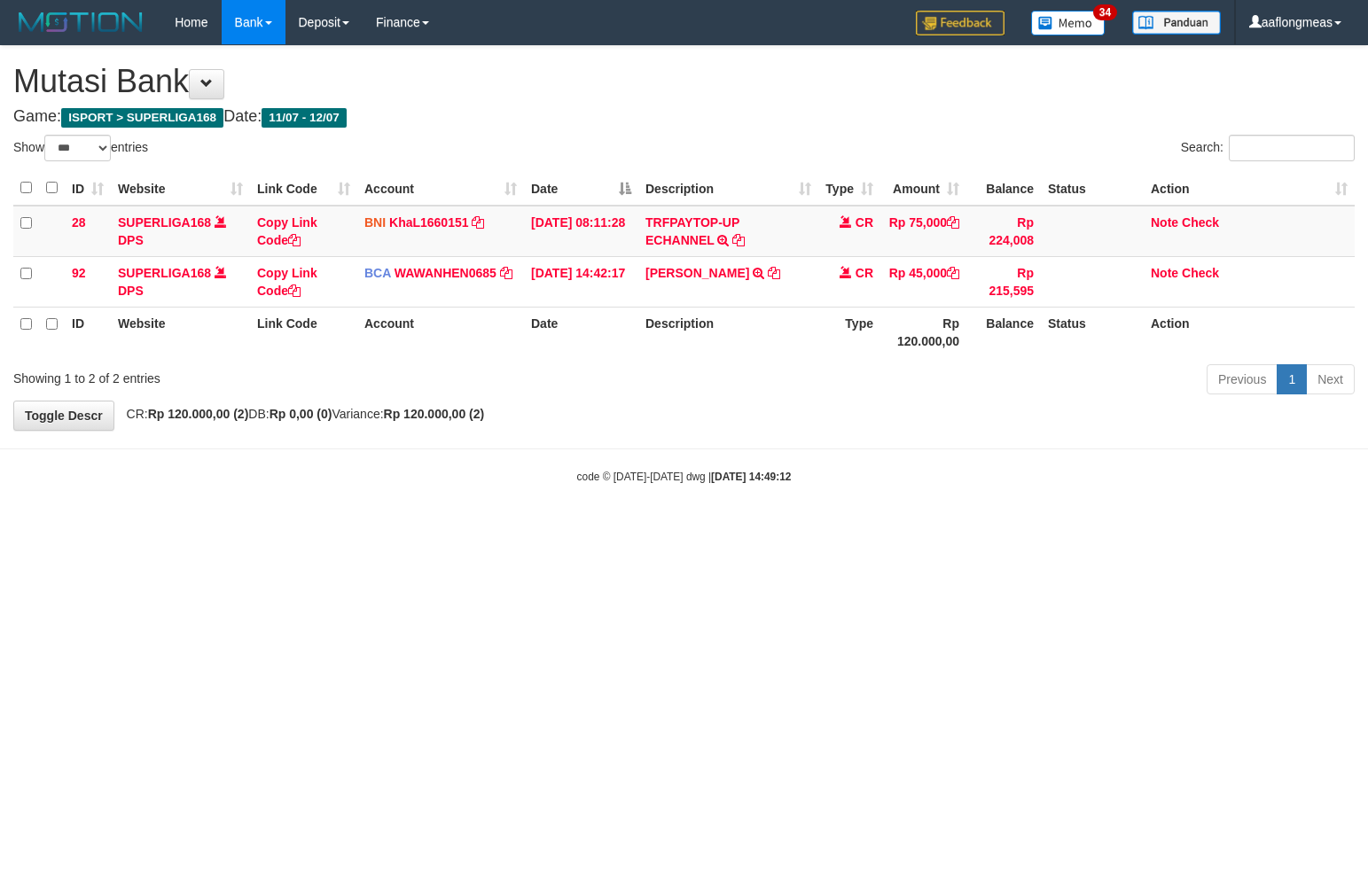 select on "***" 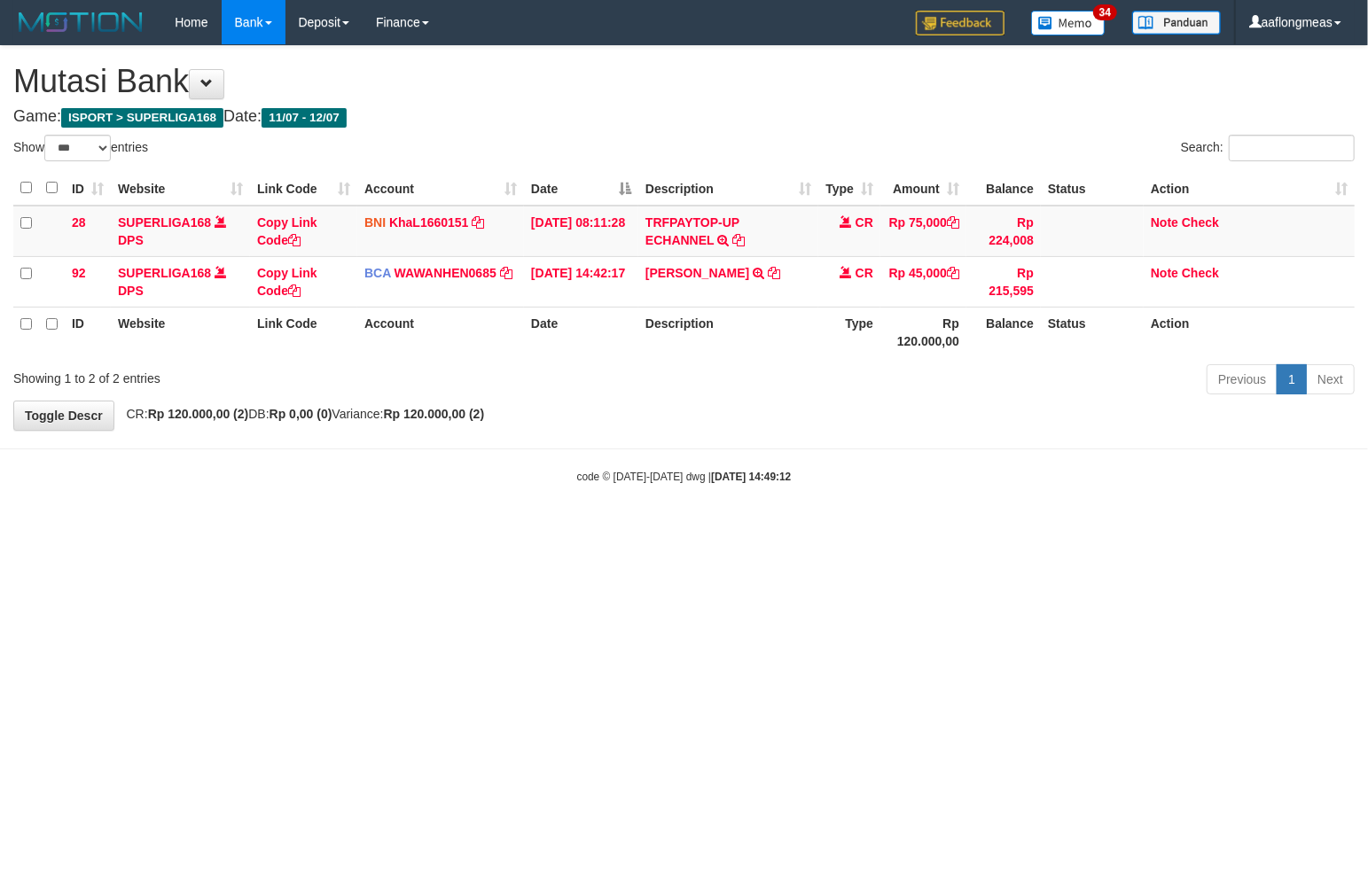 click on "Toggle navigation
Home
Bank
Account List
Load
By Website
Group
[ISPORT]													SUPERLIGA168
By Load Group (DPS)" at bounding box center [684, 264] 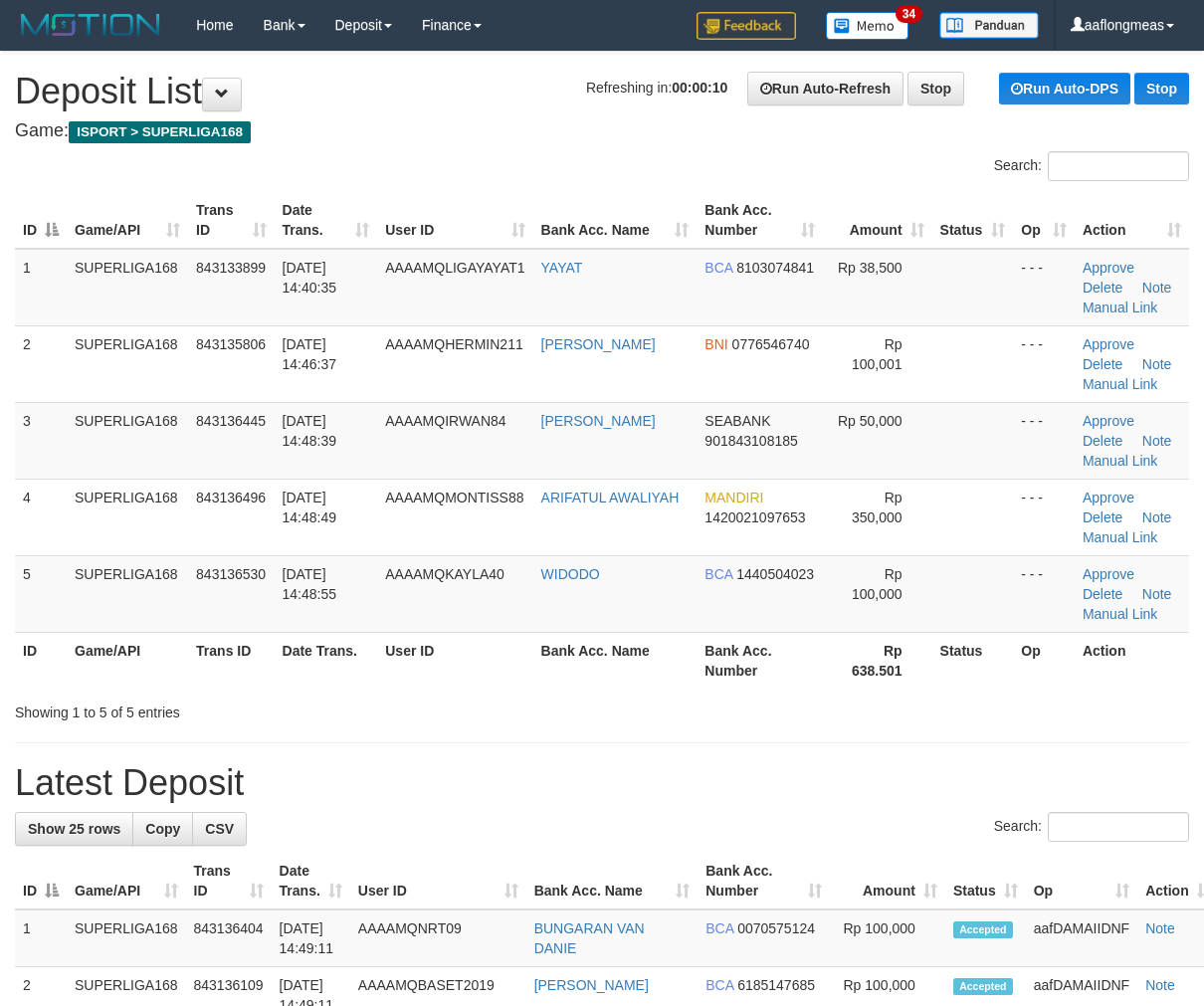 scroll, scrollTop: 0, scrollLeft: 0, axis: both 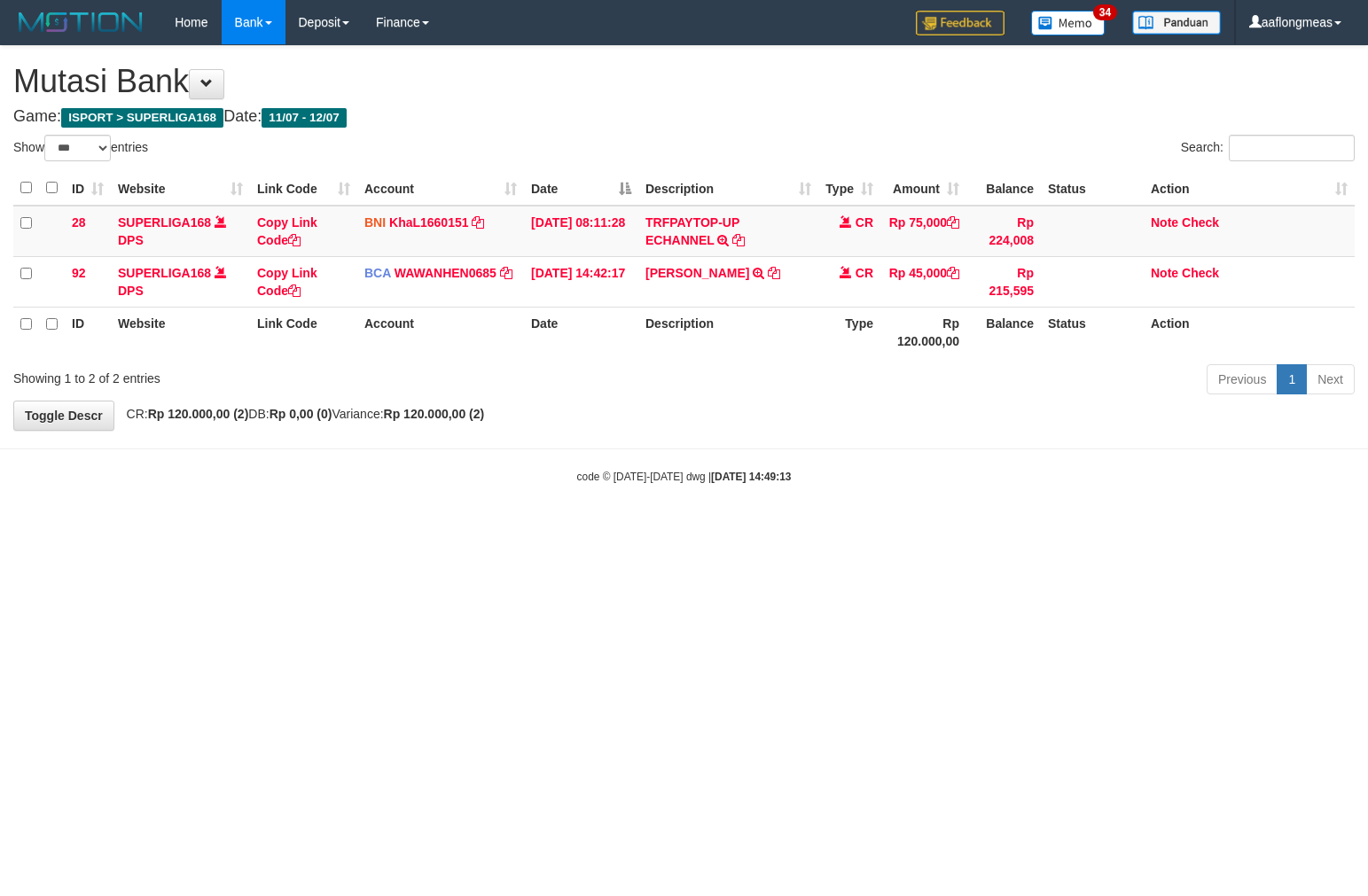 select on "***" 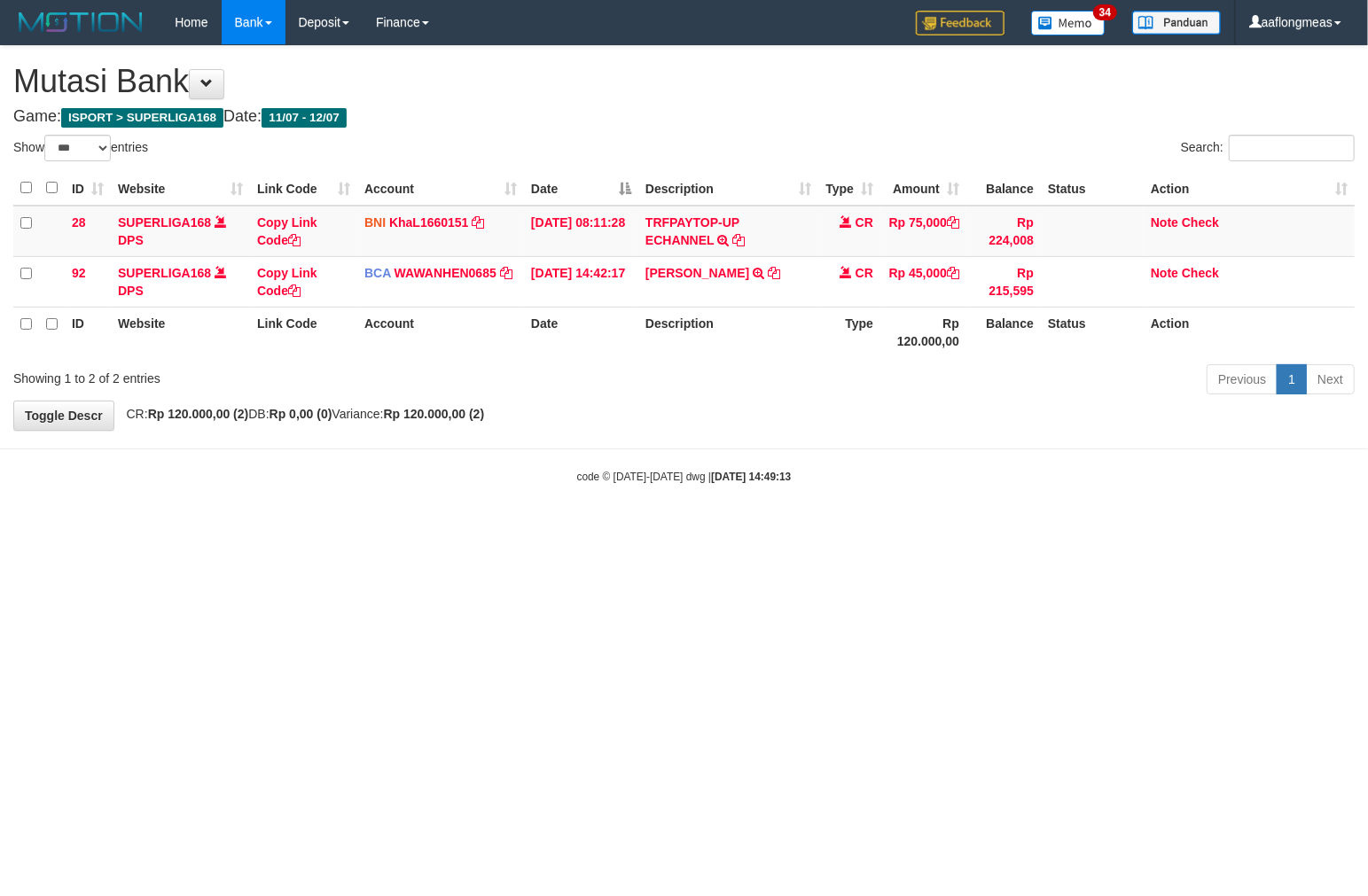 click on "Toggle navigation
Home
Bank
Account List
Load
By Website
Group
[ISPORT]													SUPERLIGA168
By Load Group (DPS)
34" at bounding box center [684, 264] 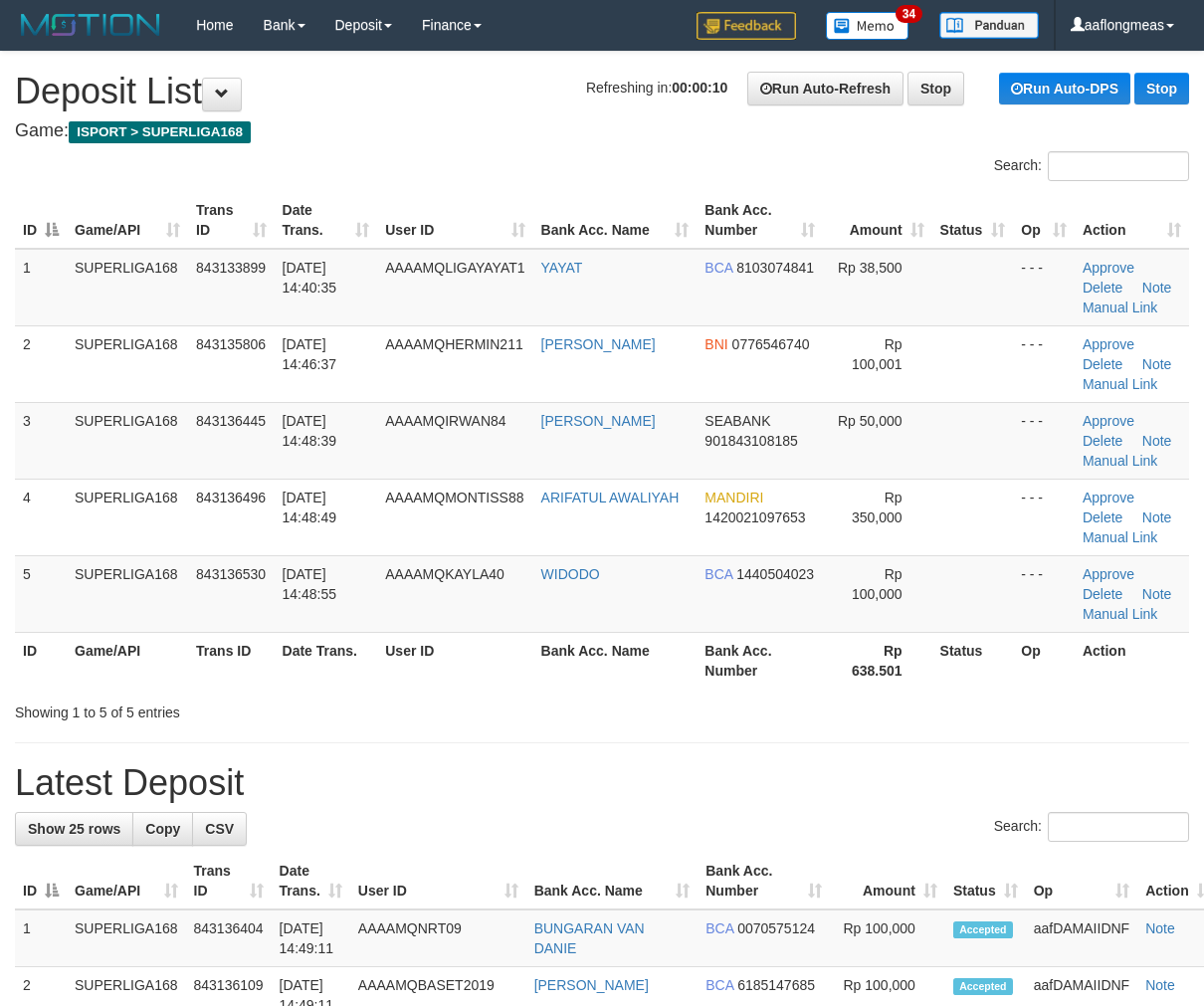 scroll, scrollTop: 0, scrollLeft: 0, axis: both 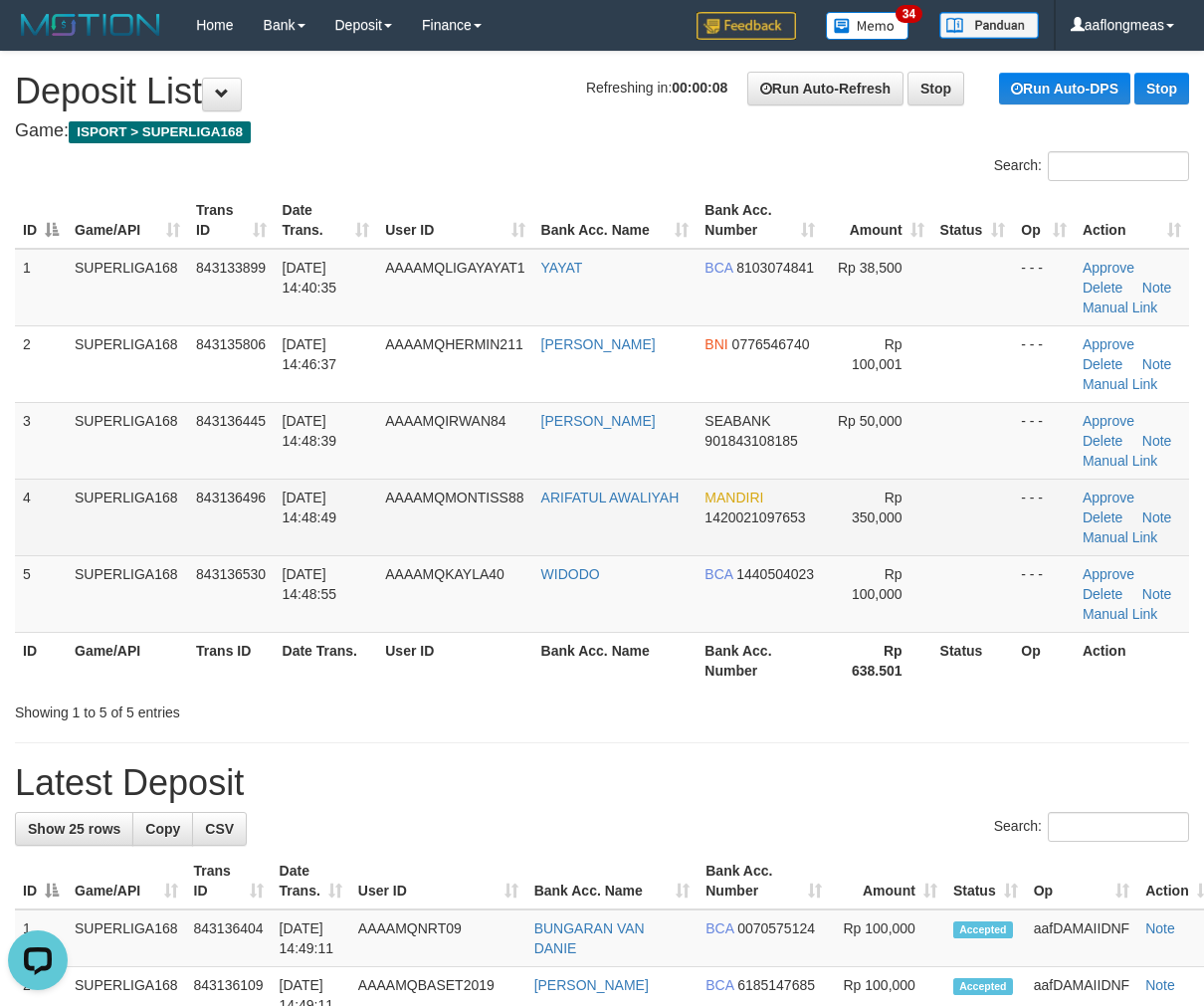 click at bounding box center [973, 516] 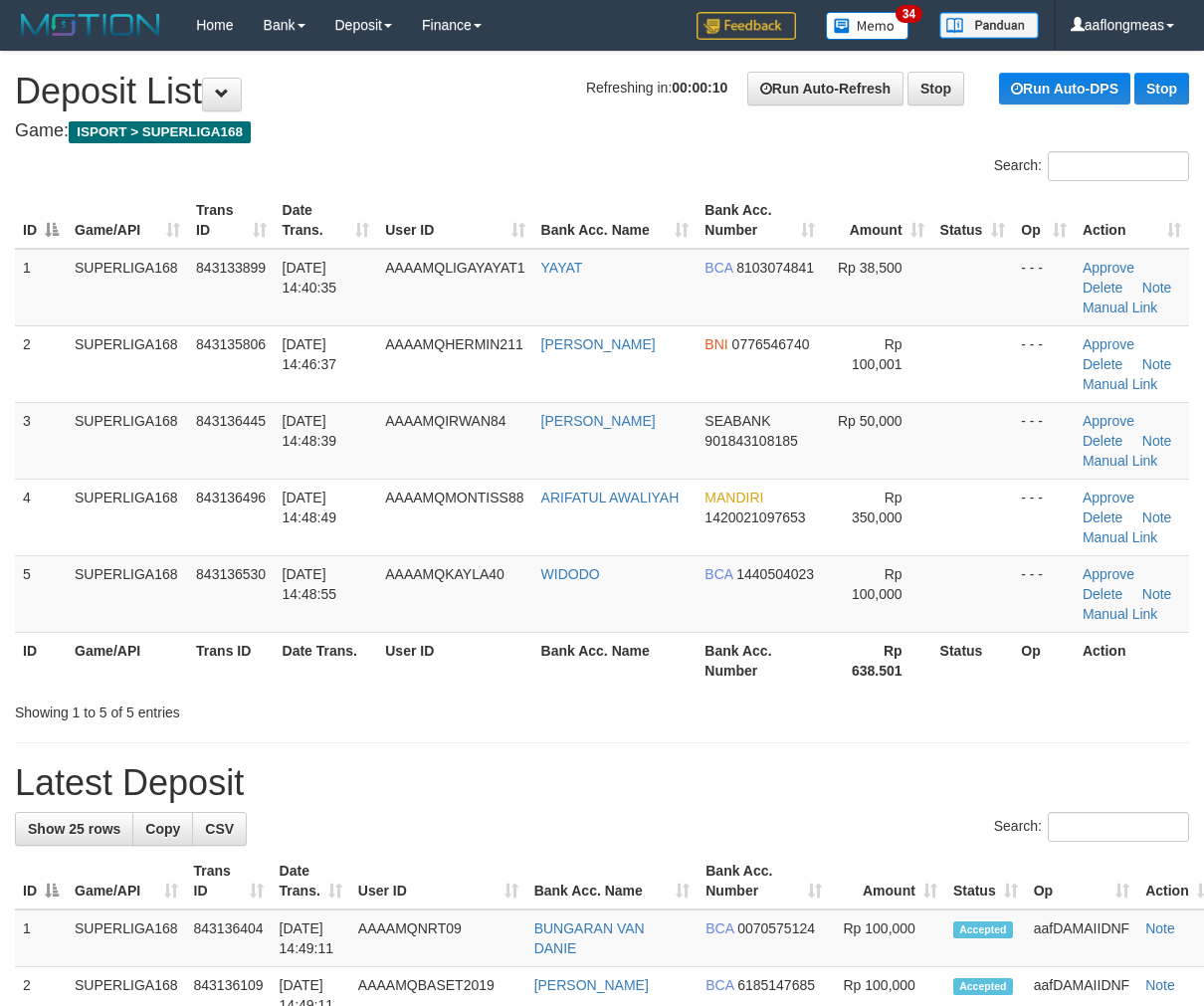 scroll, scrollTop: 0, scrollLeft: 0, axis: both 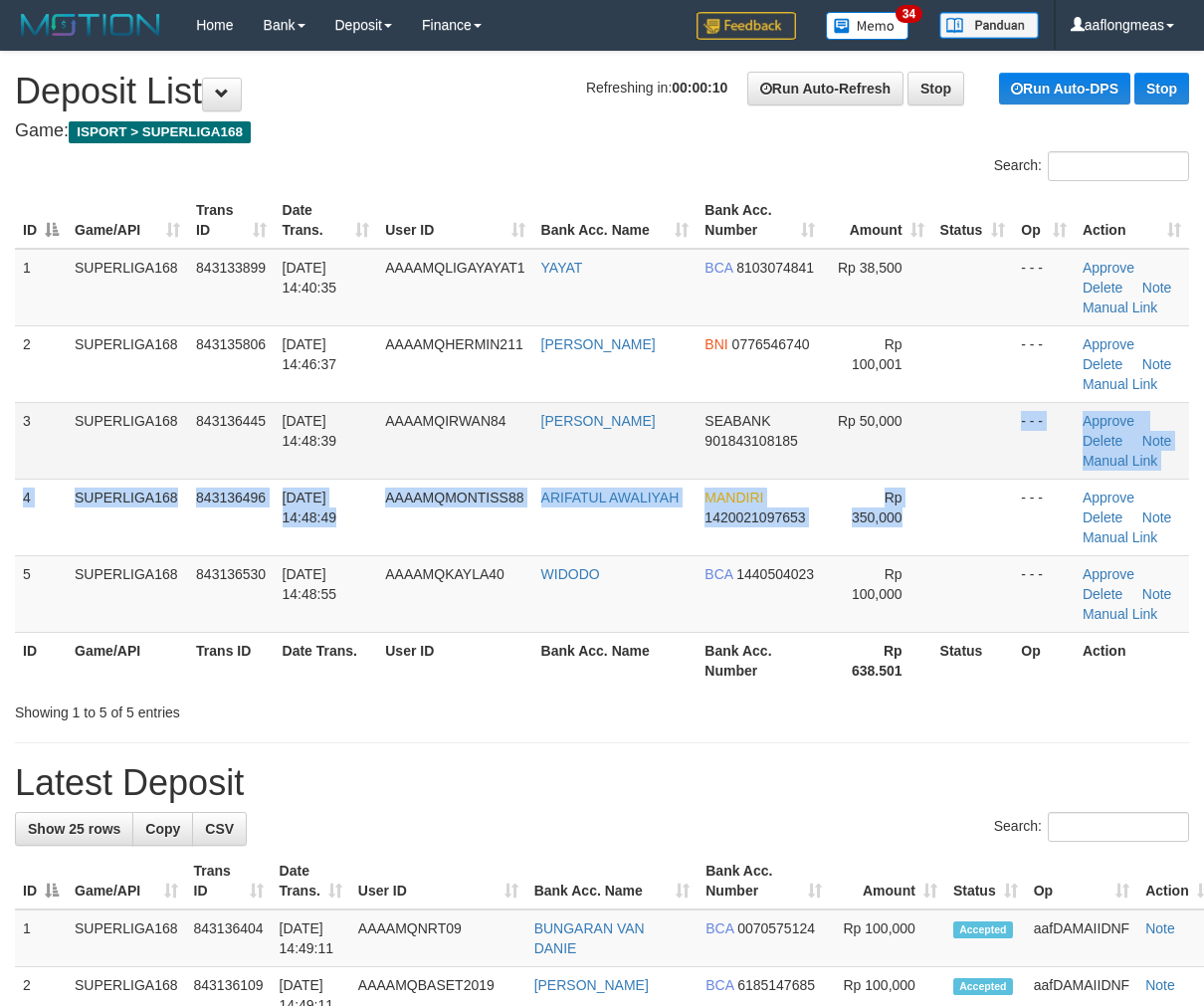 click on "1
SUPERLIGA168
843133899
12/07/2025 14:40:35
AAAAMQLIGAYAYAT1
YAYAT
BCA
8103074841
Rp 38,500
- - -
Approve
Delete
Note
Manual Link
2
SUPERLIGA168
843135806
12/07/2025 14:46:37
AAAAMQHERMIN211
HERMIN PERMANA
BNI
0776546740
Rp 100,001
- - -
Approve
Note" at bounding box center [602, 441] 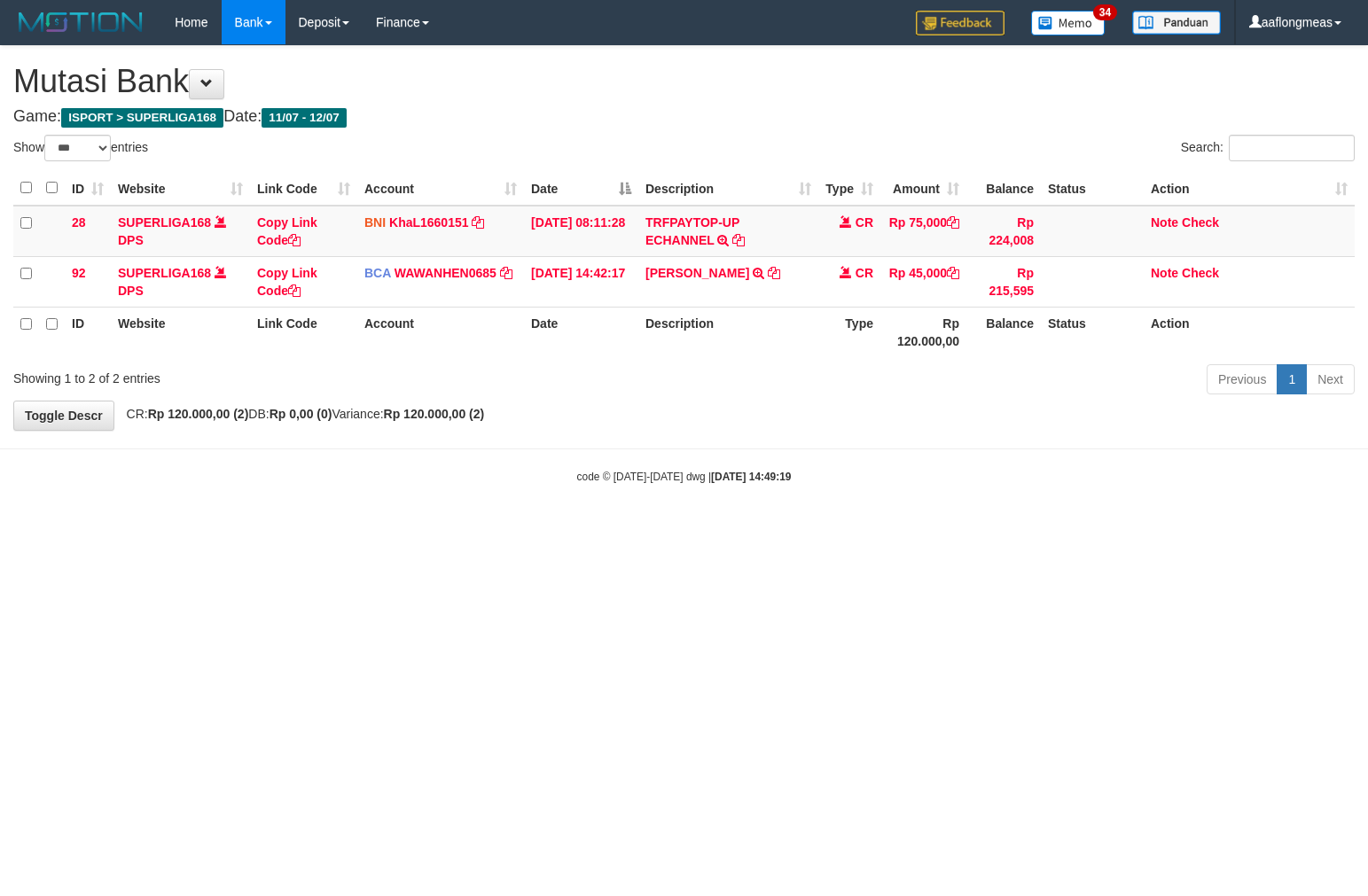 select on "***" 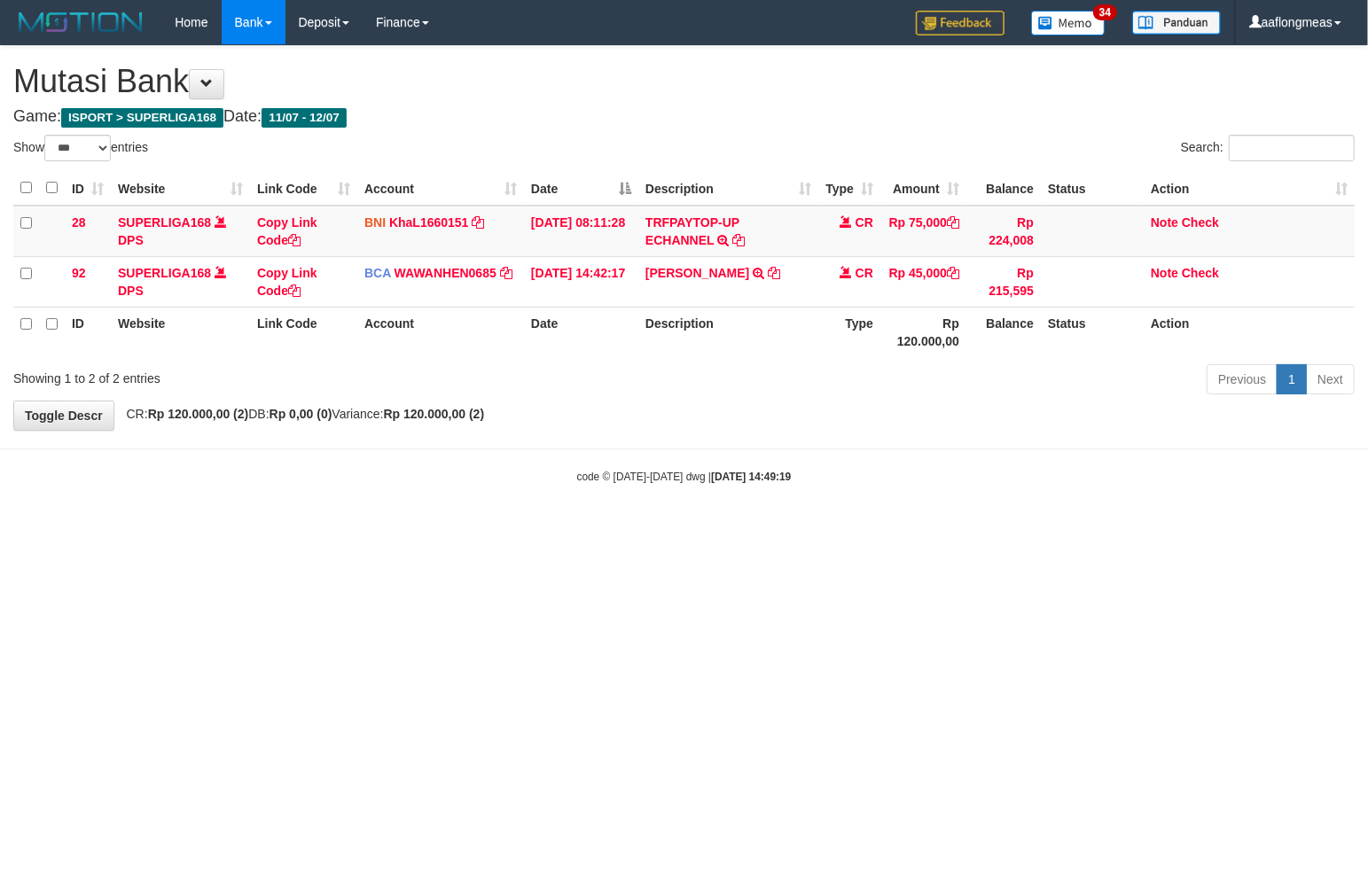 click on "Toggle navigation
Home
Bank
Account List
Load
By Website
Group
[ISPORT]													SUPERLIGA168
By Load Group (DPS)" at bounding box center (684, 264) 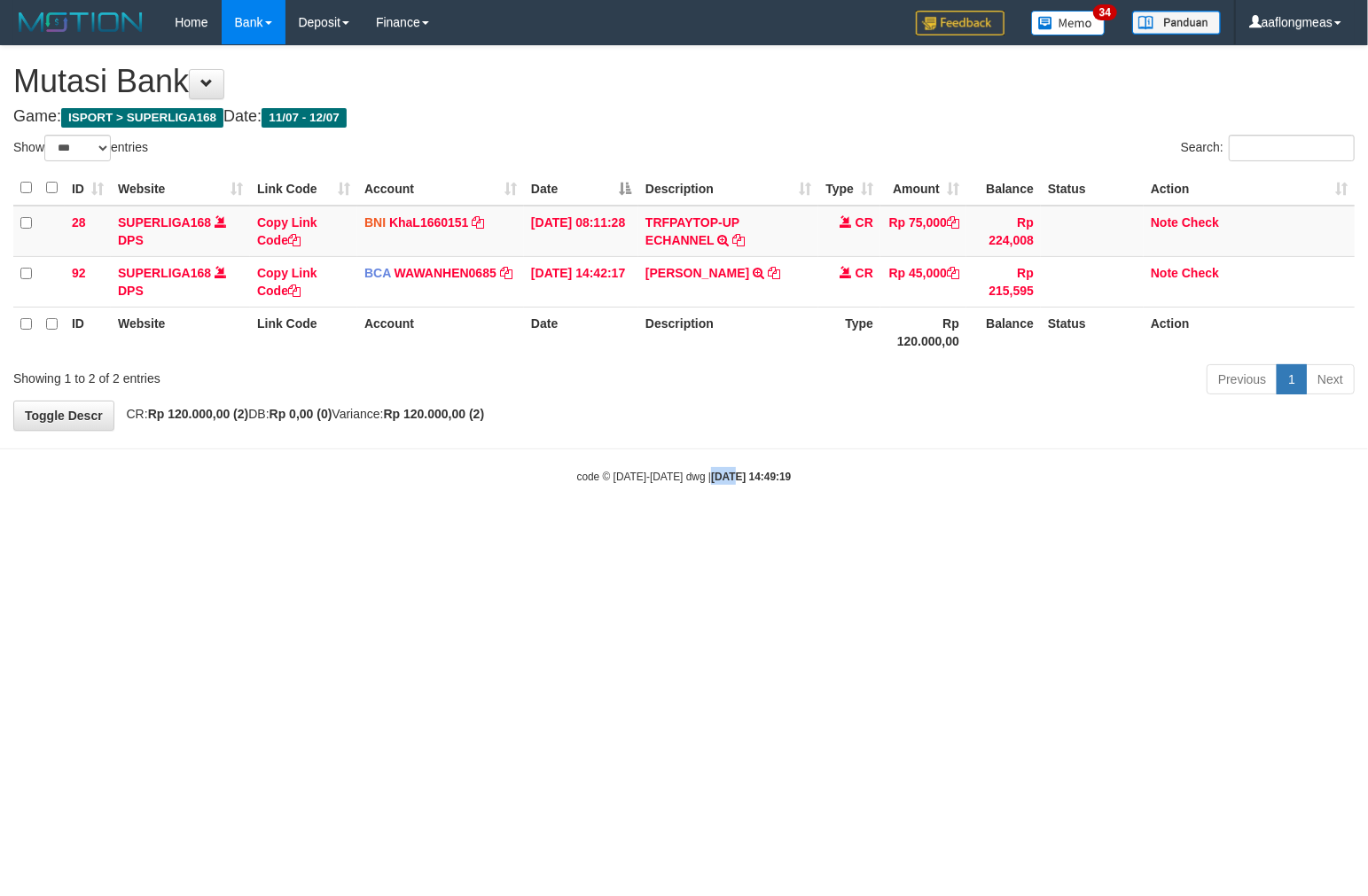 drag, startPoint x: 0, startPoint y: 0, endPoint x: 710, endPoint y: 532, distance: 887.2001 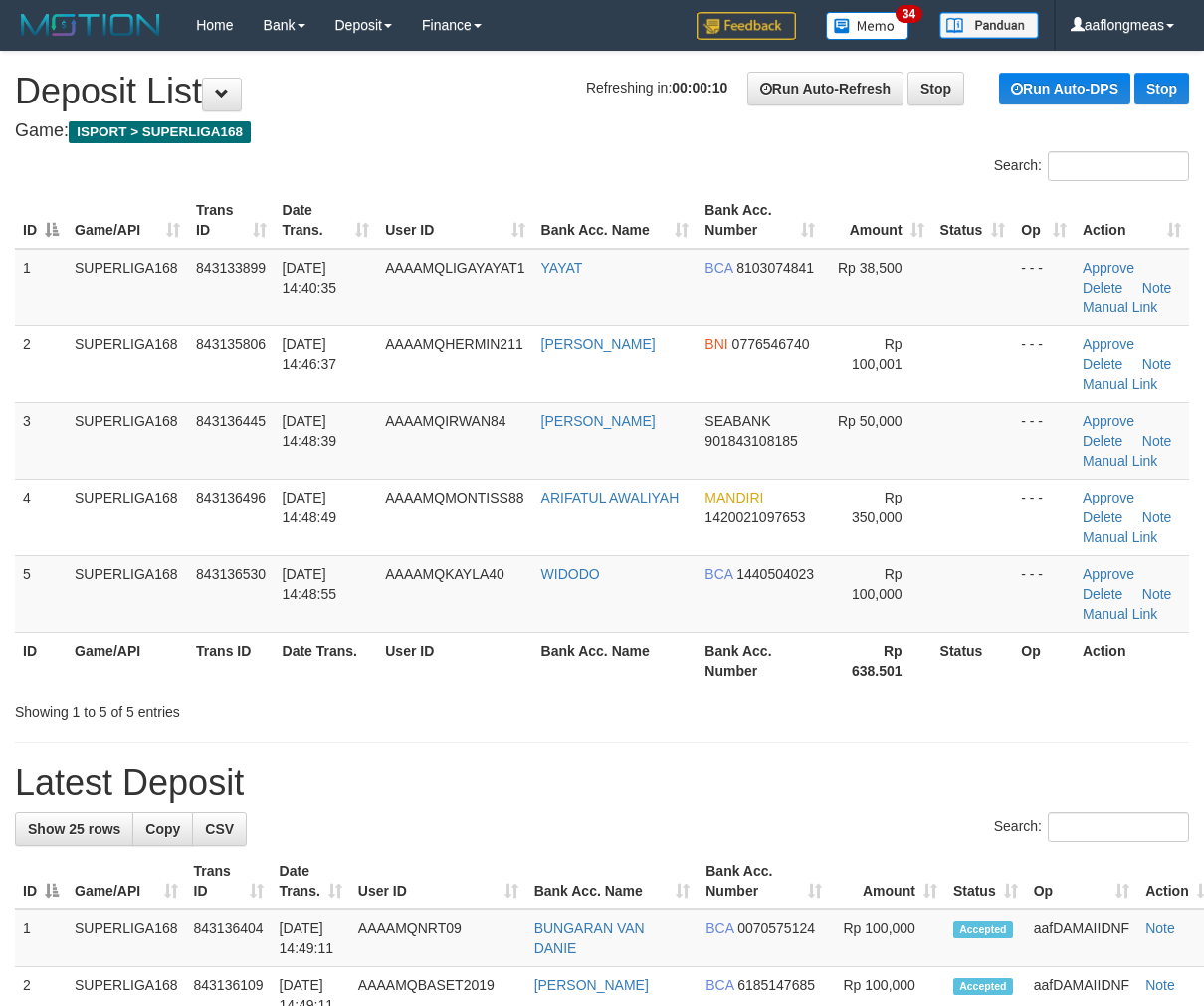 scroll, scrollTop: 0, scrollLeft: 0, axis: both 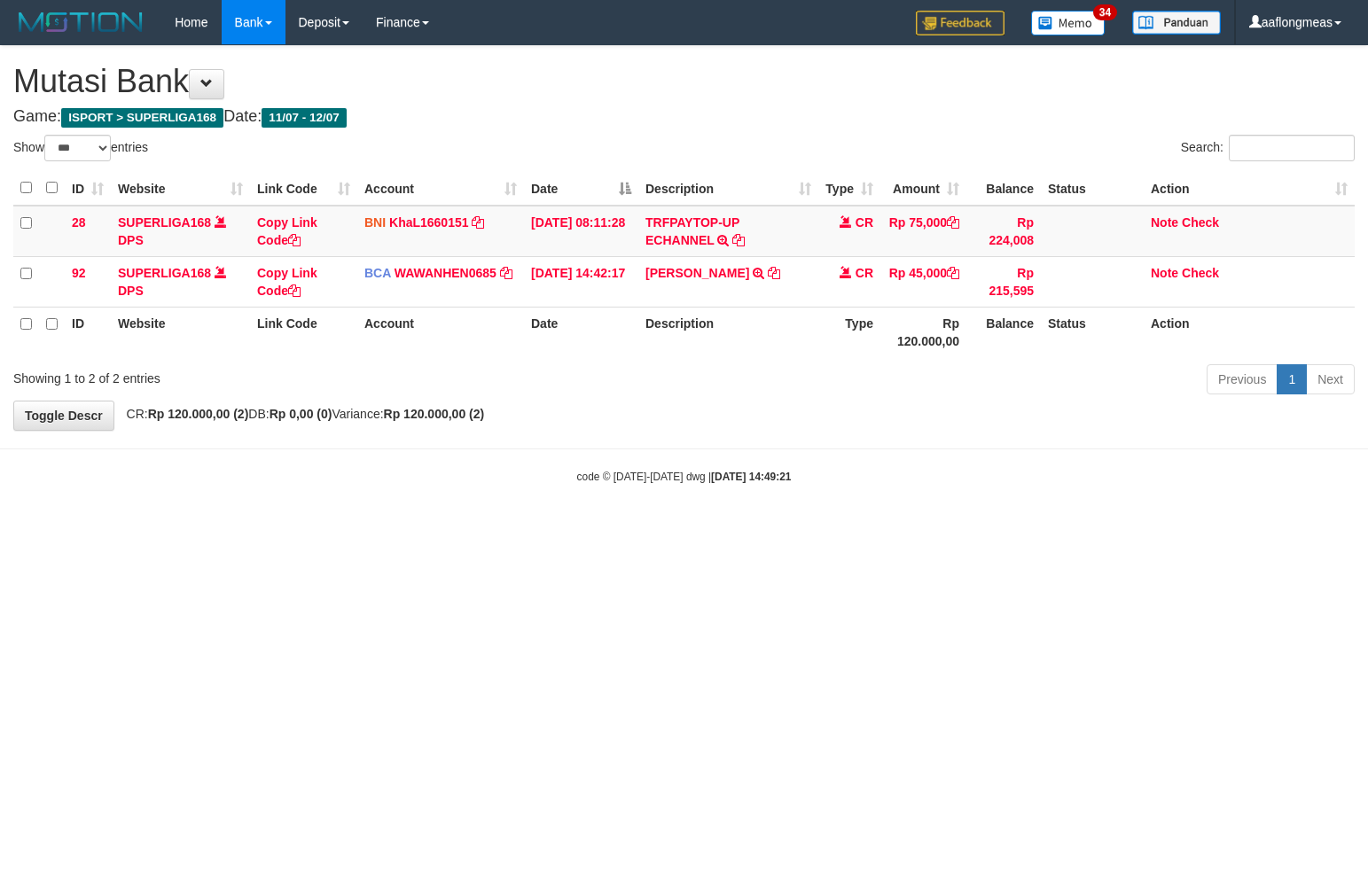 select on "***" 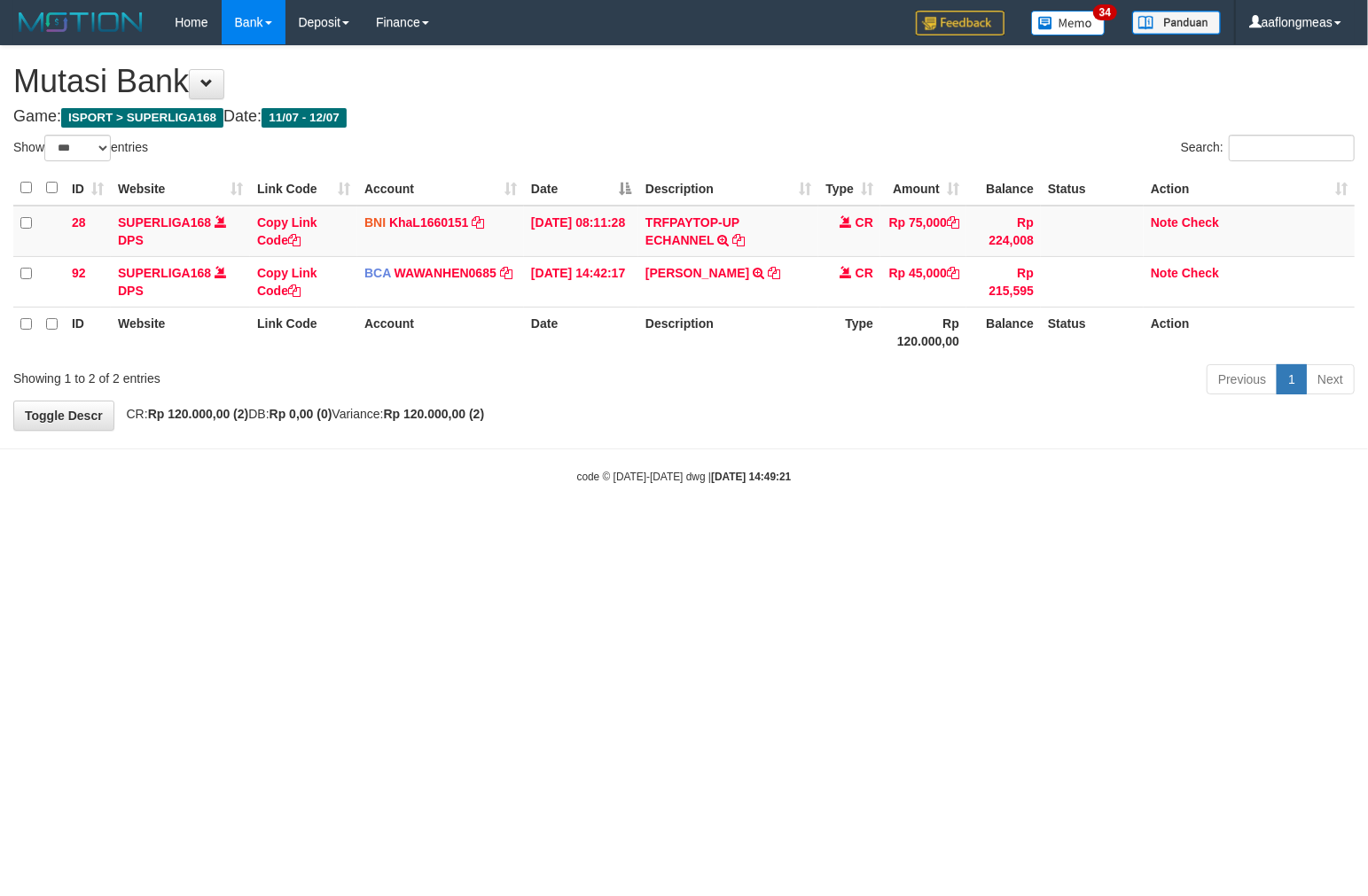click on "Toggle navigation
Home
Bank
Account List
Load
By Website
Group
[ISPORT]													SUPERLIGA168
By Load Group (DPS)" at bounding box center [684, 264] 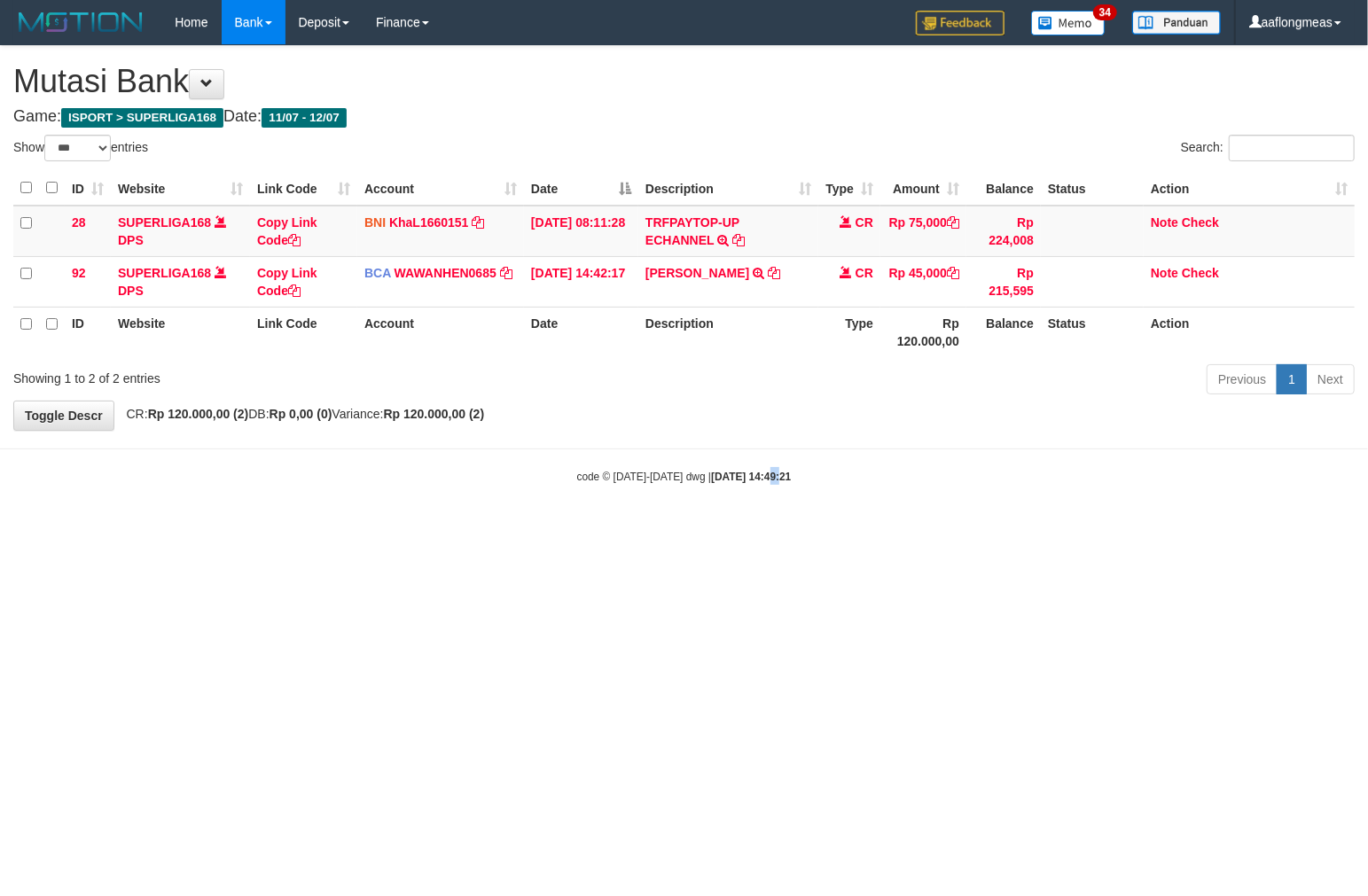 click on "Toggle navigation
Home
Bank
Account List
Load
By Website
Group
[ISPORT]													SUPERLIGA168
By Load Group (DPS)" at bounding box center [684, 264] 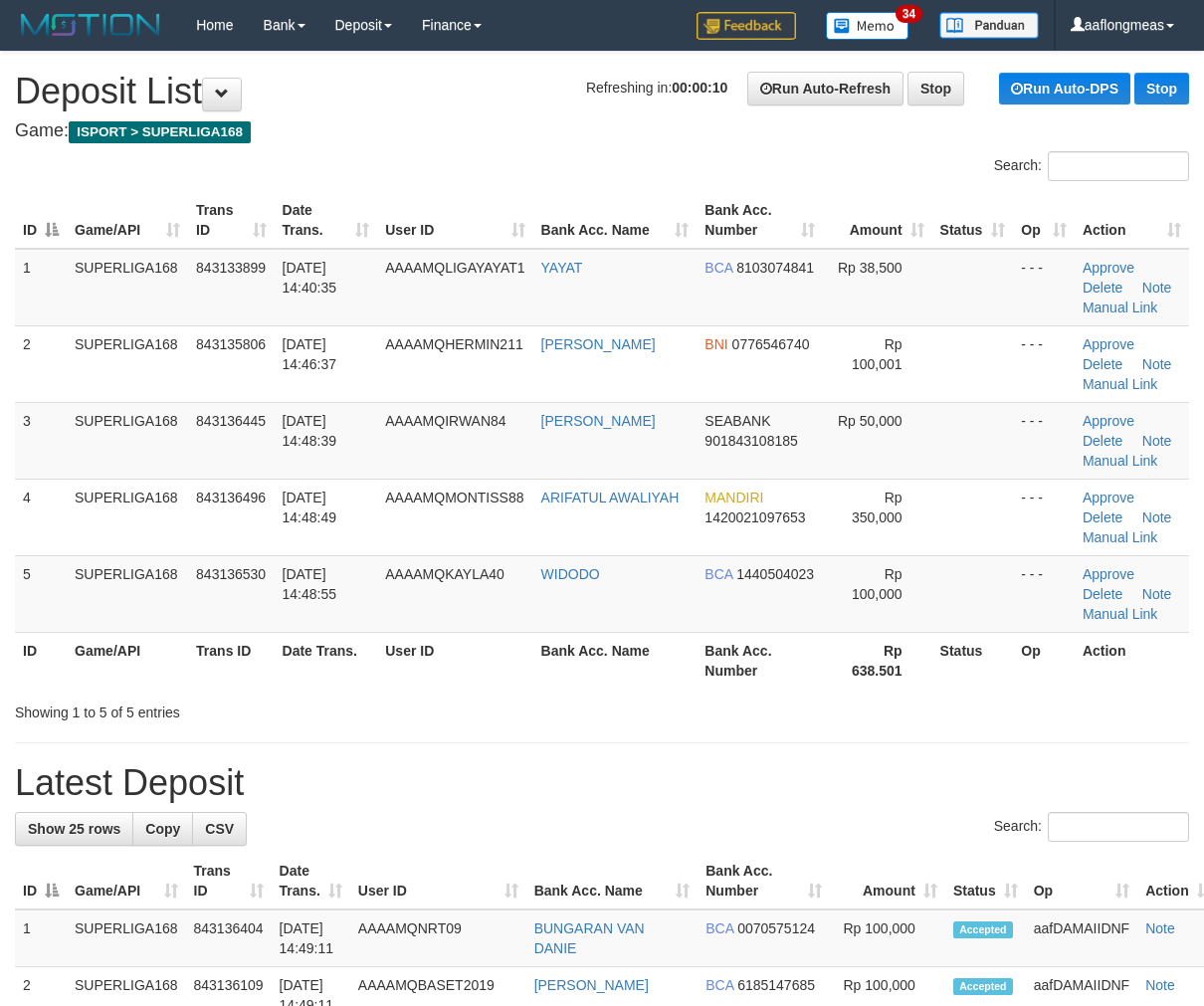 scroll, scrollTop: 0, scrollLeft: 0, axis: both 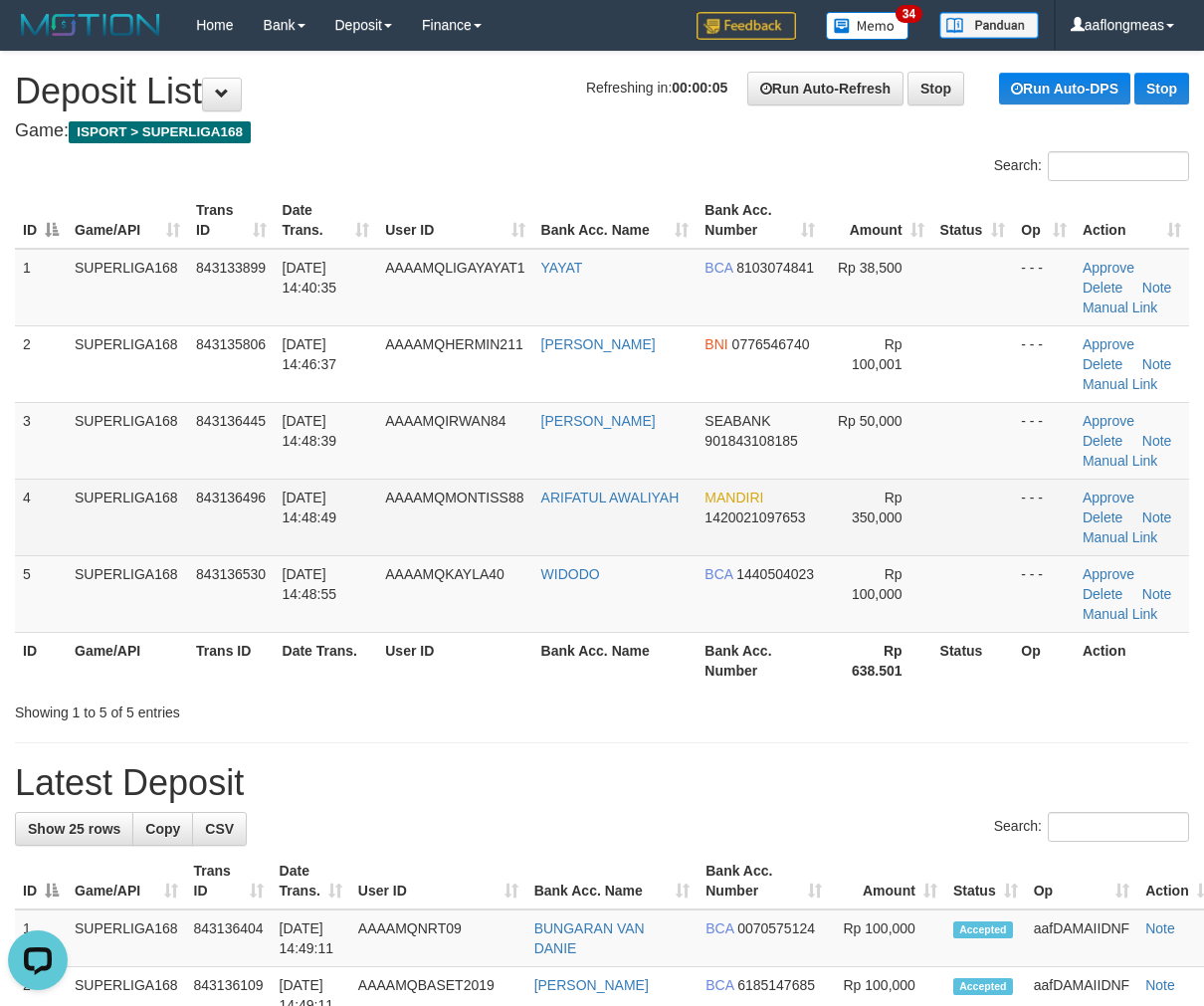click at bounding box center [973, 516] 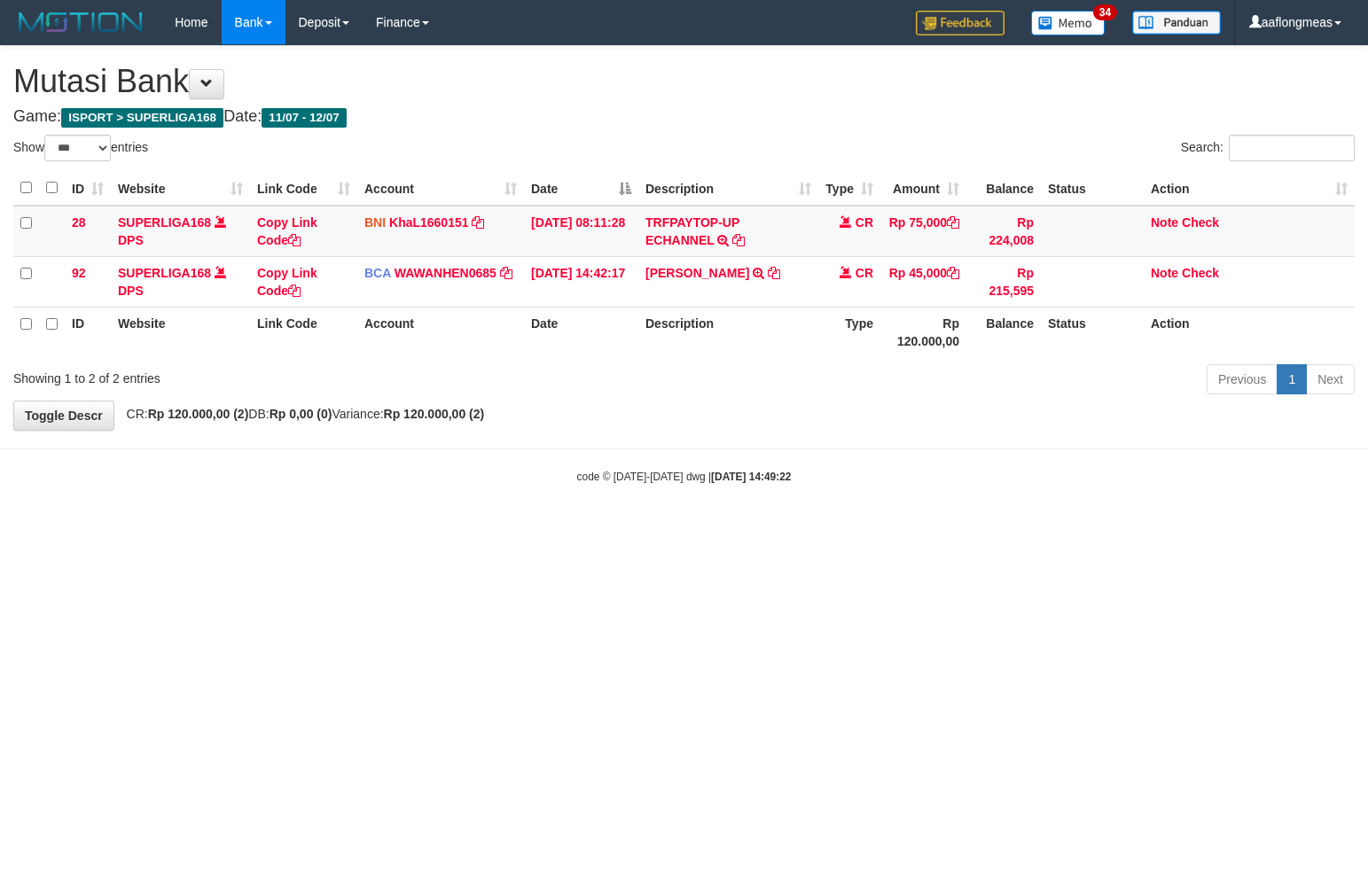 select on "***" 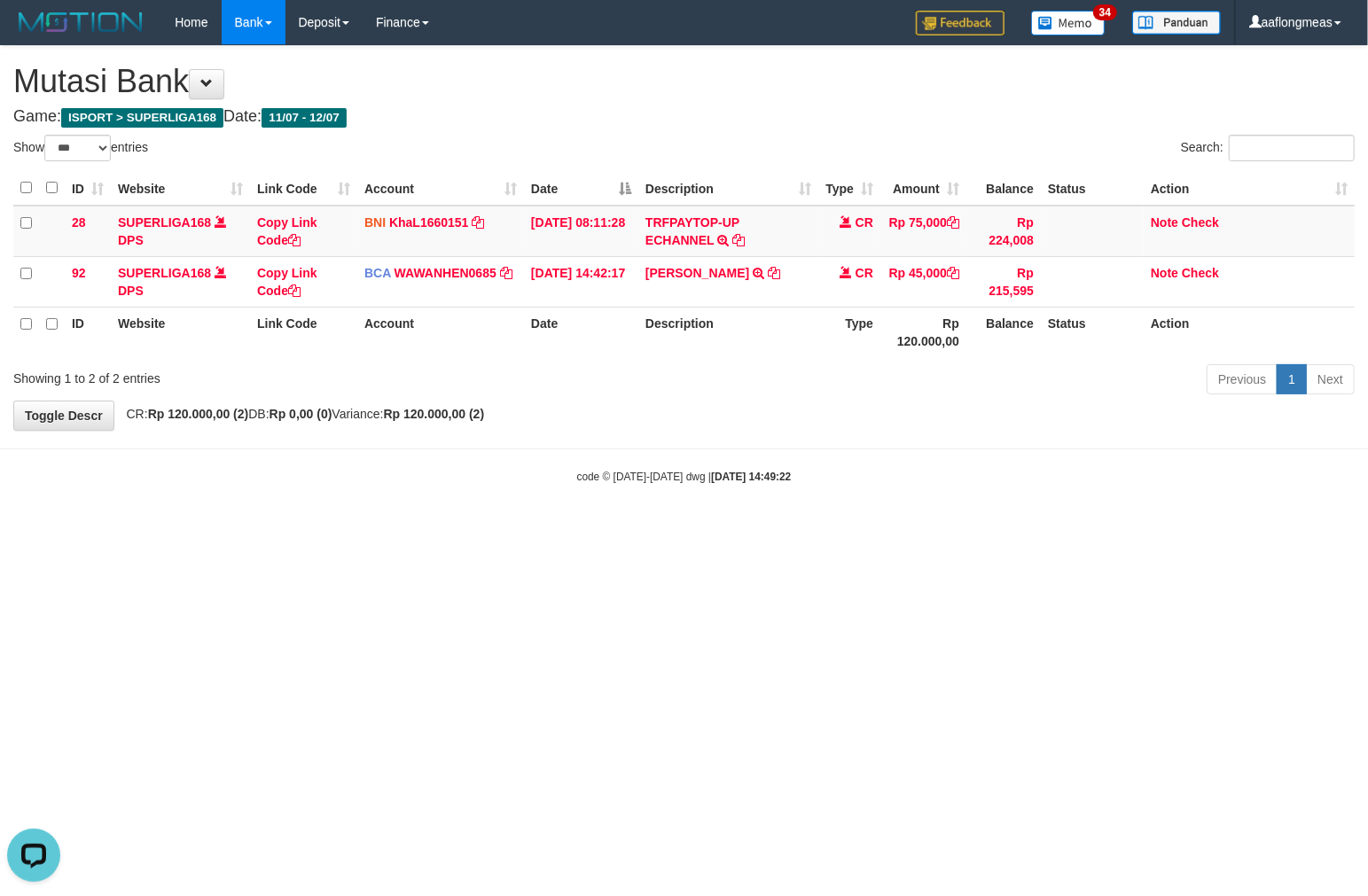 scroll, scrollTop: 0, scrollLeft: 0, axis: both 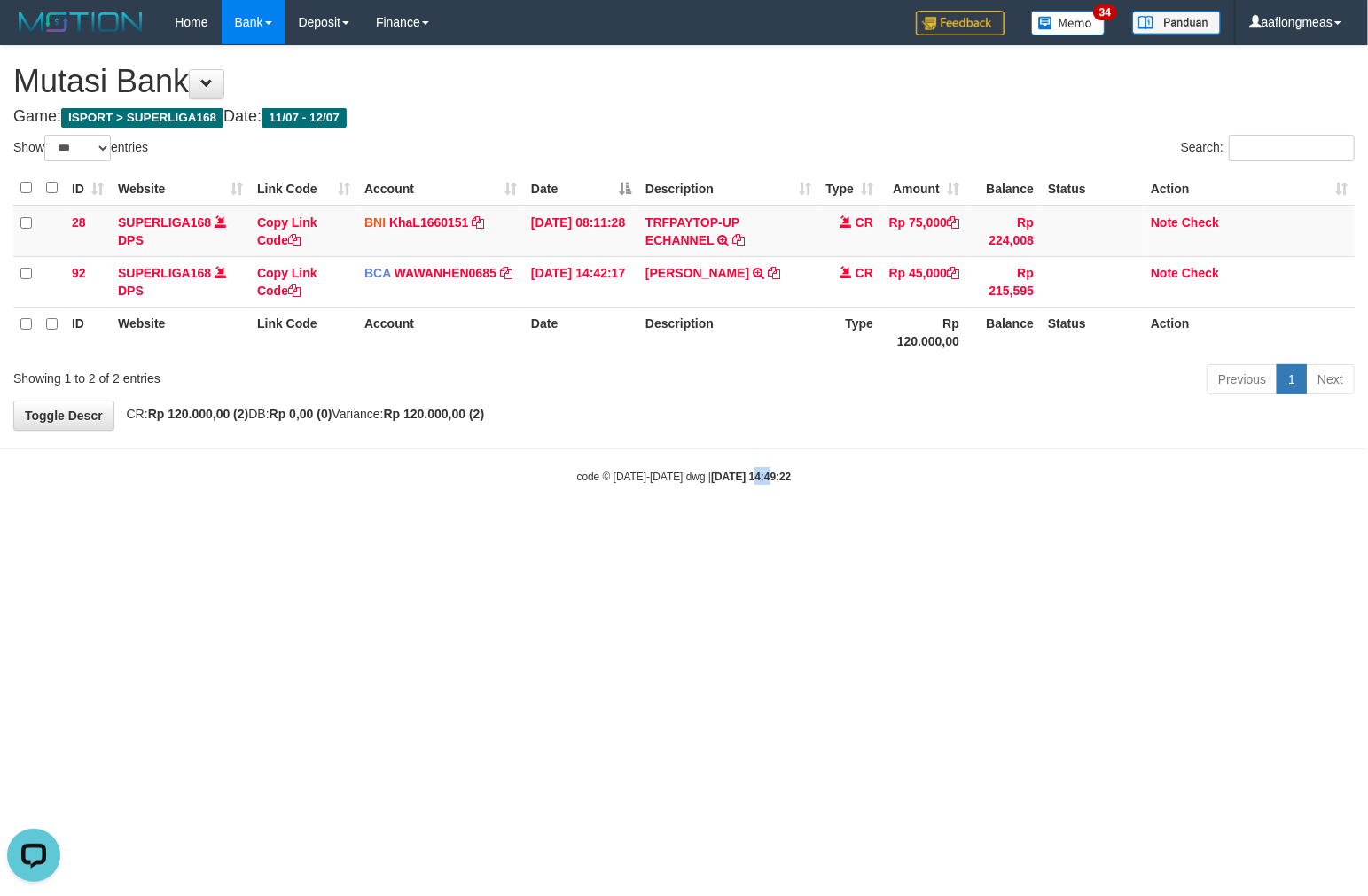 drag, startPoint x: 739, startPoint y: 486, endPoint x: 314, endPoint y: 576, distance: 434.42491 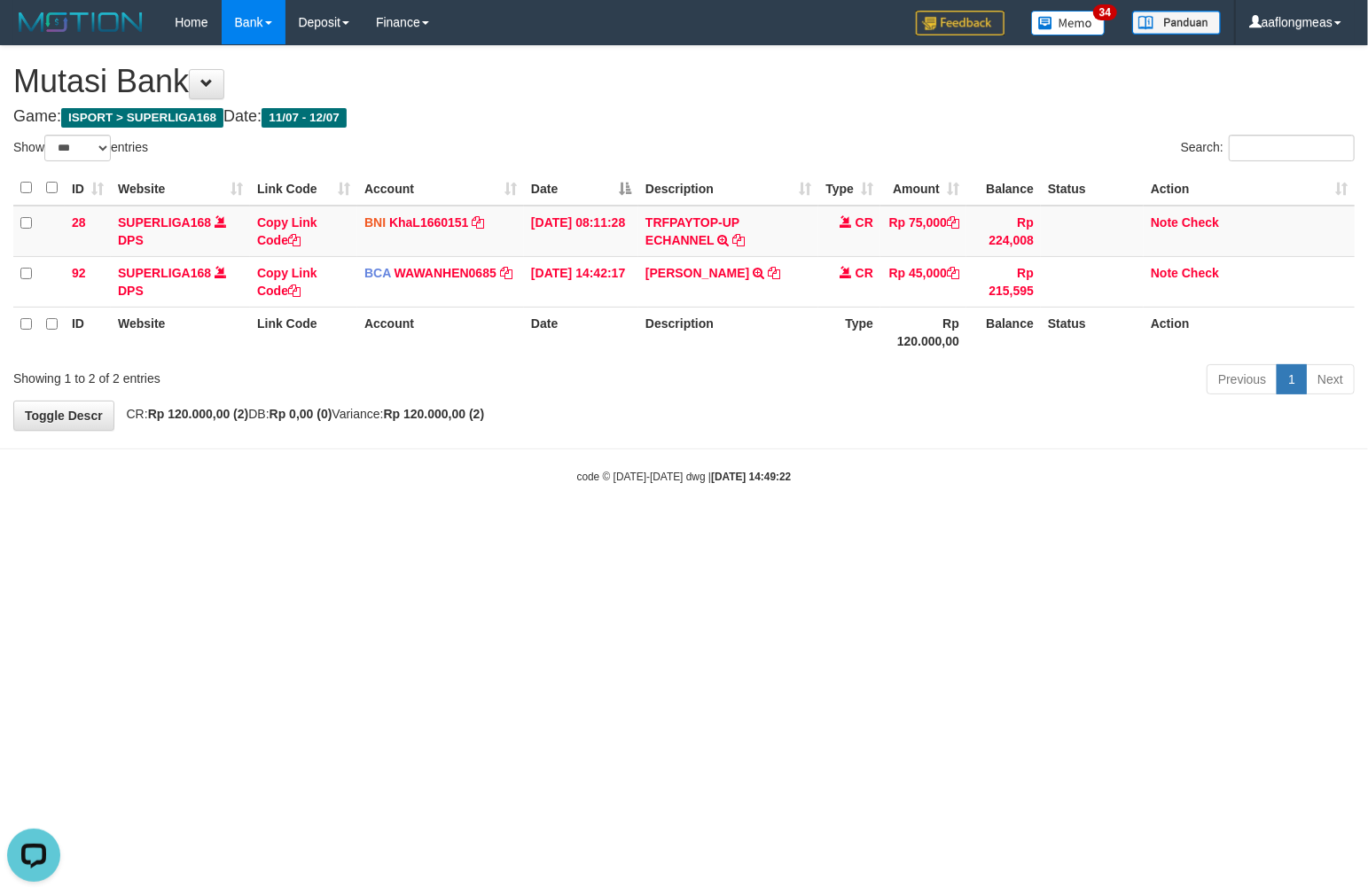 click at bounding box center [684, 448] 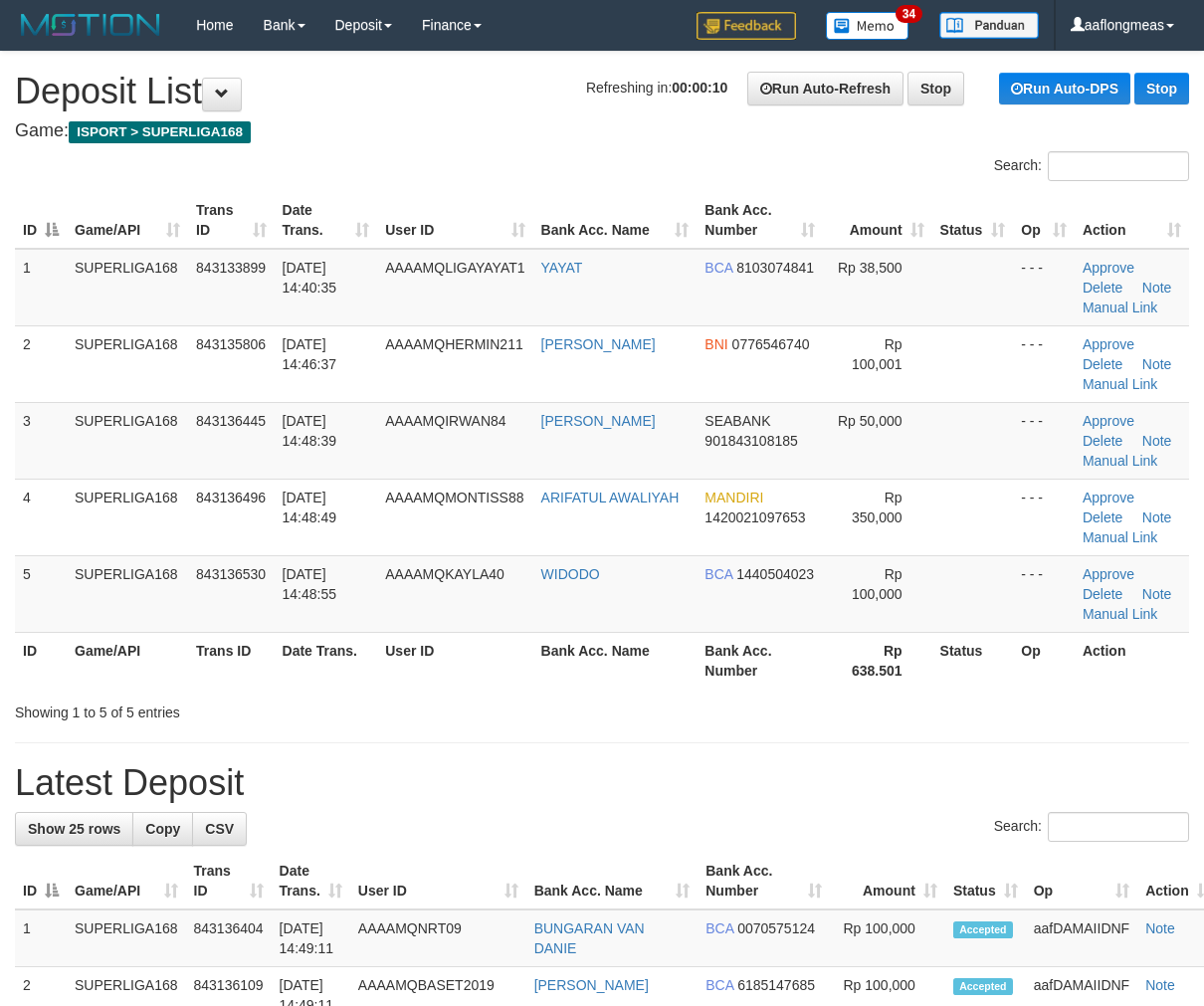 scroll, scrollTop: 0, scrollLeft: 0, axis: both 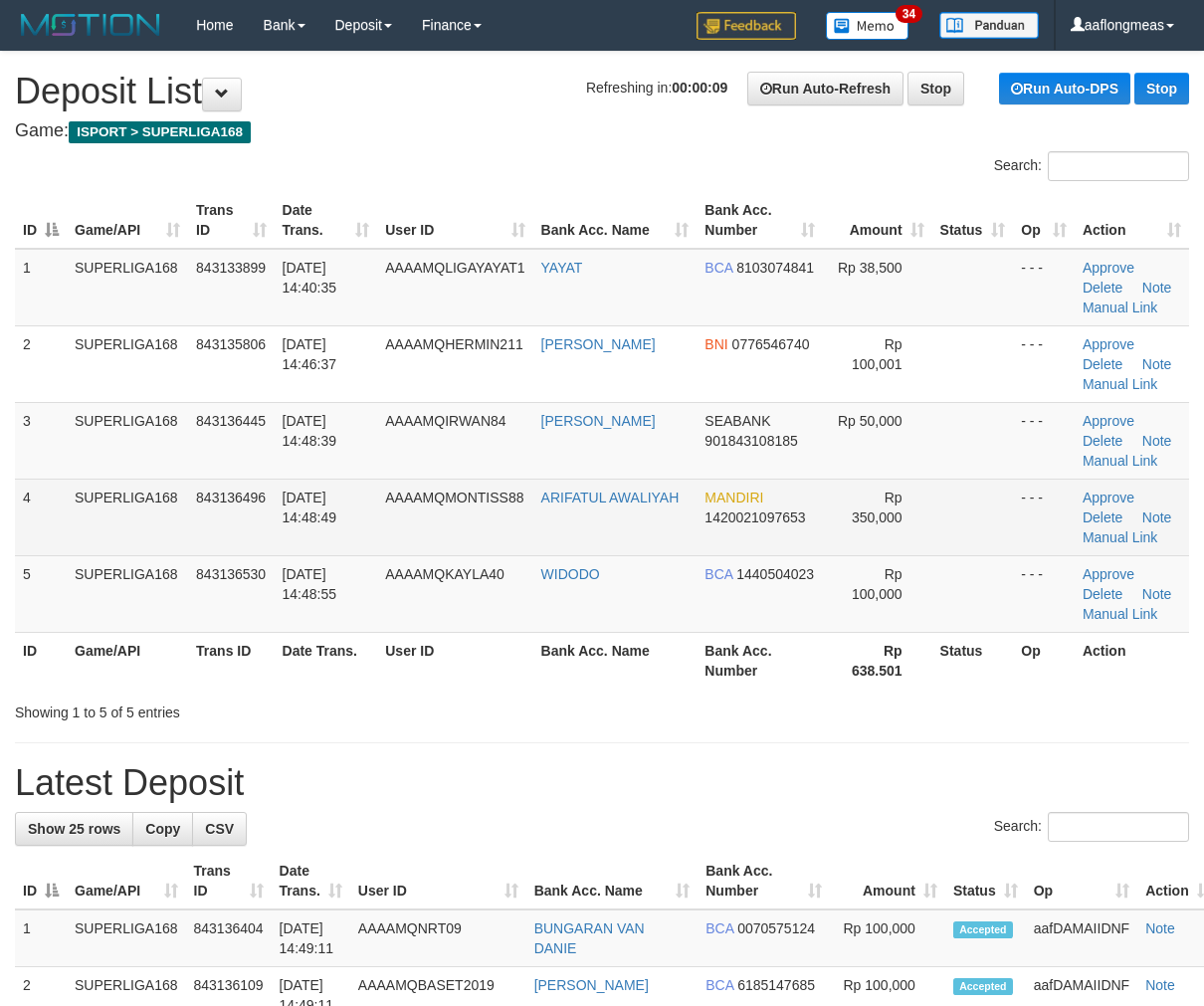 click at bounding box center [973, 516] 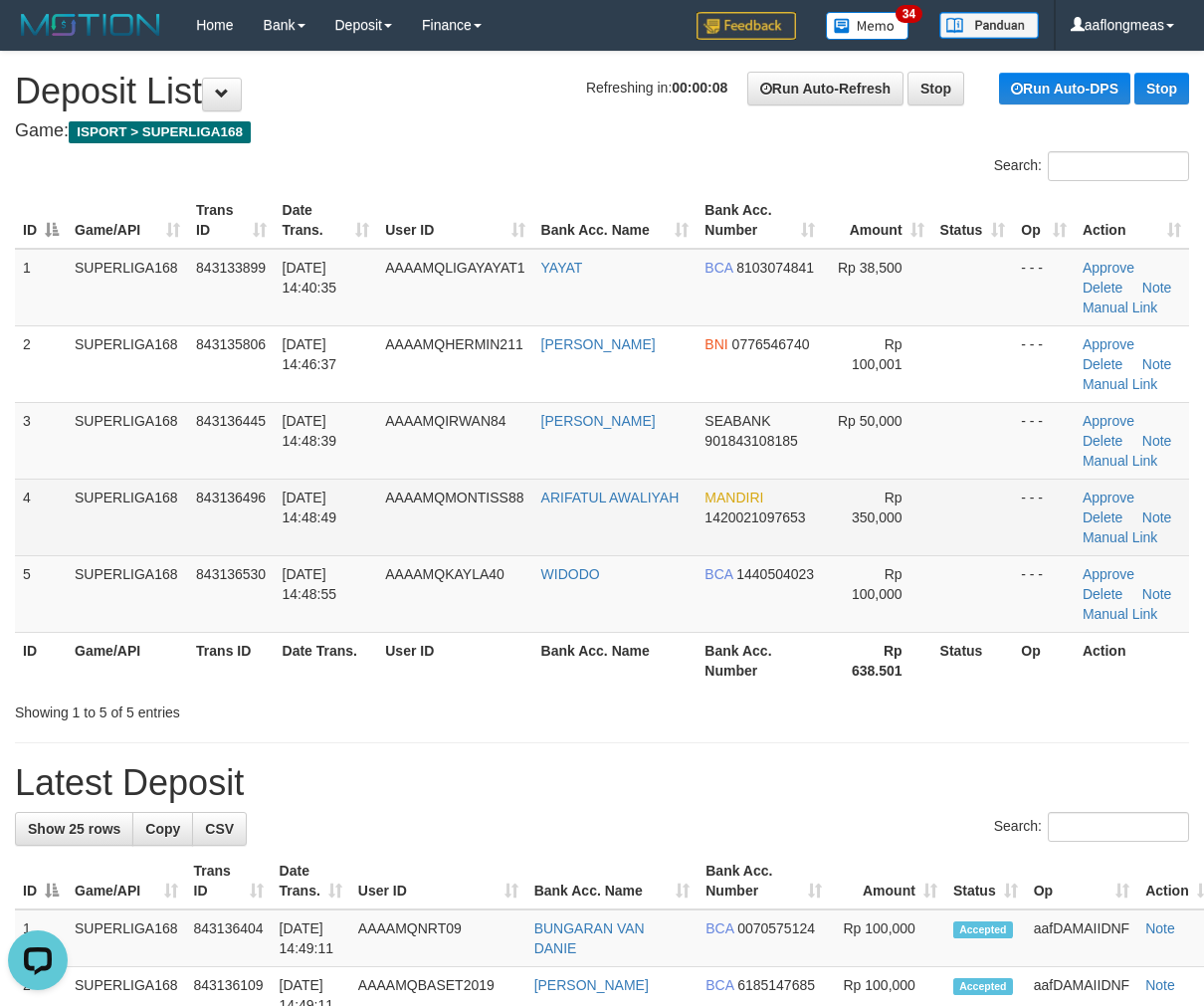 scroll, scrollTop: 0, scrollLeft: 0, axis: both 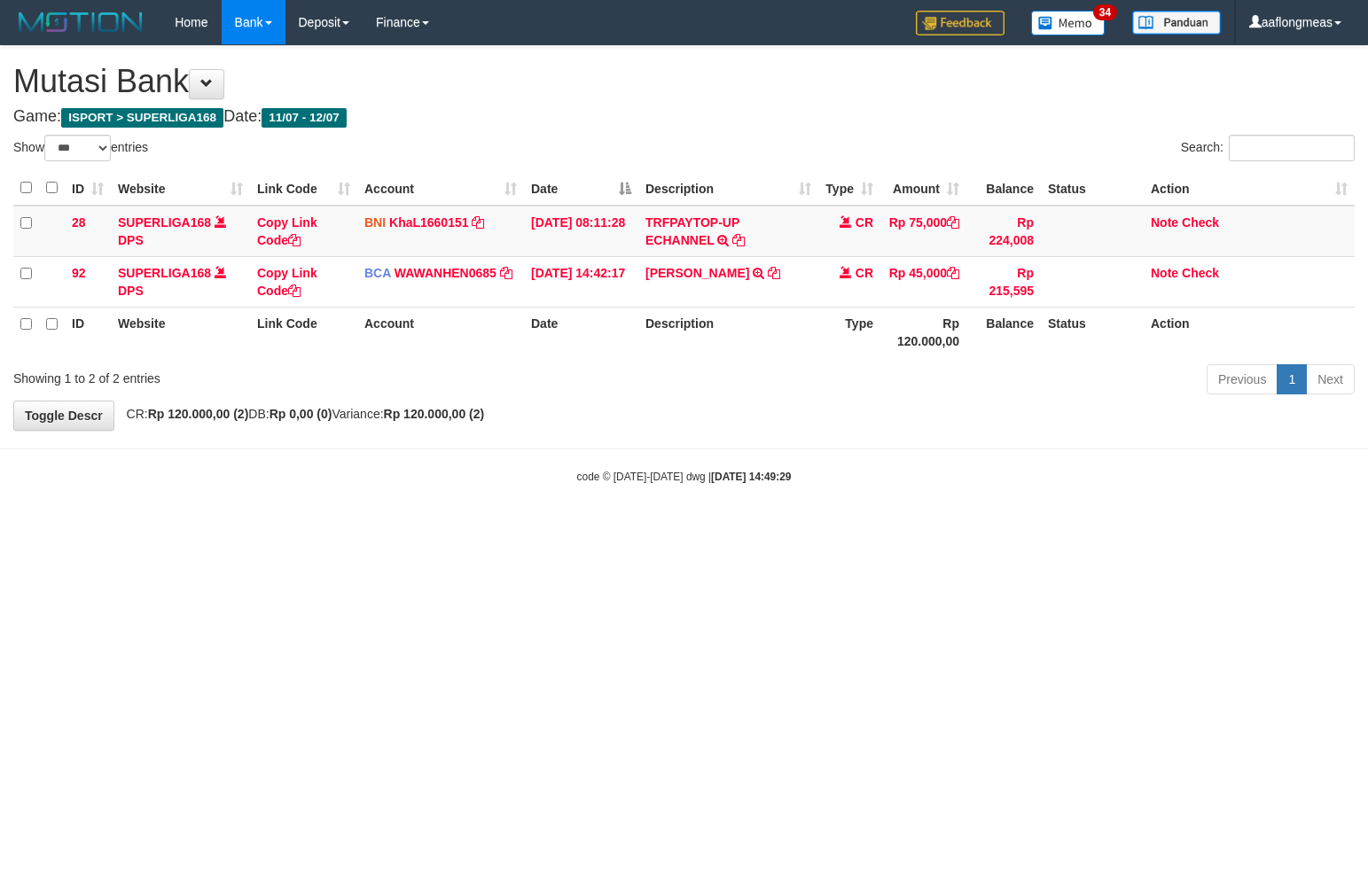 select on "***" 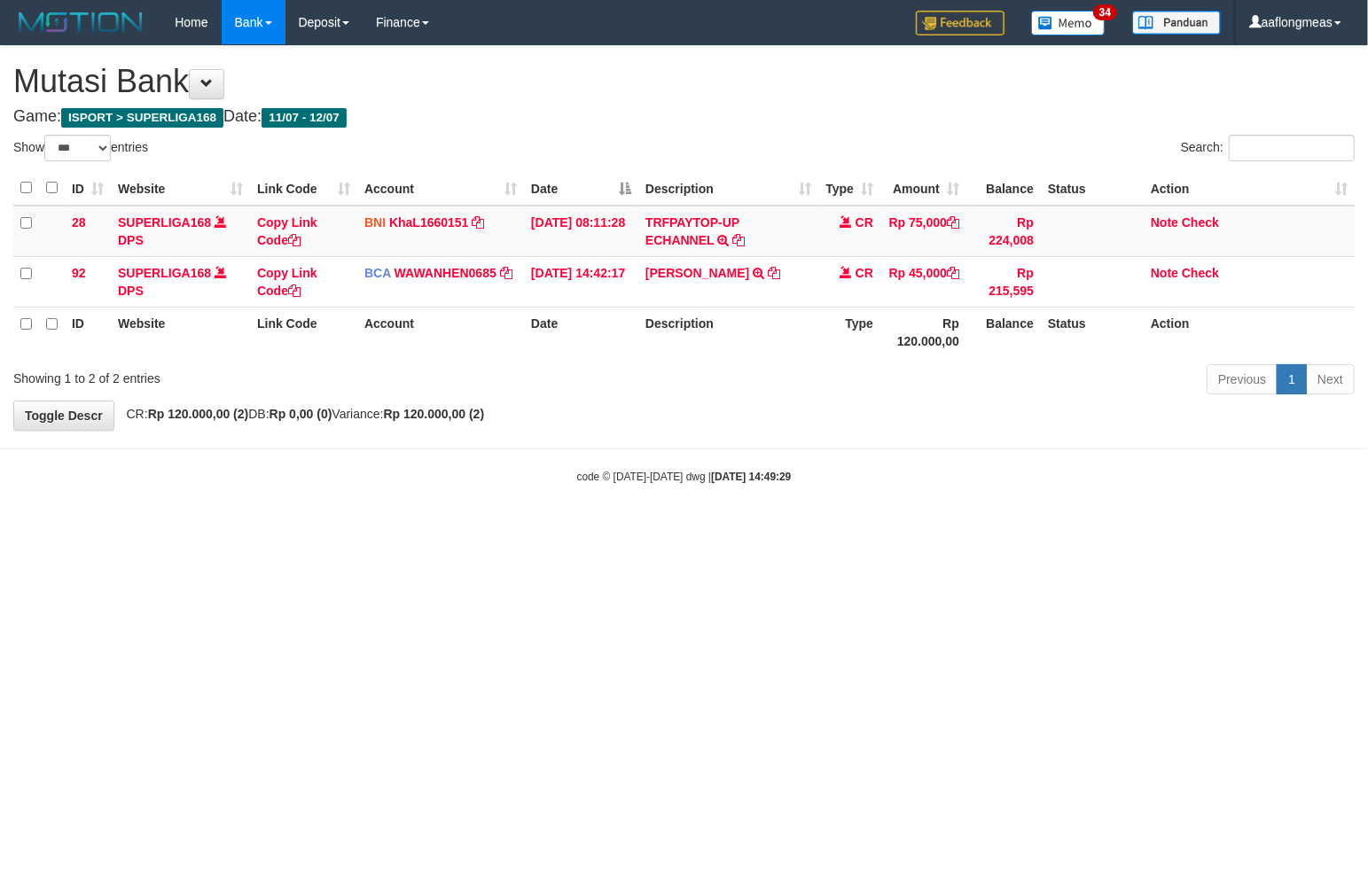 click on "Toggle navigation
Home
Bank
Account List
Load
By Website
Group
[ISPORT]													SUPERLIGA168
By Load Group (DPS)
34" at bounding box center [684, 264] 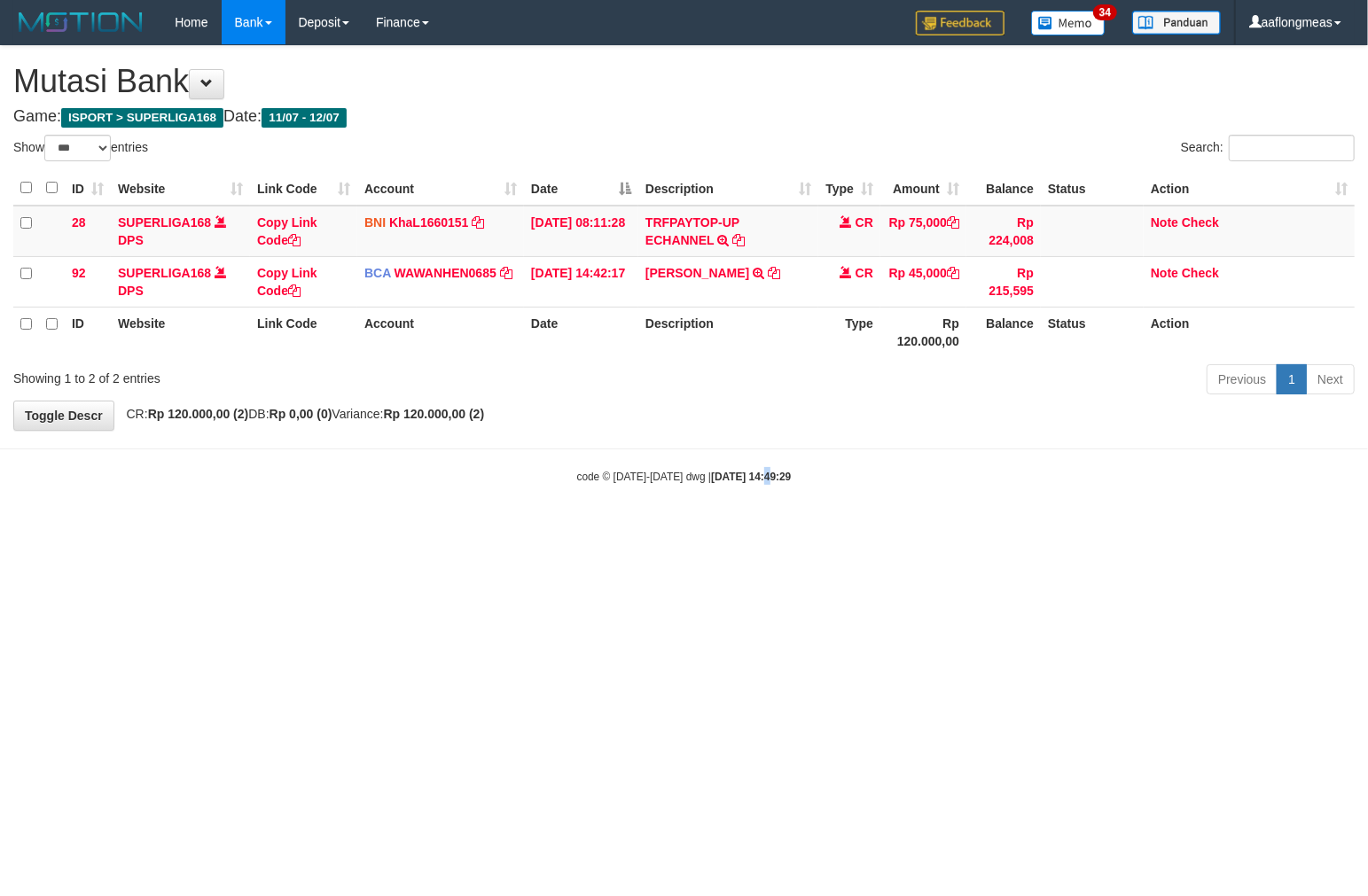 click on "Toggle navigation
Home
Bank
Account List
Load
By Website
Group
[ISPORT]													SUPERLIGA168
By Load Group (DPS)
34" at bounding box center (684, 264) 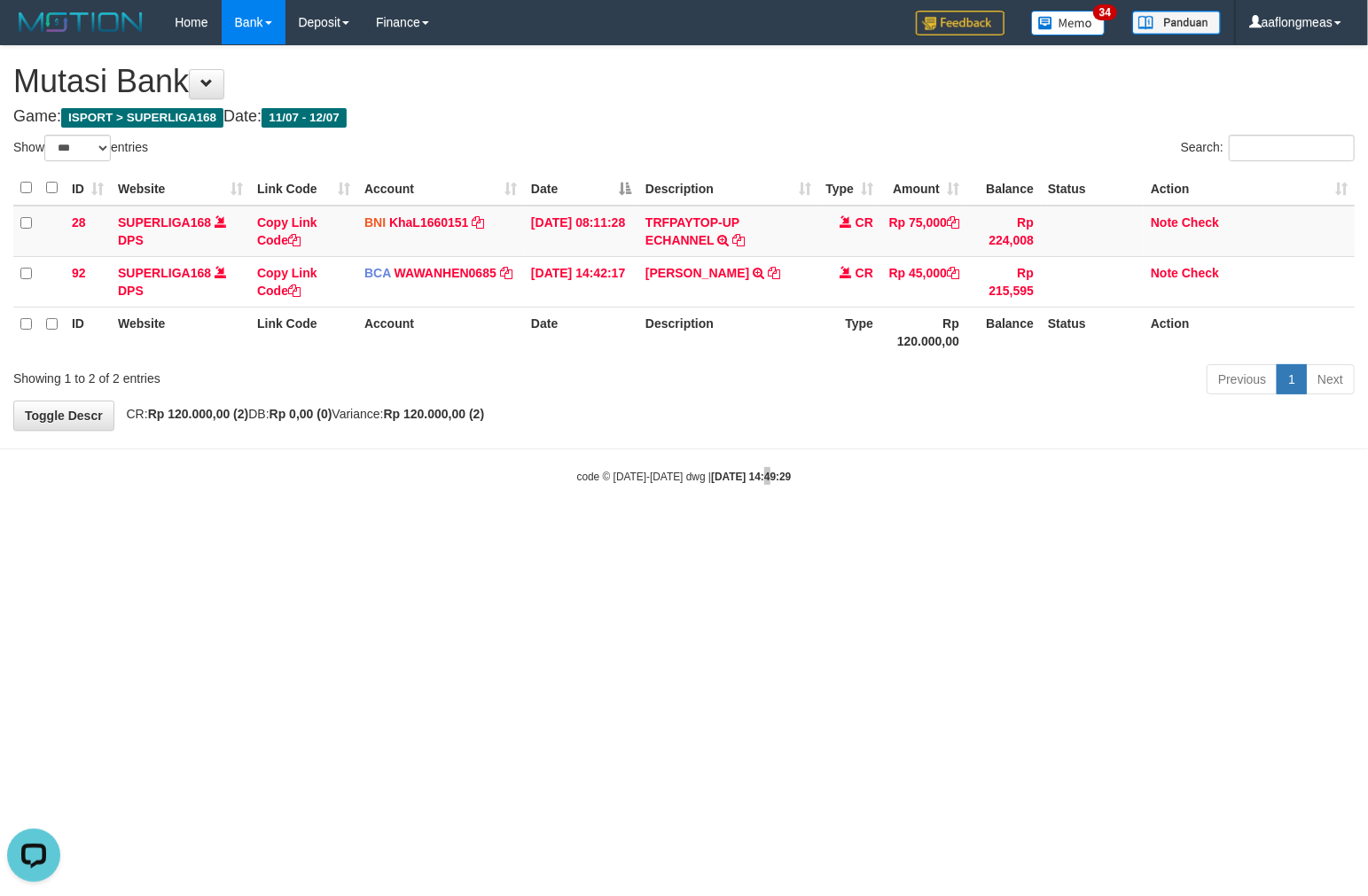 scroll, scrollTop: 0, scrollLeft: 0, axis: both 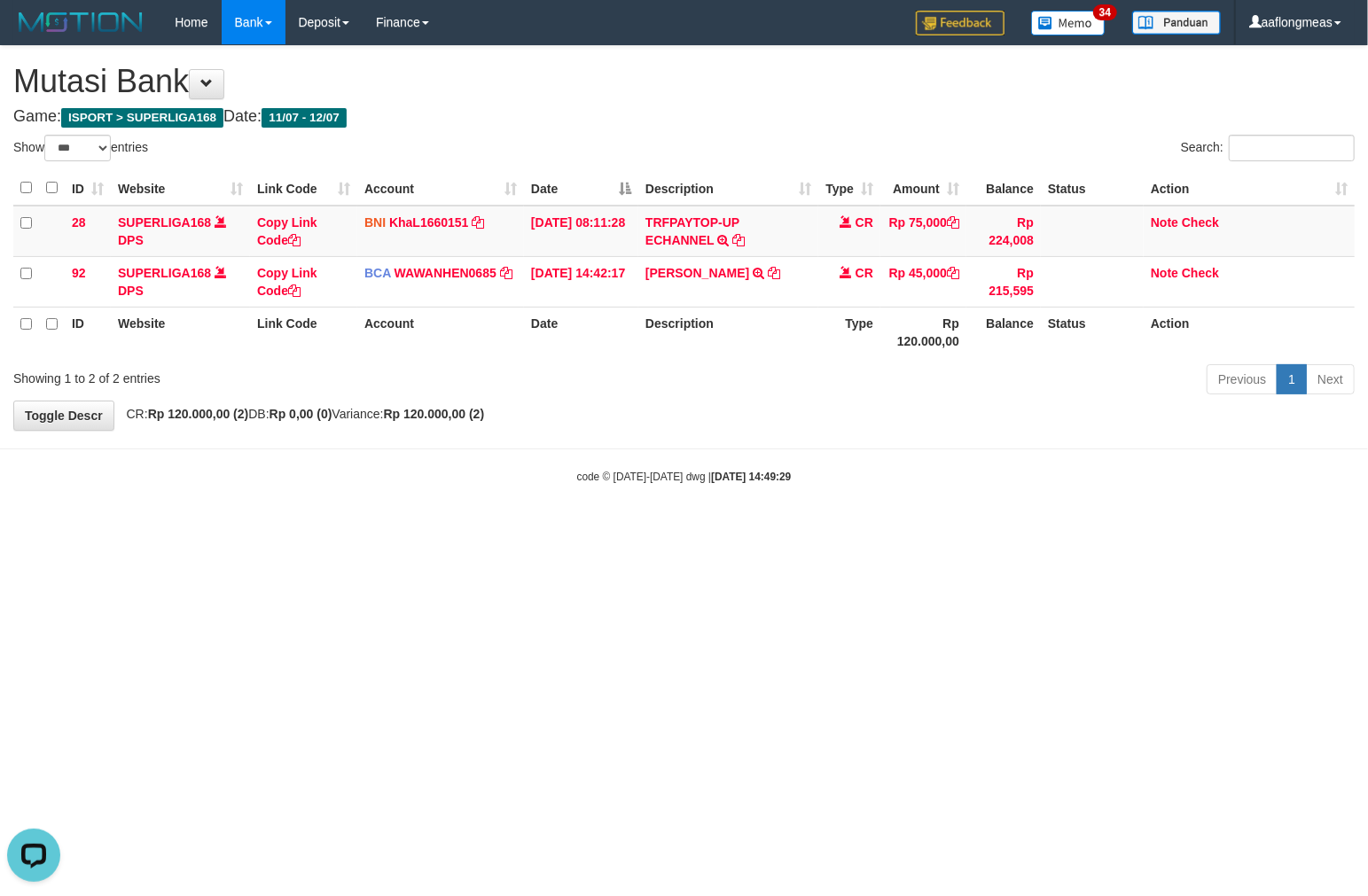 click on "**********" at bounding box center (684, 238) 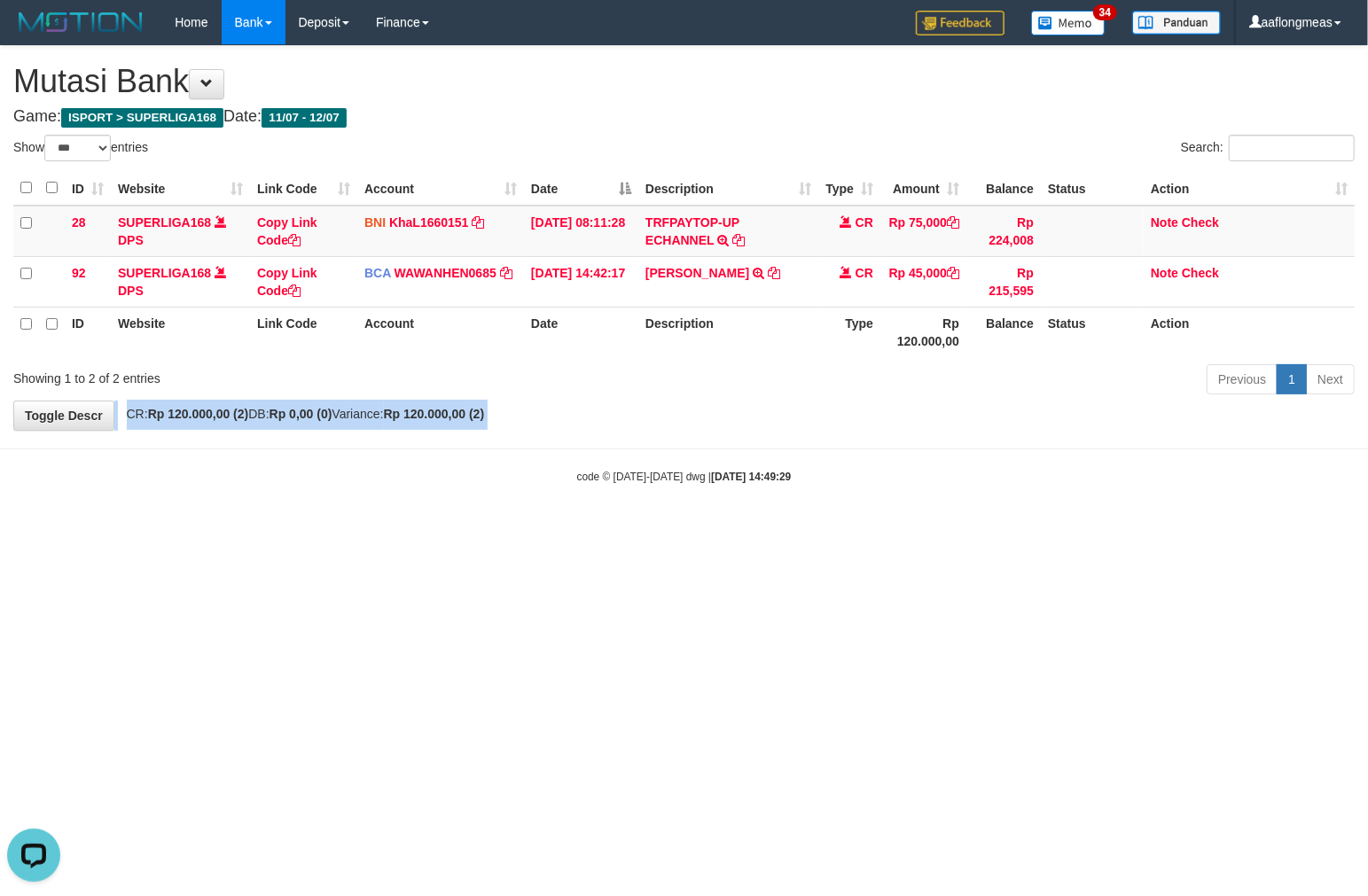 click on "**********" at bounding box center (684, 238) 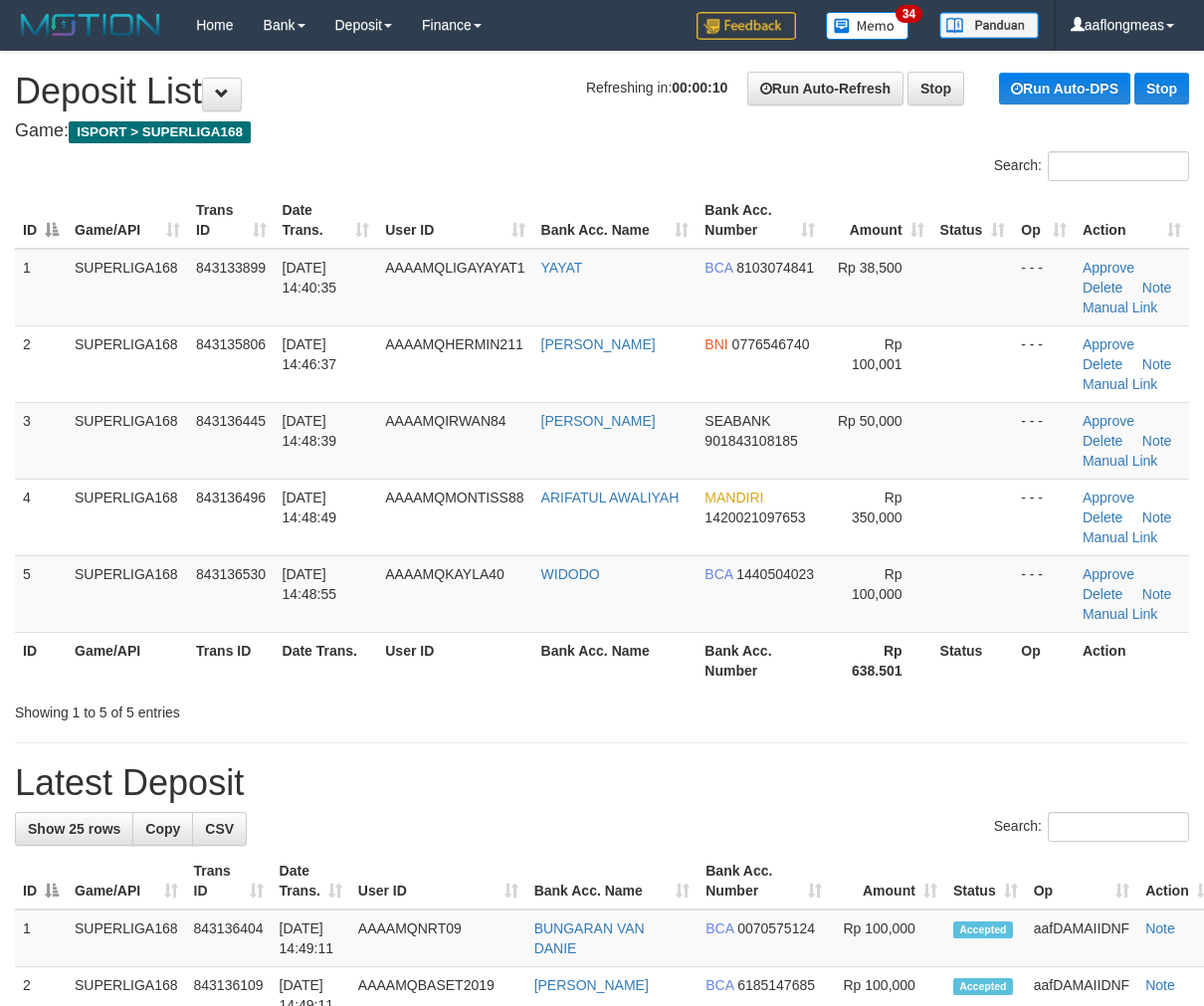 scroll, scrollTop: 0, scrollLeft: 0, axis: both 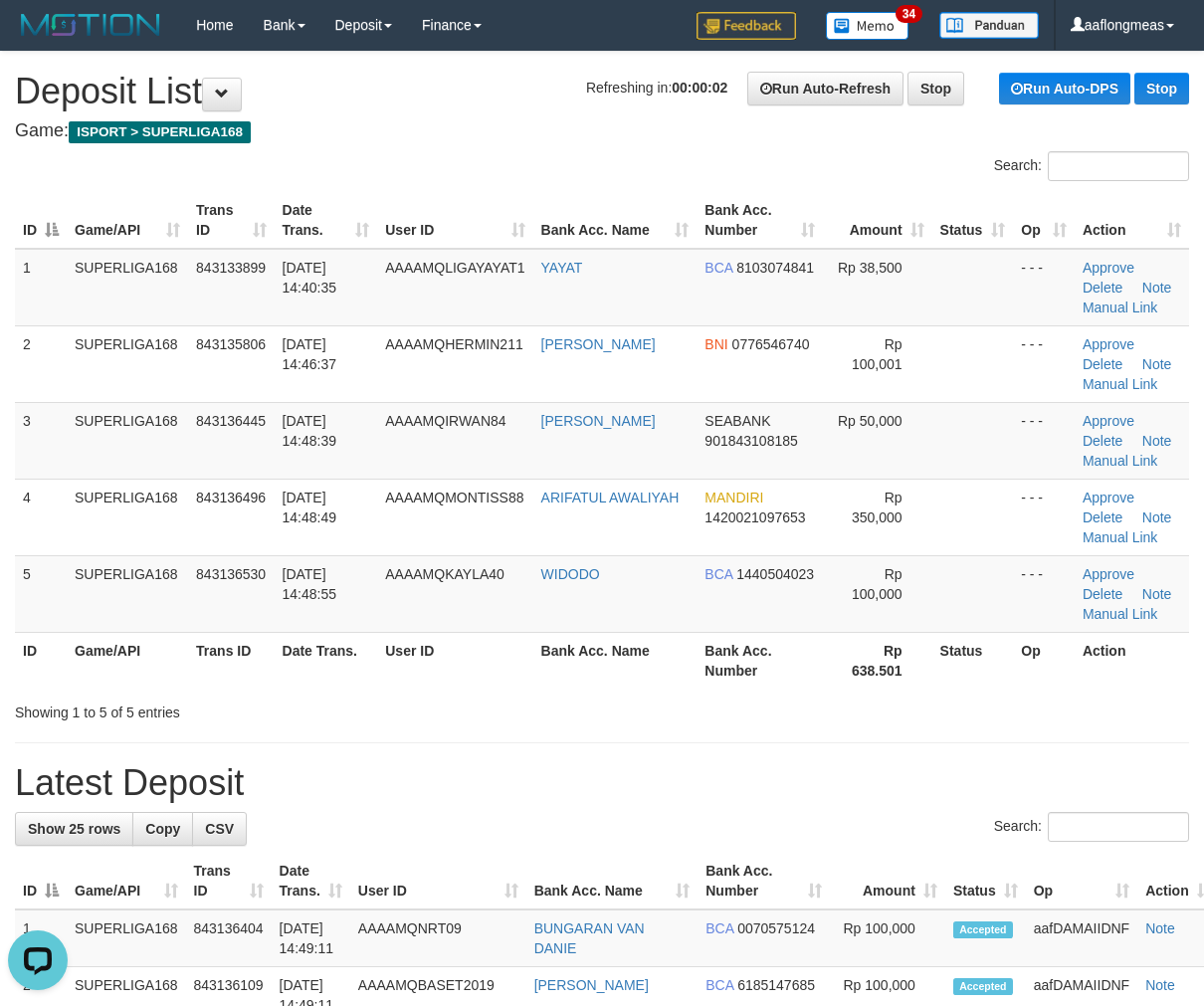 drag, startPoint x: 940, startPoint y: 459, endPoint x: 1215, endPoint y: 479, distance: 275.7263 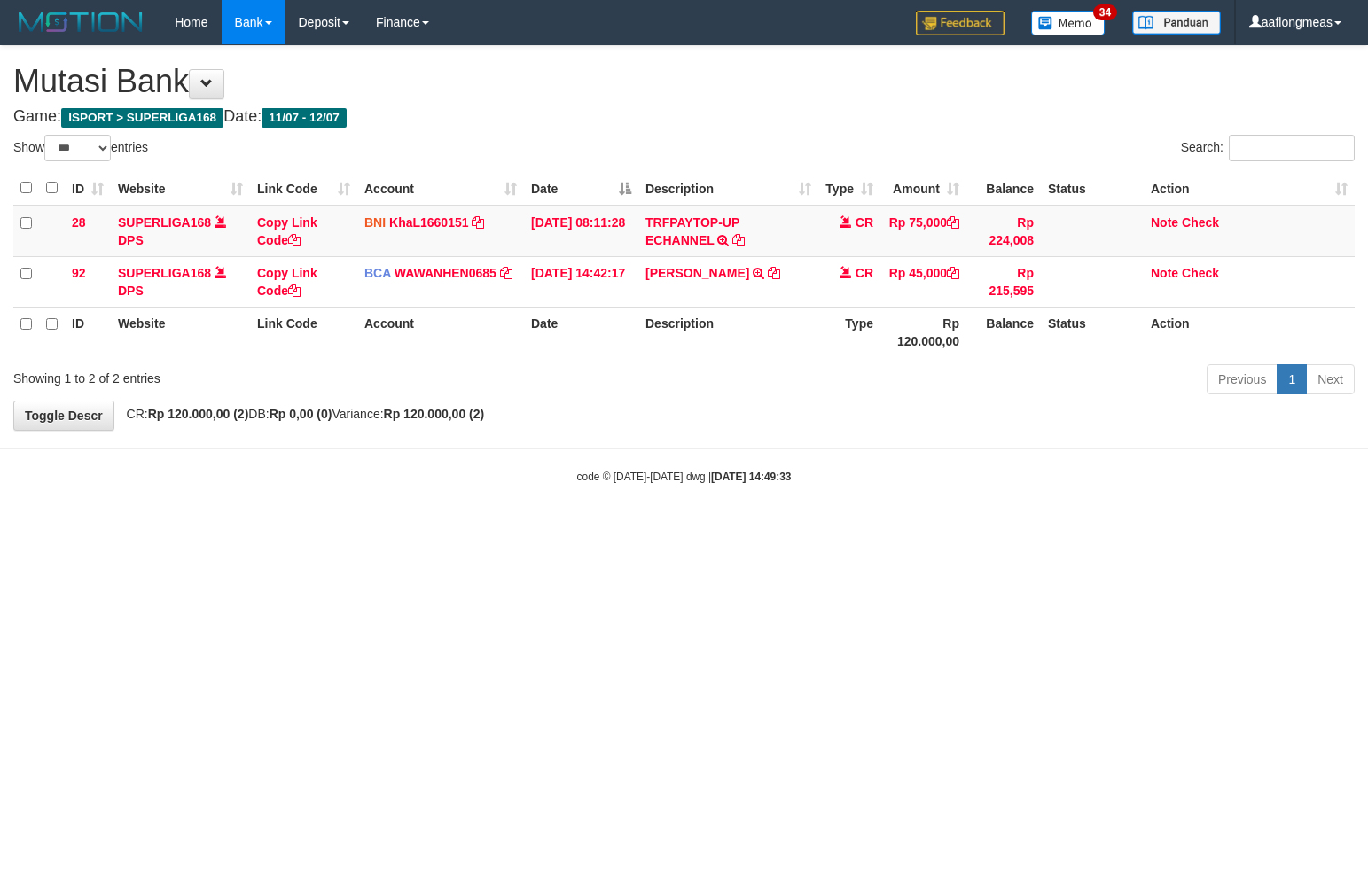 select on "***" 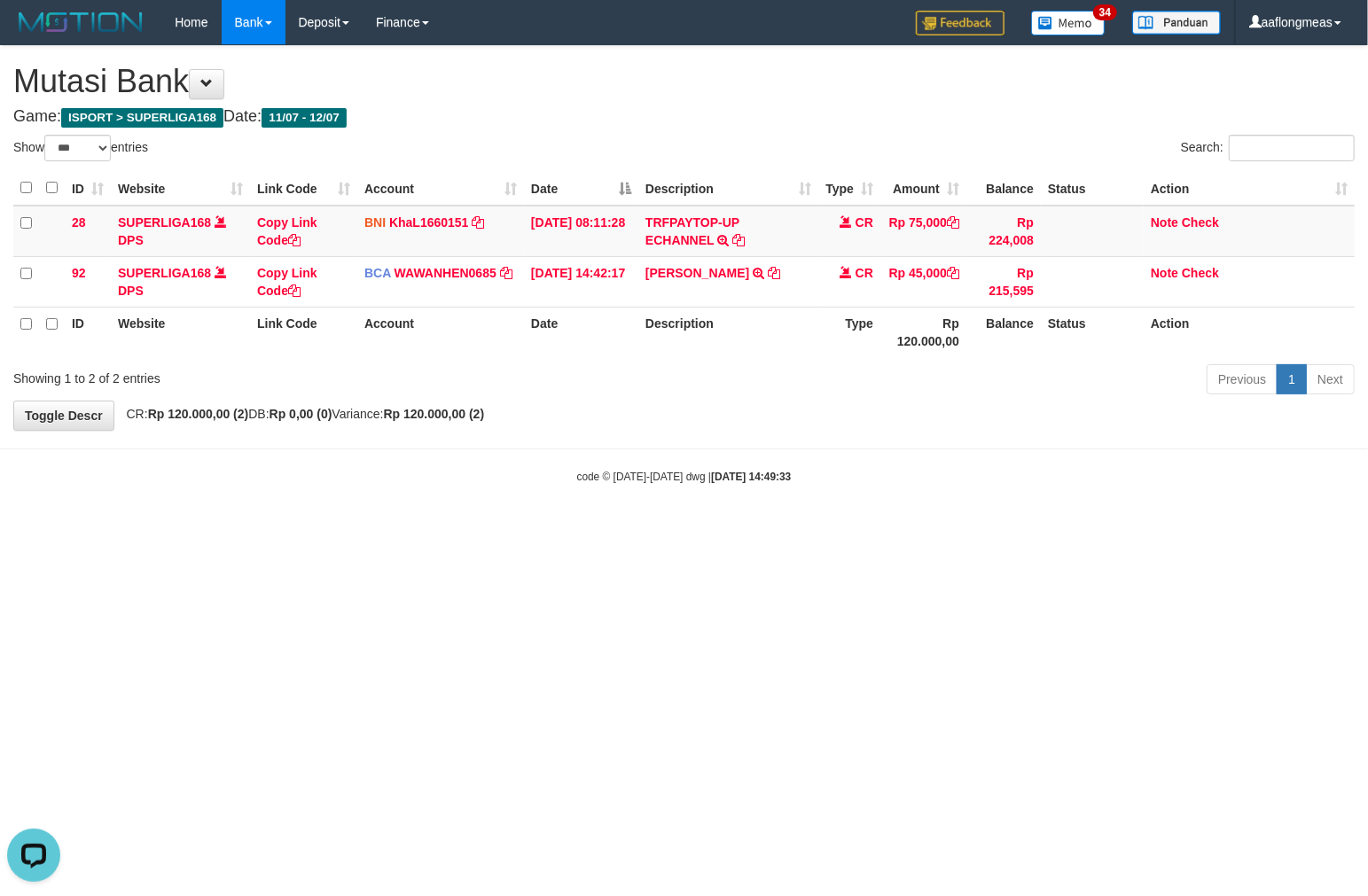scroll, scrollTop: 0, scrollLeft: 0, axis: both 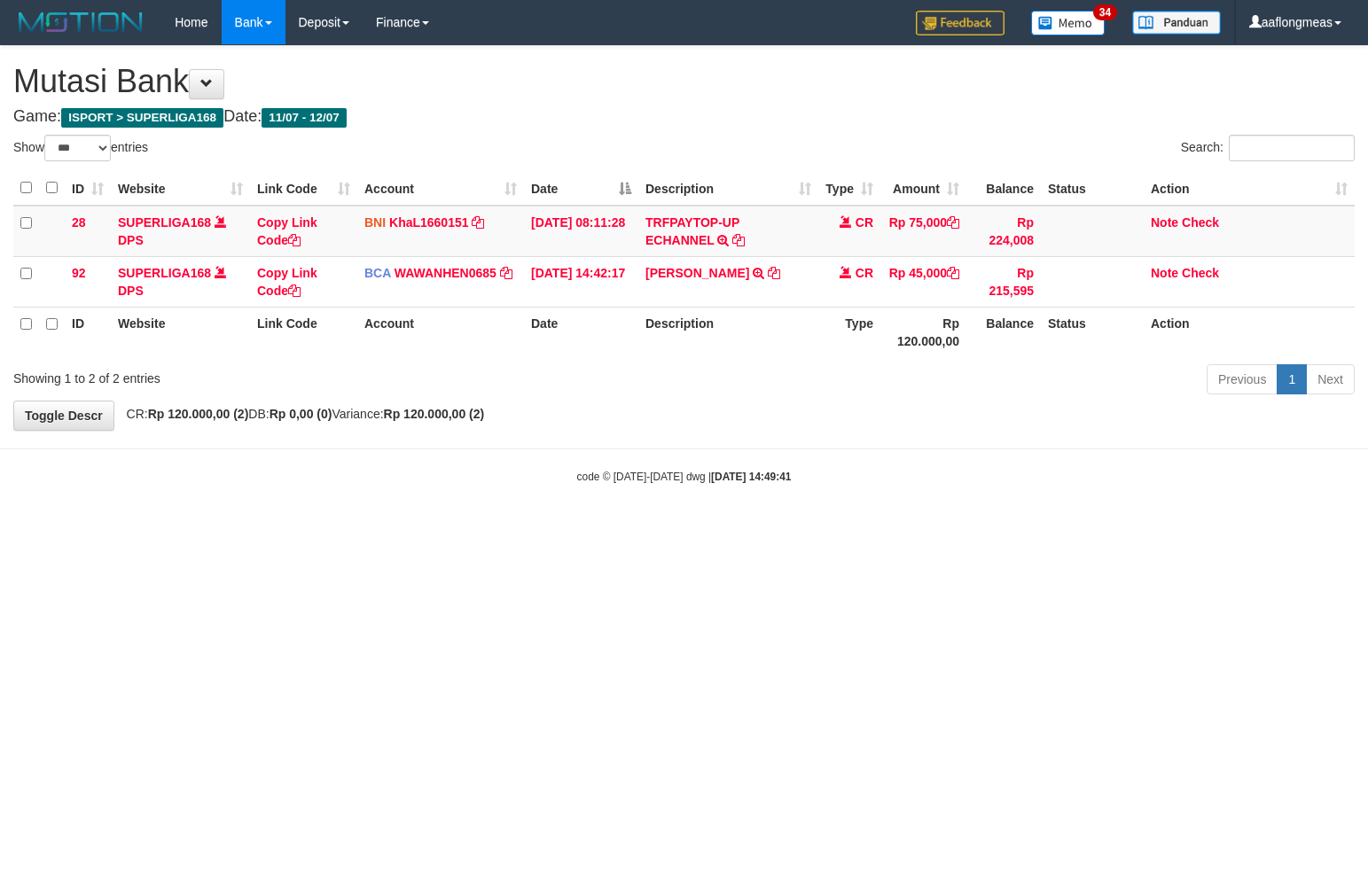 select on "***" 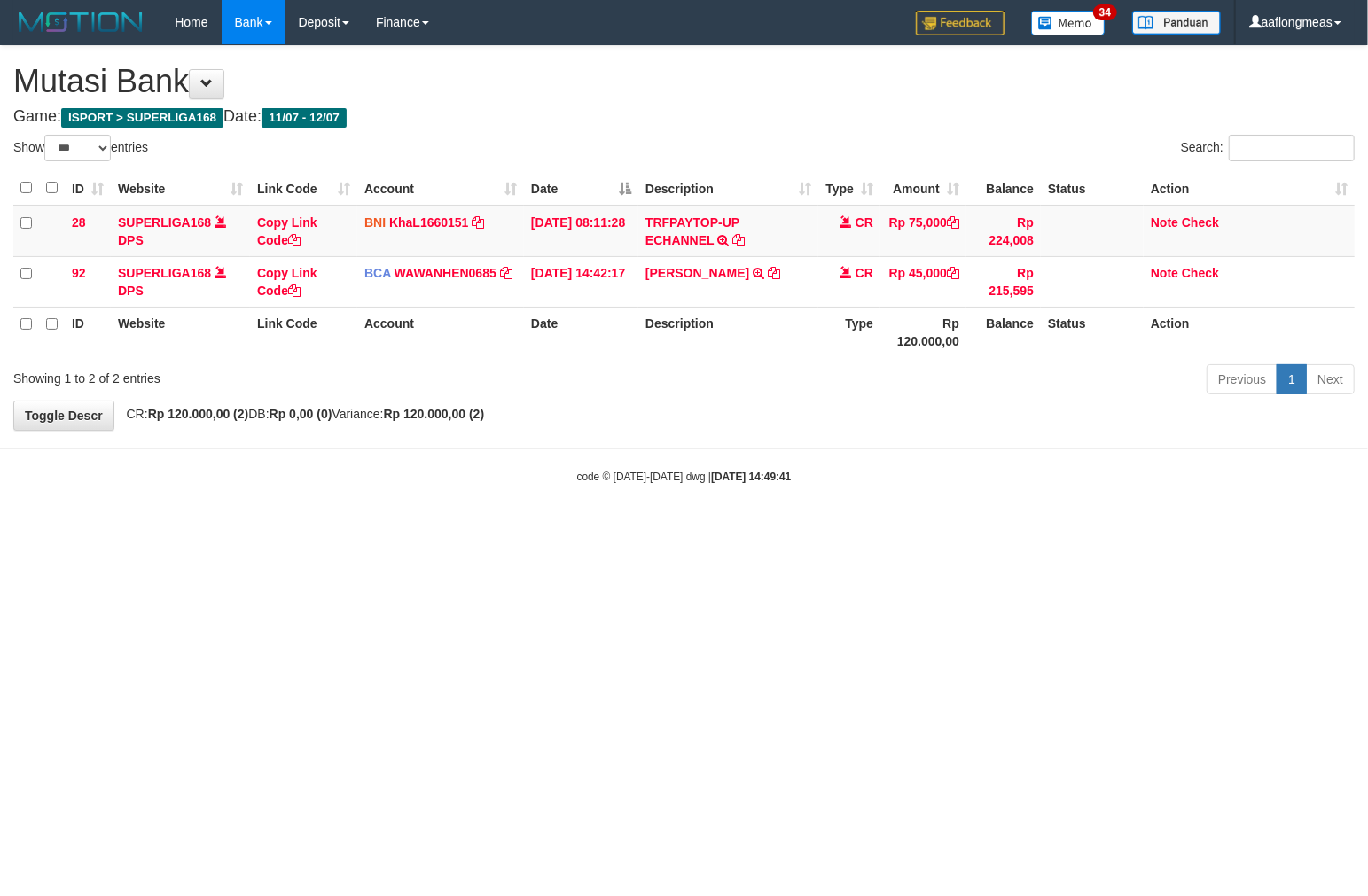 click on "[DATE] 14:49:41" at bounding box center [751, 477] 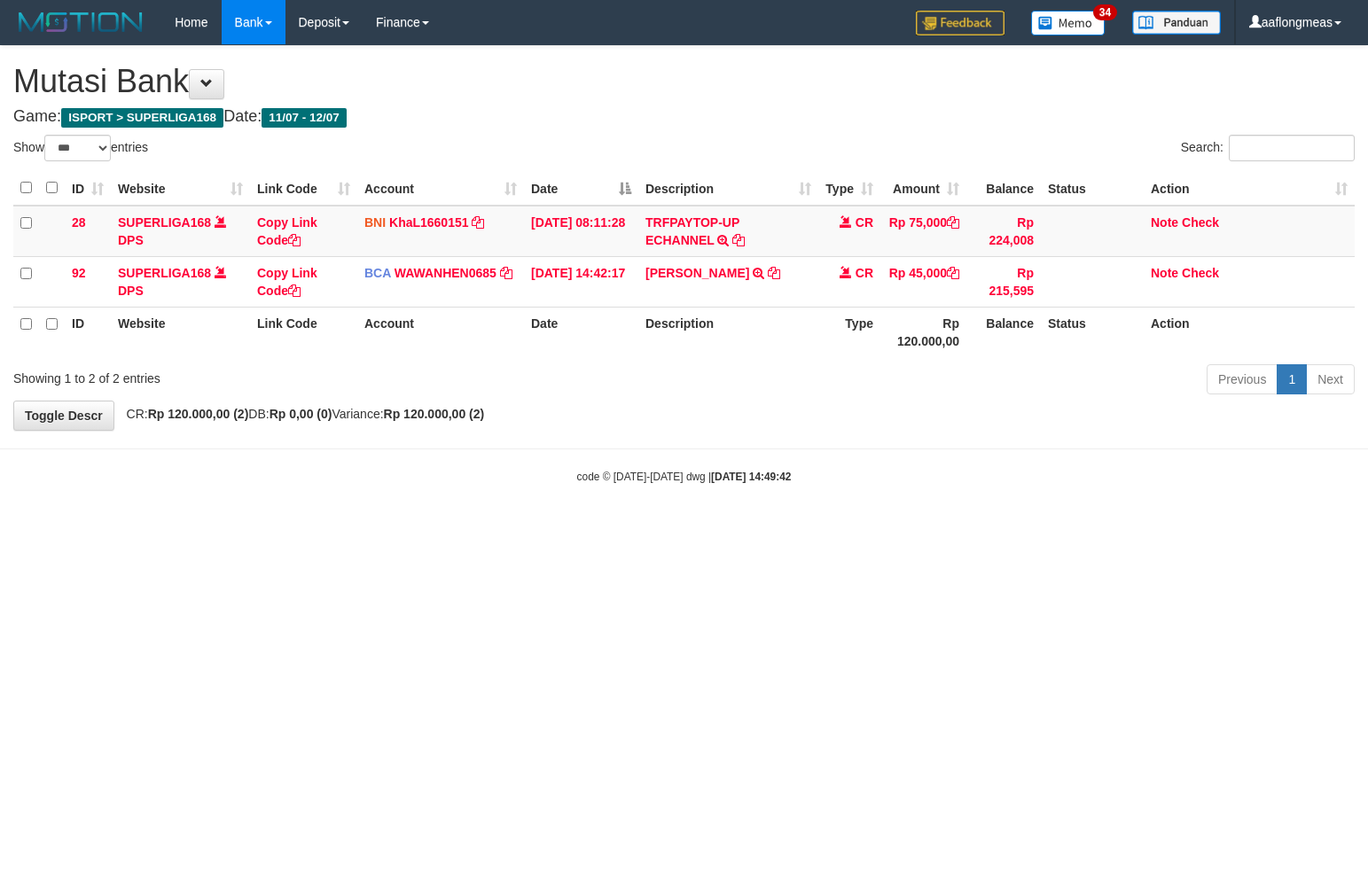 select on "***" 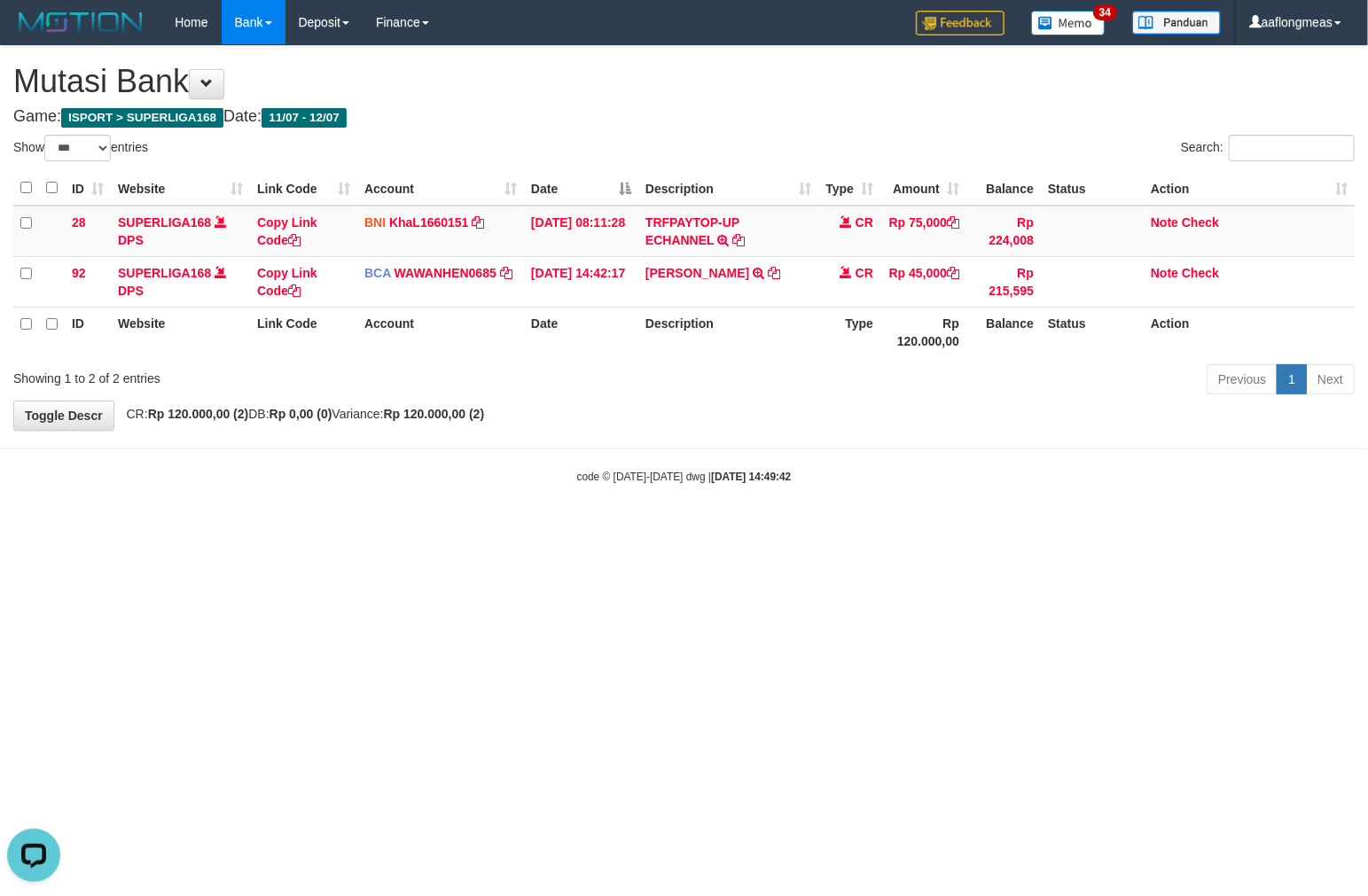scroll, scrollTop: 0, scrollLeft: 0, axis: both 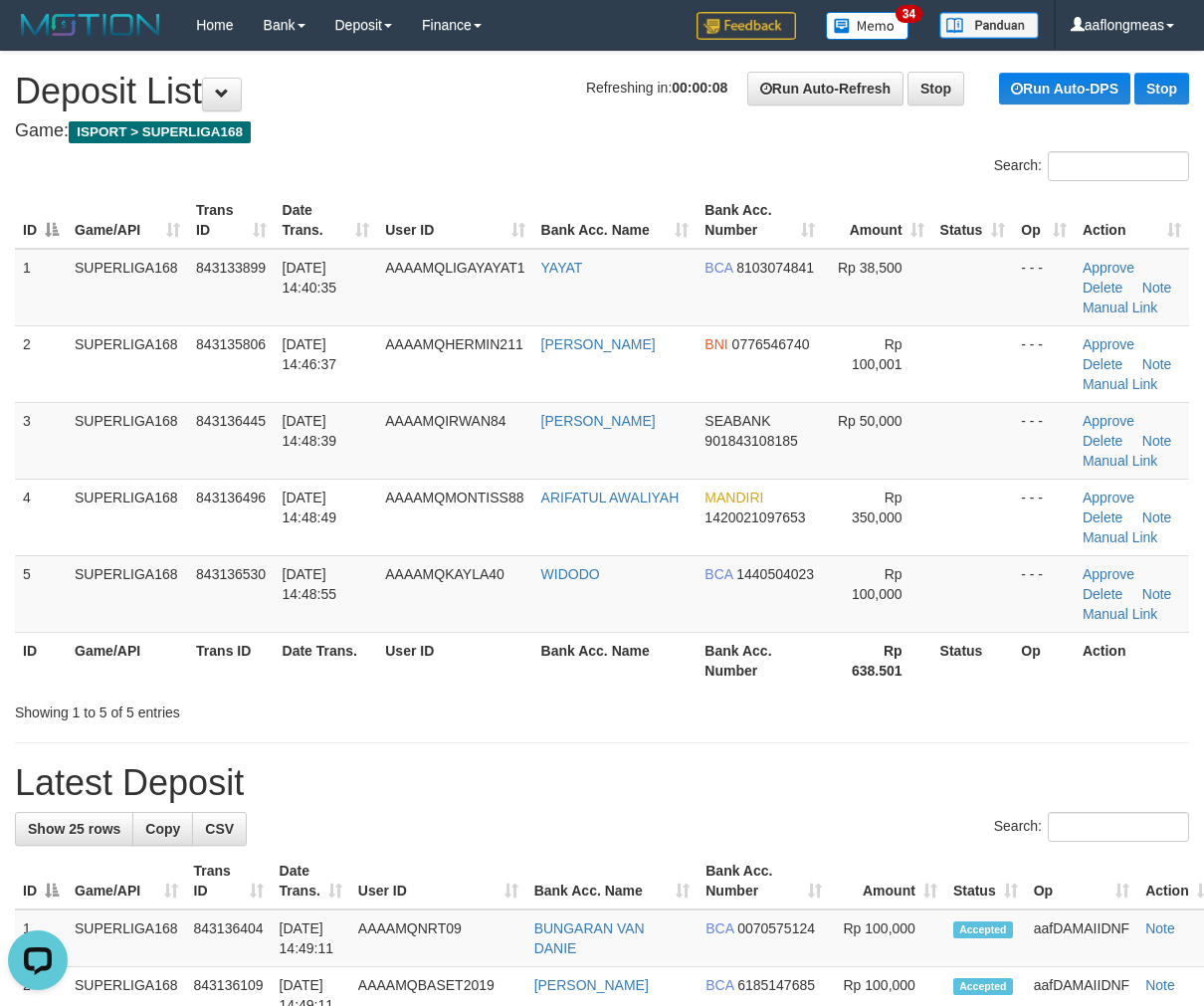 drag, startPoint x: 968, startPoint y: 530, endPoint x: 1217, endPoint y: 538, distance: 249.12848 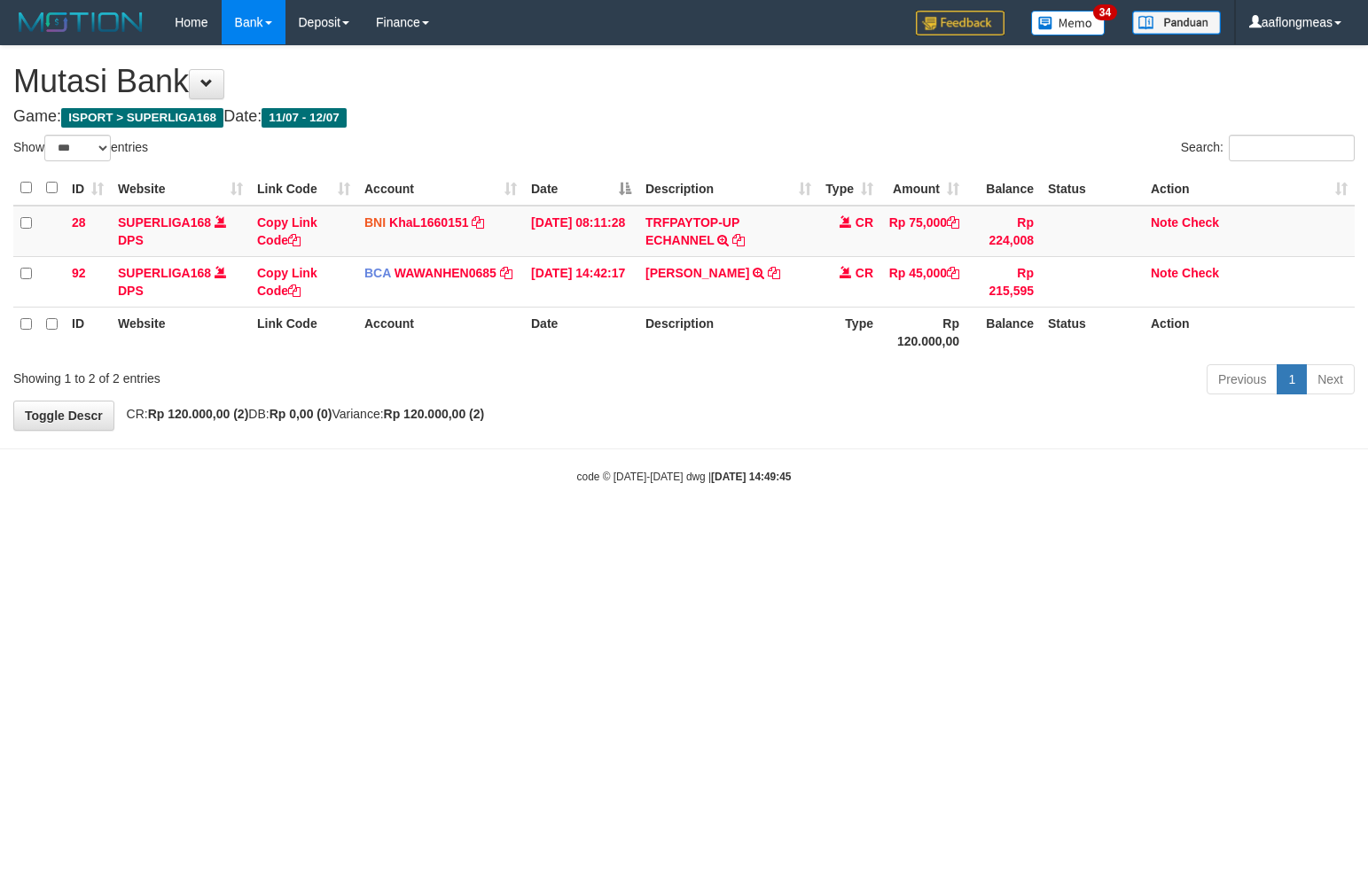 select on "***" 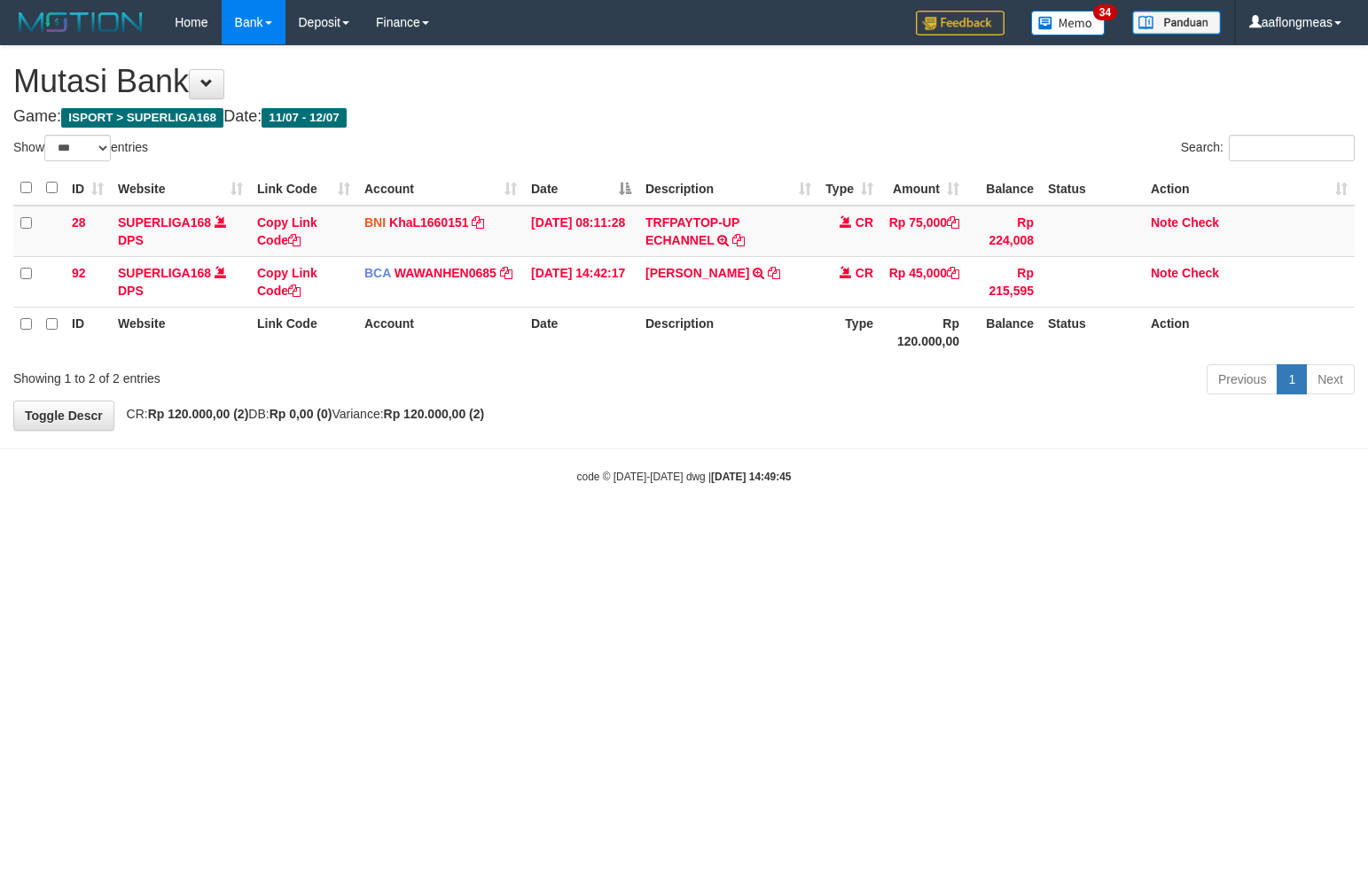 scroll, scrollTop: 0, scrollLeft: 0, axis: both 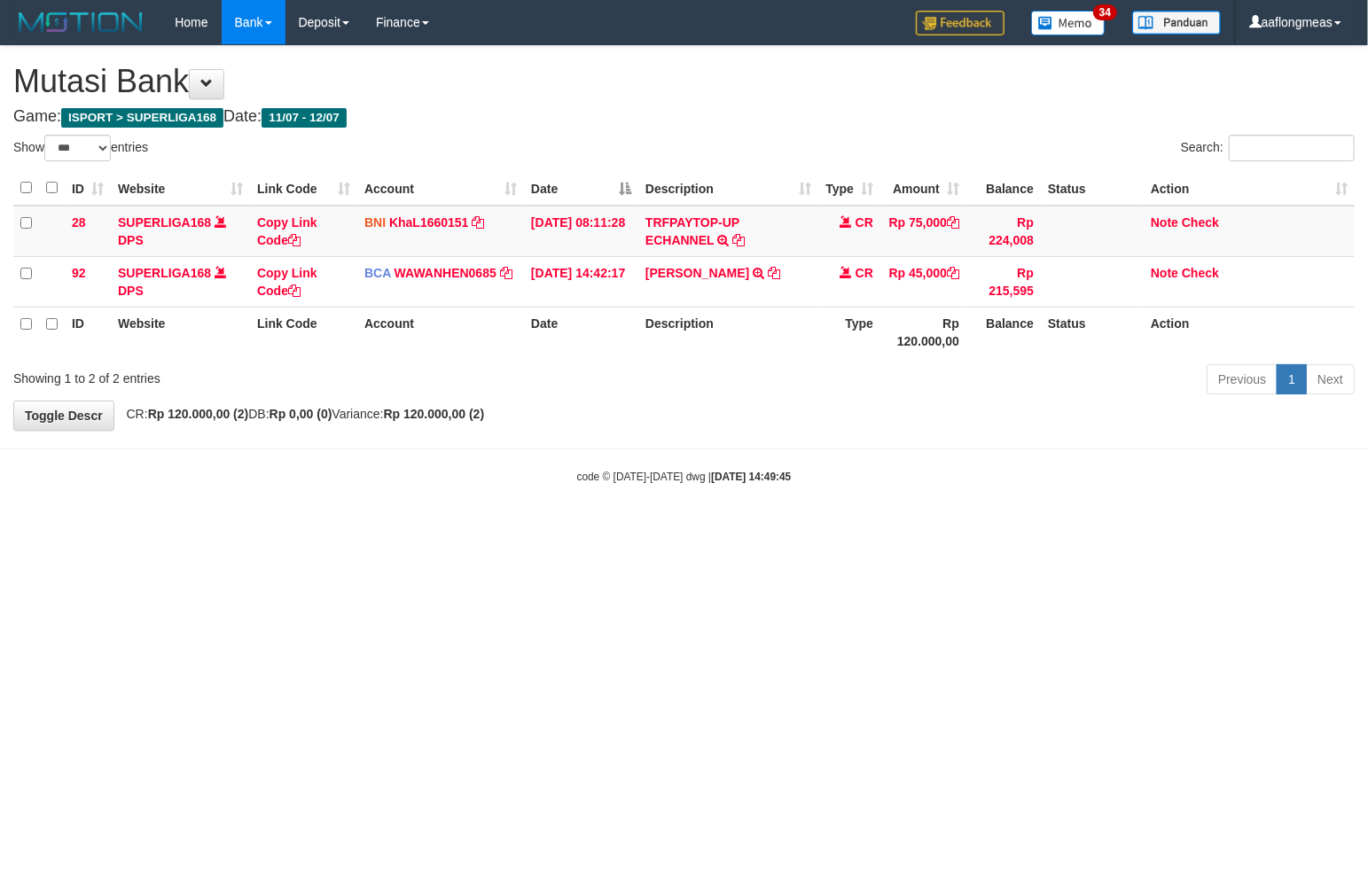 drag, startPoint x: 0, startPoint y: 0, endPoint x: 757, endPoint y: 489, distance: 901.20475 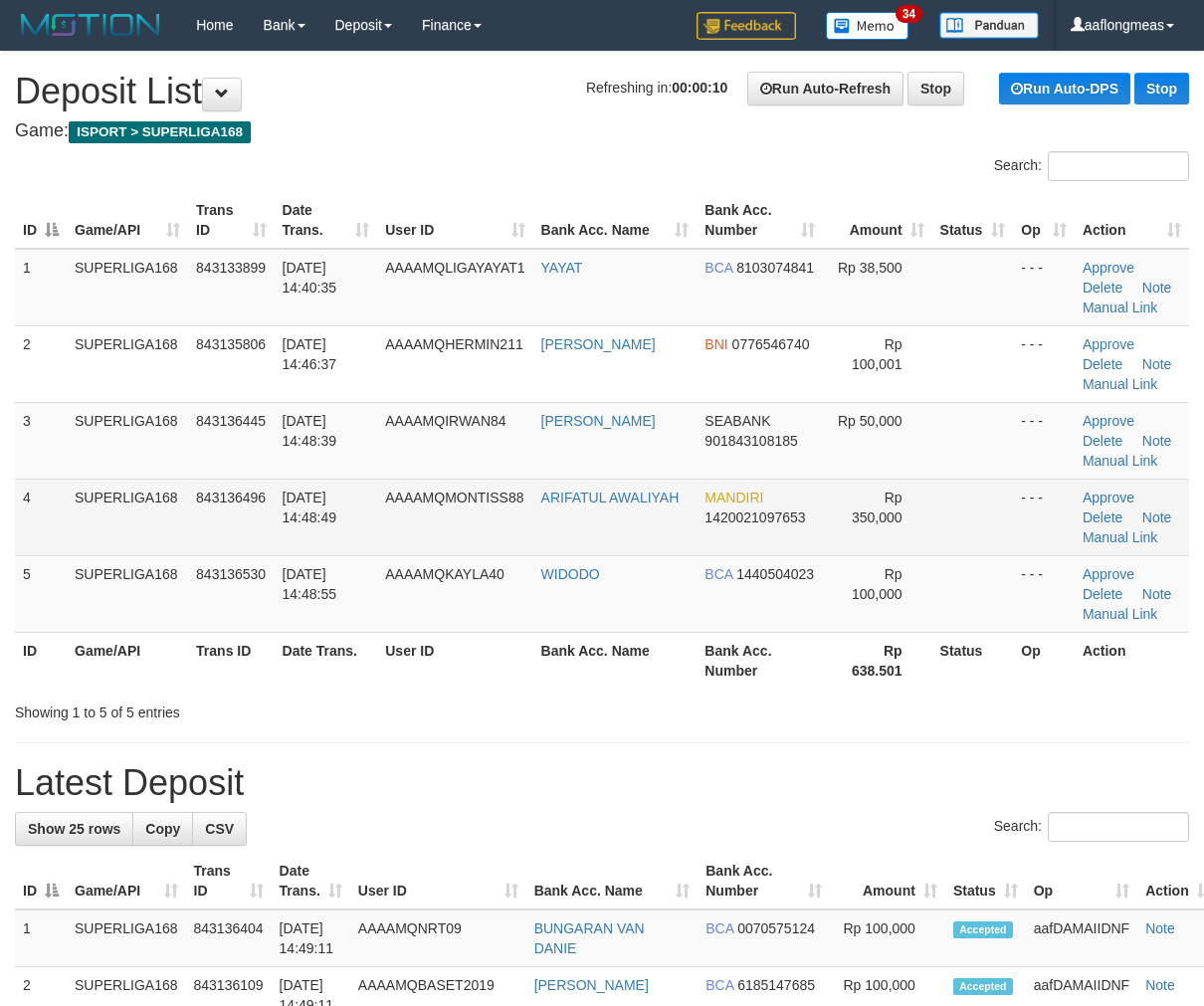 scroll, scrollTop: 0, scrollLeft: 0, axis: both 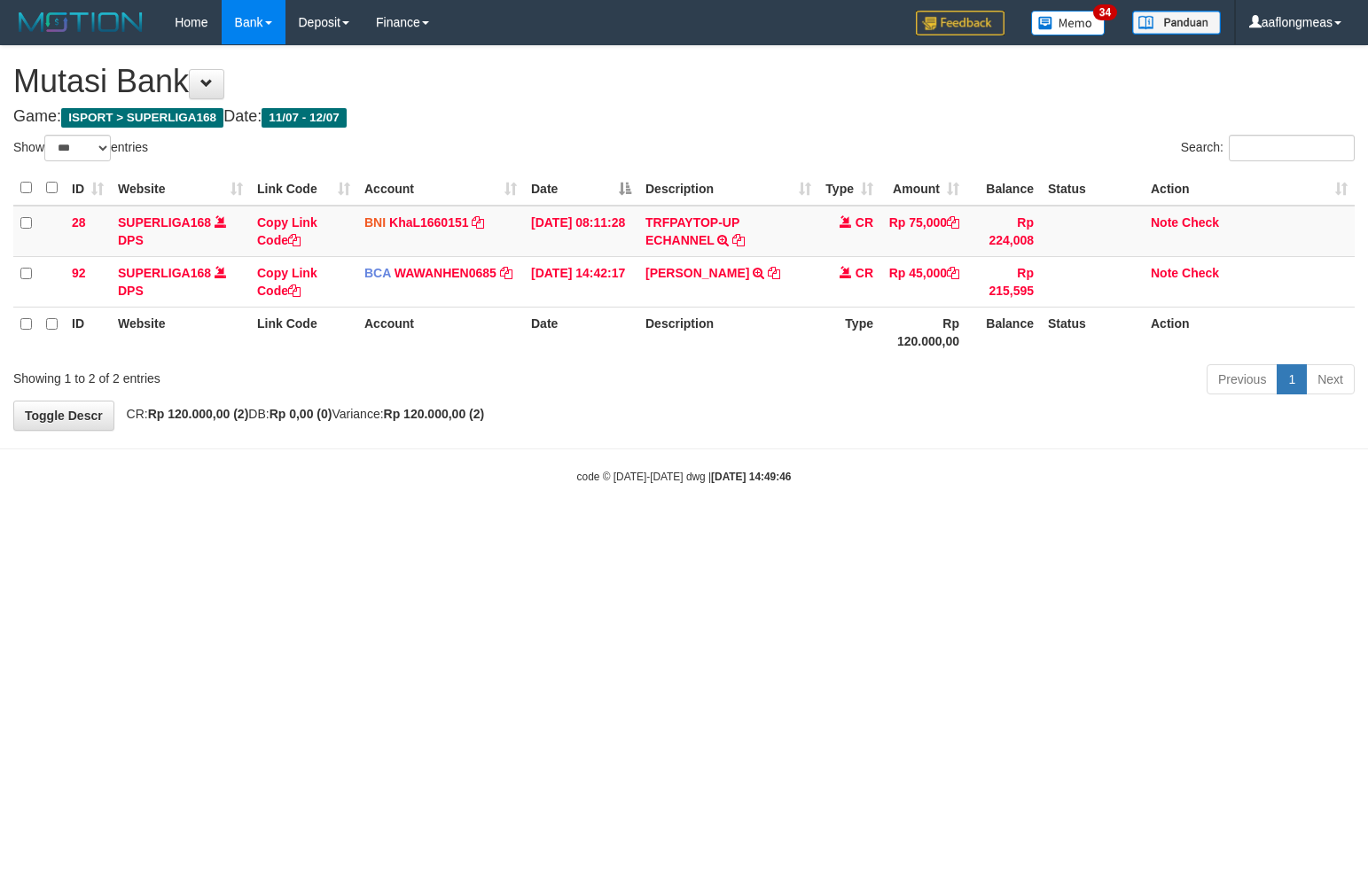 select on "***" 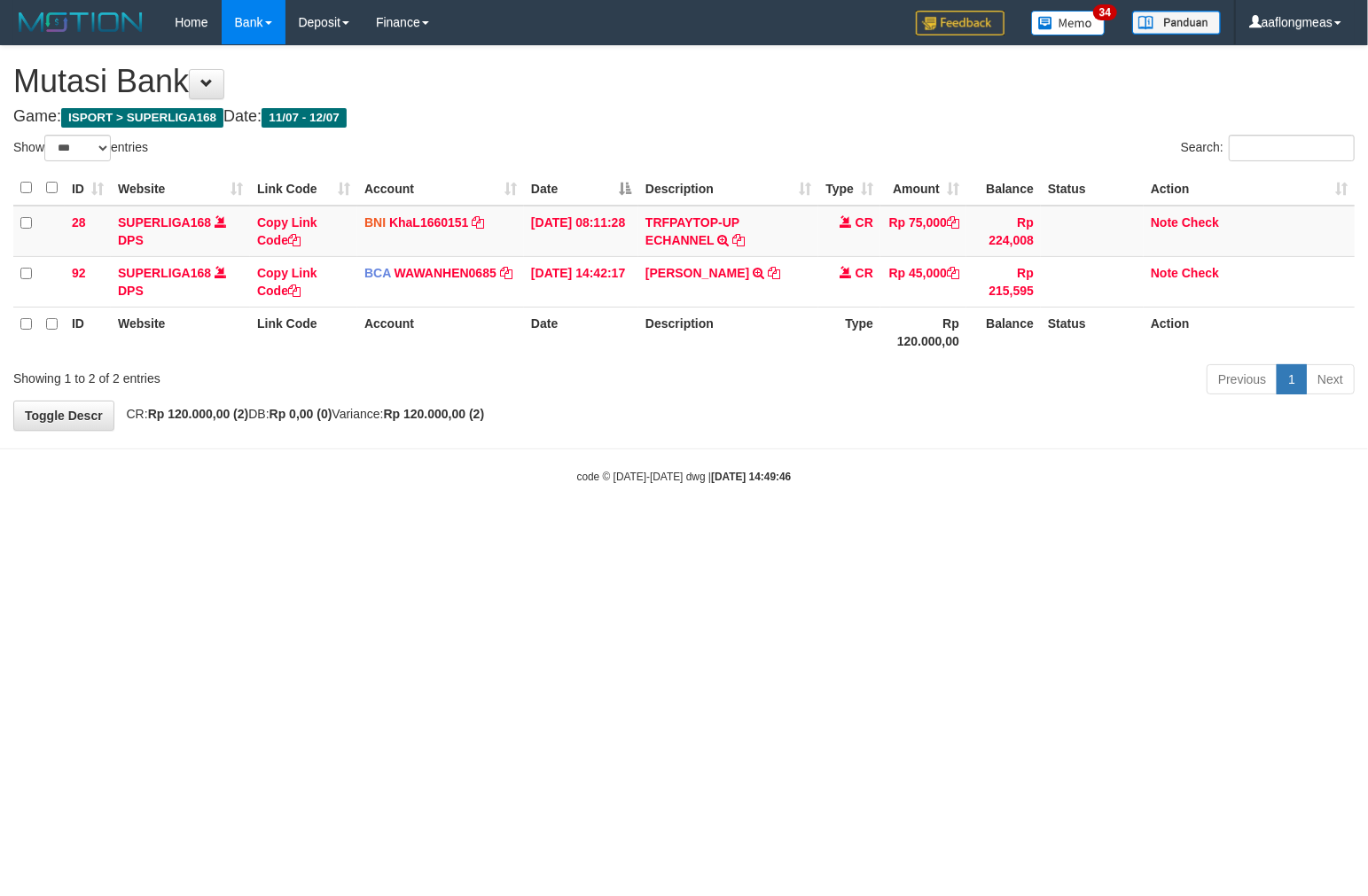 click on "code © 2012-2018 dwg |  2025/07/12 14:49:46" at bounding box center [684, 476] 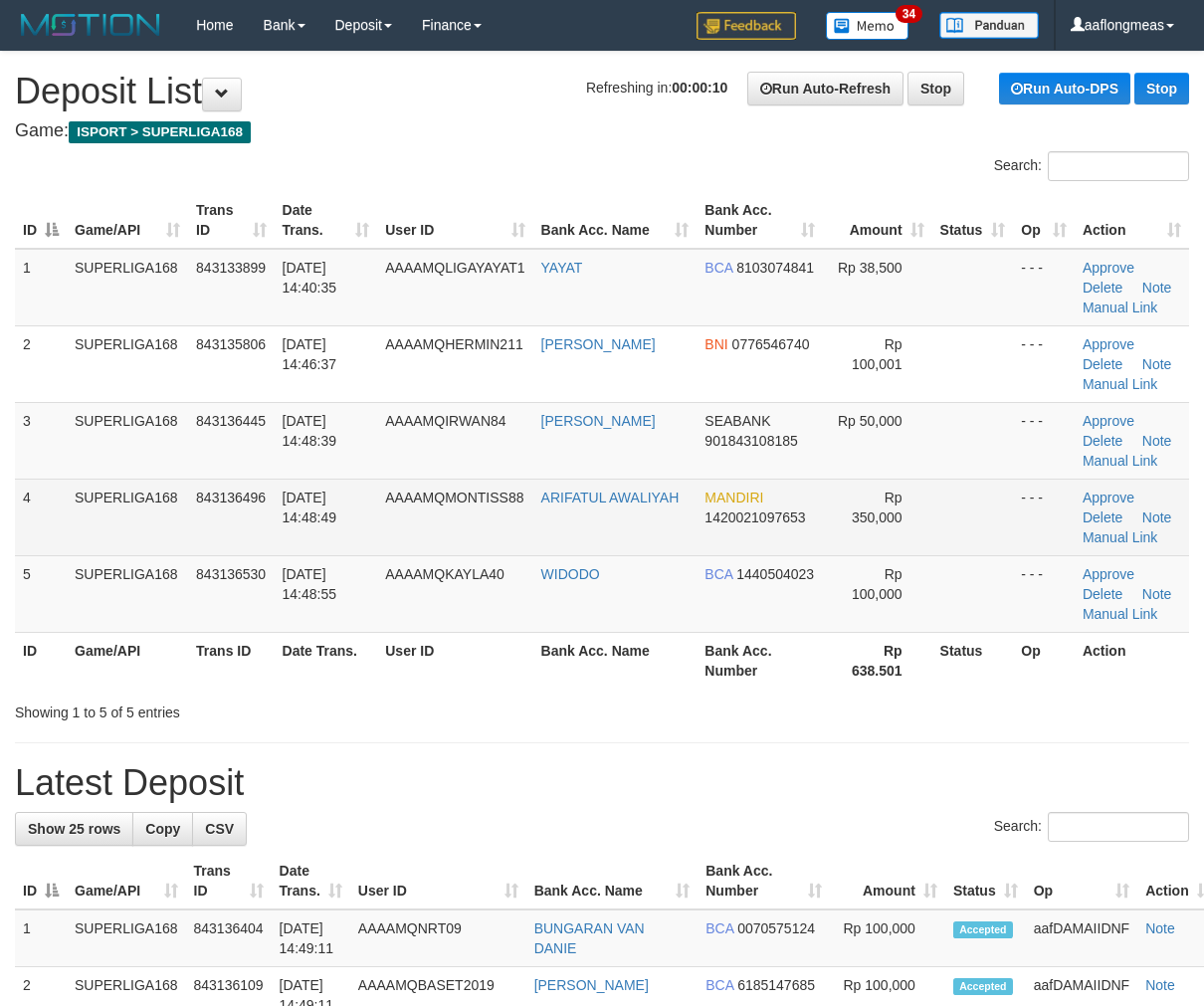 scroll, scrollTop: 0, scrollLeft: 0, axis: both 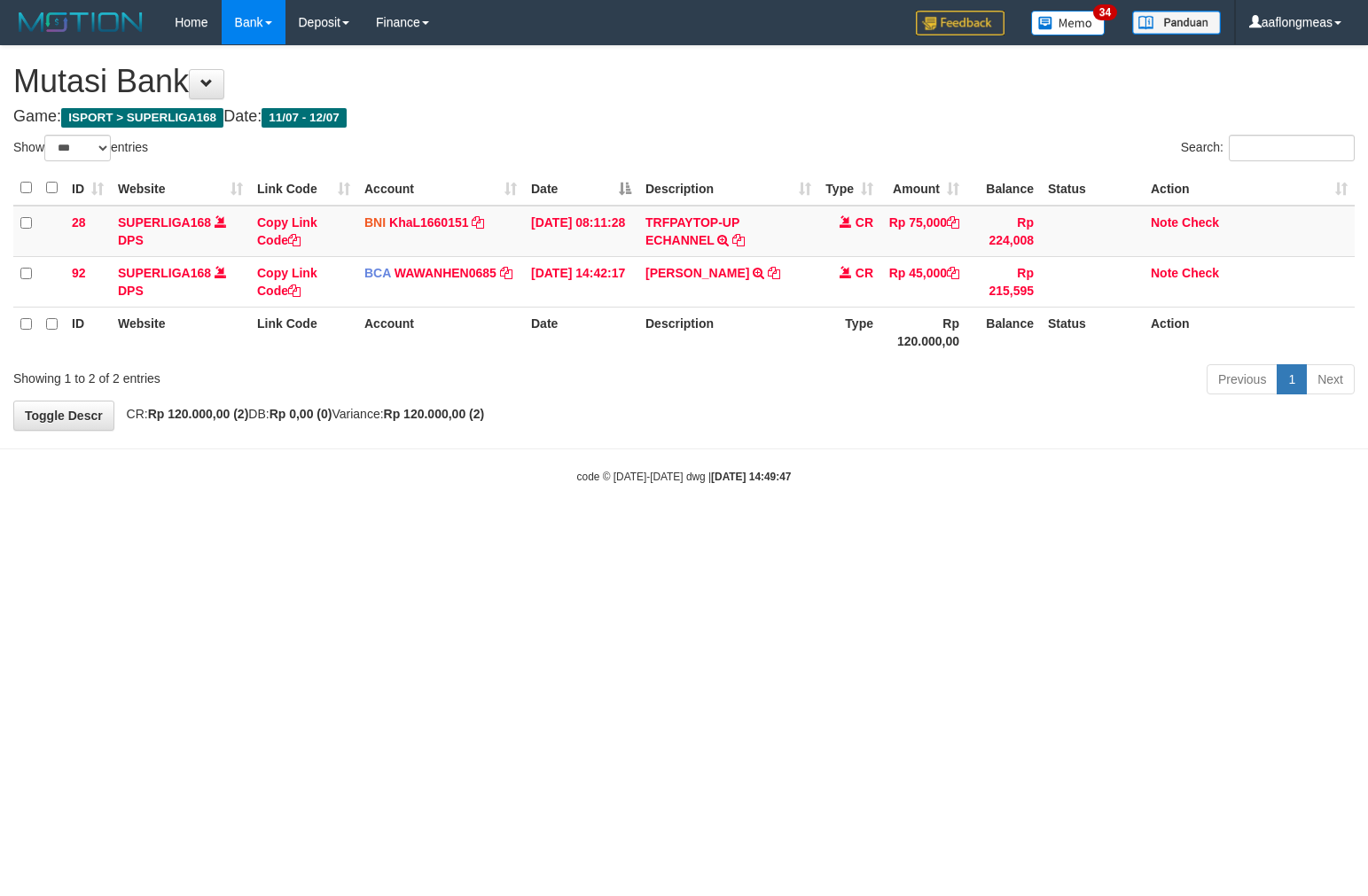 select on "***" 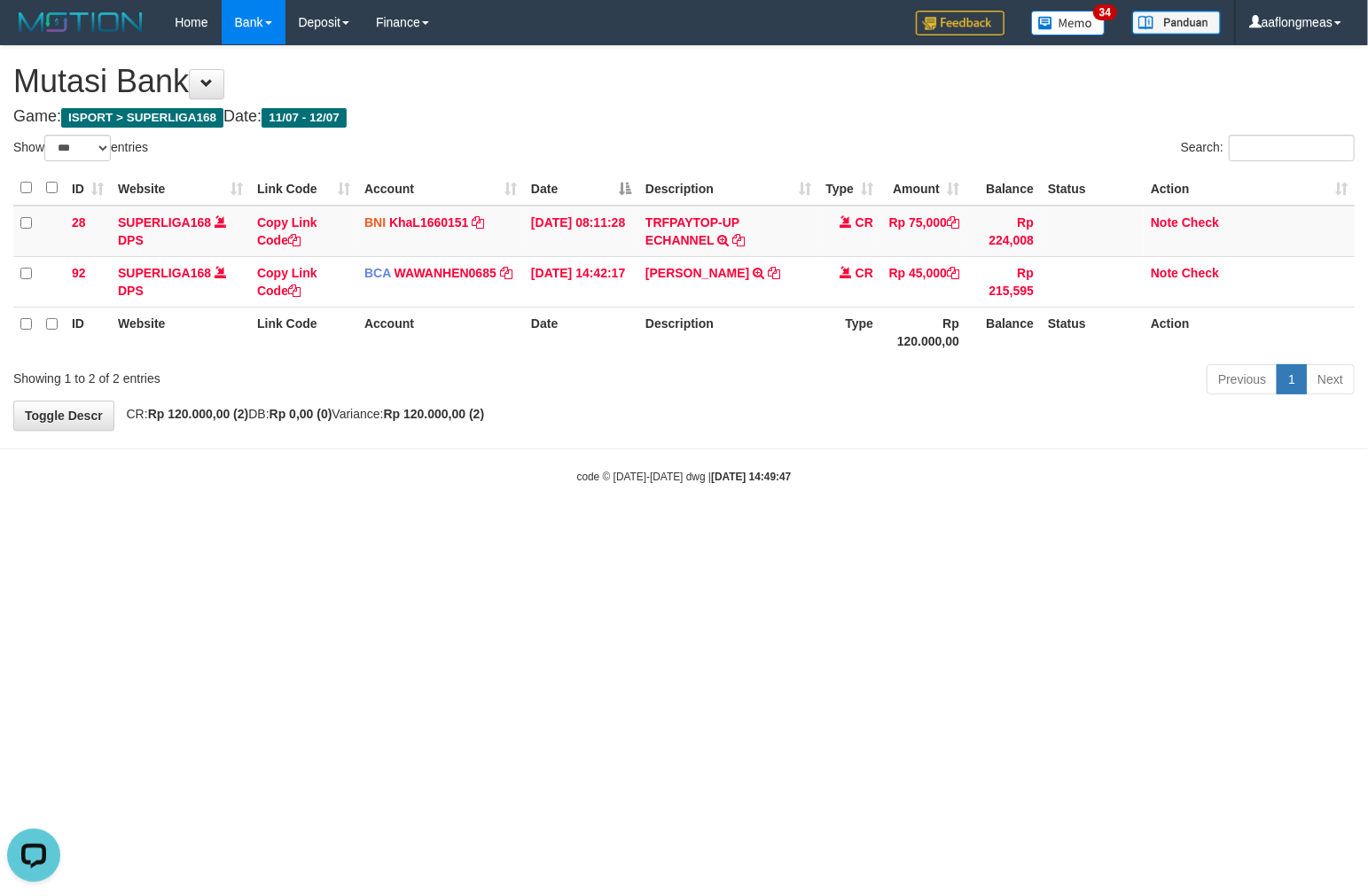 scroll, scrollTop: 0, scrollLeft: 0, axis: both 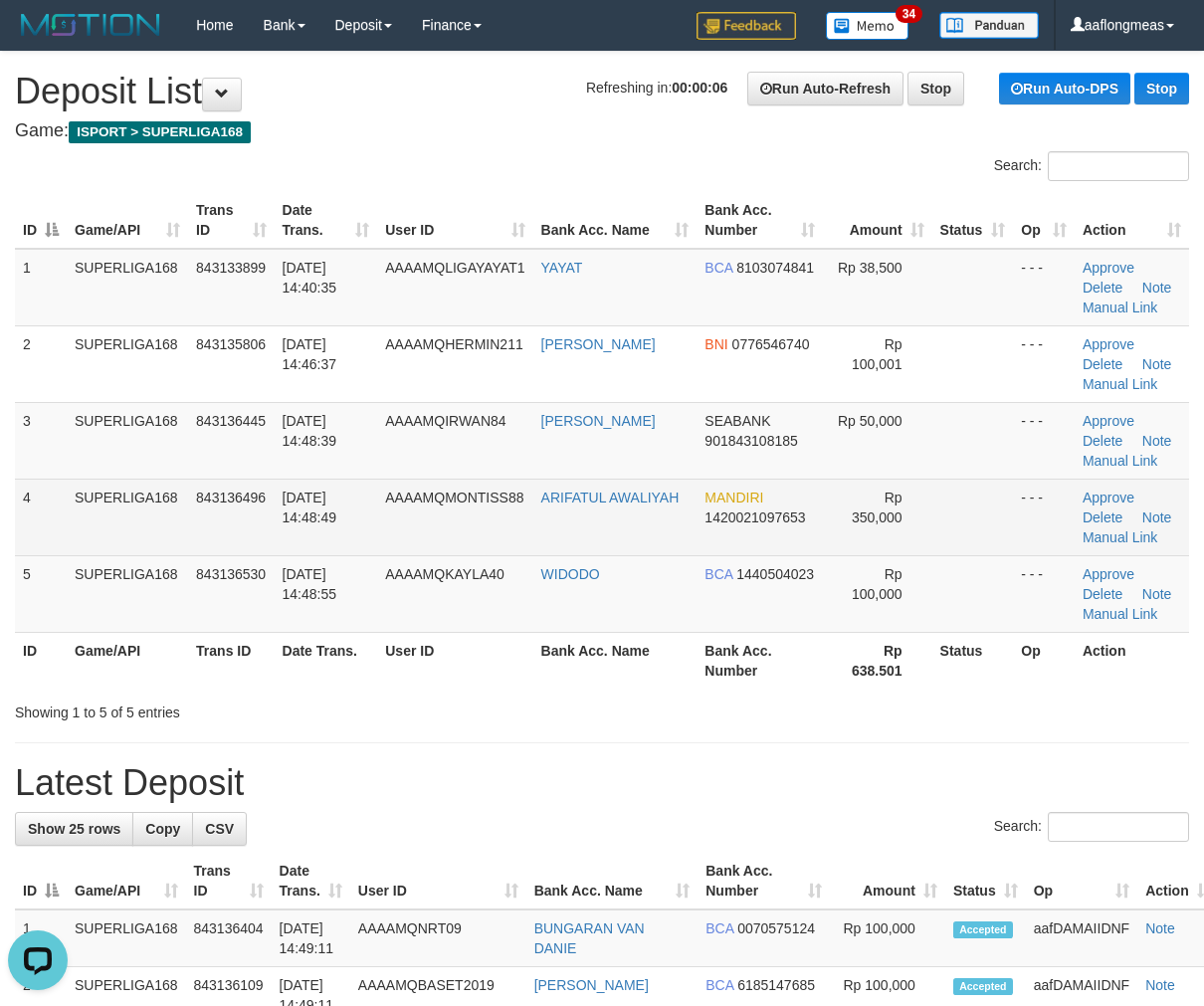 click on "Rp 350,000" at bounding box center (878, 516) 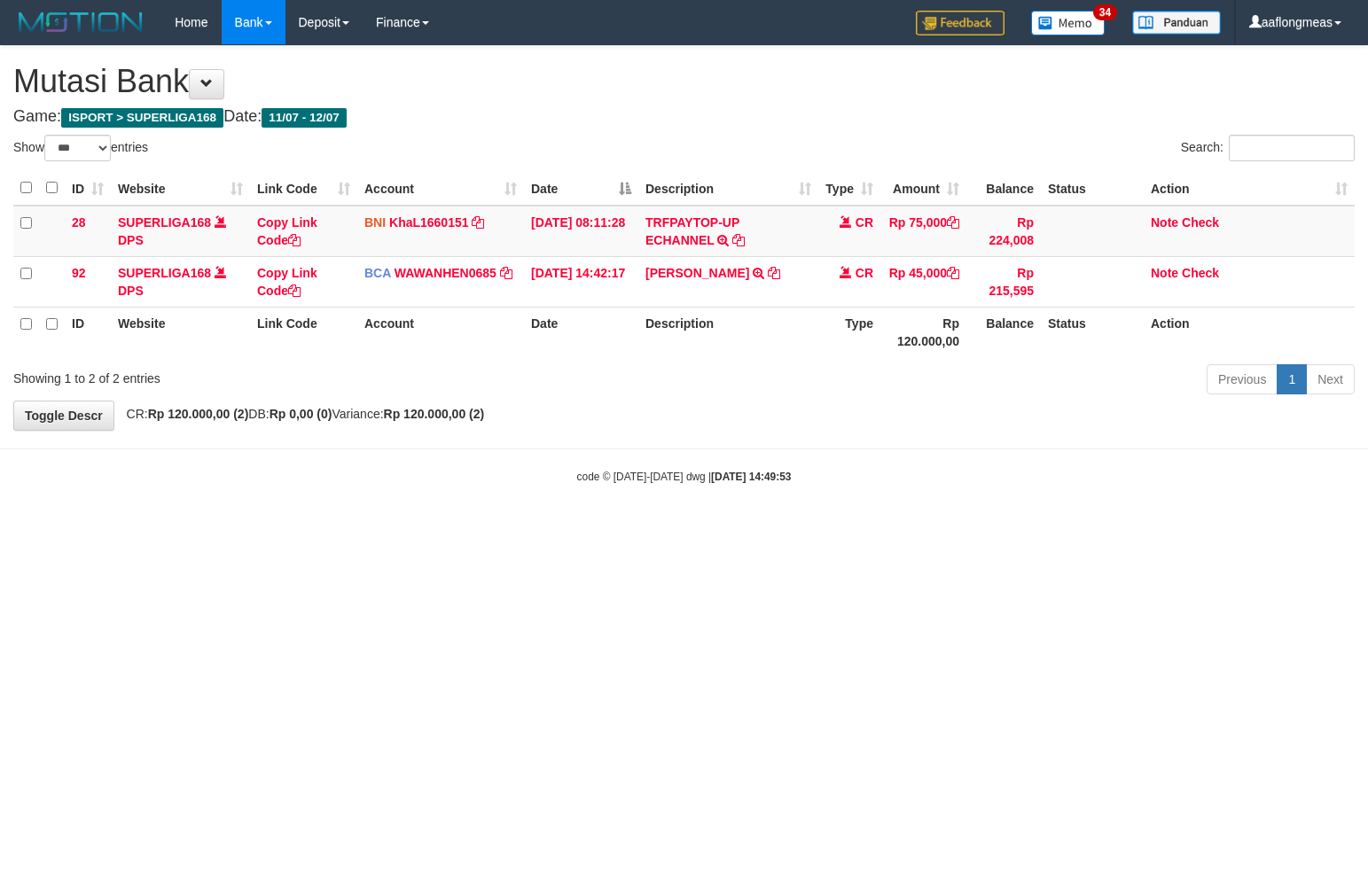 select on "***" 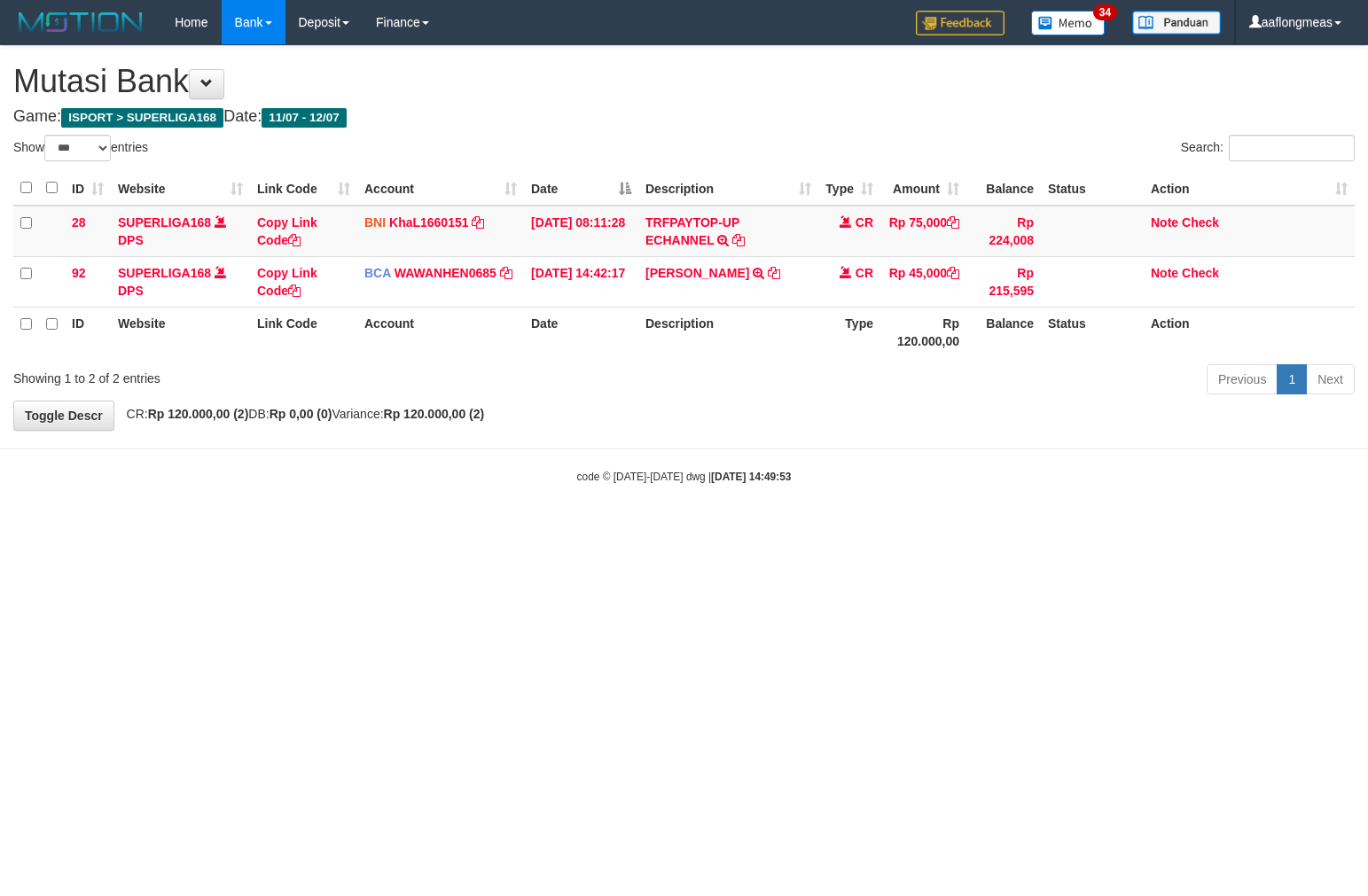 scroll, scrollTop: 0, scrollLeft: 0, axis: both 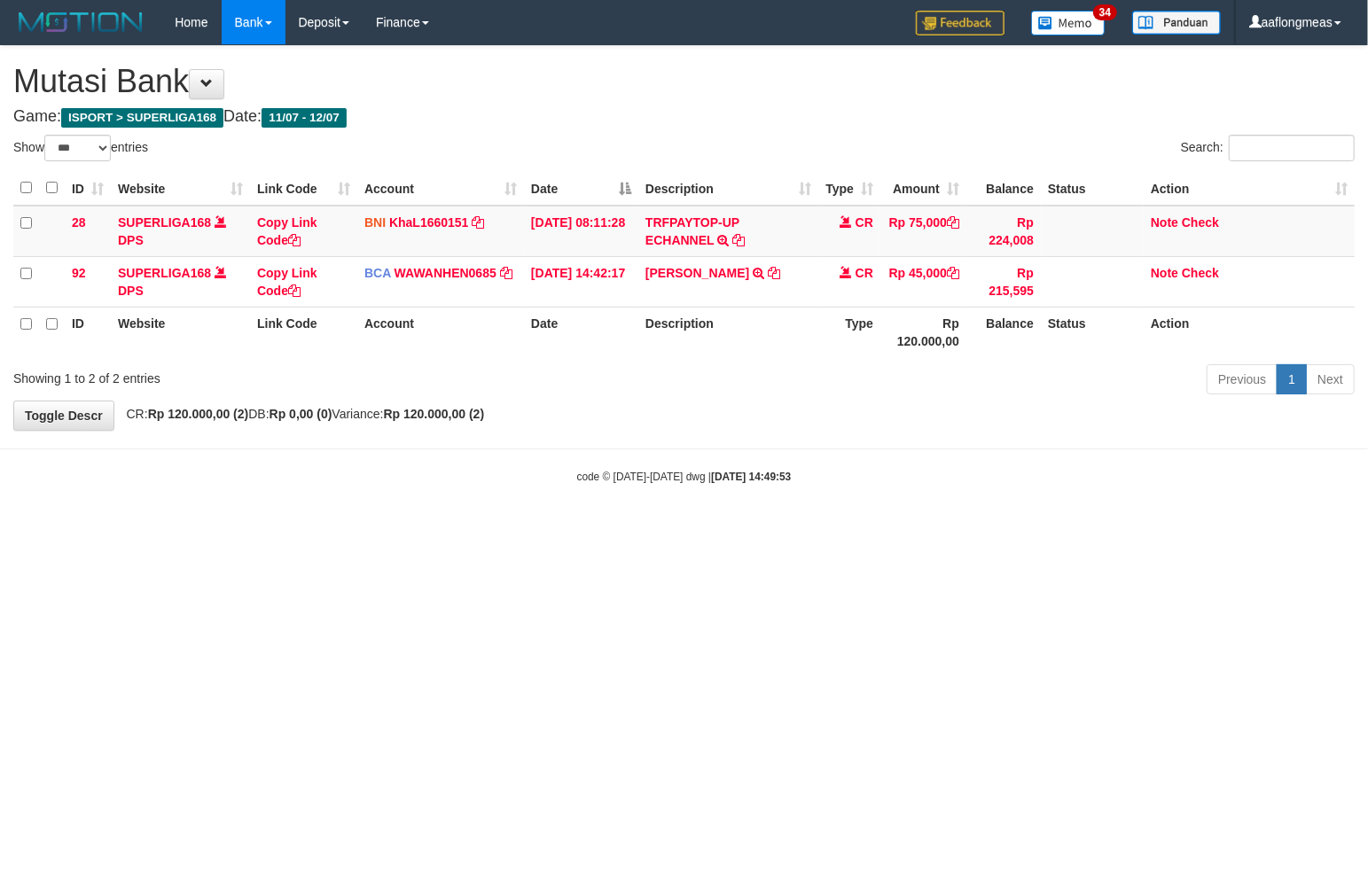 drag, startPoint x: 792, startPoint y: 429, endPoint x: 776, endPoint y: 434, distance: 16.763055 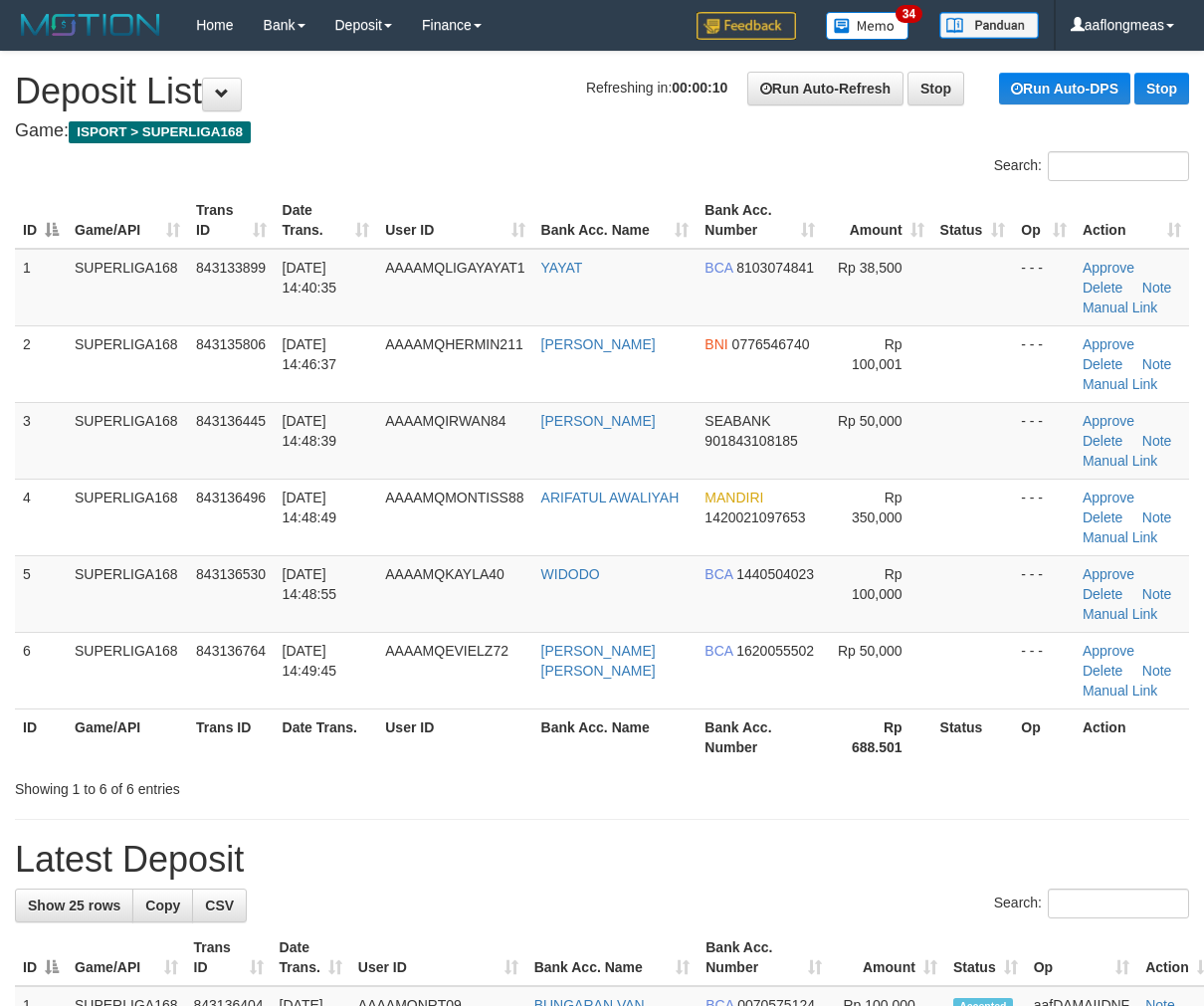 scroll, scrollTop: 0, scrollLeft: 0, axis: both 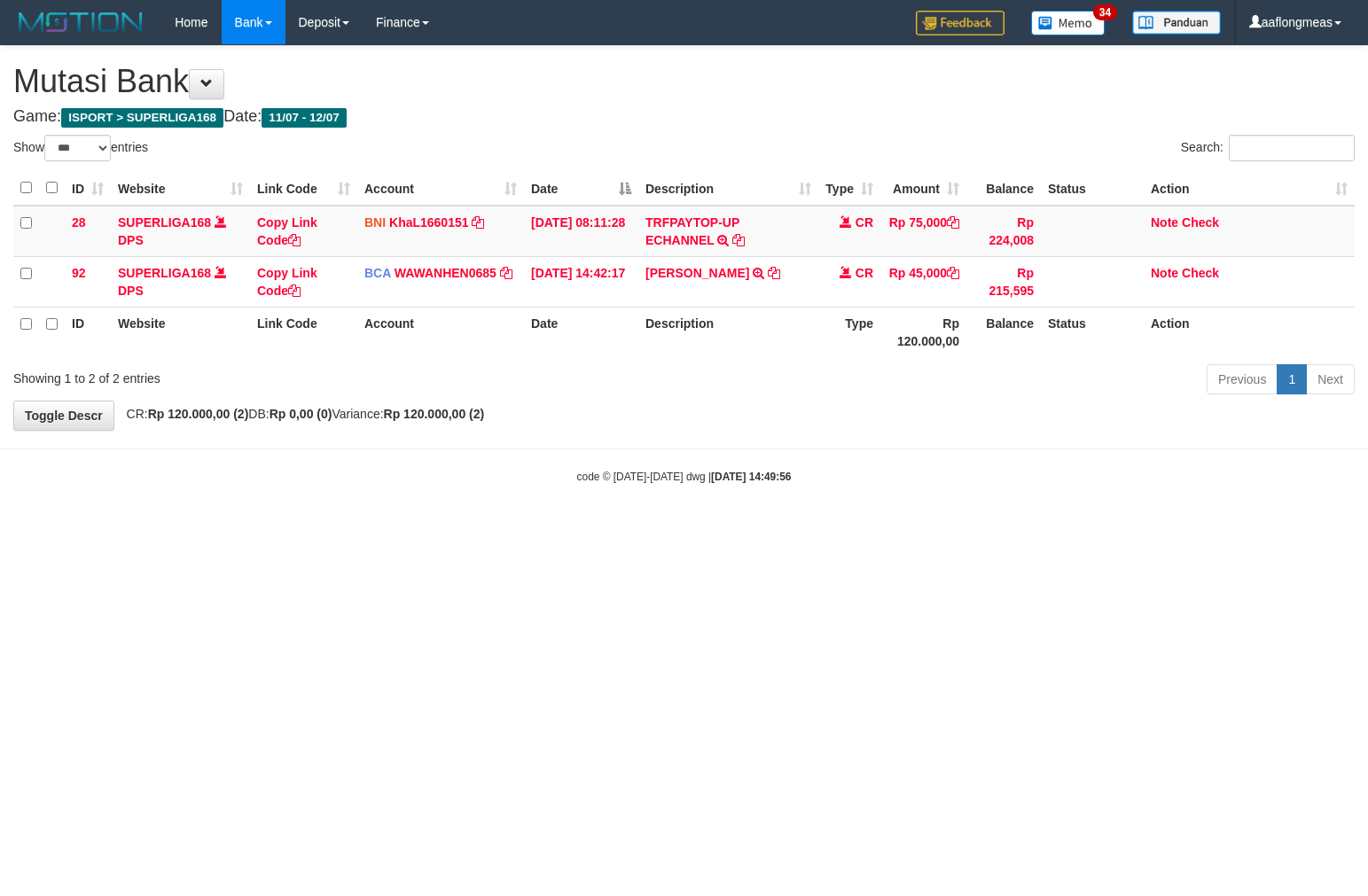 select on "***" 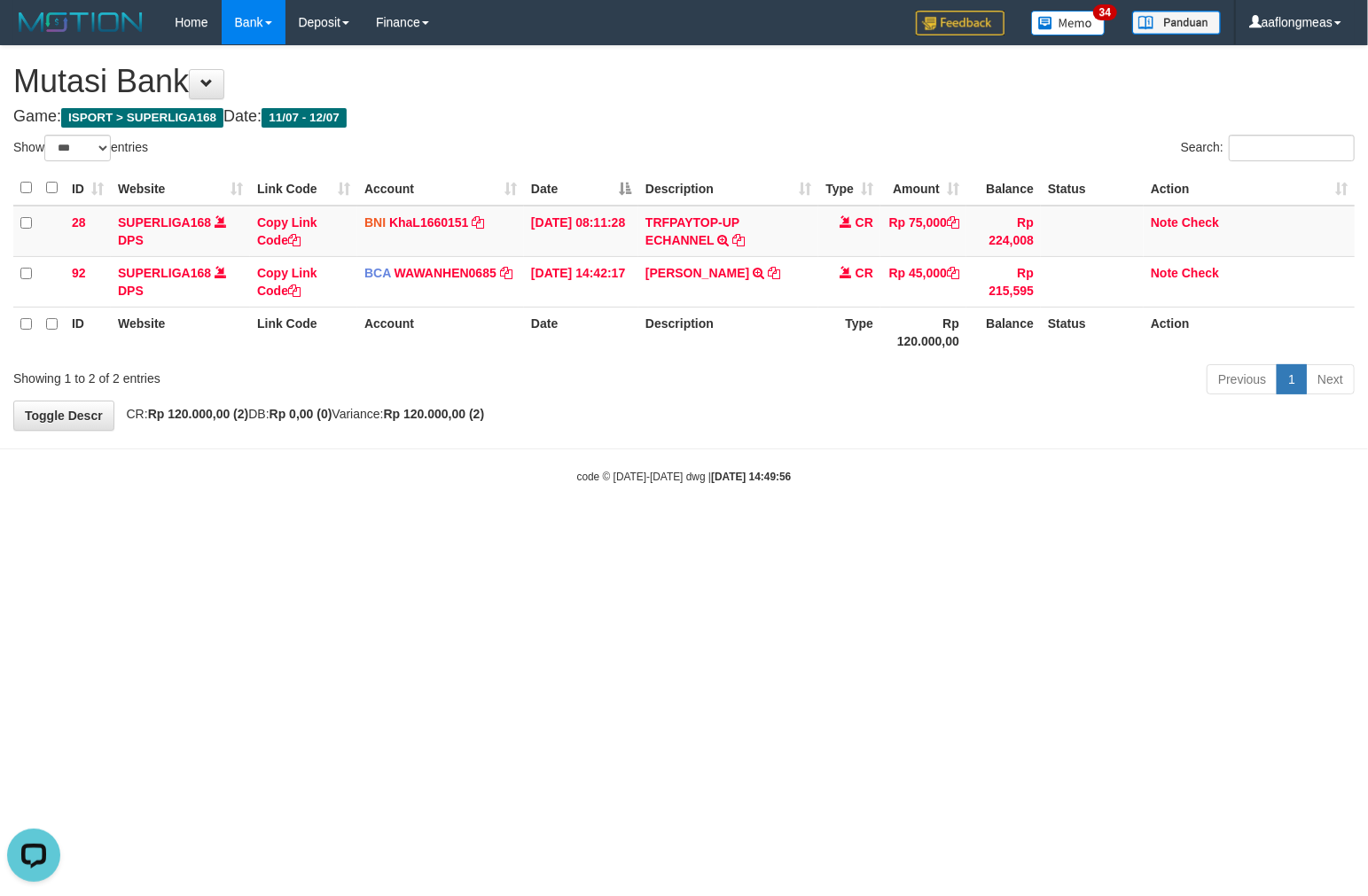 scroll, scrollTop: 0, scrollLeft: 0, axis: both 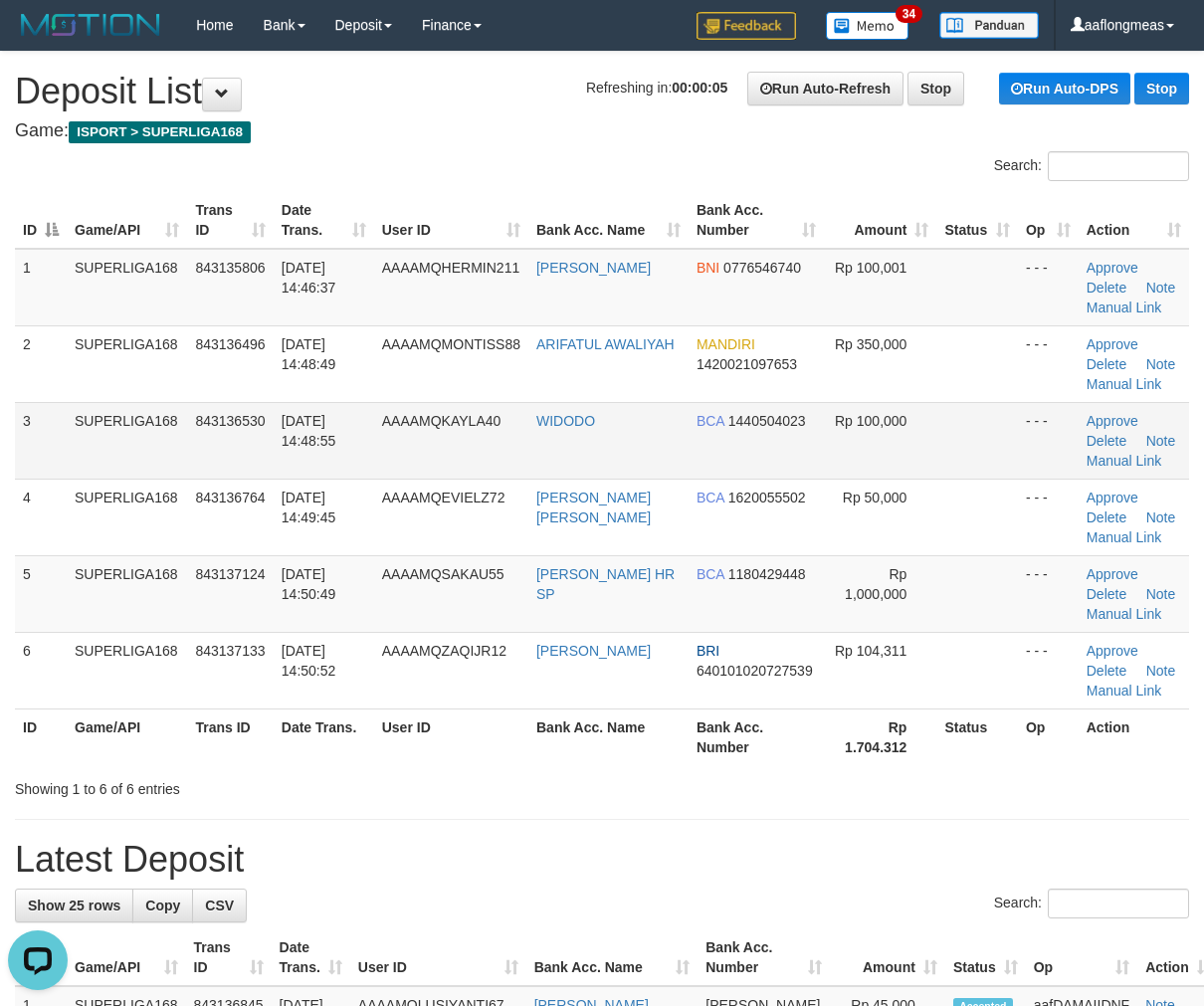 click at bounding box center (977, 440) 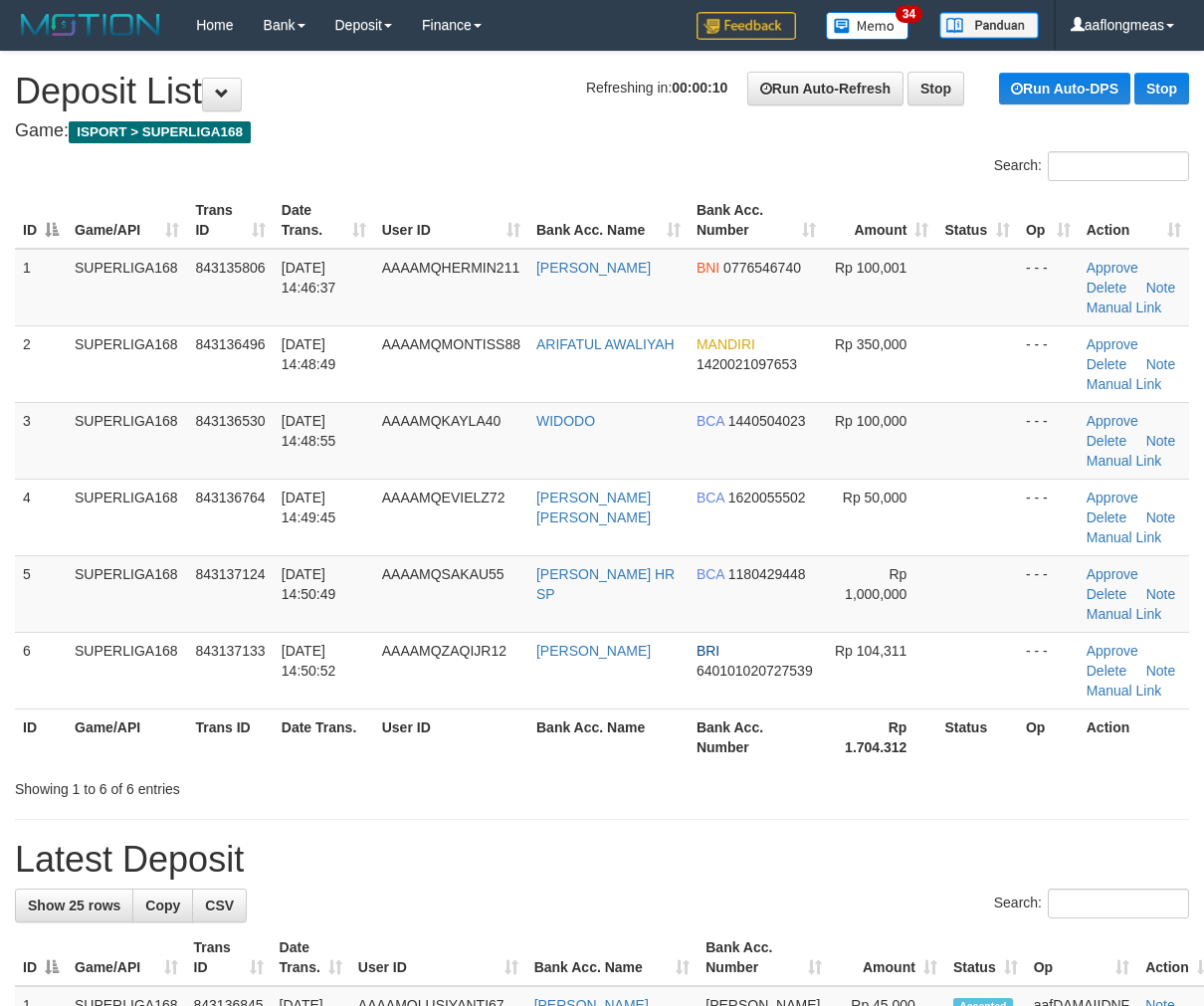 scroll, scrollTop: 0, scrollLeft: 0, axis: both 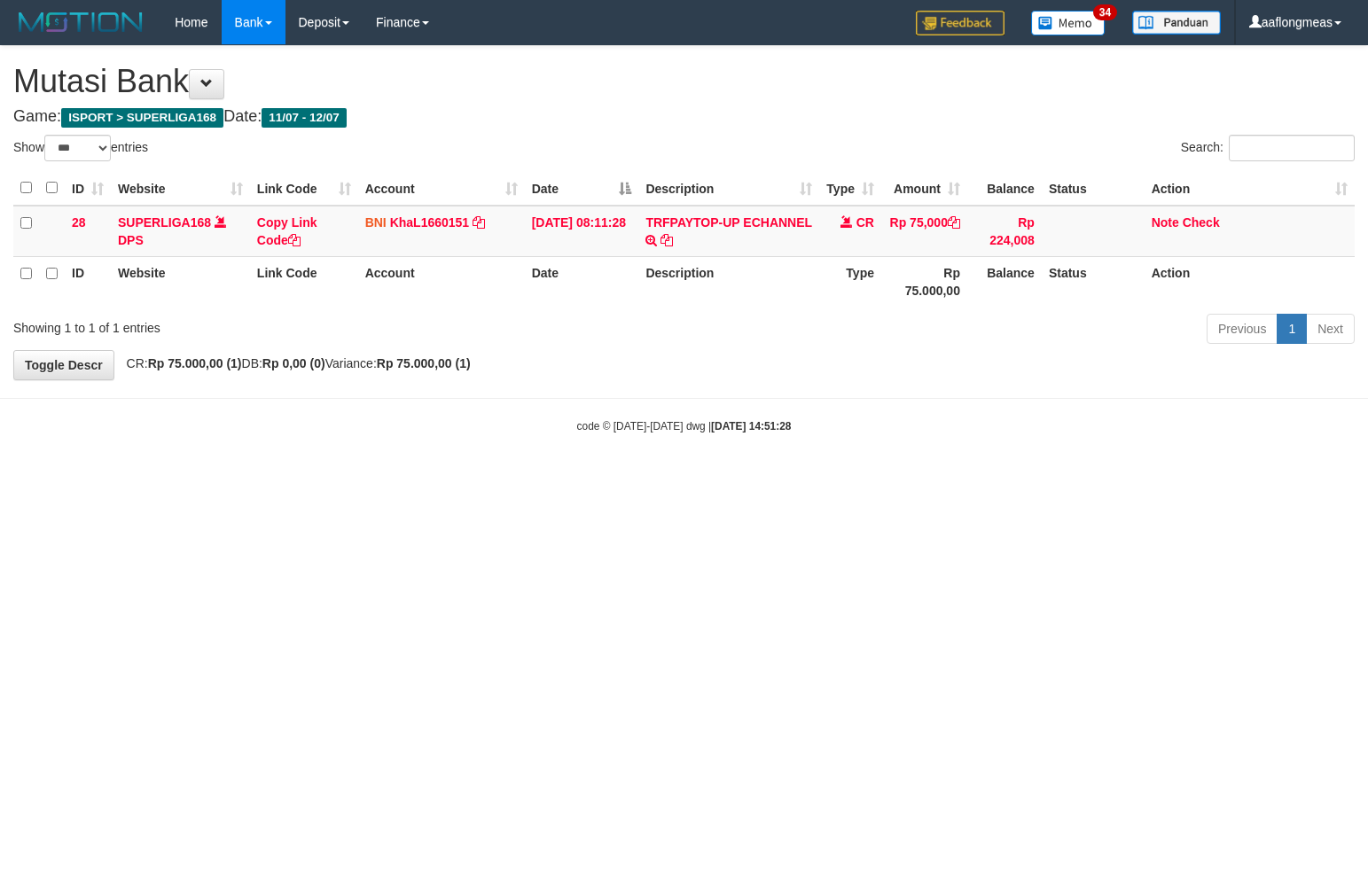 select on "***" 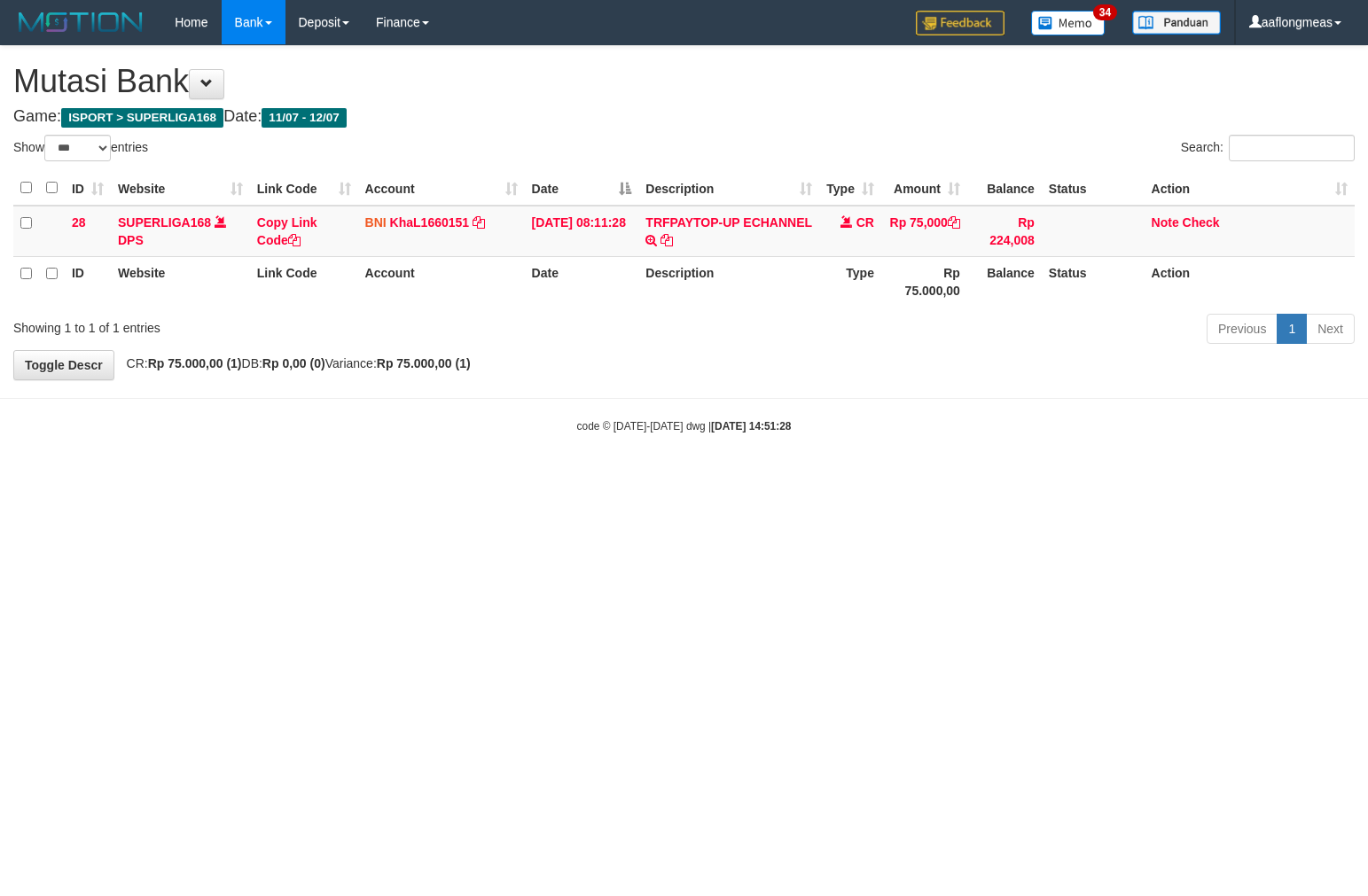 scroll, scrollTop: 0, scrollLeft: 0, axis: both 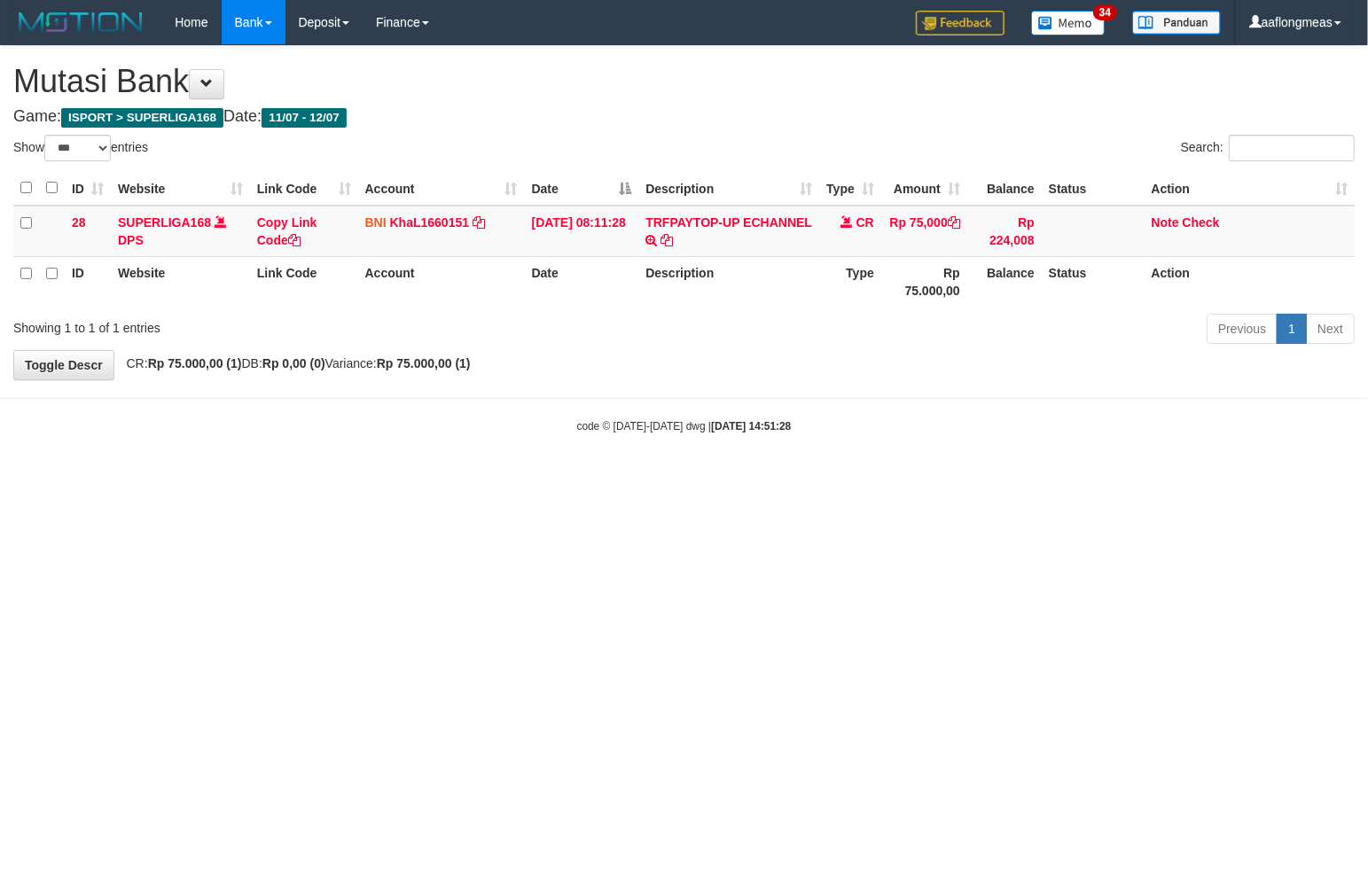 drag, startPoint x: 0, startPoint y: 0, endPoint x: 672, endPoint y: 481, distance: 826.40486 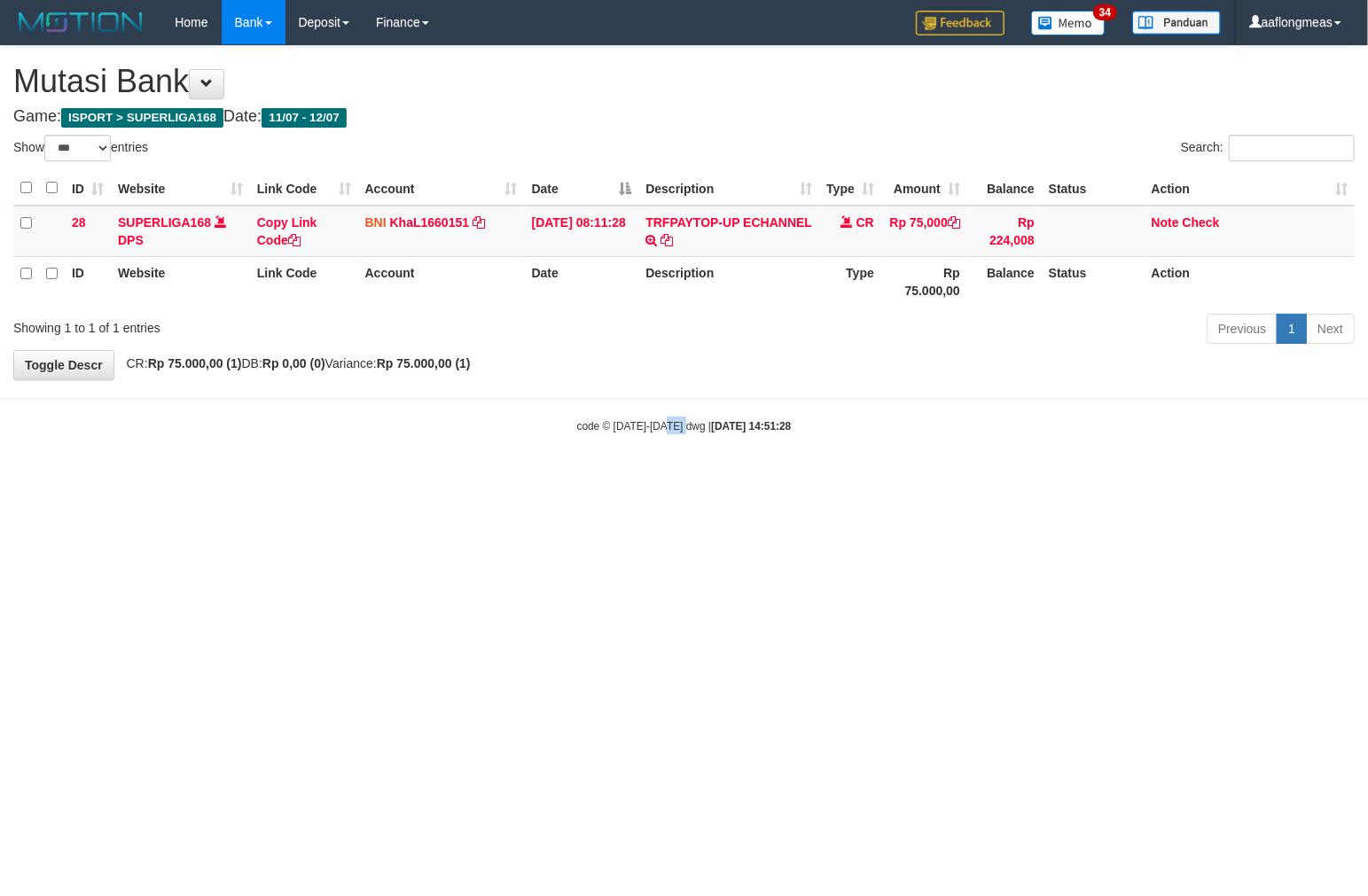 click on "Toggle navigation
Home
Bank
Account List
Load
By Website
Group
[ISPORT]													SUPERLIGA168
By Load Group (DPS)" at bounding box center [684, 239] 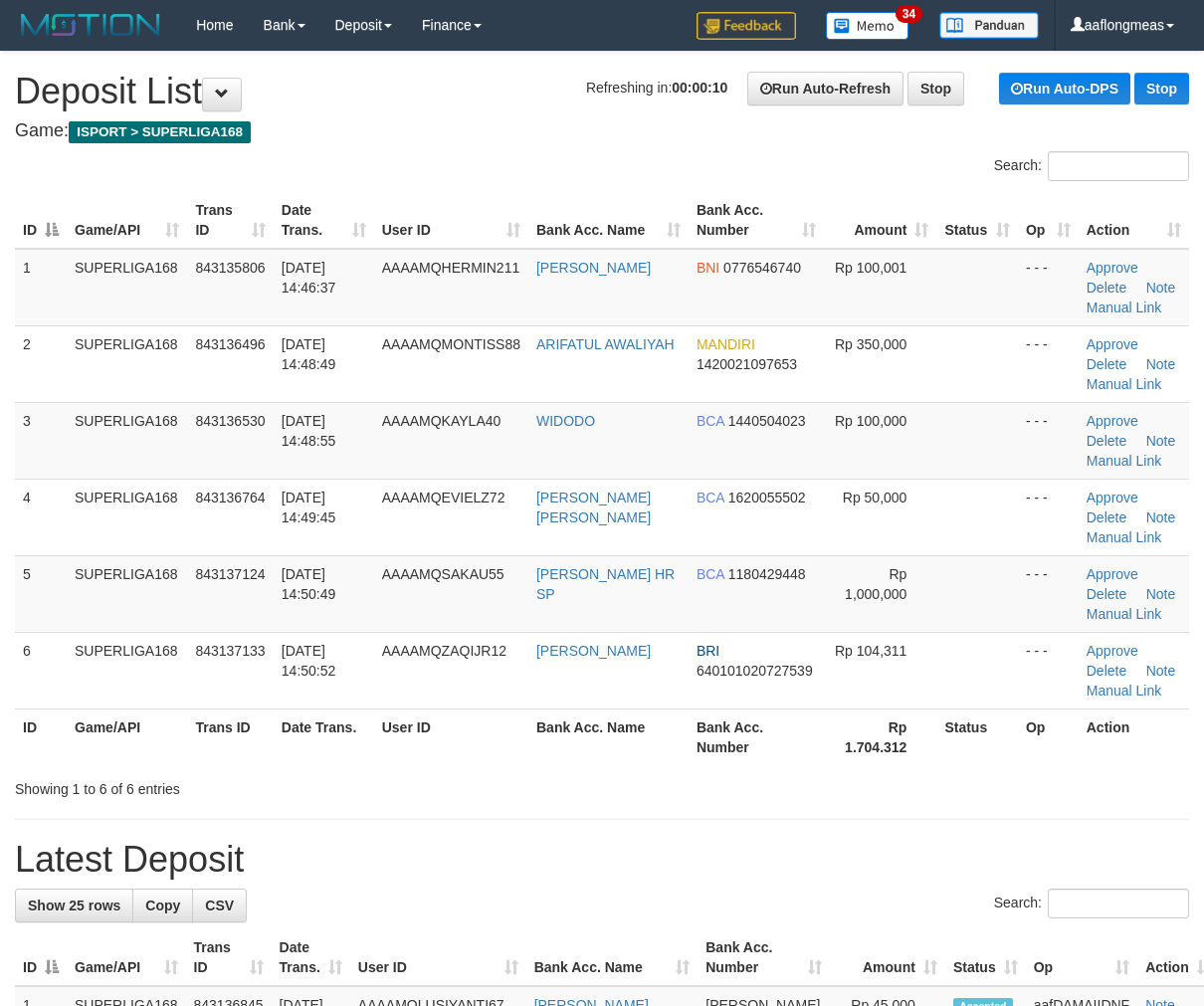 scroll, scrollTop: 0, scrollLeft: 0, axis: both 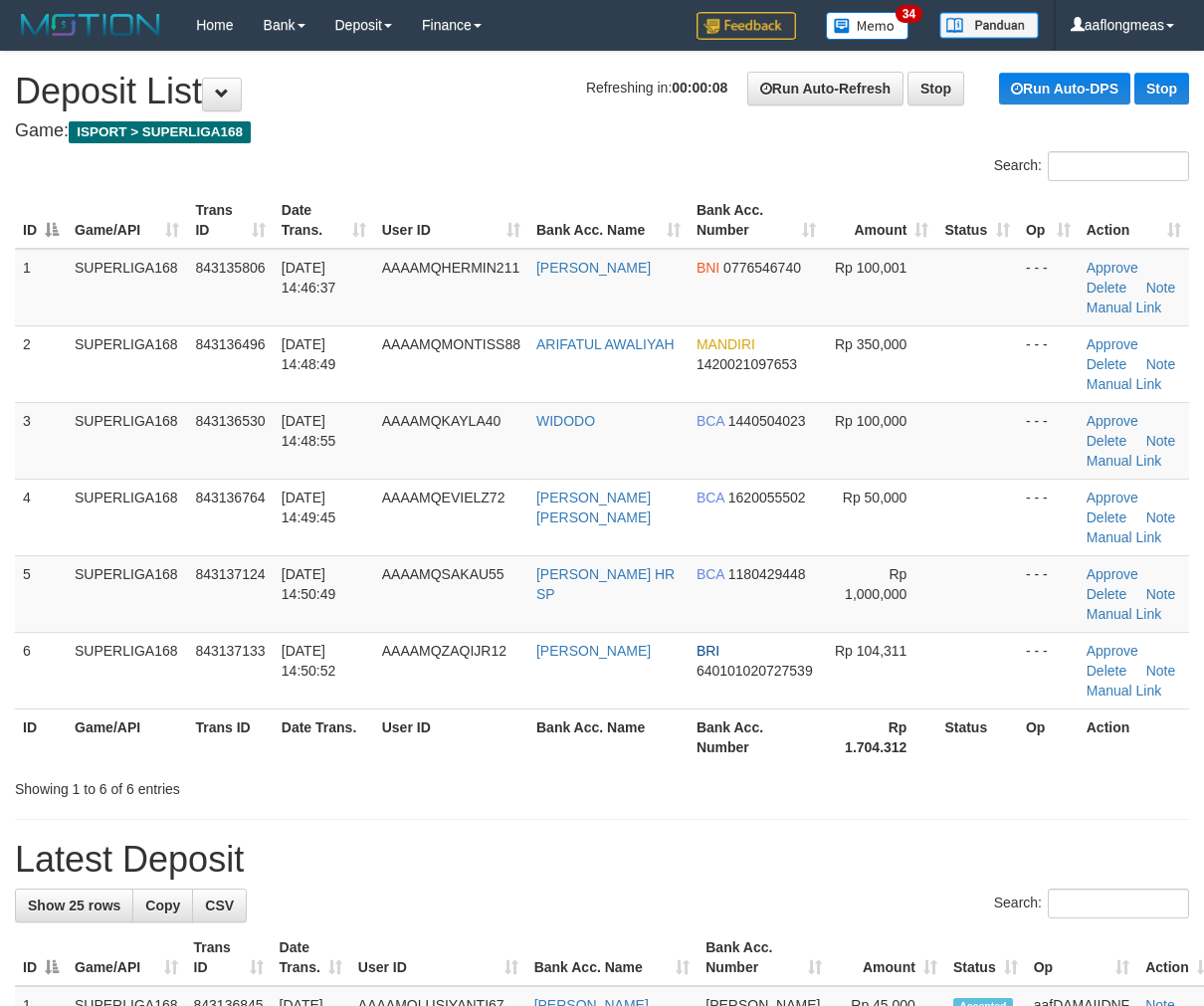 drag, startPoint x: 843, startPoint y: 522, endPoint x: 1214, endPoint y: 513, distance: 371.10915 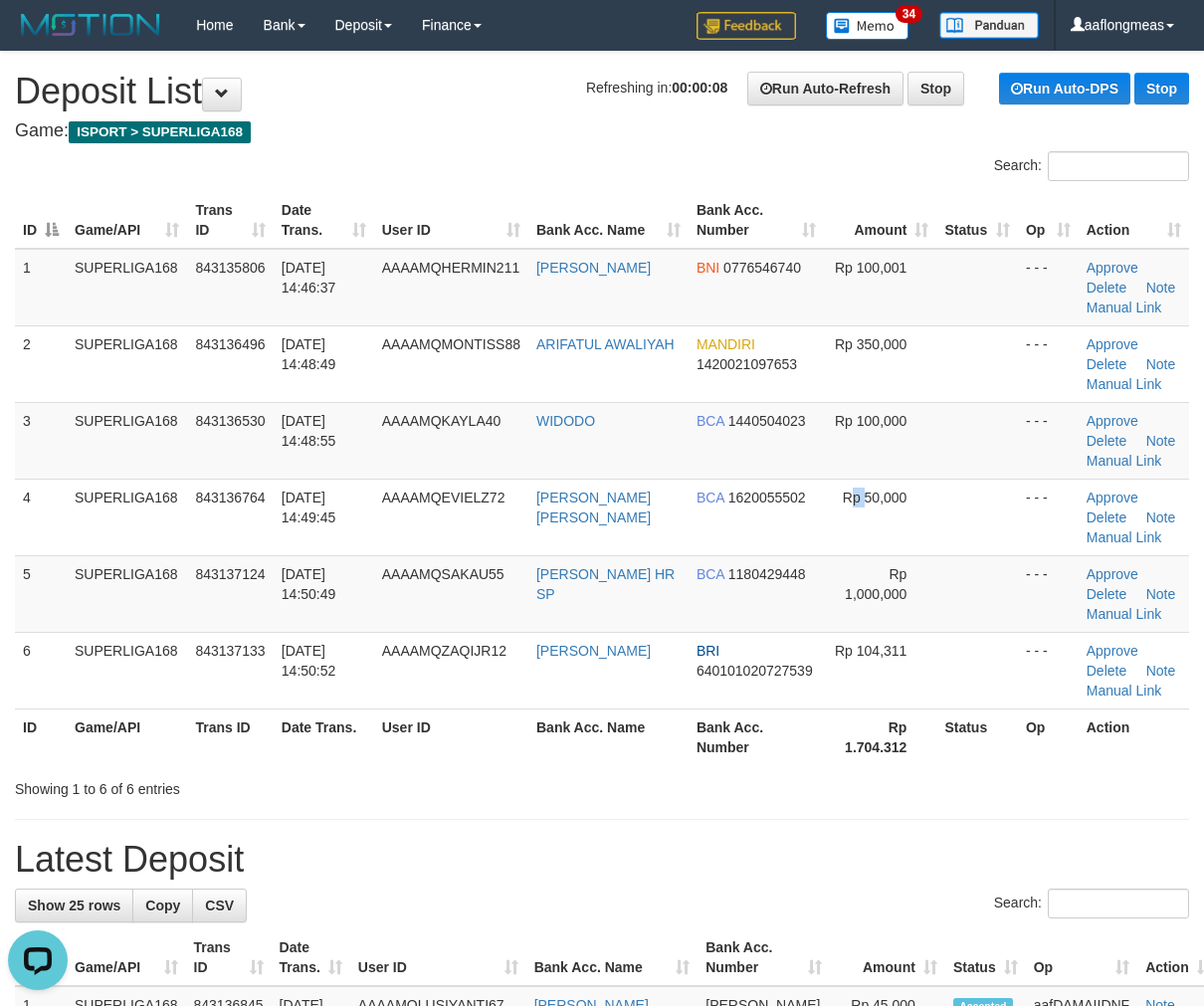 scroll, scrollTop: 0, scrollLeft: 0, axis: both 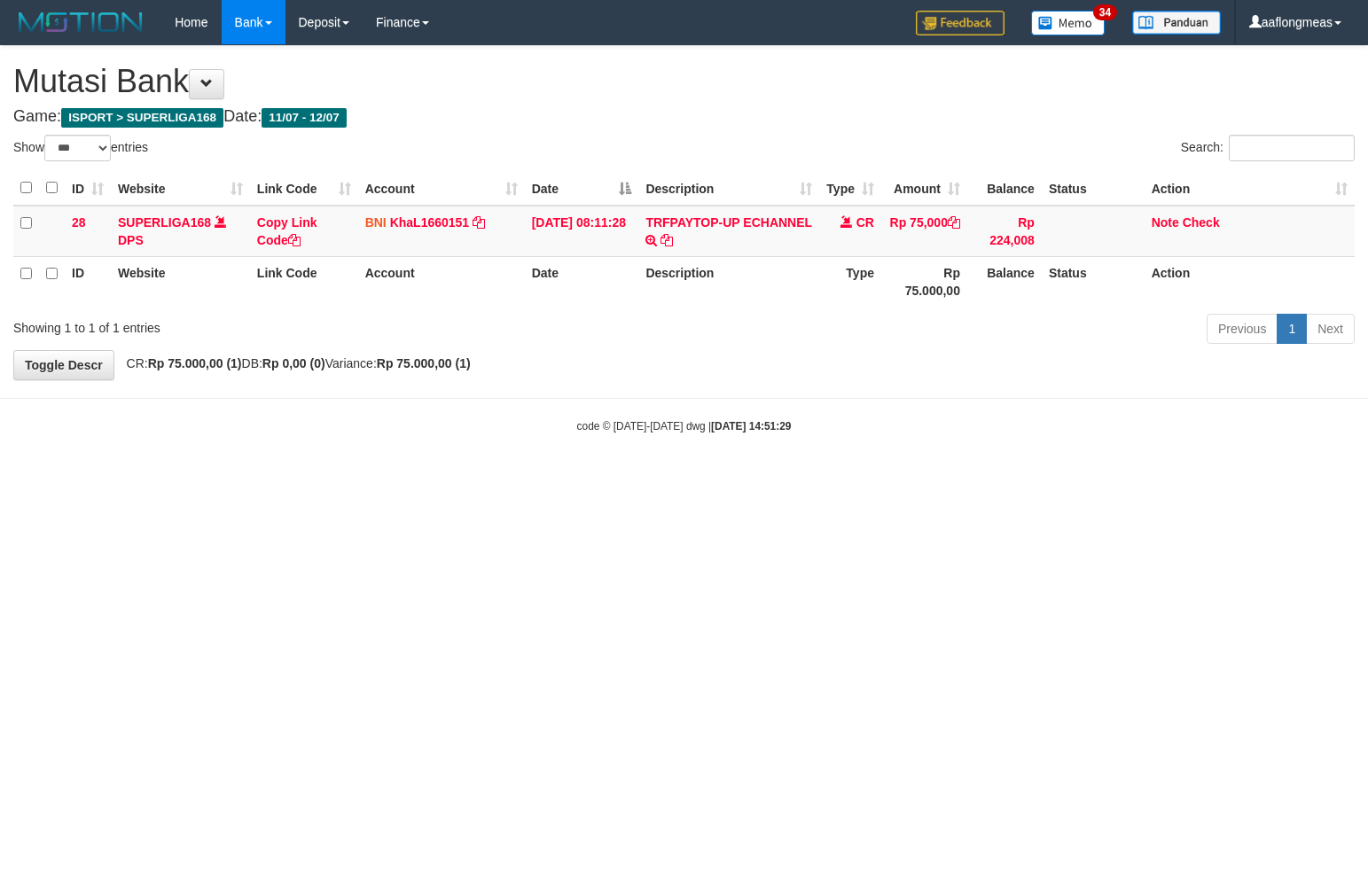 select on "***" 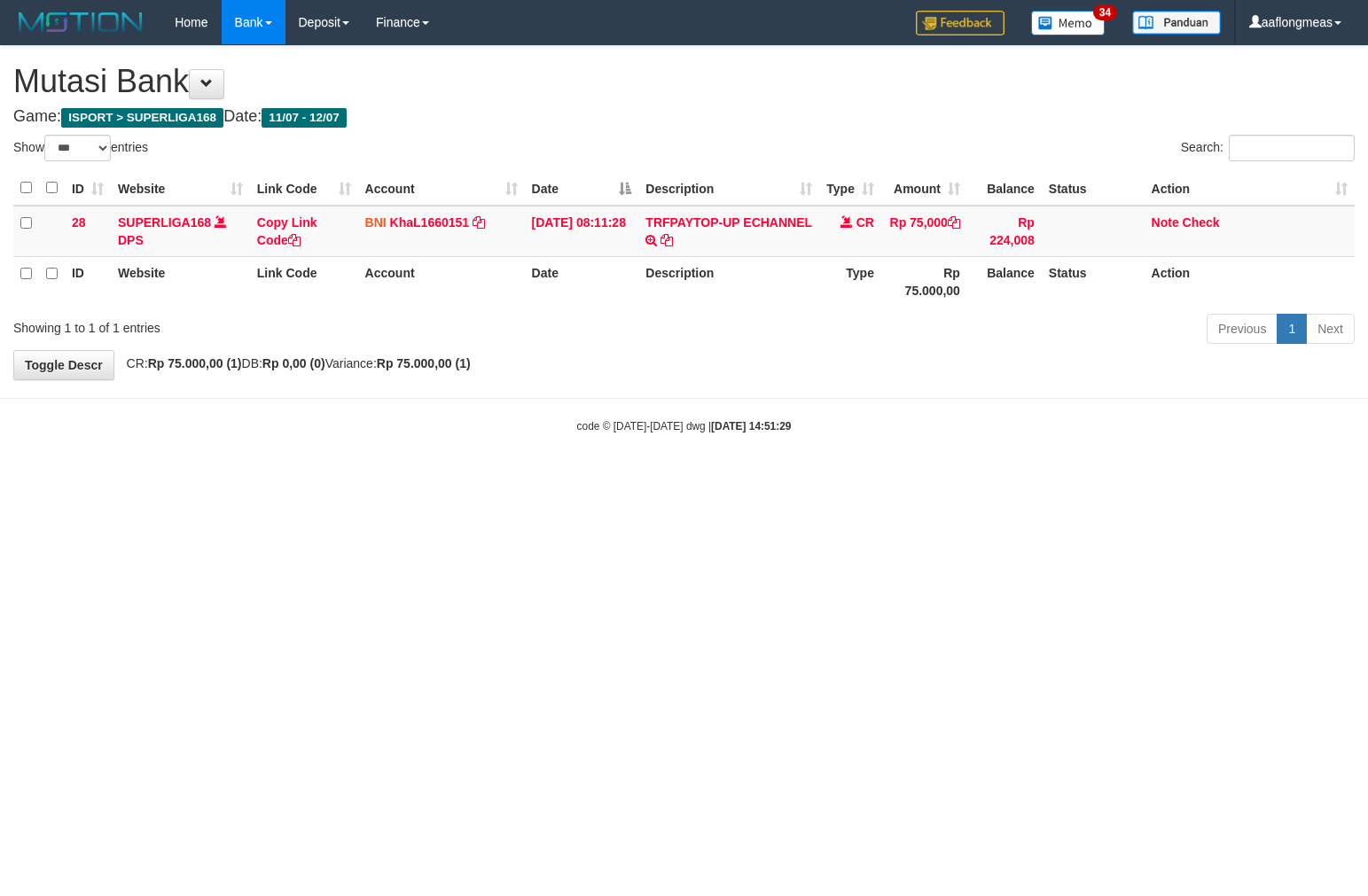 scroll, scrollTop: 0, scrollLeft: 0, axis: both 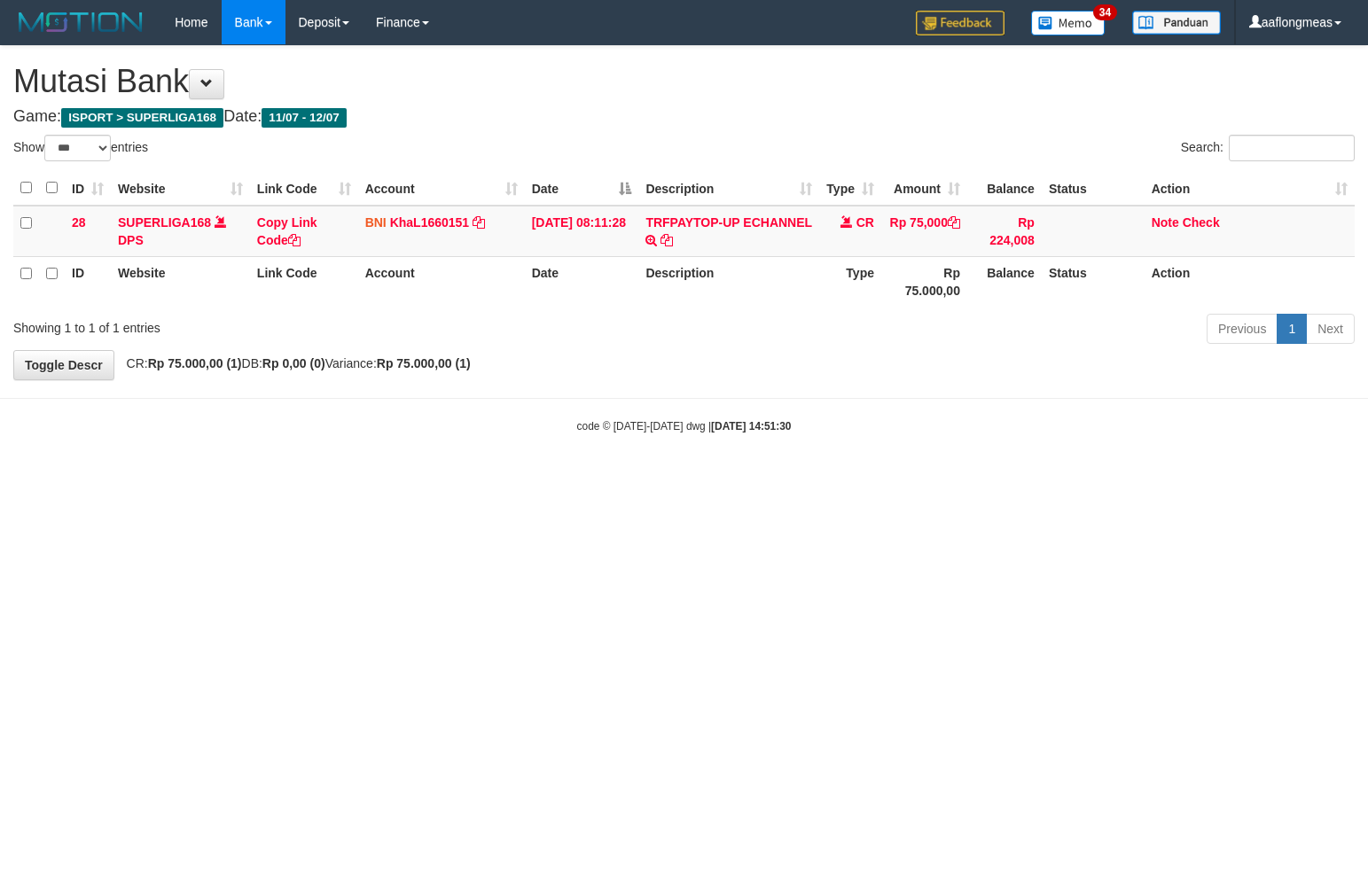 select on "***" 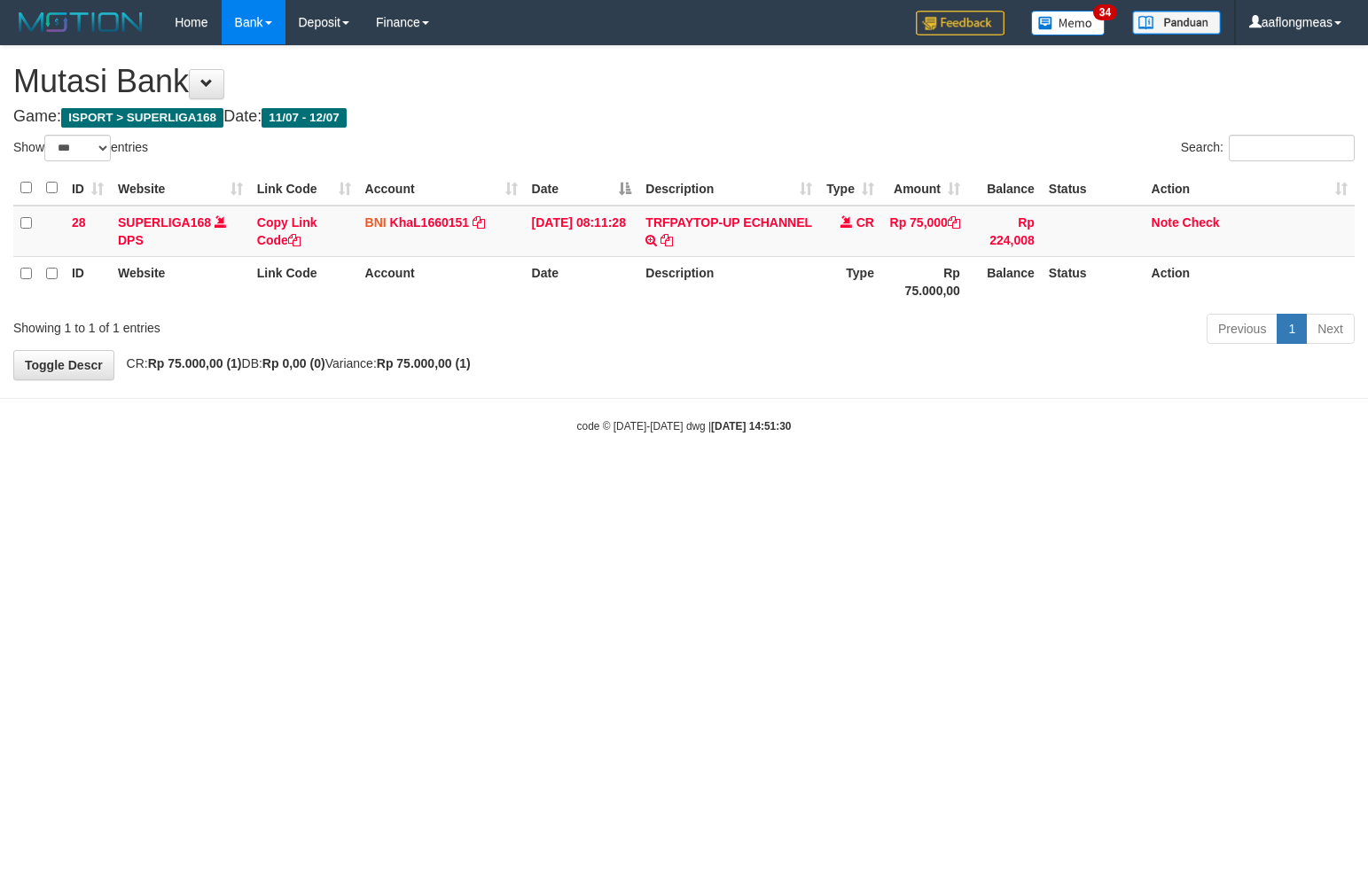 scroll, scrollTop: 0, scrollLeft: 0, axis: both 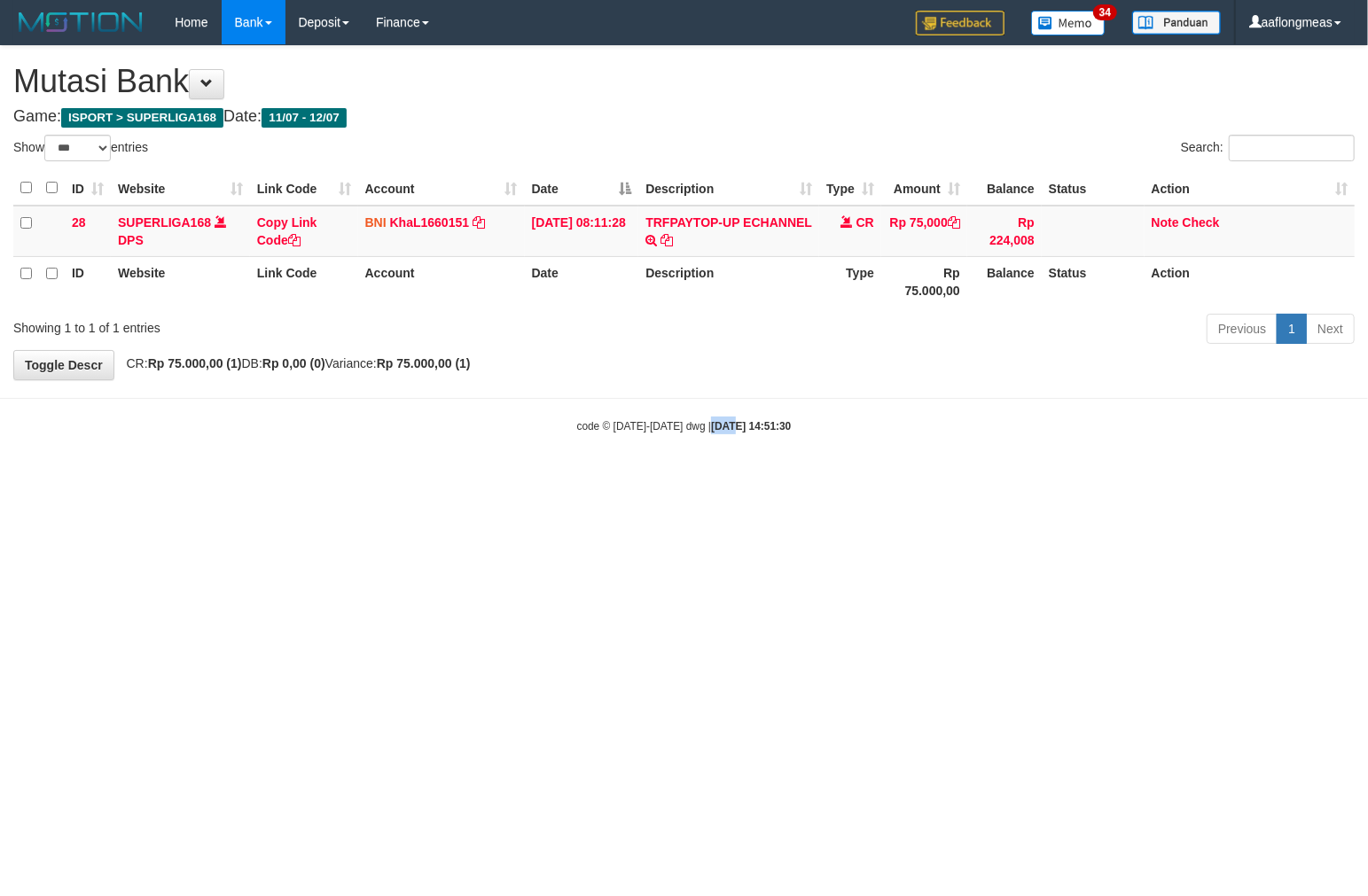 click on "Toggle navigation
Home
Bank
Account List
Load
By Website
Group
[ISPORT]													SUPERLIGA168
By Load Group (DPS)
34" at bounding box center [684, 239] 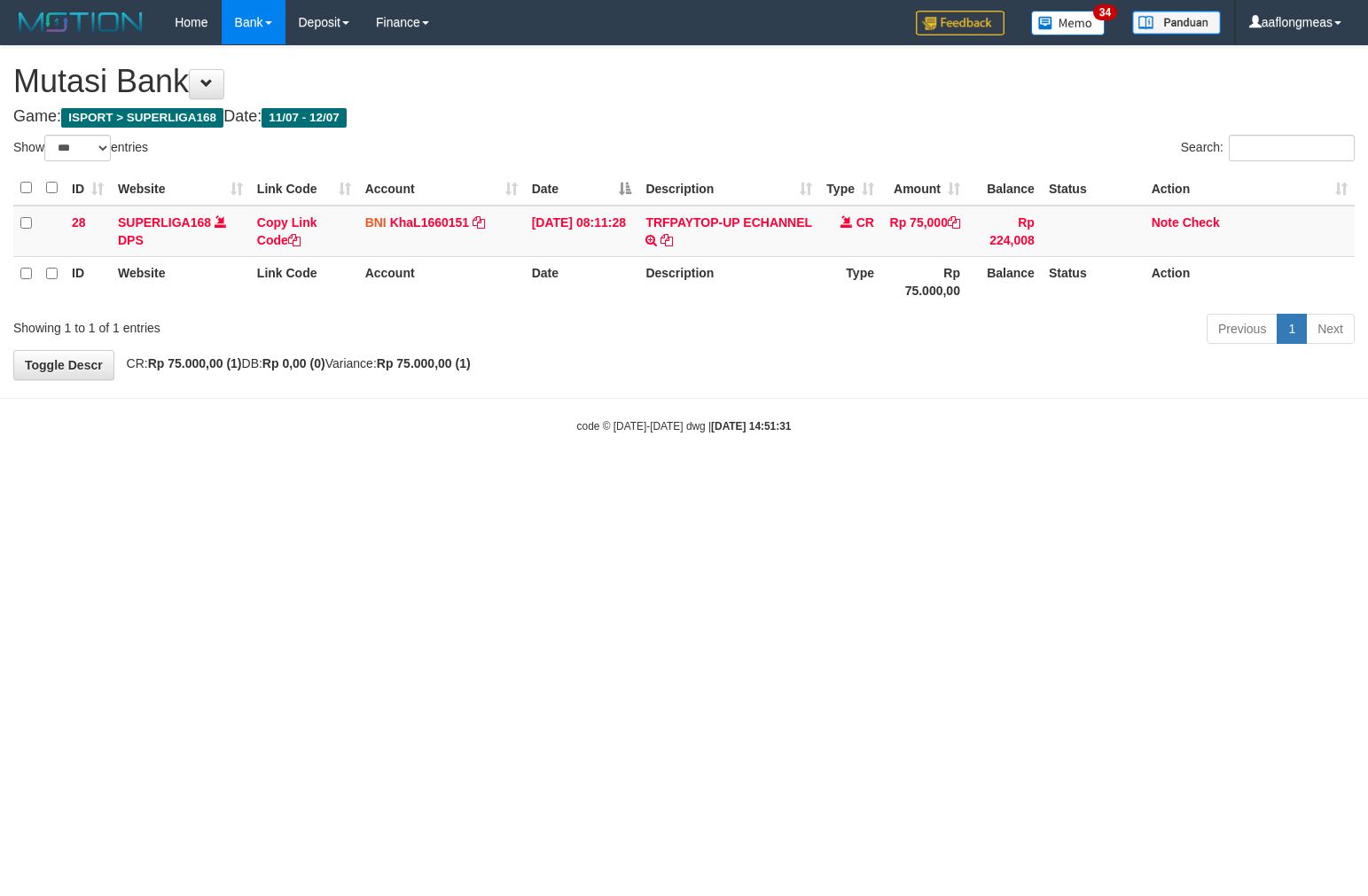 select on "***" 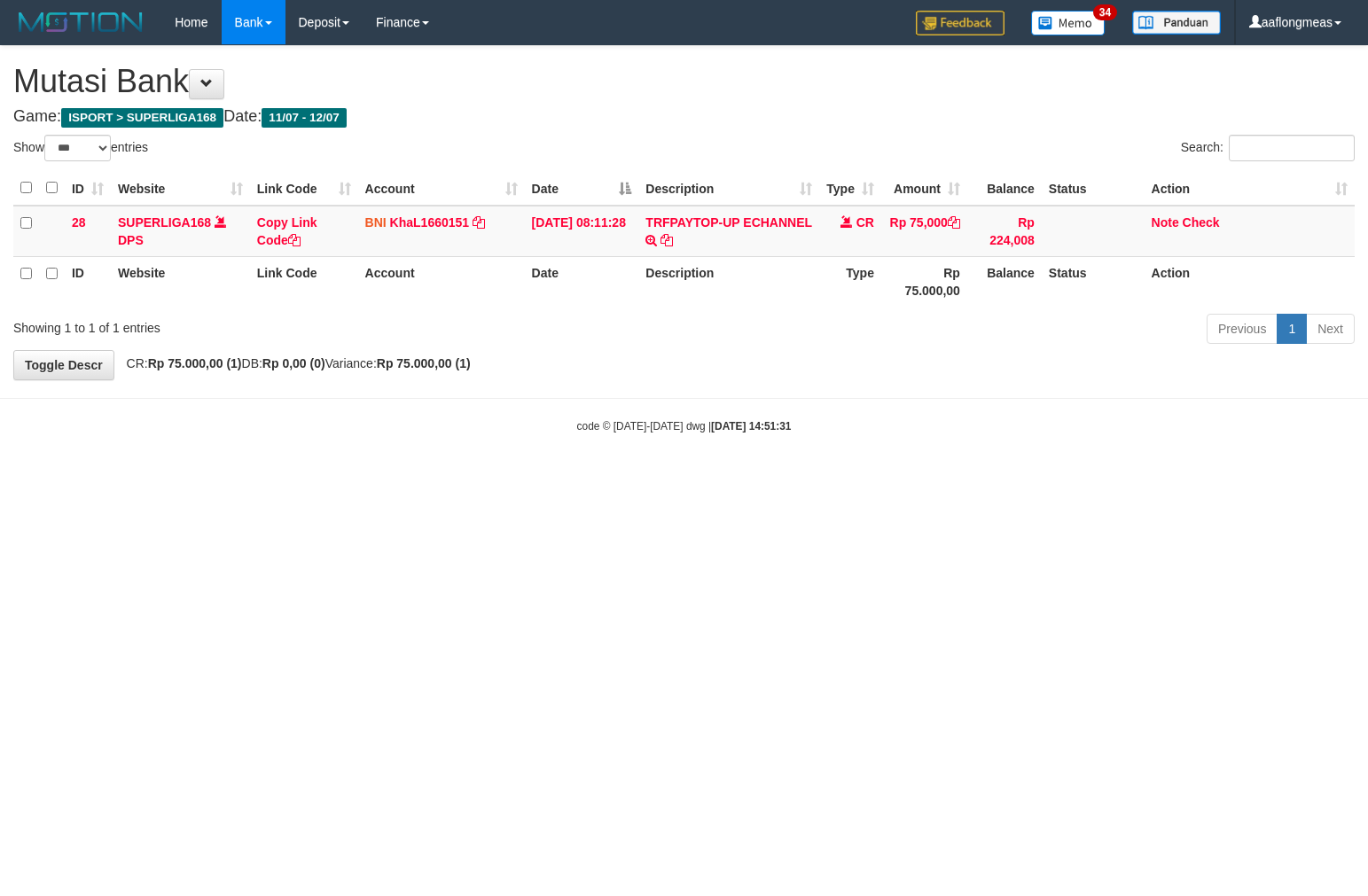 scroll, scrollTop: 0, scrollLeft: 0, axis: both 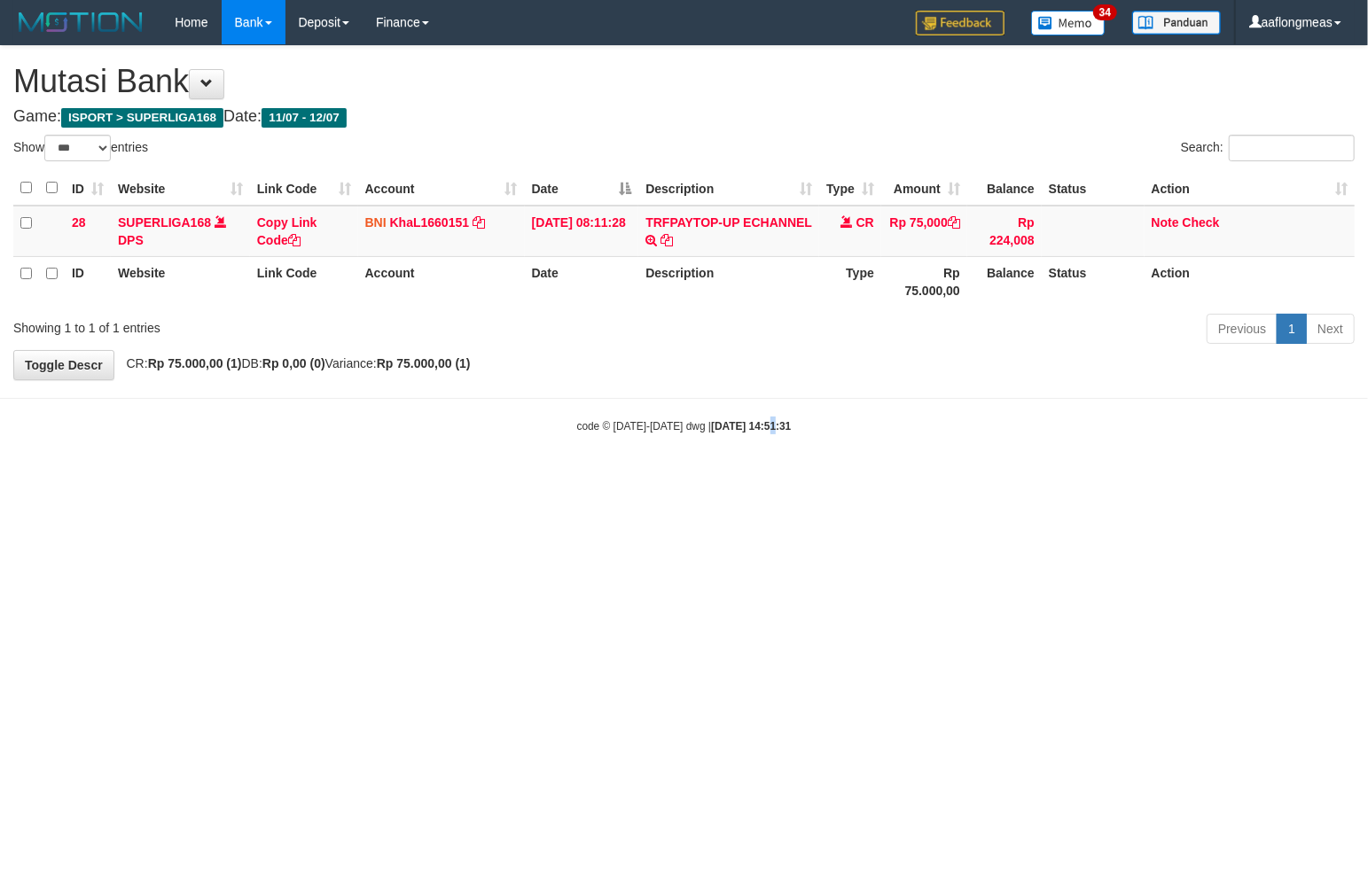 click on "Toggle navigation
Home
Bank
Account List
Load
By Website
Group
[ISPORT]													SUPERLIGA168
By Load Group (DPS)" at bounding box center [684, 239] 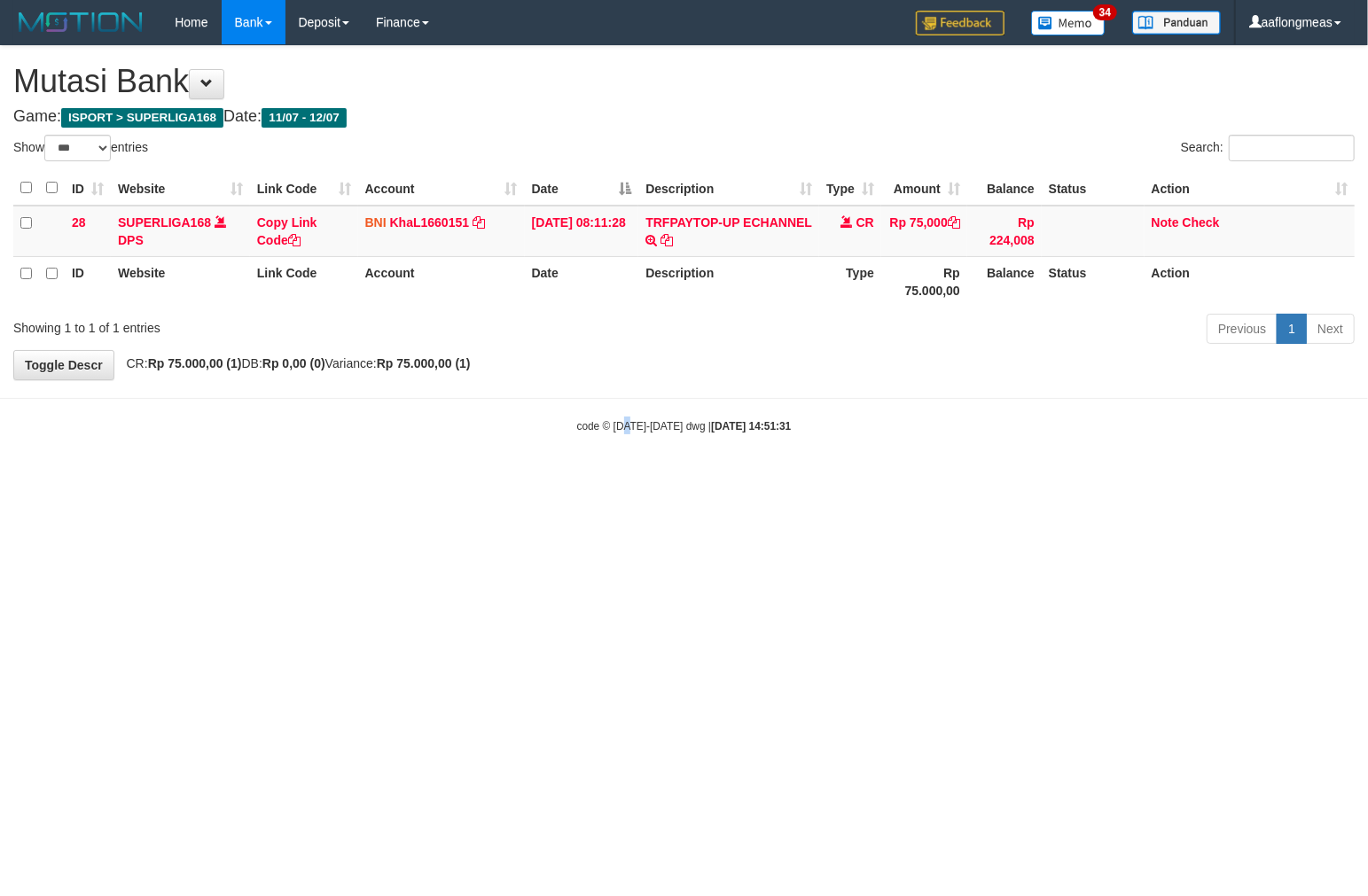click on "Toggle navigation
Home
Bank
Account List
Load
By Website
Group
[ISPORT]													SUPERLIGA168
By Load Group (DPS)" at bounding box center [684, 239] 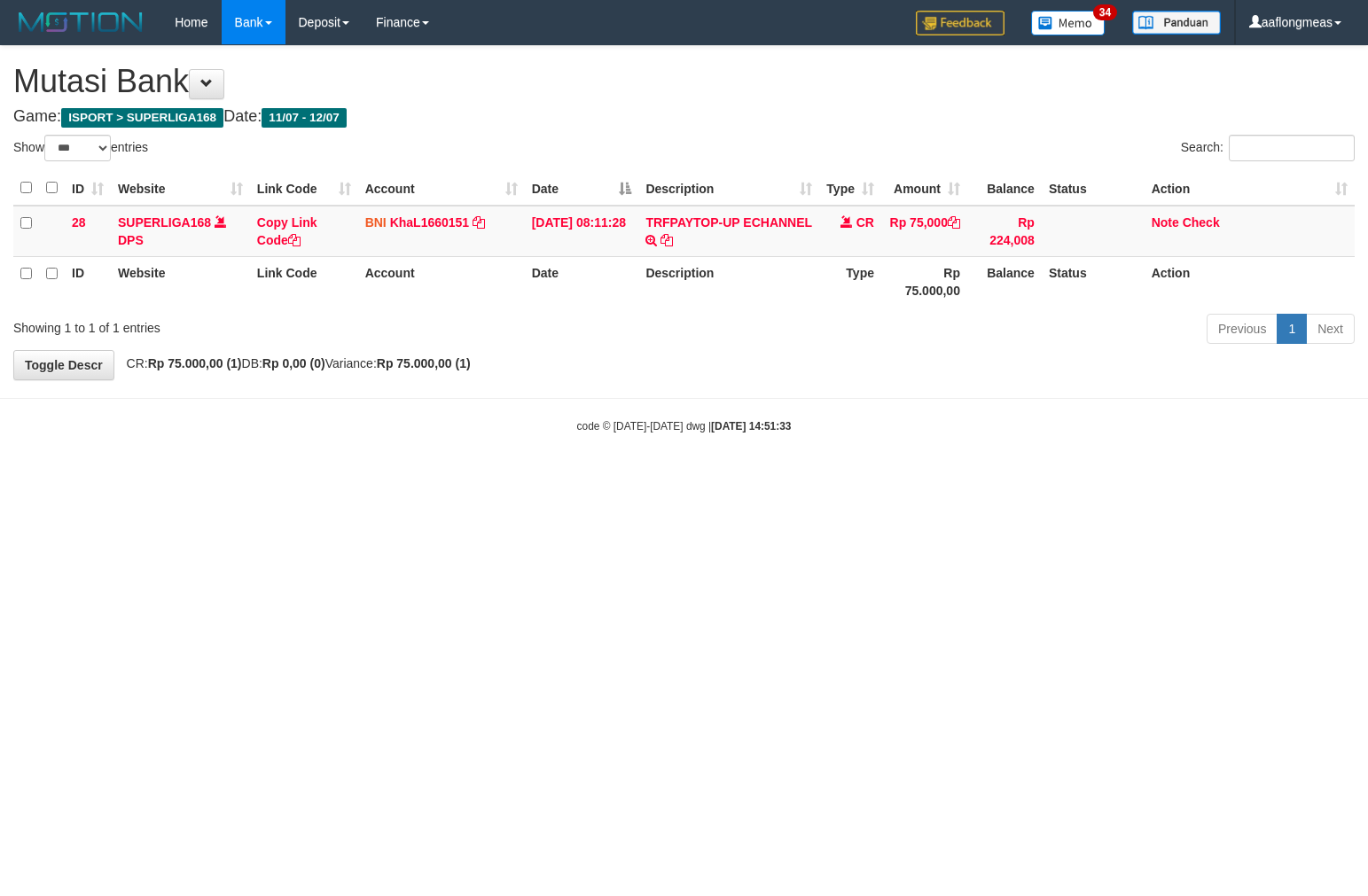 select on "***" 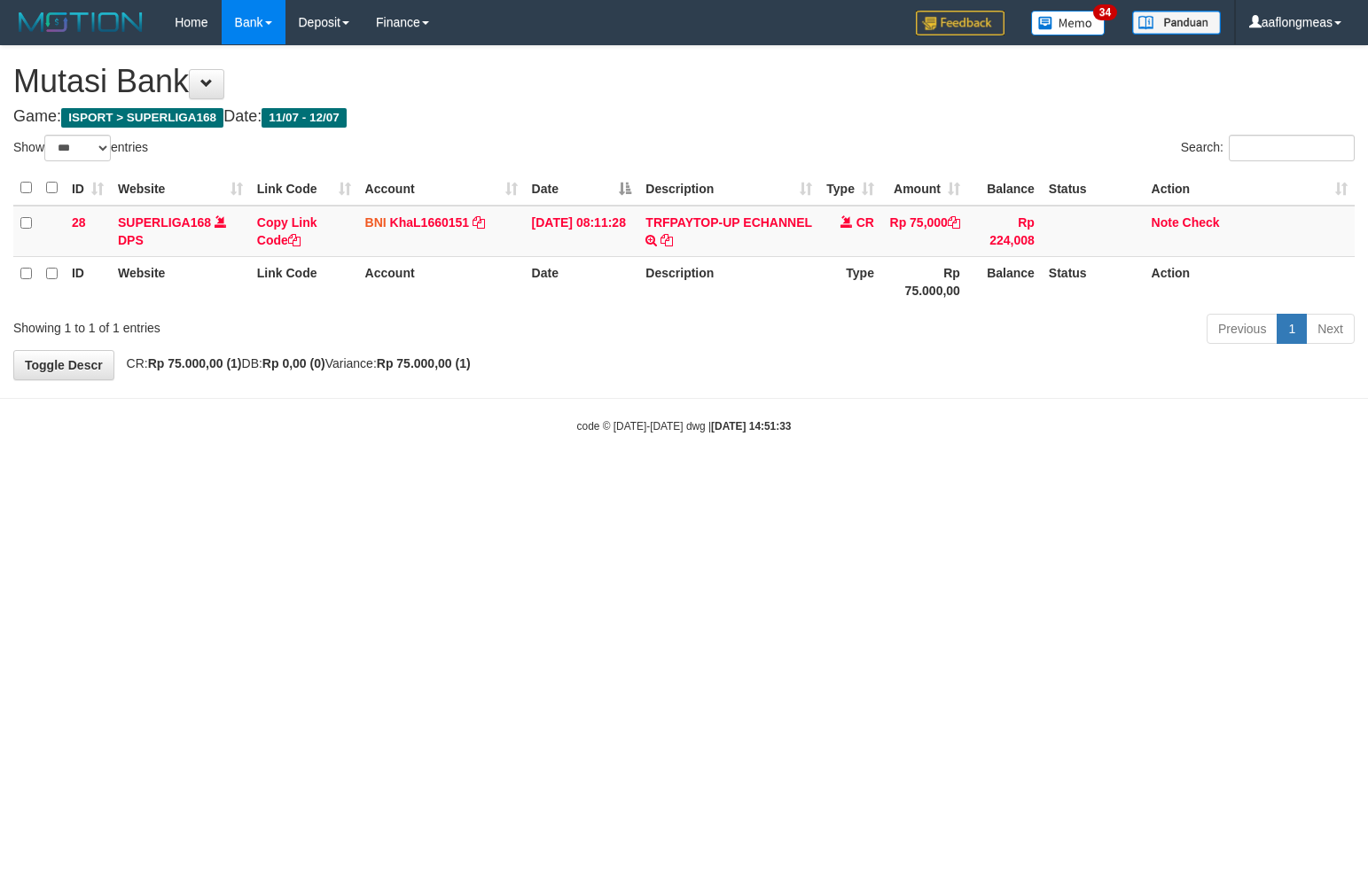 scroll, scrollTop: 0, scrollLeft: 0, axis: both 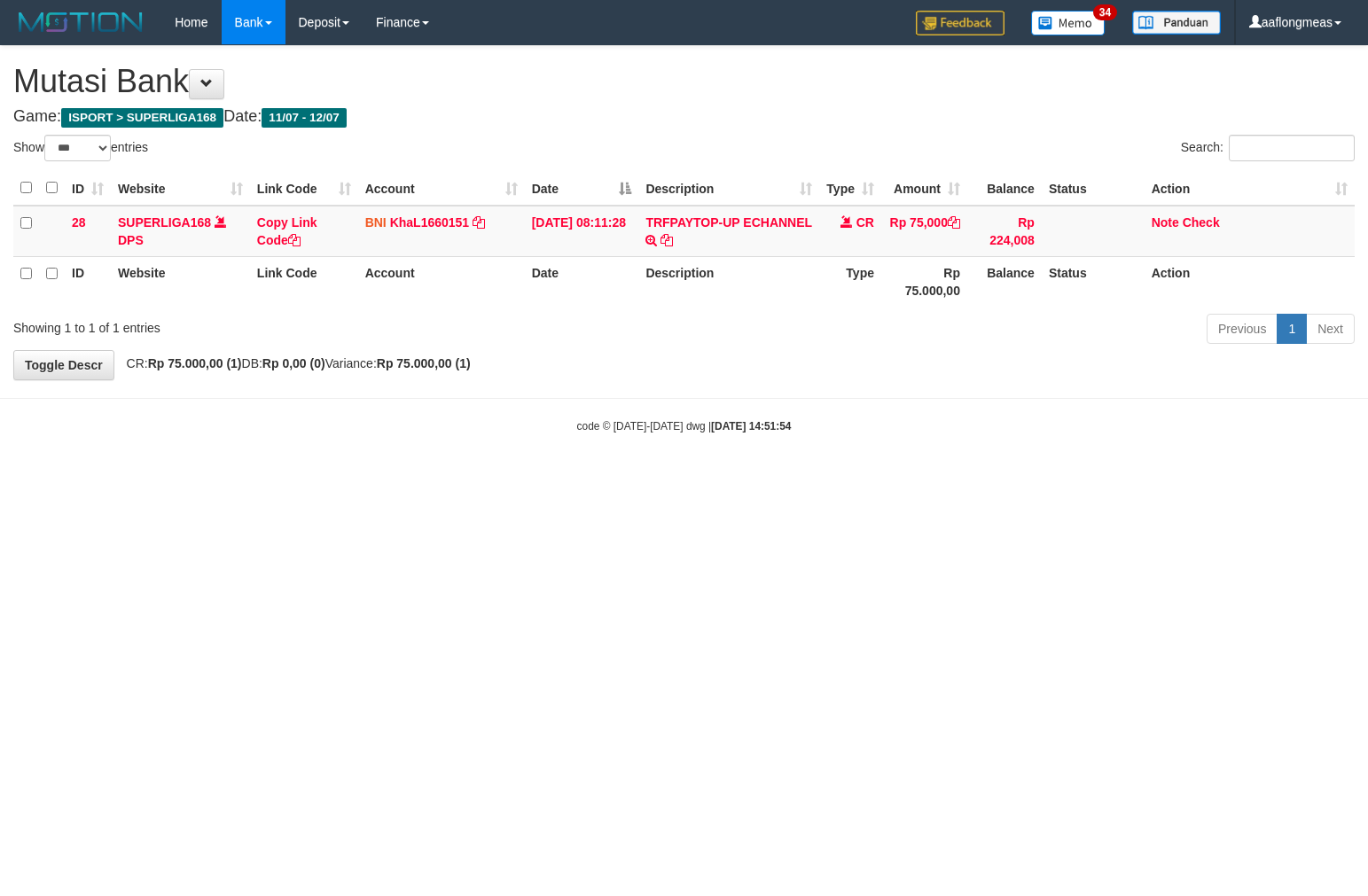 select on "***" 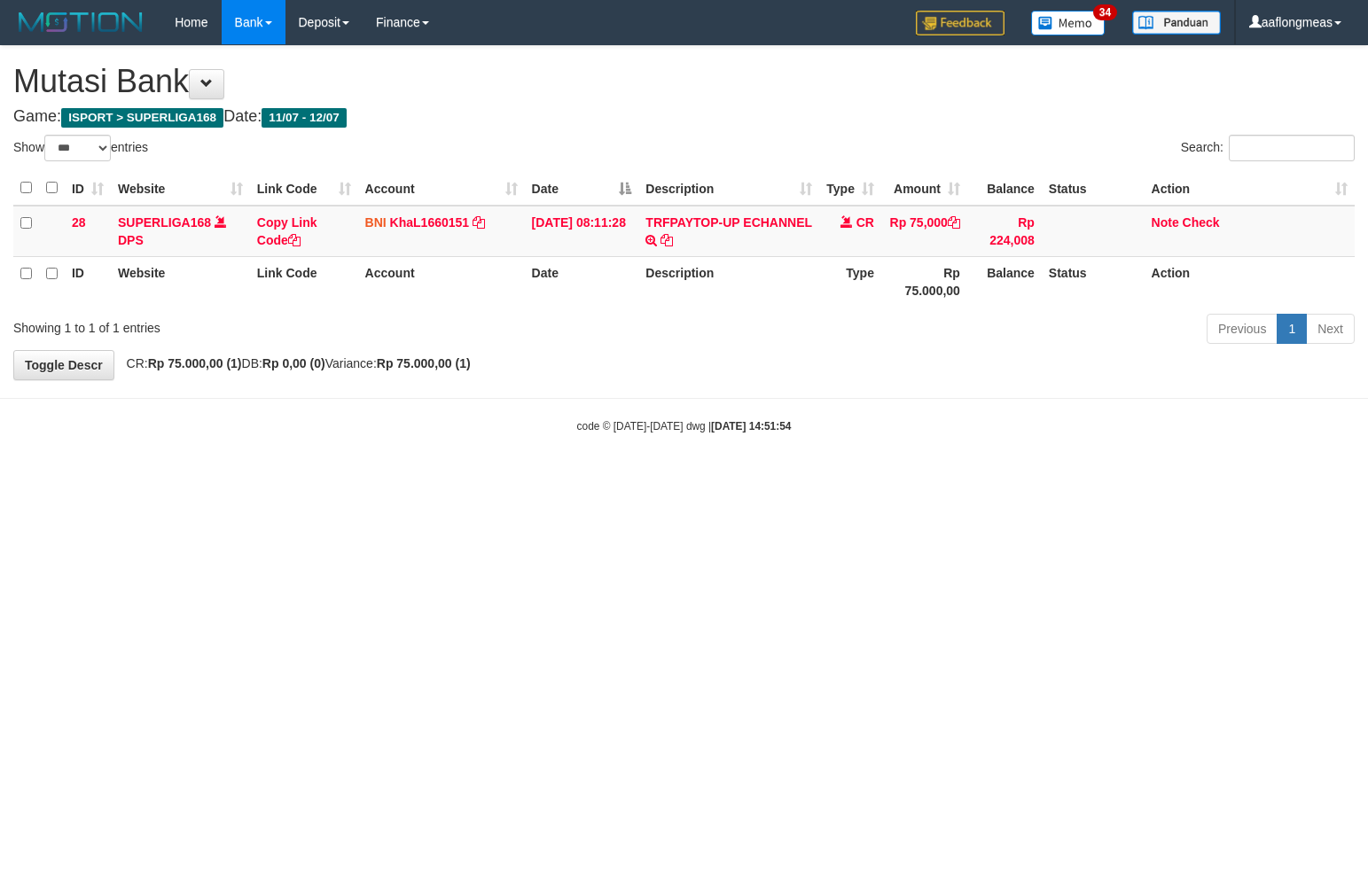 scroll, scrollTop: 0, scrollLeft: 0, axis: both 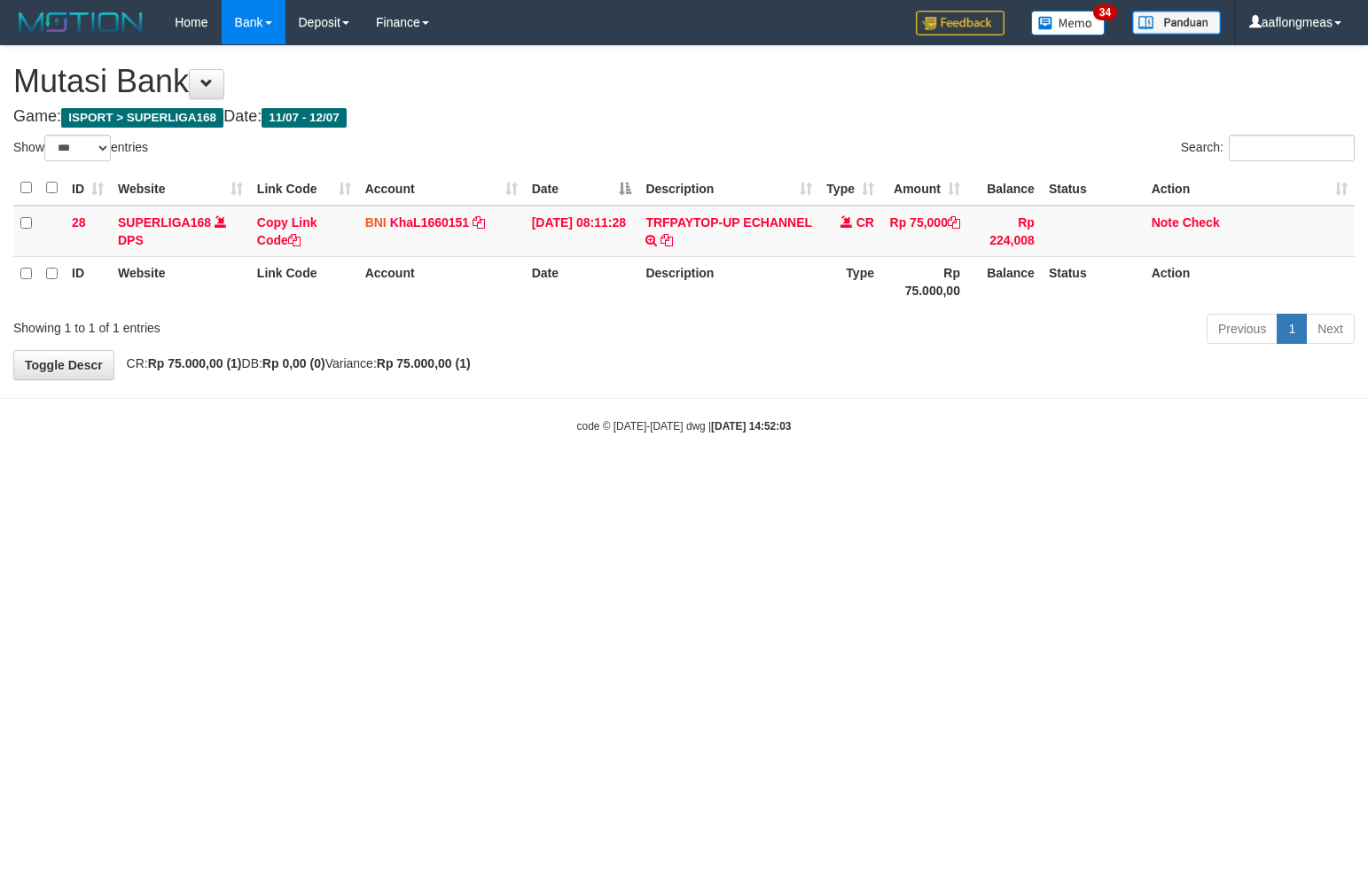 select on "***" 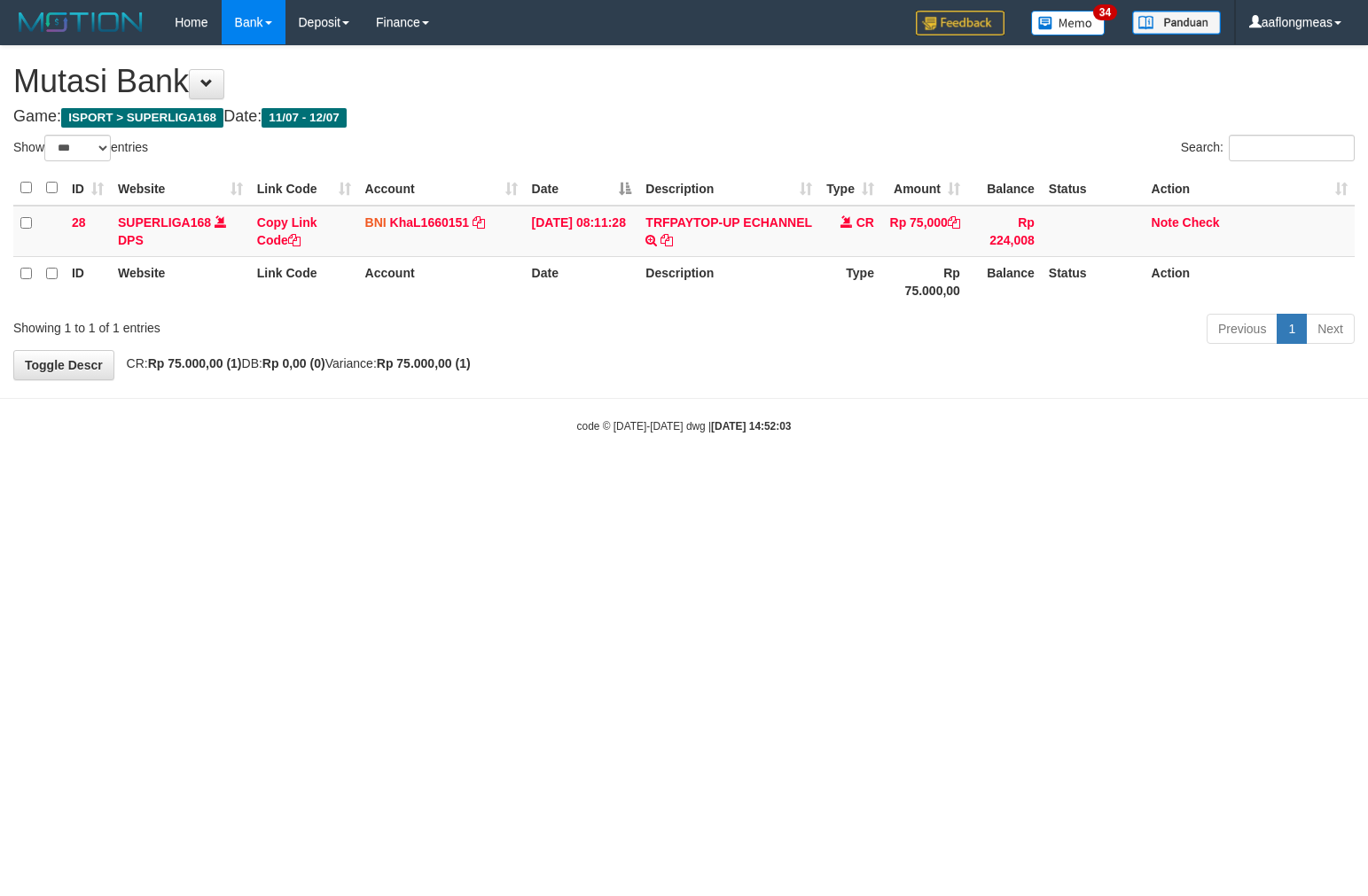 scroll, scrollTop: 0, scrollLeft: 0, axis: both 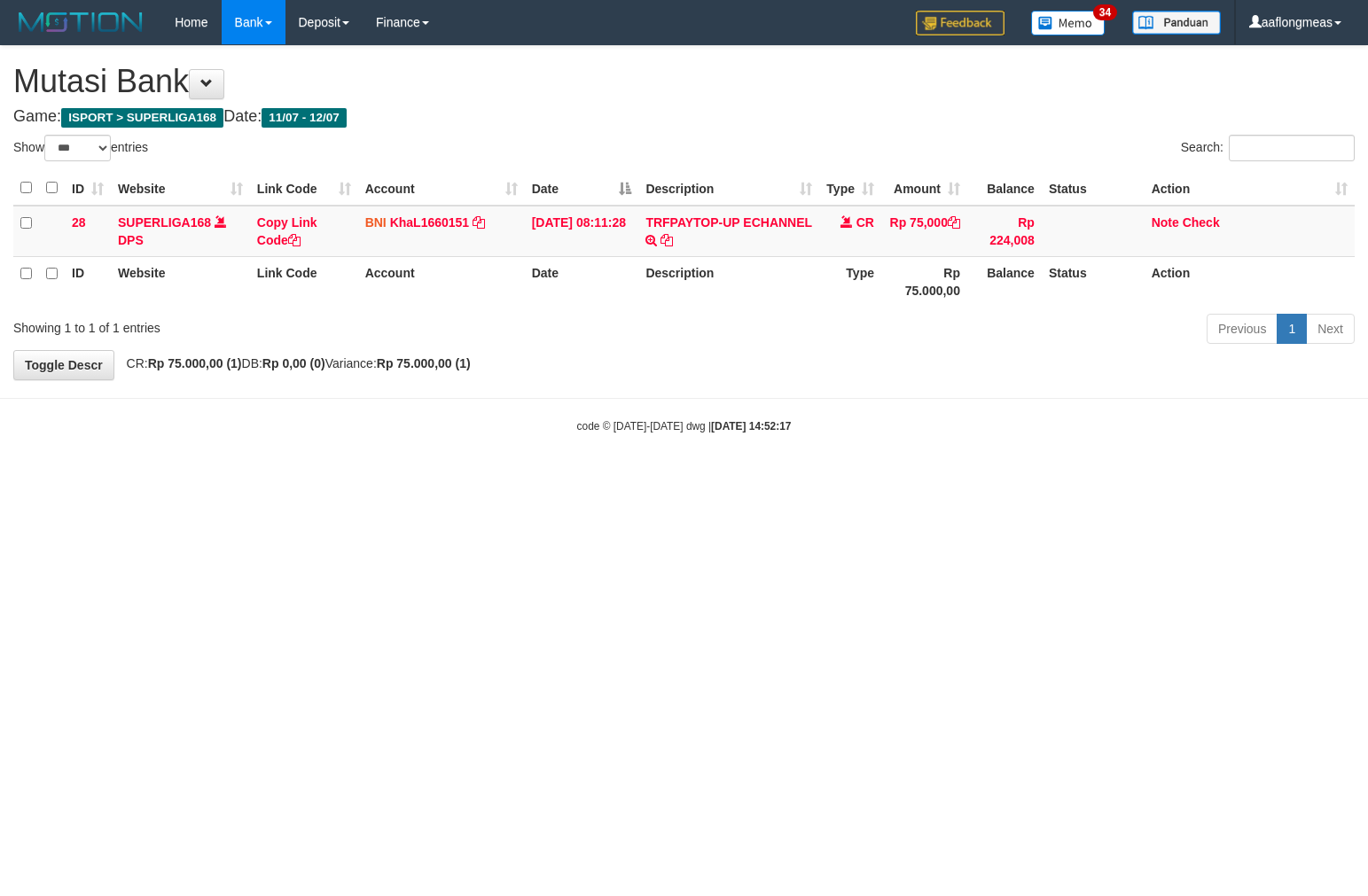 select on "***" 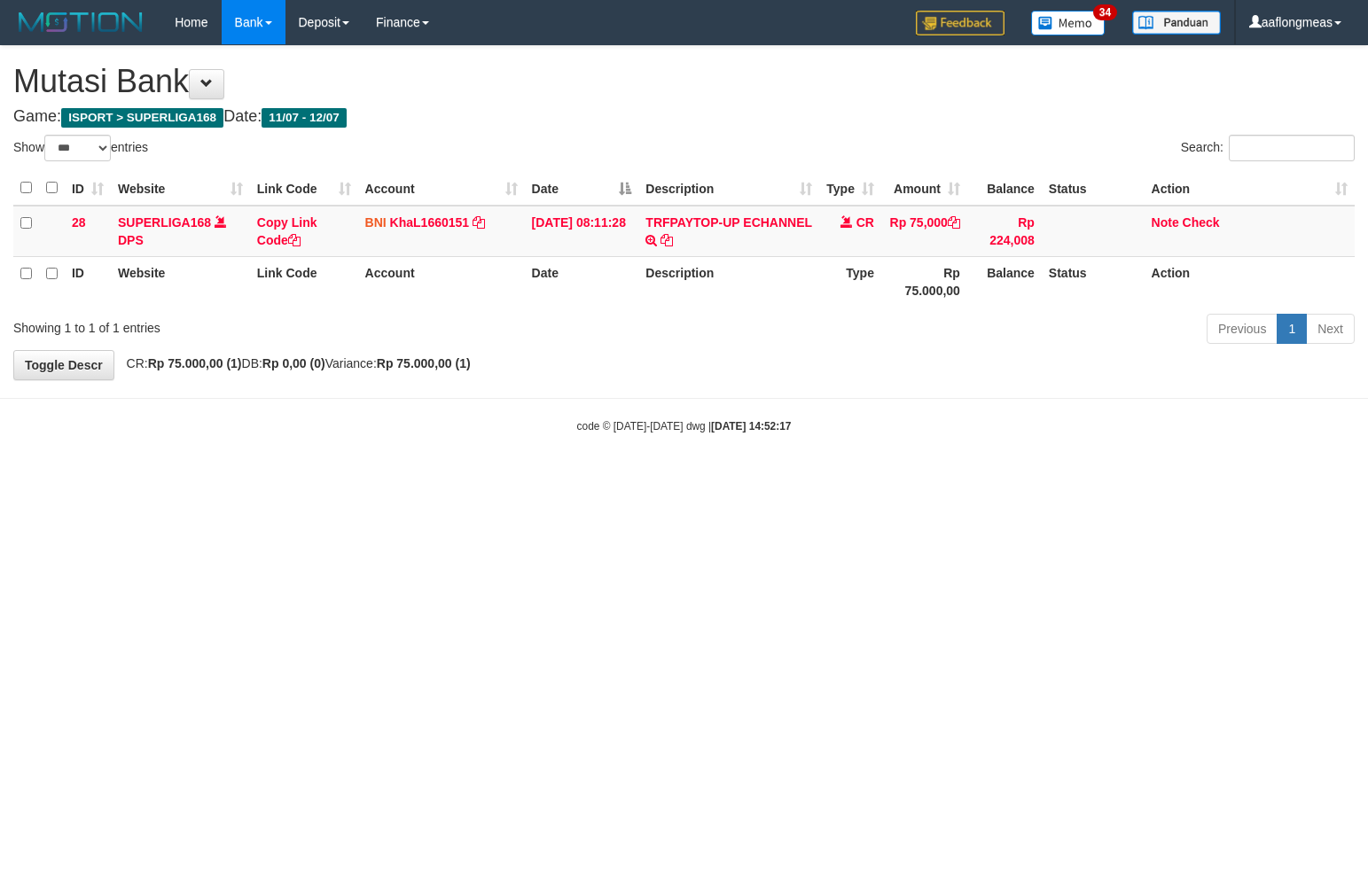 scroll, scrollTop: 0, scrollLeft: 0, axis: both 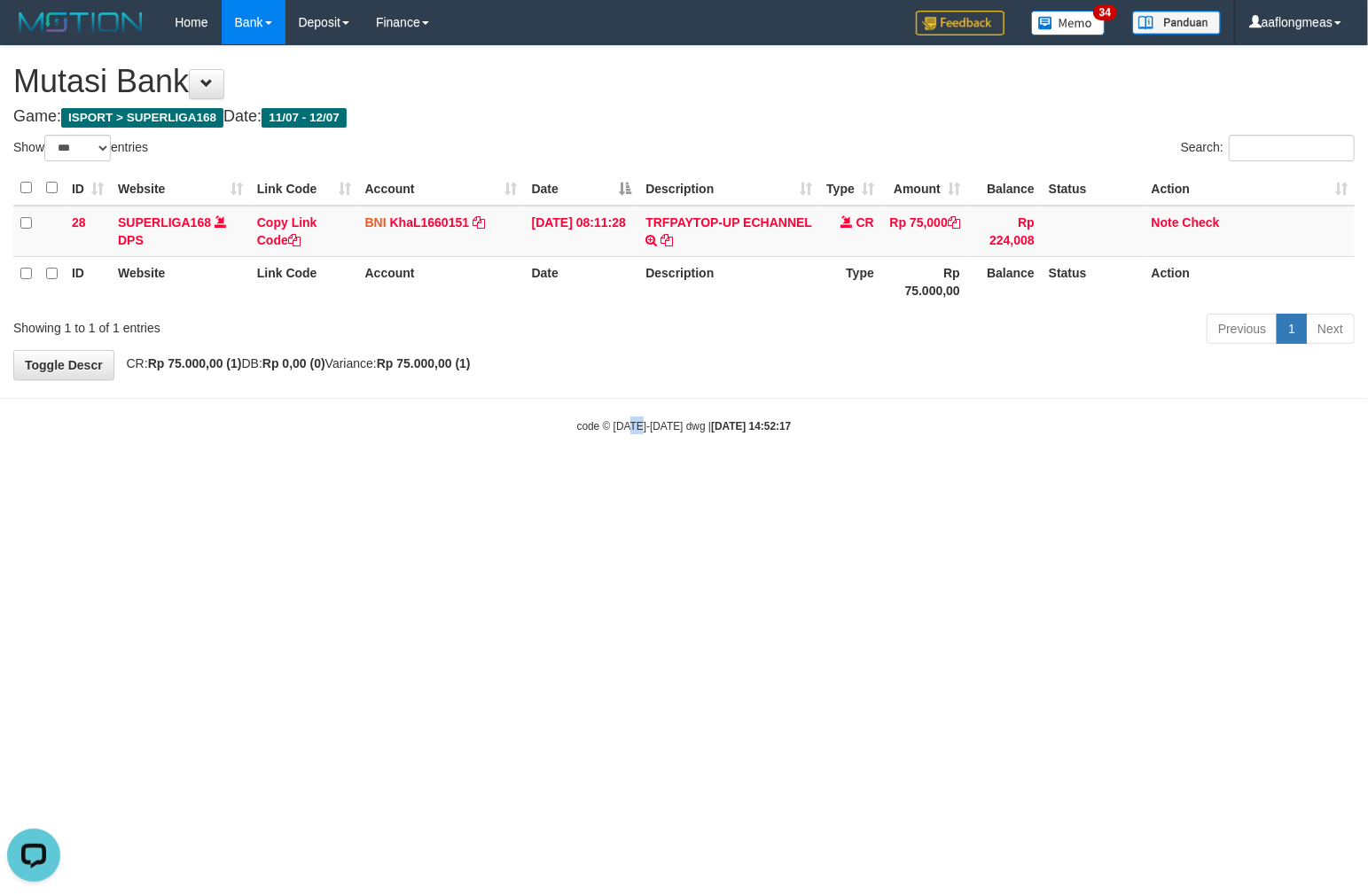 drag, startPoint x: 640, startPoint y: 525, endPoint x: 606, endPoint y: 542, distance: 38.013156 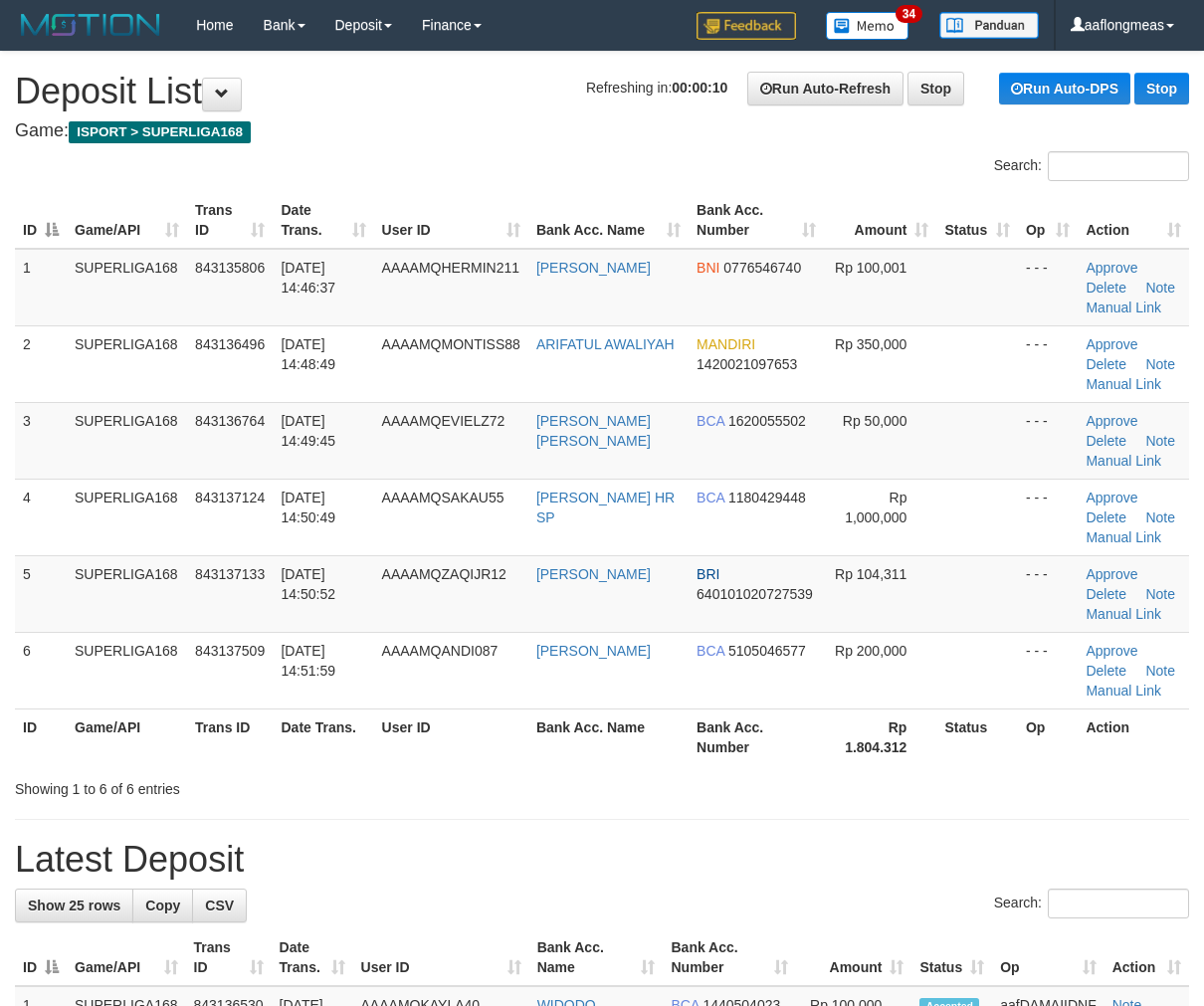 scroll, scrollTop: 0, scrollLeft: 0, axis: both 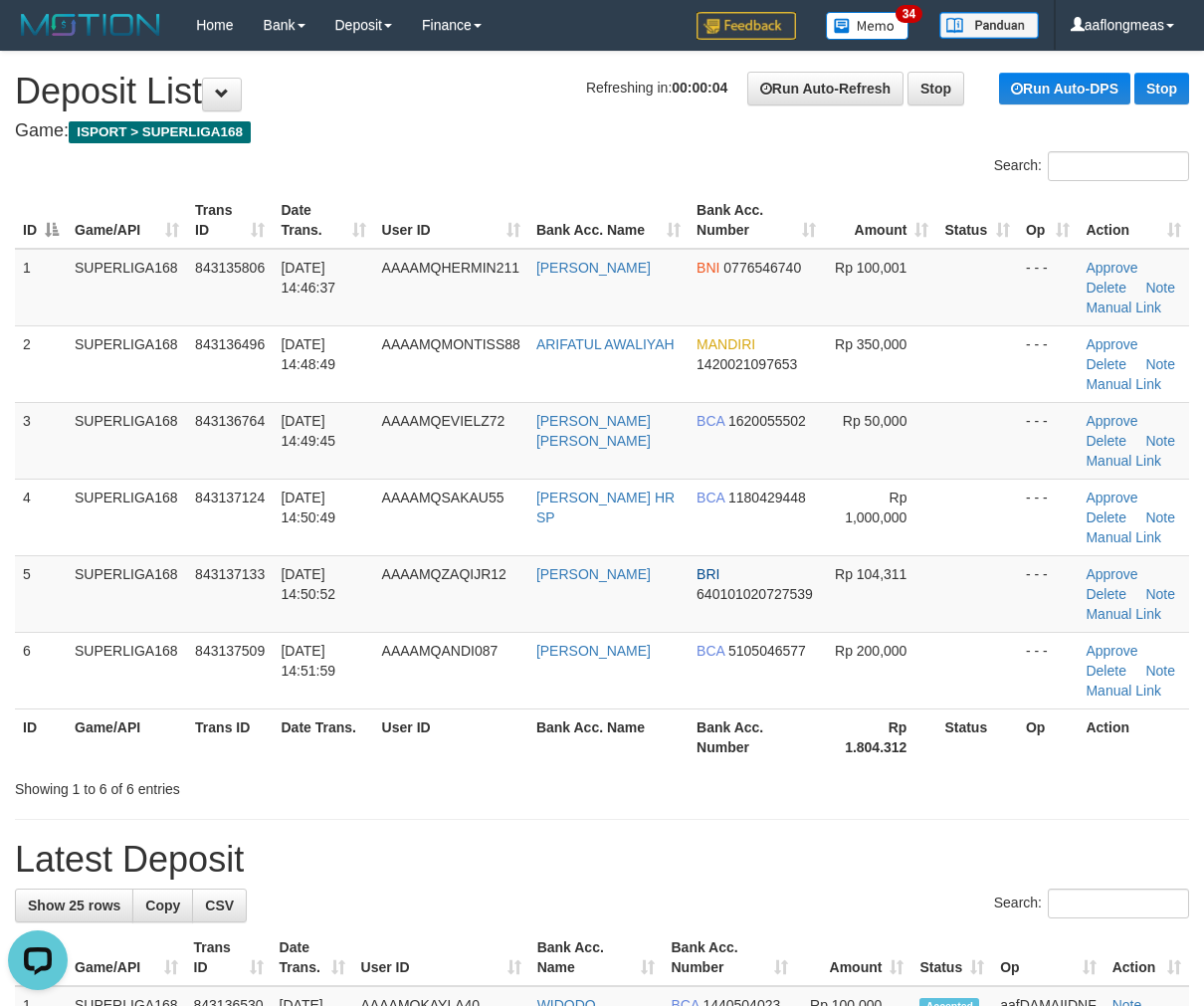 drag, startPoint x: 872, startPoint y: 541, endPoint x: 1210, endPoint y: 553, distance: 338.213 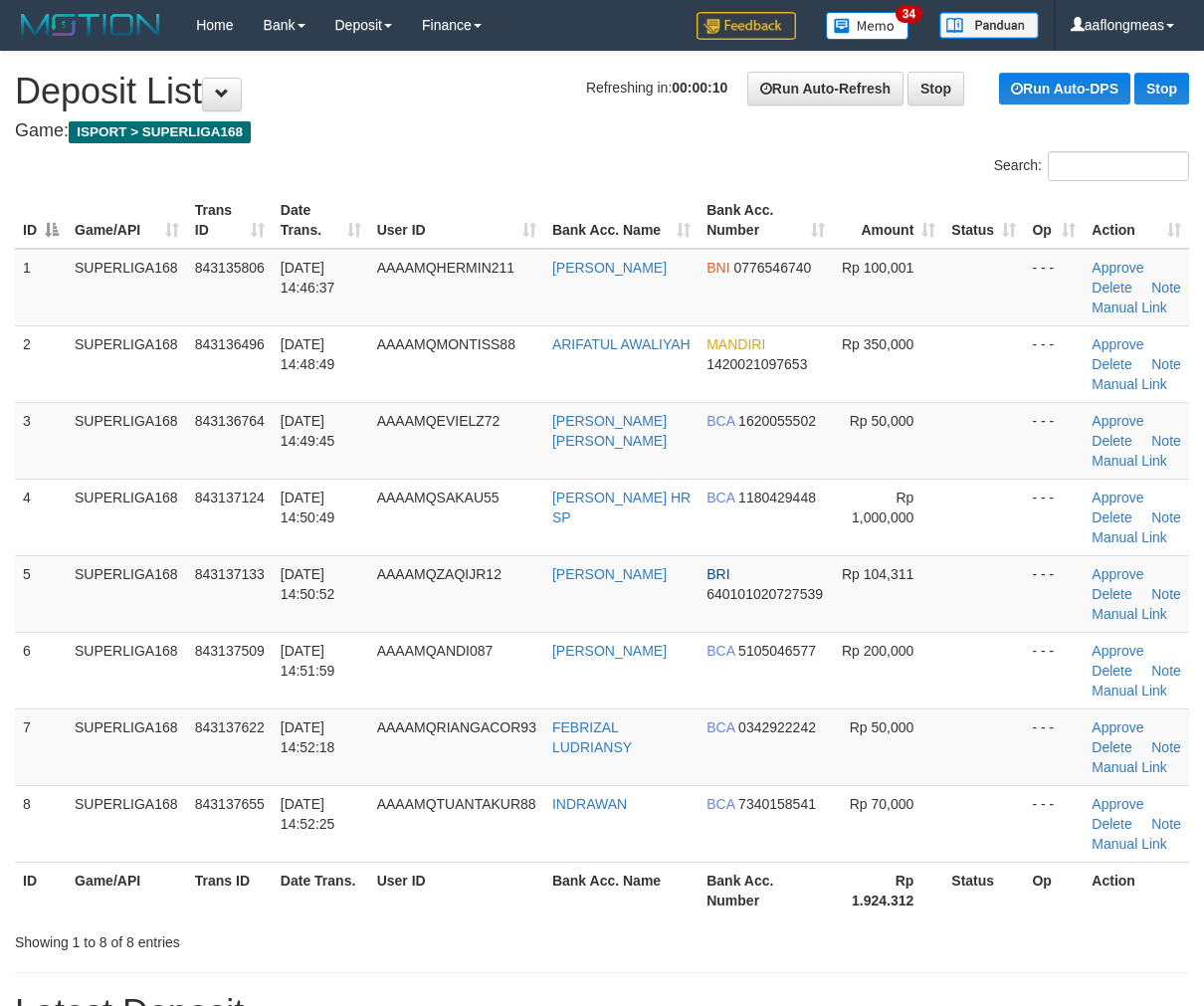 scroll, scrollTop: 0, scrollLeft: 0, axis: both 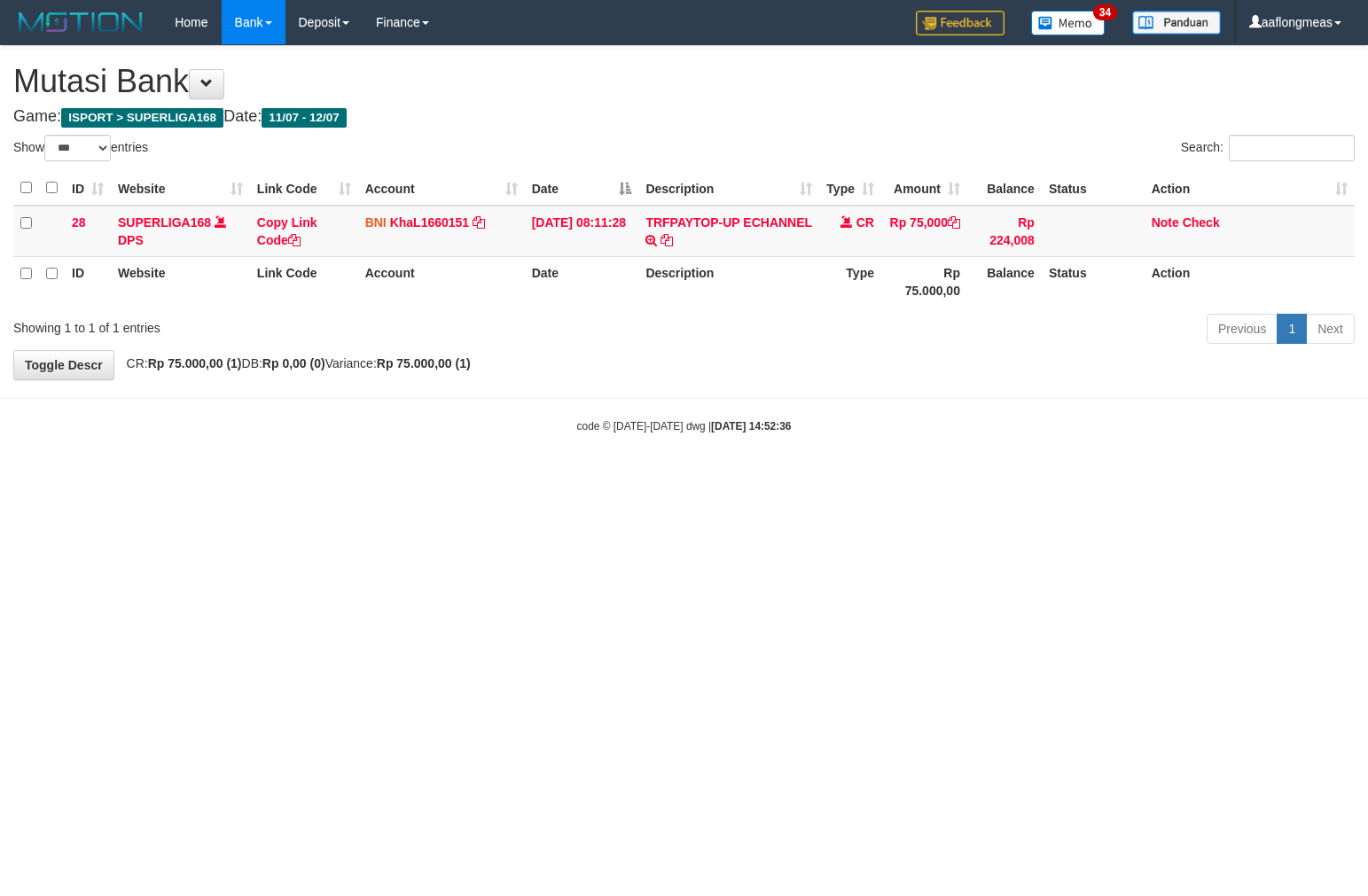 select on "***" 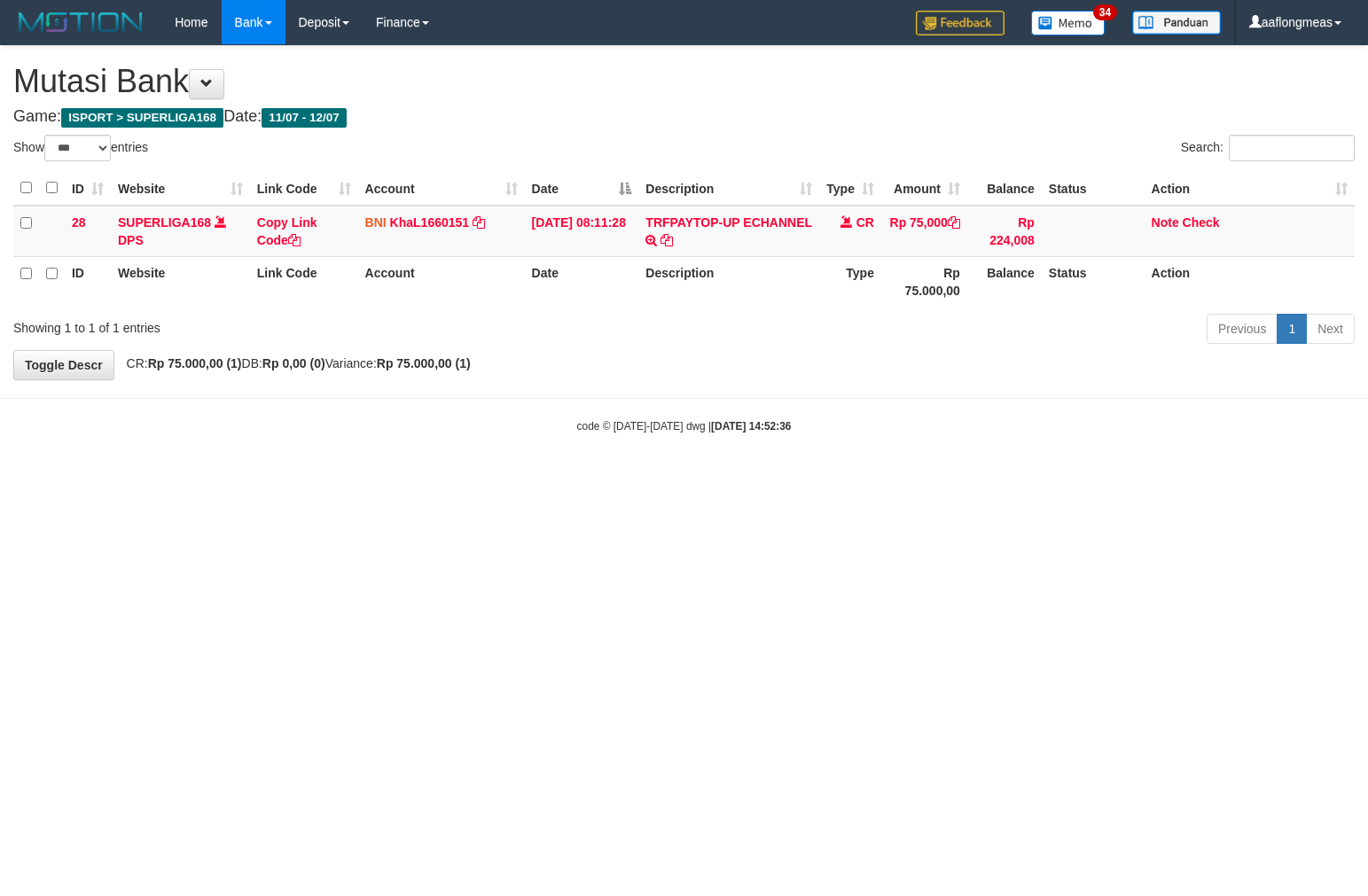 scroll, scrollTop: 0, scrollLeft: 0, axis: both 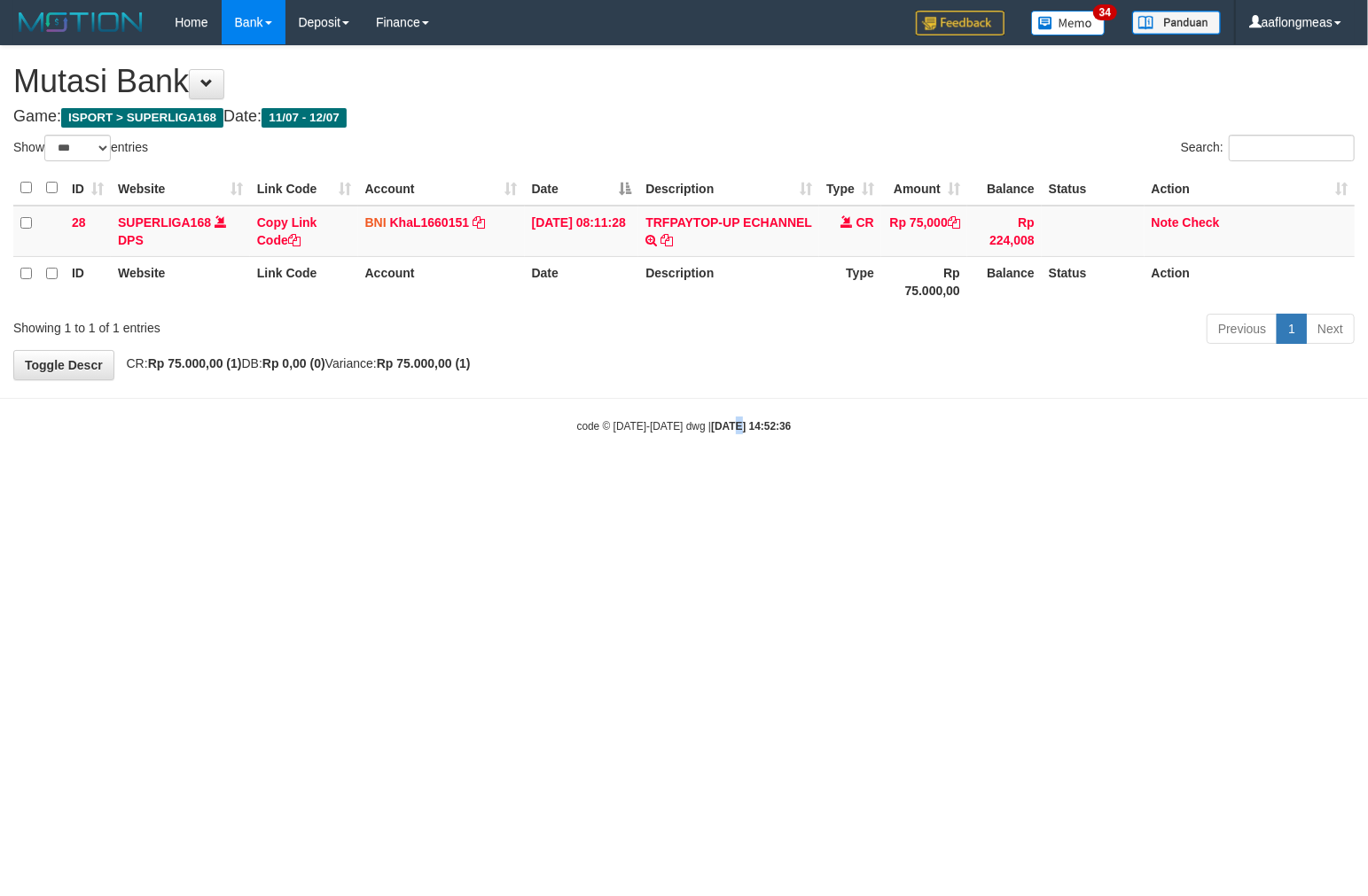 click on "Toggle navigation
Home
Bank
Account List
Load
By Website
Group
[ISPORT]													SUPERLIGA168
By Load Group (DPS)" at bounding box center (684, 239) 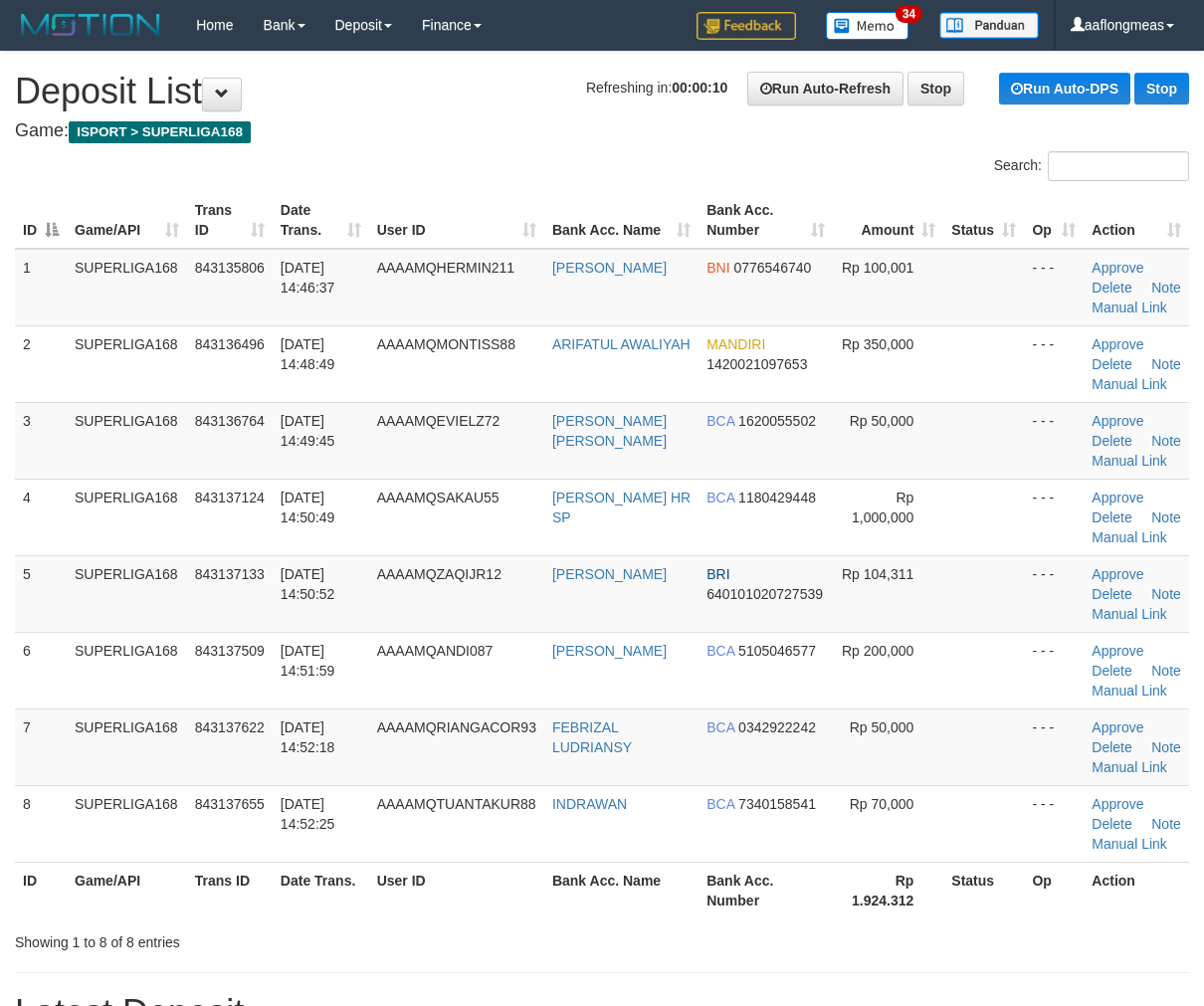 scroll, scrollTop: 0, scrollLeft: 0, axis: both 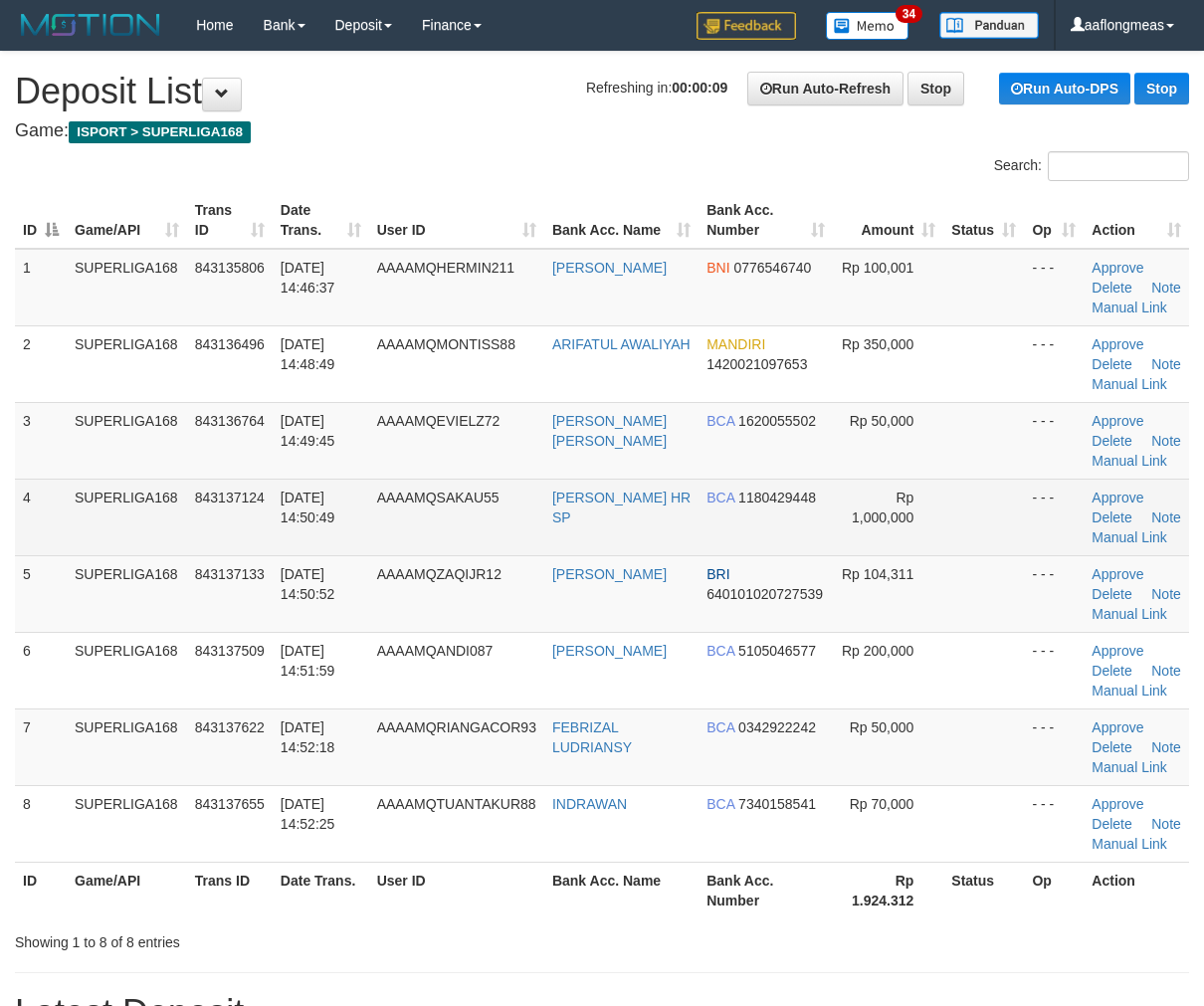 click on "Rp 1,000,000" at bounding box center [888, 516] 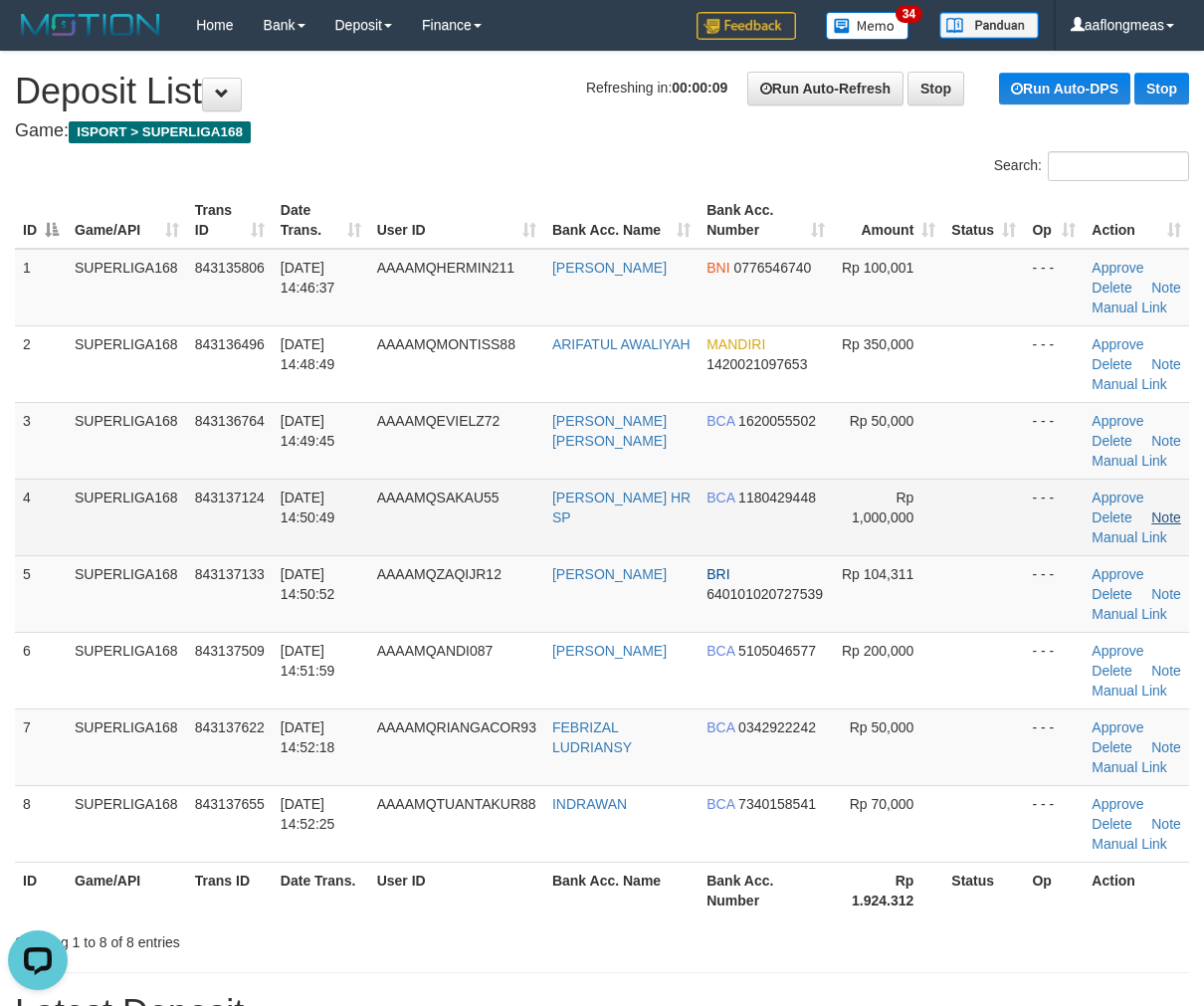 scroll, scrollTop: 0, scrollLeft: 0, axis: both 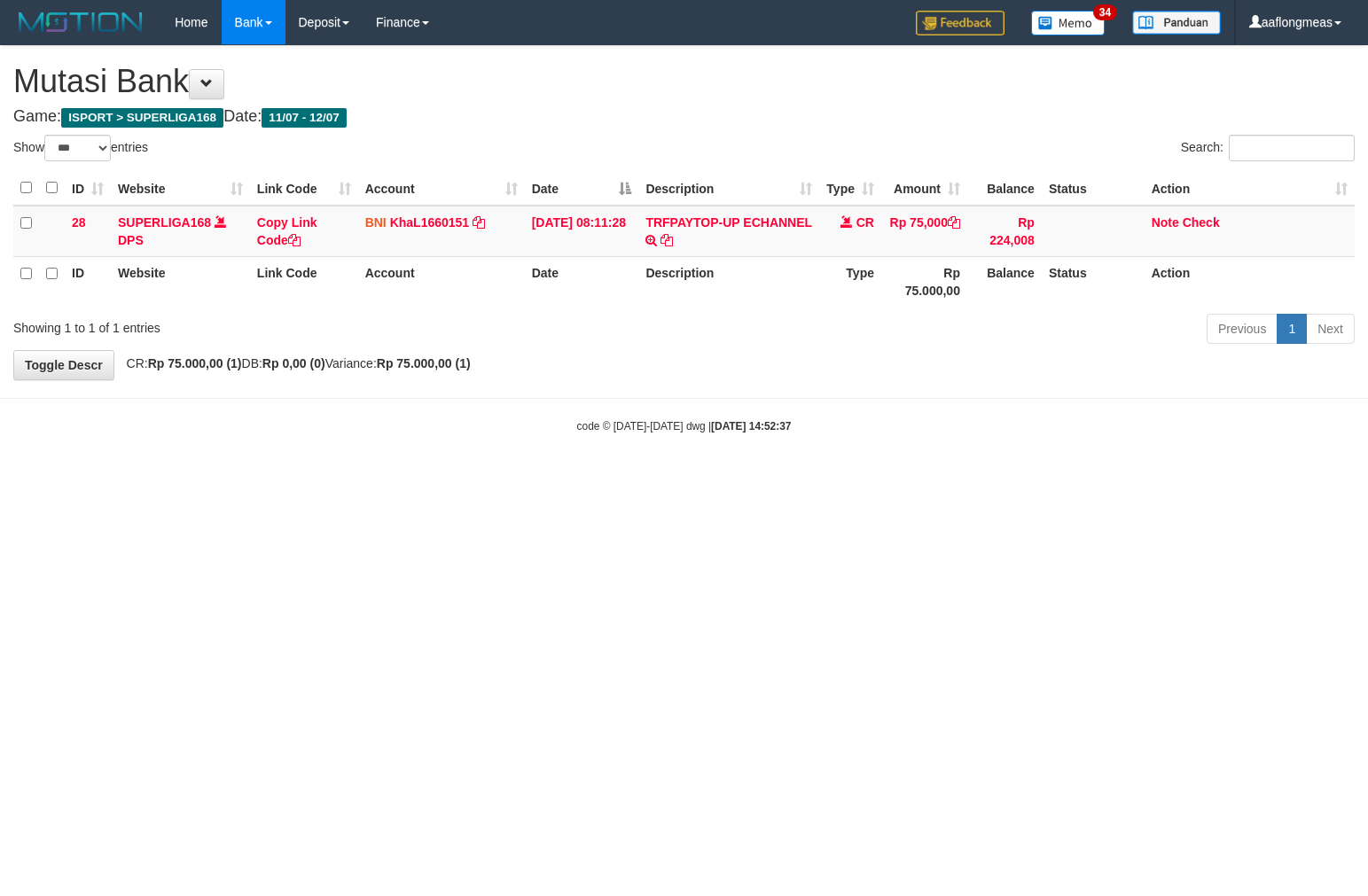 select on "***" 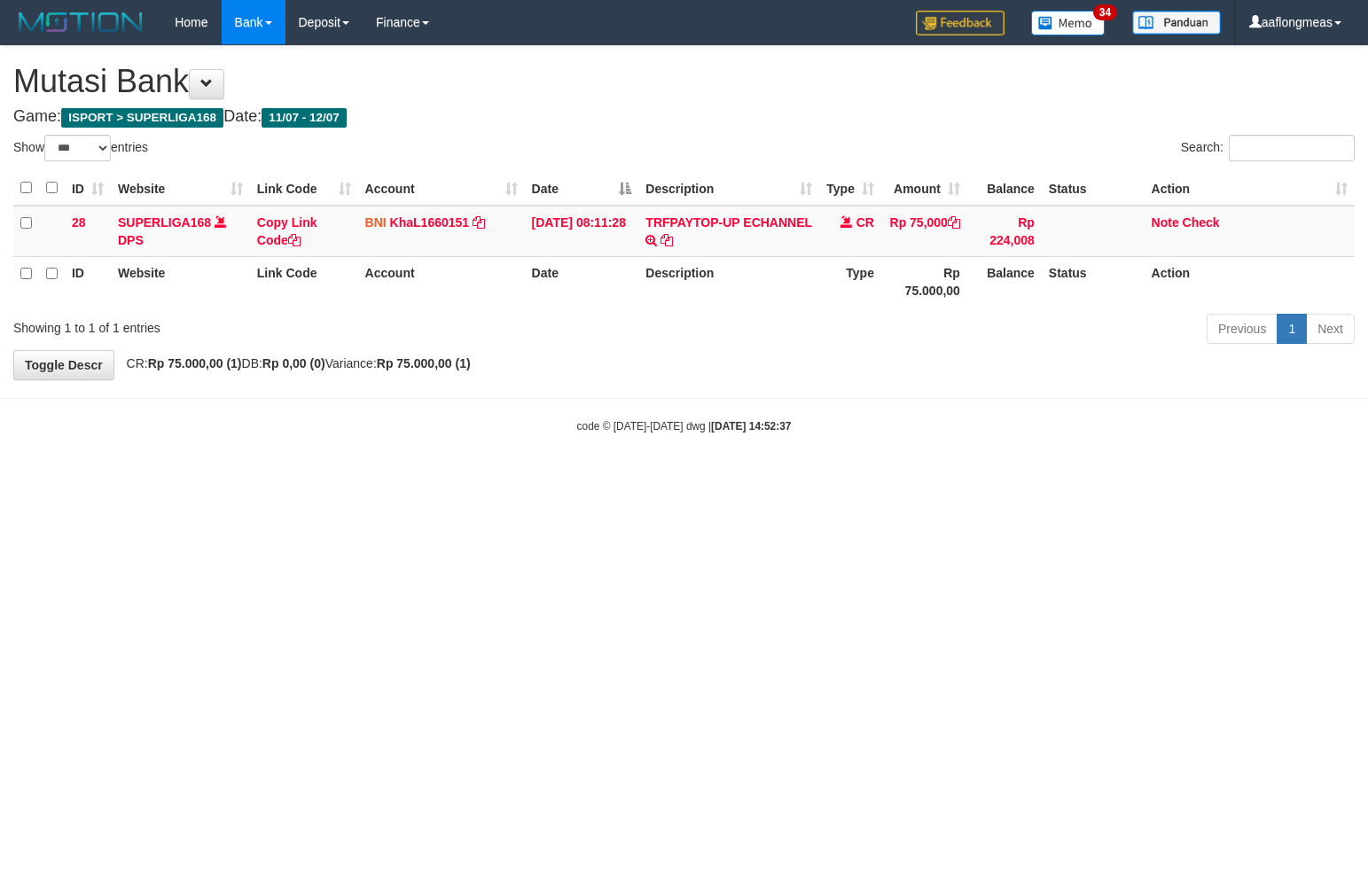 scroll, scrollTop: 0, scrollLeft: 0, axis: both 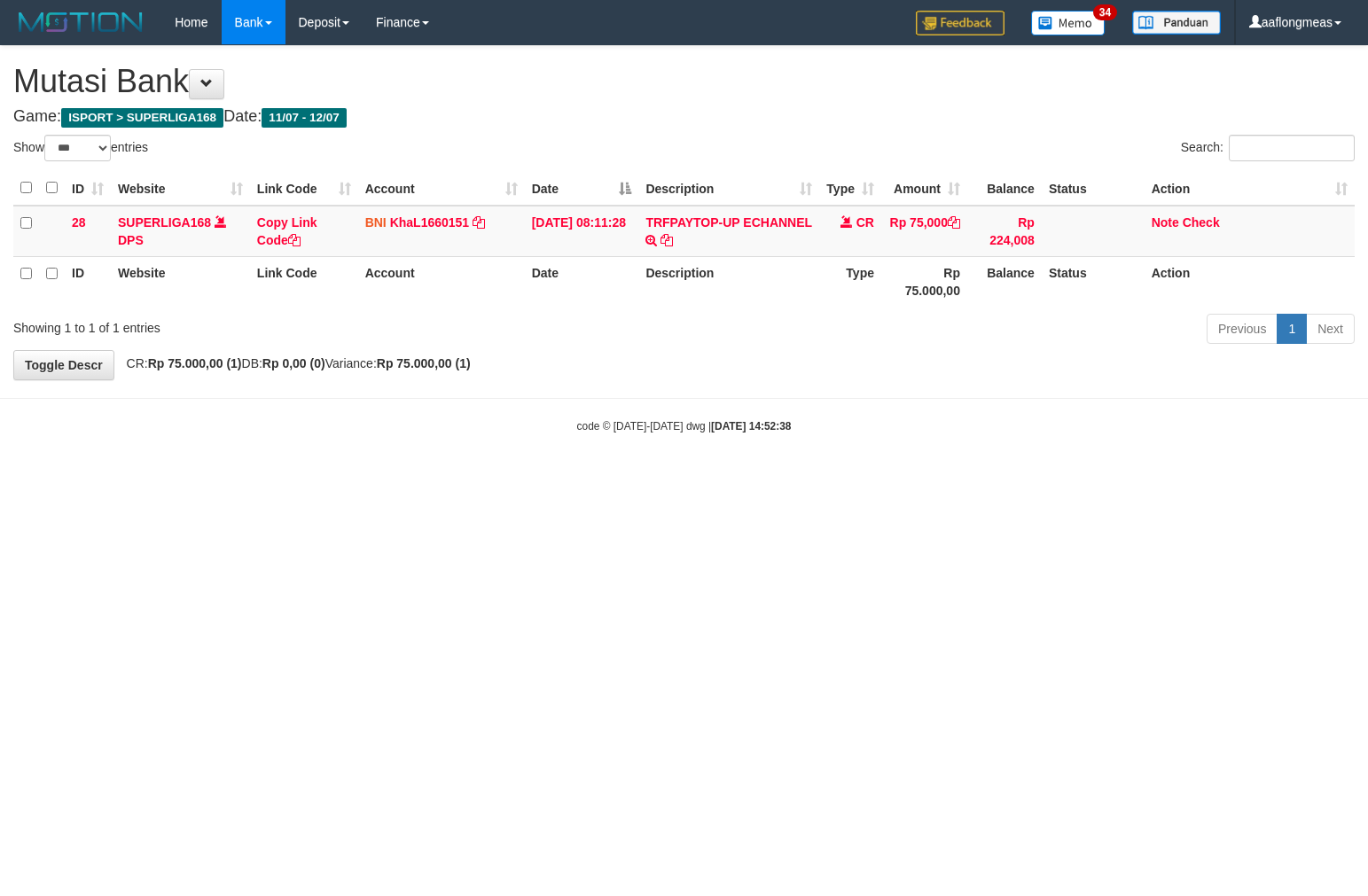 select on "***" 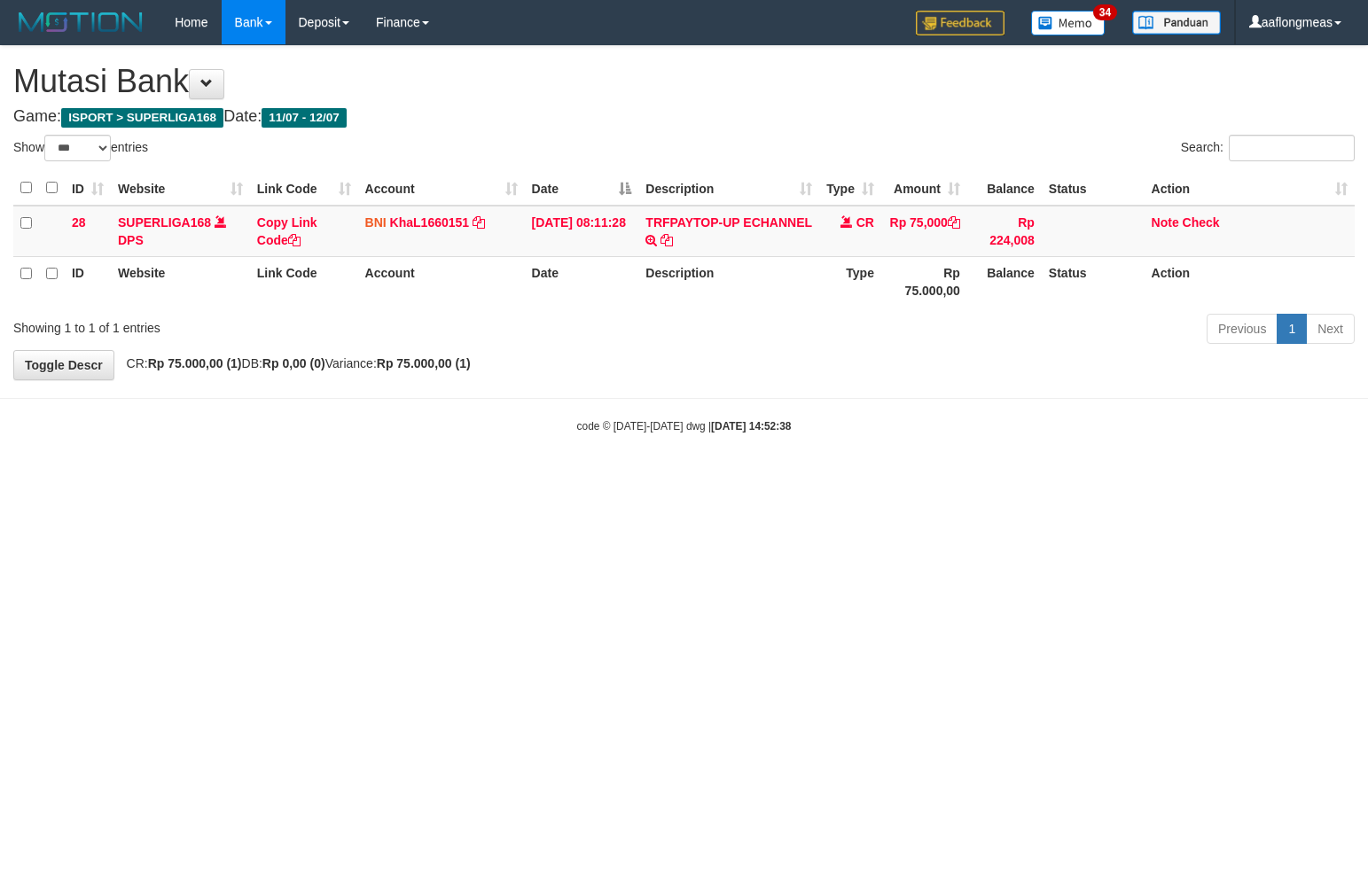 scroll, scrollTop: 0, scrollLeft: 0, axis: both 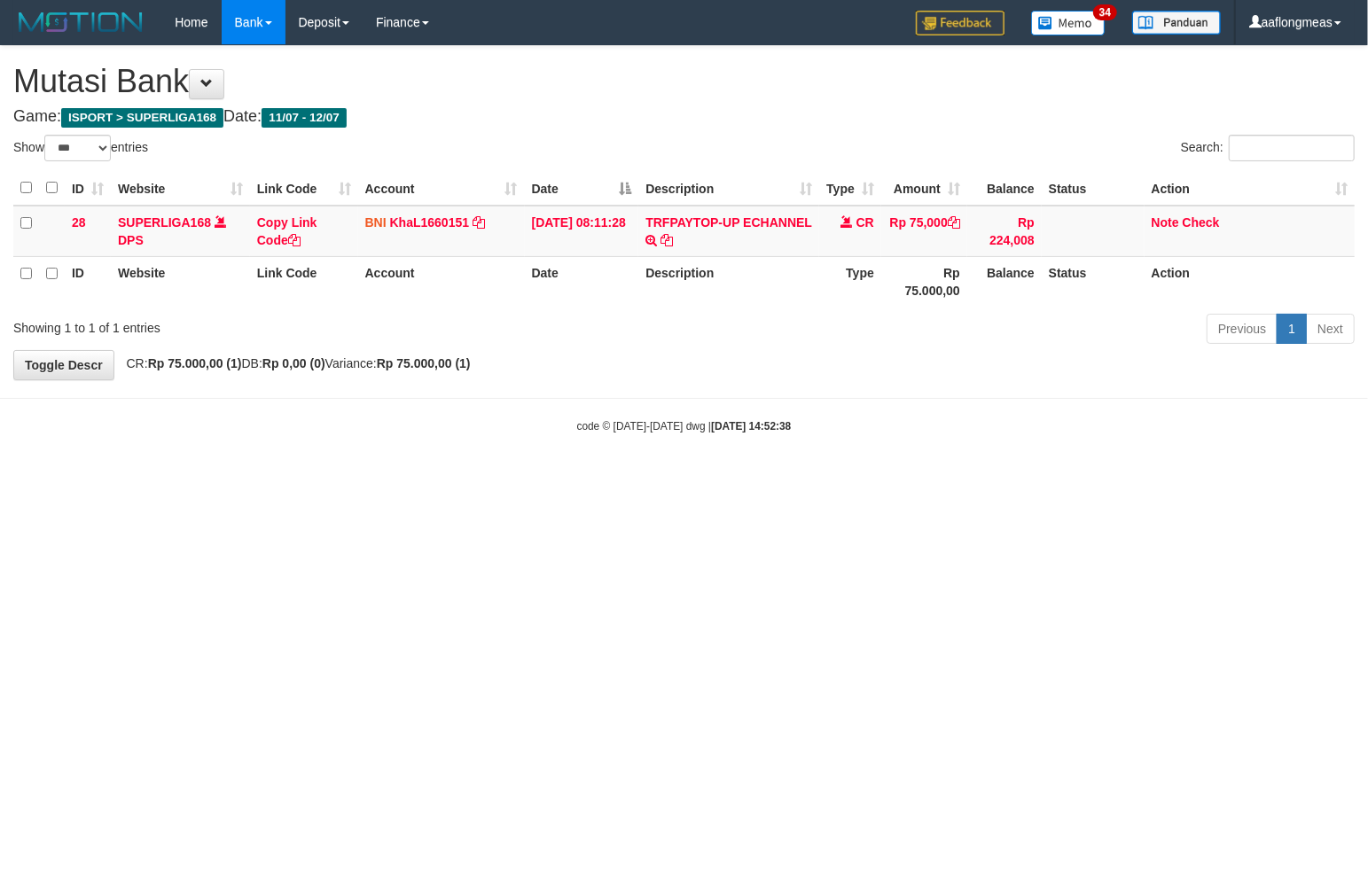 click on "Toggle navigation
Home
Bank
Account List
Load
By Website
Group
[ISPORT]													SUPERLIGA168
By Load Group (DPS)" at bounding box center [684, 239] 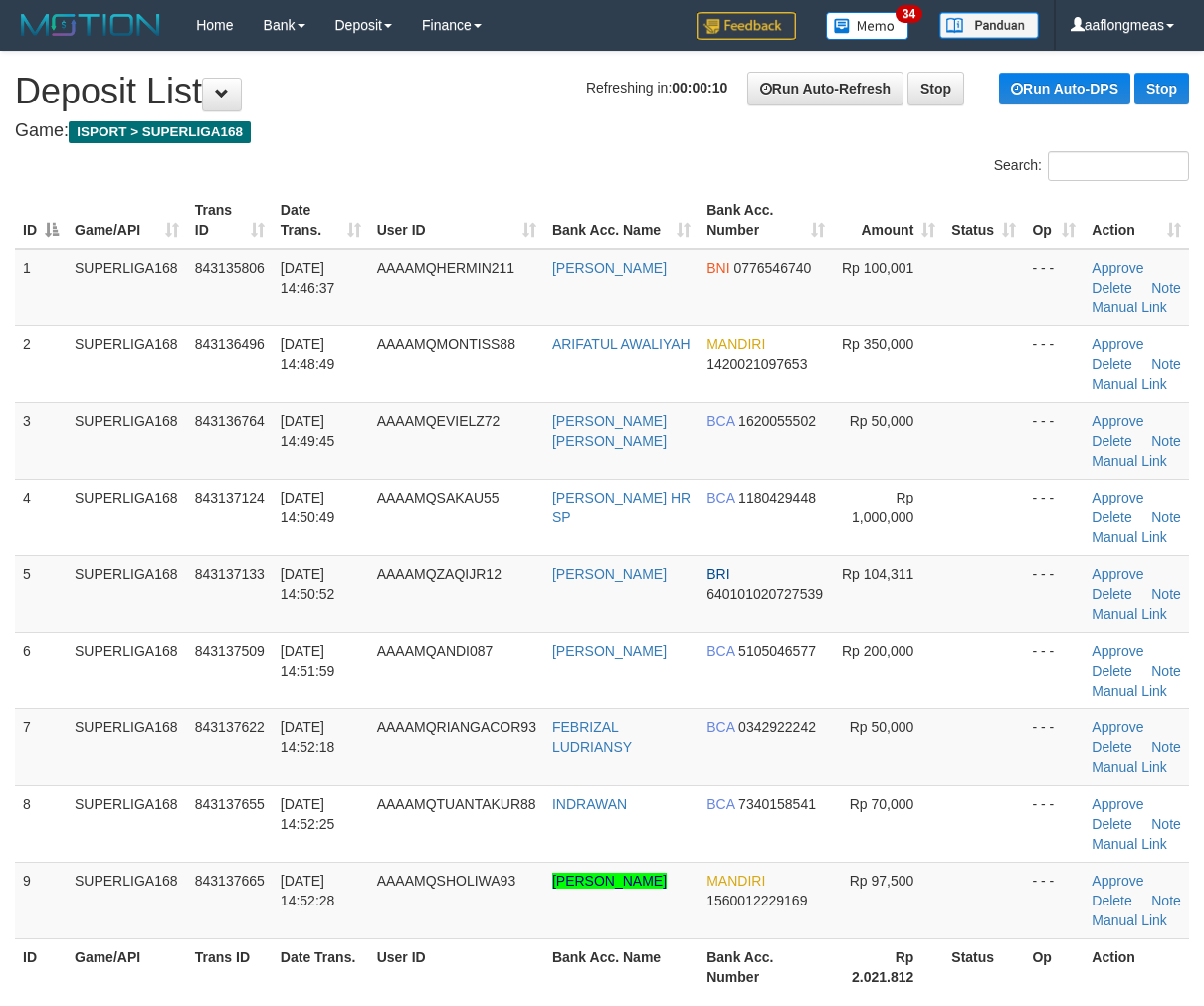 scroll, scrollTop: 0, scrollLeft: 0, axis: both 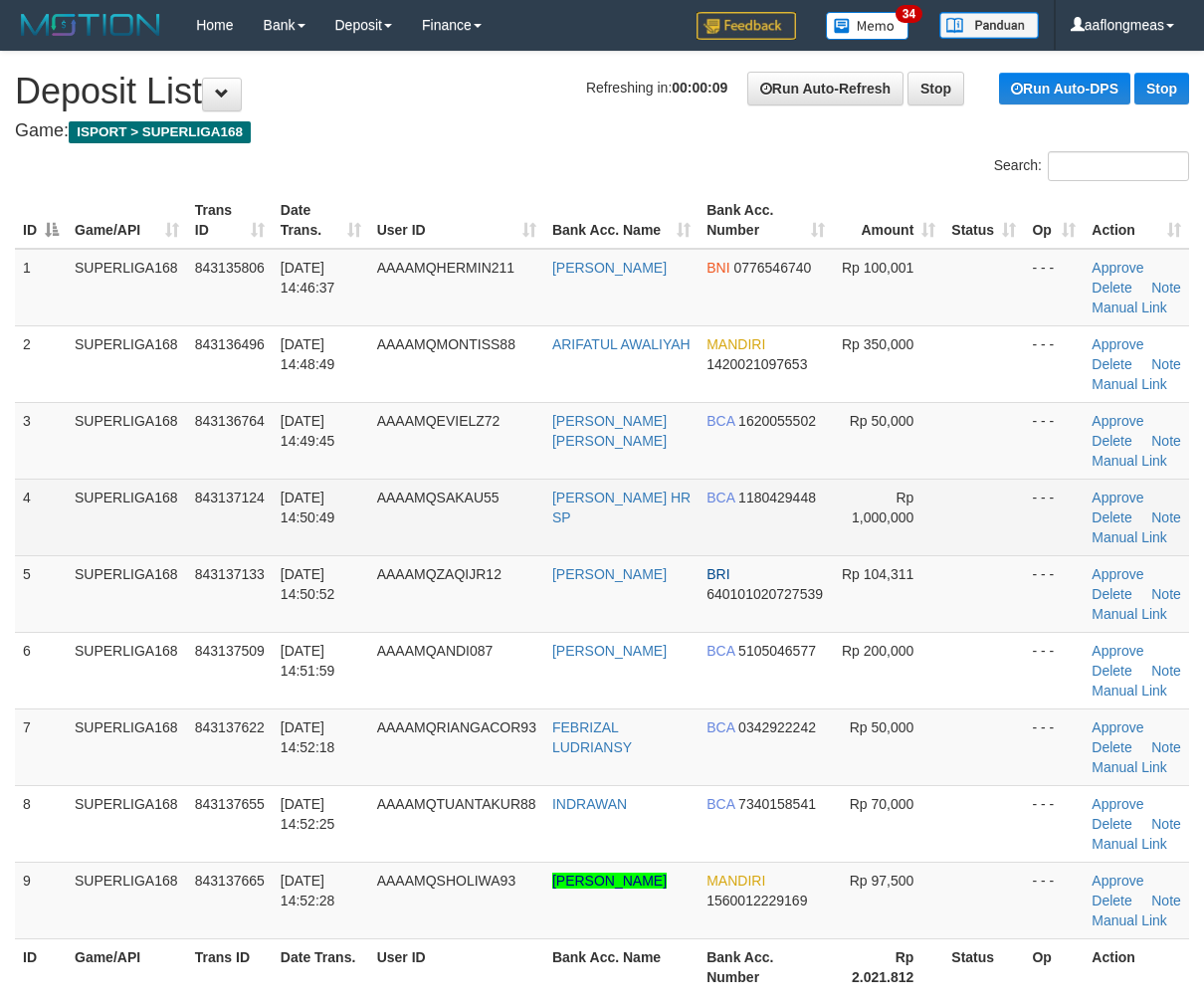 click on "Rp 1,000,000" at bounding box center [888, 516] 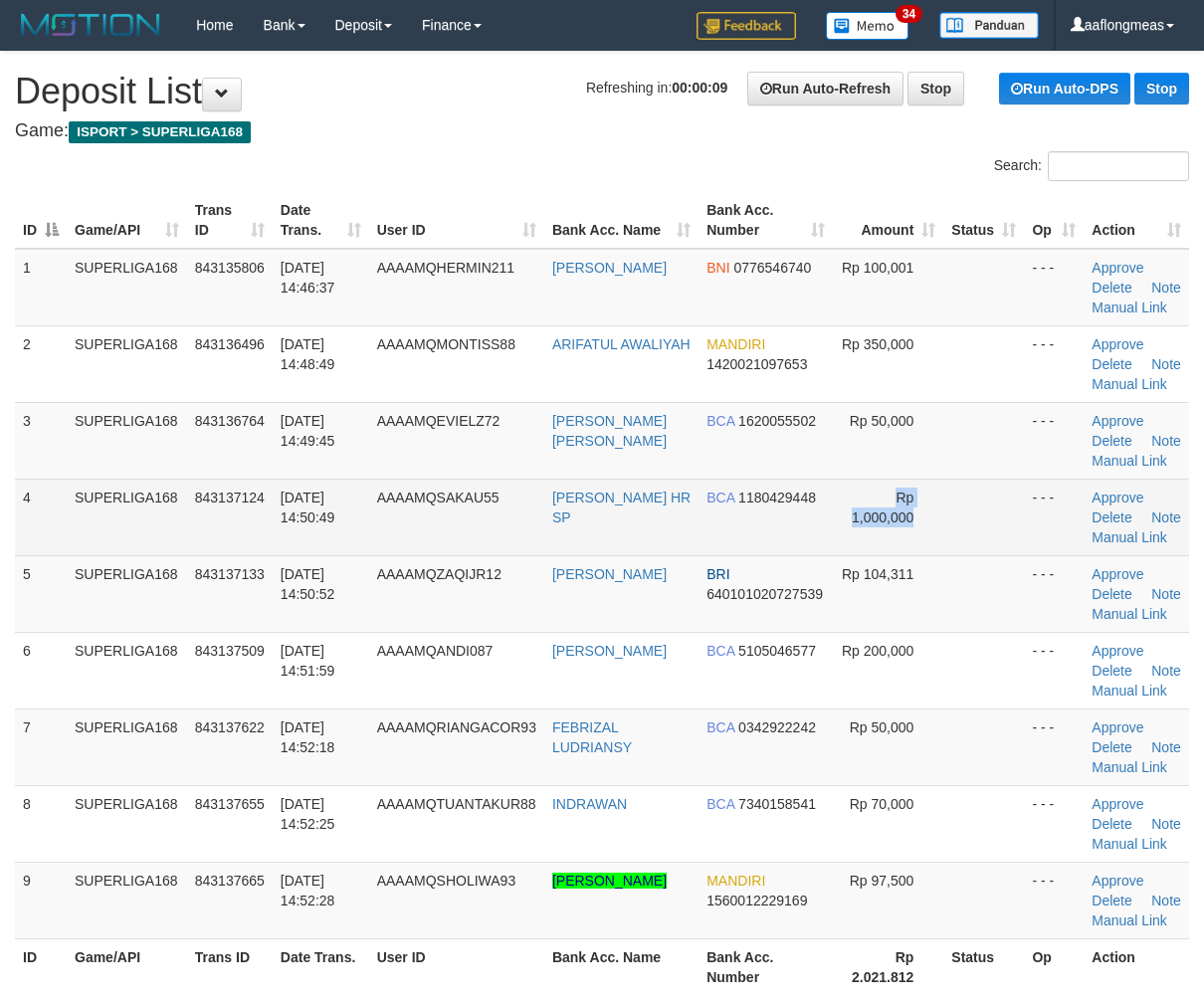 click on "Rp 1,000,000" at bounding box center [888, 516] 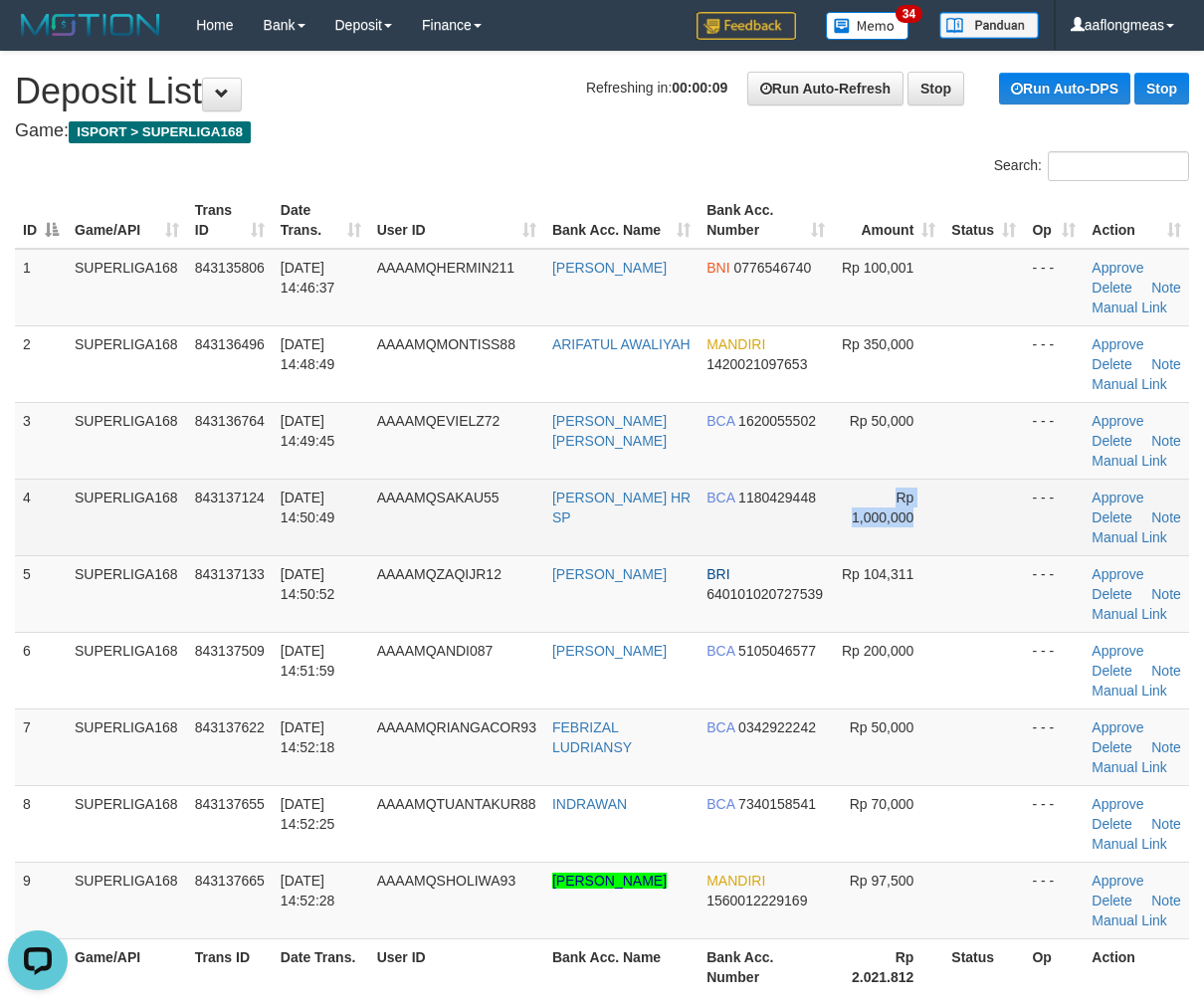 click on "Rp 1,000,000" at bounding box center (888, 516) 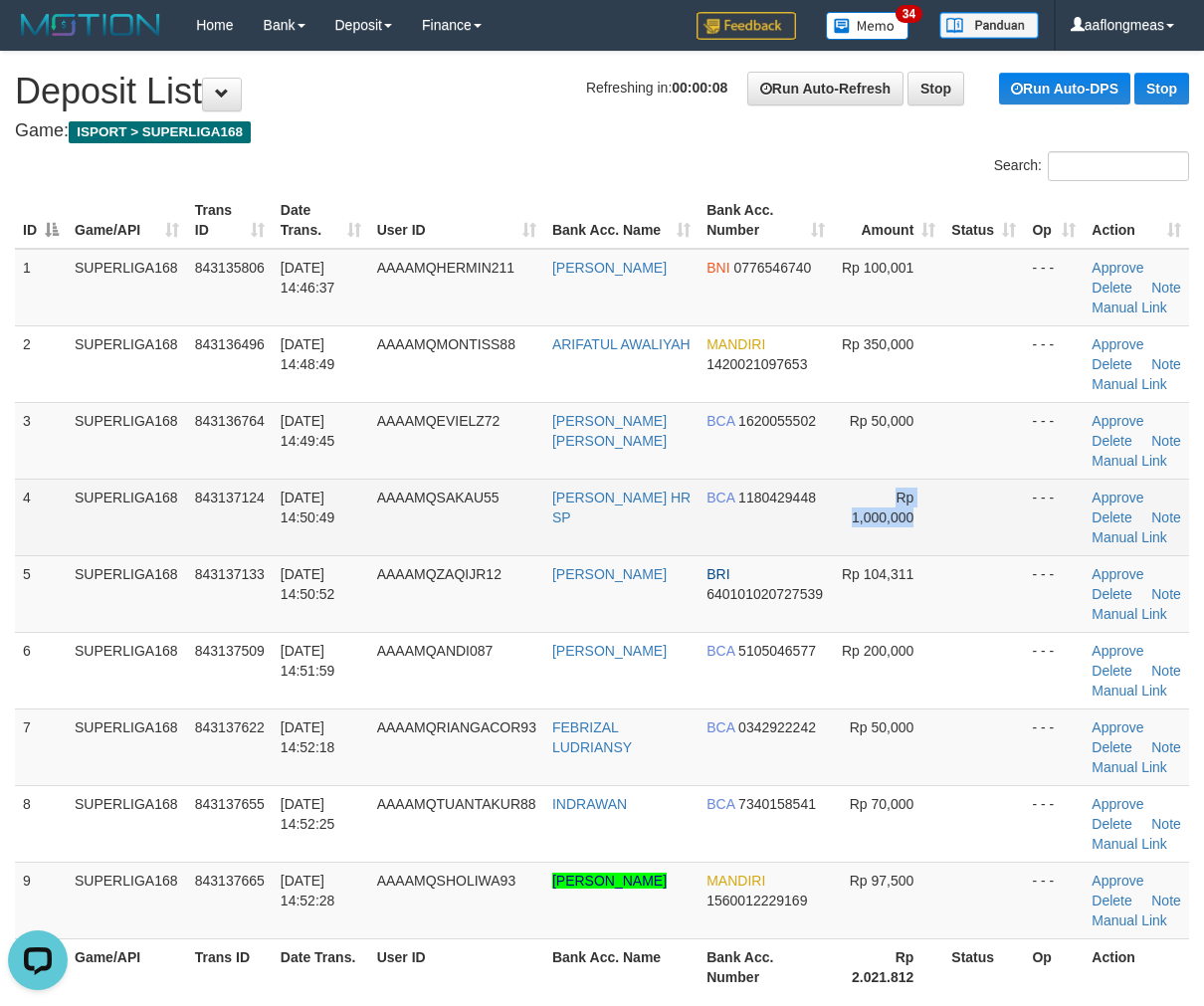 click on "Rp 1,000,000" at bounding box center [888, 516] 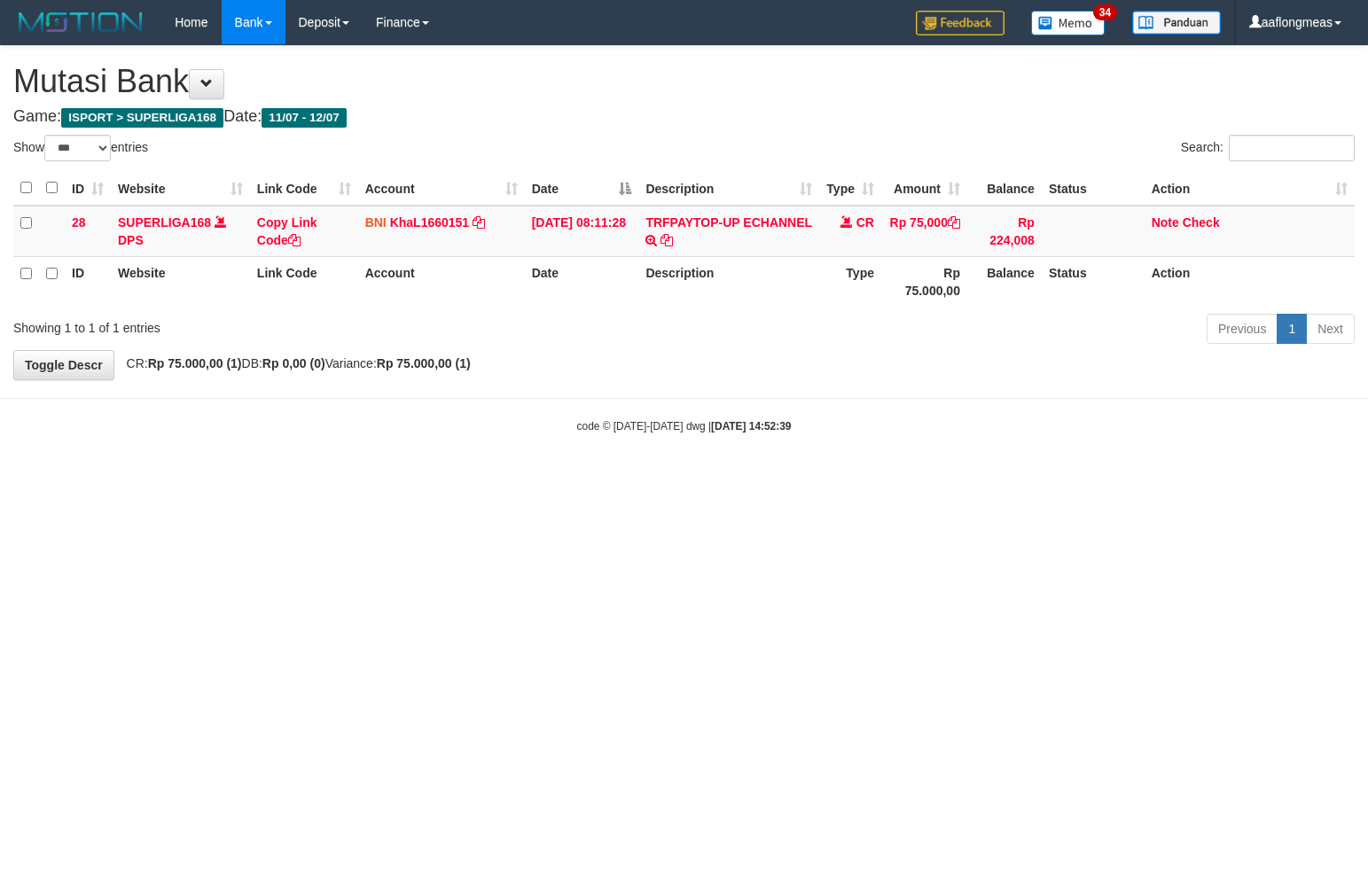 select on "***" 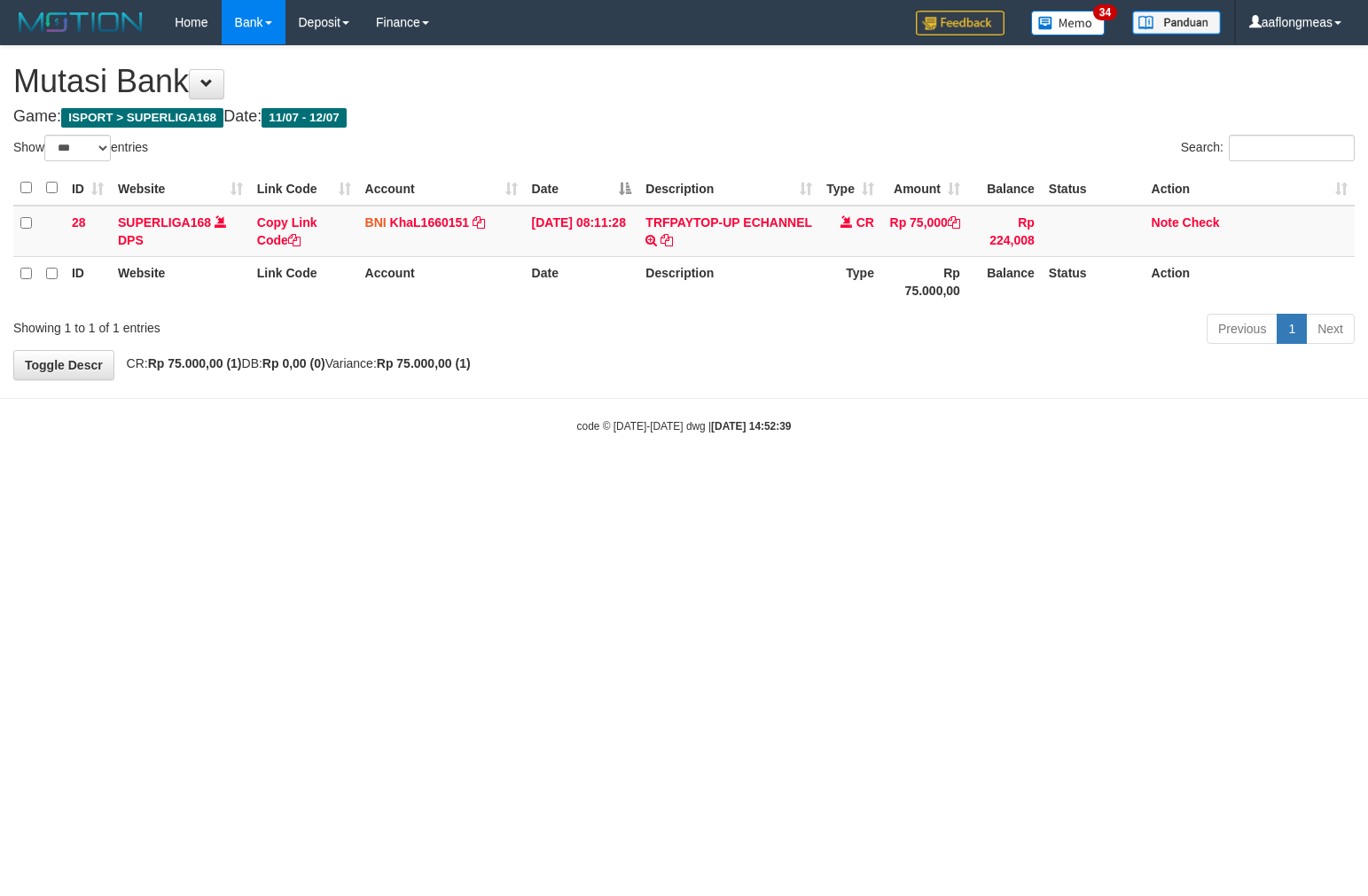 scroll, scrollTop: 0, scrollLeft: 0, axis: both 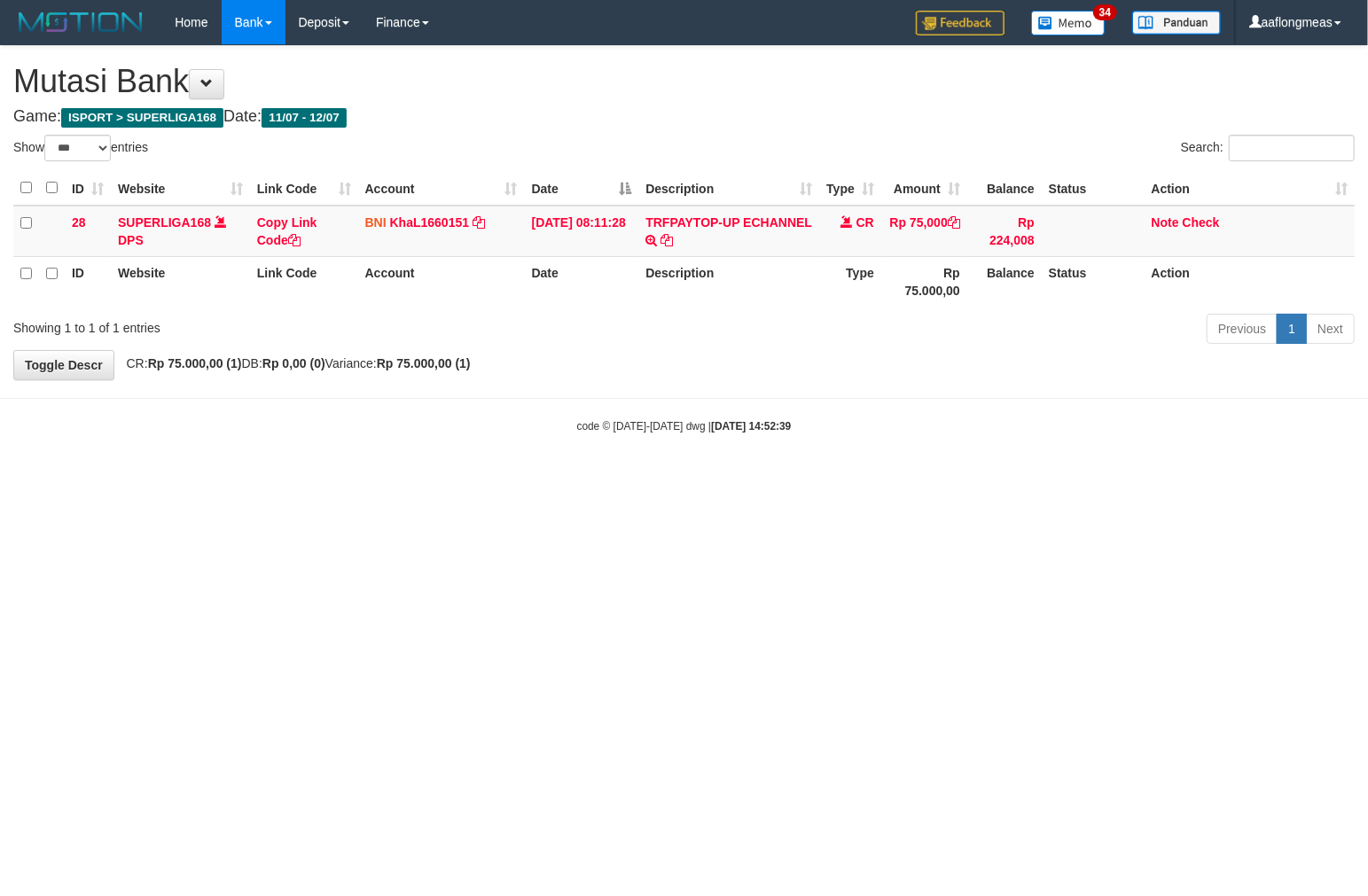 drag, startPoint x: 0, startPoint y: 0, endPoint x: 681, endPoint y: 517, distance: 855.01462 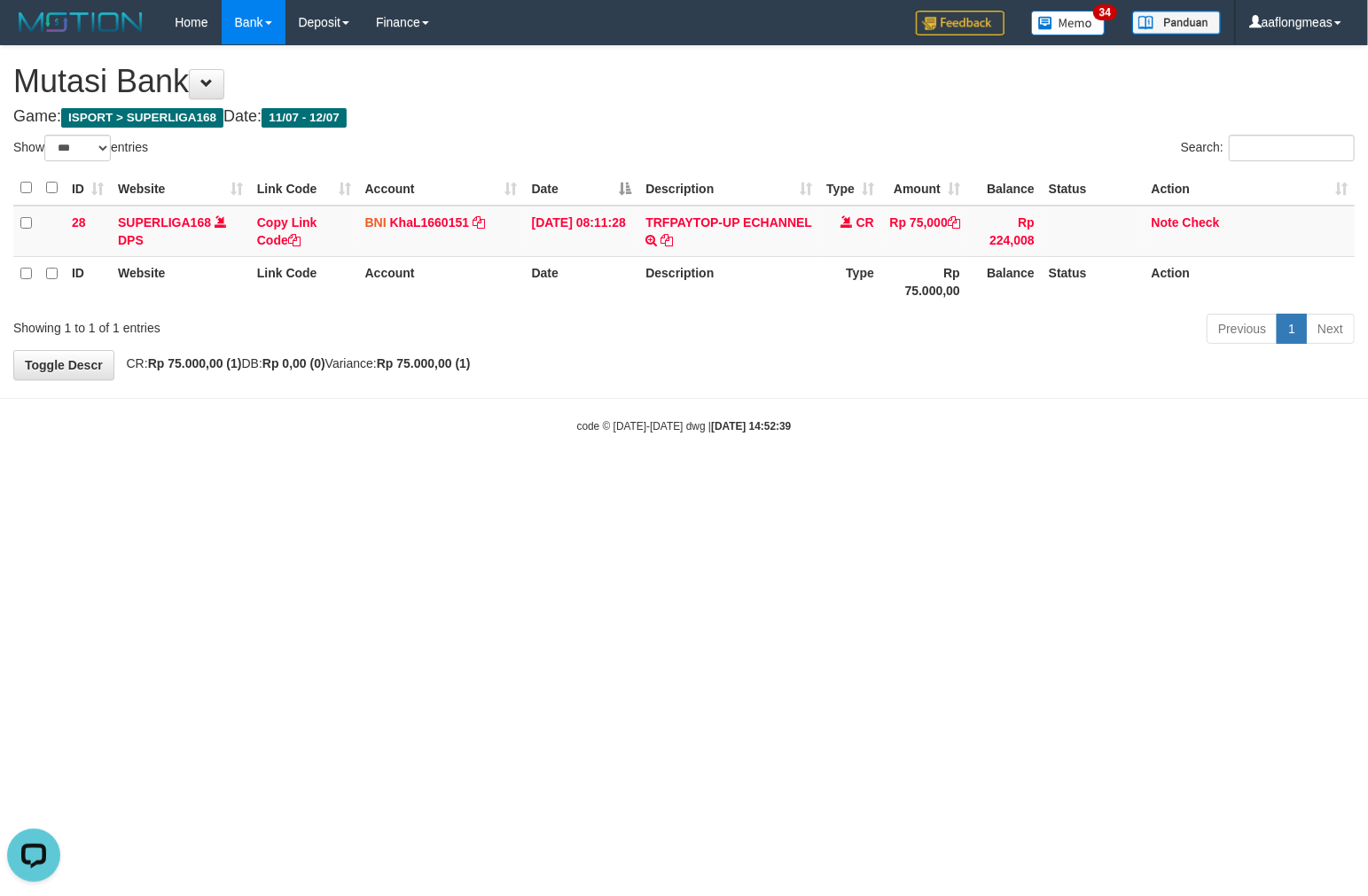 scroll, scrollTop: 0, scrollLeft: 0, axis: both 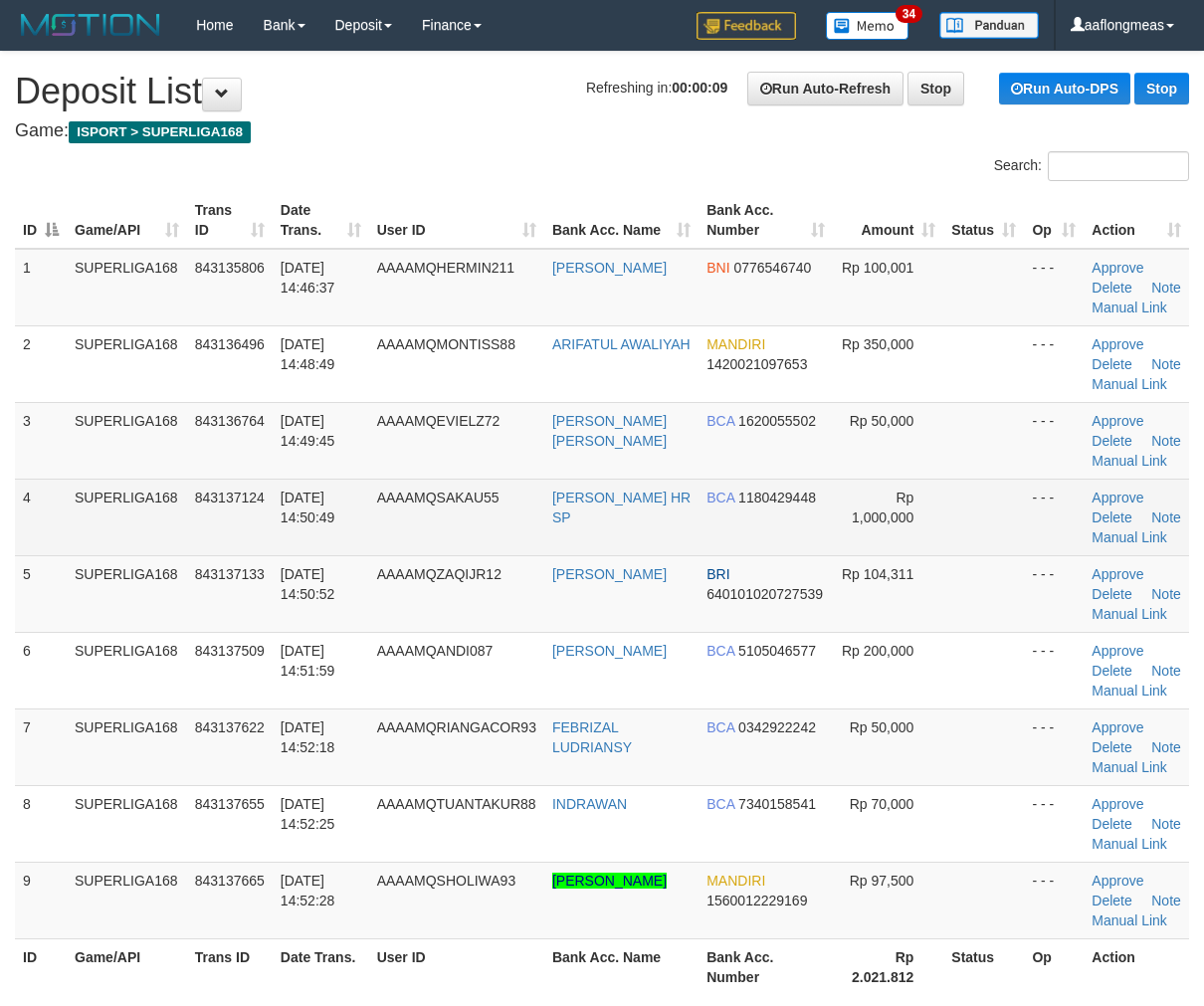 click at bounding box center [983, 516] 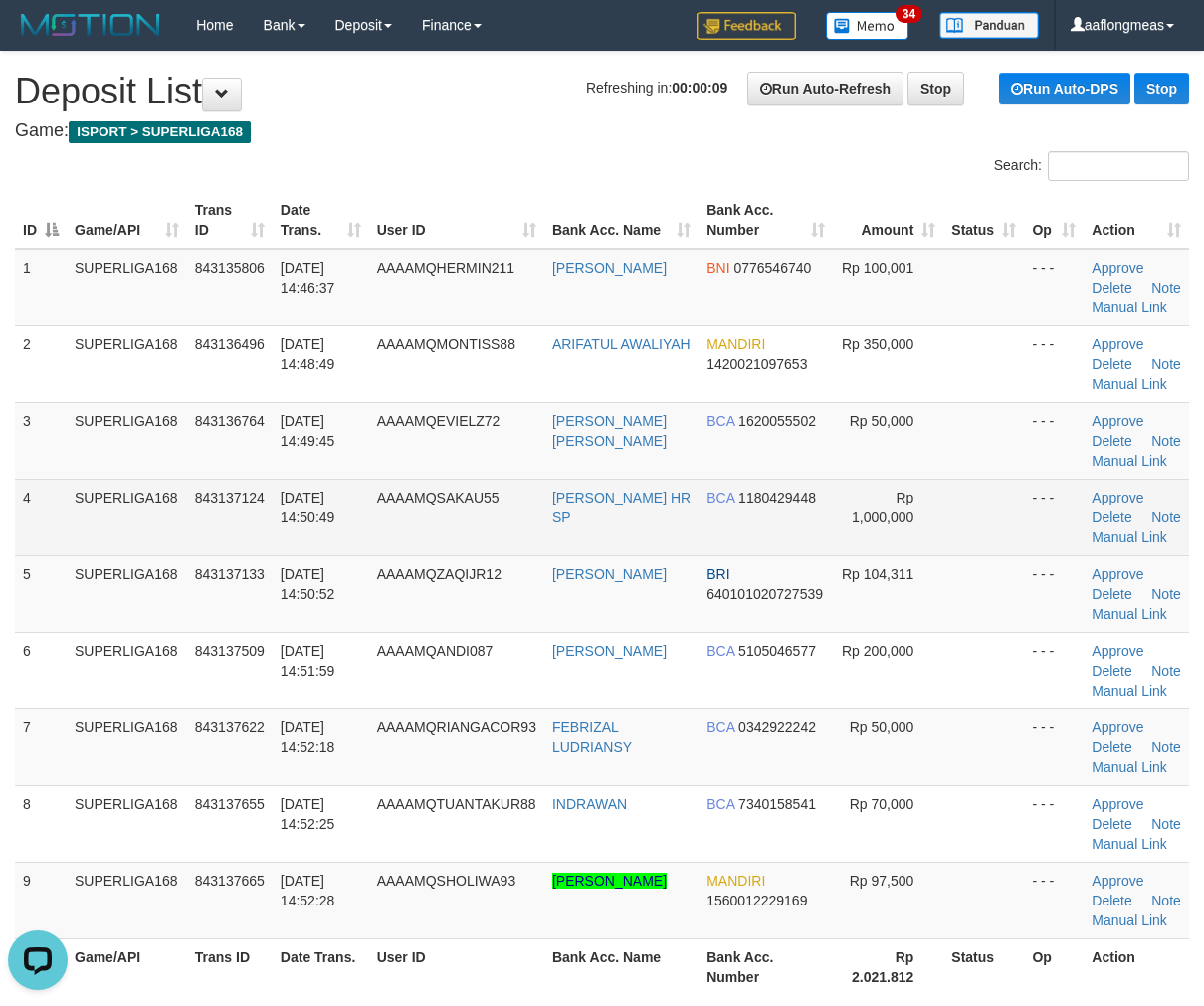 click at bounding box center [983, 516] 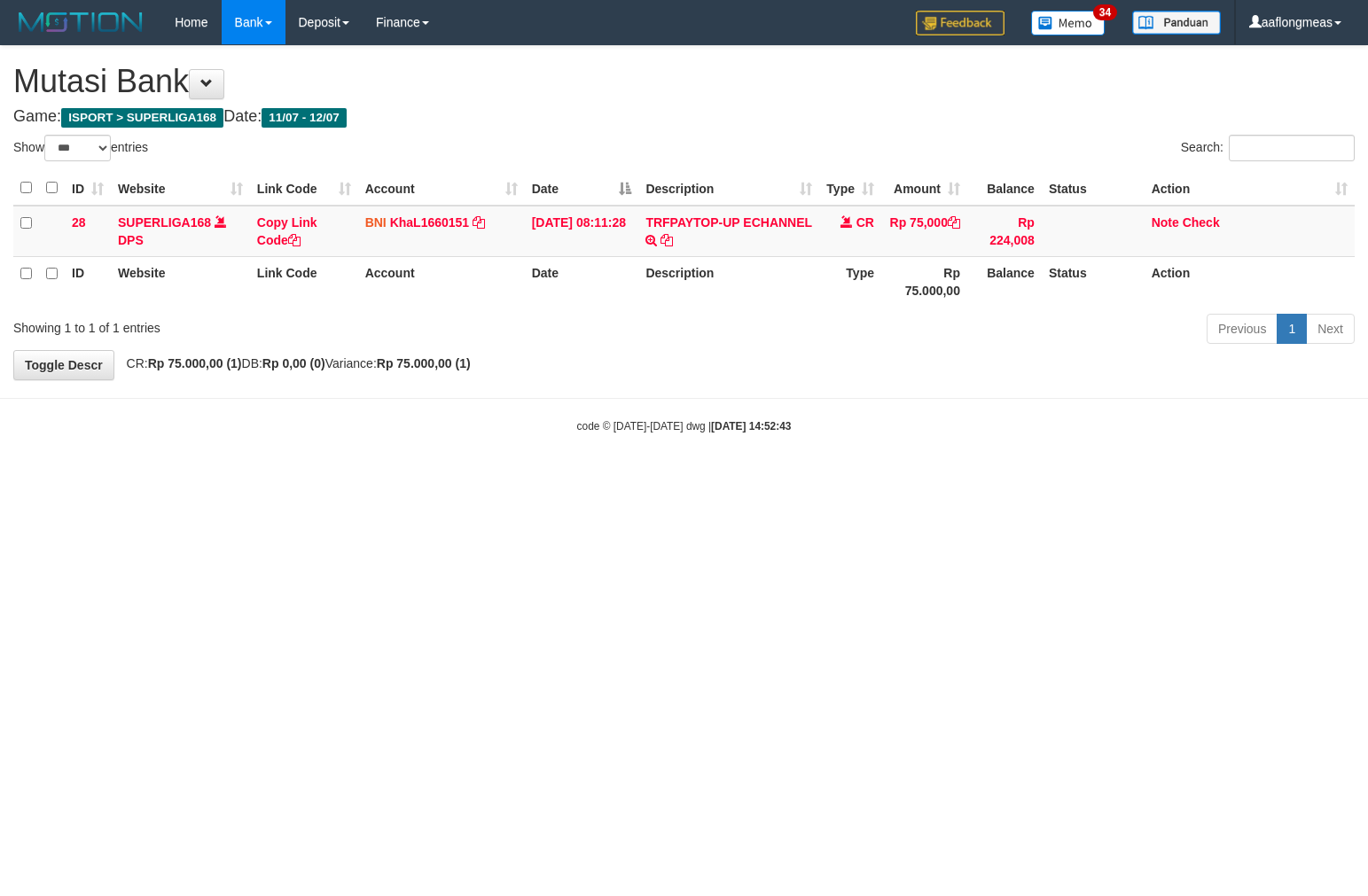 select on "***" 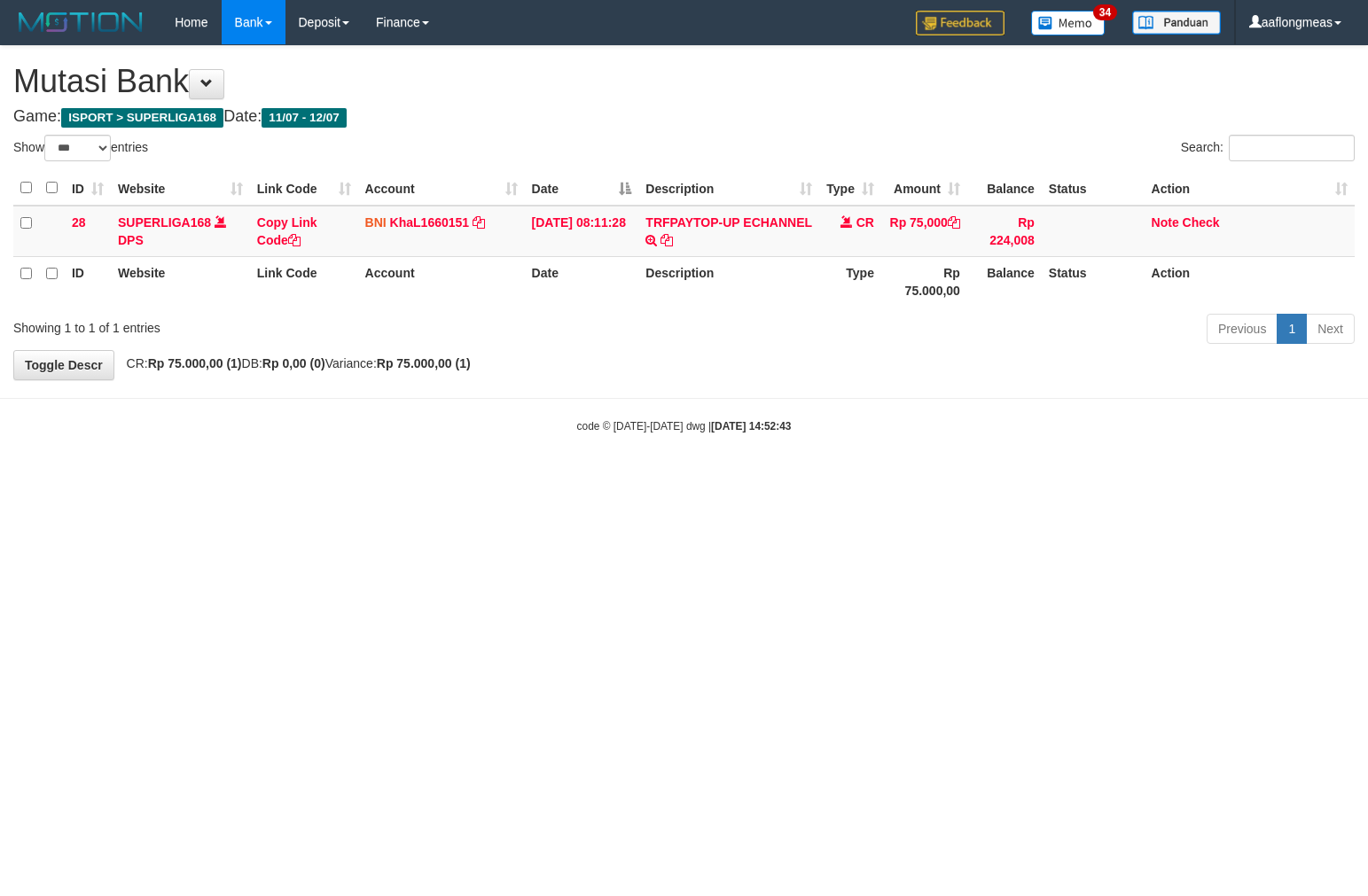 scroll, scrollTop: 0, scrollLeft: 0, axis: both 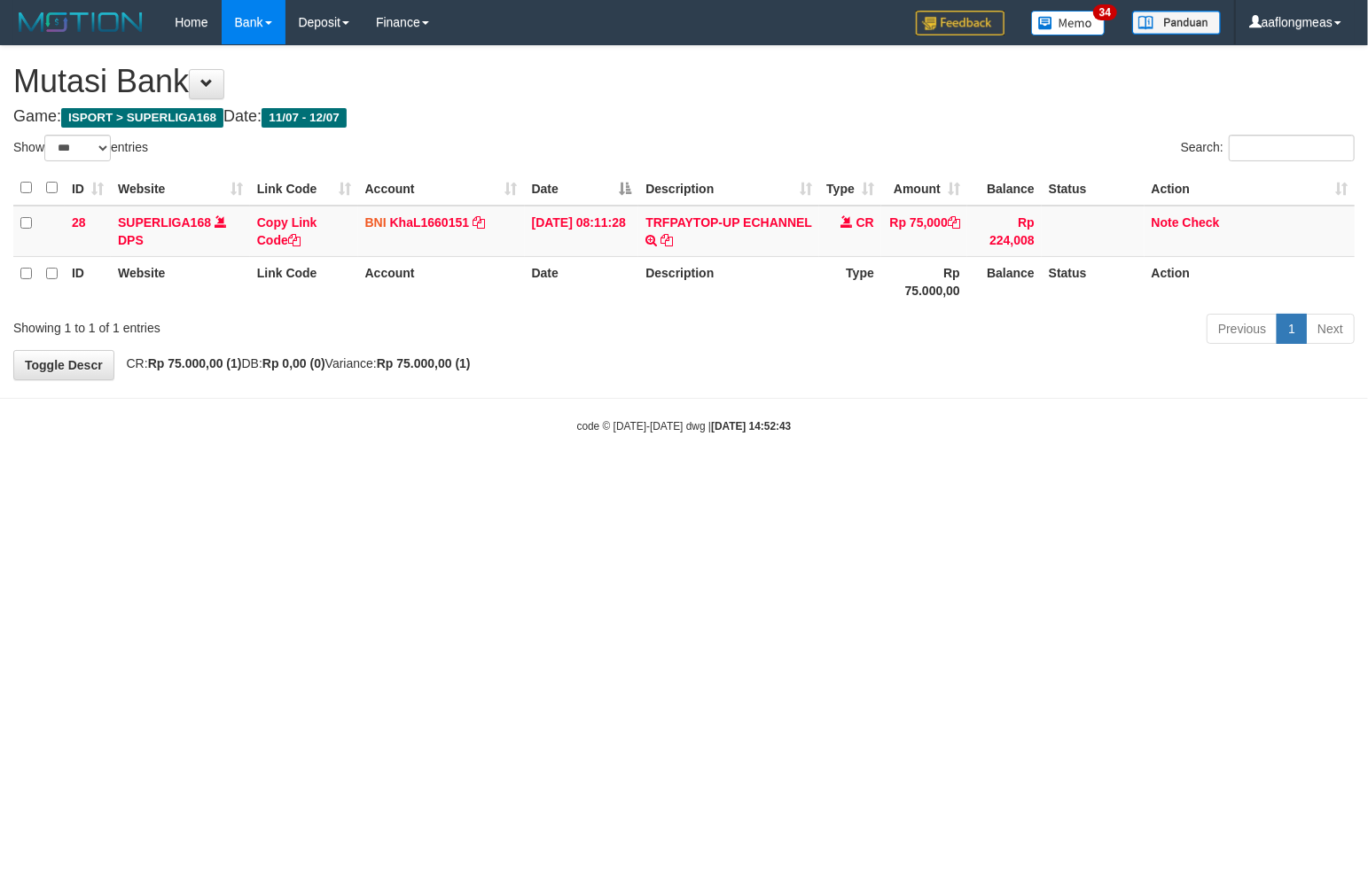 click on "Toggle navigation
Home
Bank
Account List
Load
By Website
Group
[ISPORT]													SUPERLIGA168
By Load Group (DPS)" at bounding box center [684, 239] 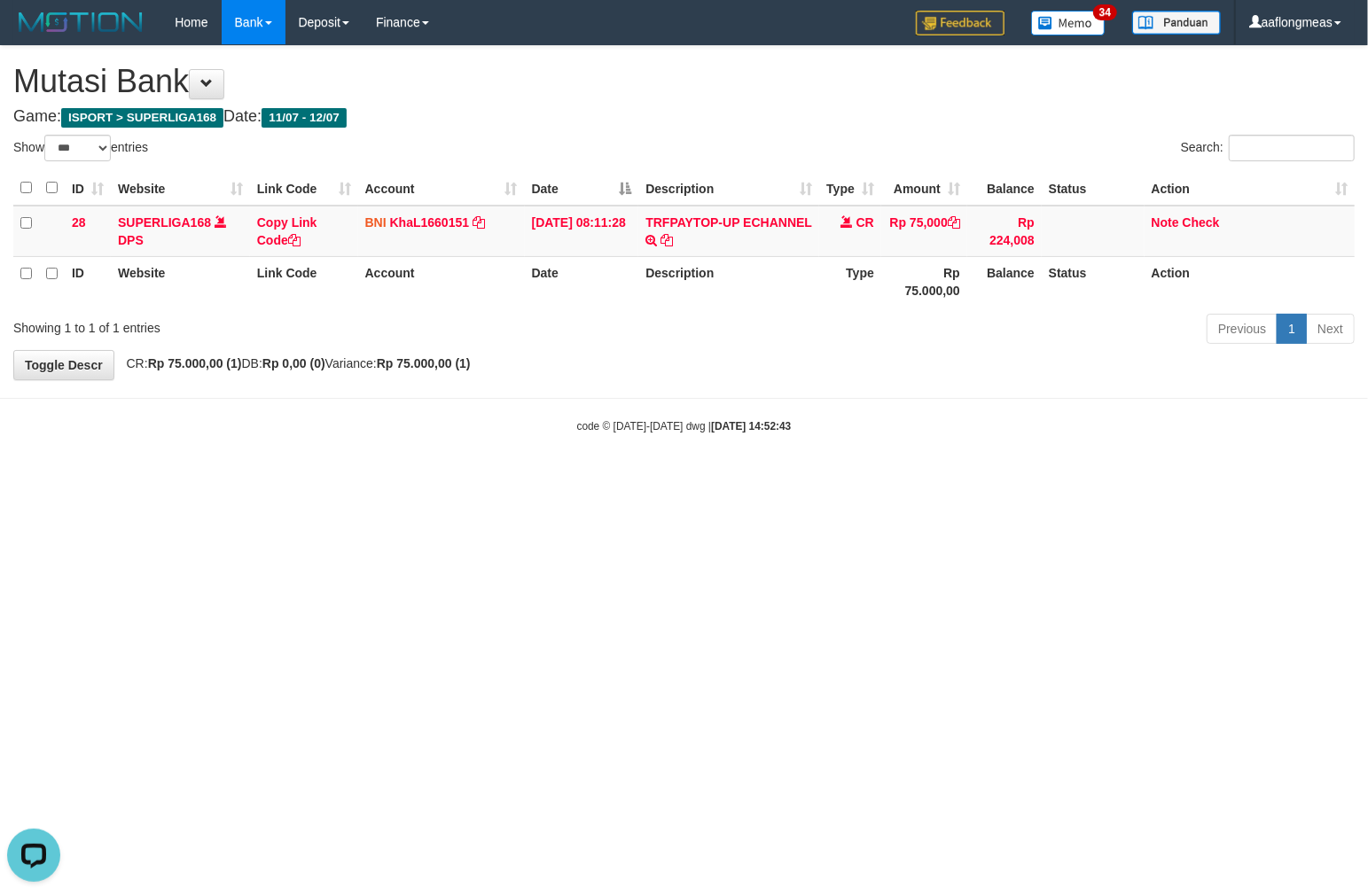 scroll, scrollTop: 0, scrollLeft: 0, axis: both 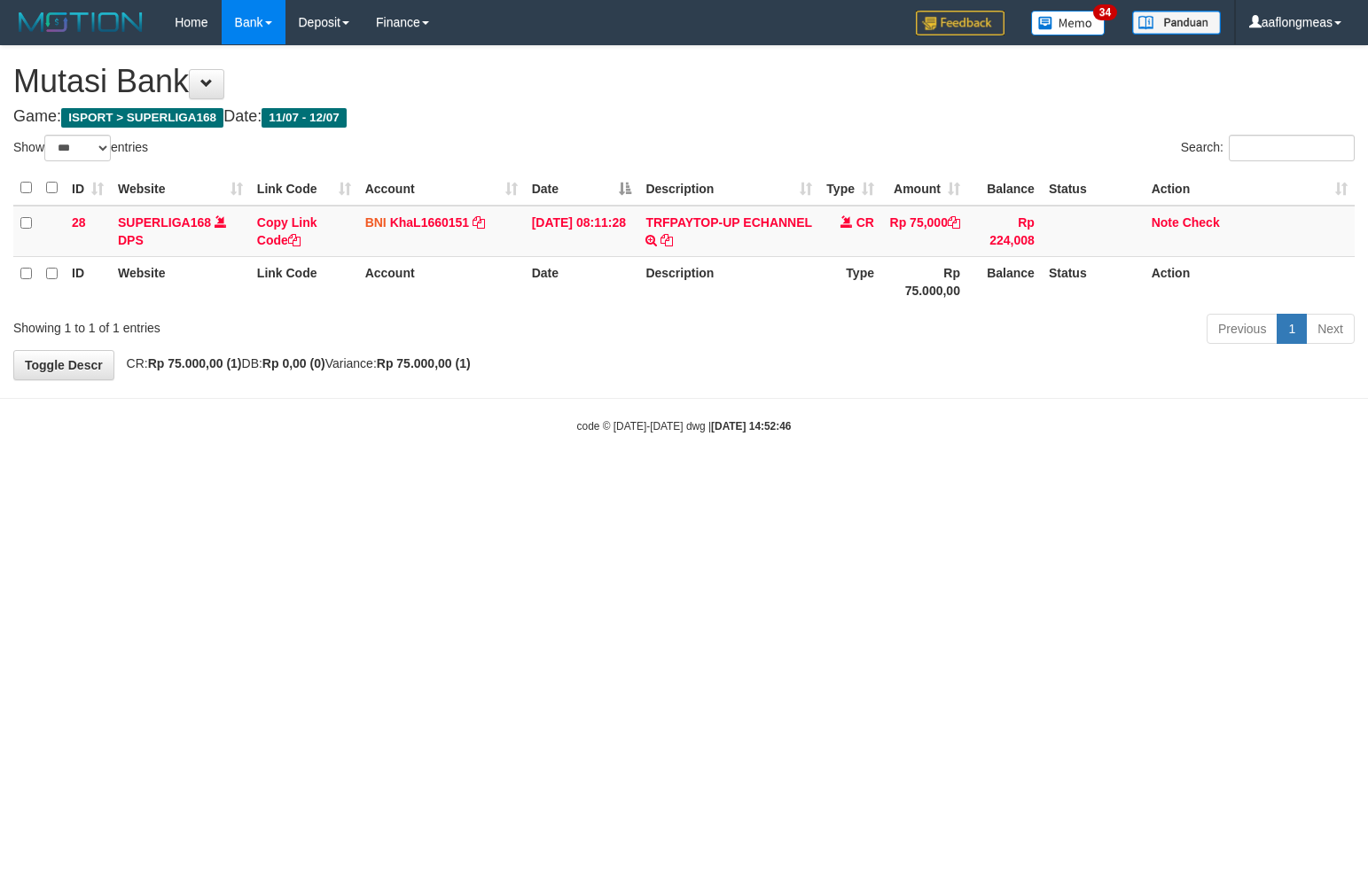 select on "***" 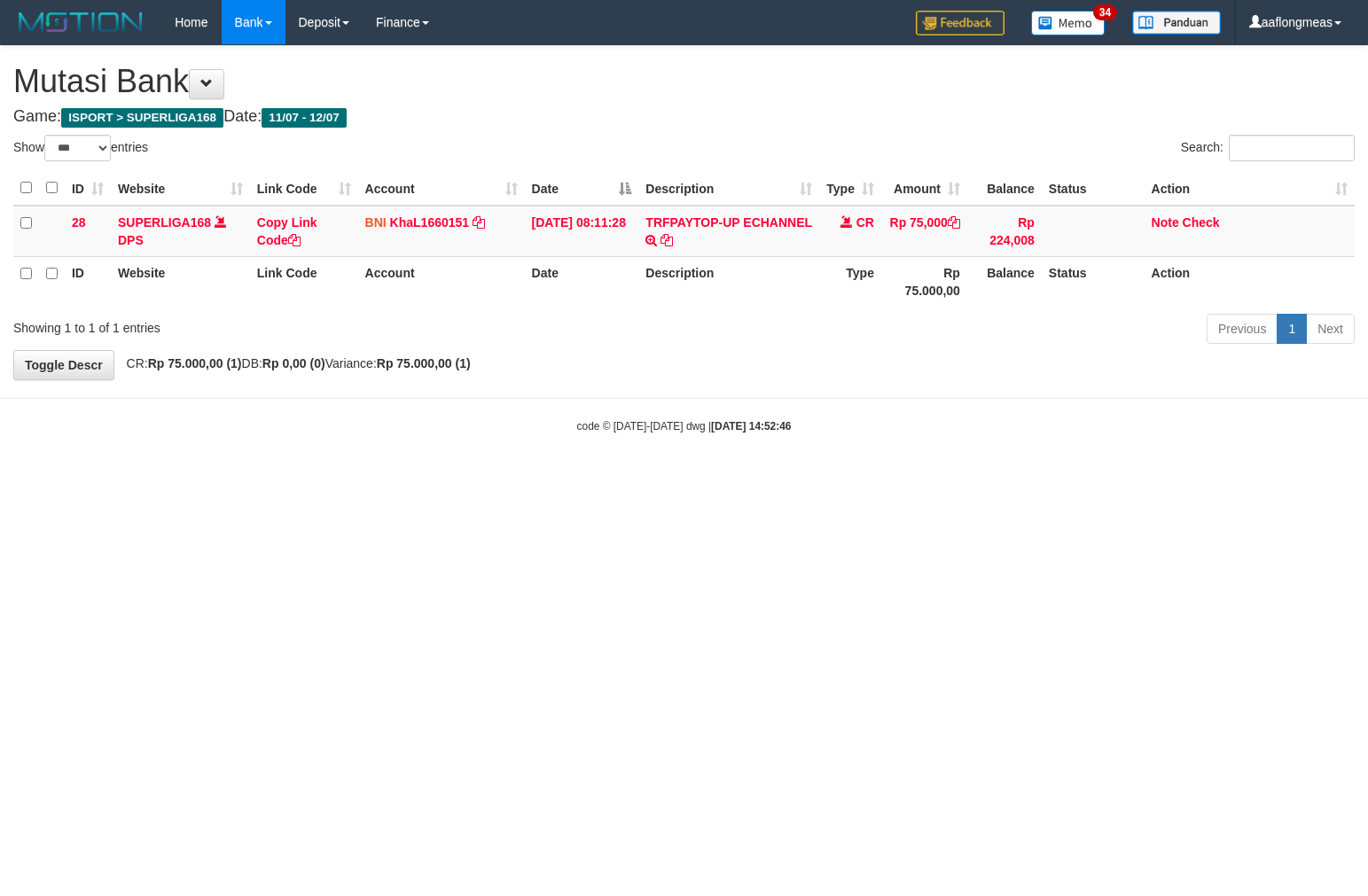 scroll, scrollTop: 0, scrollLeft: 0, axis: both 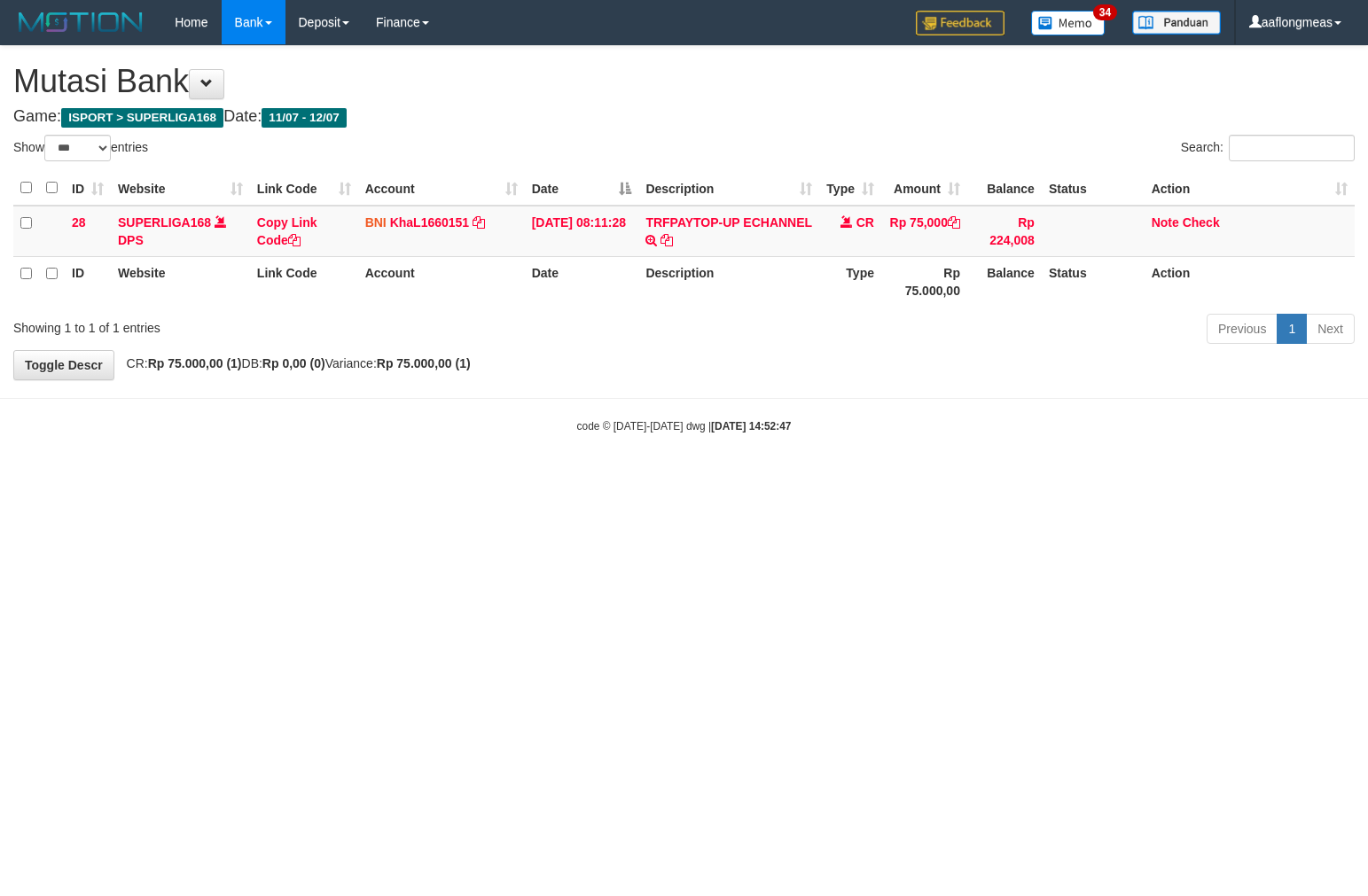 select on "***" 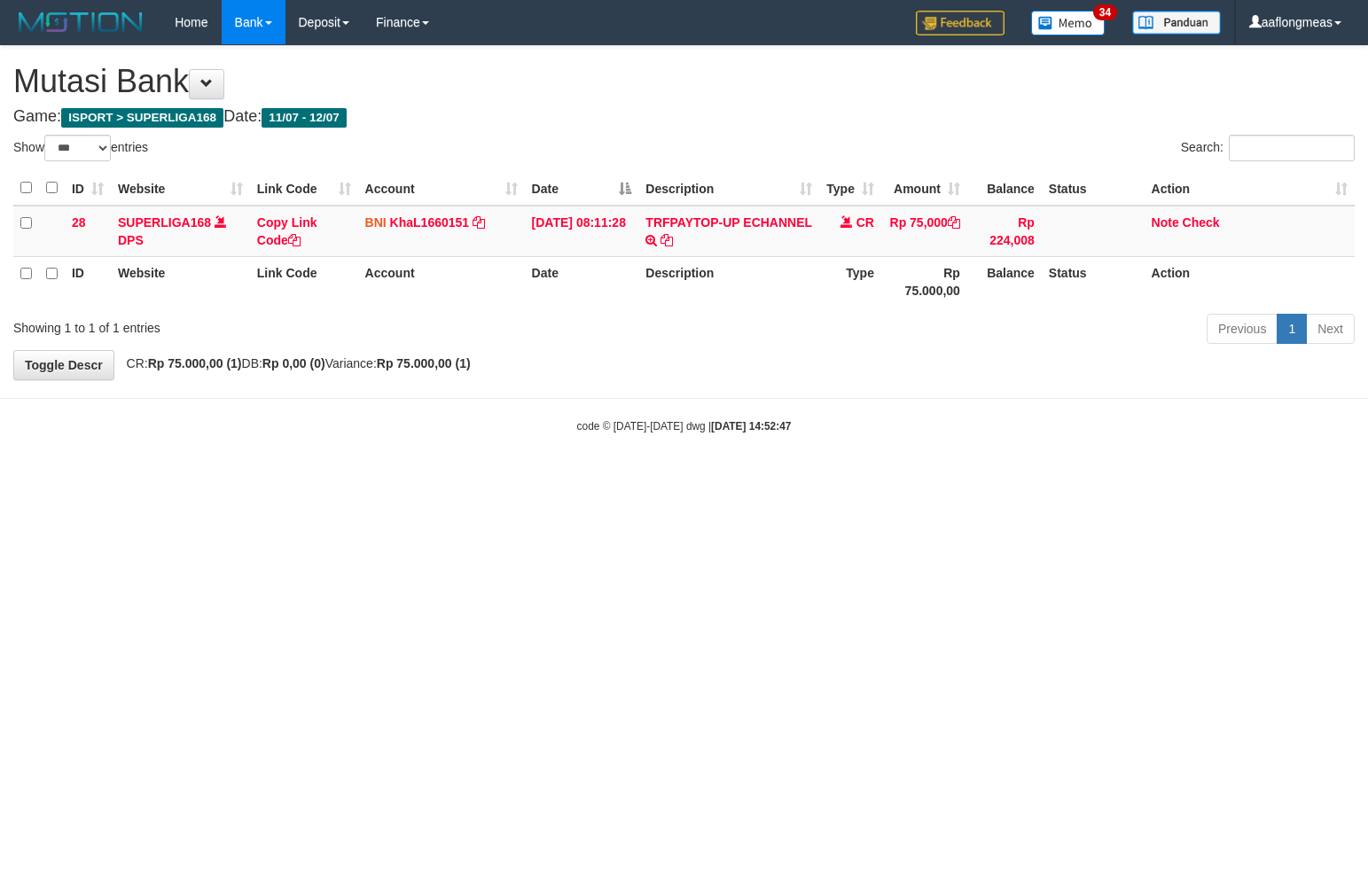 scroll, scrollTop: 0, scrollLeft: 0, axis: both 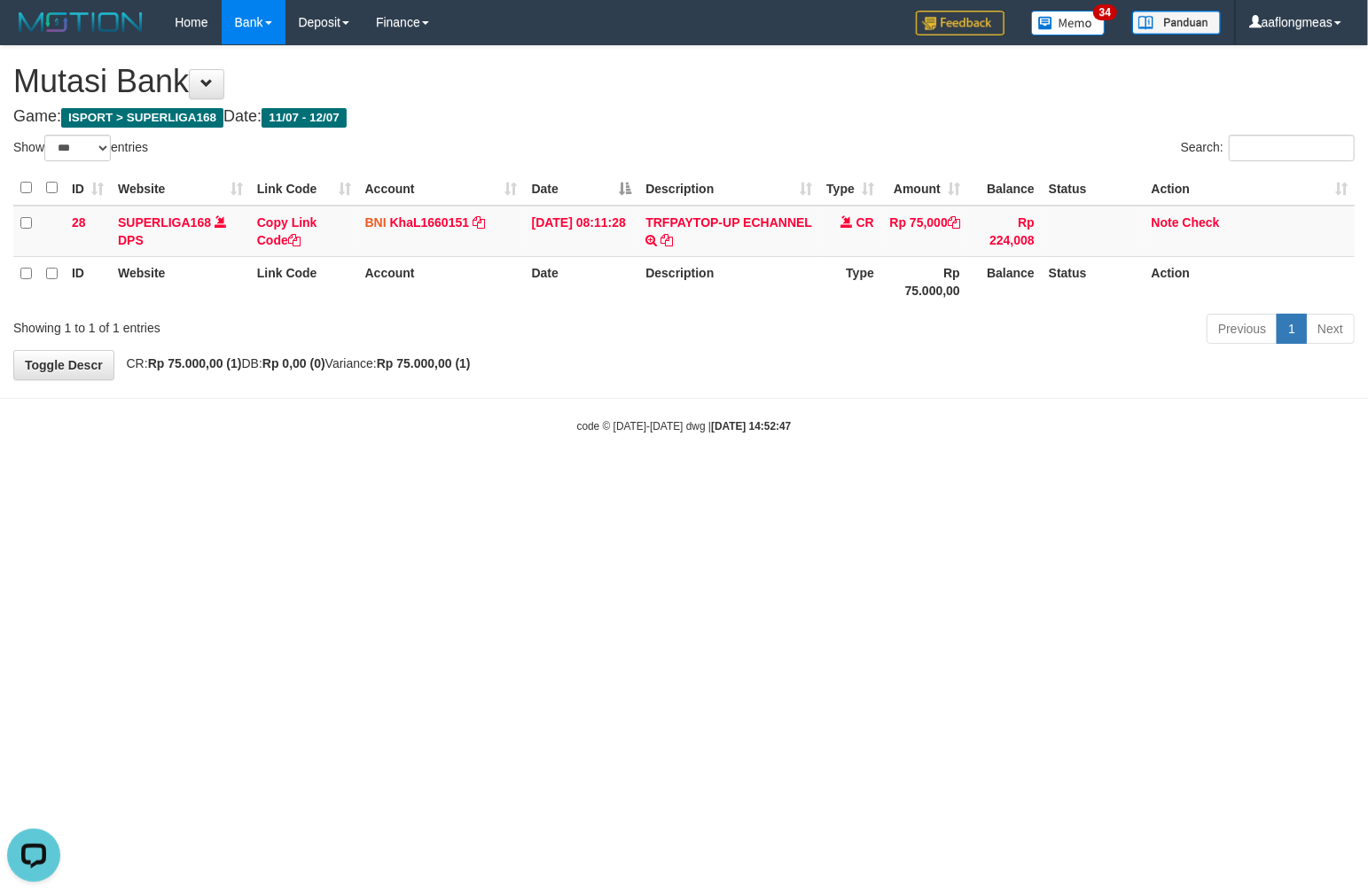 click on "Toggle navigation
Home
Bank
Account List
Load
By Website
Group
[ISPORT]													SUPERLIGA168
By Load Group (DPS)" at bounding box center (684, 239) 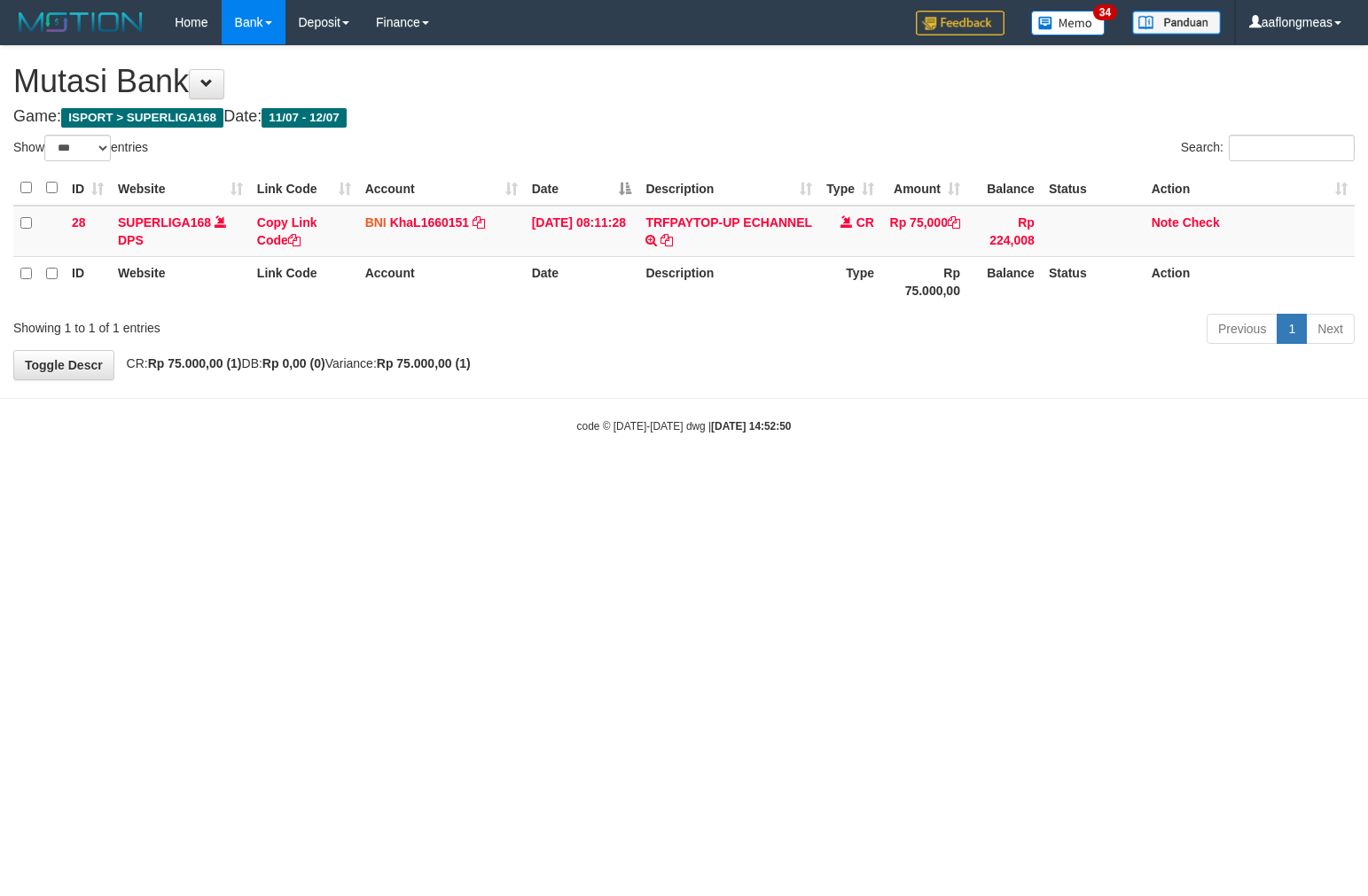select on "***" 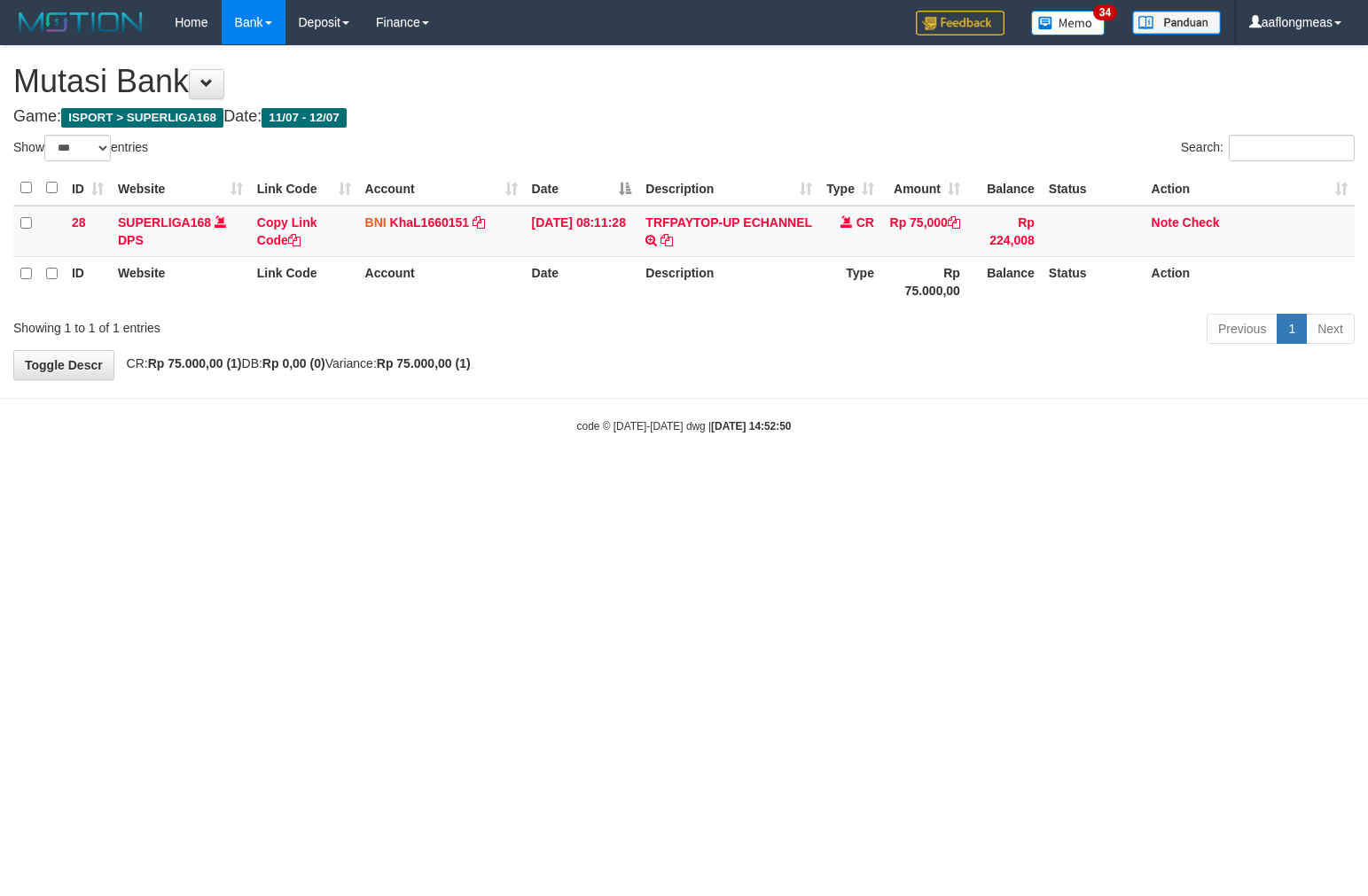 scroll, scrollTop: 0, scrollLeft: 0, axis: both 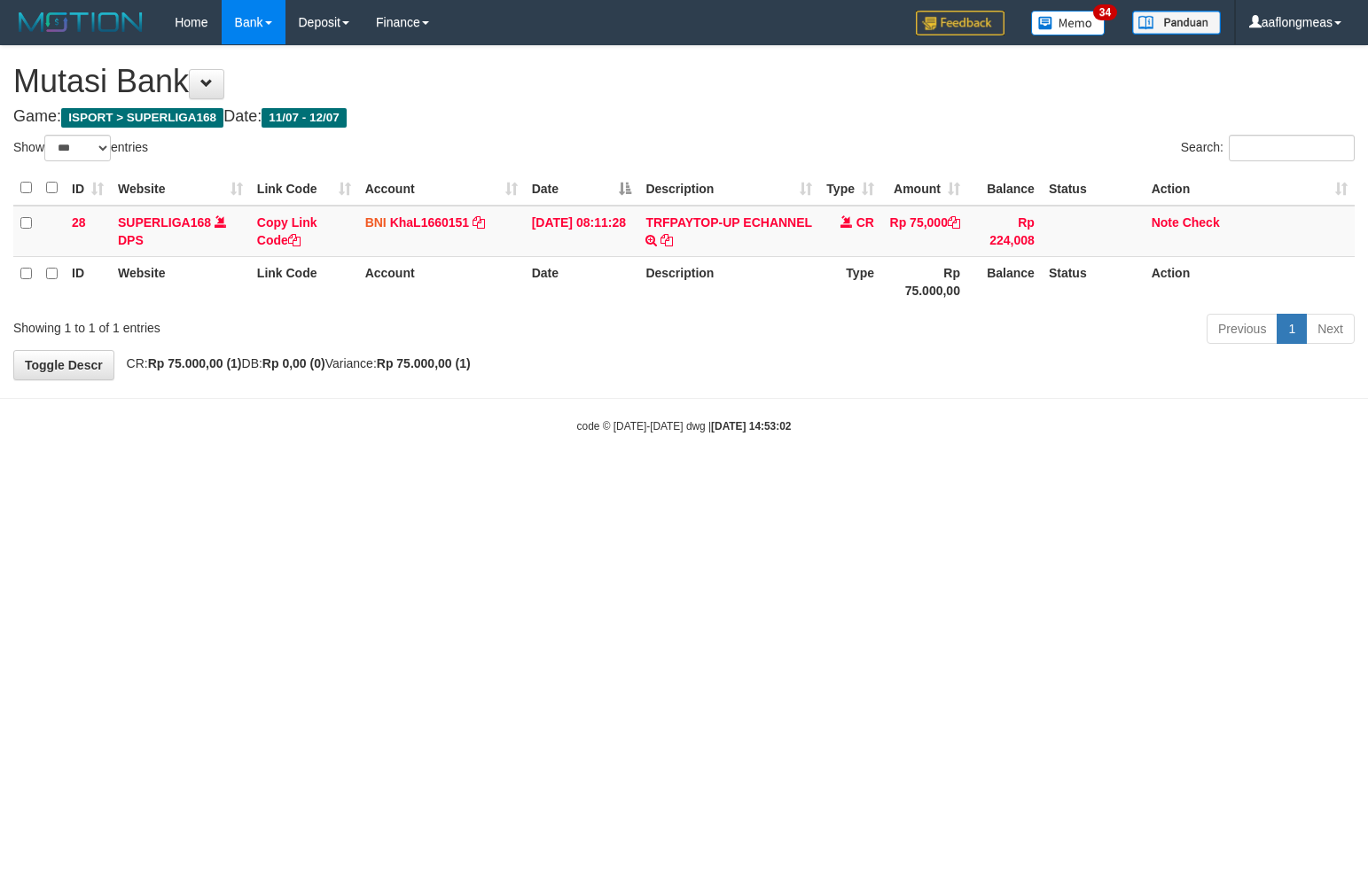 select on "***" 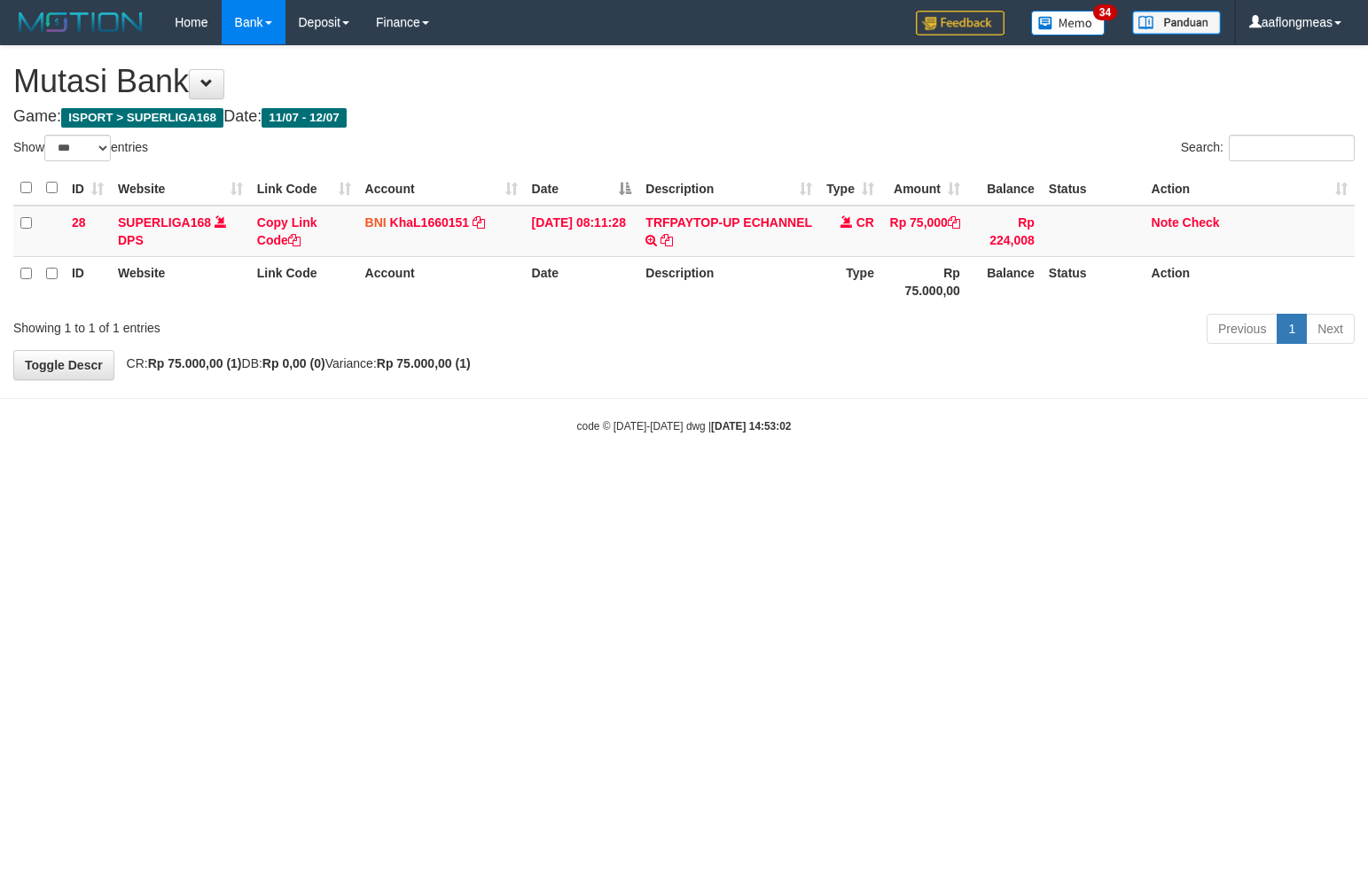 scroll, scrollTop: 0, scrollLeft: 0, axis: both 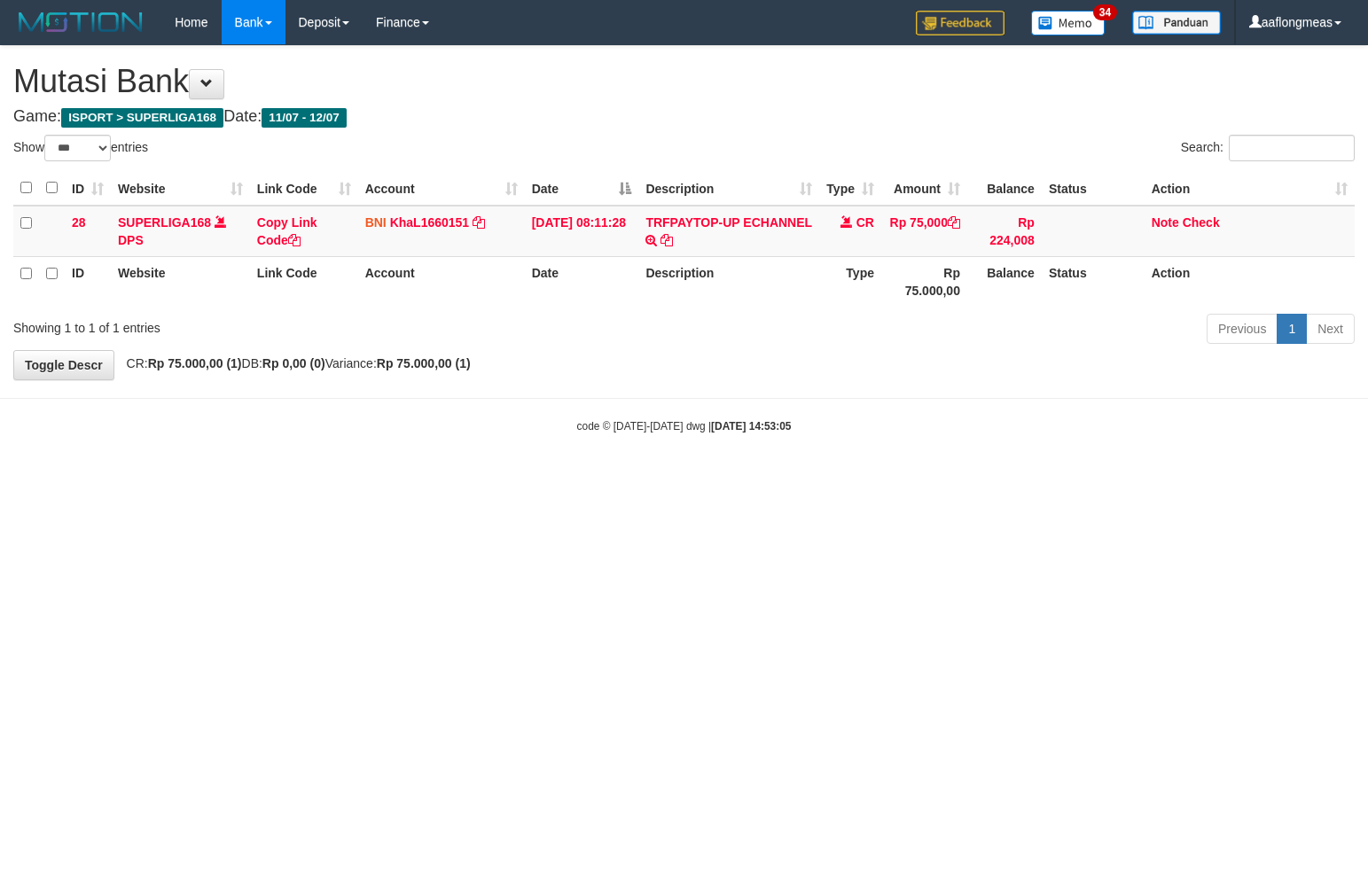 select on "***" 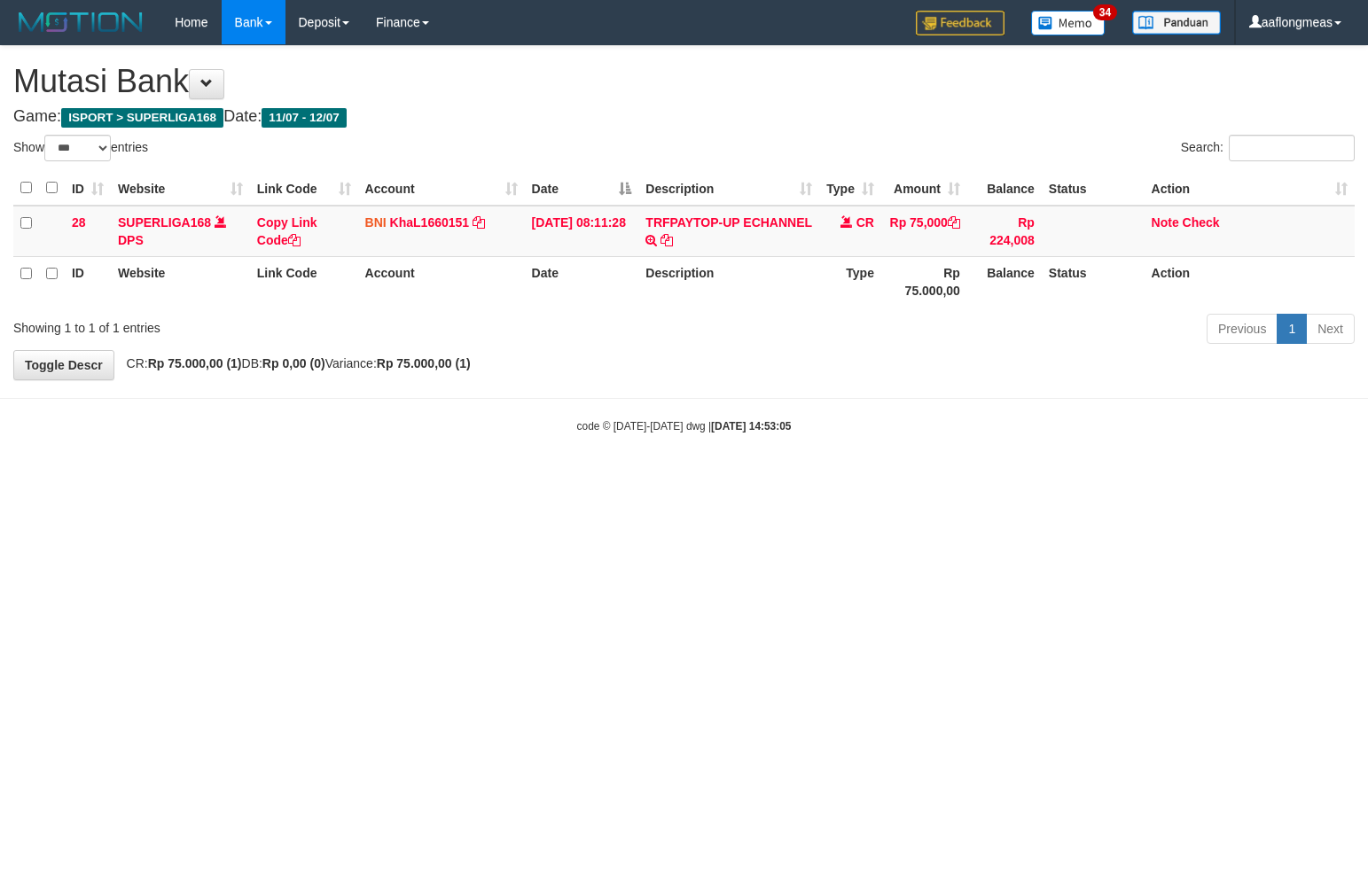 scroll, scrollTop: 0, scrollLeft: 0, axis: both 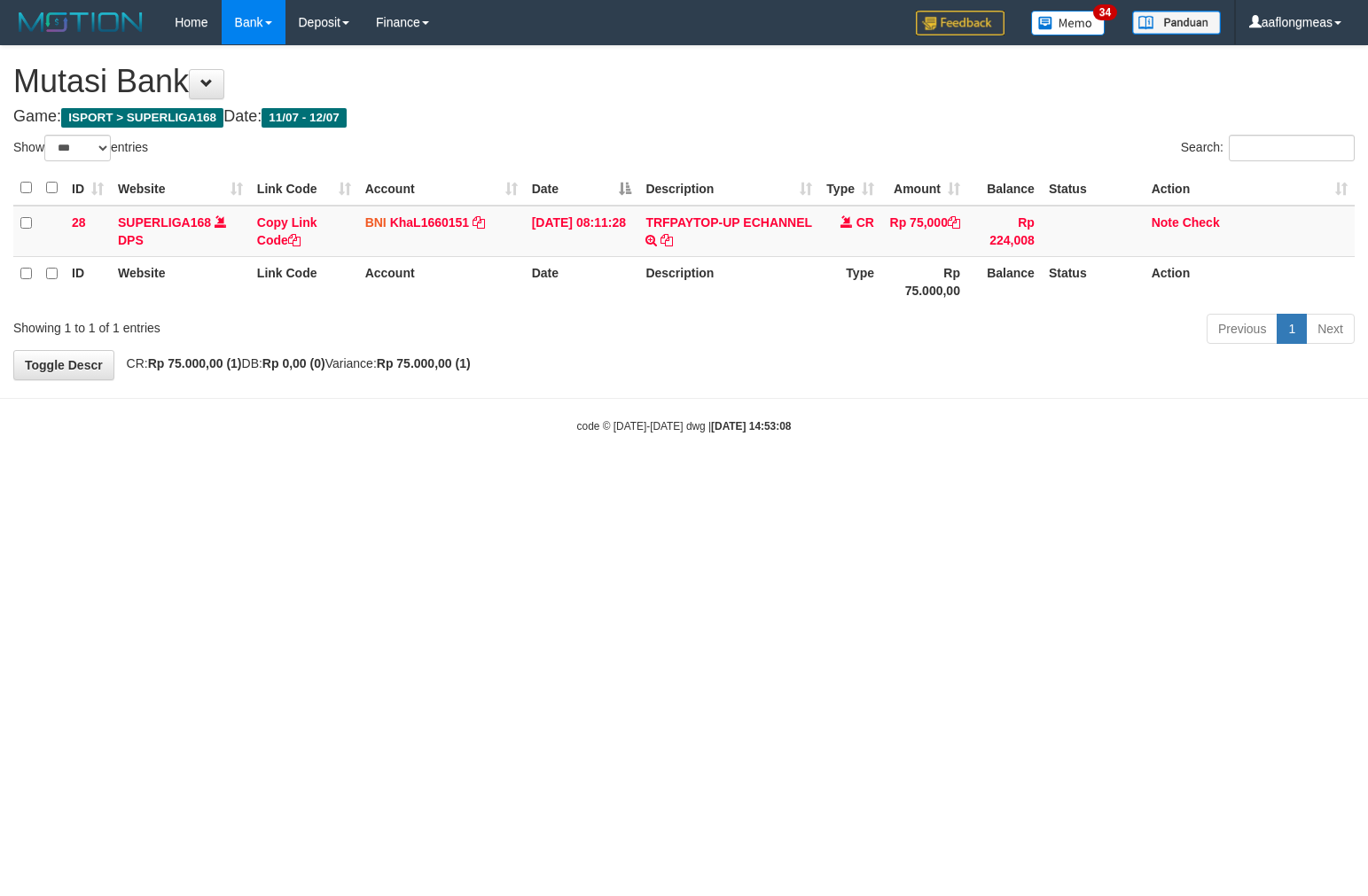 select on "***" 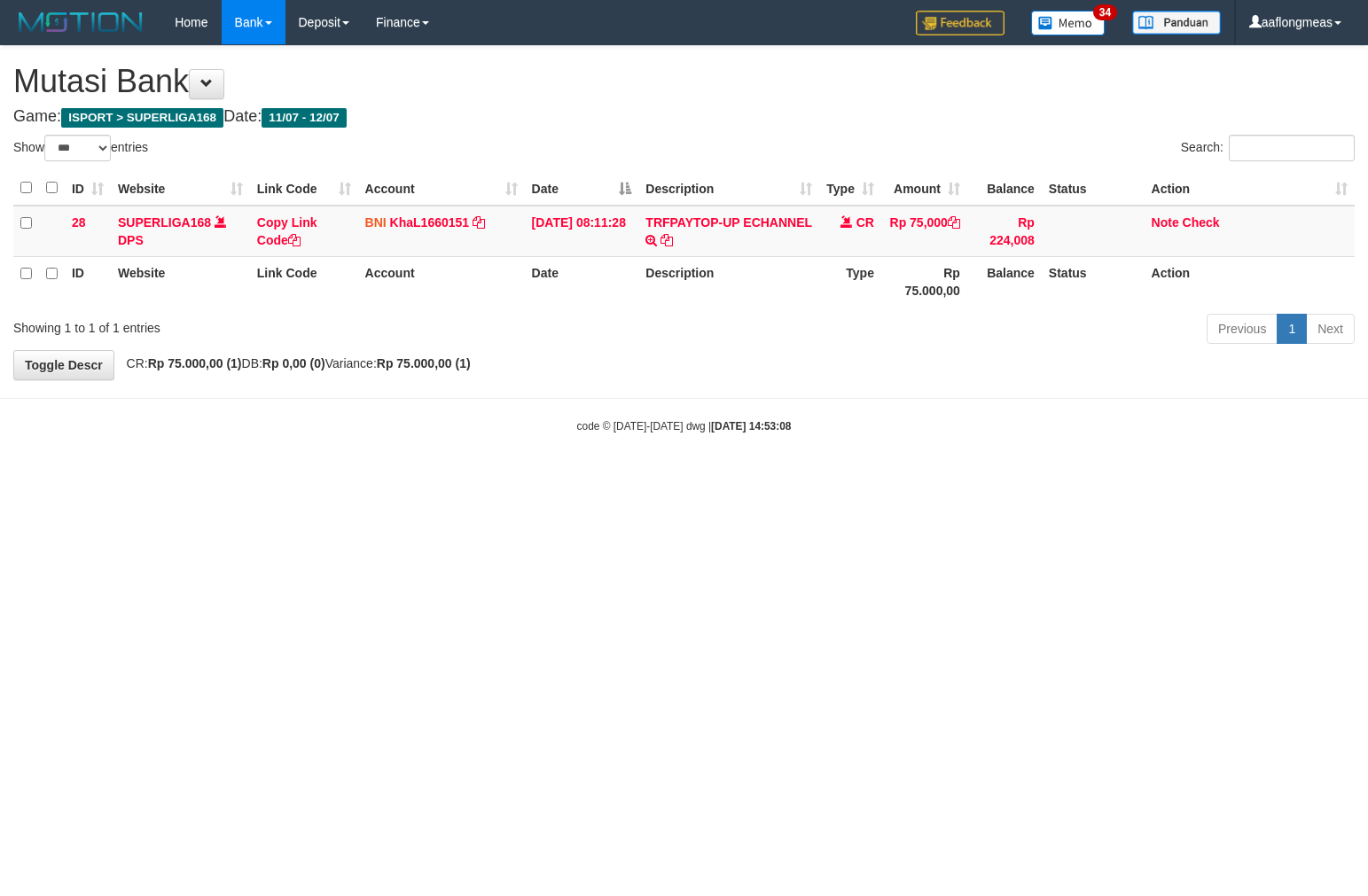 scroll, scrollTop: 0, scrollLeft: 0, axis: both 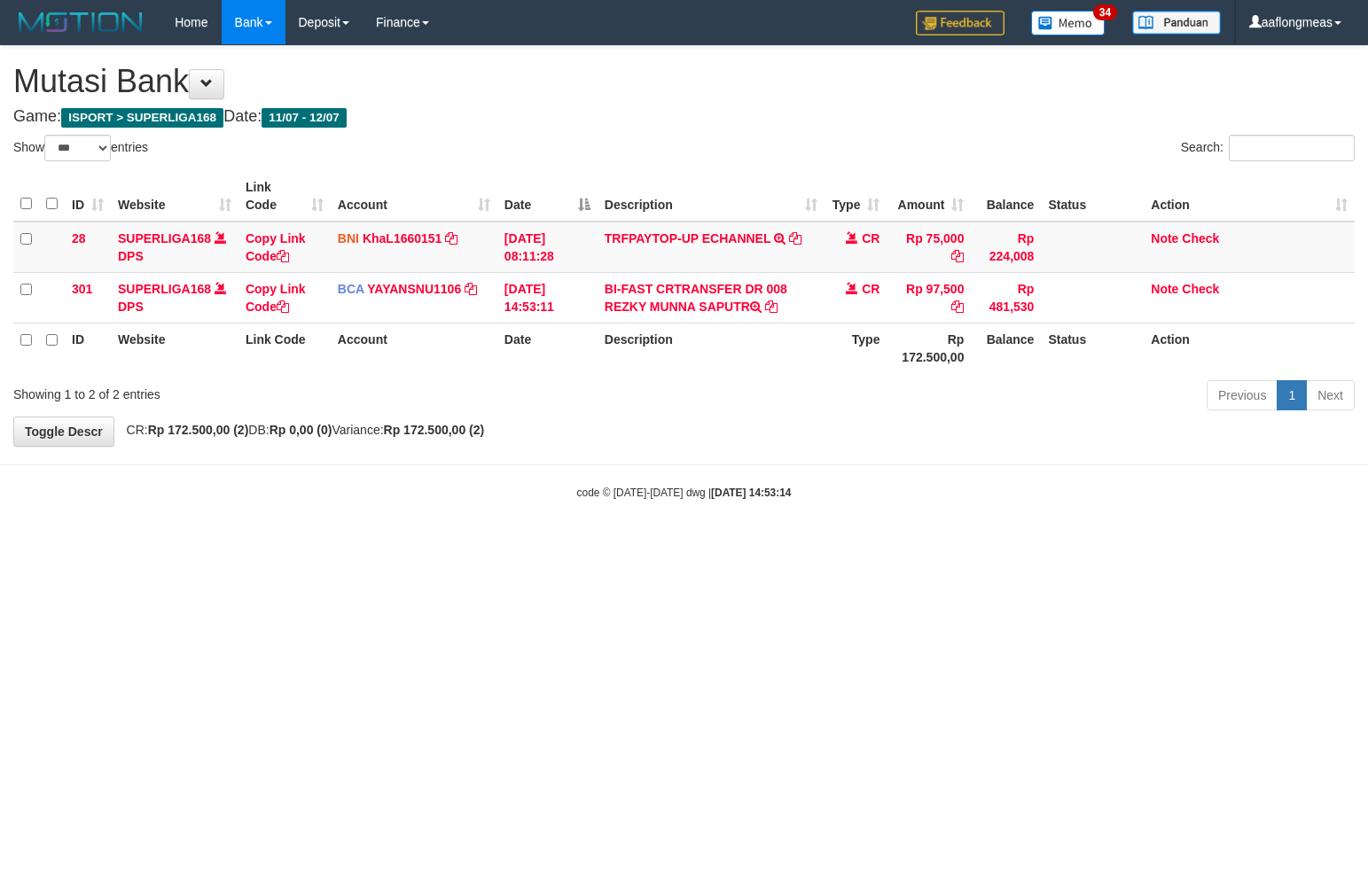 select on "***" 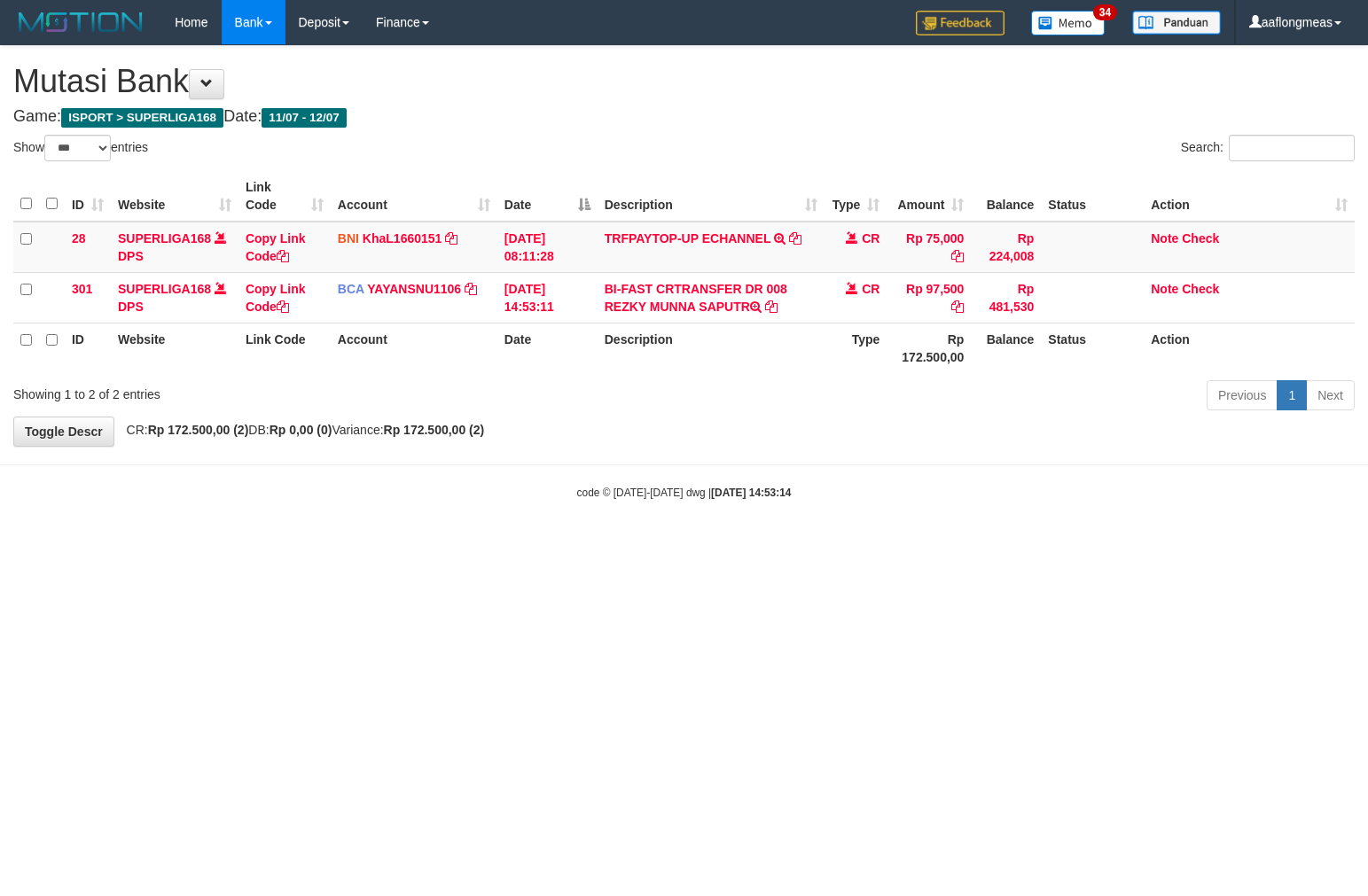 scroll, scrollTop: 0, scrollLeft: 0, axis: both 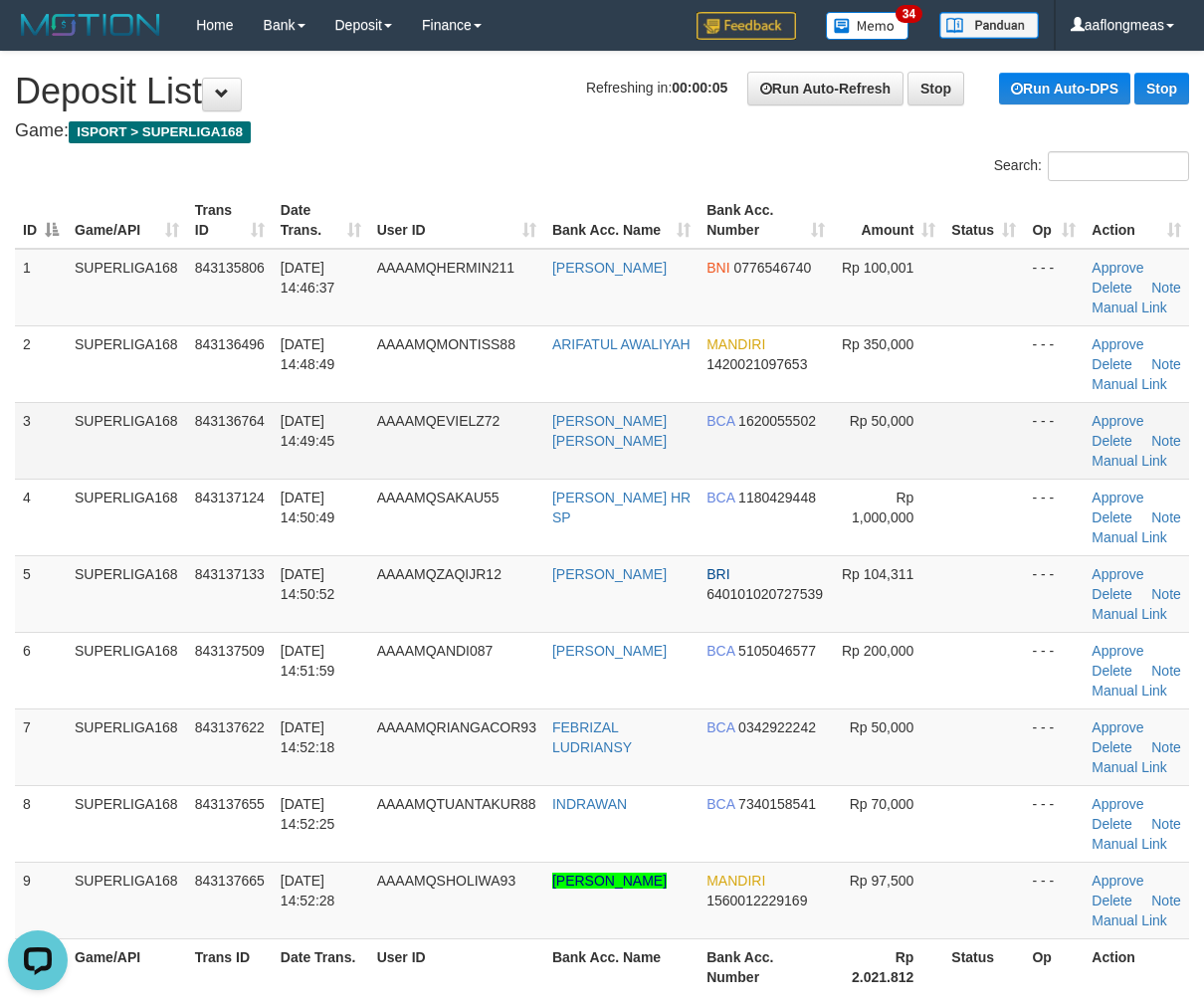 drag, startPoint x: 1085, startPoint y: 445, endPoint x: 1062, endPoint y: 443, distance: 23.086793 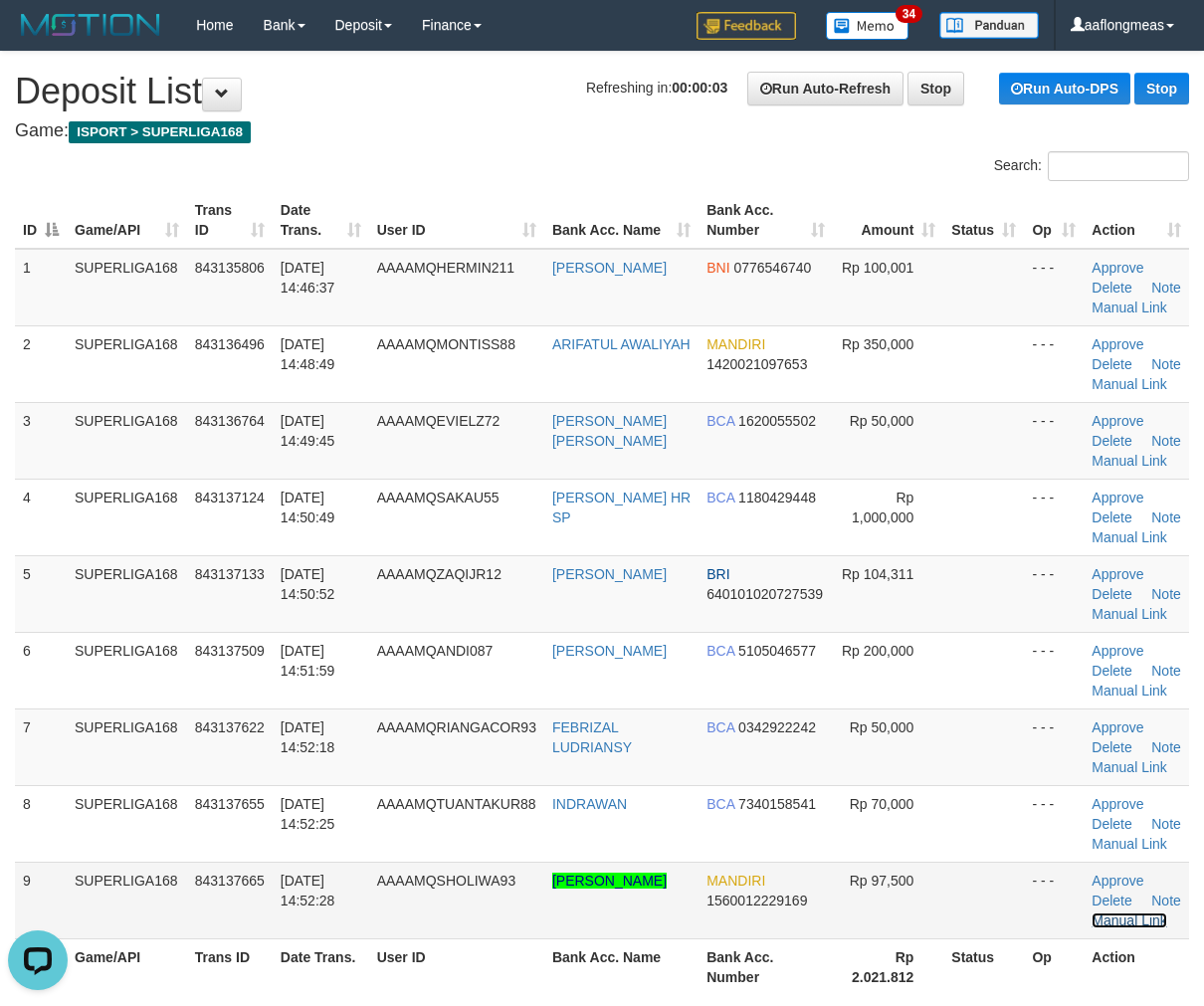 click on "Manual Link" at bounding box center (1129, 920) 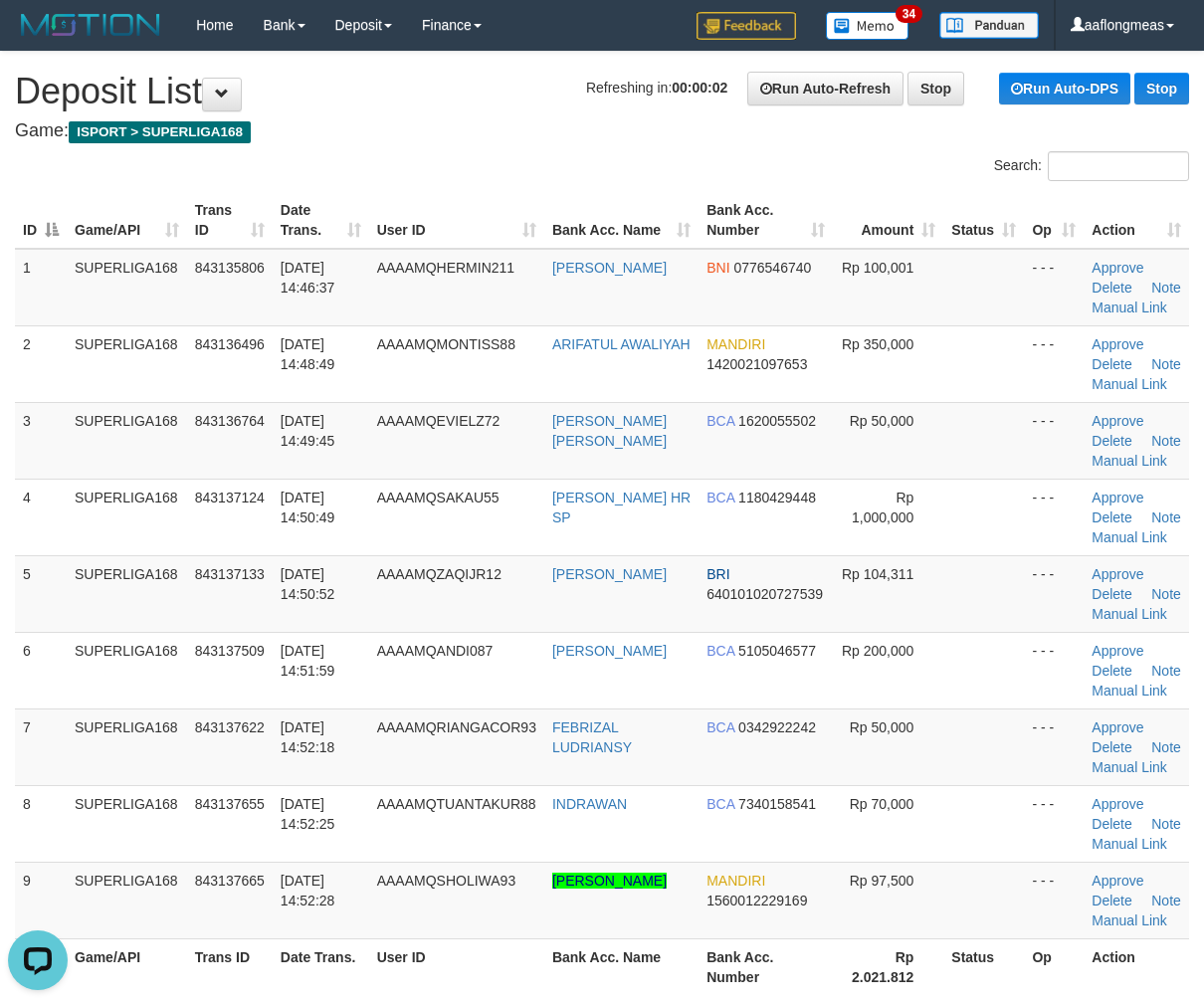 drag, startPoint x: 789, startPoint y: 440, endPoint x: 1210, endPoint y: 548, distance: 434.63203 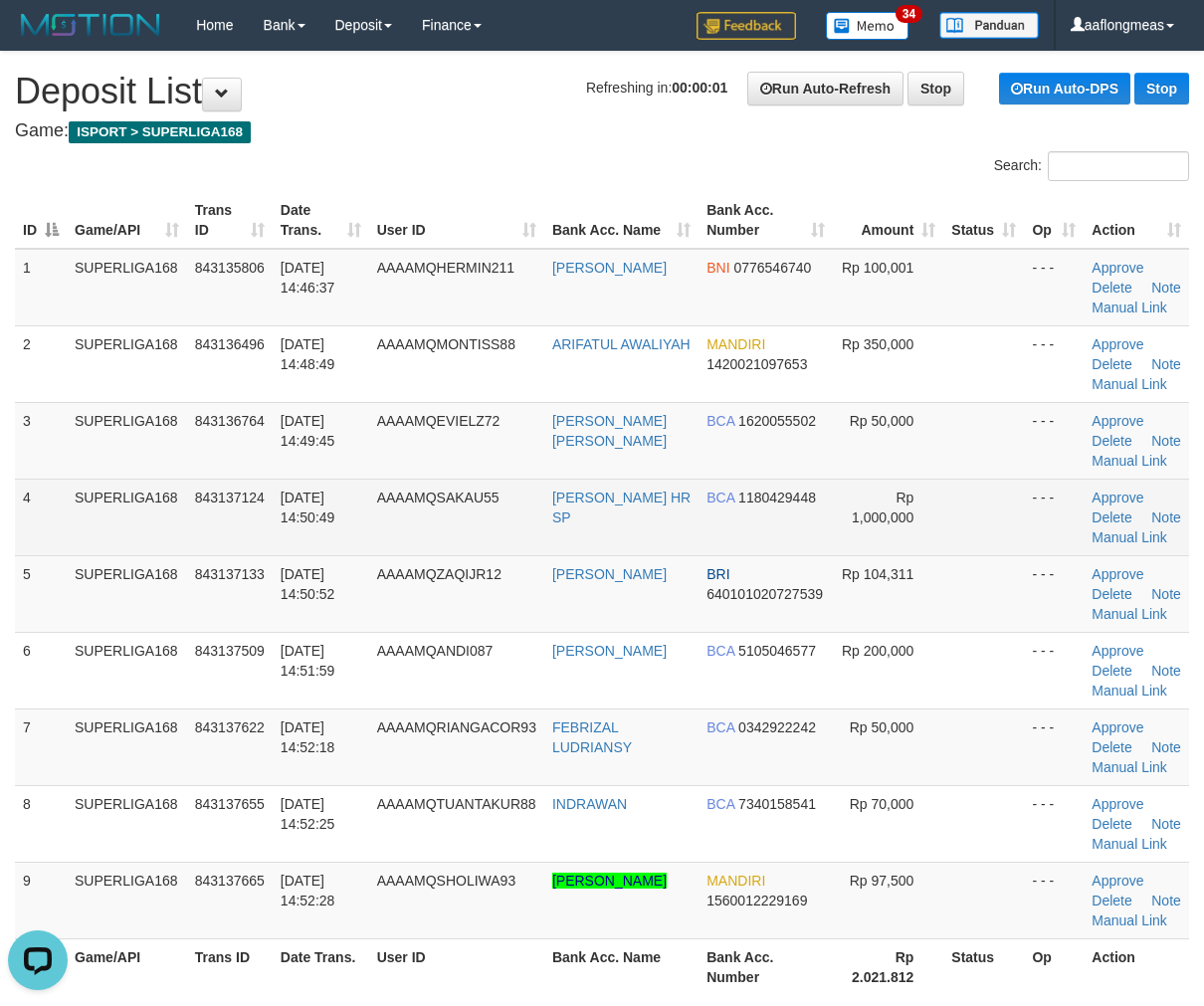 click at bounding box center [983, 516] 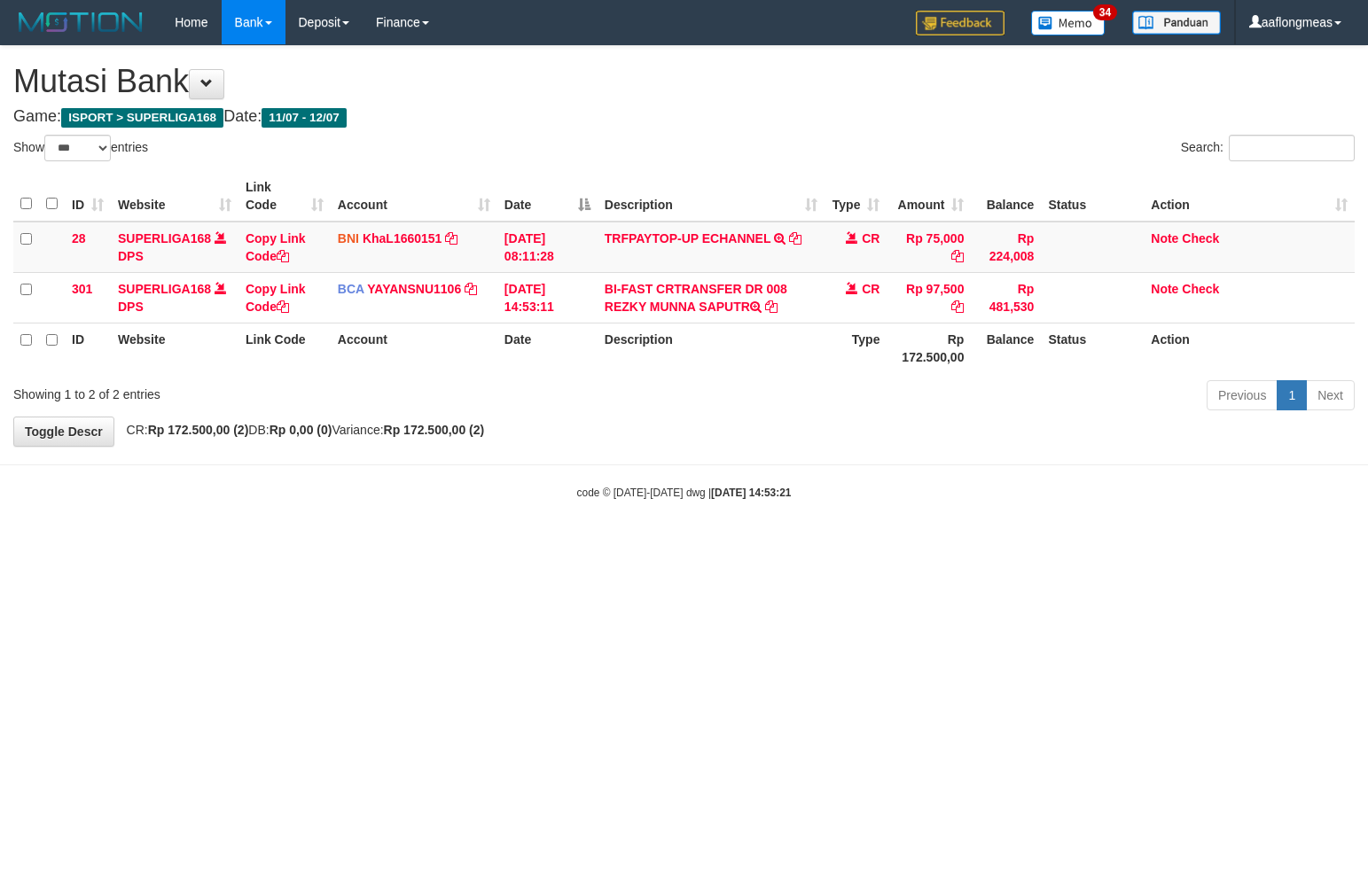select on "***" 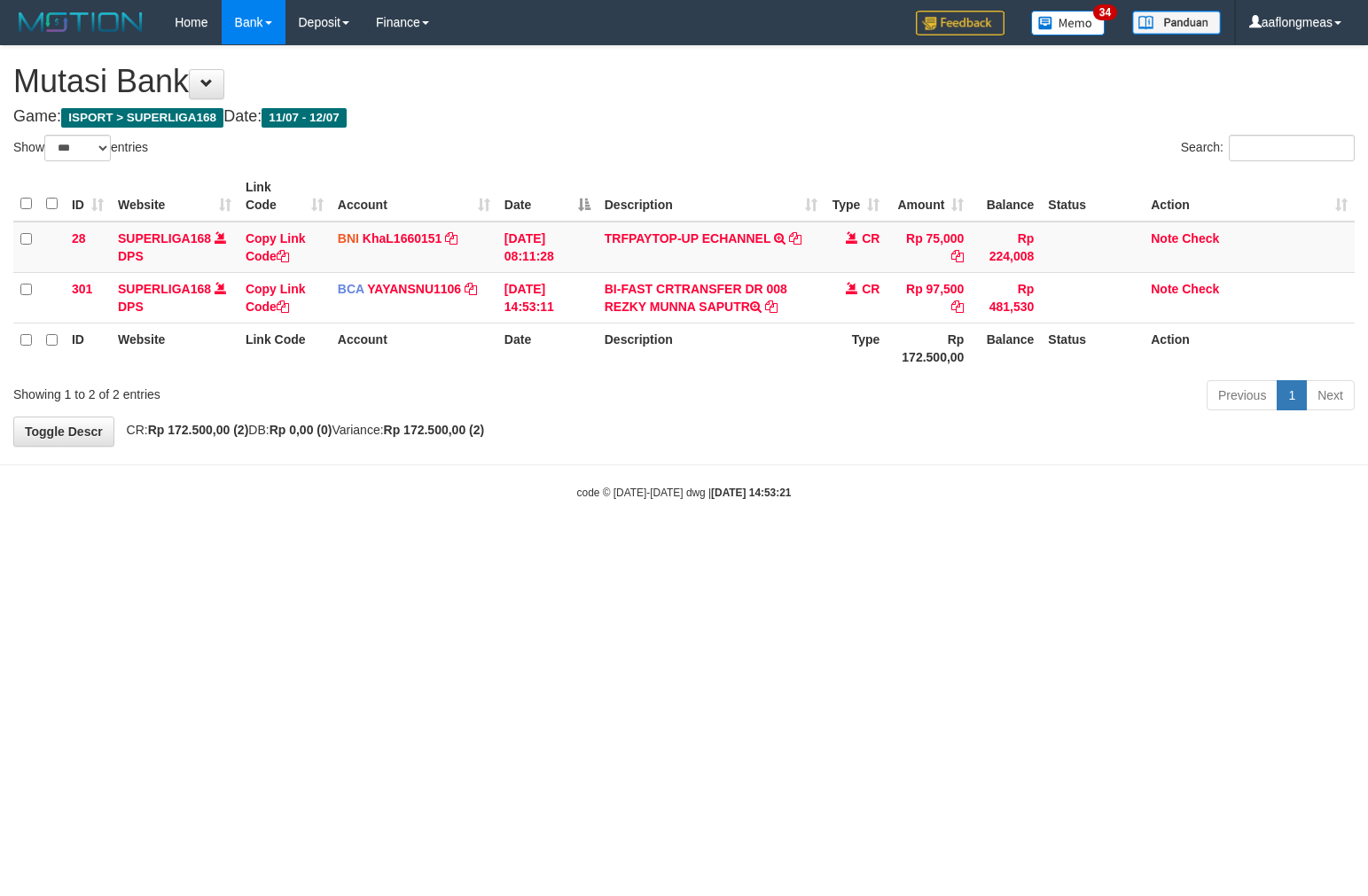 scroll, scrollTop: 0, scrollLeft: 0, axis: both 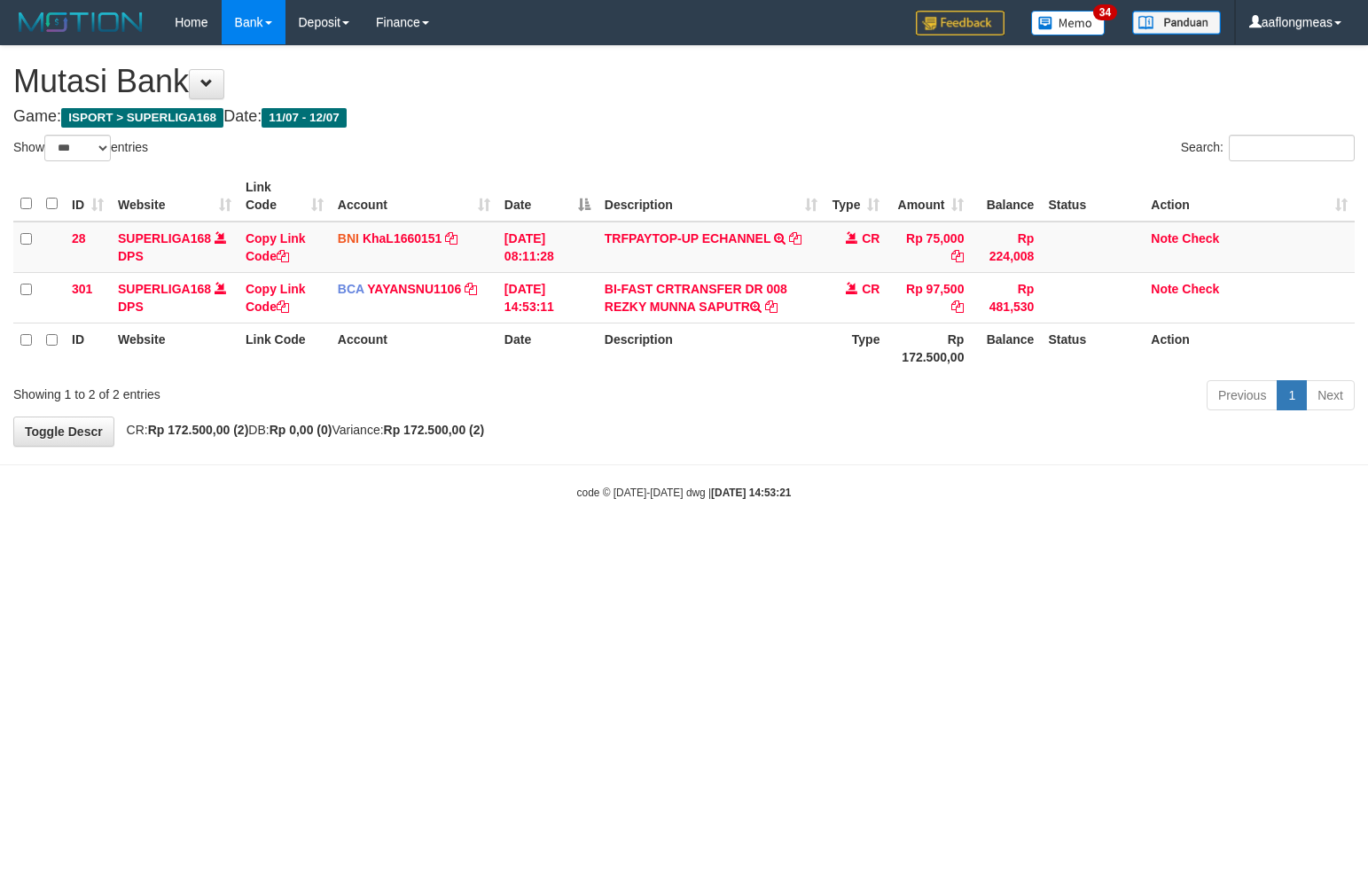 select on "***" 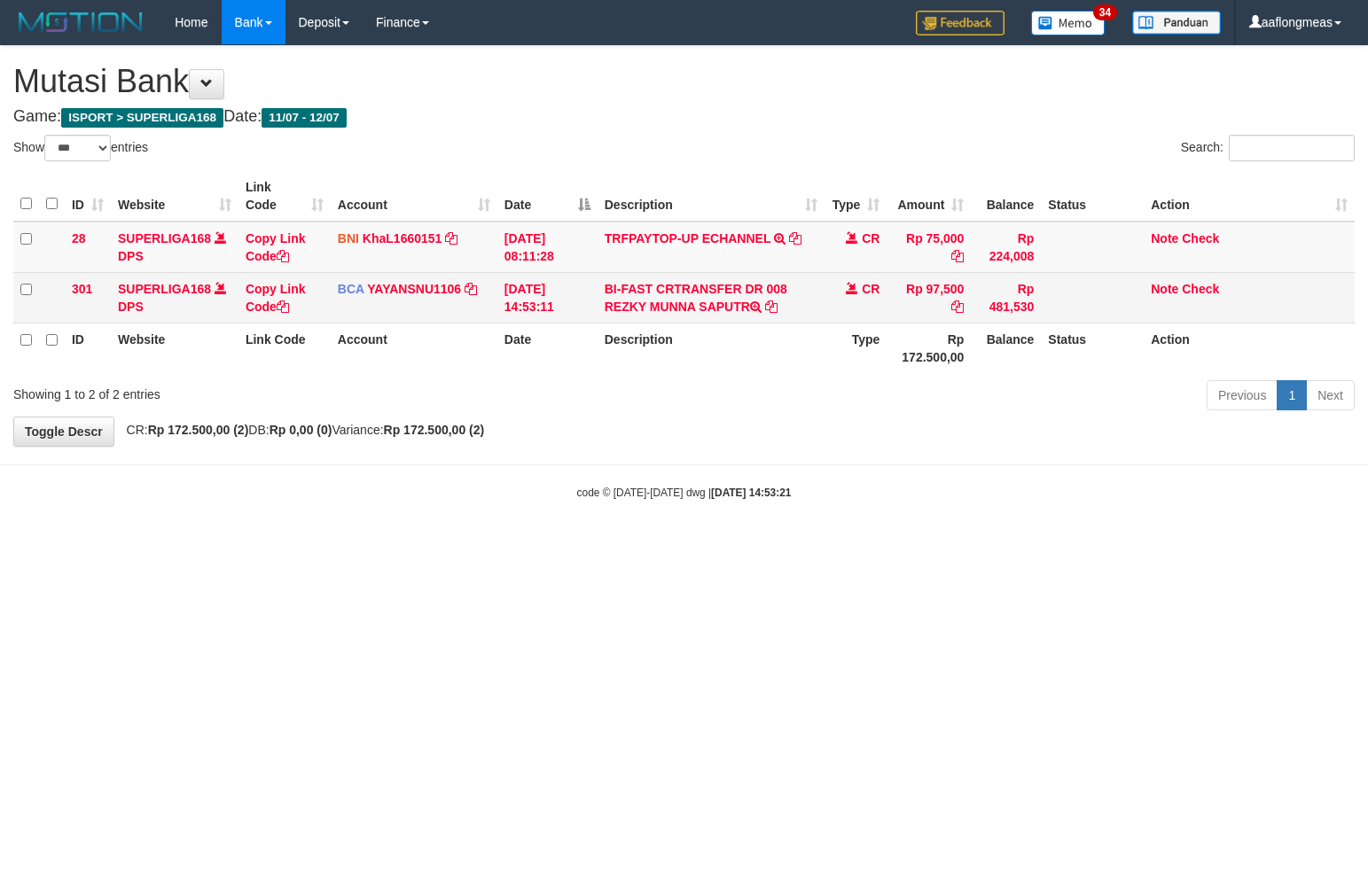 scroll, scrollTop: 0, scrollLeft: 0, axis: both 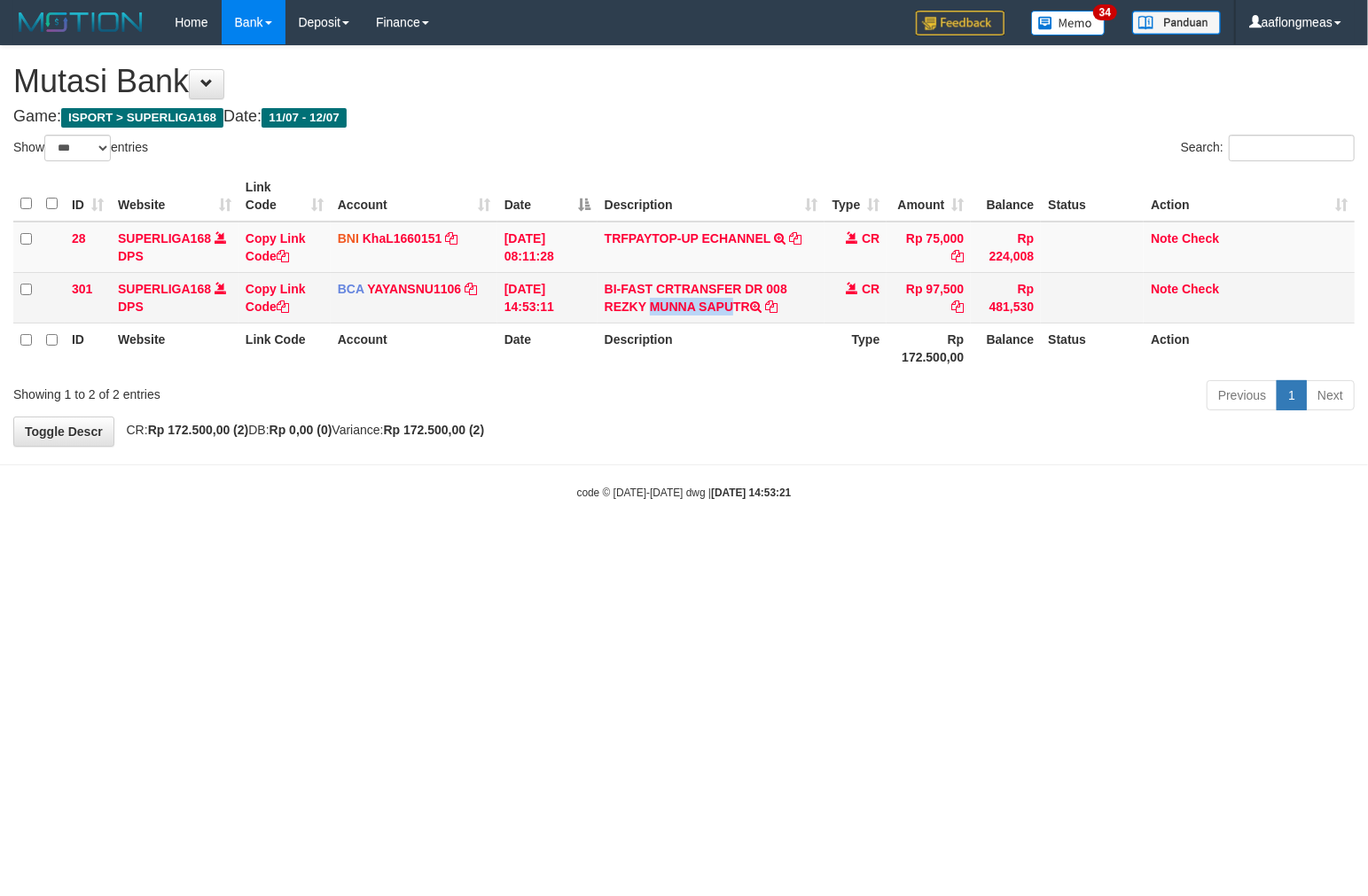 drag, startPoint x: 607, startPoint y: 302, endPoint x: 690, endPoint y: 306, distance: 83.09633 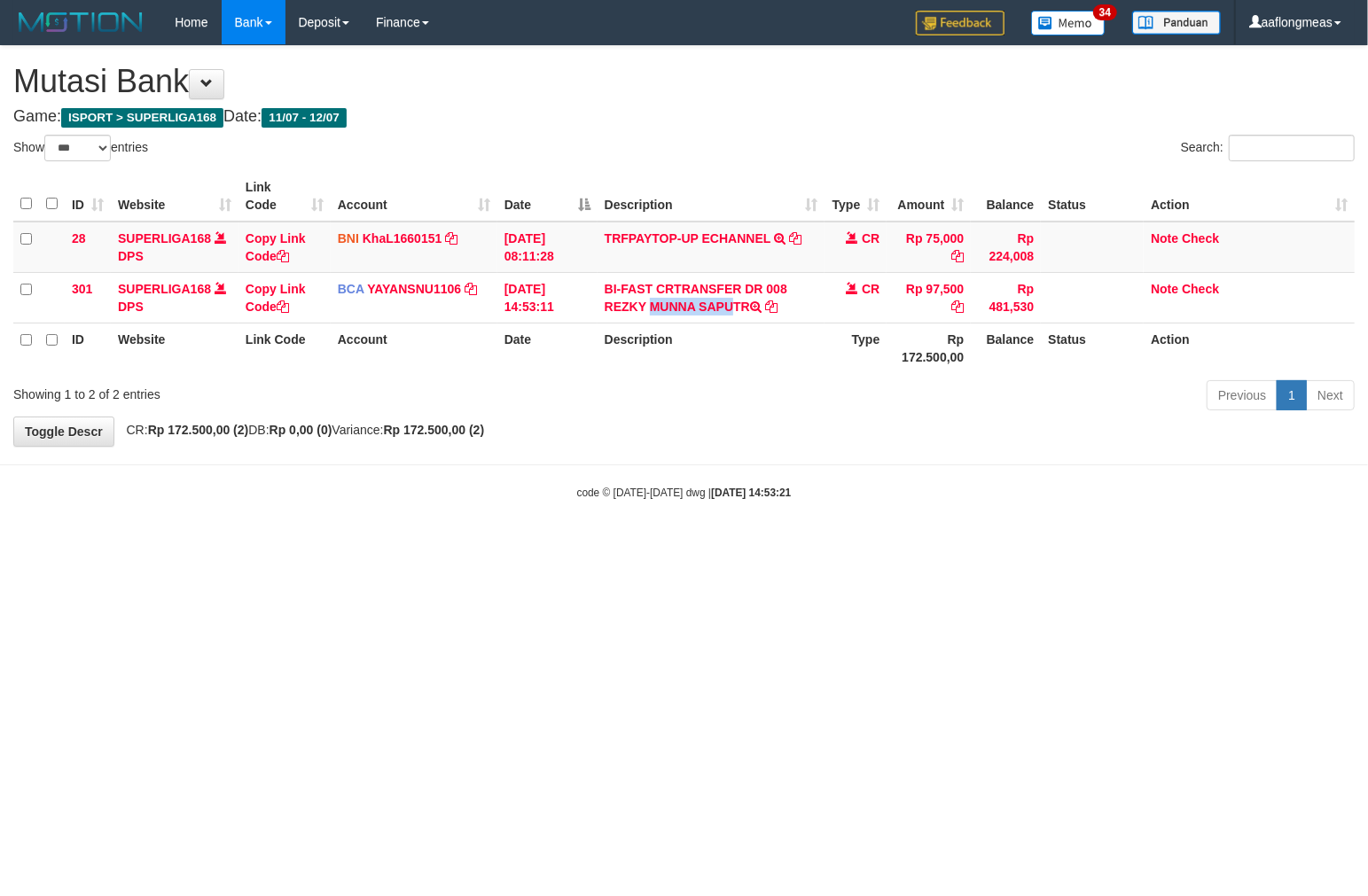 copy on "REZKY MUNN" 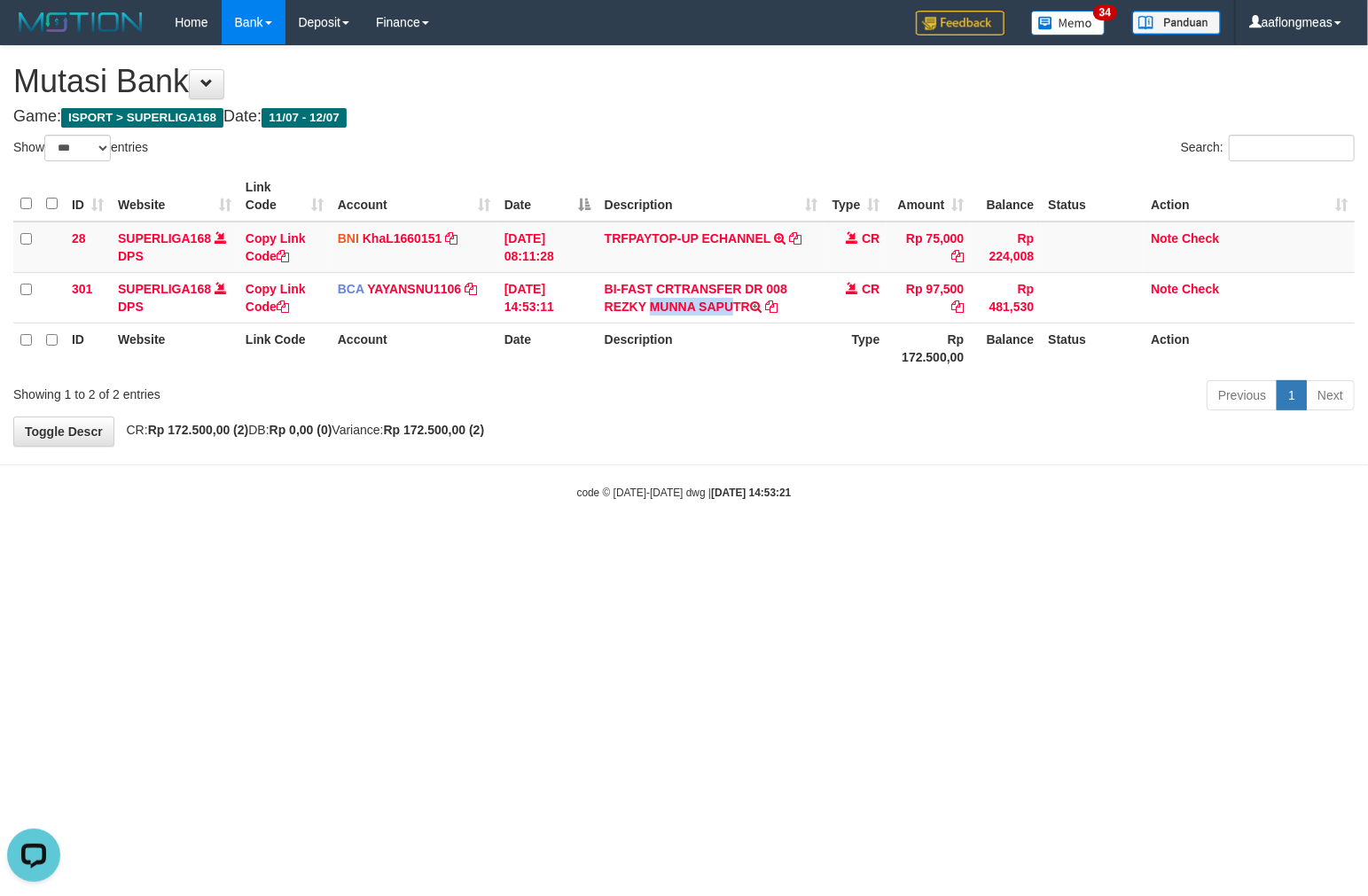 scroll, scrollTop: 0, scrollLeft: 0, axis: both 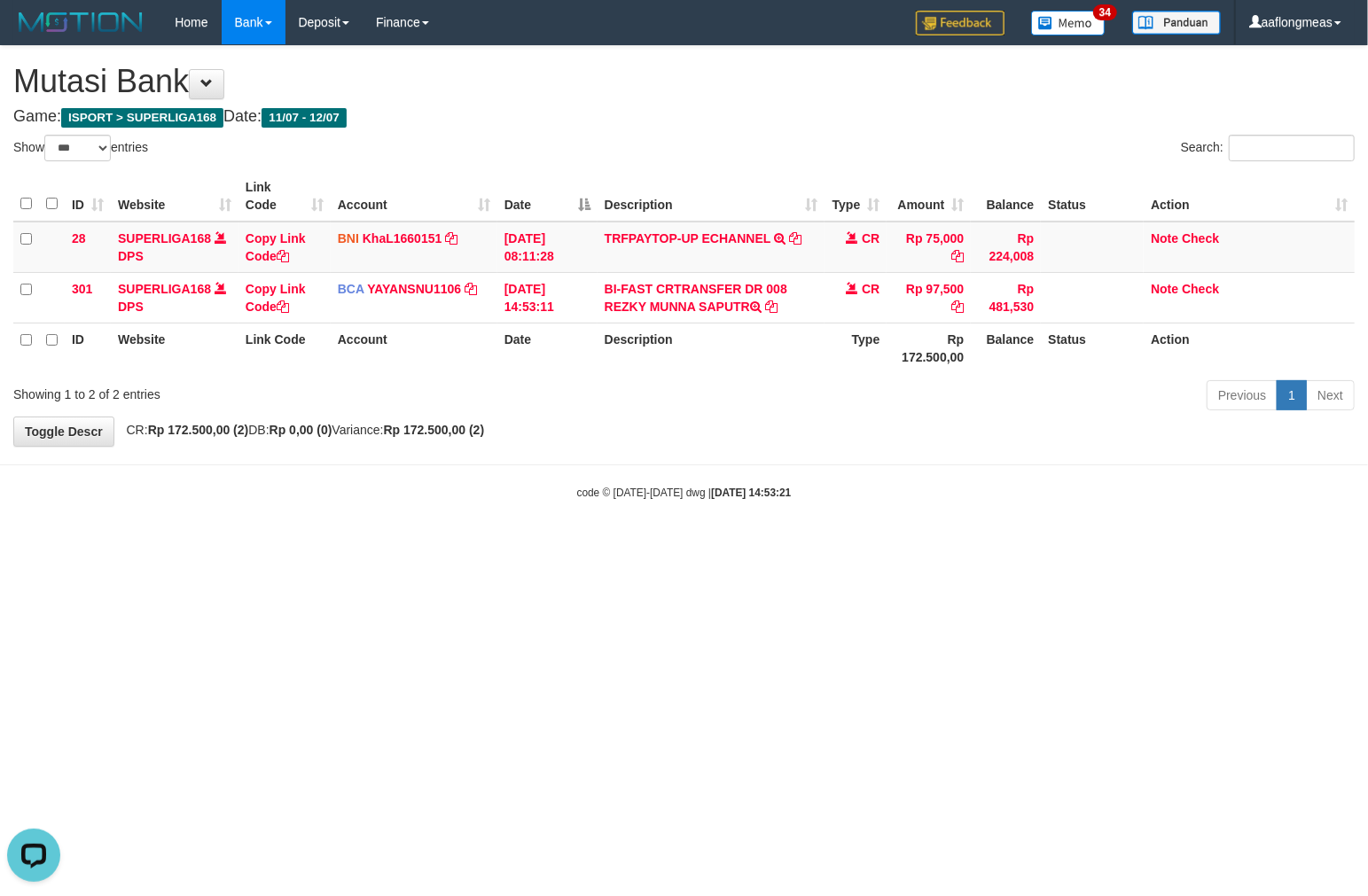 drag, startPoint x: 730, startPoint y: 534, endPoint x: 3, endPoint y: 541, distance: 727.034 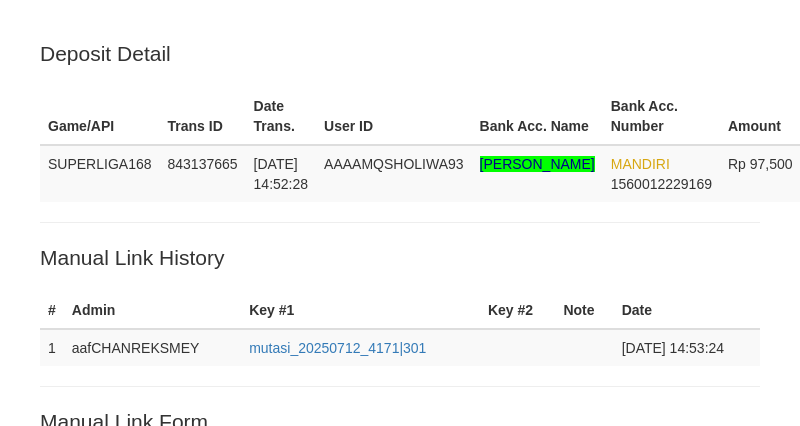 scroll, scrollTop: 445, scrollLeft: 0, axis: vertical 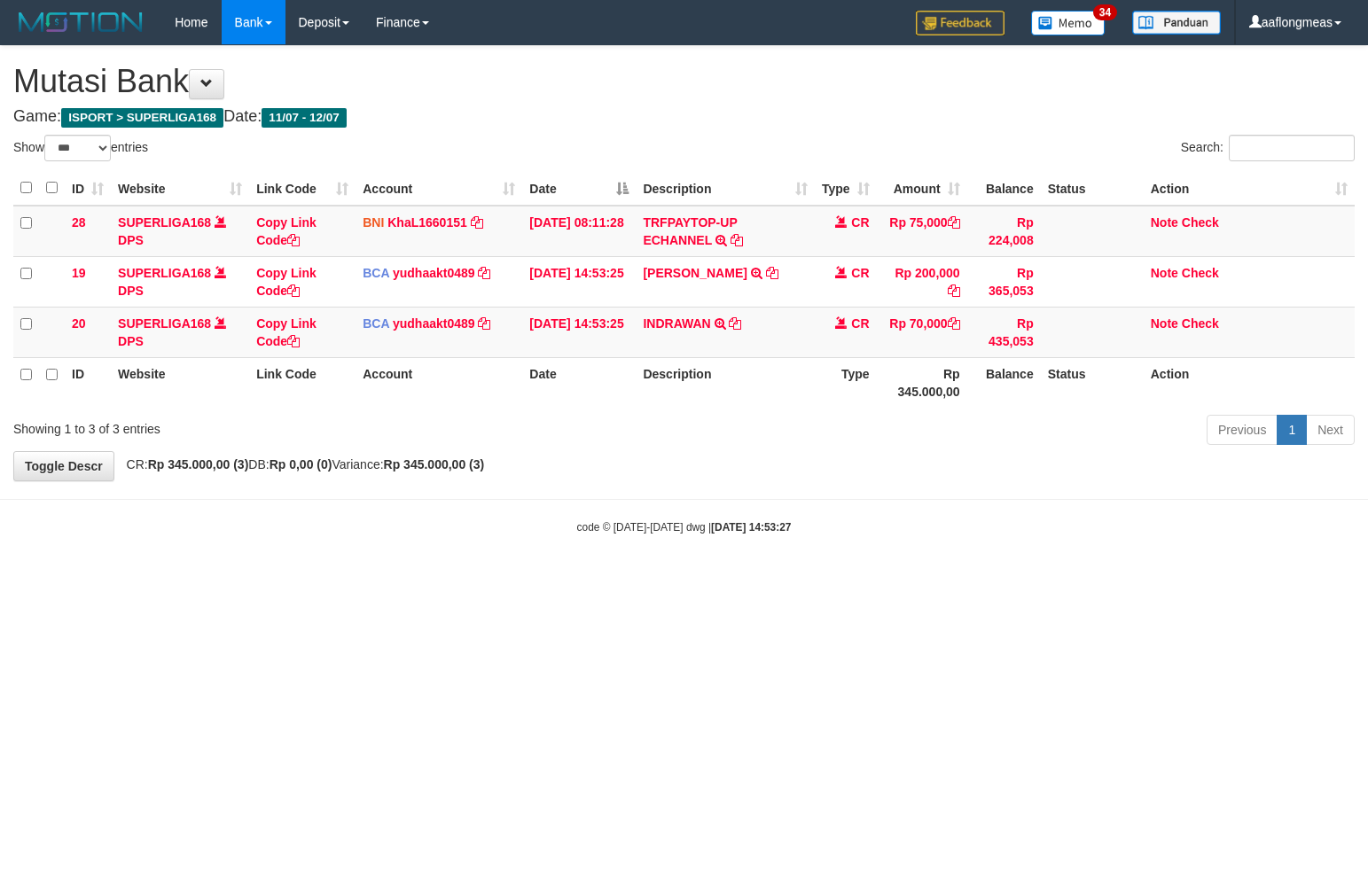 select on "***" 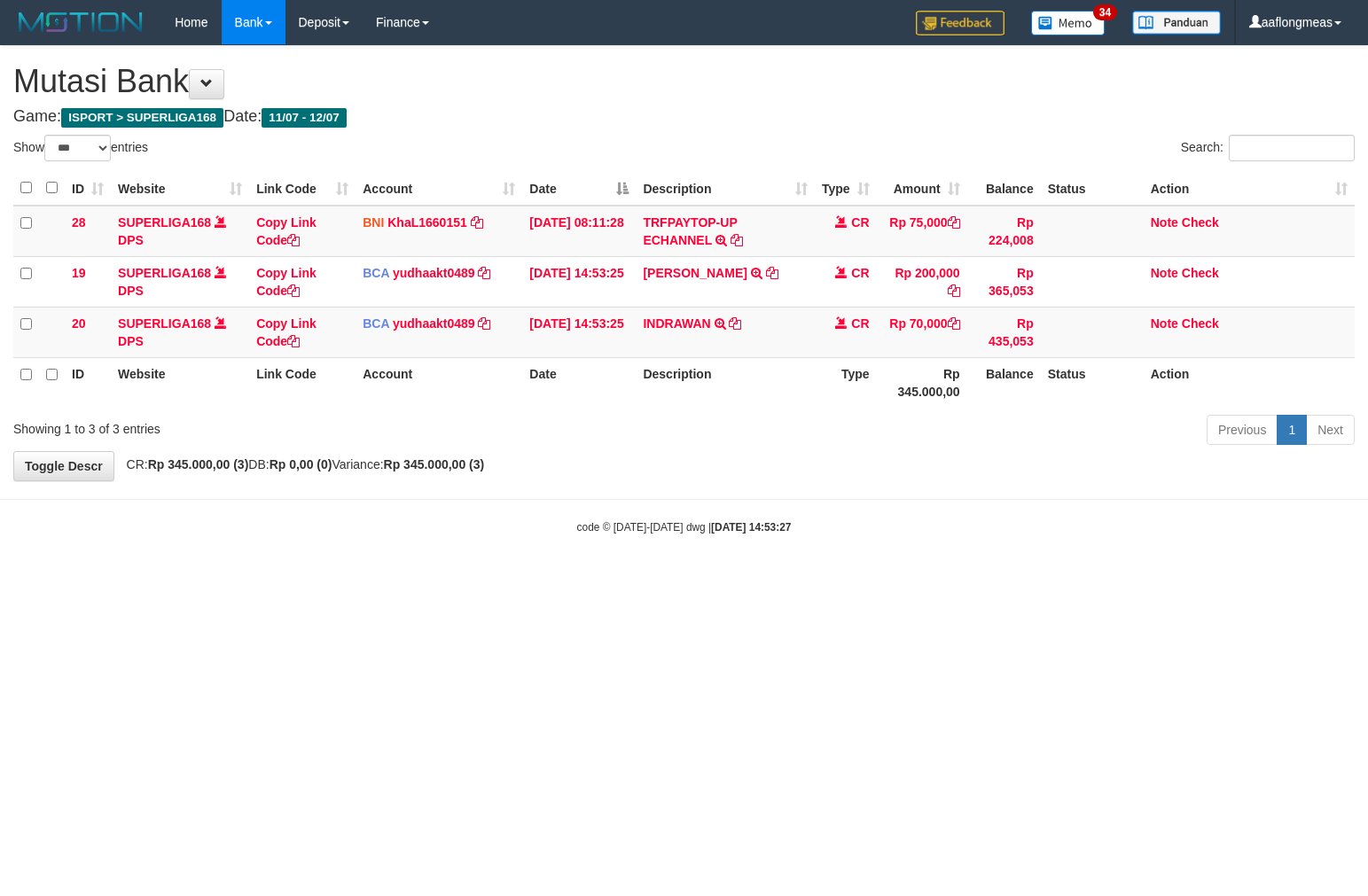 scroll, scrollTop: 0, scrollLeft: 0, axis: both 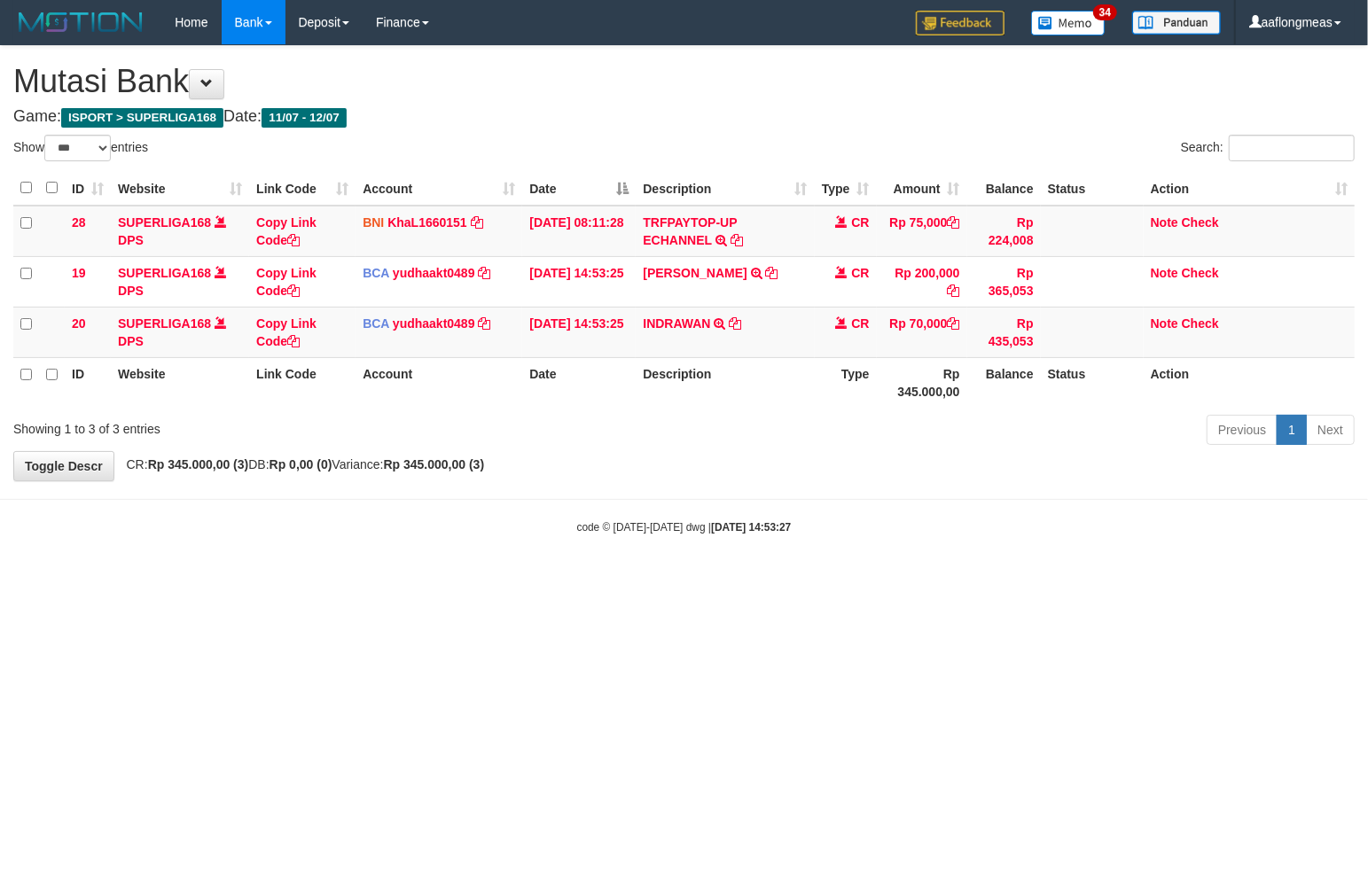 click on "Toggle navigation
Home
Bank
Account List
Load
By Website
Group
[ISPORT]													SUPERLIGA168
By Load Group (DPS)
34" at bounding box center (684, 290) 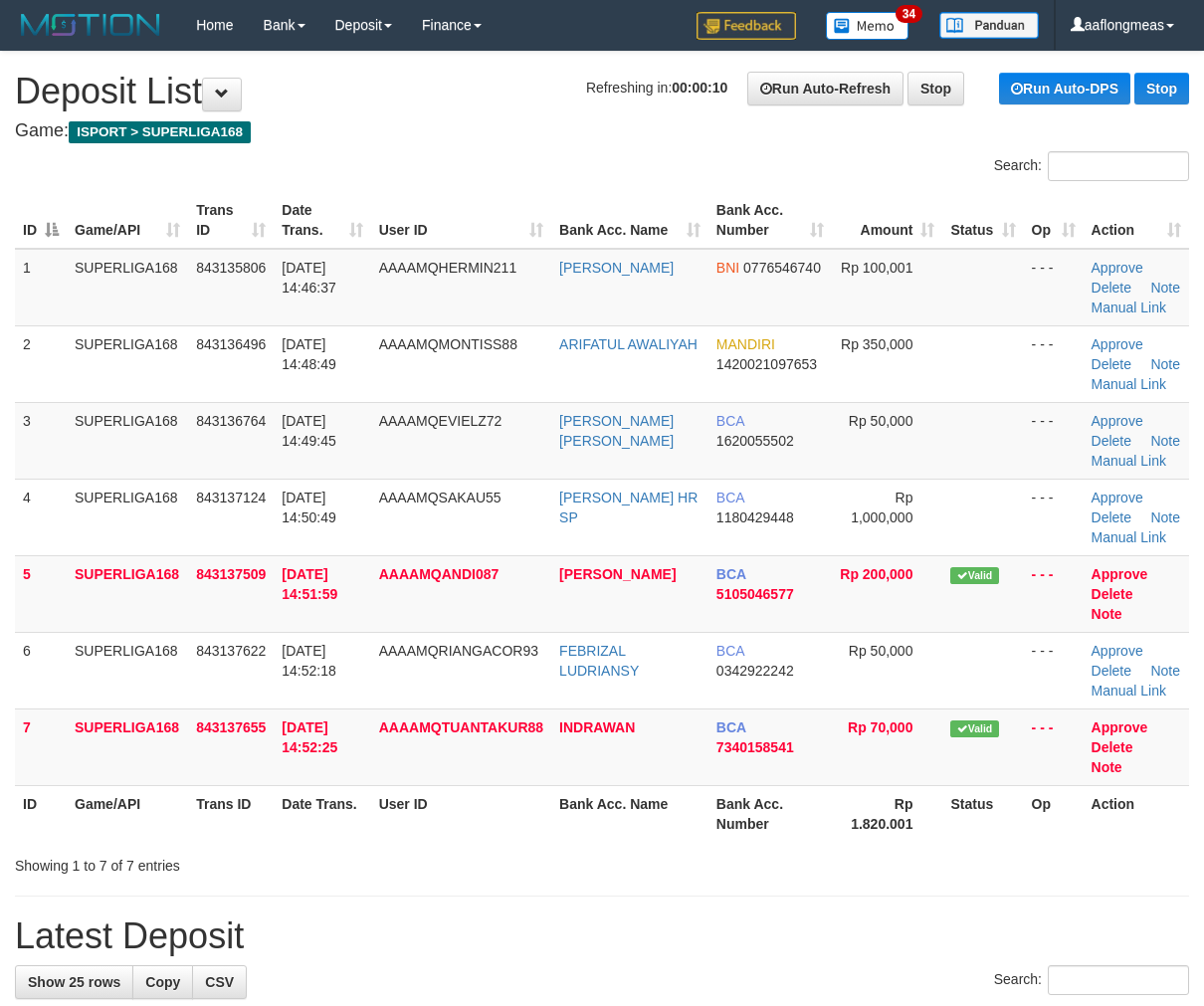 scroll, scrollTop: 0, scrollLeft: 0, axis: both 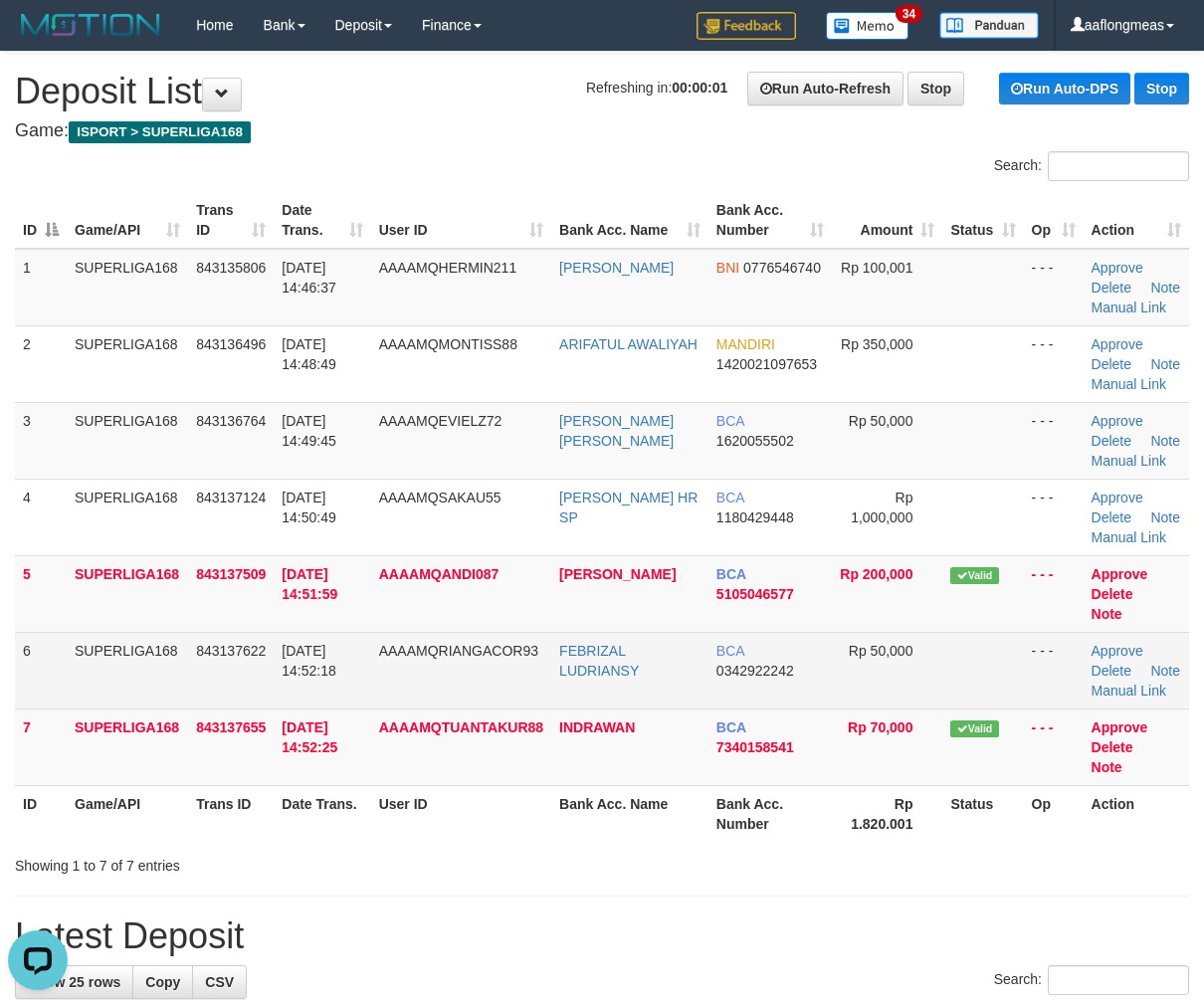 drag, startPoint x: 847, startPoint y: 625, endPoint x: 1208, endPoint y: 603, distance: 361.66974 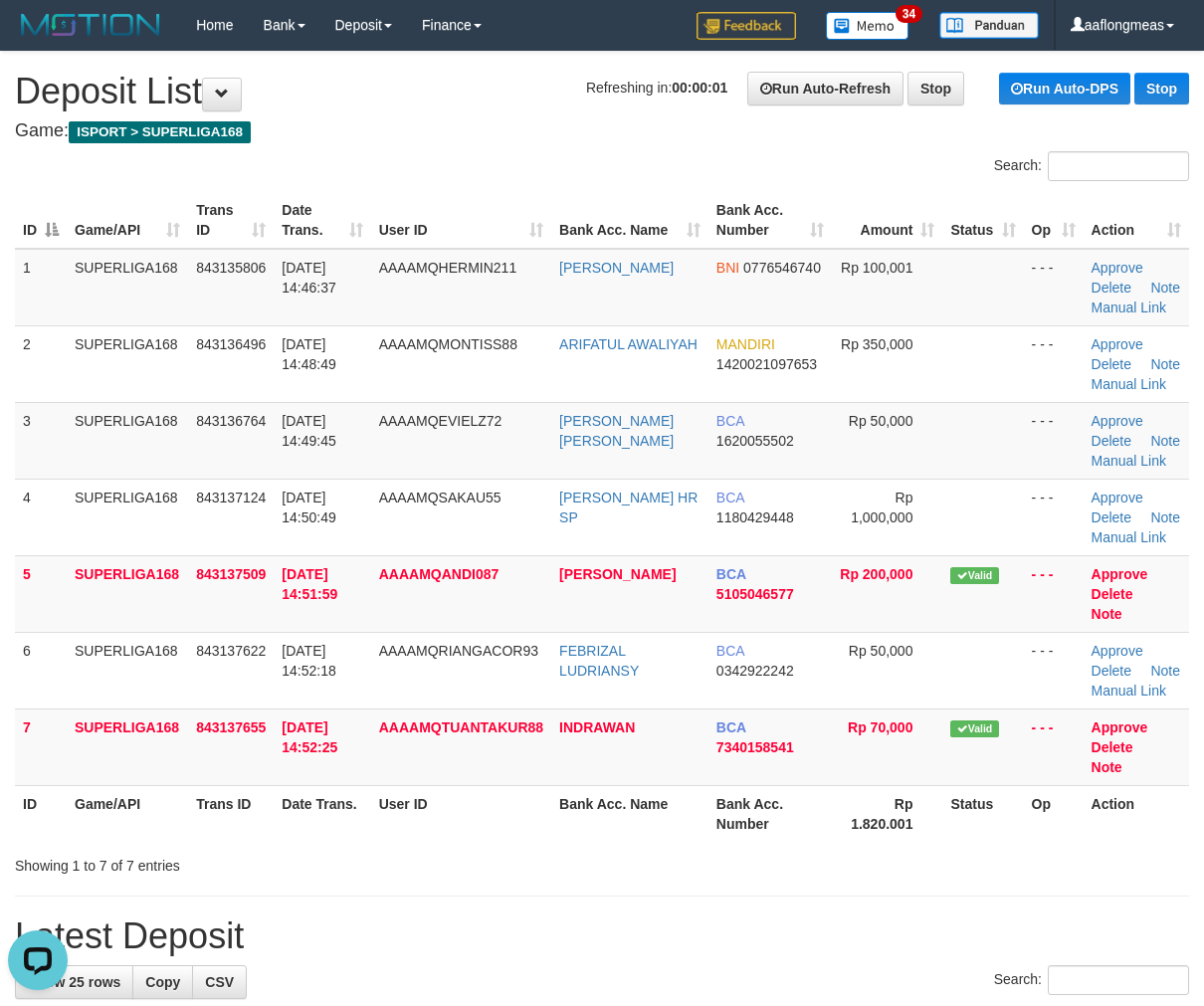 click on "Rp 50,000" at bounding box center (881, 651) 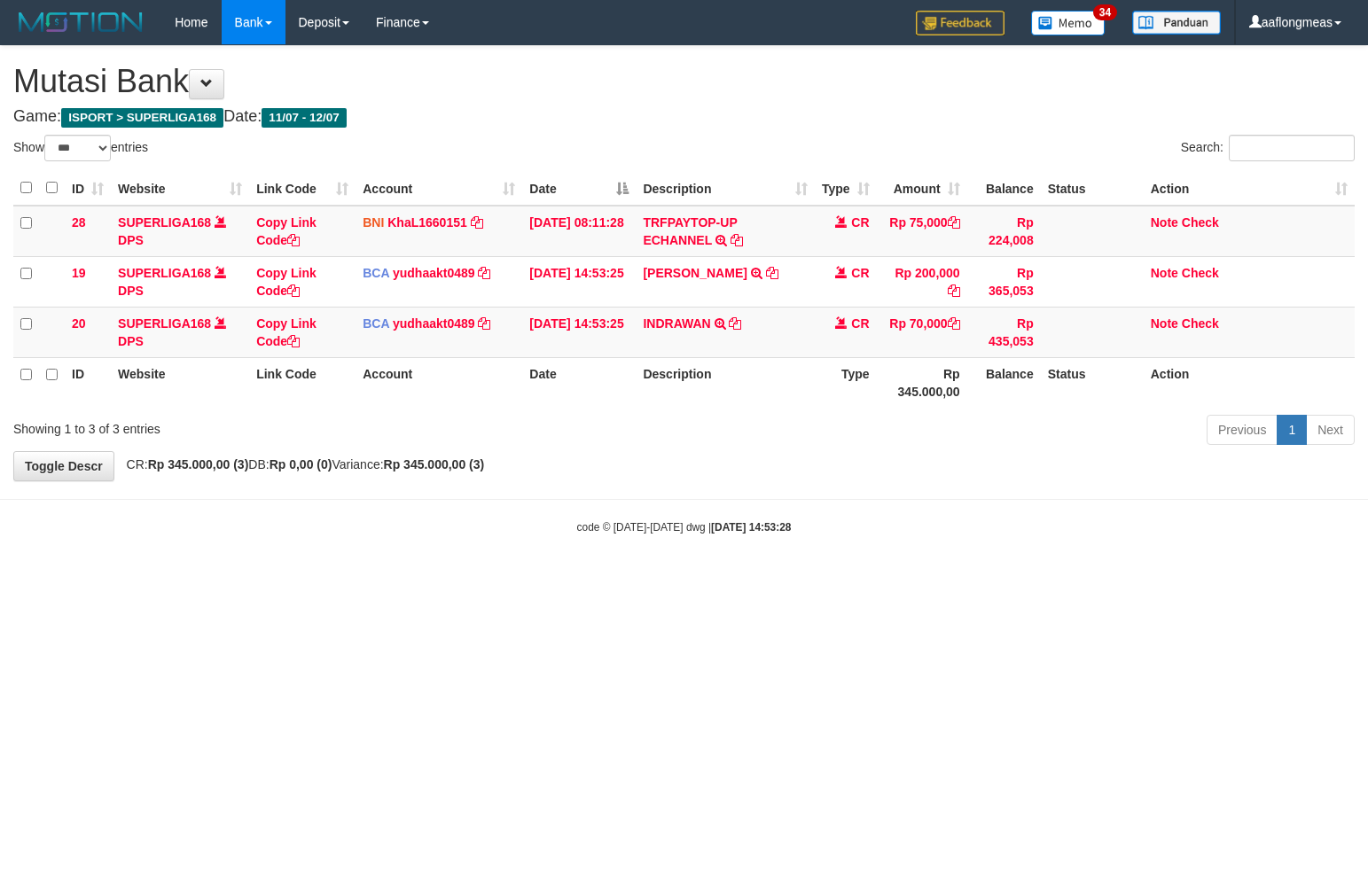 select on "***" 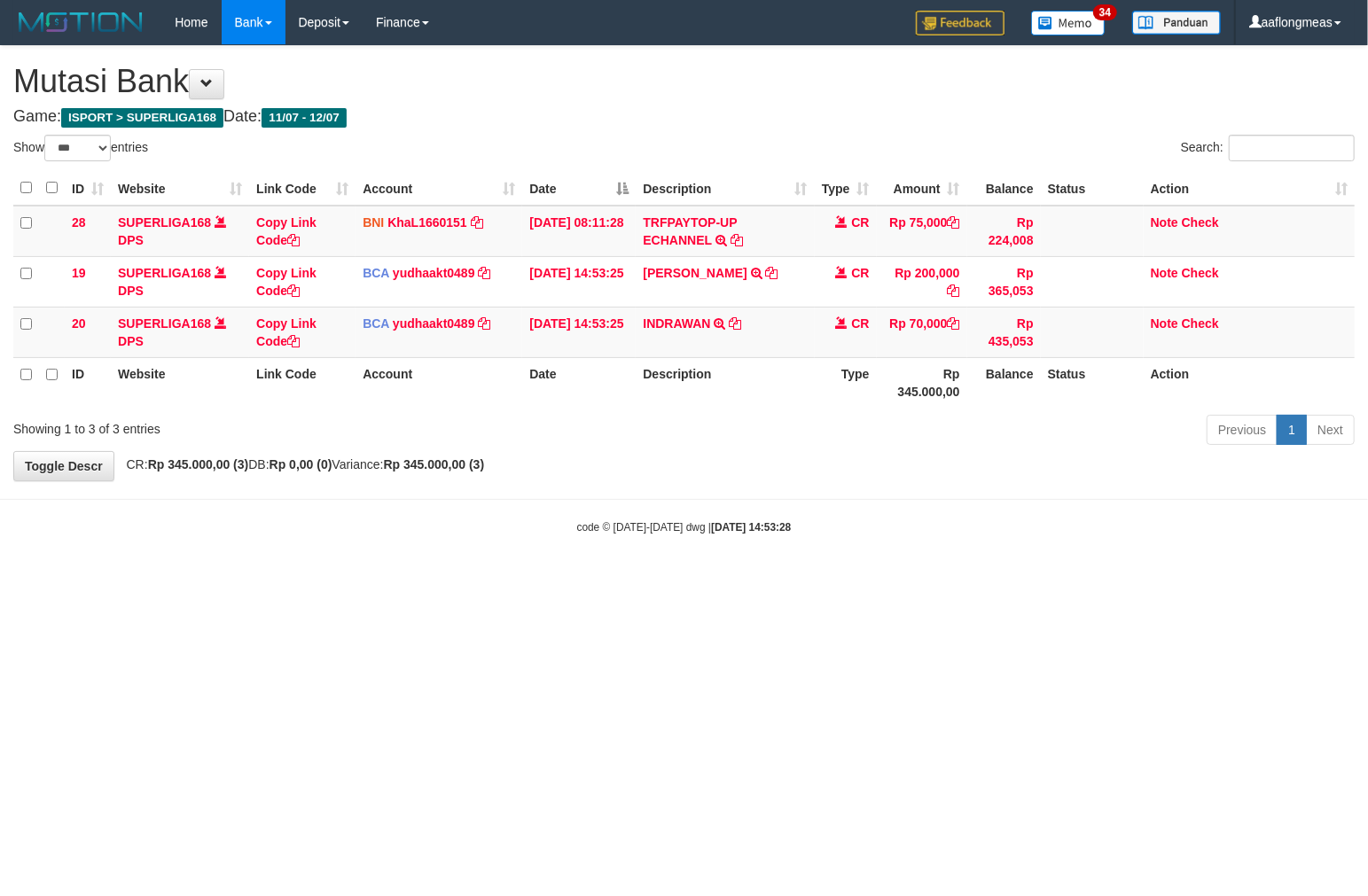 click on "Toggle navigation
Home
Bank
Account List
Load
By Website
Group
[ISPORT]													SUPERLIGA168
By Load Group (DPS)
34" at bounding box center [684, 290] 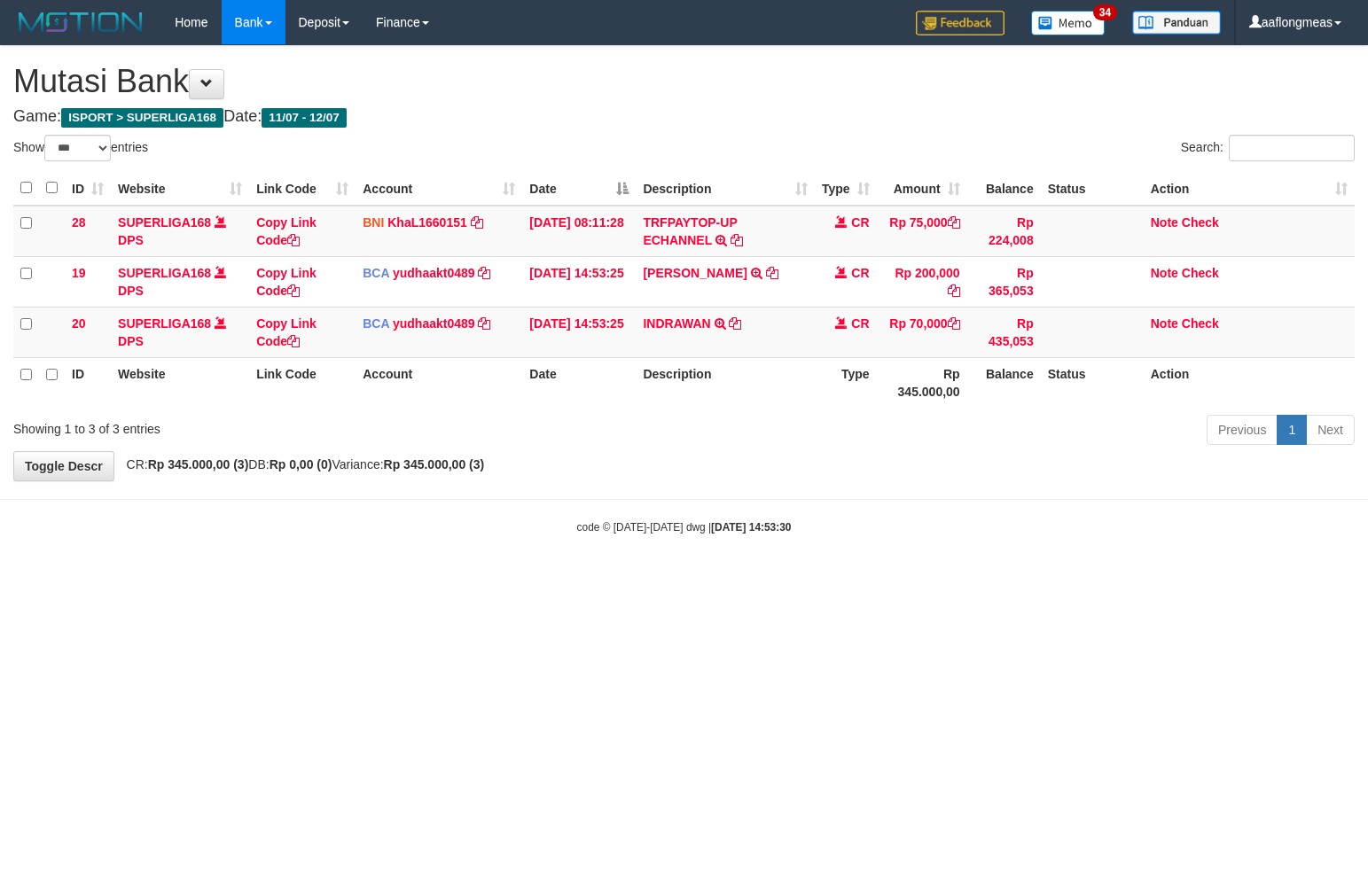 select on "***" 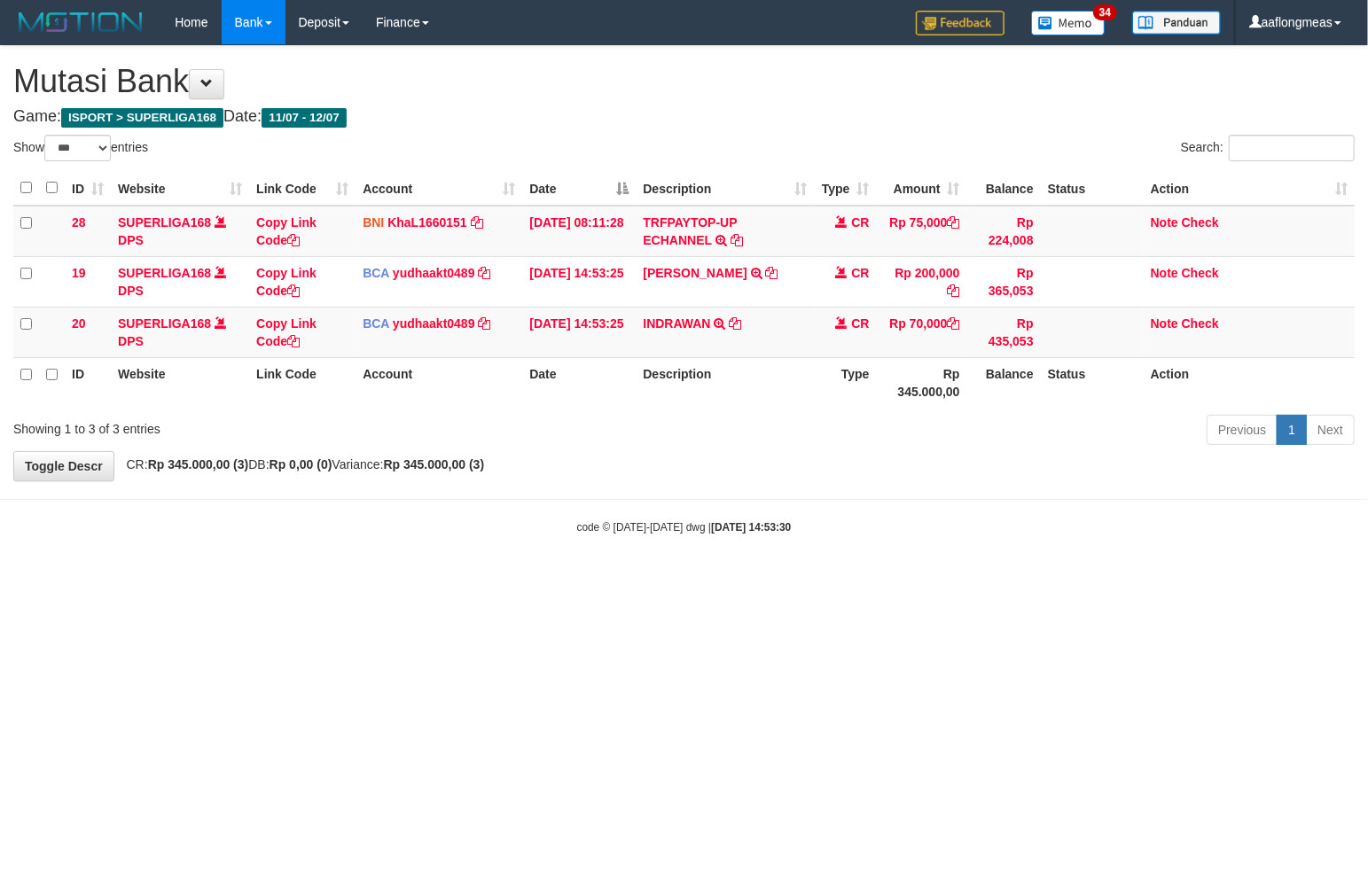 click on "Toggle navigation
Home
Bank
Account List
Load
By Website
Group
[ISPORT]													SUPERLIGA168
By Load Group (DPS)" at bounding box center [684, 290] 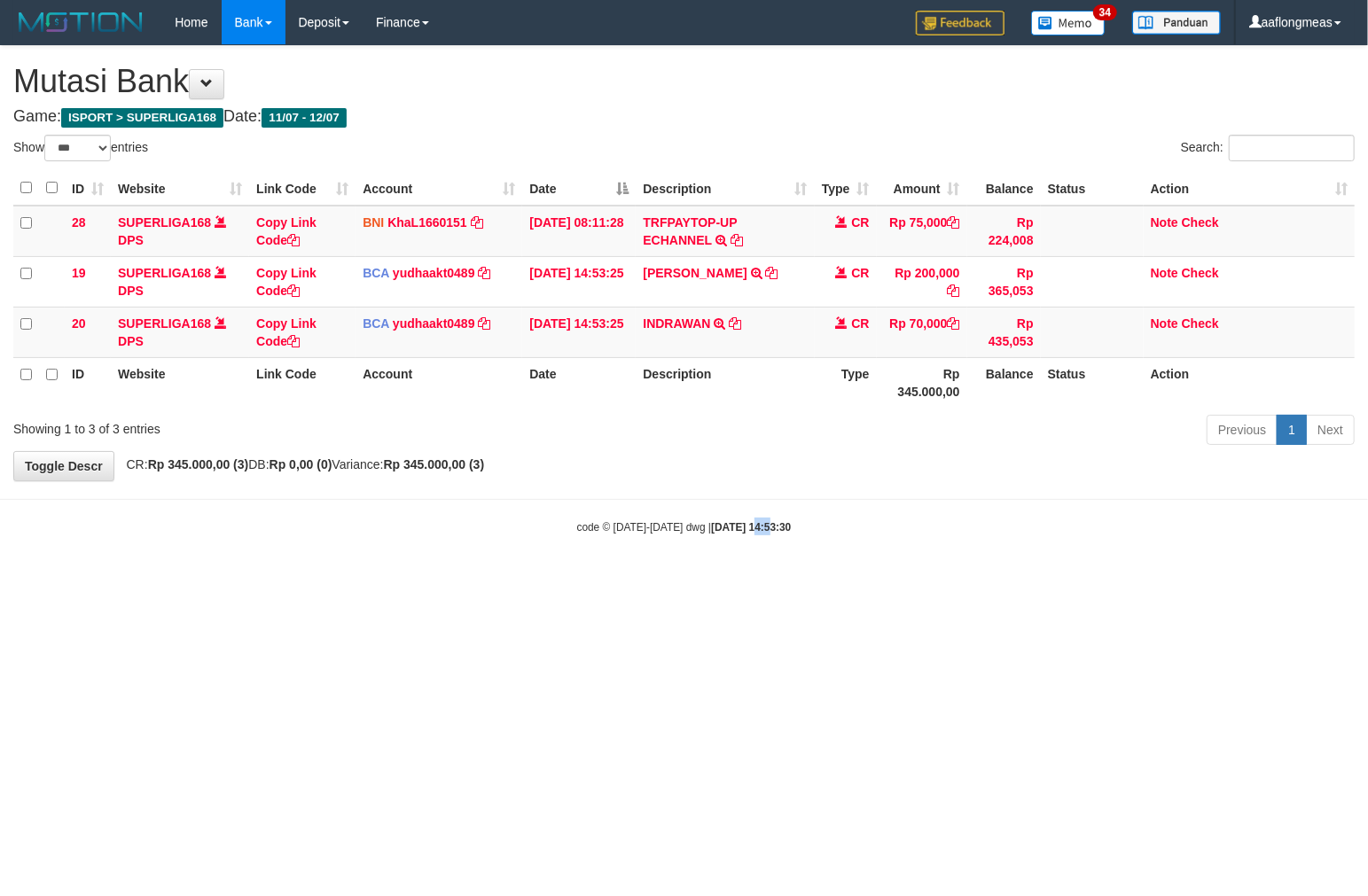 drag, startPoint x: 742, startPoint y: 653, endPoint x: 758, endPoint y: 657, distance: 16.492423 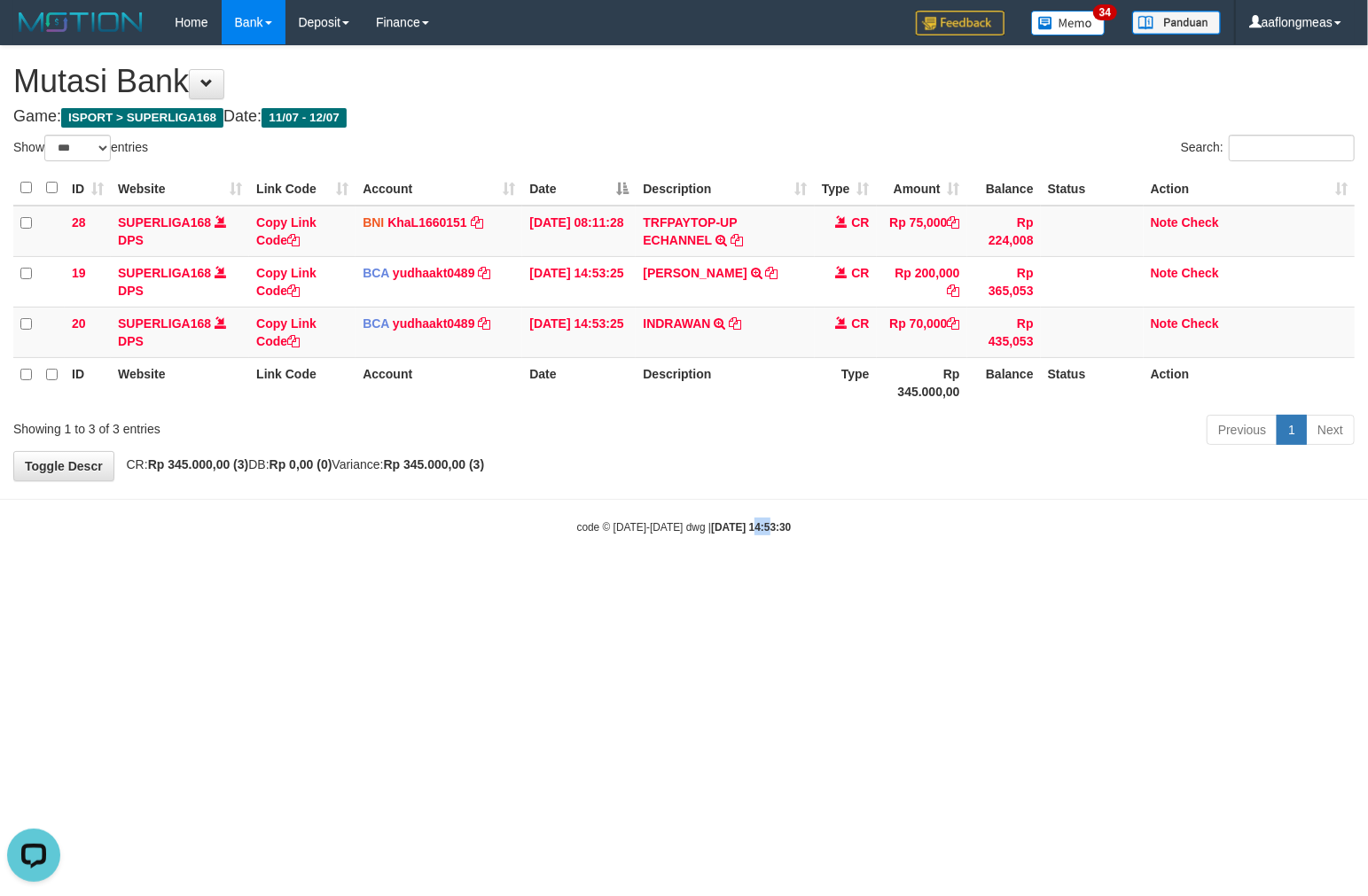 scroll, scrollTop: 0, scrollLeft: 0, axis: both 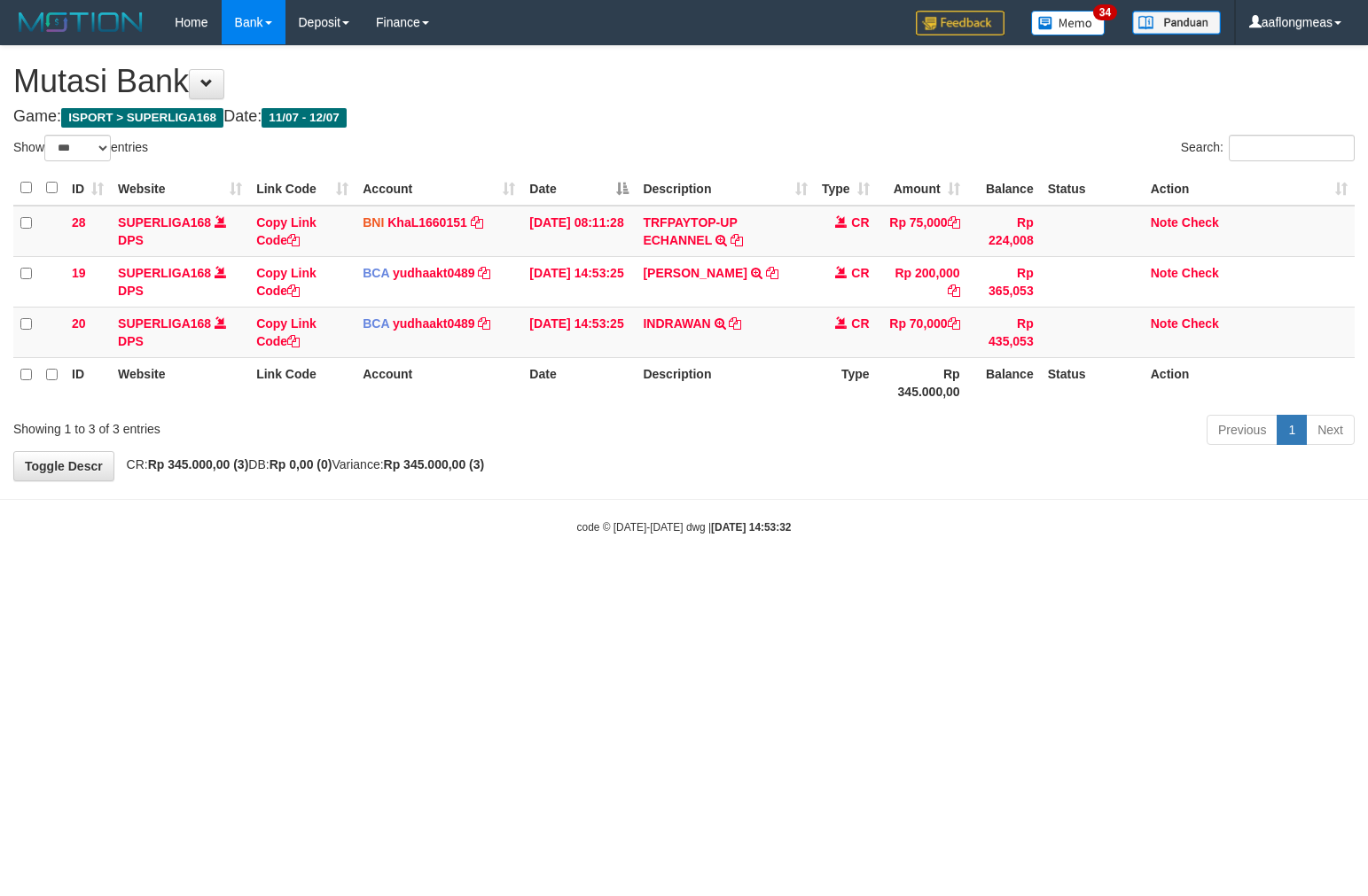 select on "***" 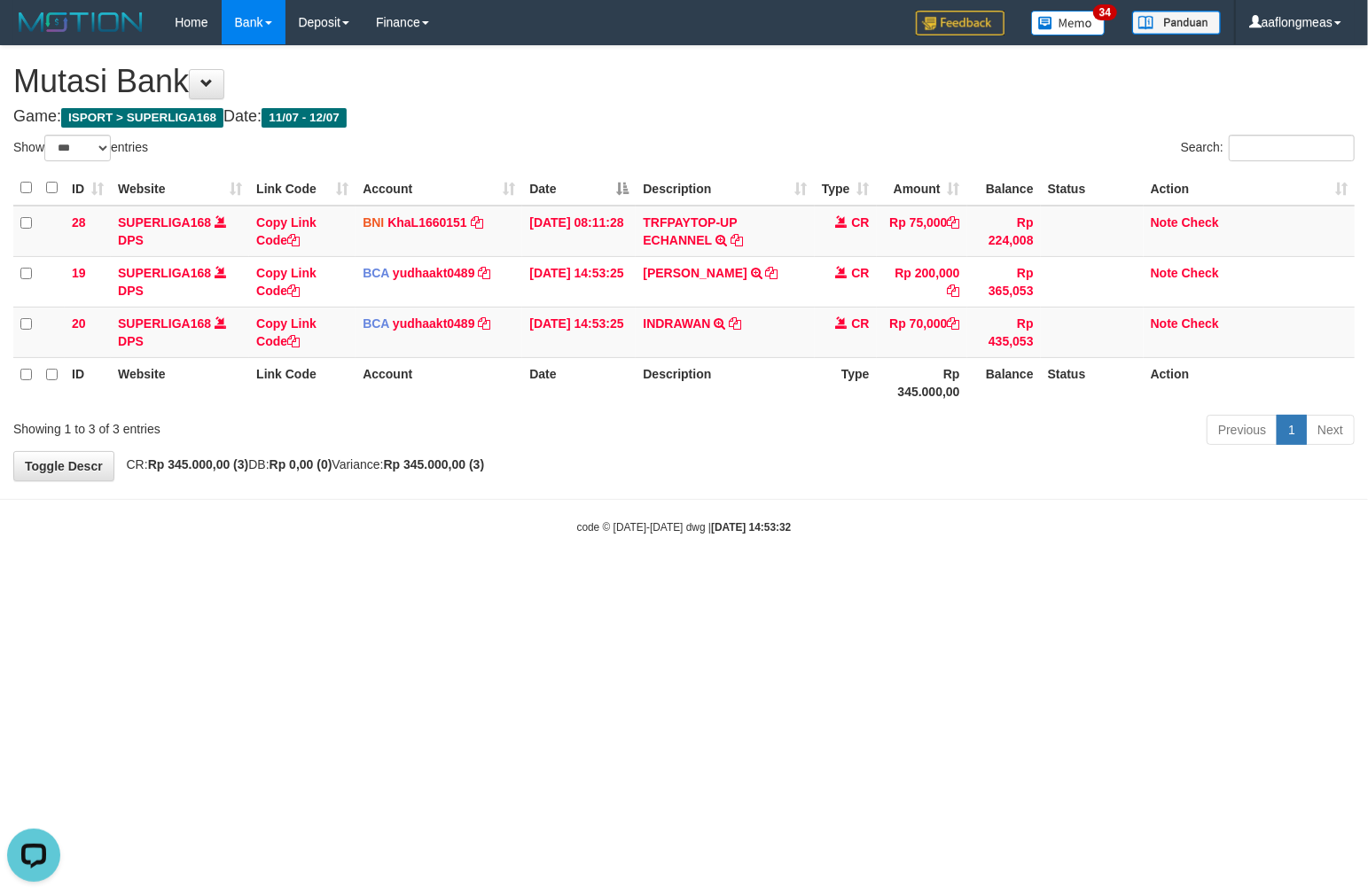 scroll, scrollTop: 0, scrollLeft: 0, axis: both 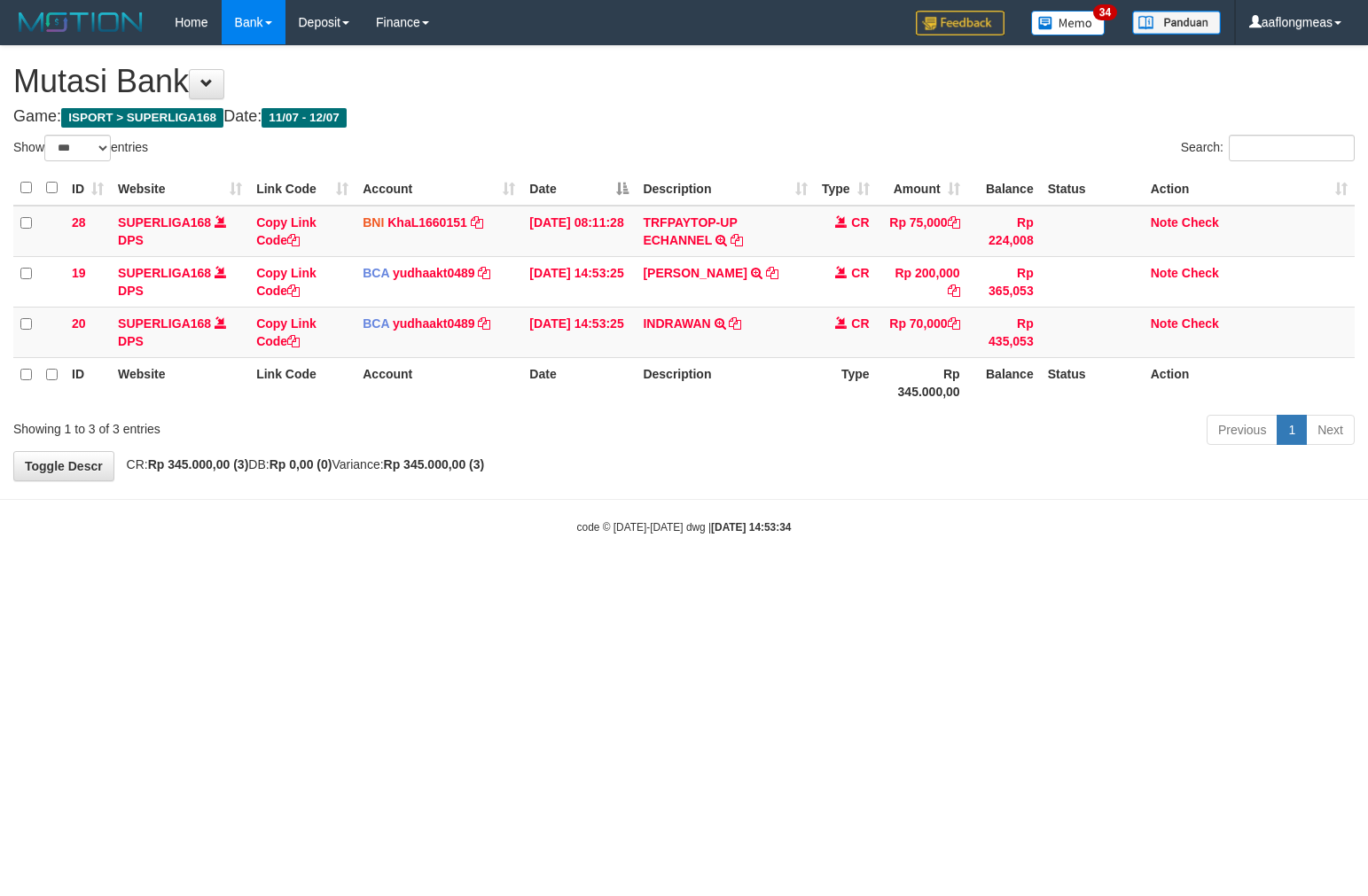 select on "***" 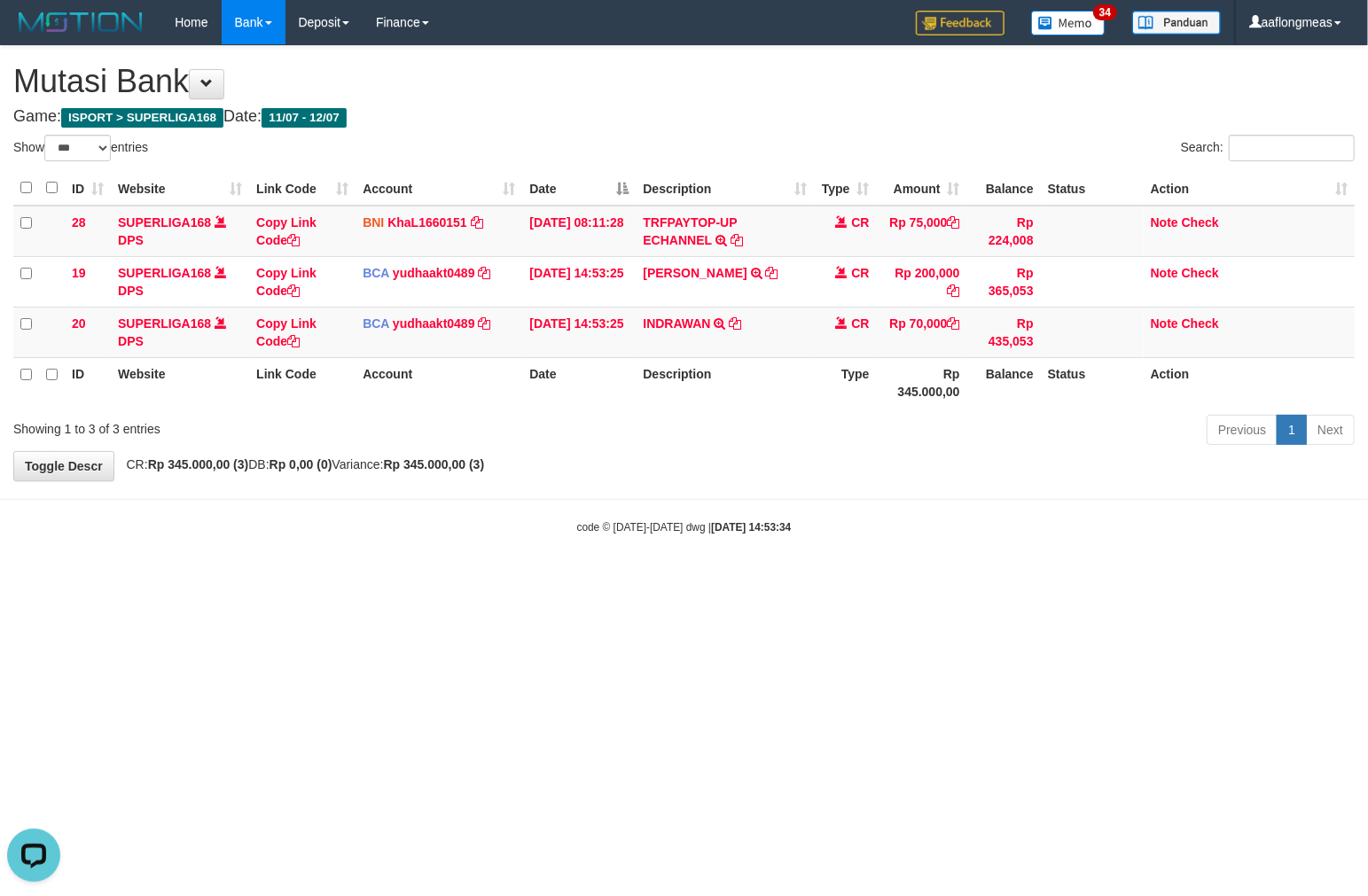 scroll, scrollTop: 0, scrollLeft: 0, axis: both 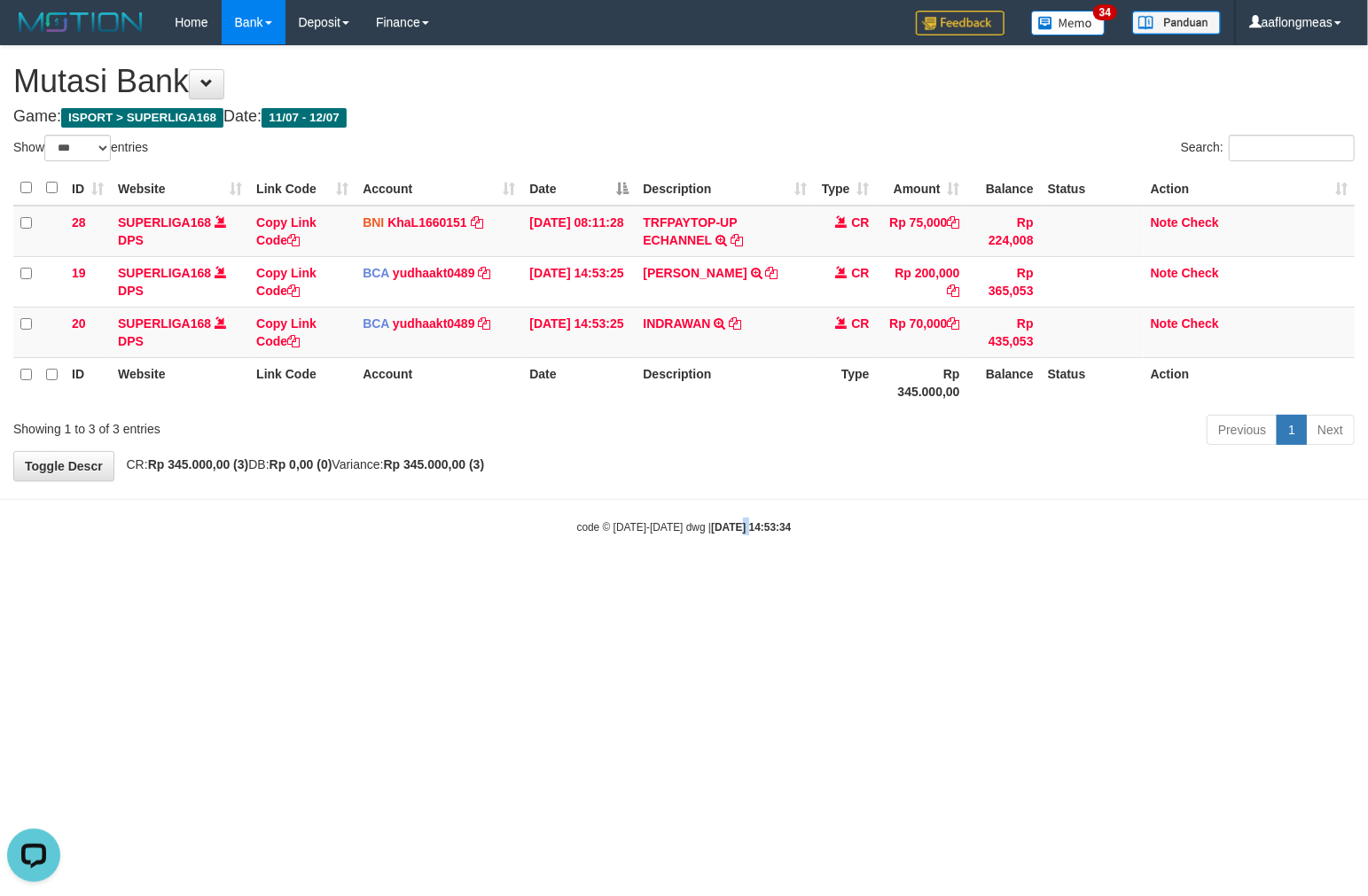 click on "Toggle navigation
Home
Bank
Account List
Load
By Website
Group
[ISPORT]													SUPERLIGA168
By Load Group (DPS)" at bounding box center (684, 290) 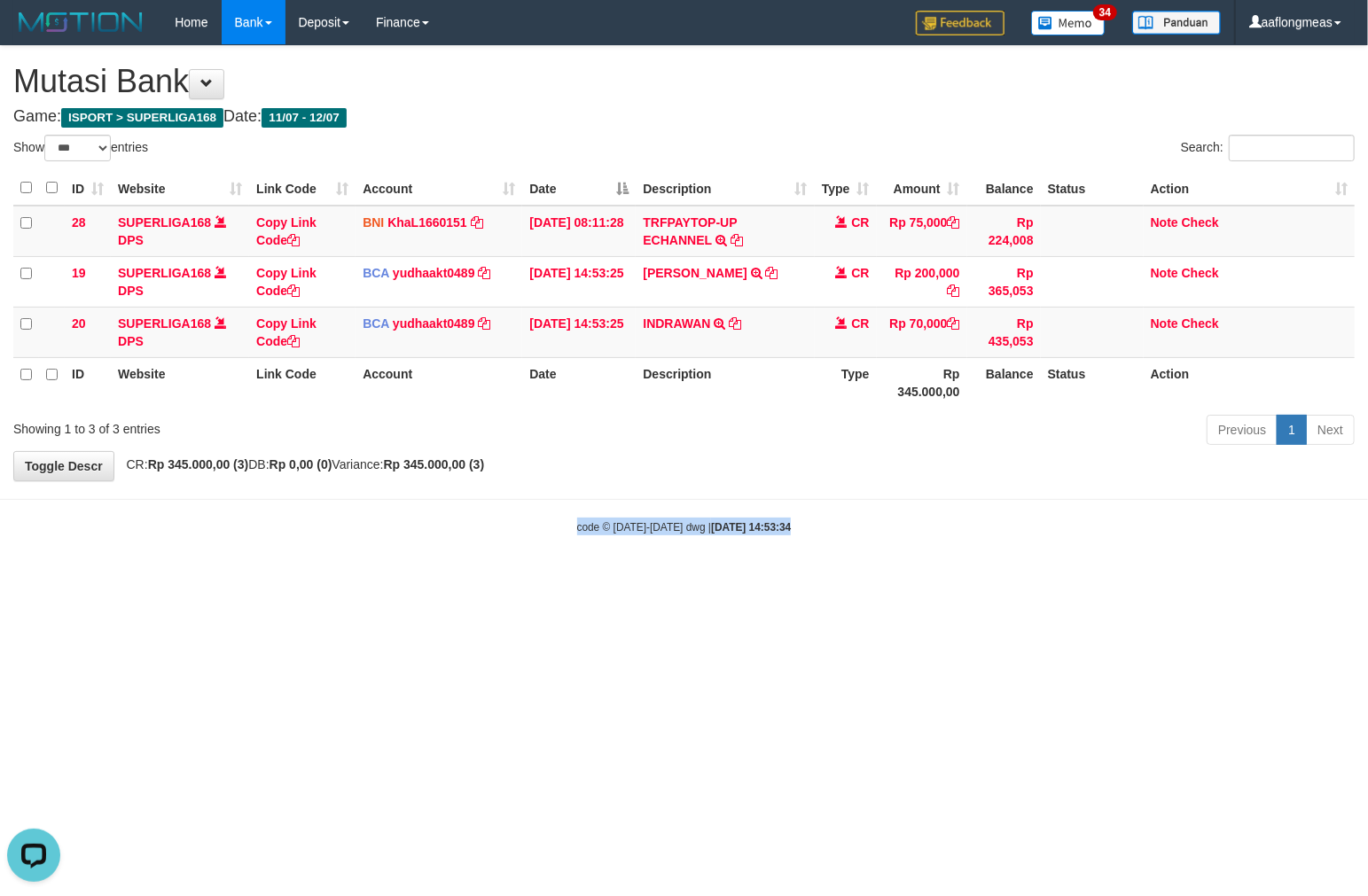 drag, startPoint x: 723, startPoint y: 690, endPoint x: 520, endPoint y: 713, distance: 204.2988 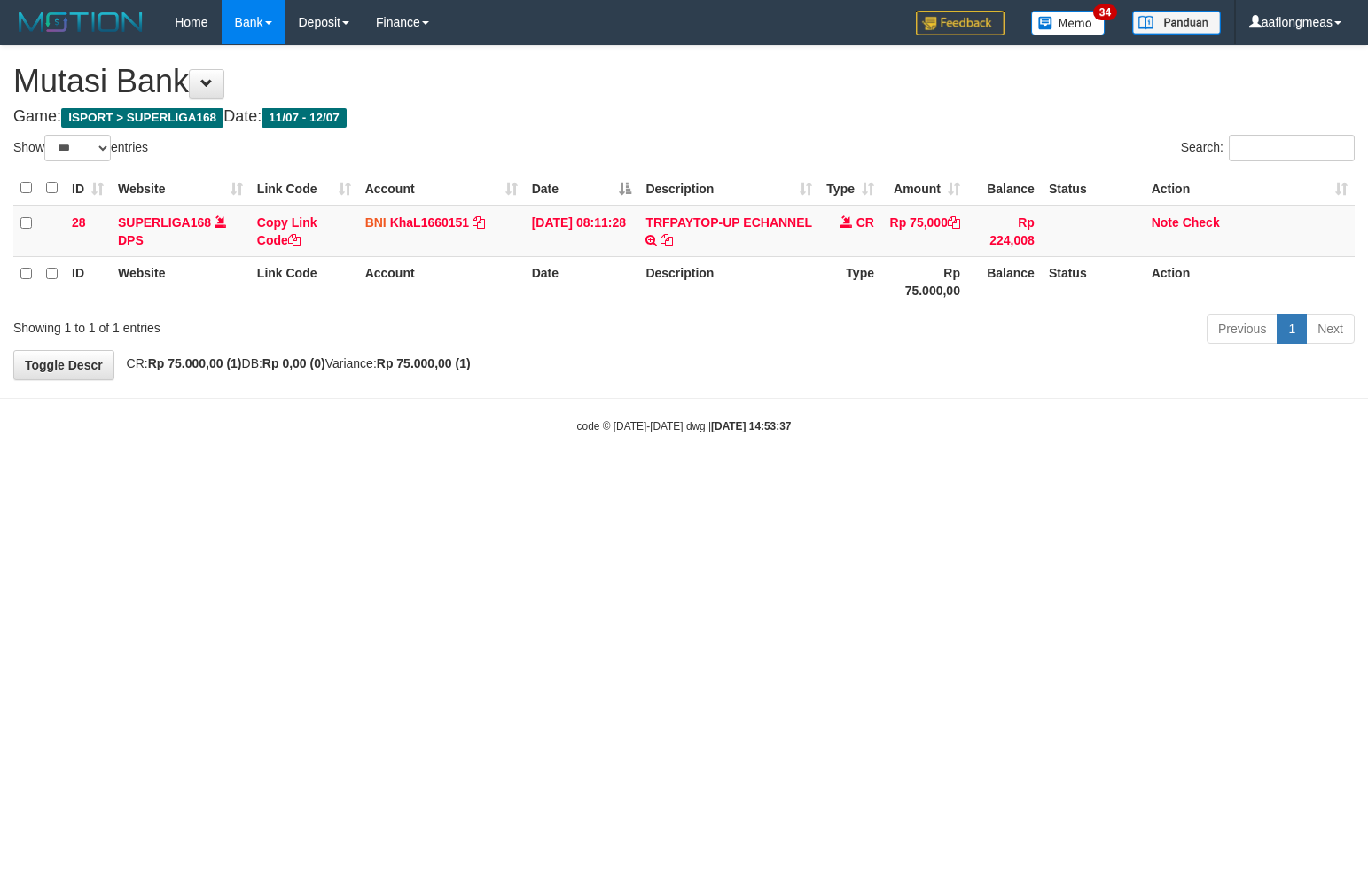 select on "***" 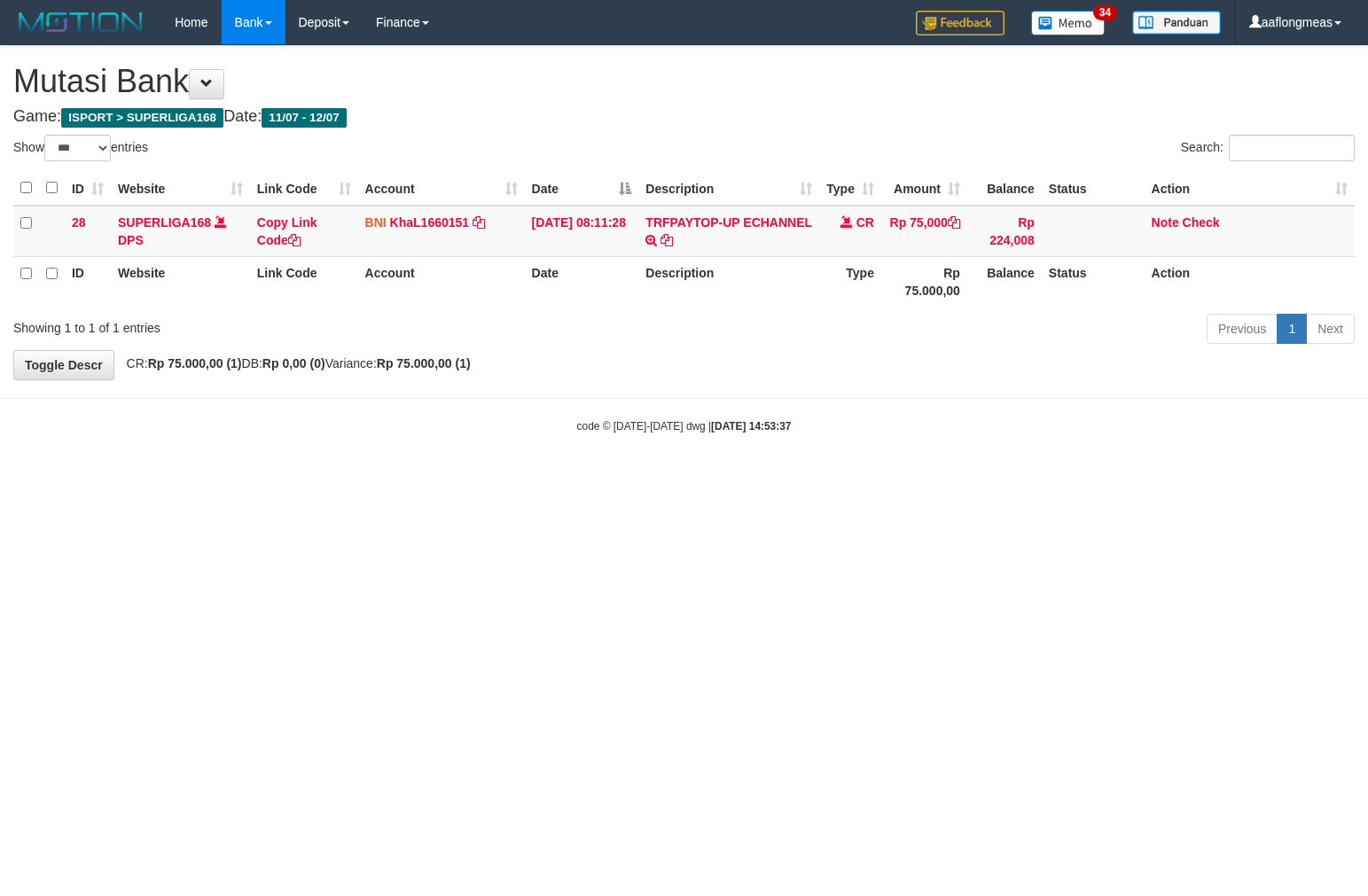 scroll, scrollTop: 0, scrollLeft: 0, axis: both 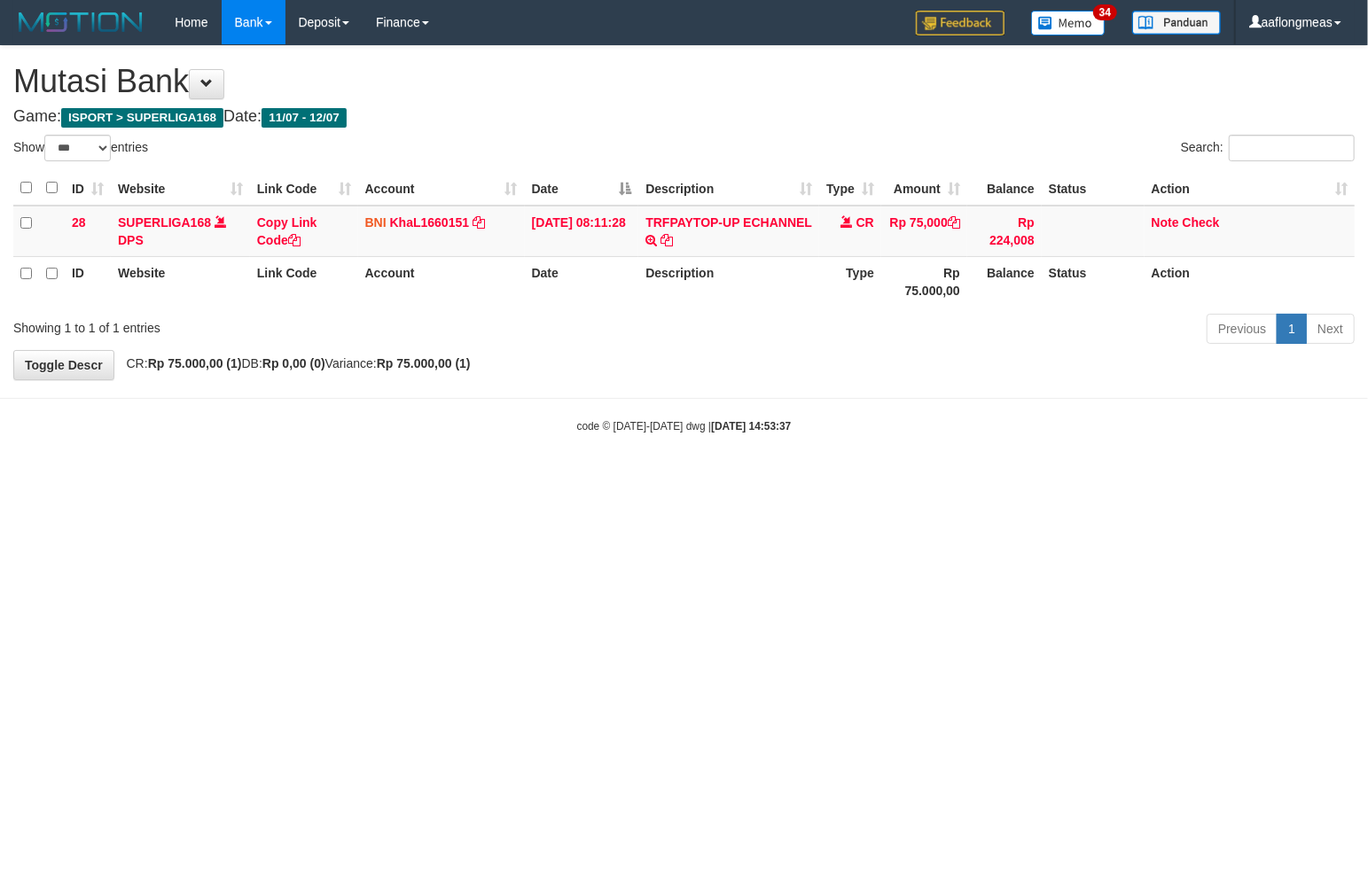 click on "Toggle navigation
Home
Bank
Account List
Load
By Website
Group
[ISPORT]													SUPERLIGA168
By Load Group (DPS)" at bounding box center [684, 239] 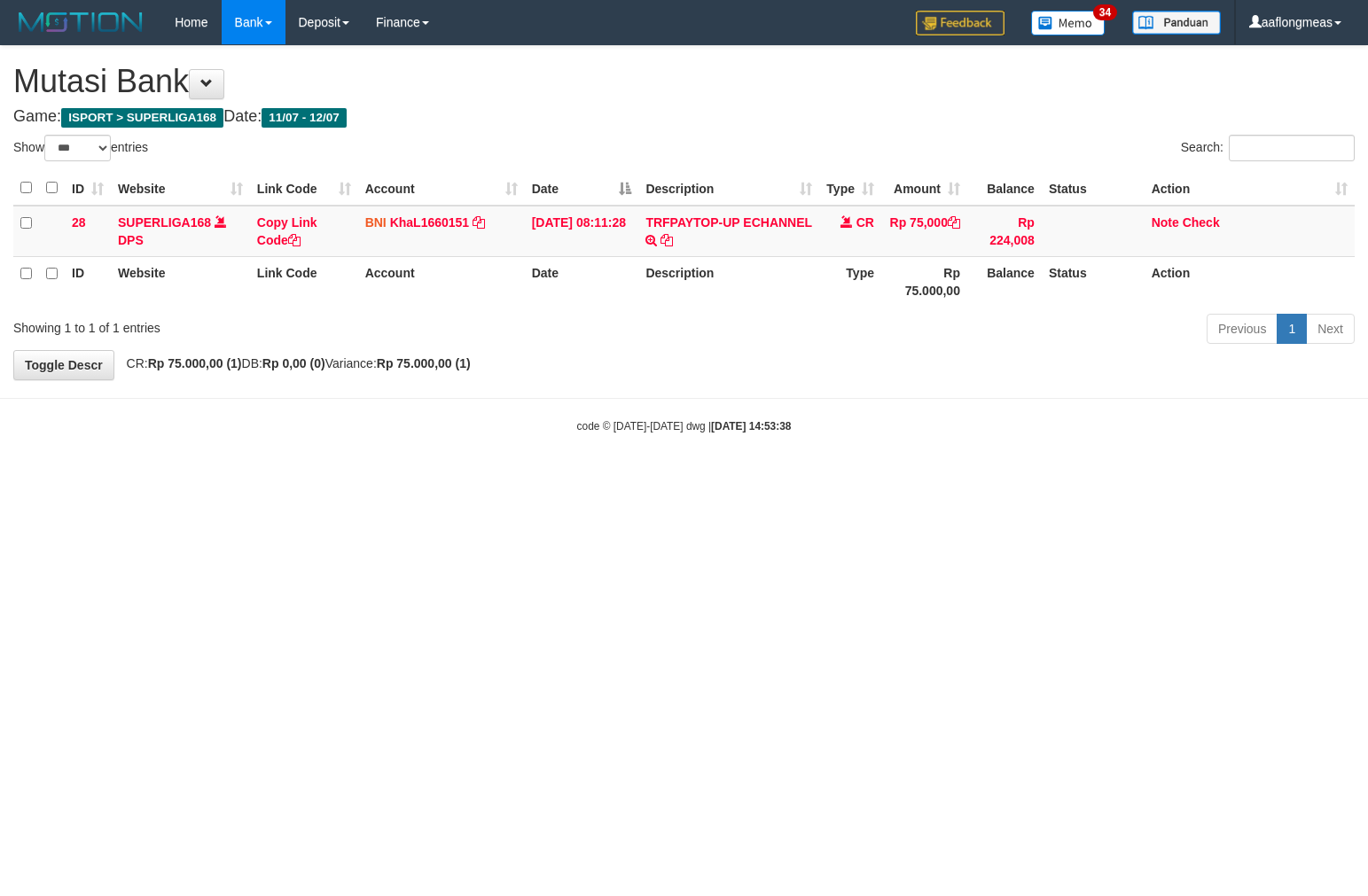select on "***" 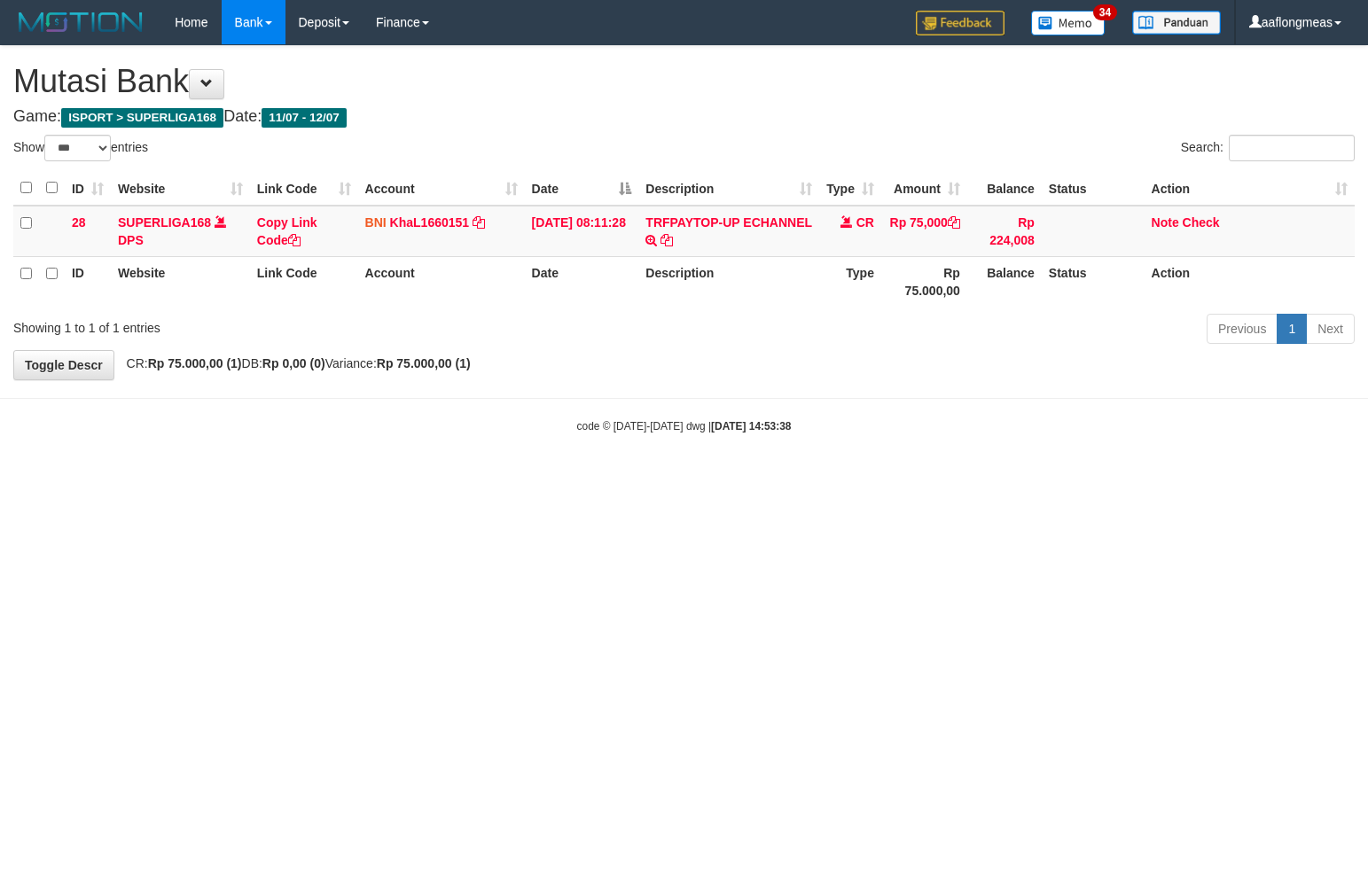 scroll, scrollTop: 0, scrollLeft: 0, axis: both 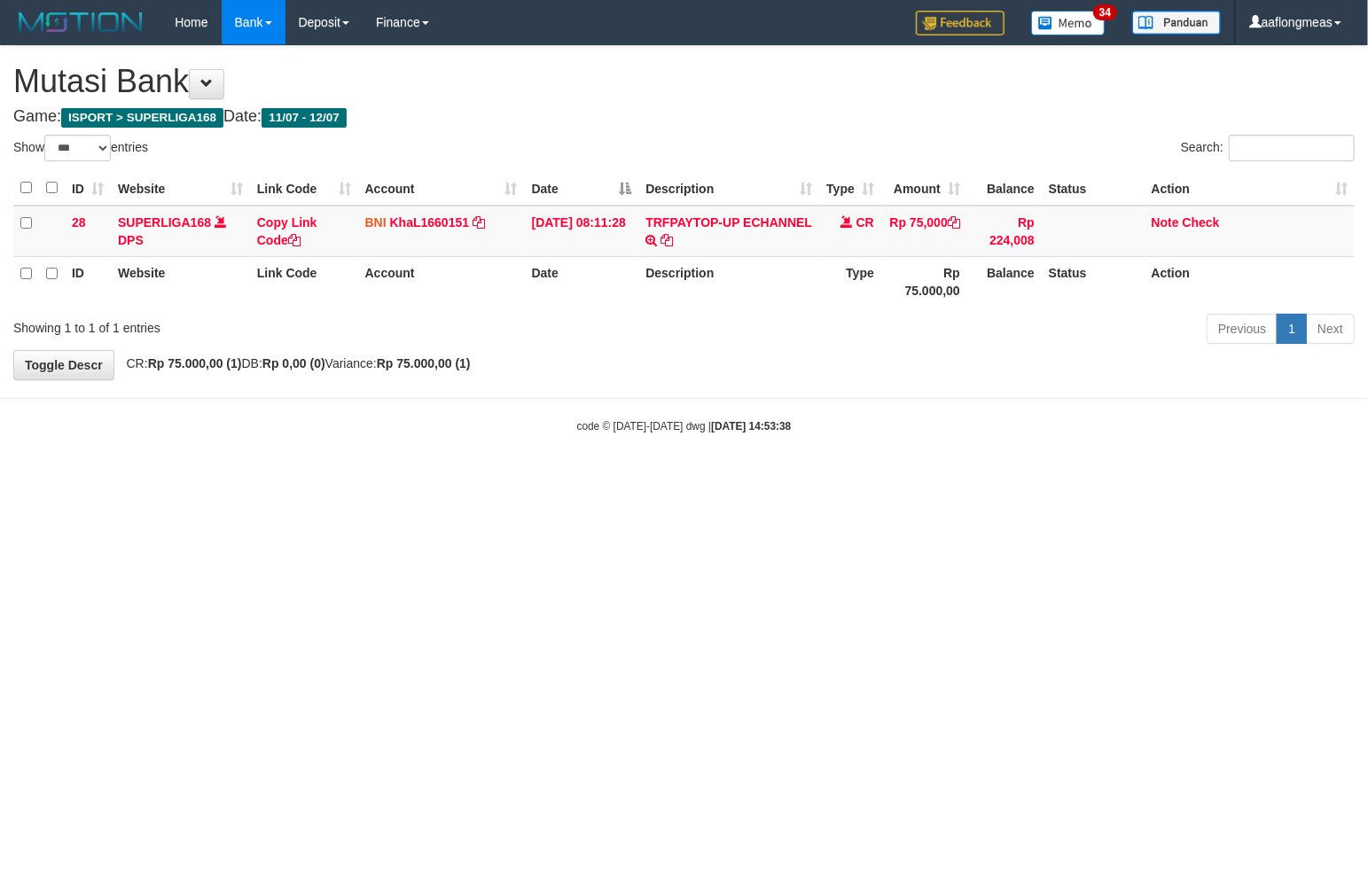 drag, startPoint x: 638, startPoint y: 464, endPoint x: 607, endPoint y: 499, distance: 46.75468 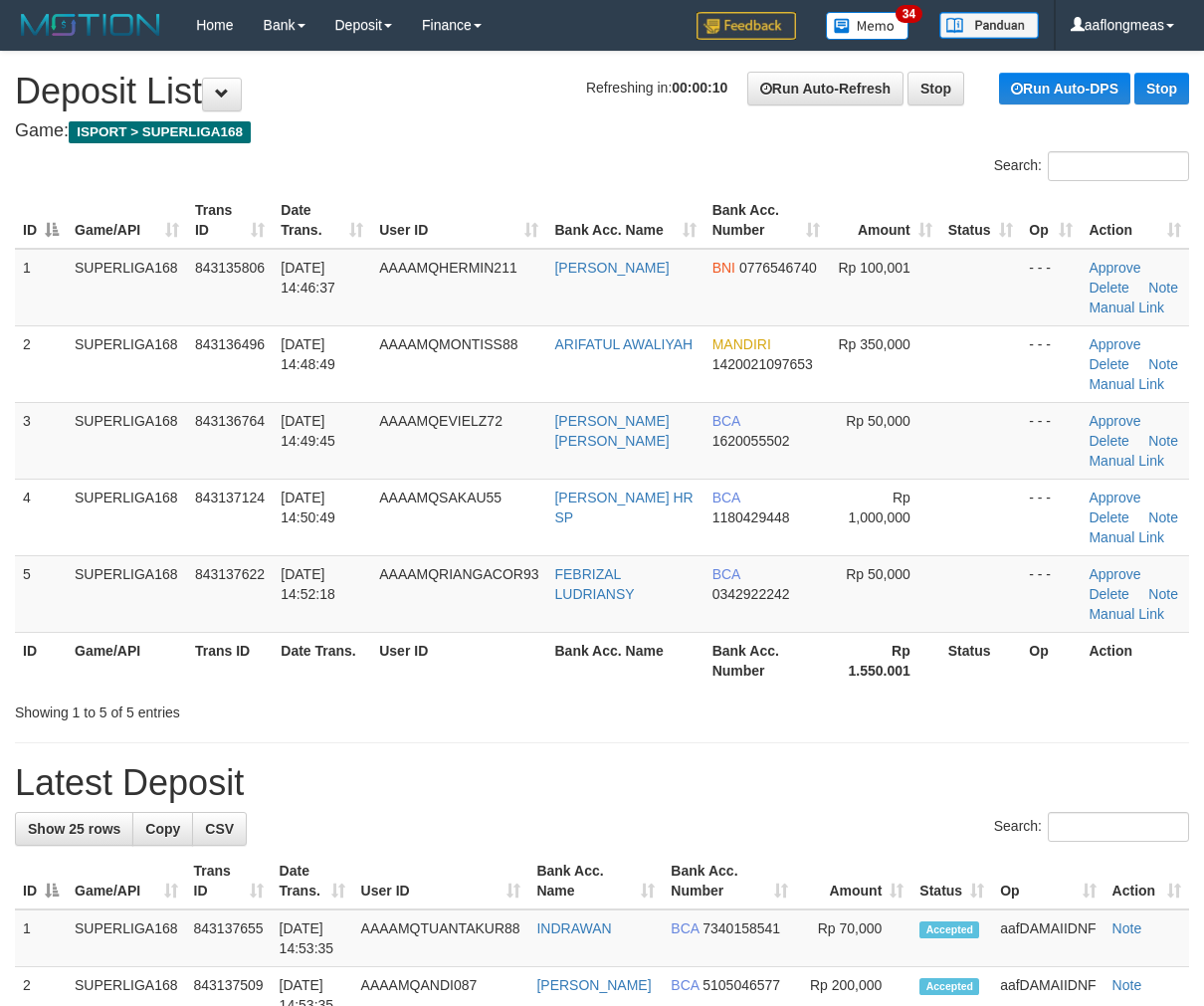 scroll, scrollTop: 0, scrollLeft: 0, axis: both 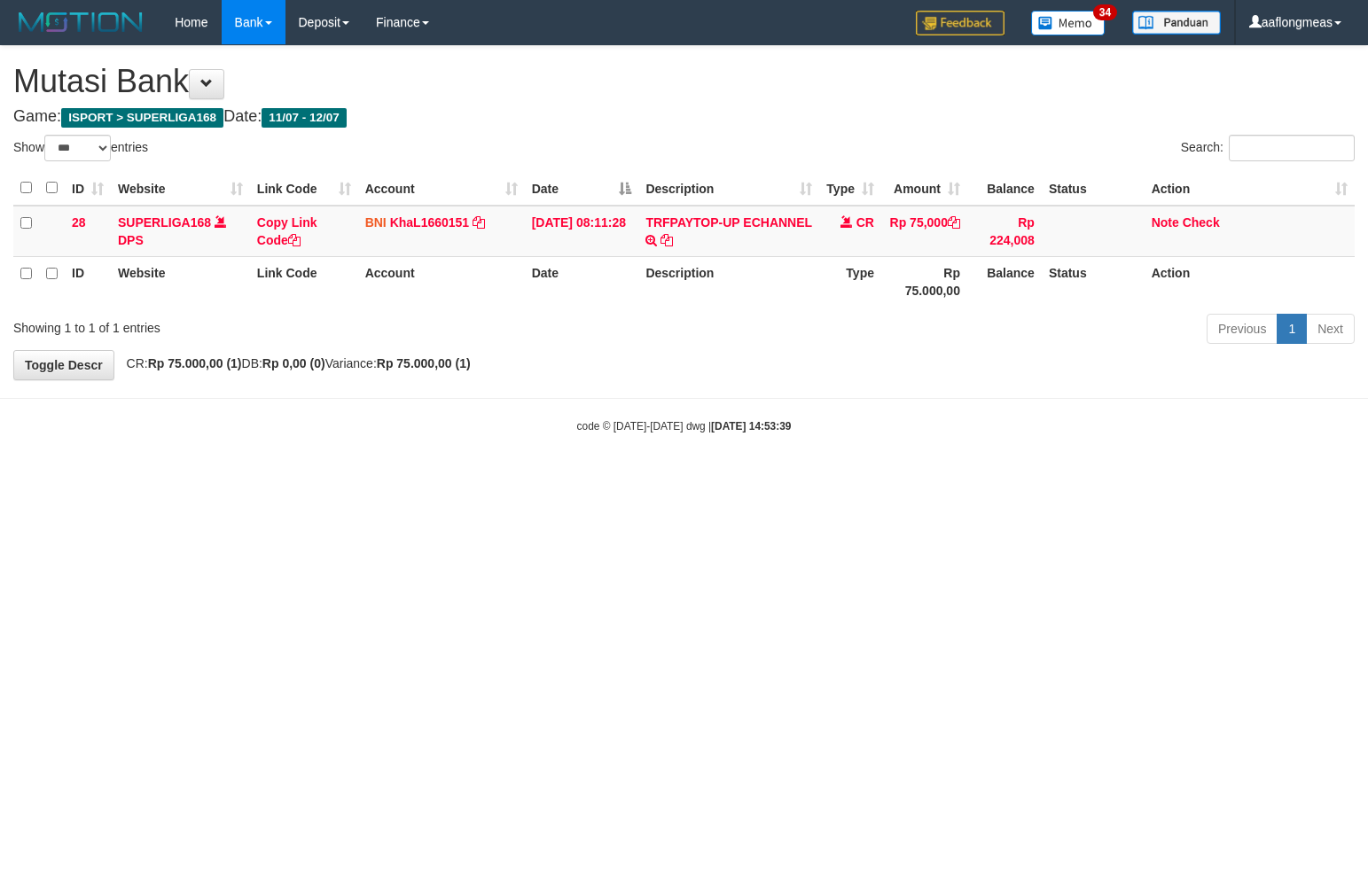 select on "***" 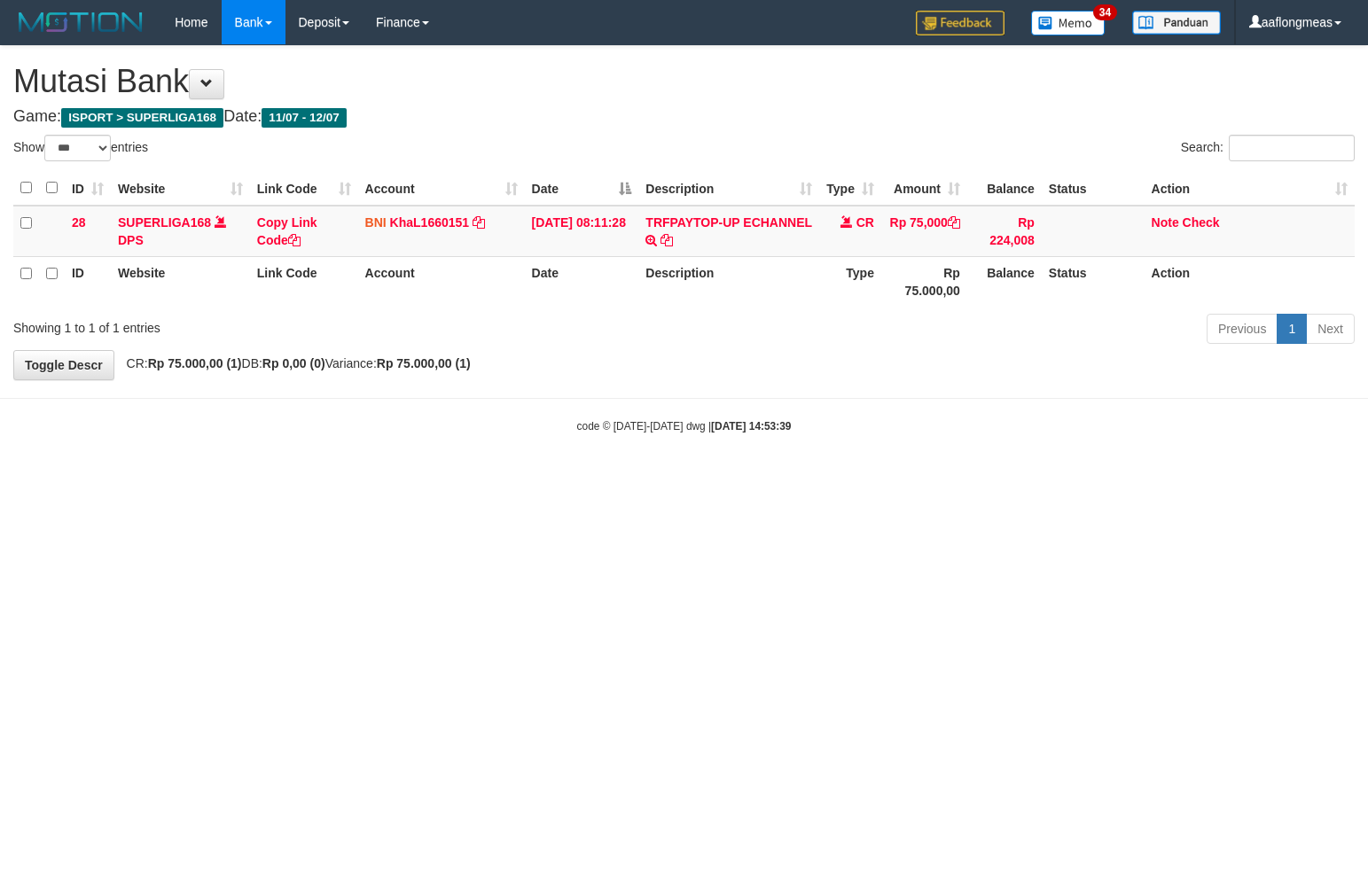 scroll, scrollTop: 0, scrollLeft: 0, axis: both 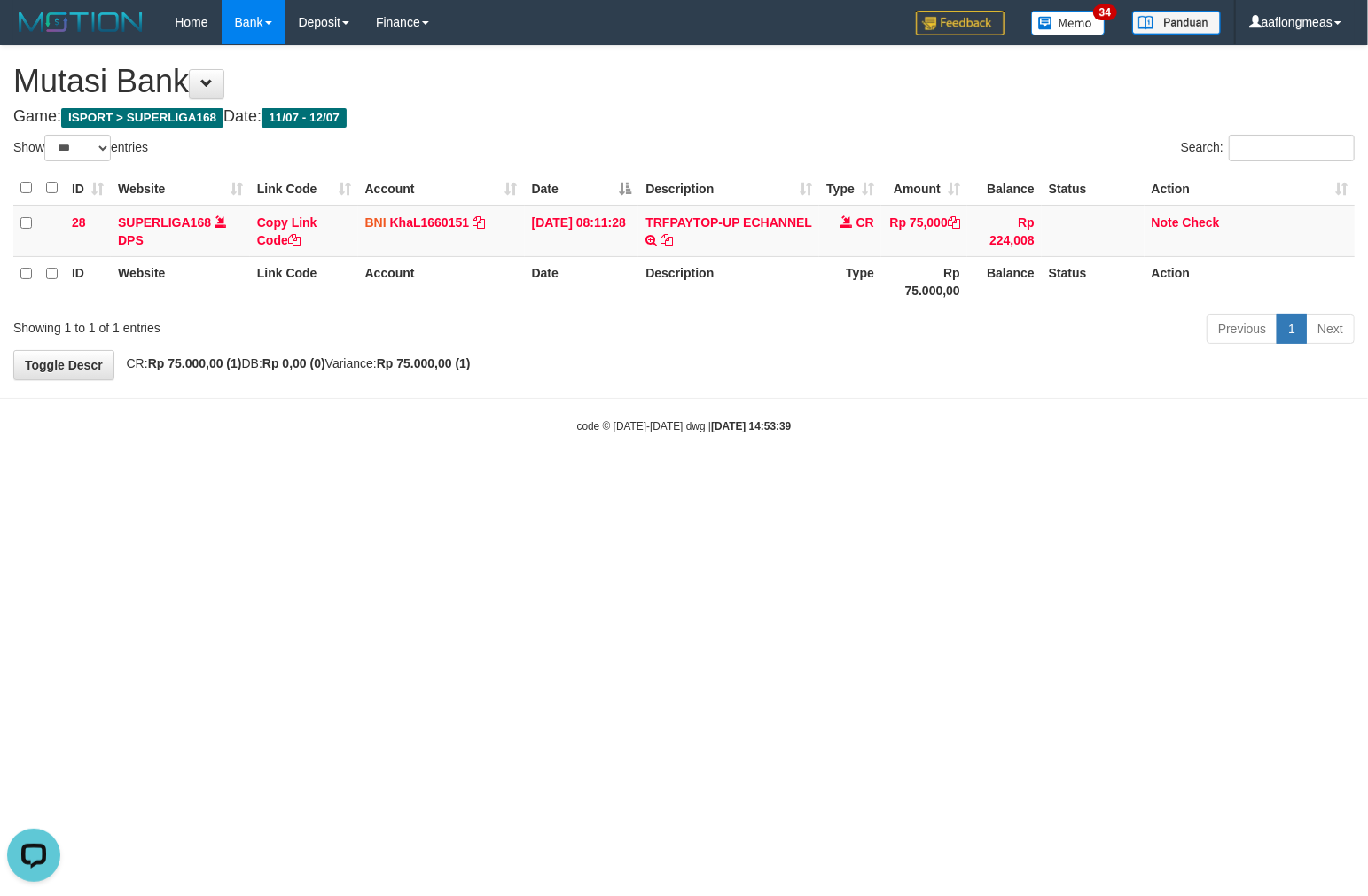drag, startPoint x: 532, startPoint y: 507, endPoint x: 489, endPoint y: 537, distance: 52.430907 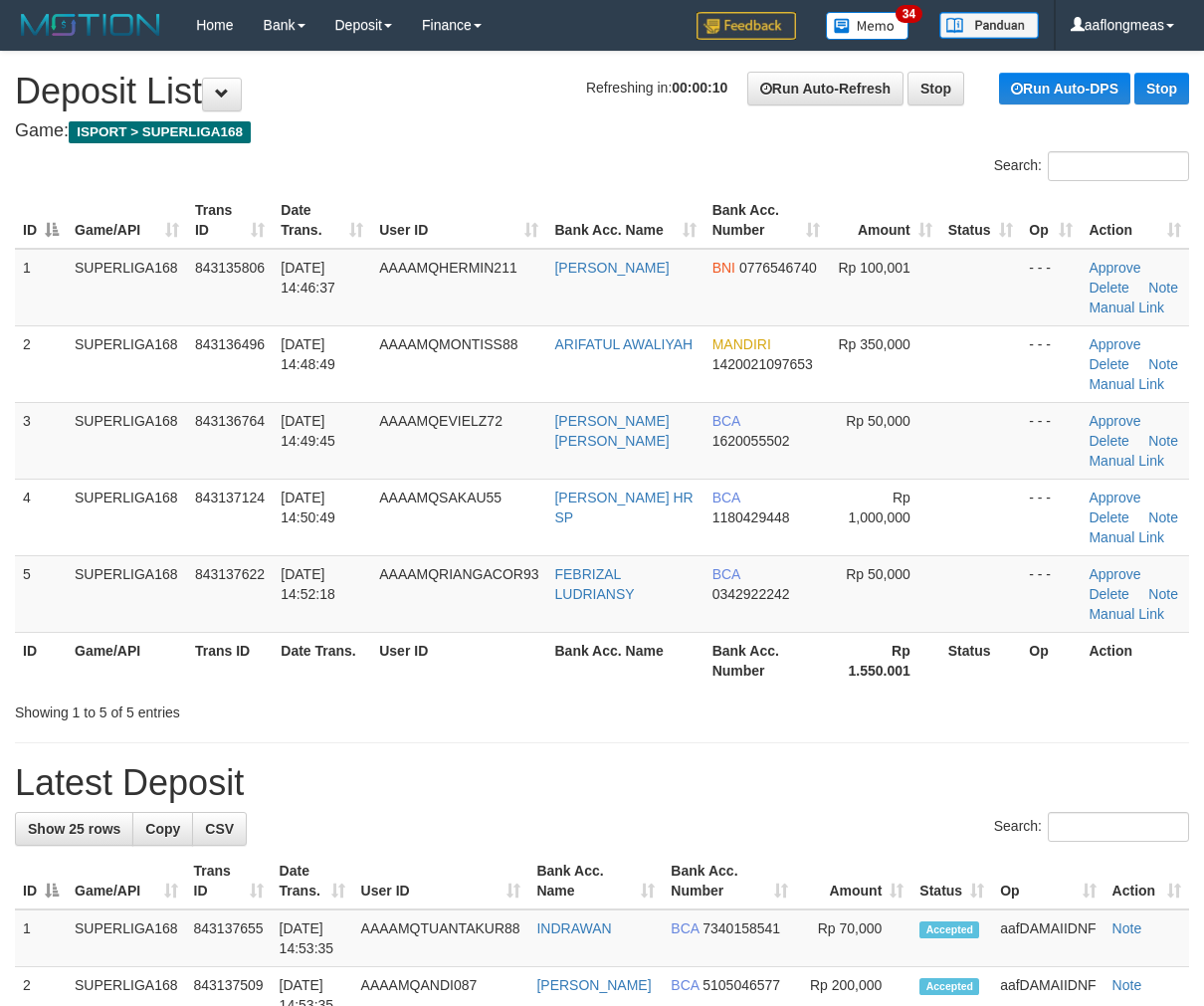 scroll, scrollTop: 0, scrollLeft: 0, axis: both 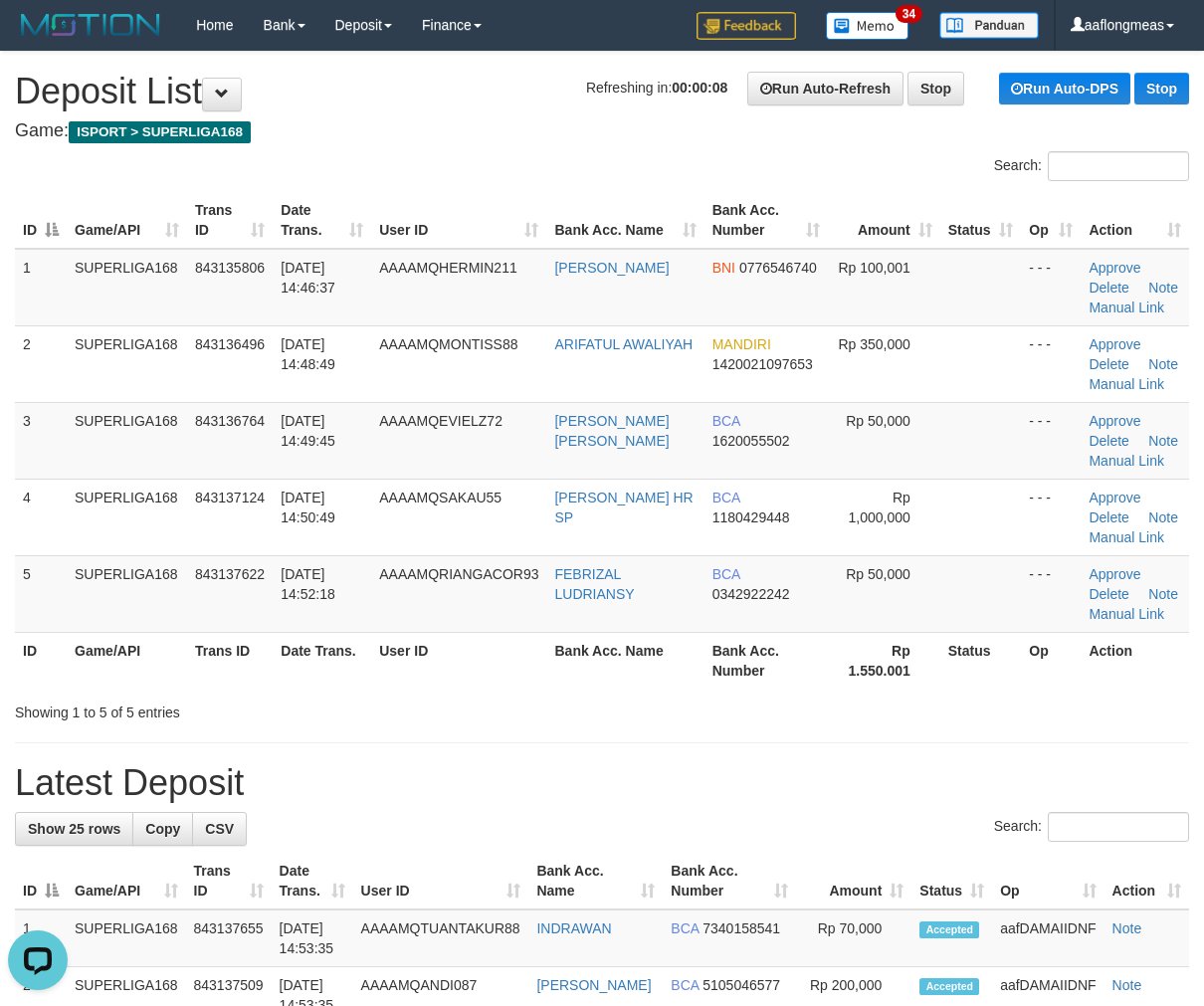 drag, startPoint x: 910, startPoint y: 488, endPoint x: 1216, endPoint y: 552, distance: 312.62118 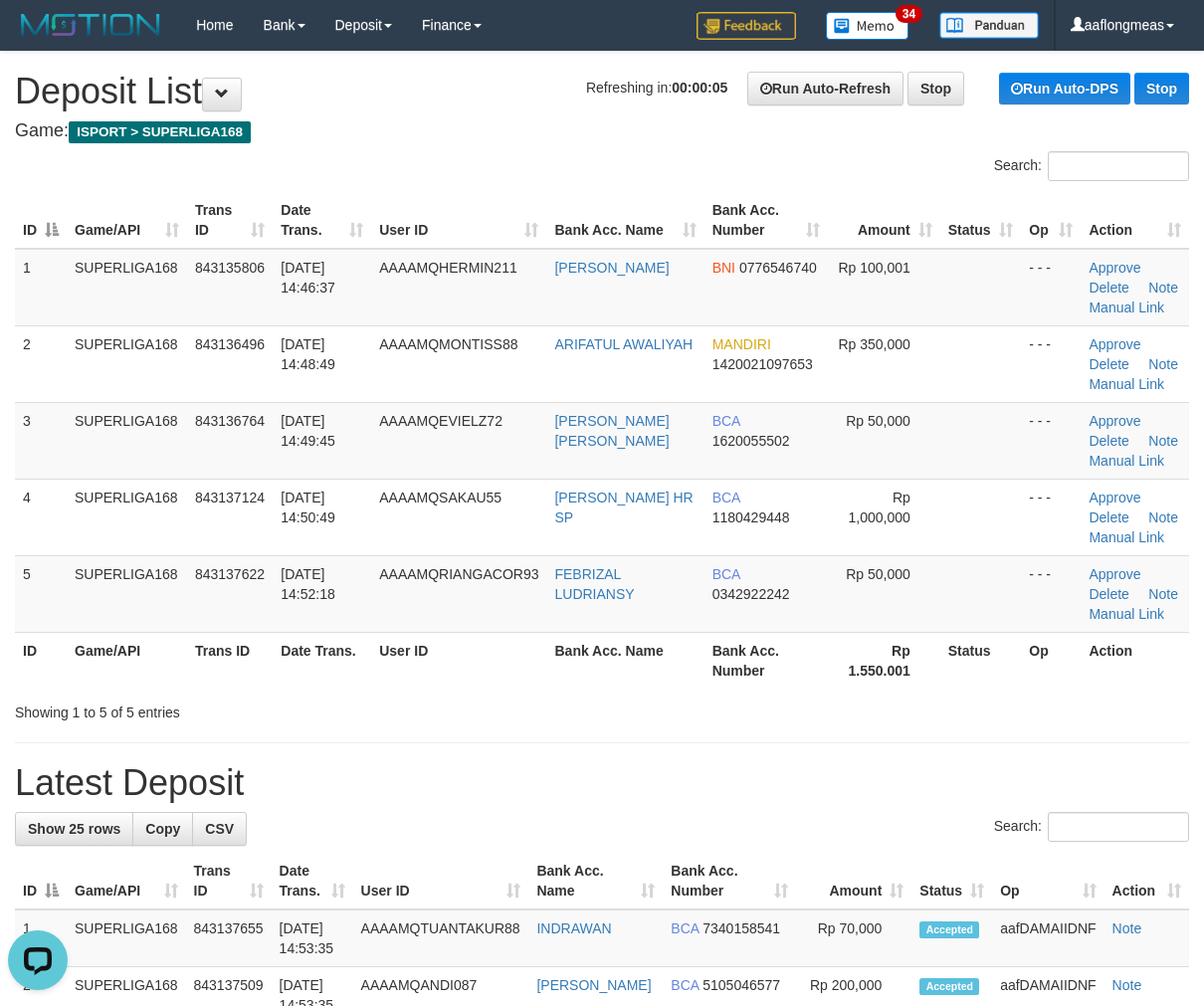 drag, startPoint x: 1002, startPoint y: 555, endPoint x: 1217, endPoint y: 515, distance: 218.68928 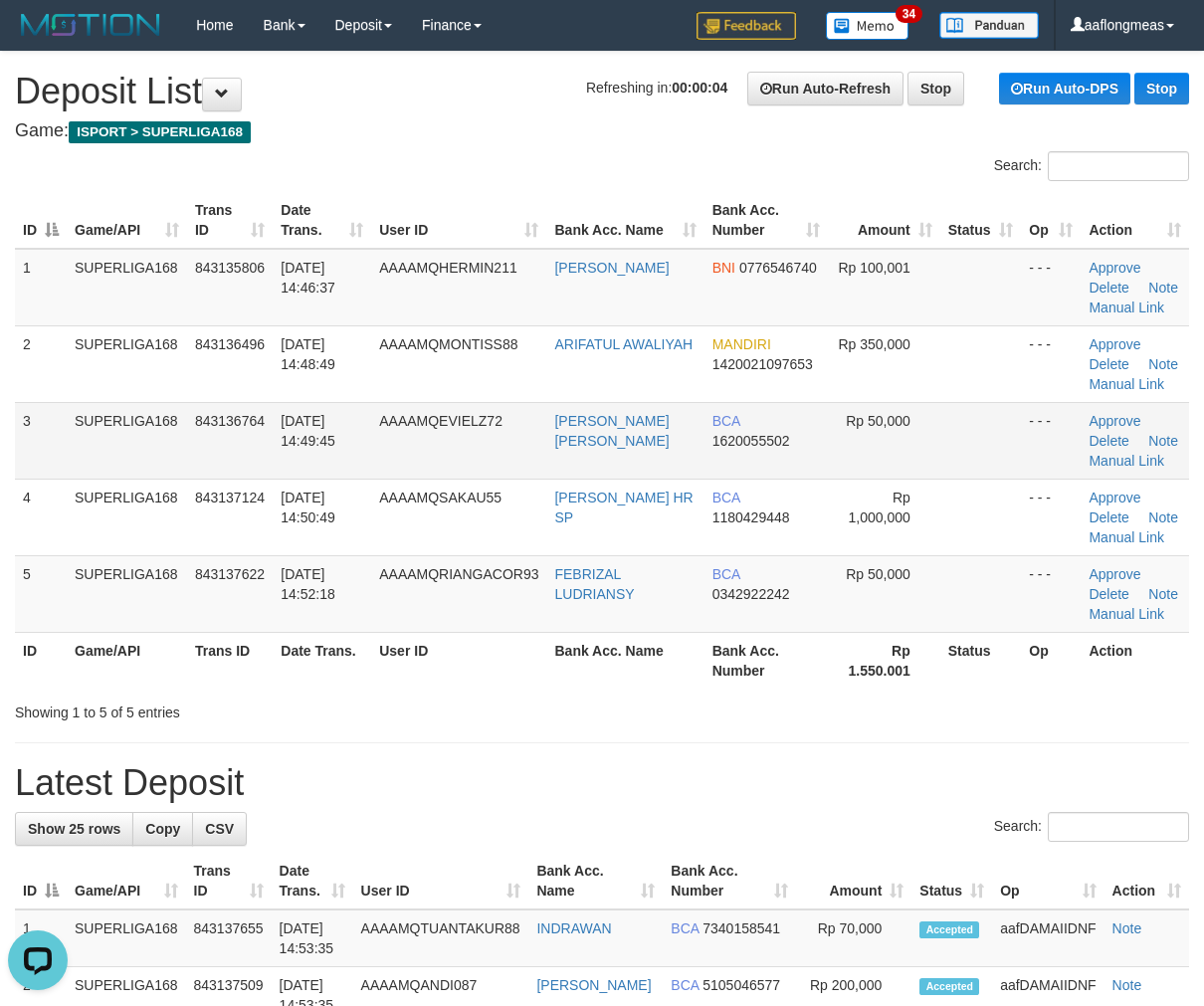drag, startPoint x: 1012, startPoint y: 415, endPoint x: 1057, endPoint y: 436, distance: 49.658836 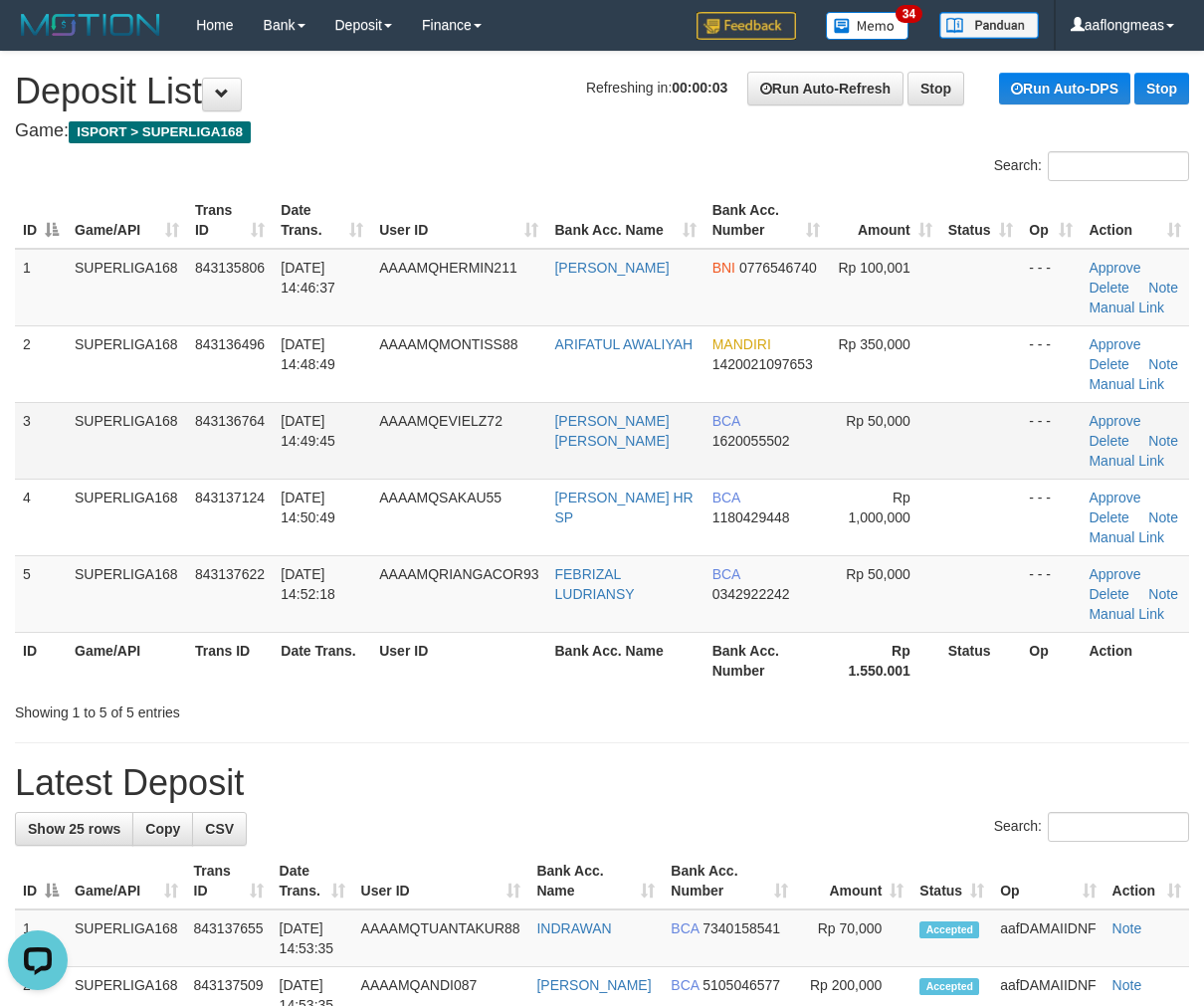 click on "Rp 50,000" at bounding box center (884, 440) 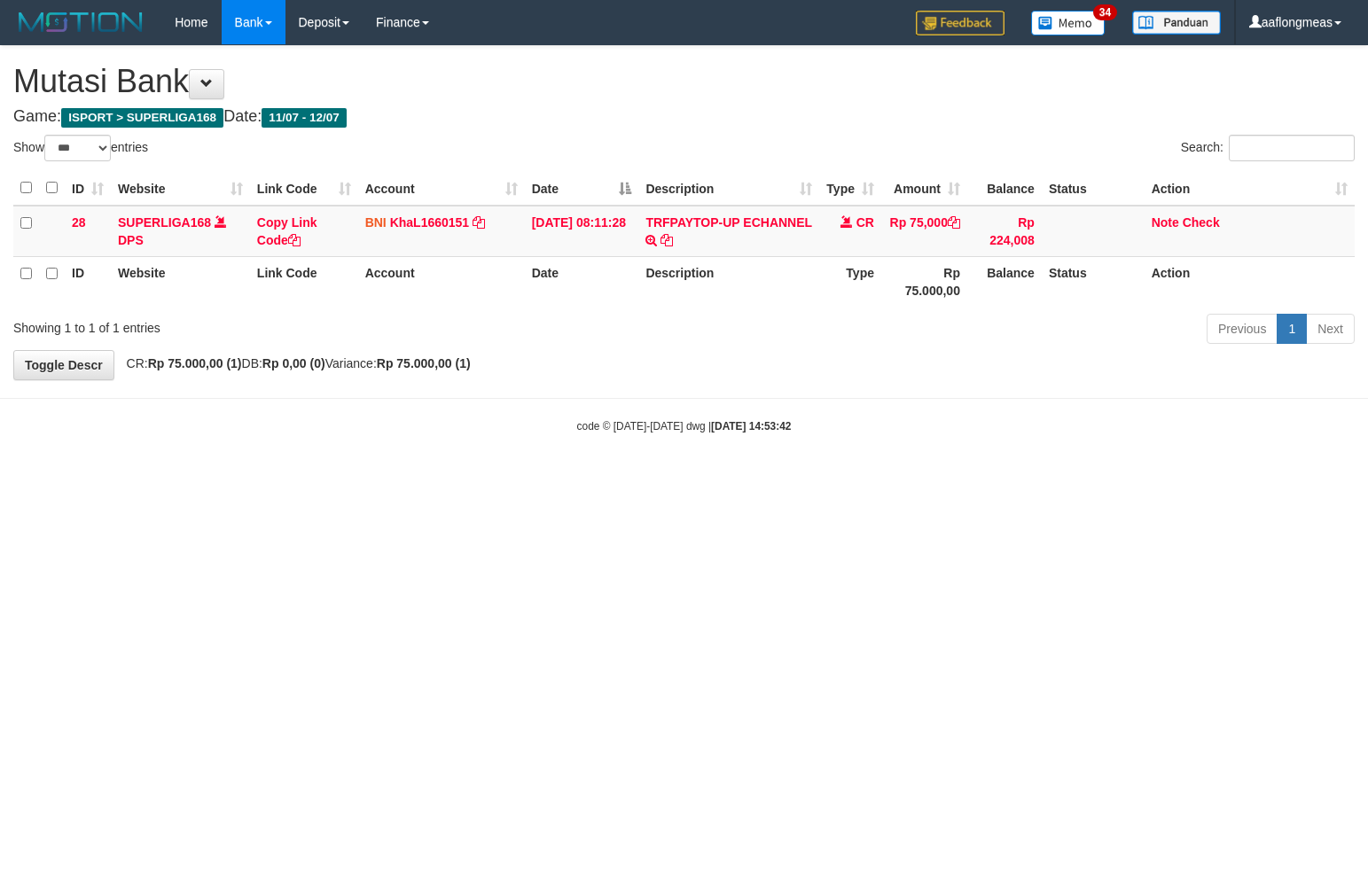 select on "***" 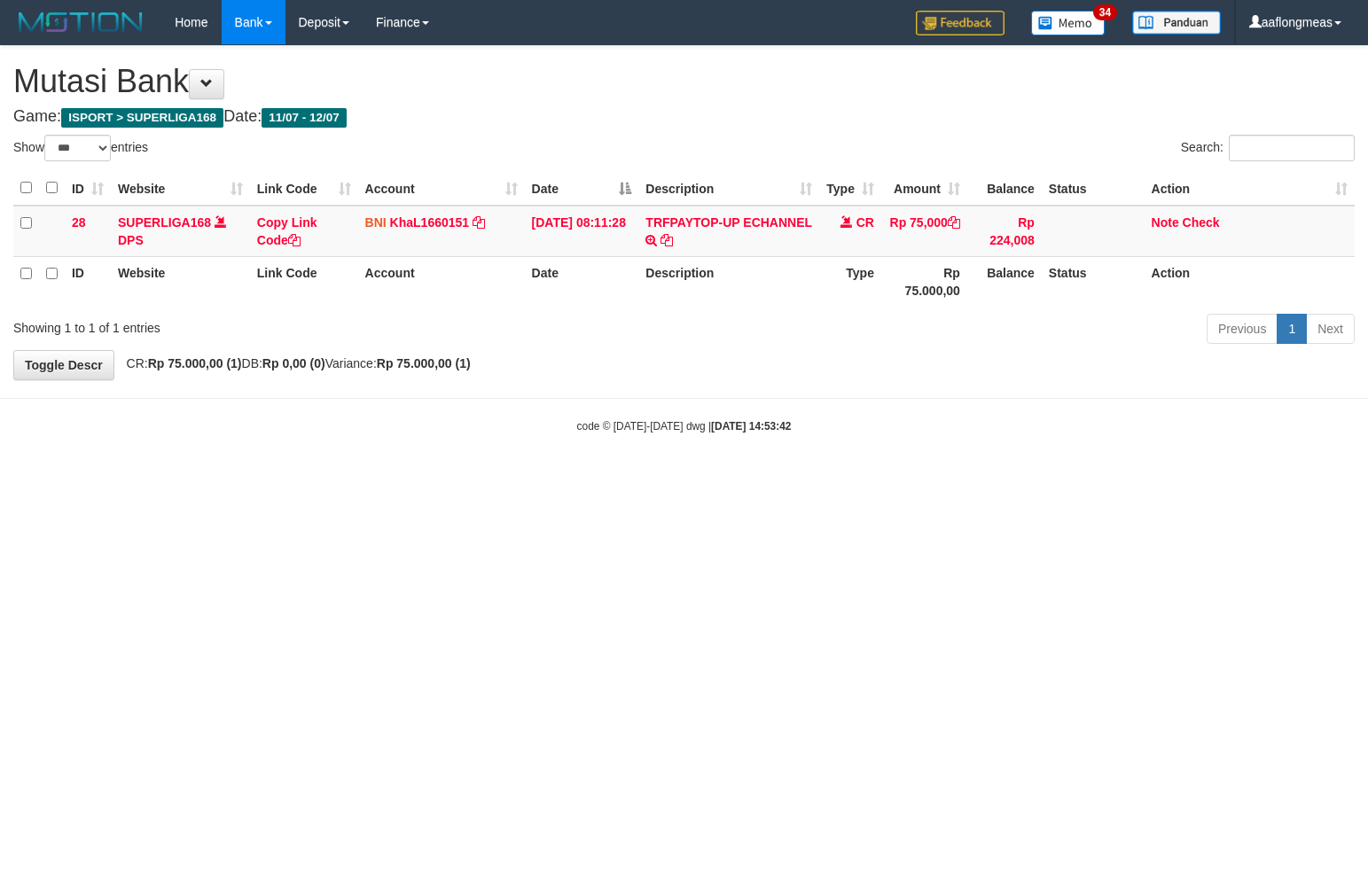 scroll, scrollTop: 0, scrollLeft: 0, axis: both 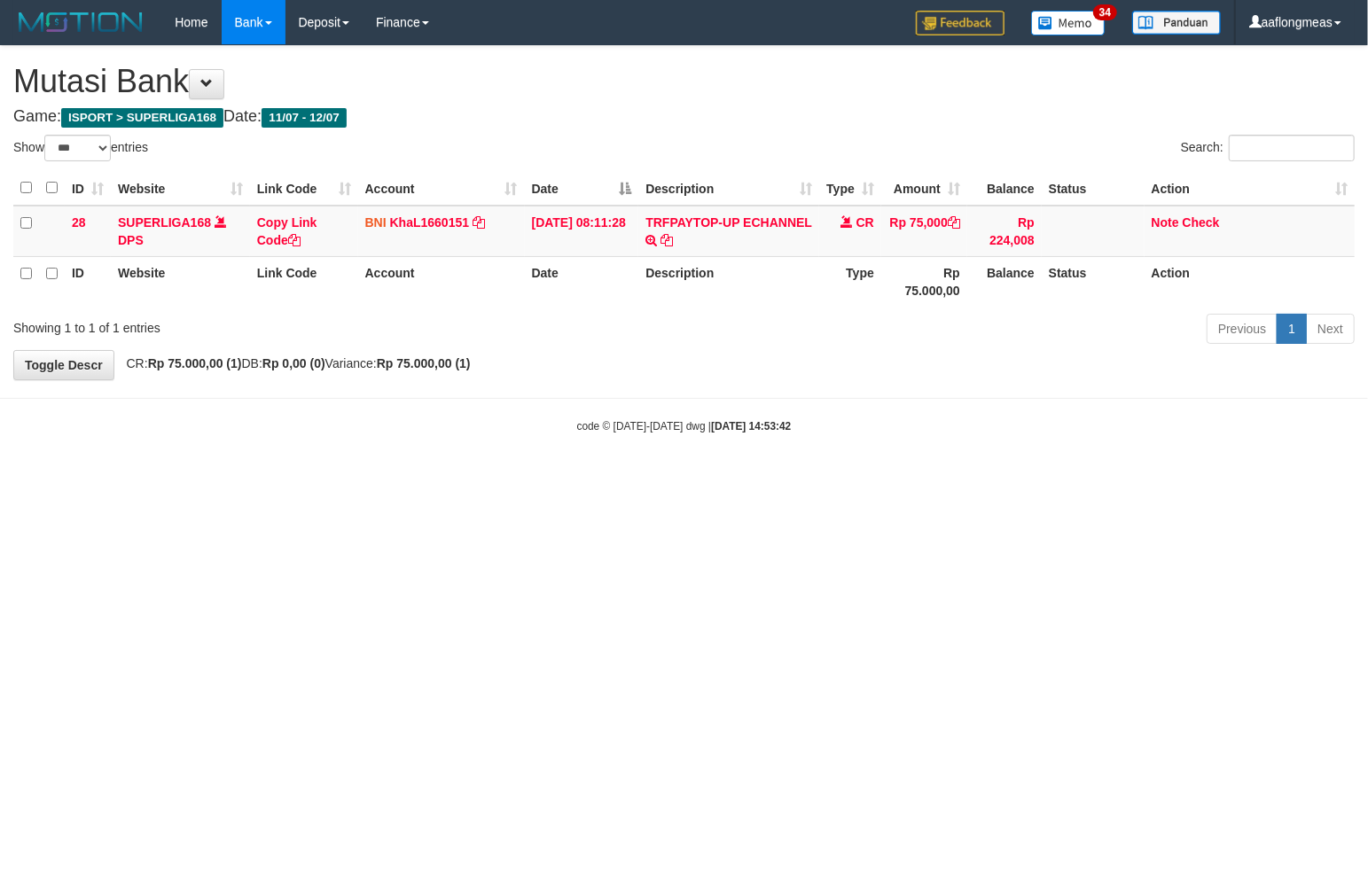 click on "Toggle navigation
Home
Bank
Account List
Load
By Website
Group
[ISPORT]													SUPERLIGA168
By Load Group (DPS)" at bounding box center (684, 239) 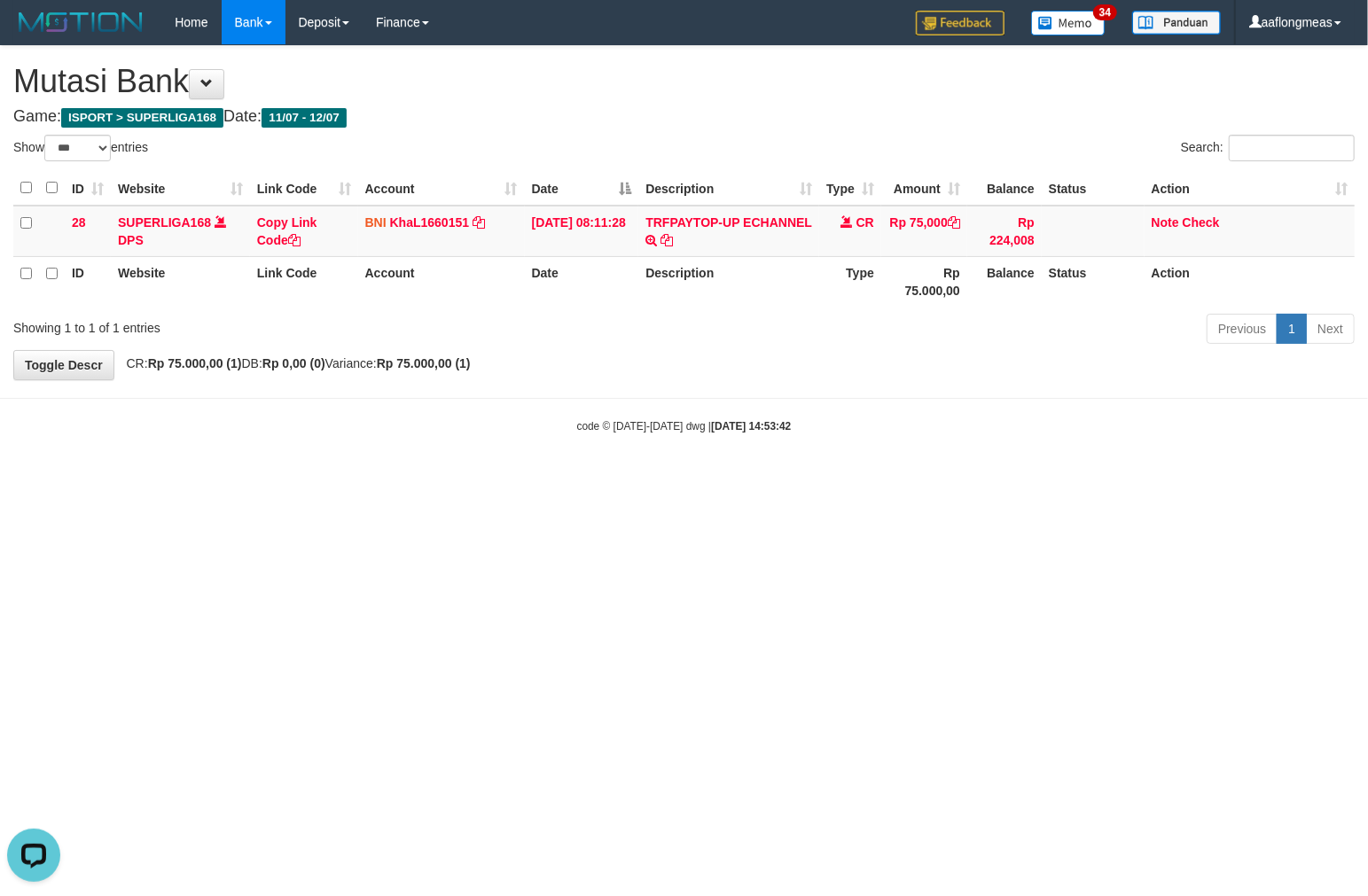 scroll, scrollTop: 0, scrollLeft: 0, axis: both 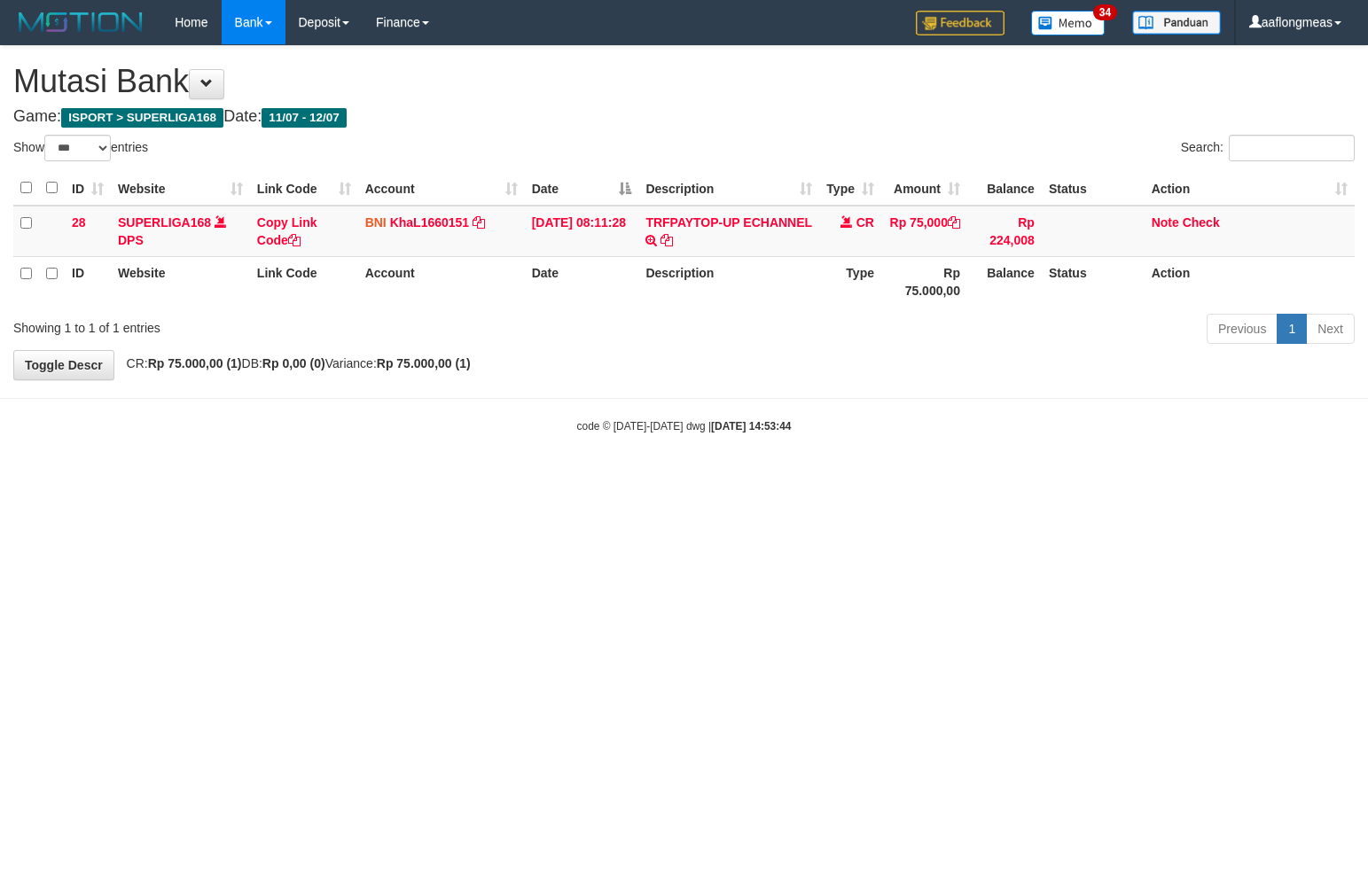 select on "***" 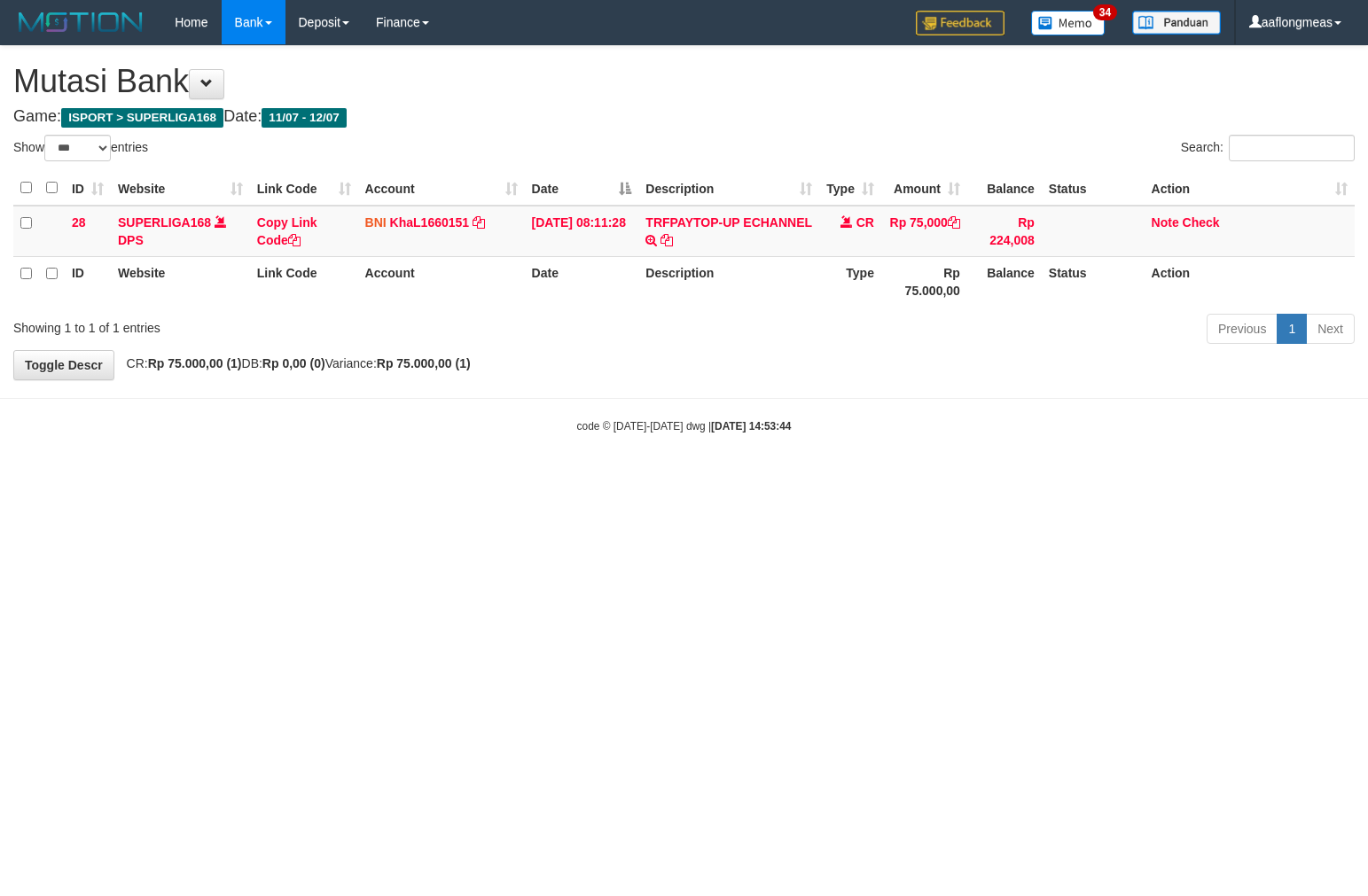 scroll, scrollTop: 0, scrollLeft: 0, axis: both 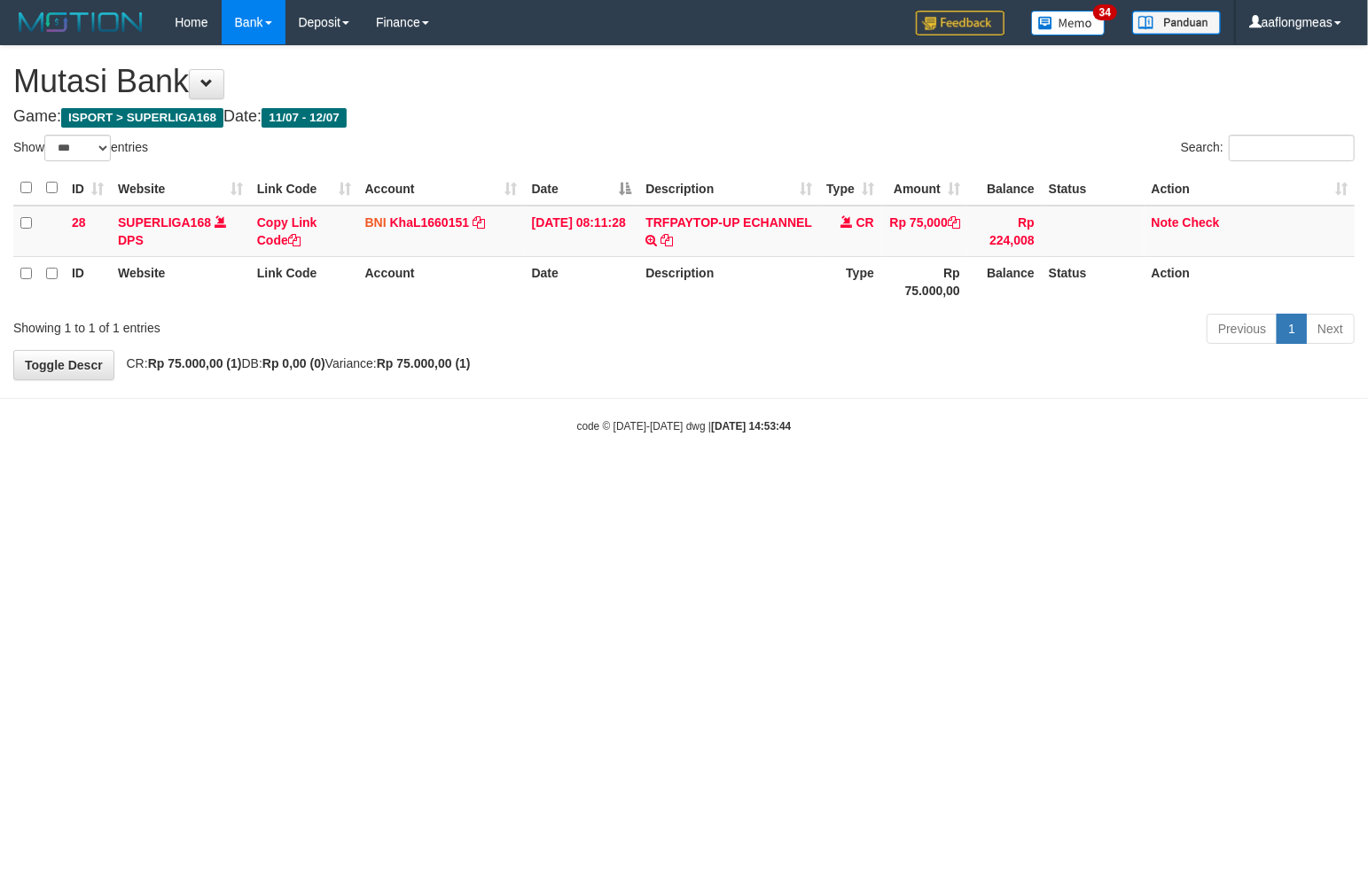 click on "Toggle navigation
Home
Bank
Account List
Load
By Website
Group
[ISPORT]													SUPERLIGA168
By Load Group (DPS)
34" at bounding box center (684, 239) 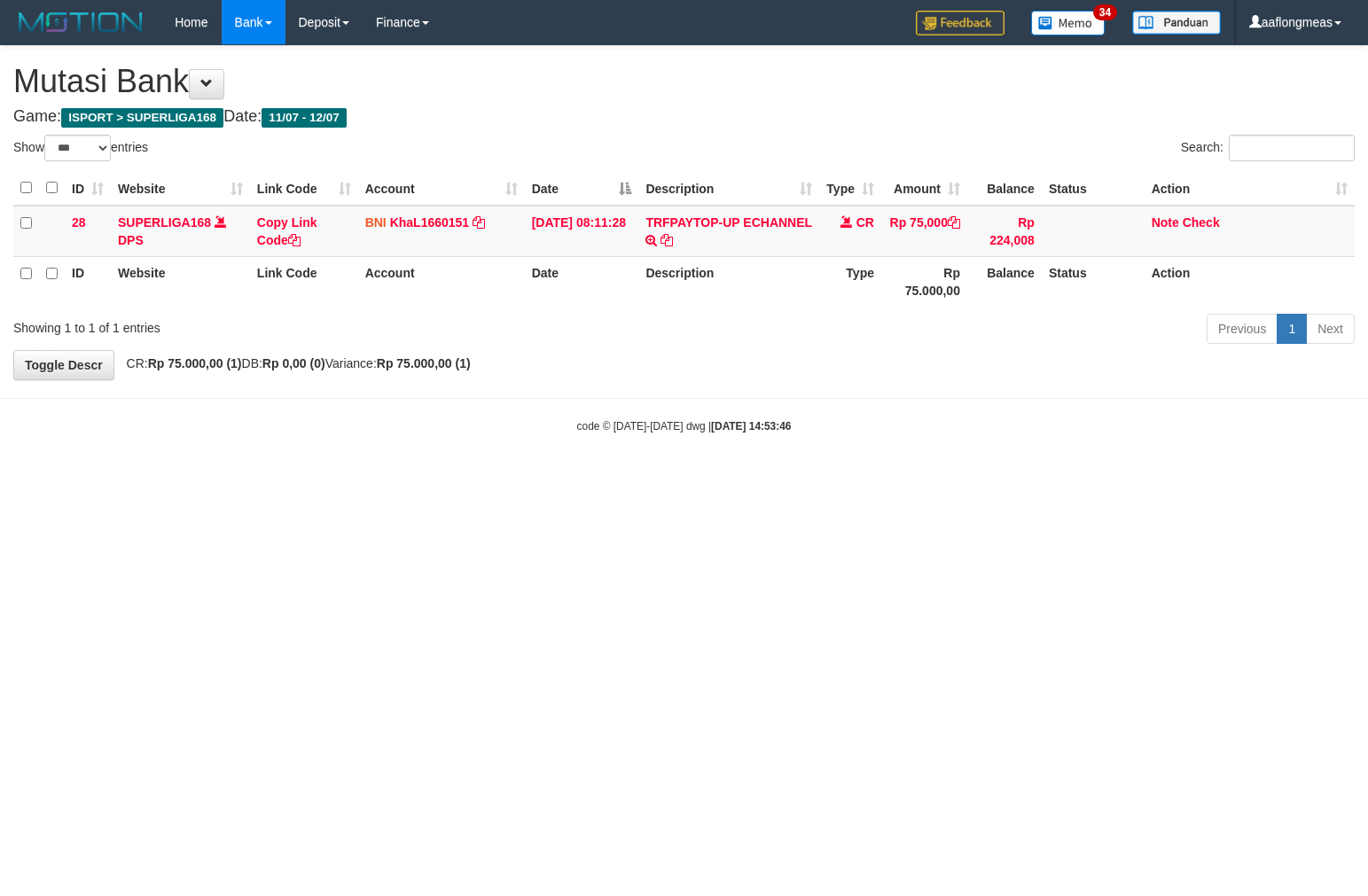 select on "***" 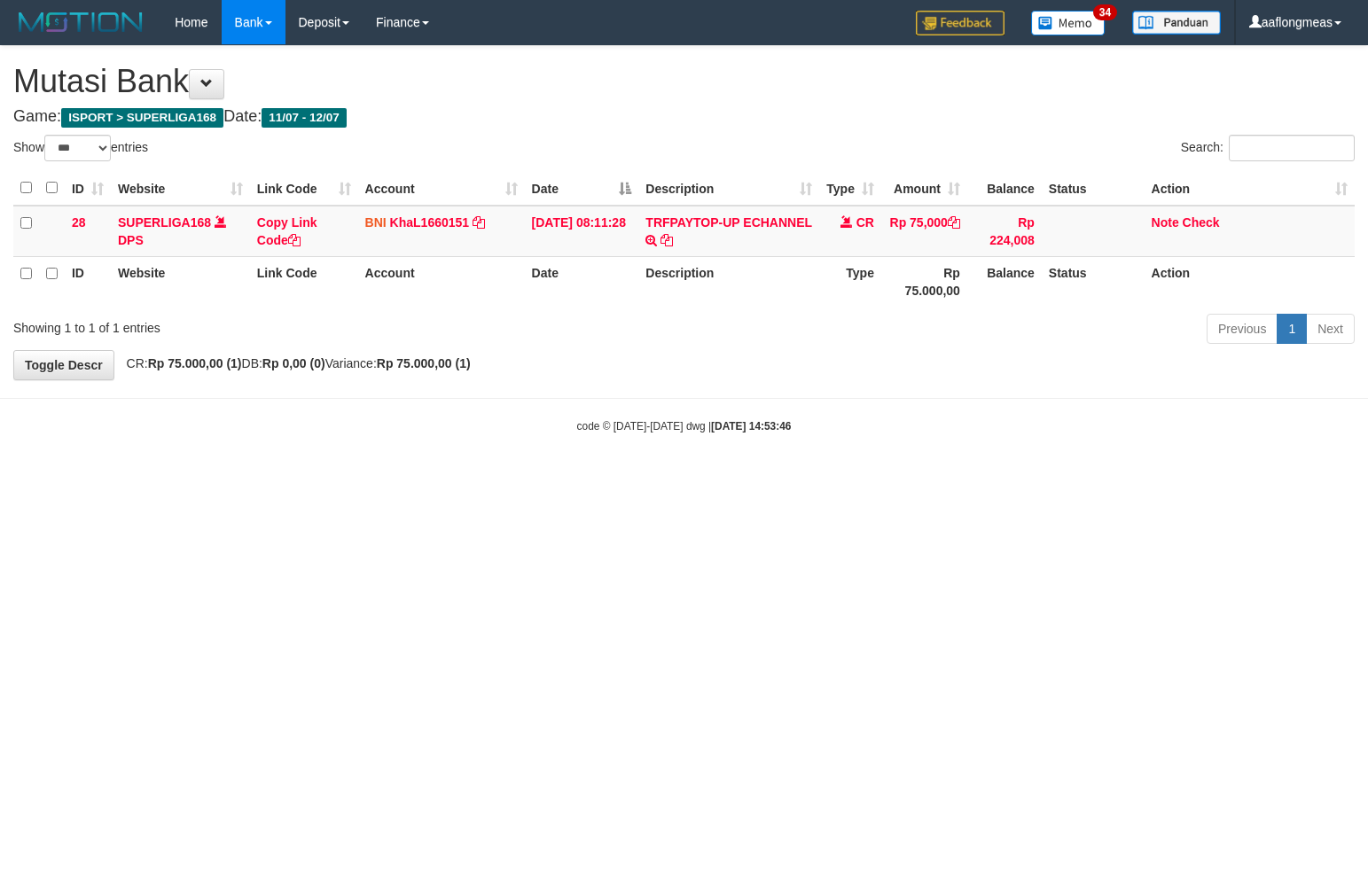 scroll, scrollTop: 0, scrollLeft: 0, axis: both 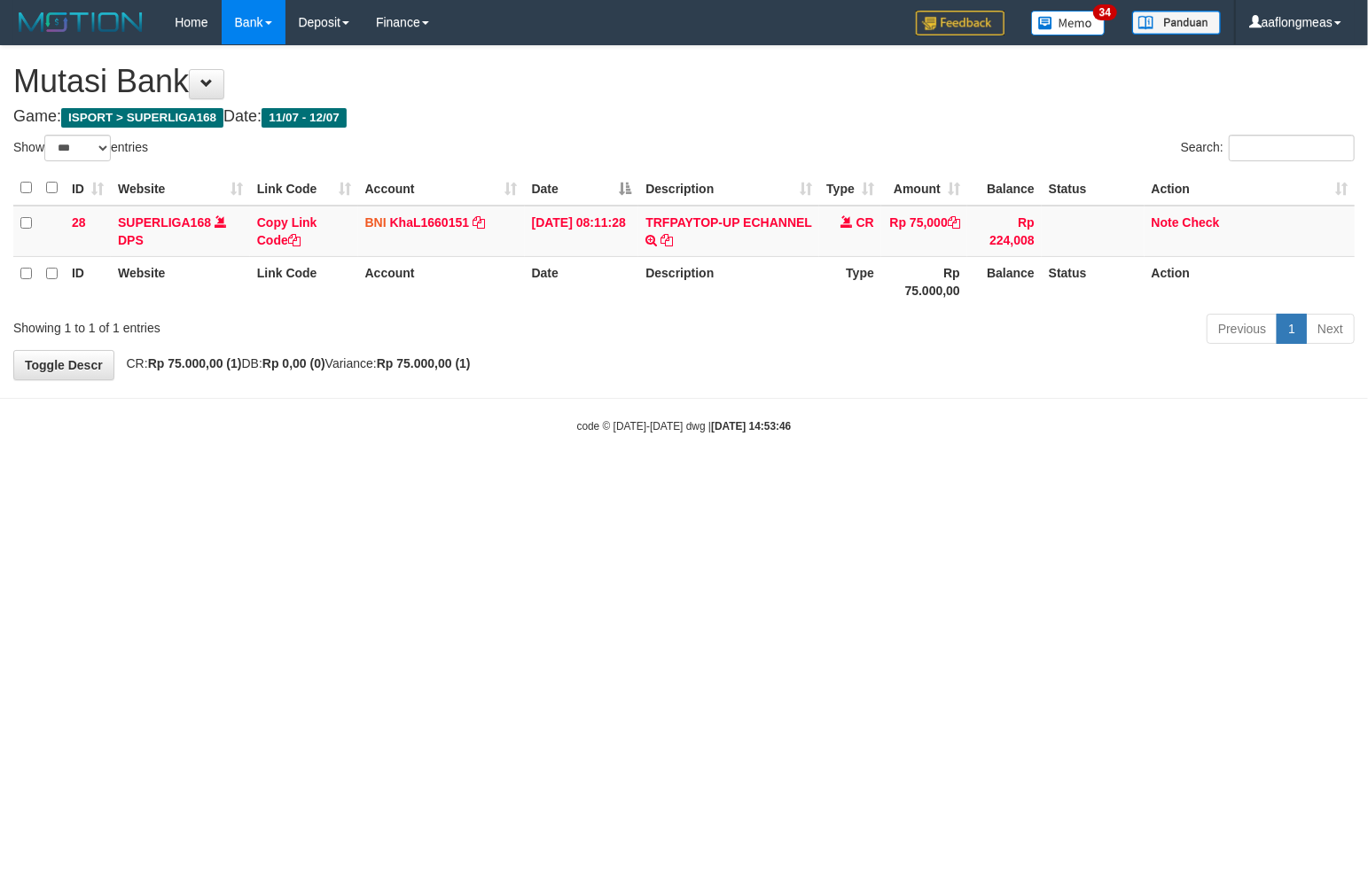 drag, startPoint x: 648, startPoint y: 457, endPoint x: 601, endPoint y: 487, distance: 55.758407 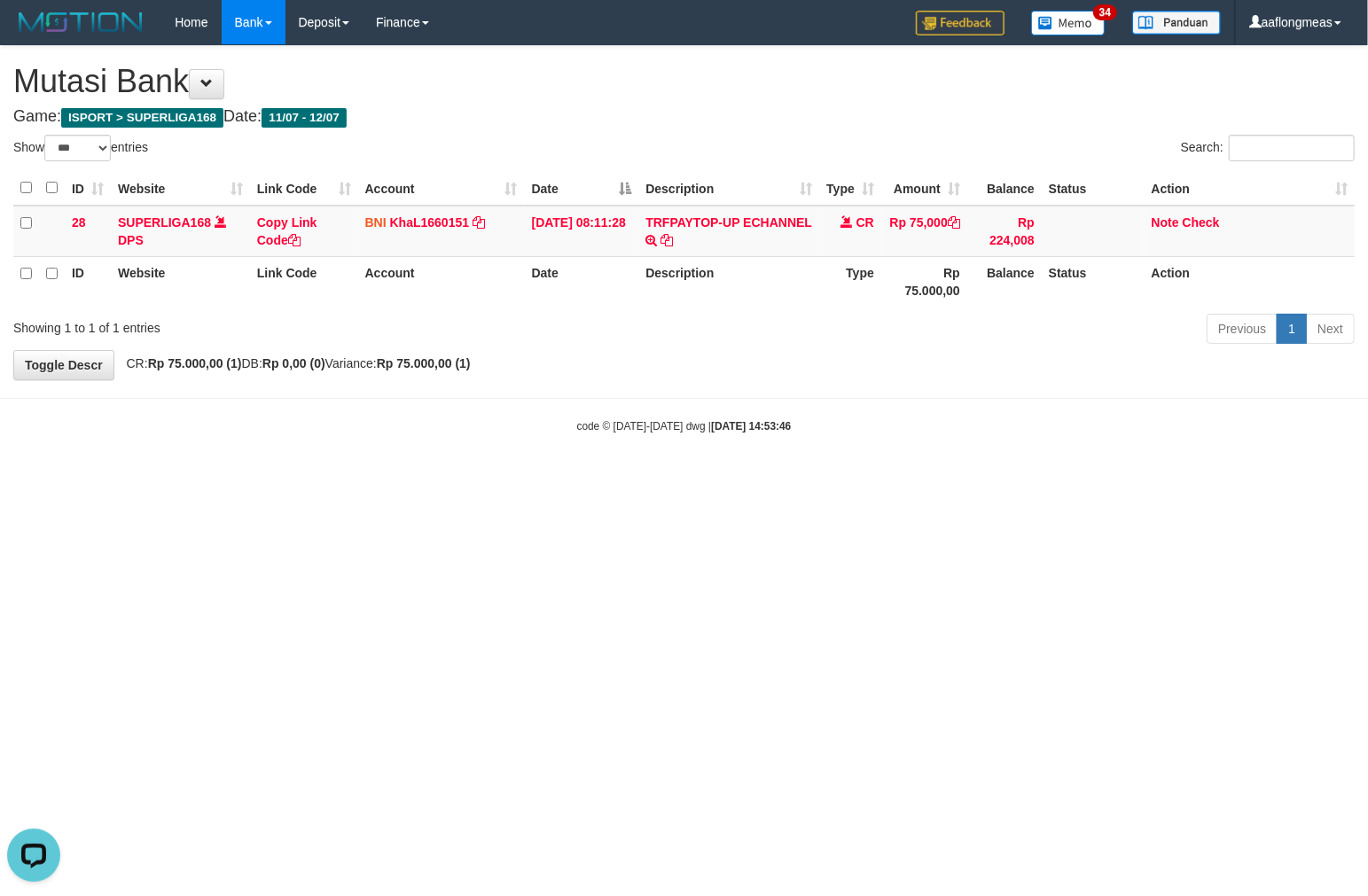 scroll, scrollTop: 0, scrollLeft: 0, axis: both 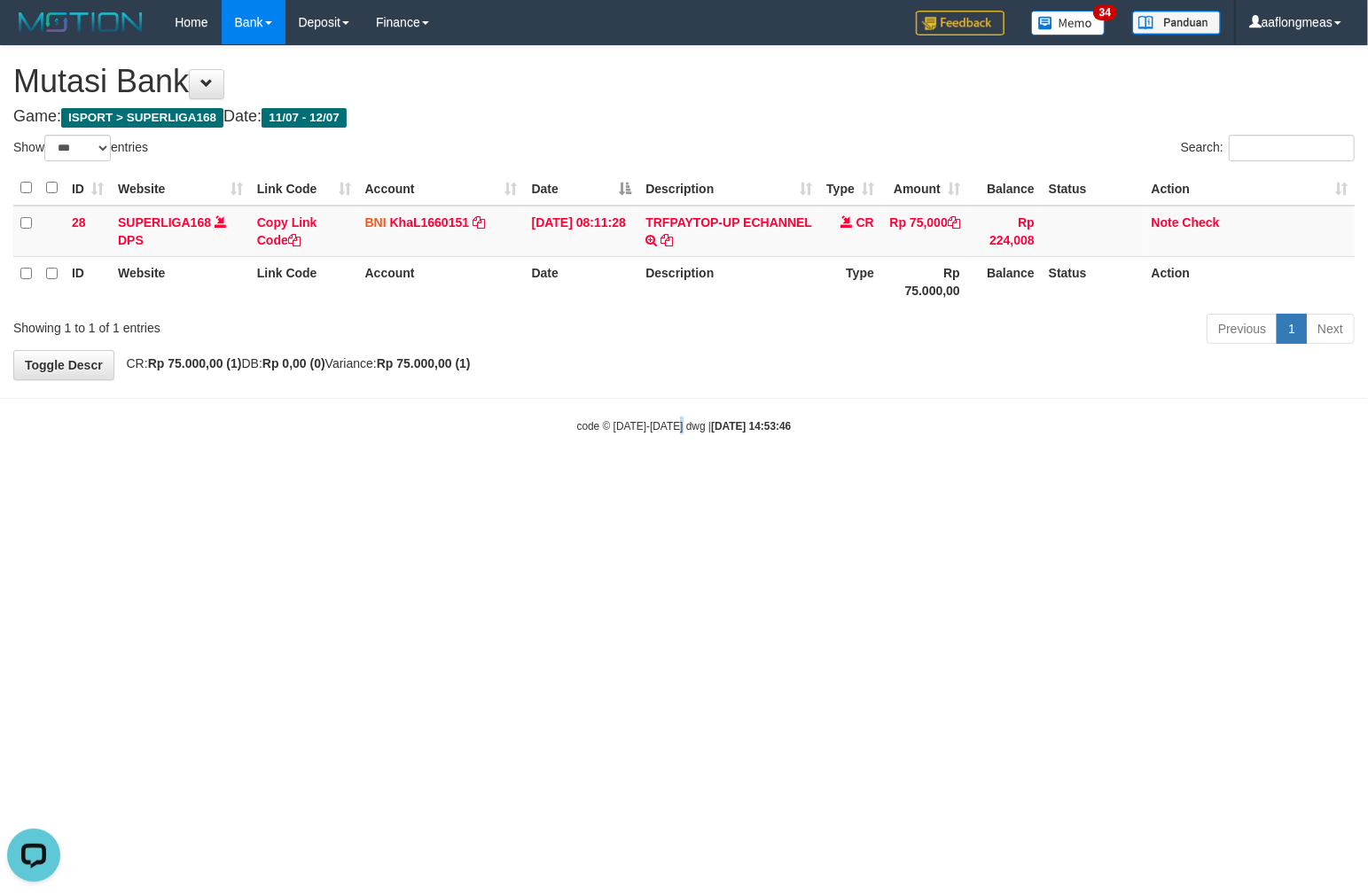 click on "Toggle navigation
Home
Bank
Account List
Load
By Website
Group
[ISPORT]													SUPERLIGA168
By Load Group (DPS)
34" at bounding box center (684, 239) 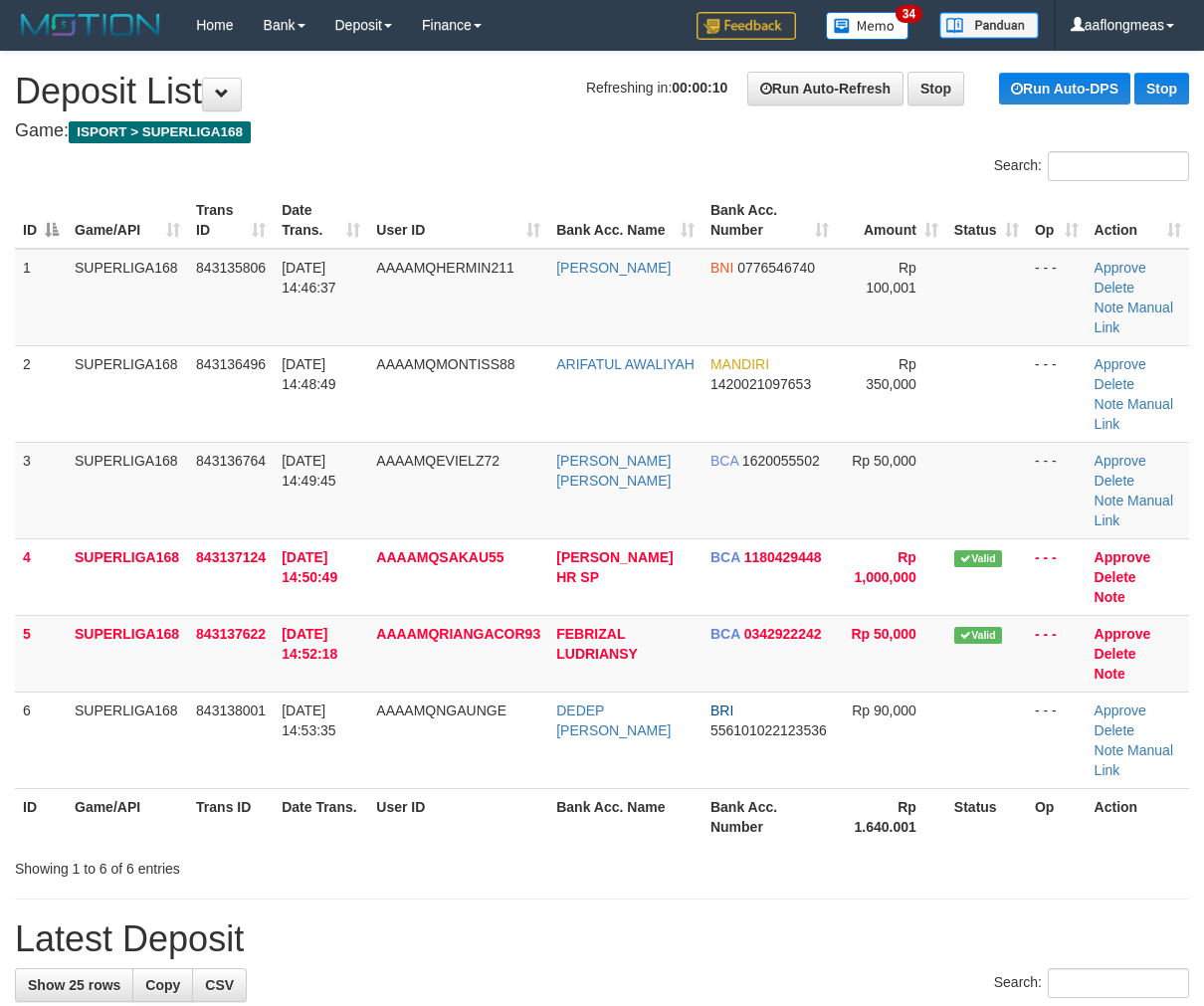 scroll, scrollTop: 0, scrollLeft: 0, axis: both 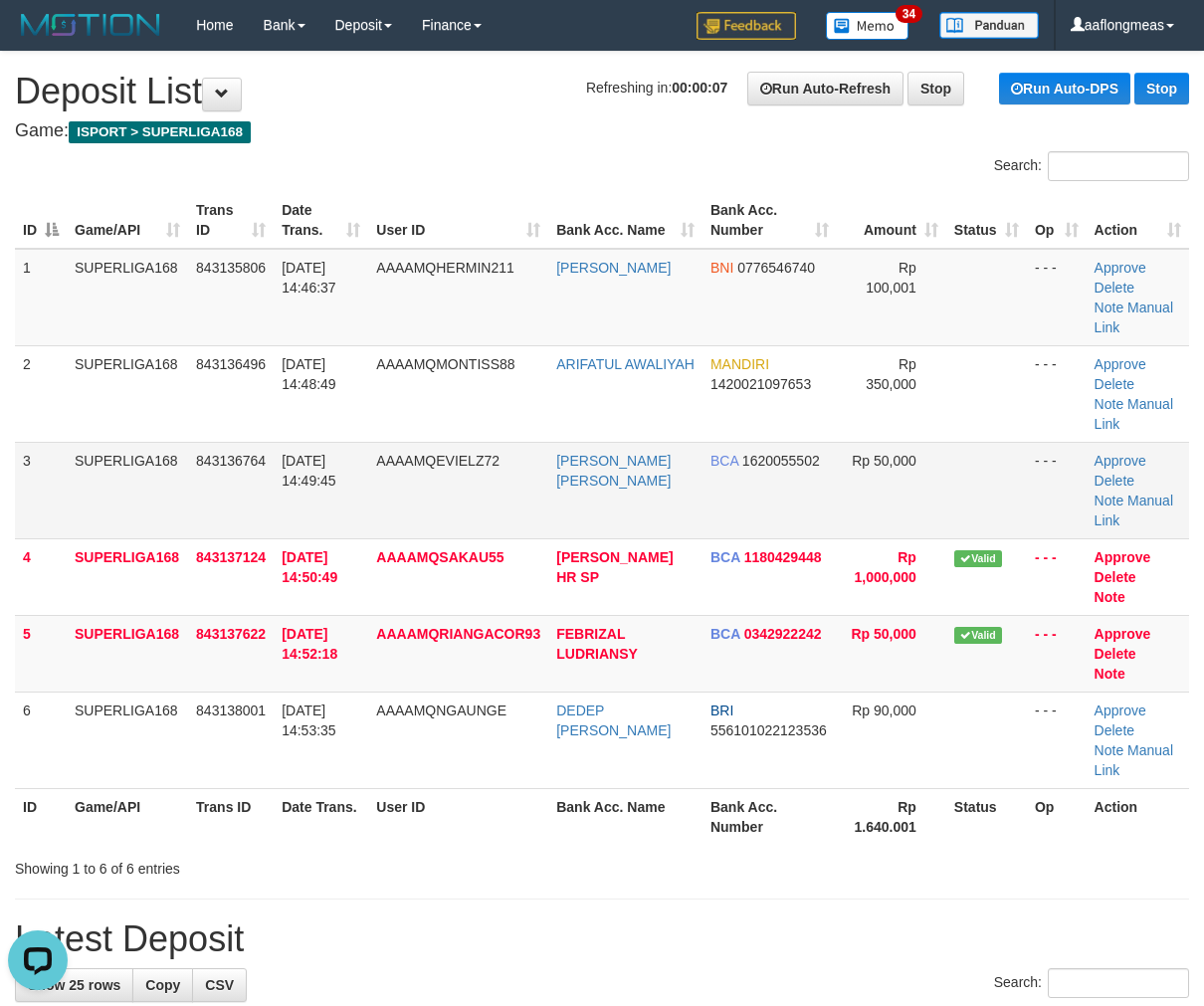 click at bounding box center [986, 490] 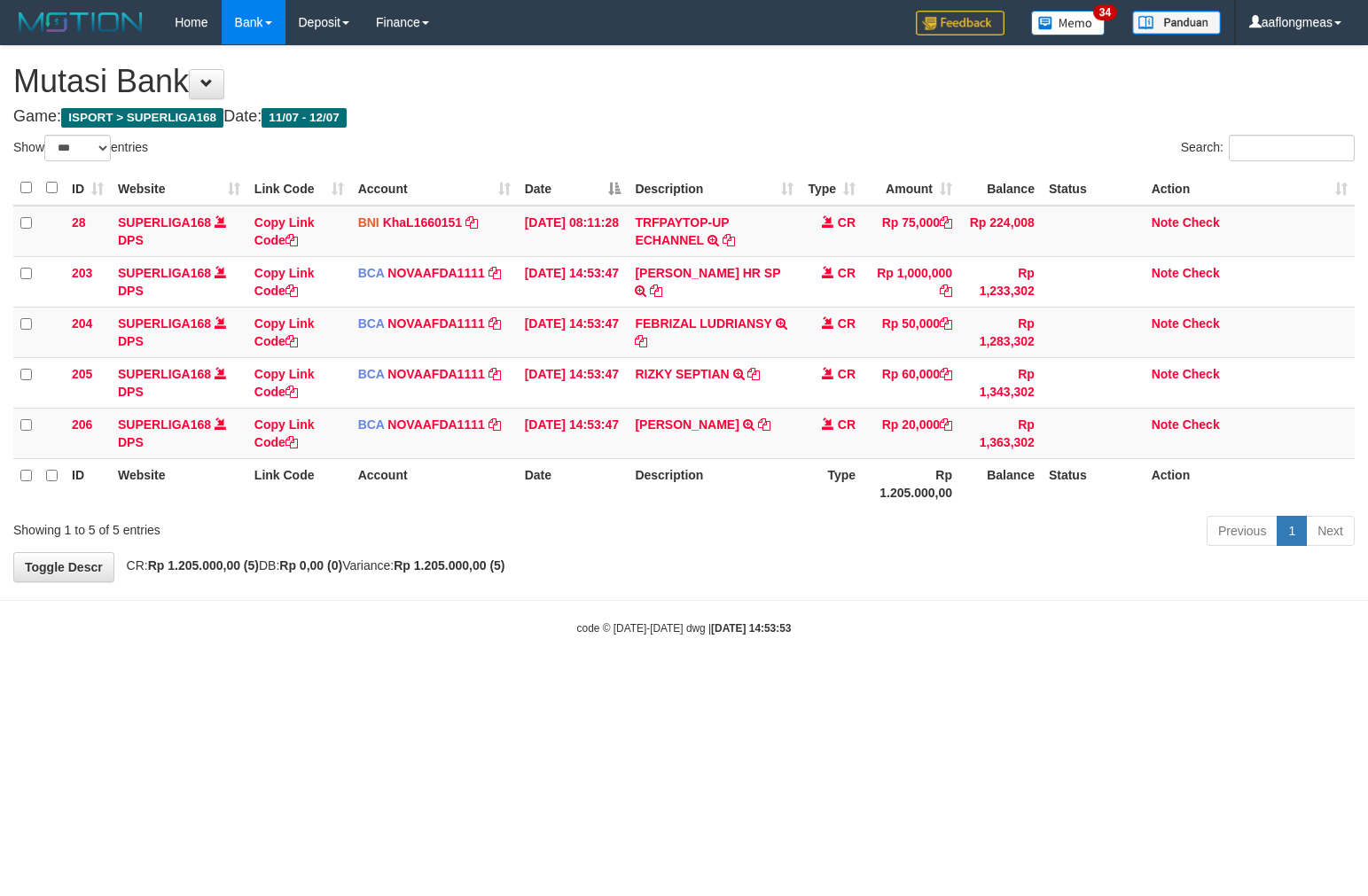 select on "***" 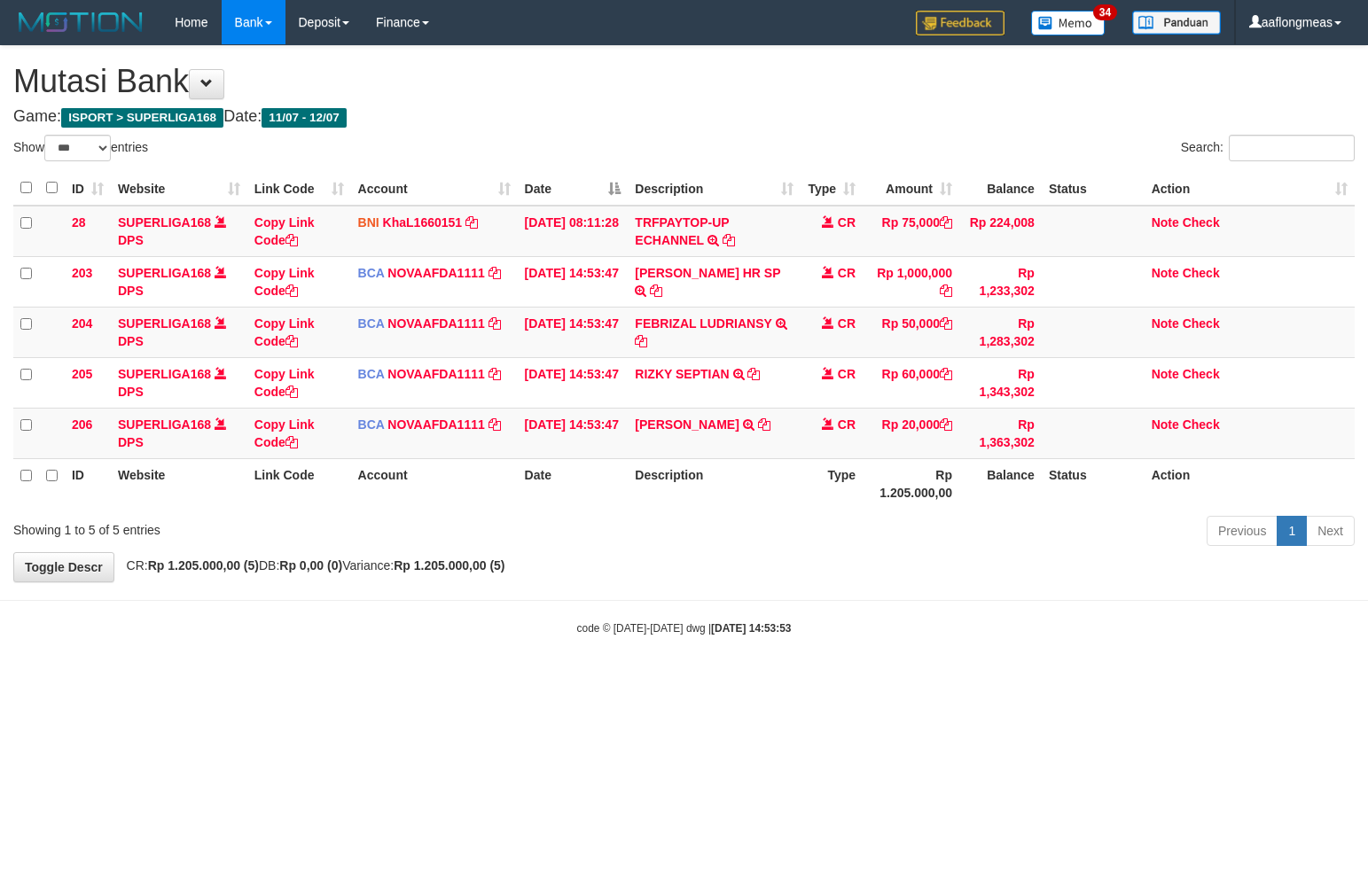 scroll, scrollTop: 0, scrollLeft: 0, axis: both 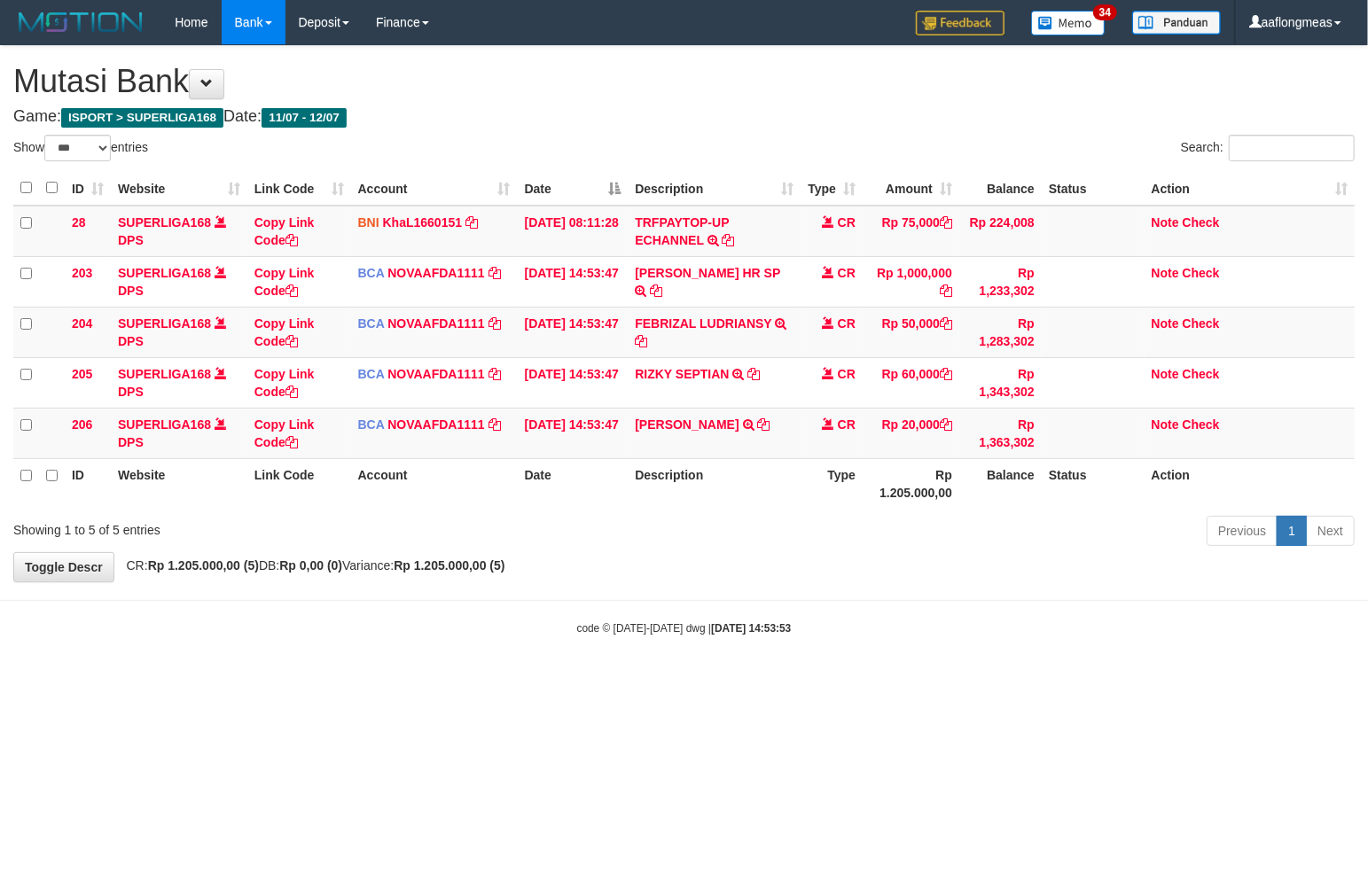click on "Previous 1 Next" at bounding box center [969, 533] 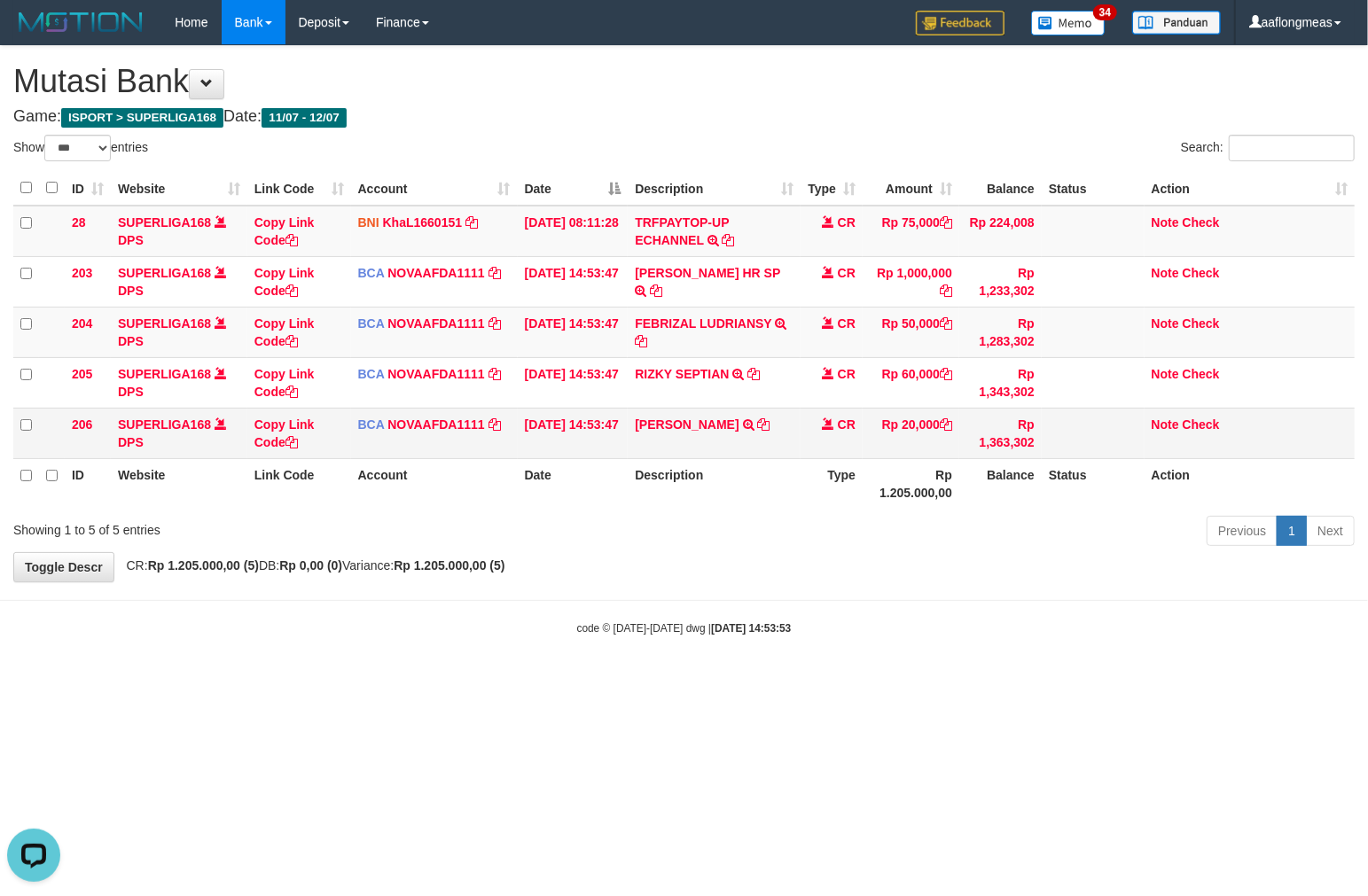 scroll, scrollTop: 0, scrollLeft: 0, axis: both 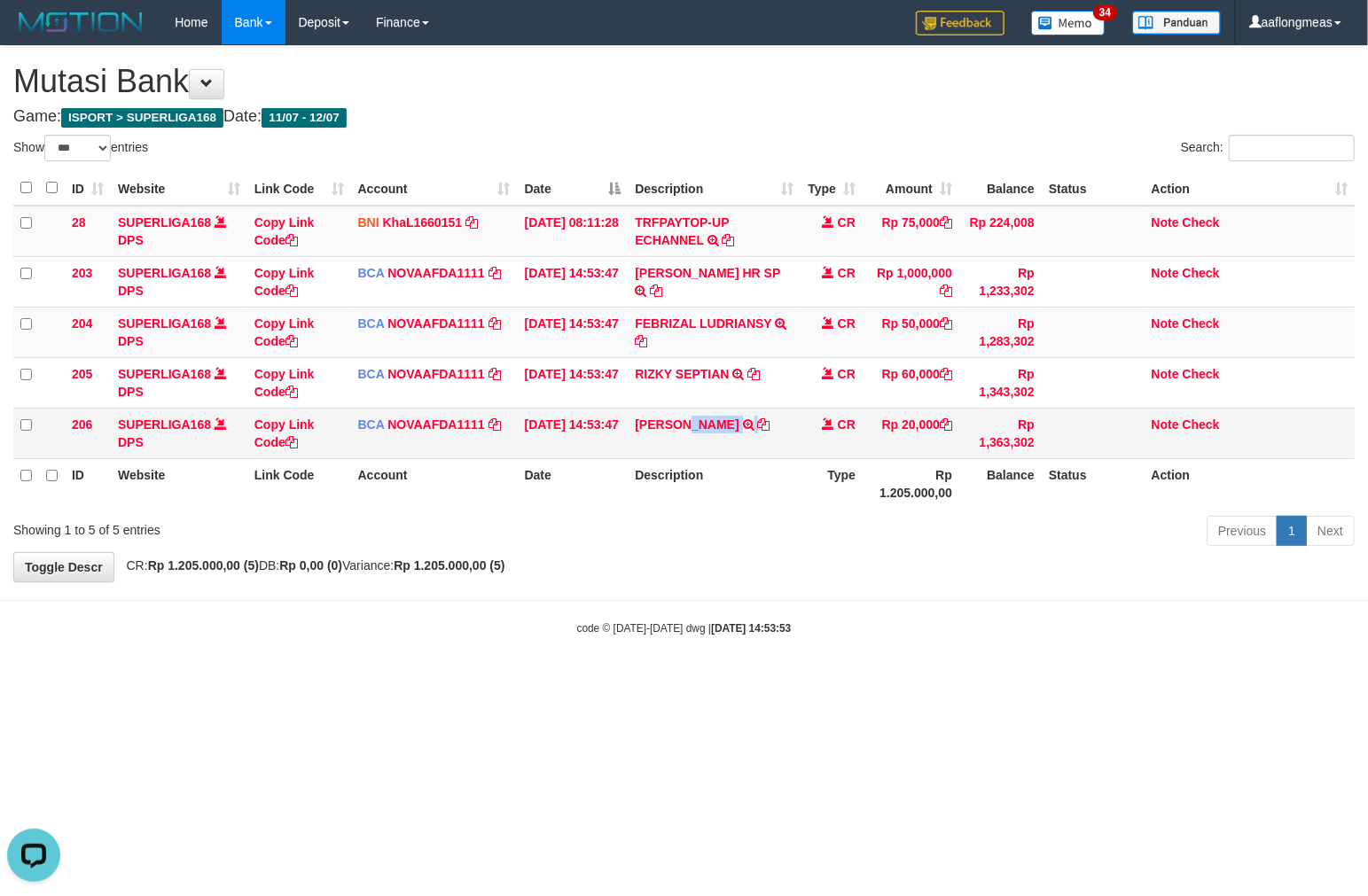 click on "BASUKI MULYA         TRSF E-BANKING CR 1207/FTSCY/WS95051
20000.002025071264918101 TRFDN-BASUKI MULYAESPAY DEBIT INDONE" at bounding box center (714, 432) 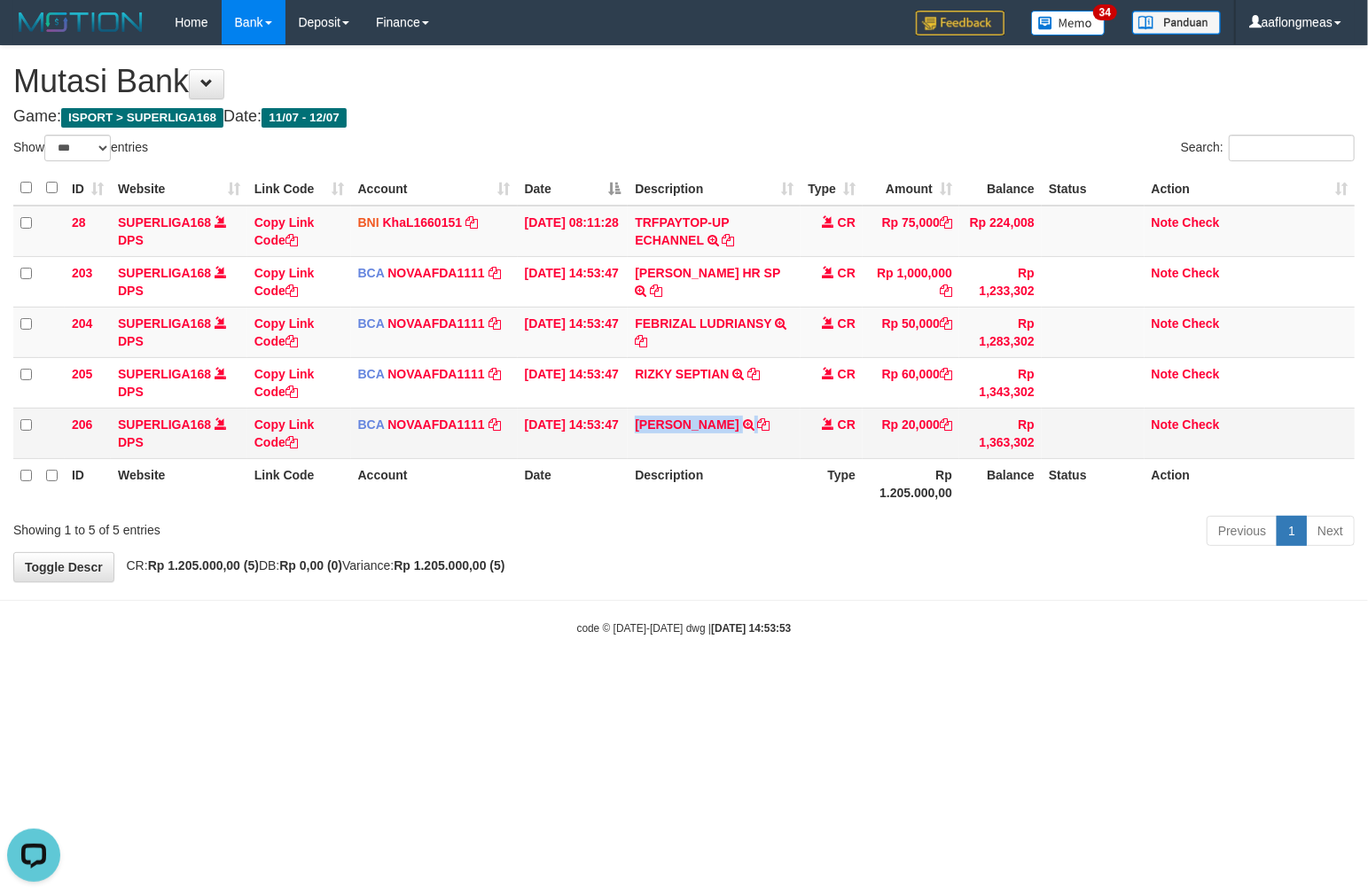 click on "BASUKI MULYA         TRSF E-BANKING CR 1207/FTSCY/WS95051
20000.002025071264918101 TRFDN-BASUKI MULYAESPAY DEBIT INDONE" at bounding box center (714, 432) 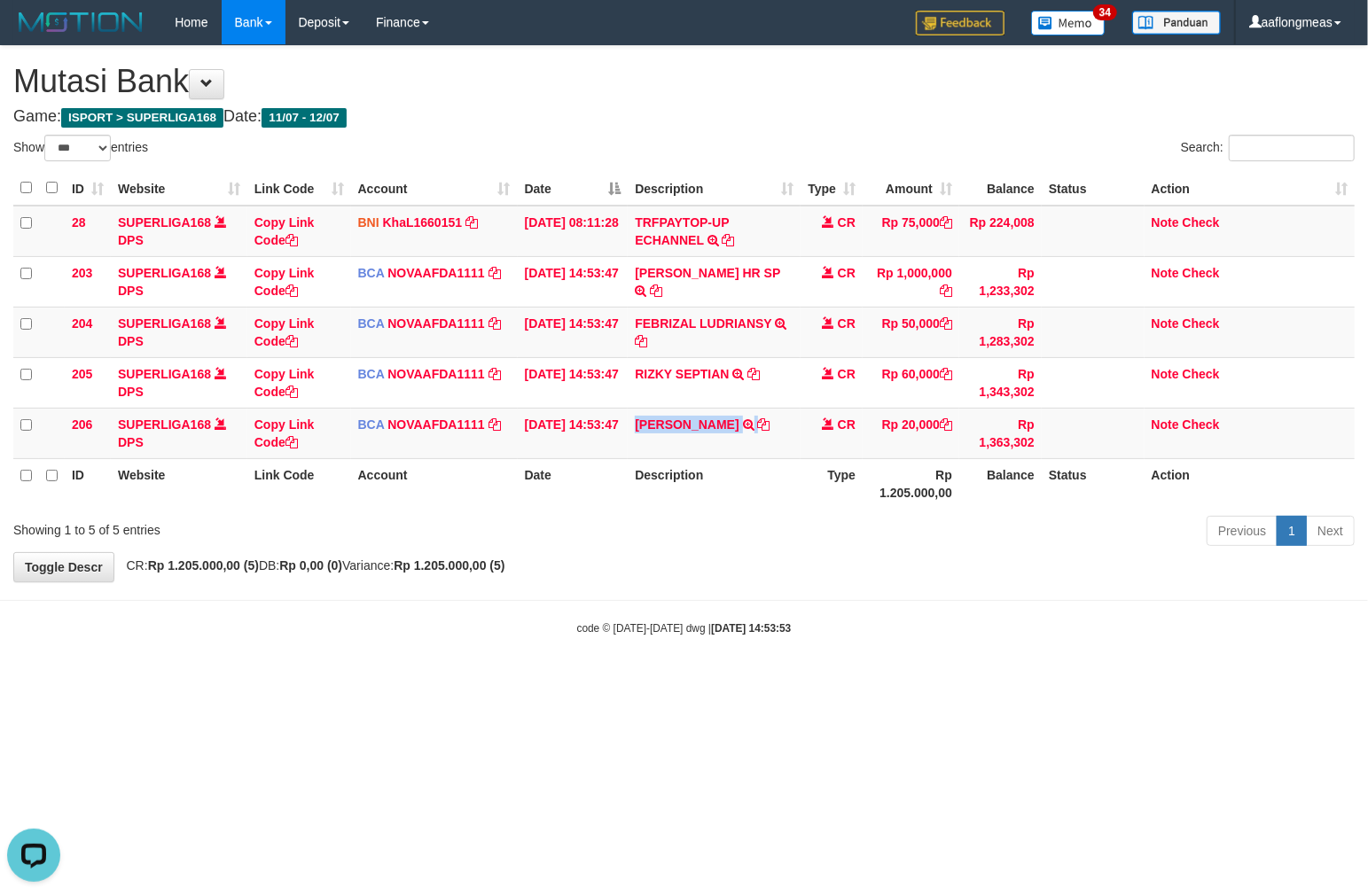 copy on "BASUKI MULYA" 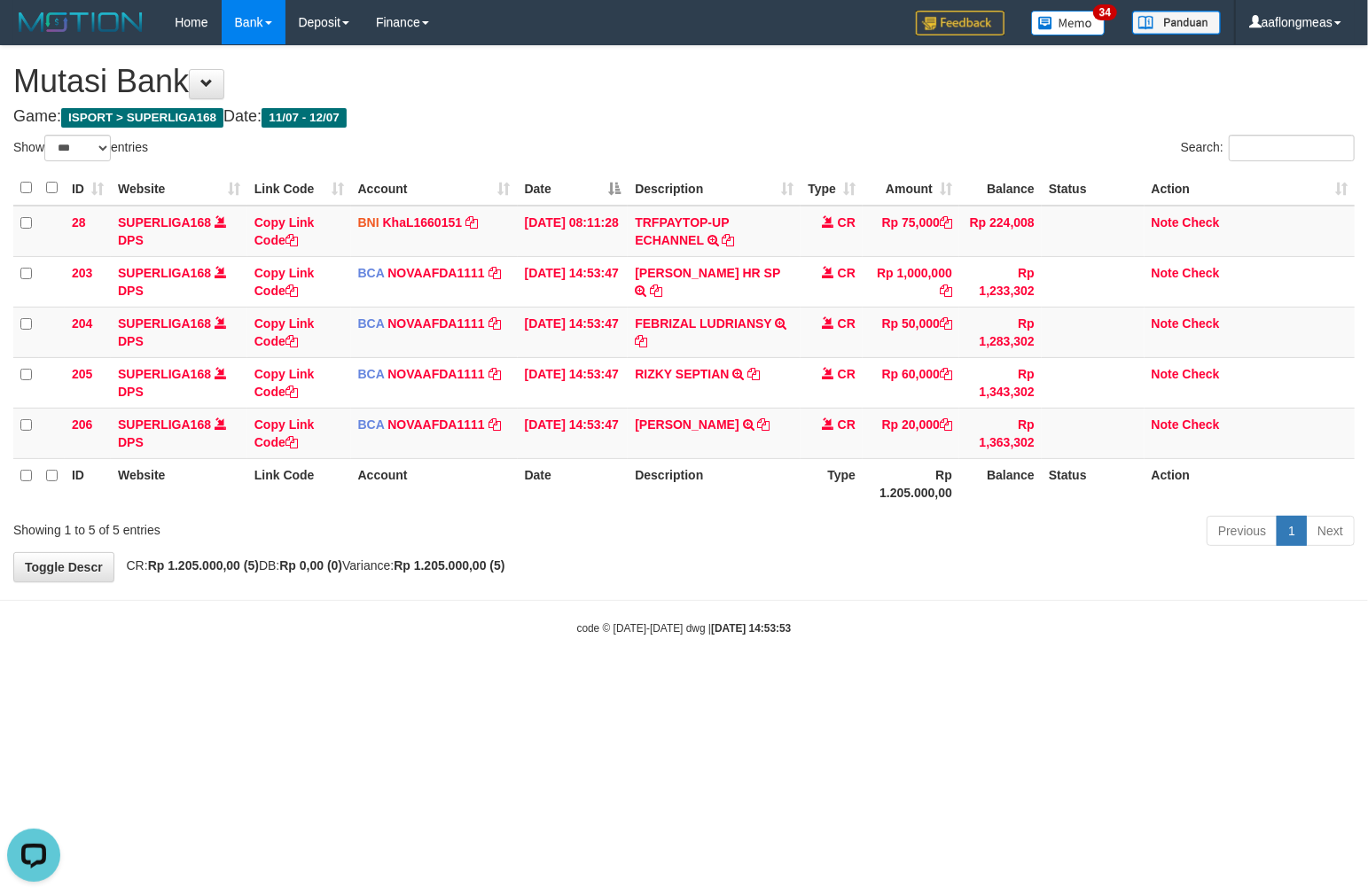 drag, startPoint x: 659, startPoint y: 524, endPoint x: 23, endPoint y: 530, distance: 636.0283 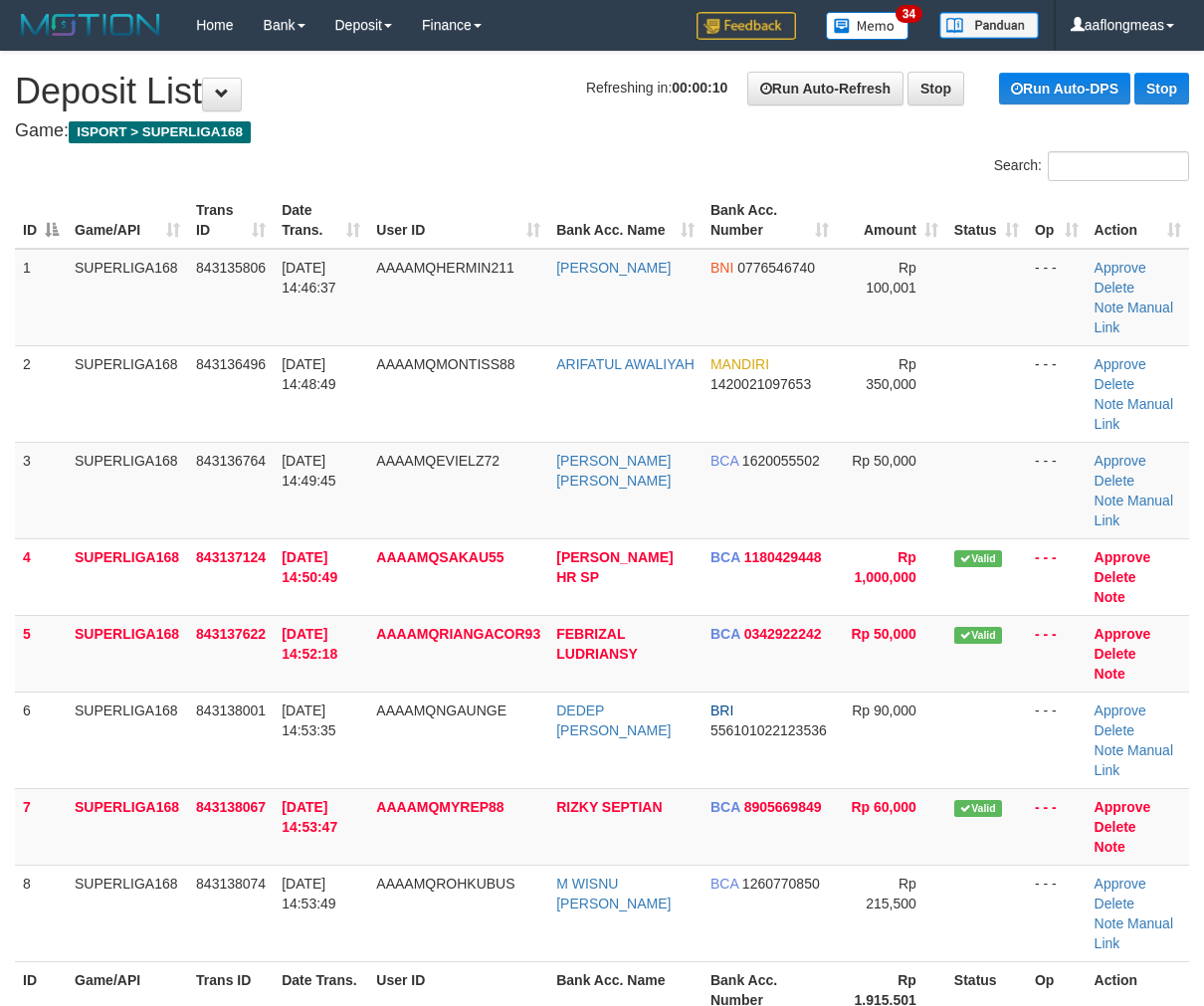 scroll, scrollTop: 0, scrollLeft: 0, axis: both 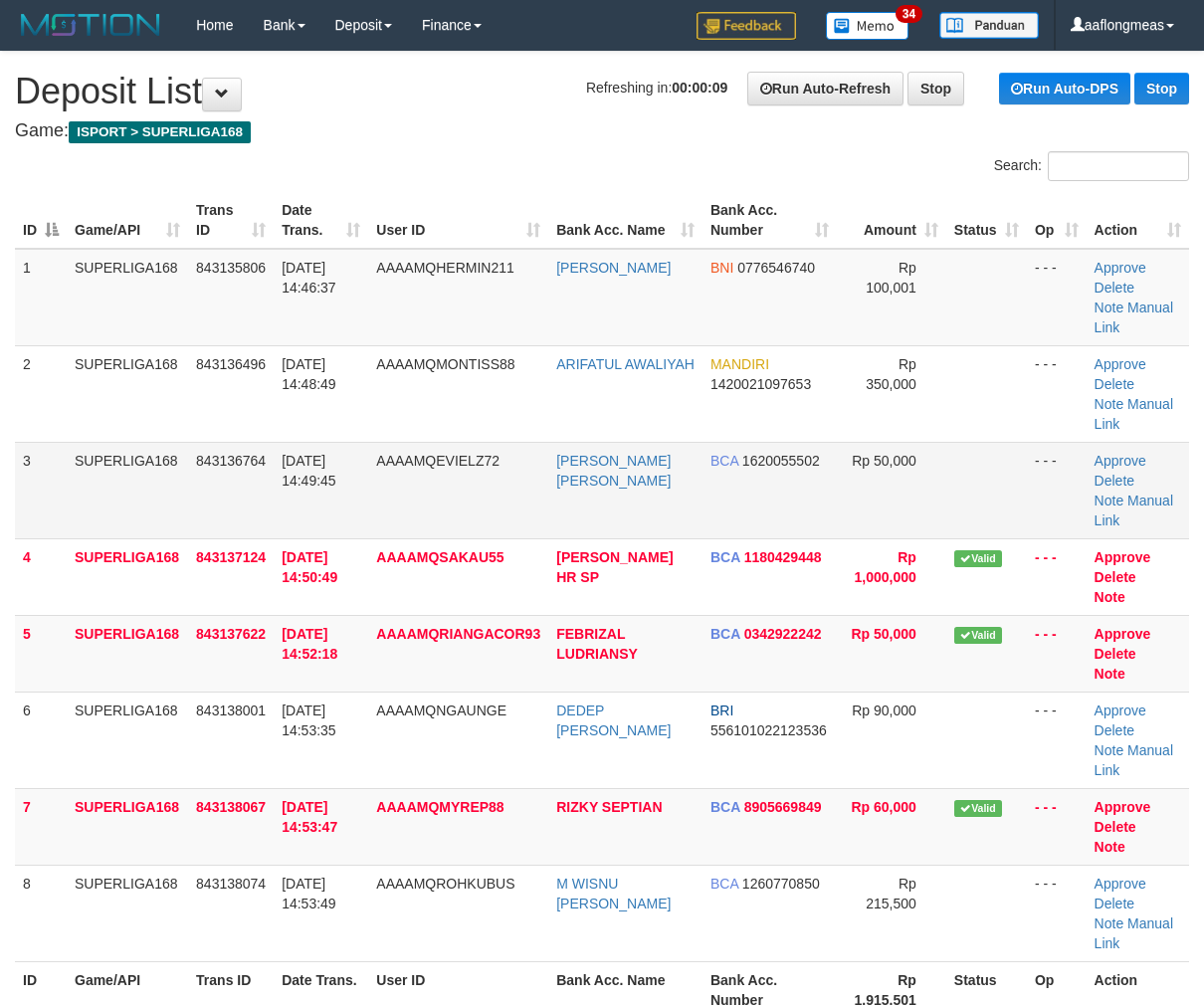 click at bounding box center [986, 490] 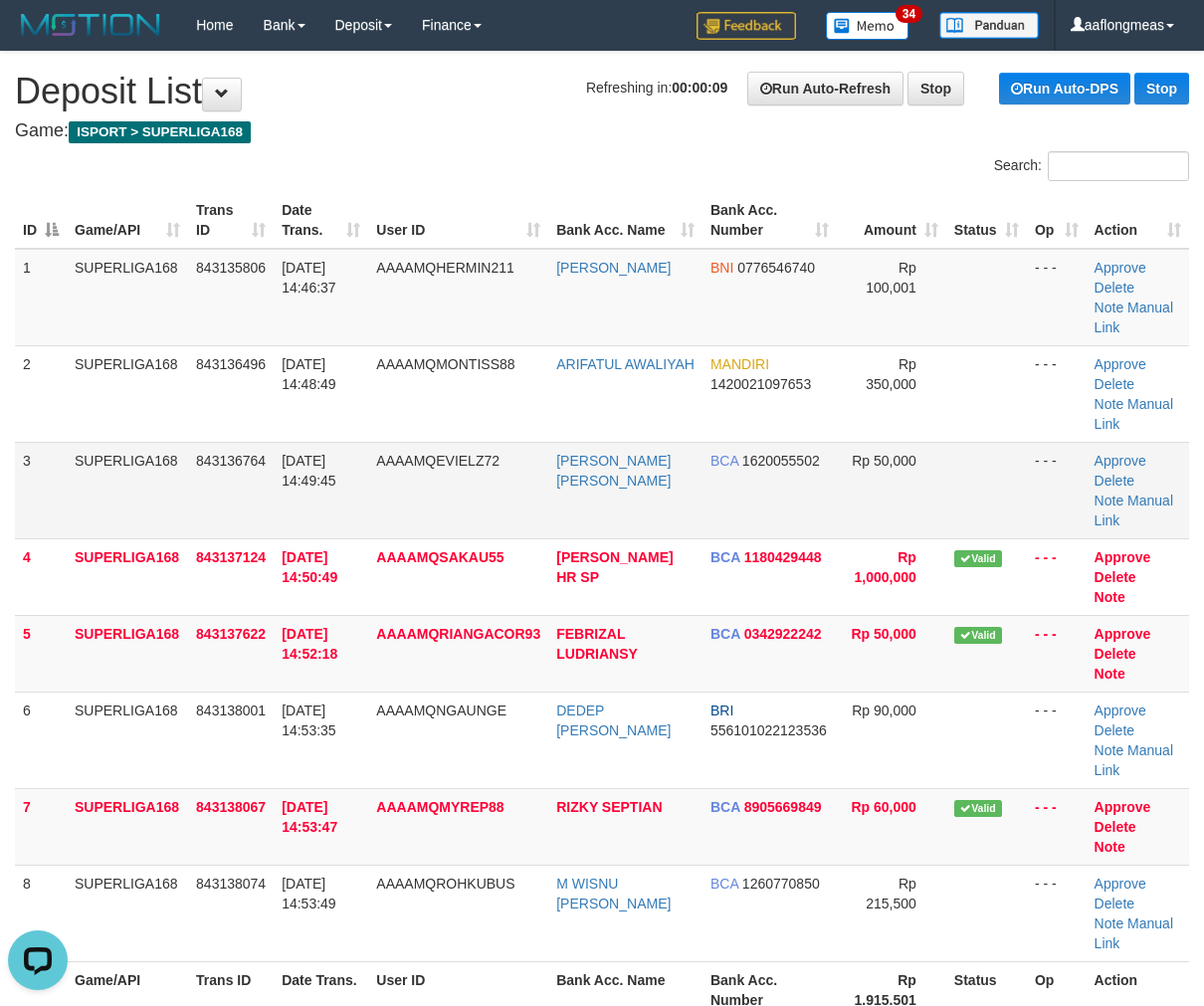 scroll, scrollTop: 0, scrollLeft: 0, axis: both 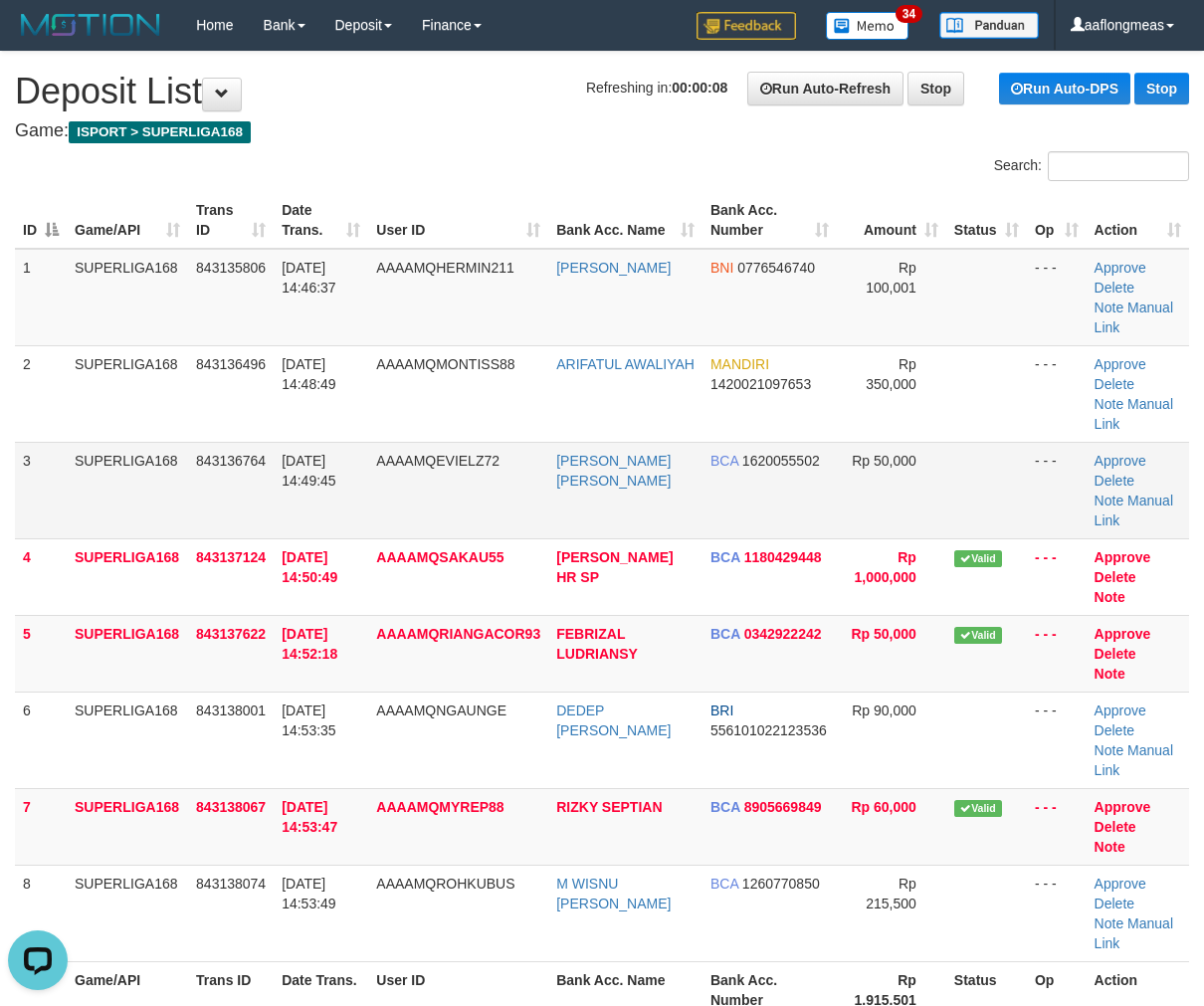 click at bounding box center (986, 490) 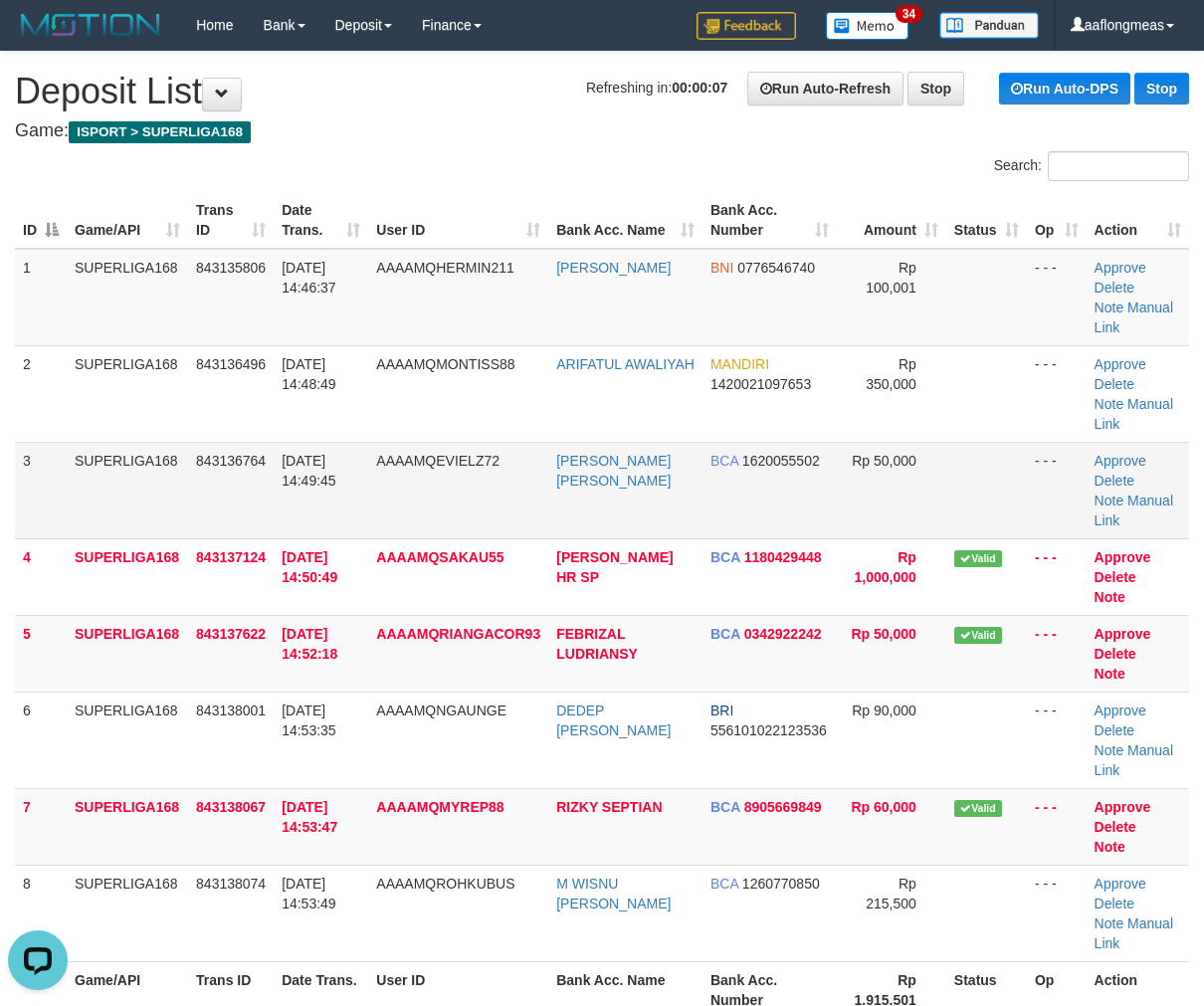 drag, startPoint x: 837, startPoint y: 432, endPoint x: 1067, endPoint y: 492, distance: 237.69729 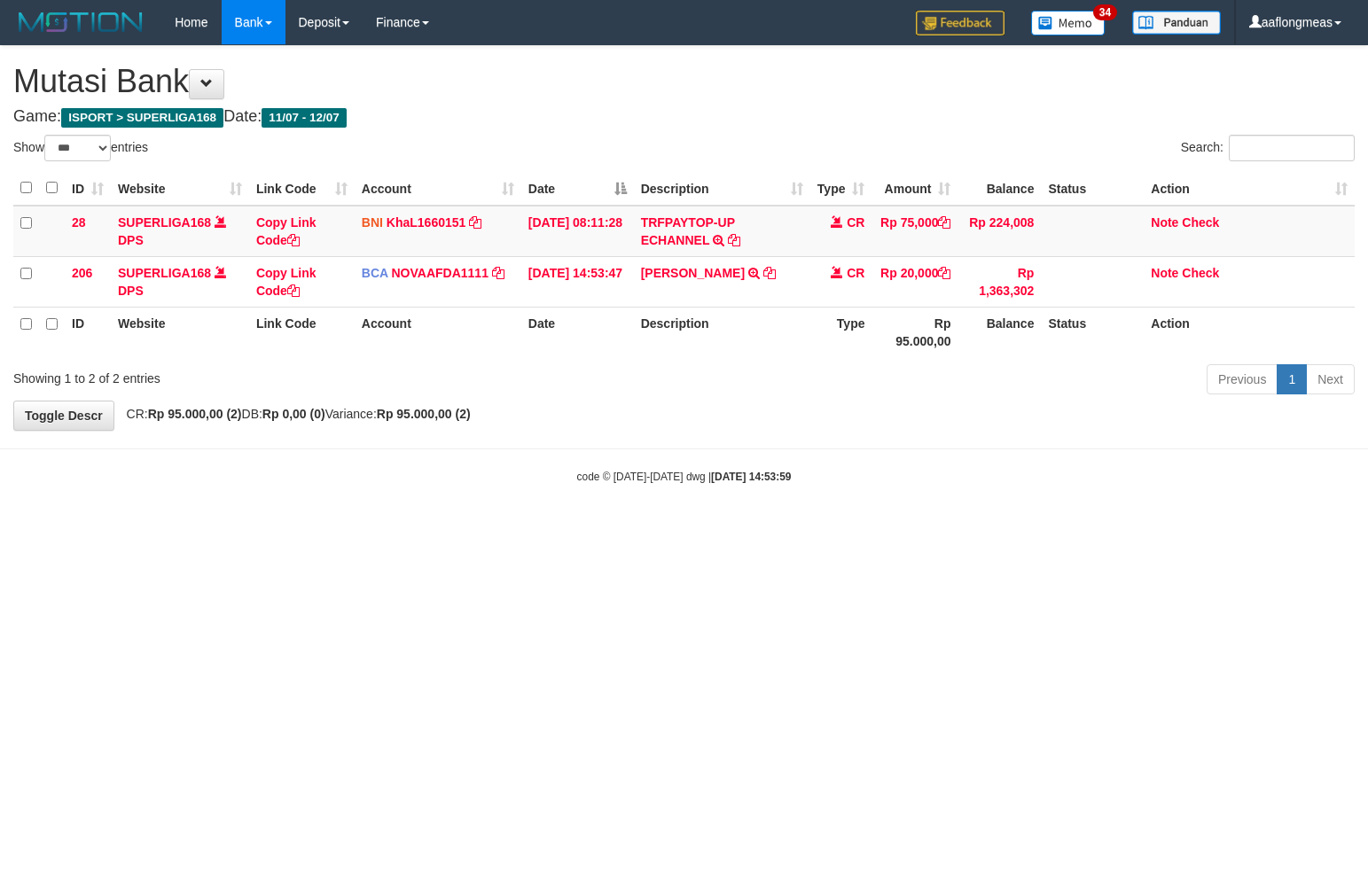 select on "***" 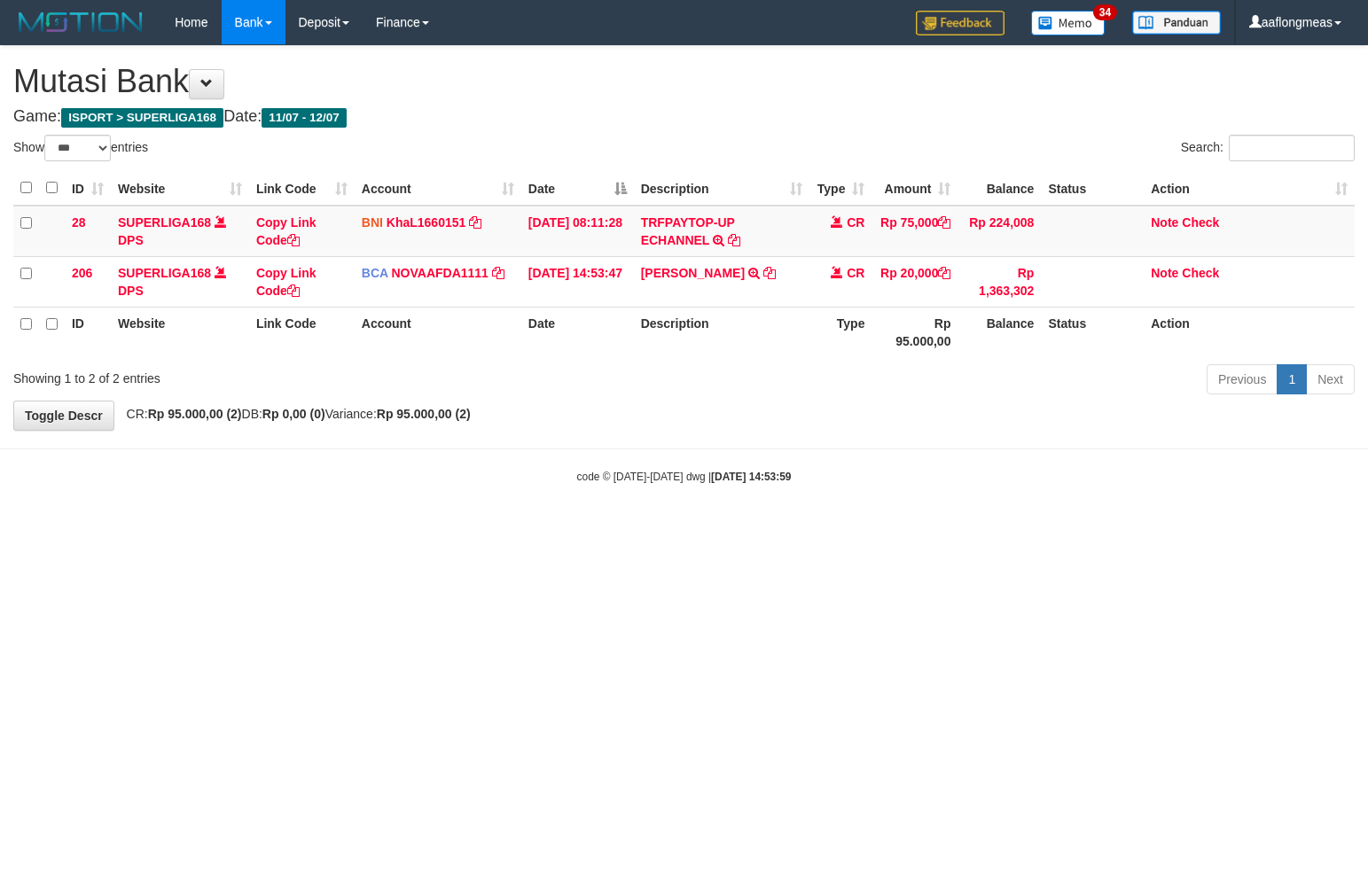 scroll, scrollTop: 0, scrollLeft: 0, axis: both 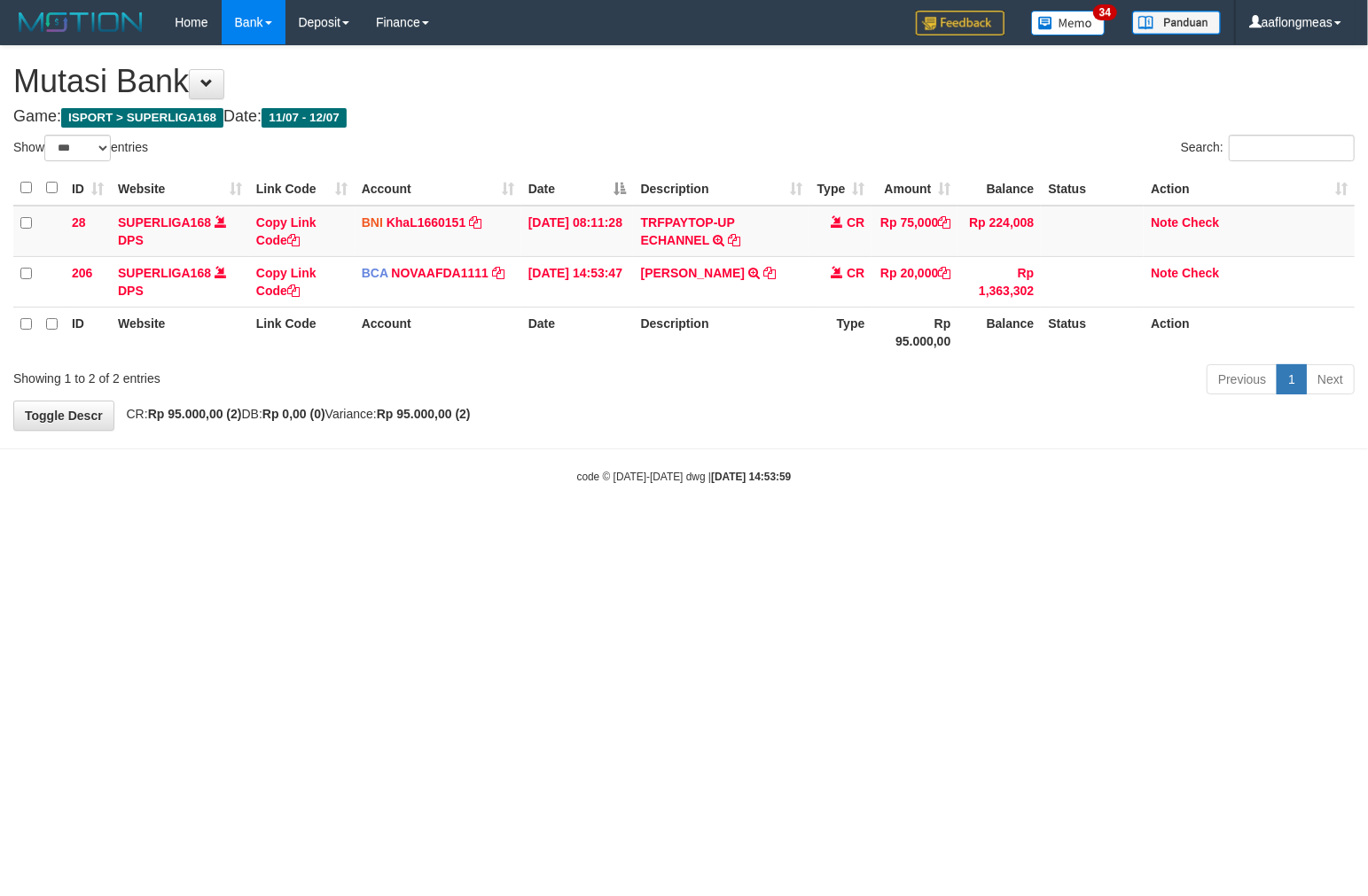 click on "Toggle navigation
Home
Bank
Account List
Load
By Website
Group
[ISPORT]													SUPERLIGA168
By Load Group (DPS)
34" at bounding box center [684, 264] 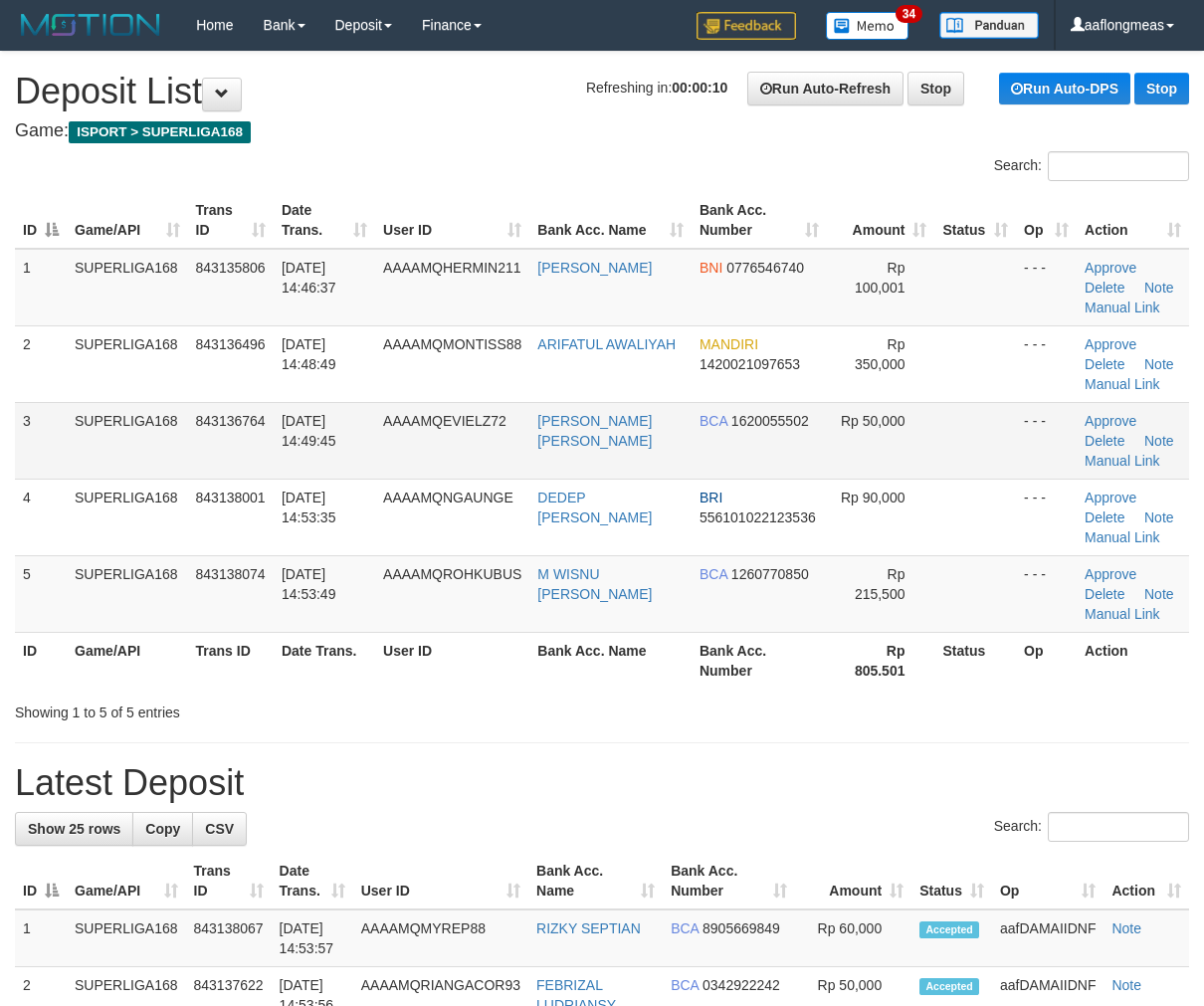 scroll, scrollTop: 0, scrollLeft: 0, axis: both 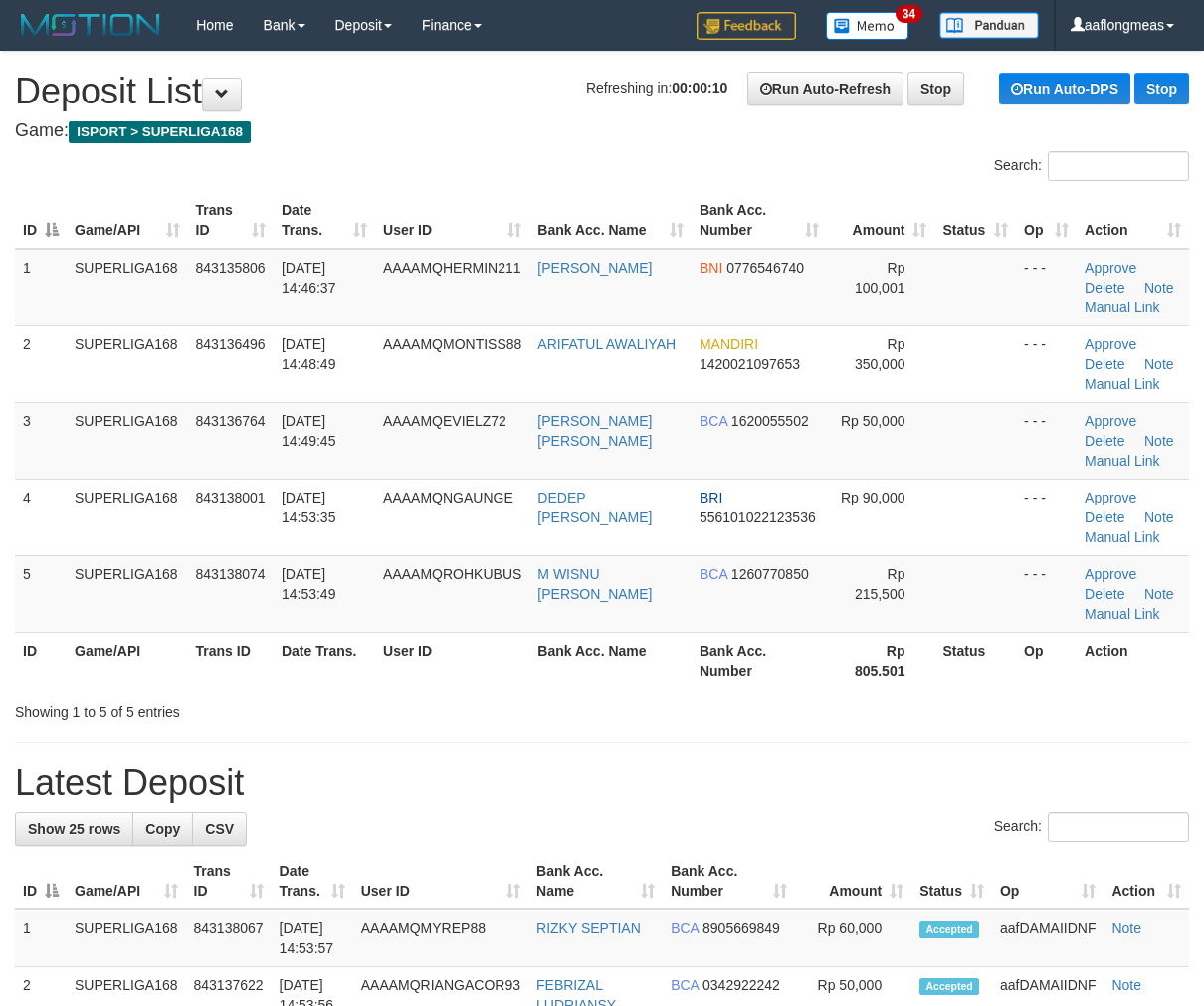 drag, startPoint x: 958, startPoint y: 455, endPoint x: 1209, endPoint y: 460, distance: 251.0498 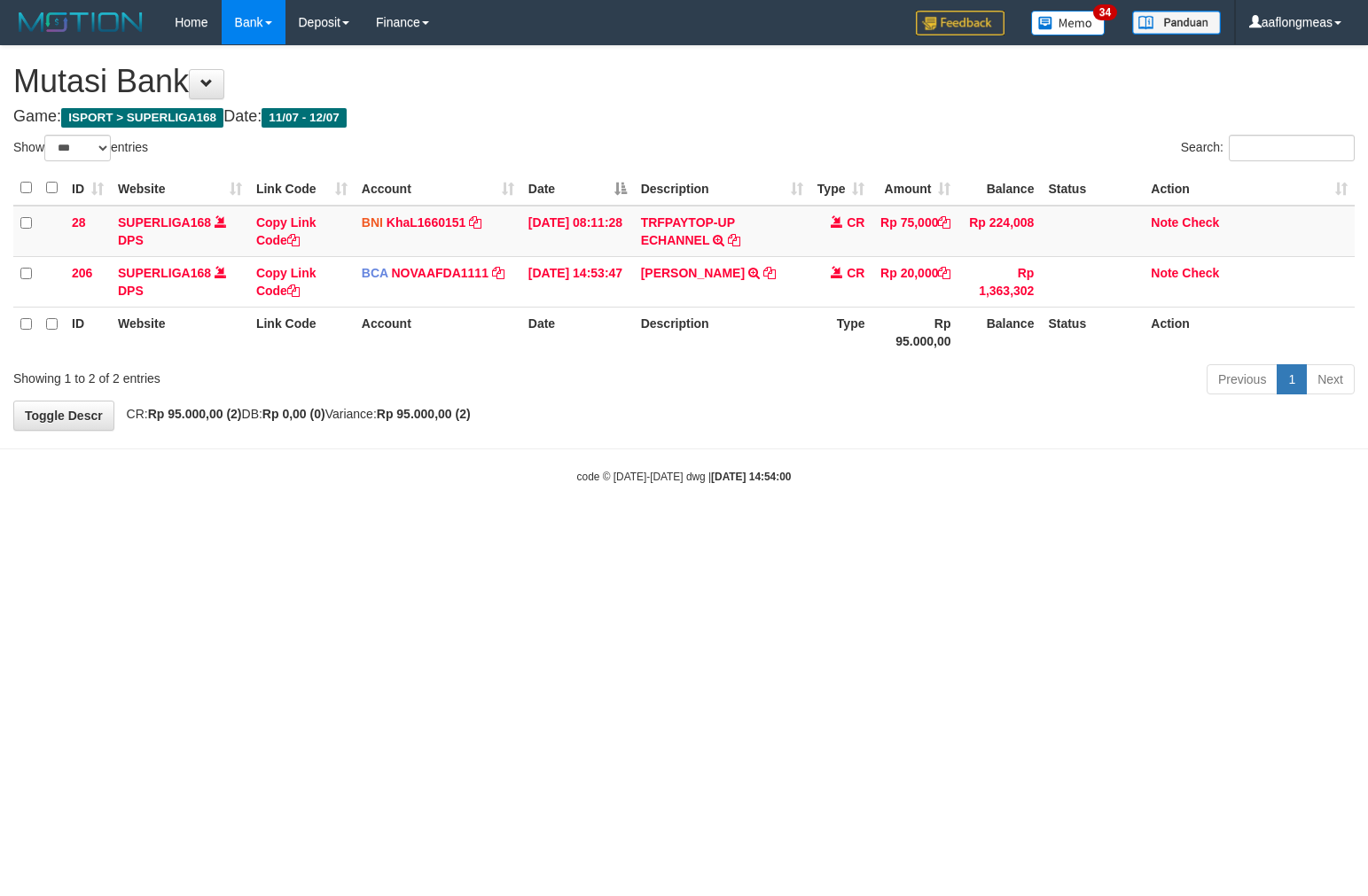 select on "***" 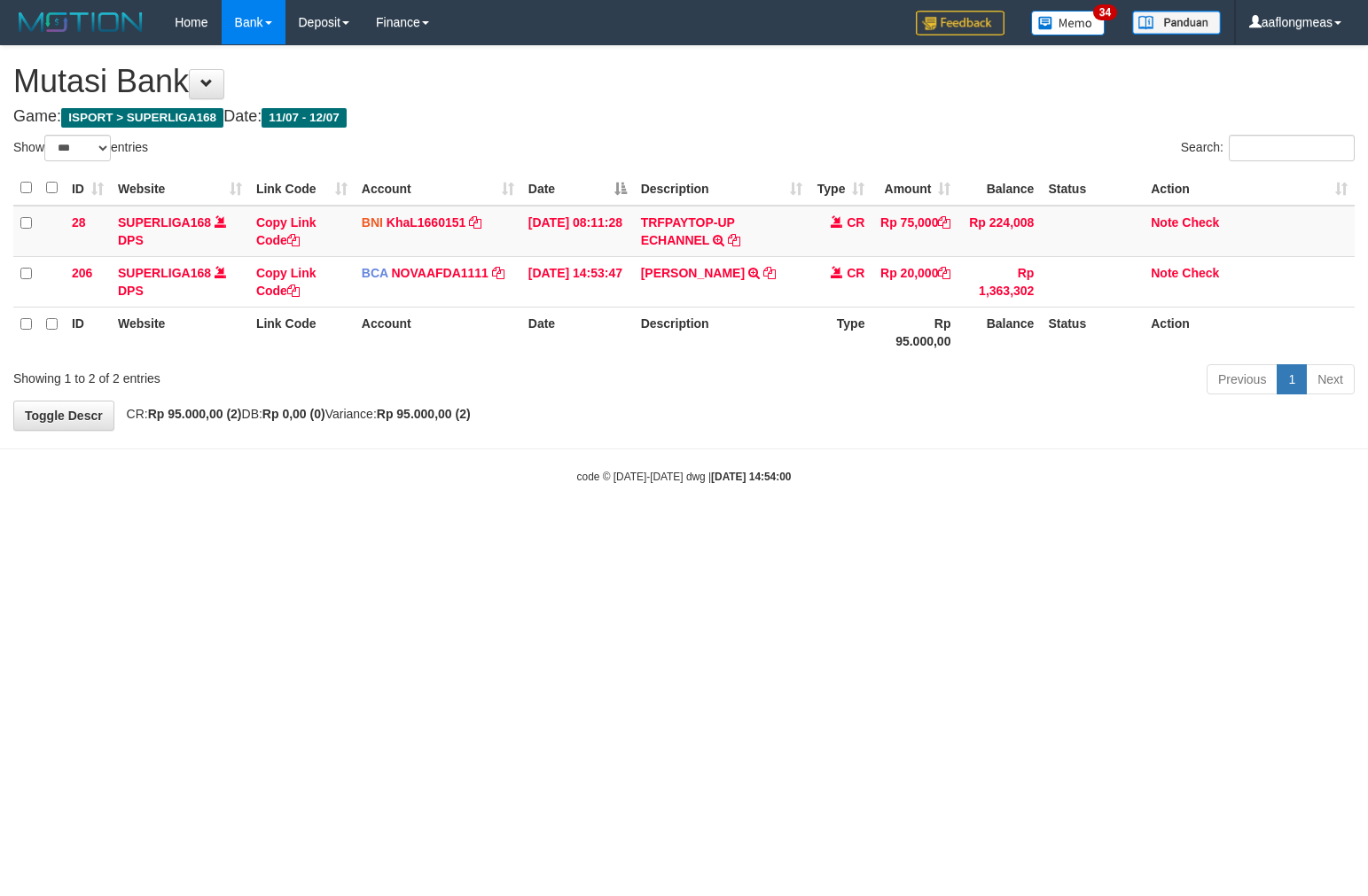 scroll, scrollTop: 0, scrollLeft: 0, axis: both 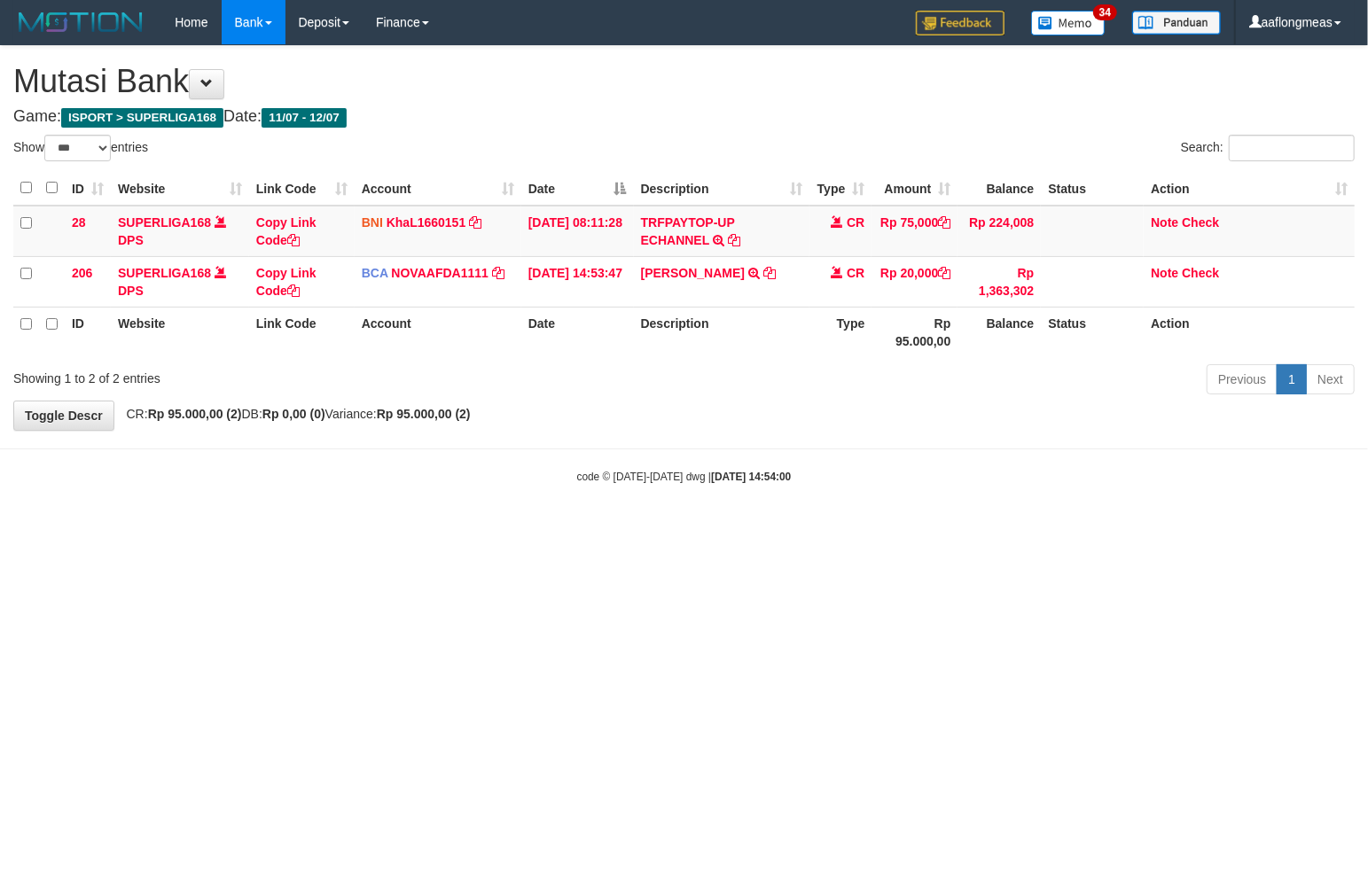 click on "Toggle navigation
Home
Bank
Account List
Load
By Website
Group
[ISPORT]													SUPERLIGA168
By Load Group (DPS)
34" at bounding box center [684, 264] 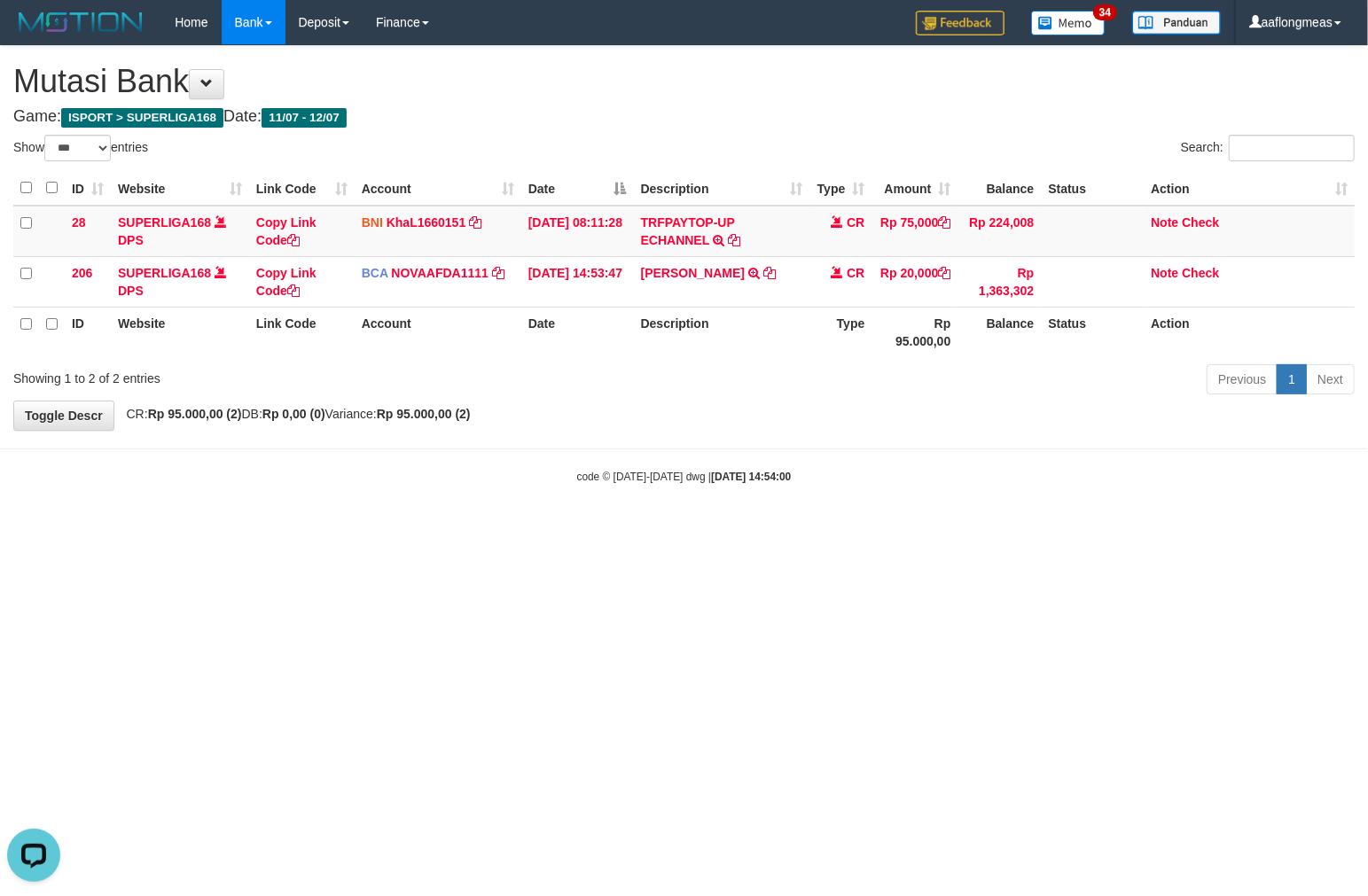 scroll, scrollTop: 0, scrollLeft: 0, axis: both 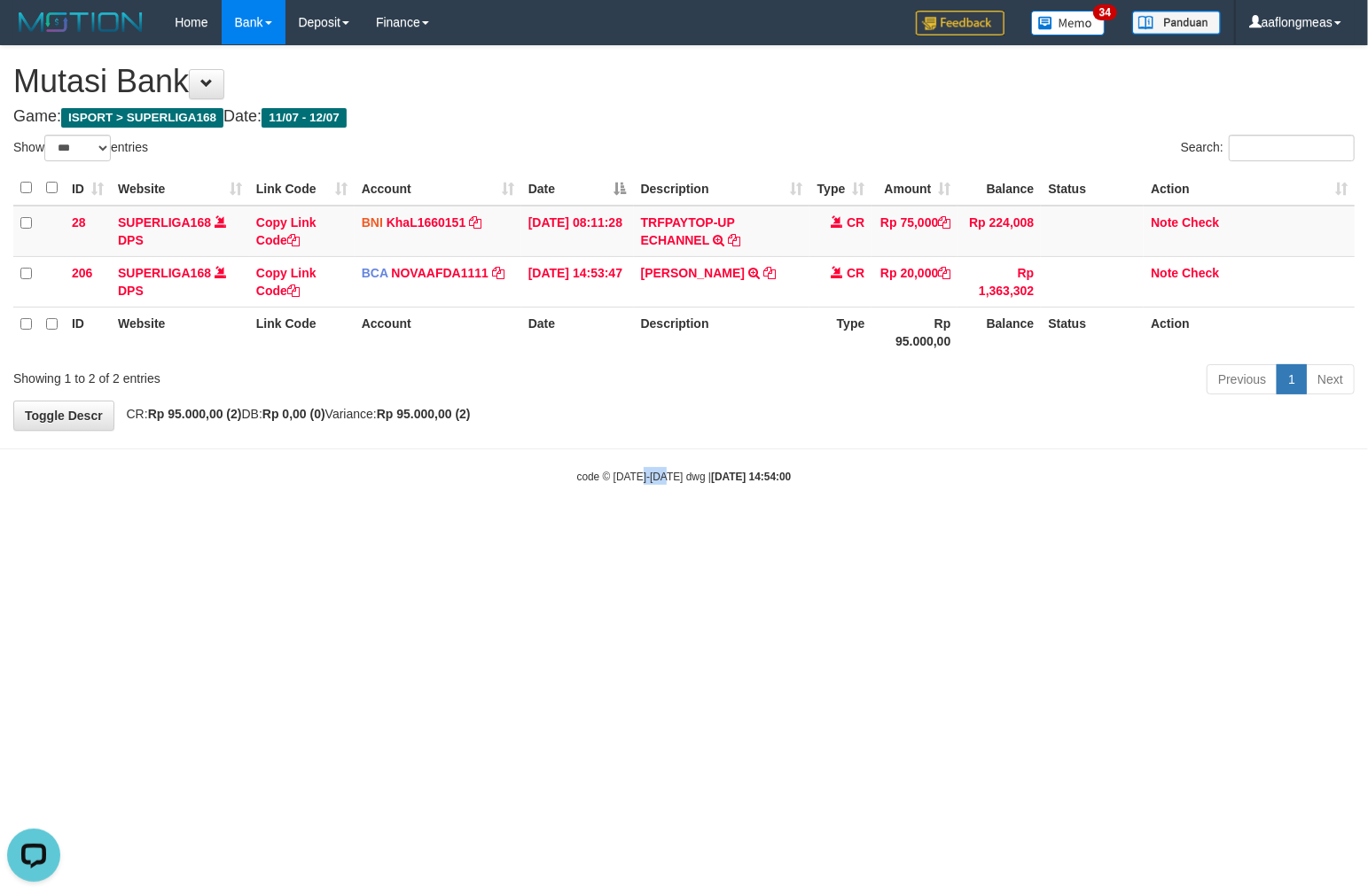 click on "Toggle navigation
Home
Bank
Account List
Load
By Website
Group
[ISPORT]													SUPERLIGA168
By Load Group (DPS)
34" at bounding box center (684, 264) 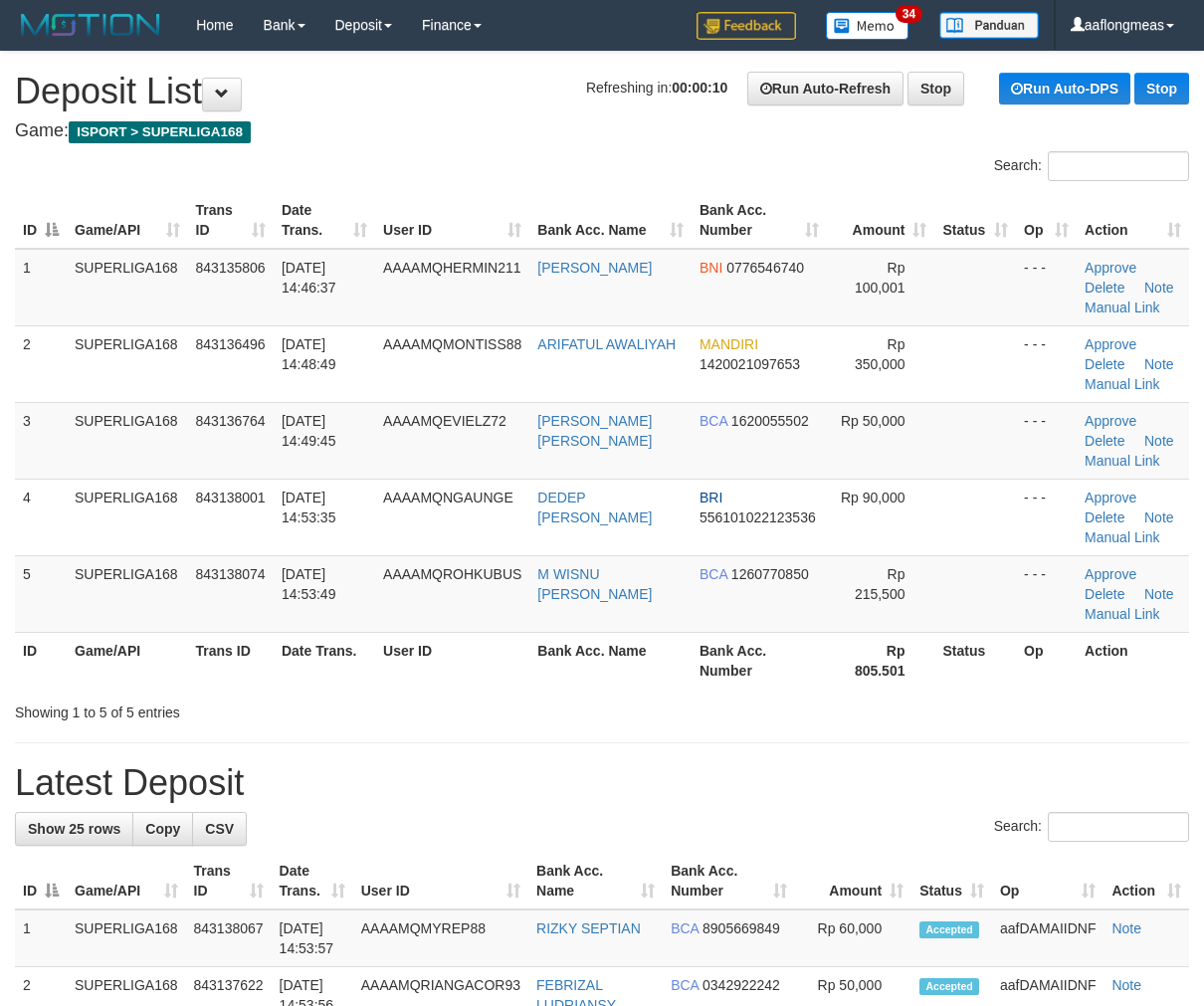 scroll, scrollTop: 0, scrollLeft: 0, axis: both 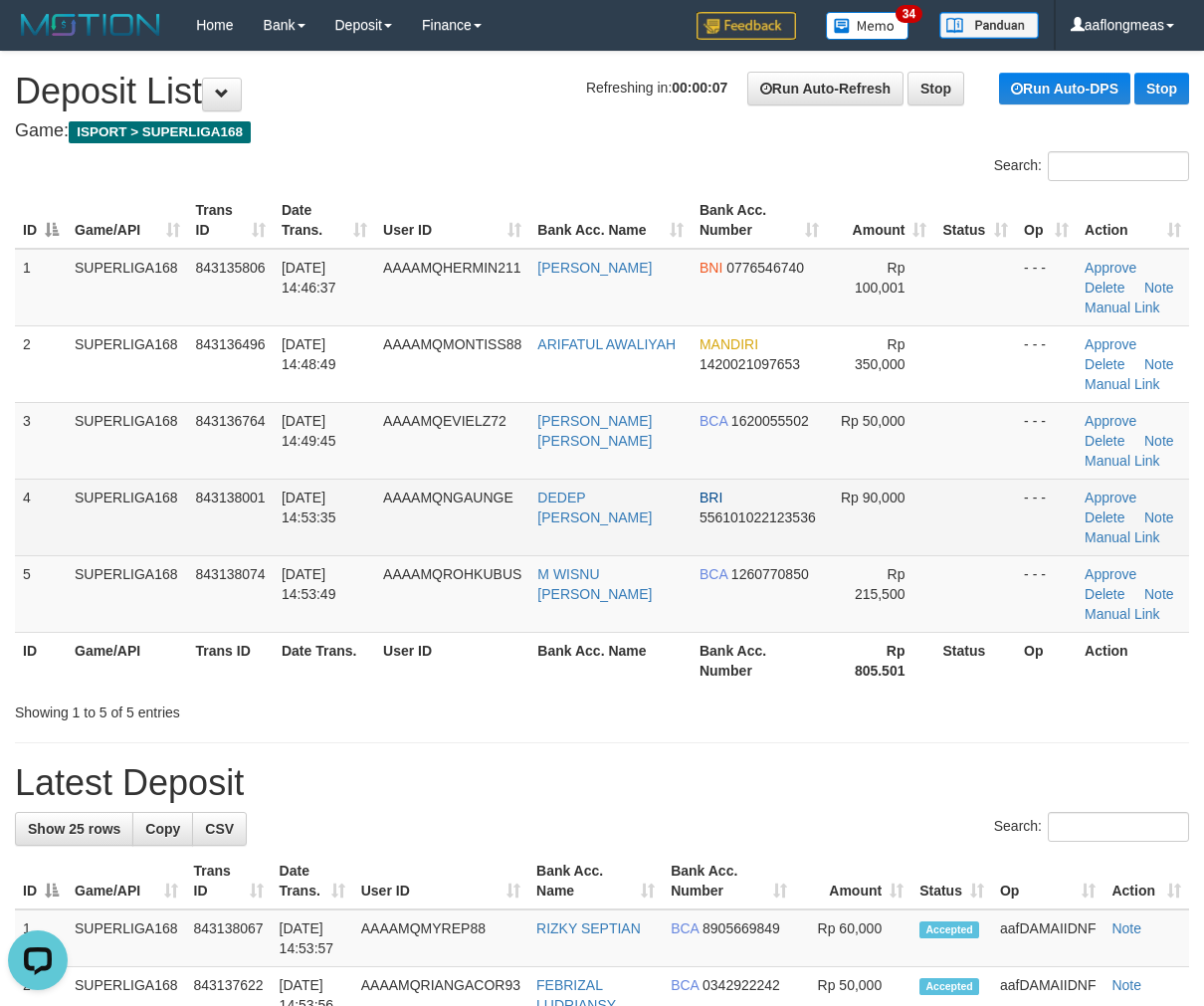 drag, startPoint x: 971, startPoint y: 562, endPoint x: 986, endPoint y: 552, distance: 18.027756 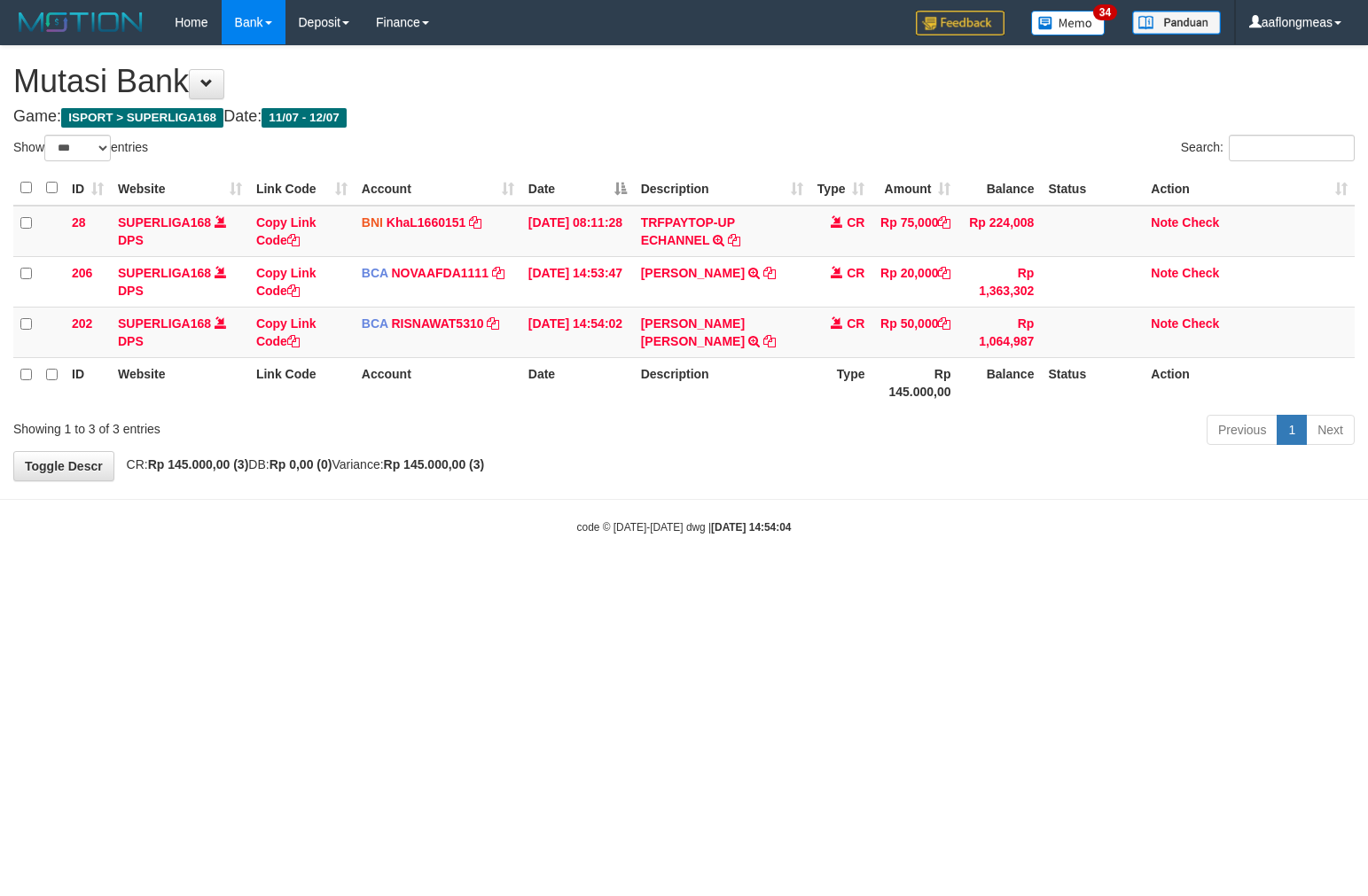select on "***" 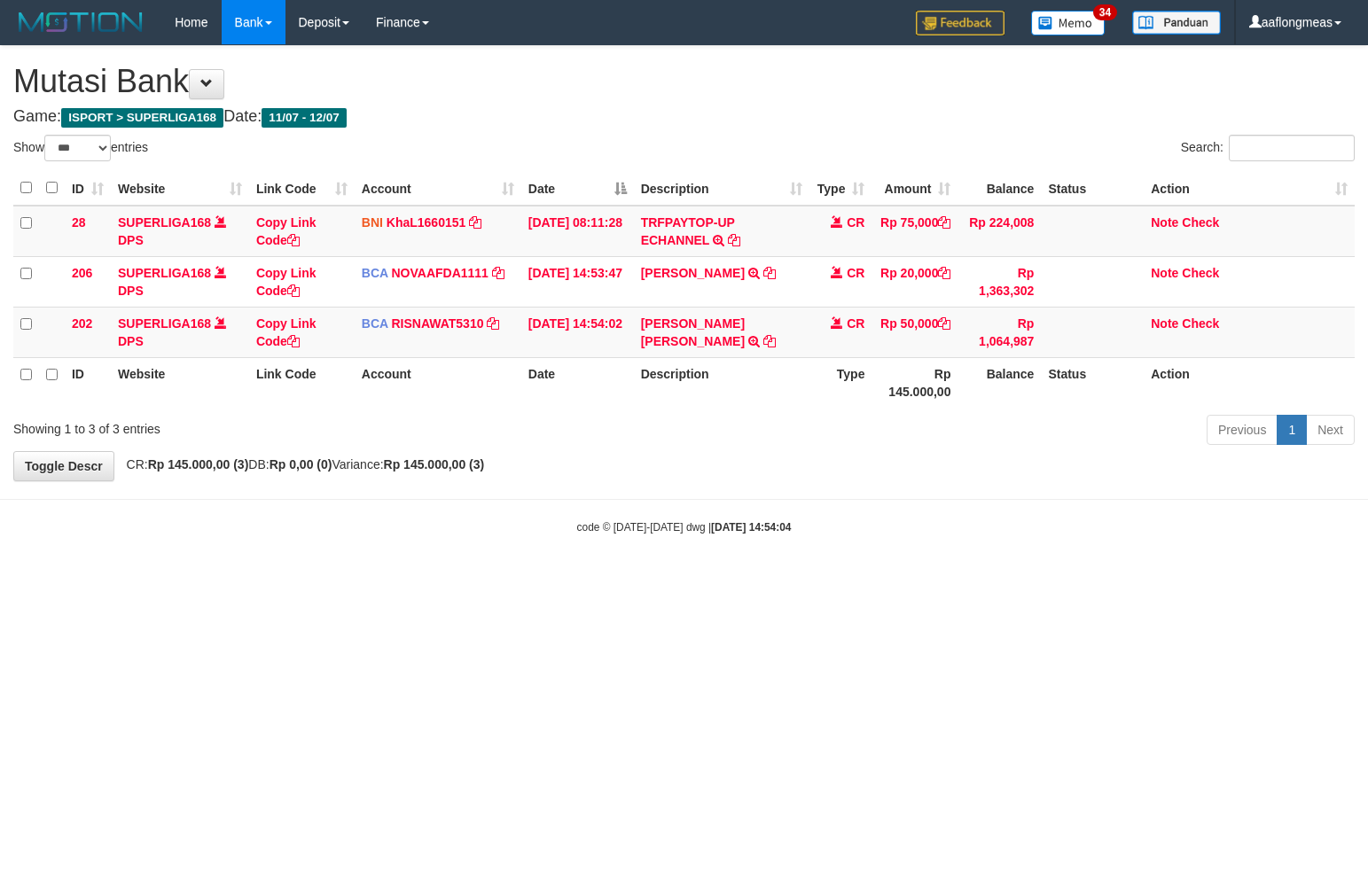 scroll, scrollTop: 0, scrollLeft: 0, axis: both 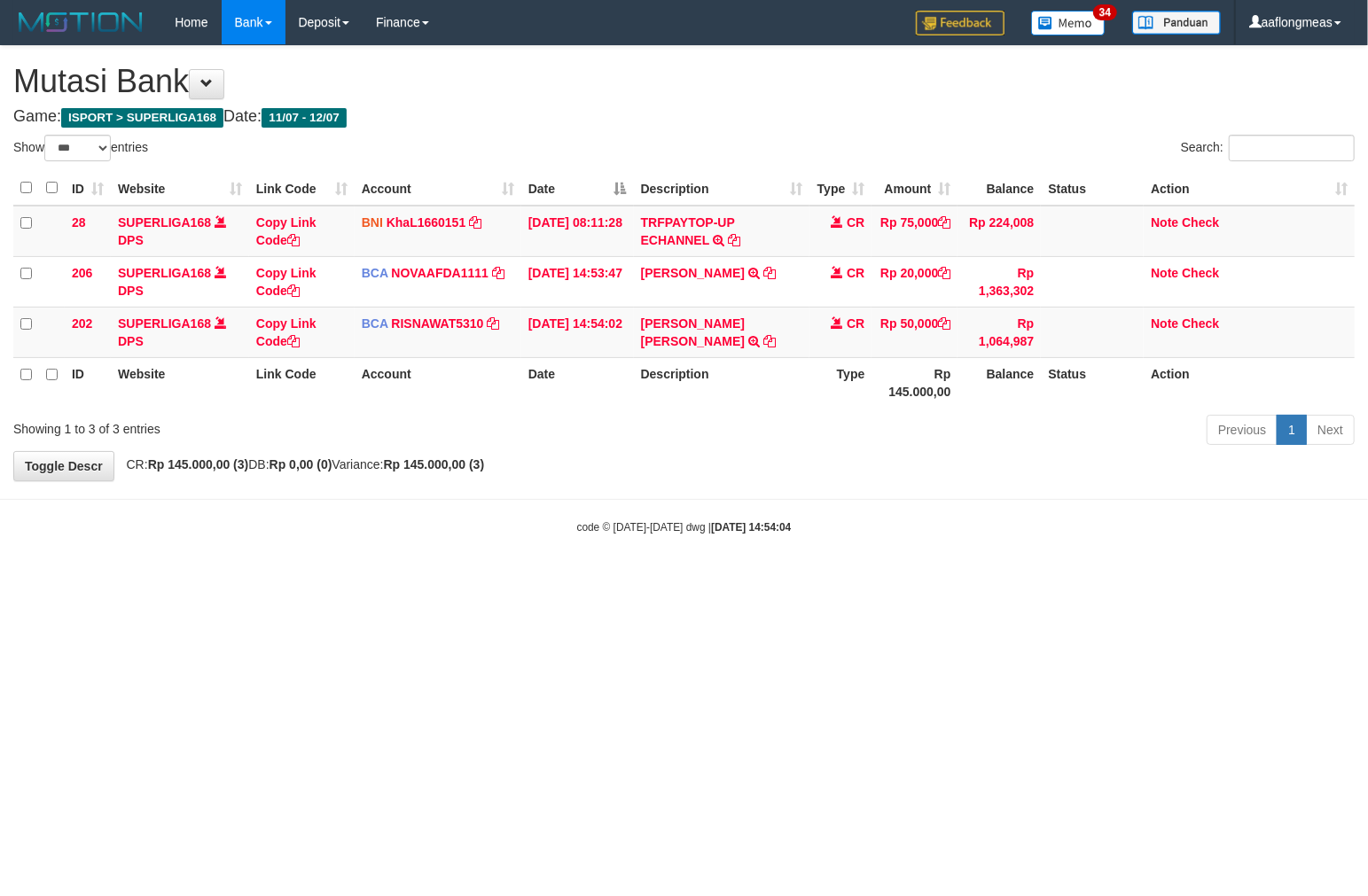 drag, startPoint x: 640, startPoint y: 532, endPoint x: 642, endPoint y: 518, distance: 14.142136 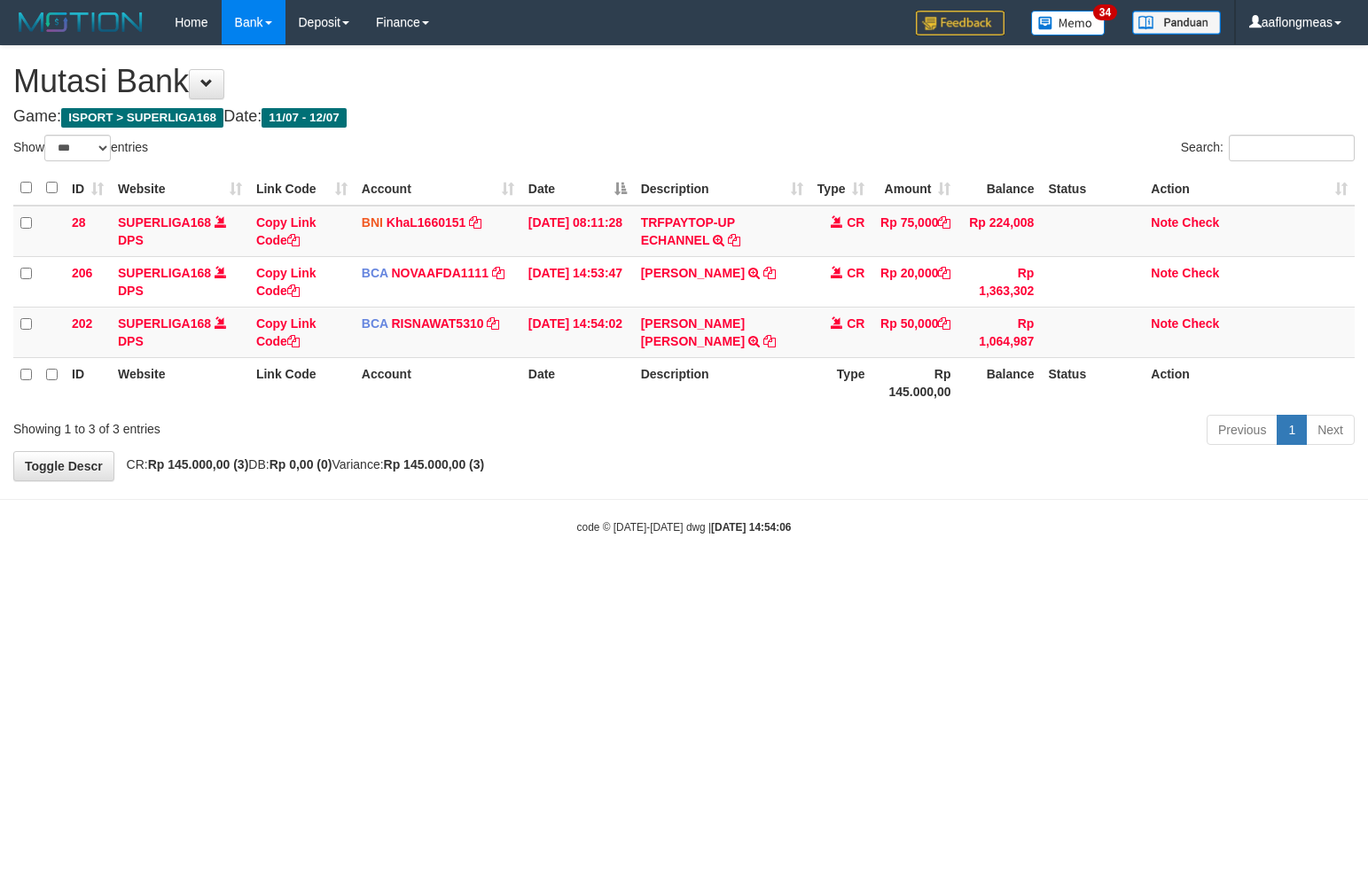 select on "***" 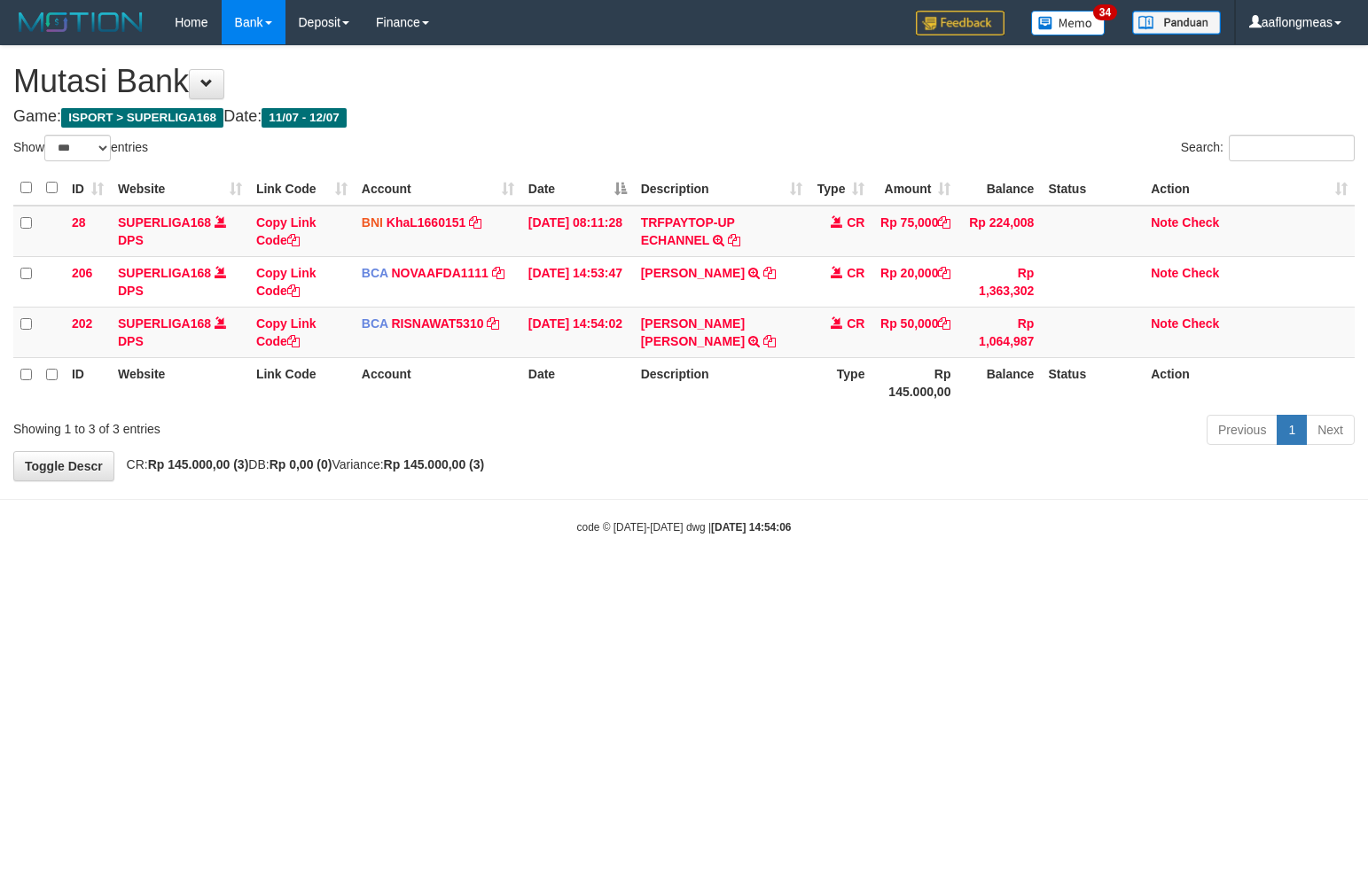 scroll, scrollTop: 0, scrollLeft: 0, axis: both 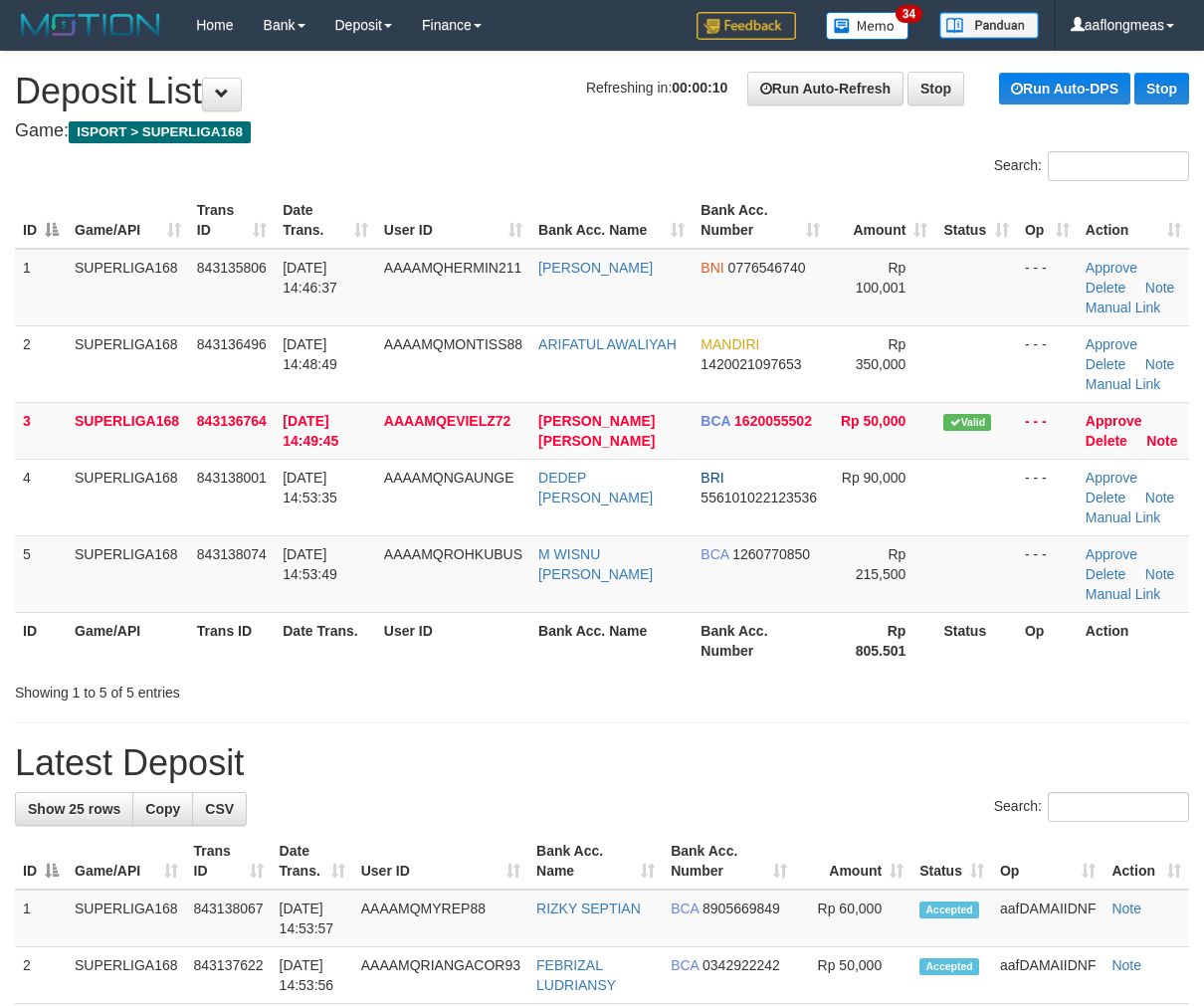 click on "1
SUPERLIGA168
843135806
12/07/2025 14:46:37
AAAAMQHERMIN211
HERMIN PERMANA
BNI
0776546740
Rp 100,001
- - -
Approve
Delete
Note
Manual Link
2
SUPERLIGA168
843136496
12/07/2025 14:48:49
AAAAMQMONTISS88
ARIFATUL AWALIYAH
MANDIRI
1420021097653
Rp 350,000
- - -
Approve" at bounding box center [602, 431] 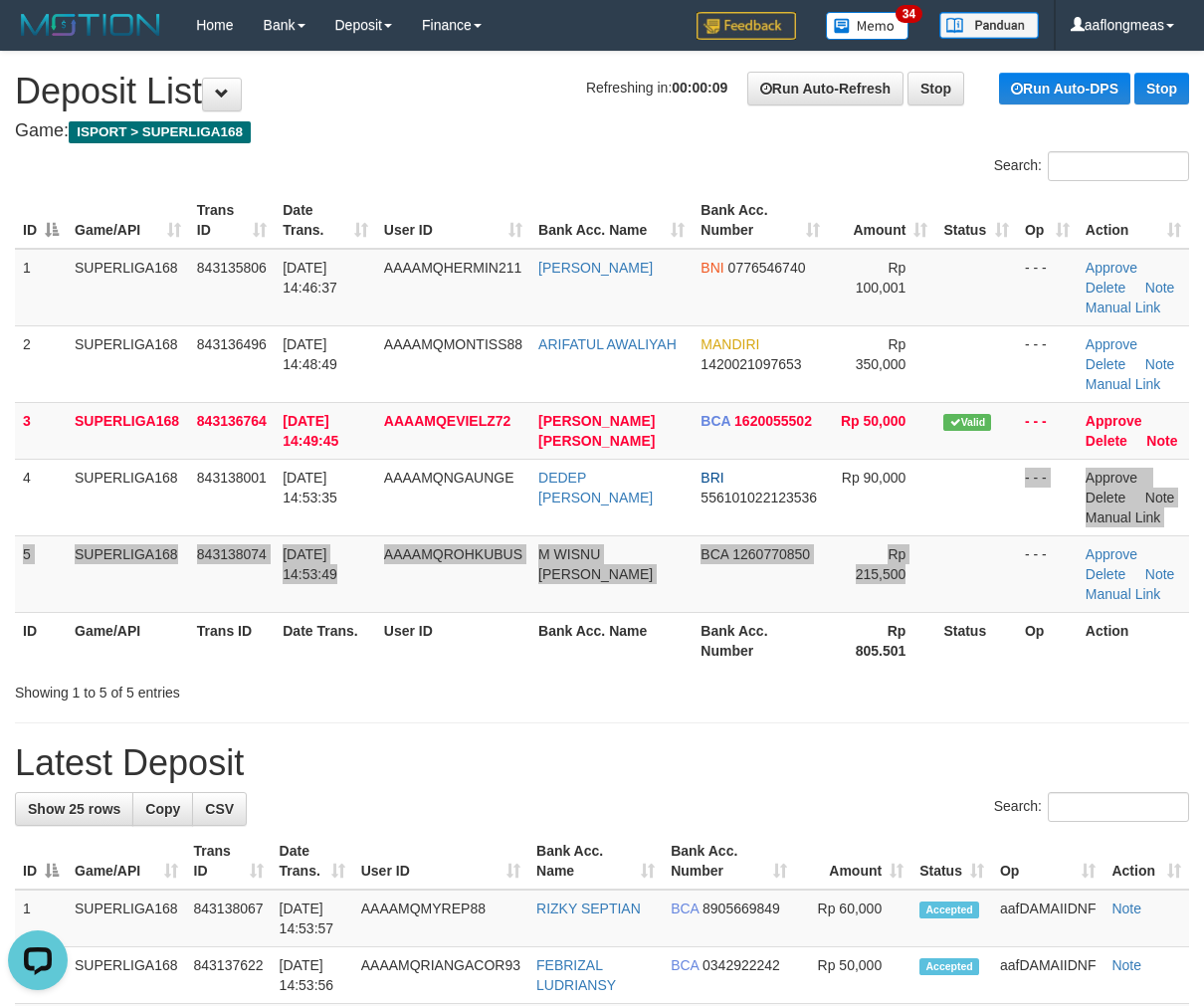 scroll, scrollTop: 0, scrollLeft: 0, axis: both 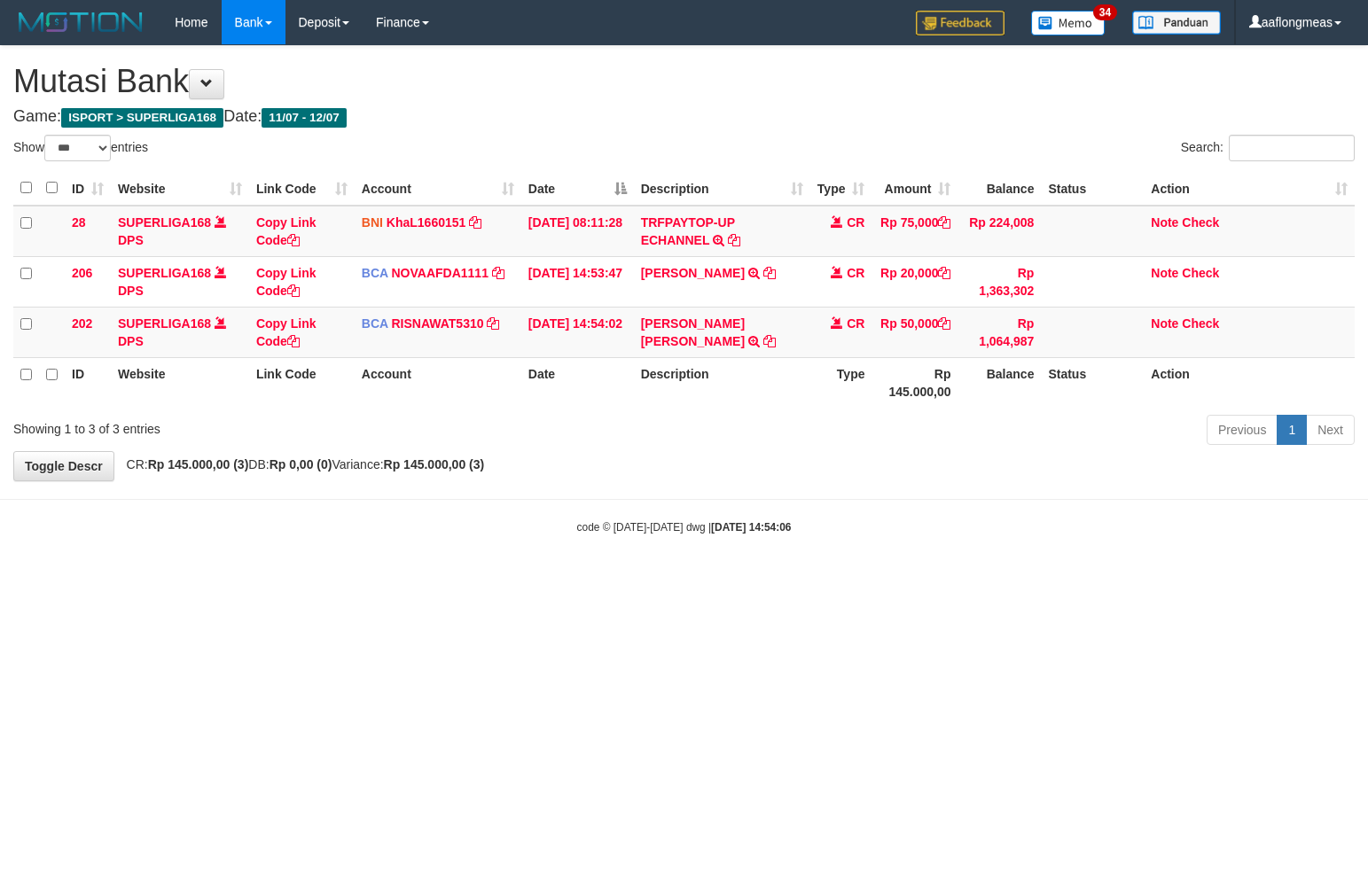 select on "***" 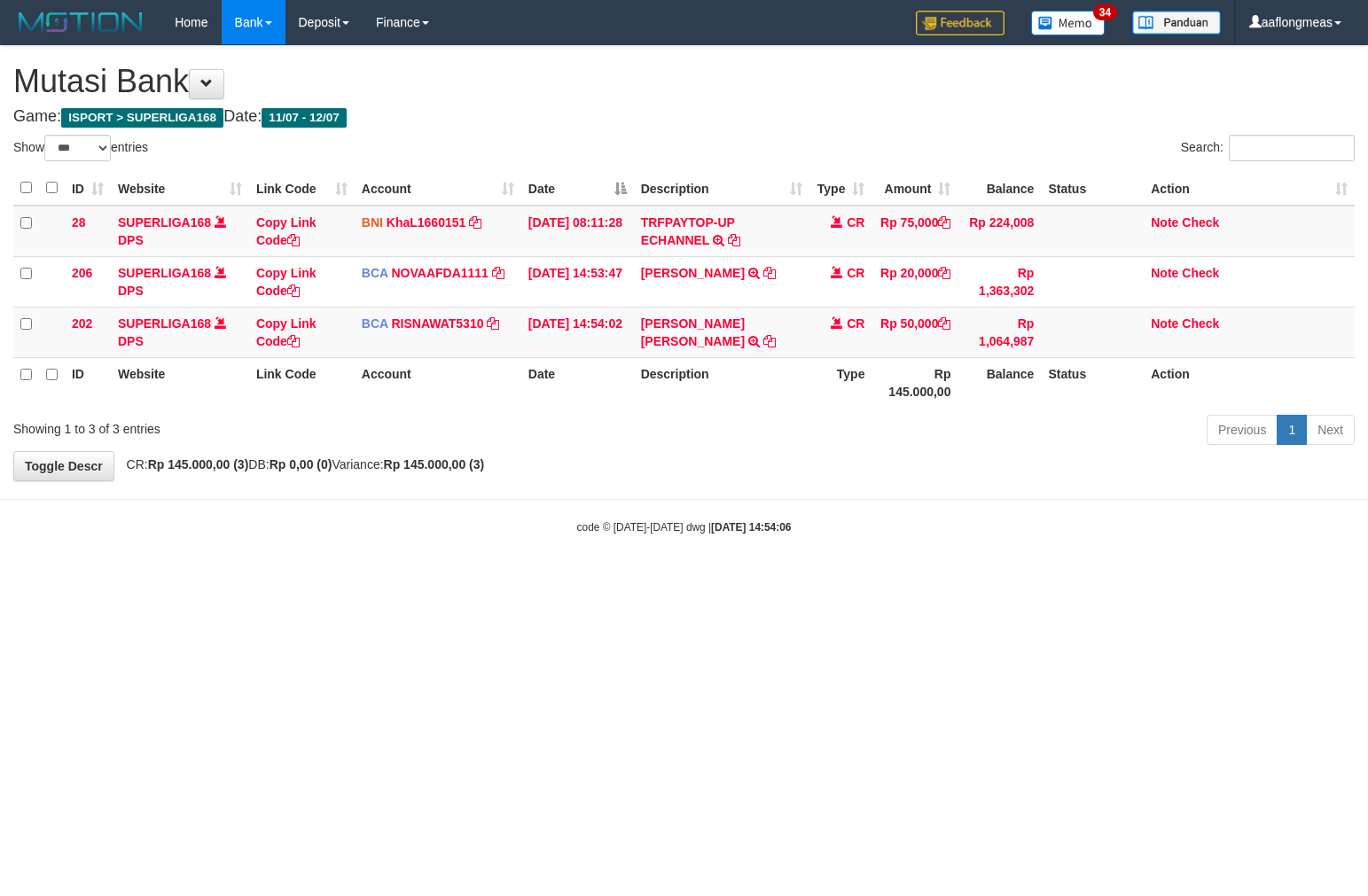scroll, scrollTop: 0, scrollLeft: 0, axis: both 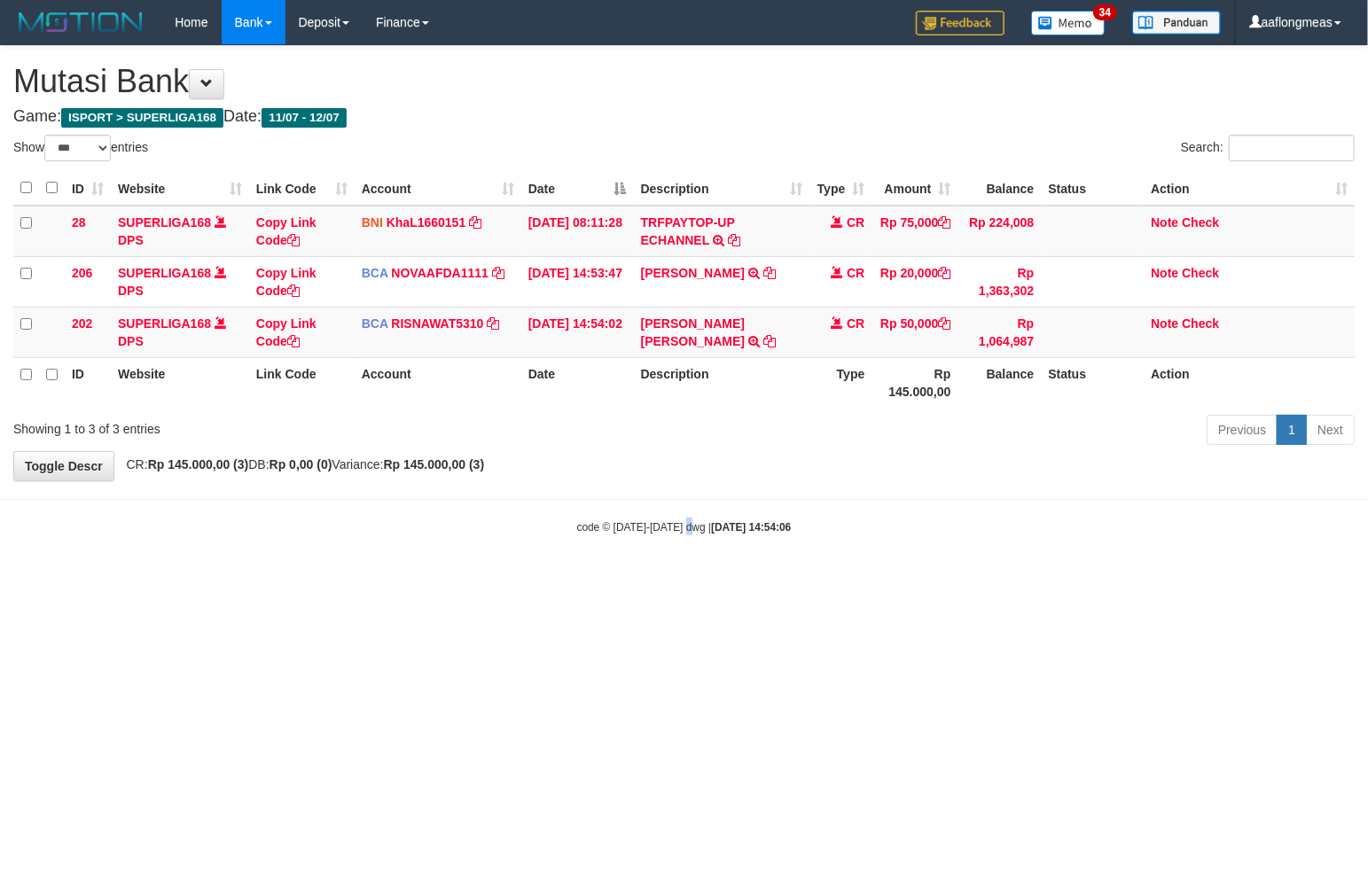 drag, startPoint x: 687, startPoint y: 589, endPoint x: 693, endPoint y: 580, distance: 10.816654 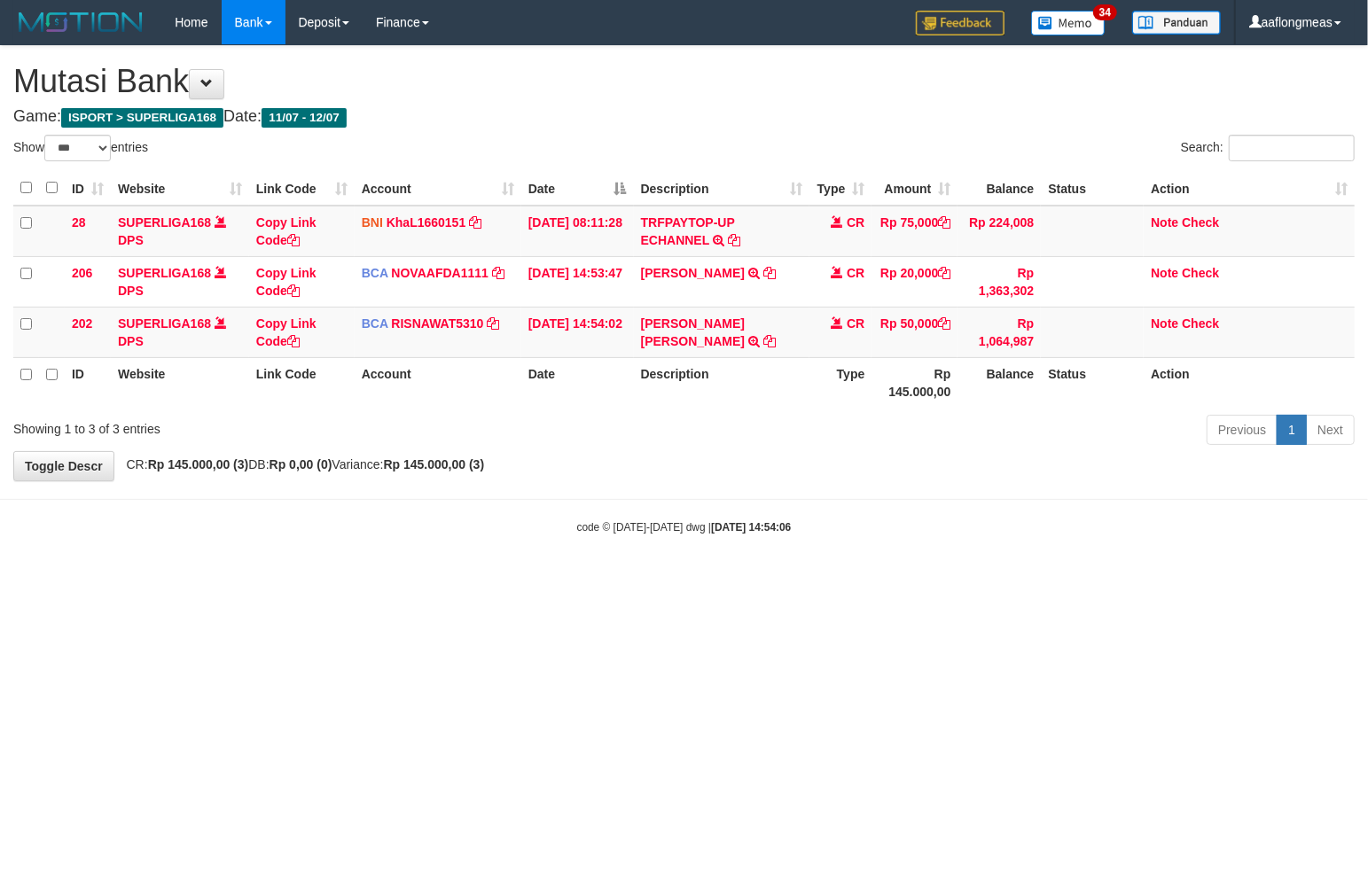 drag, startPoint x: 693, startPoint y: 580, endPoint x: 698, endPoint y: 569, distance: 12.083046 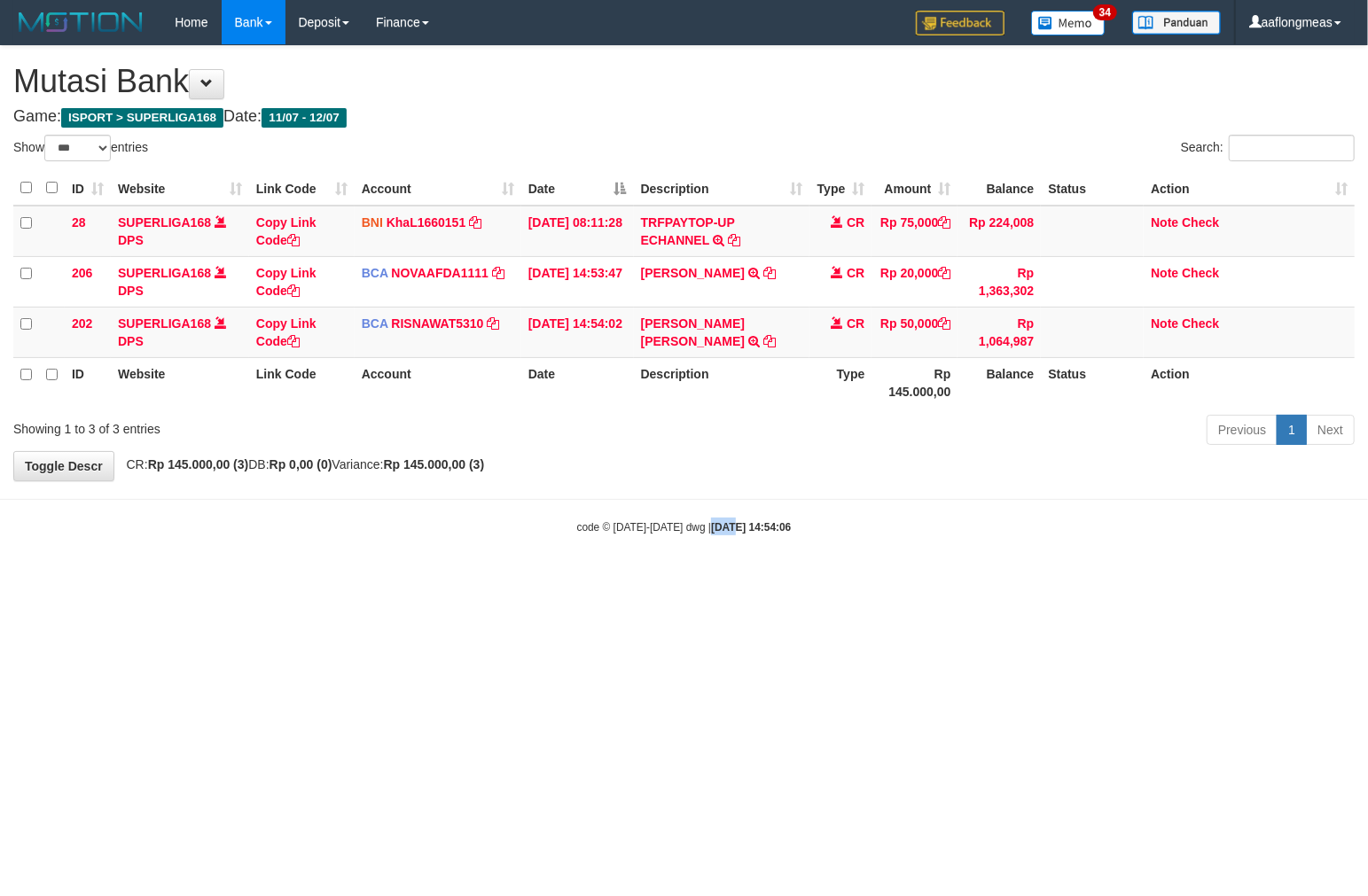 click on "Toggle navigation
Home
Bank
Account List
Load
By Website
Group
[ISPORT]													SUPERLIGA168
By Load Group (DPS)
34" at bounding box center (684, 290) 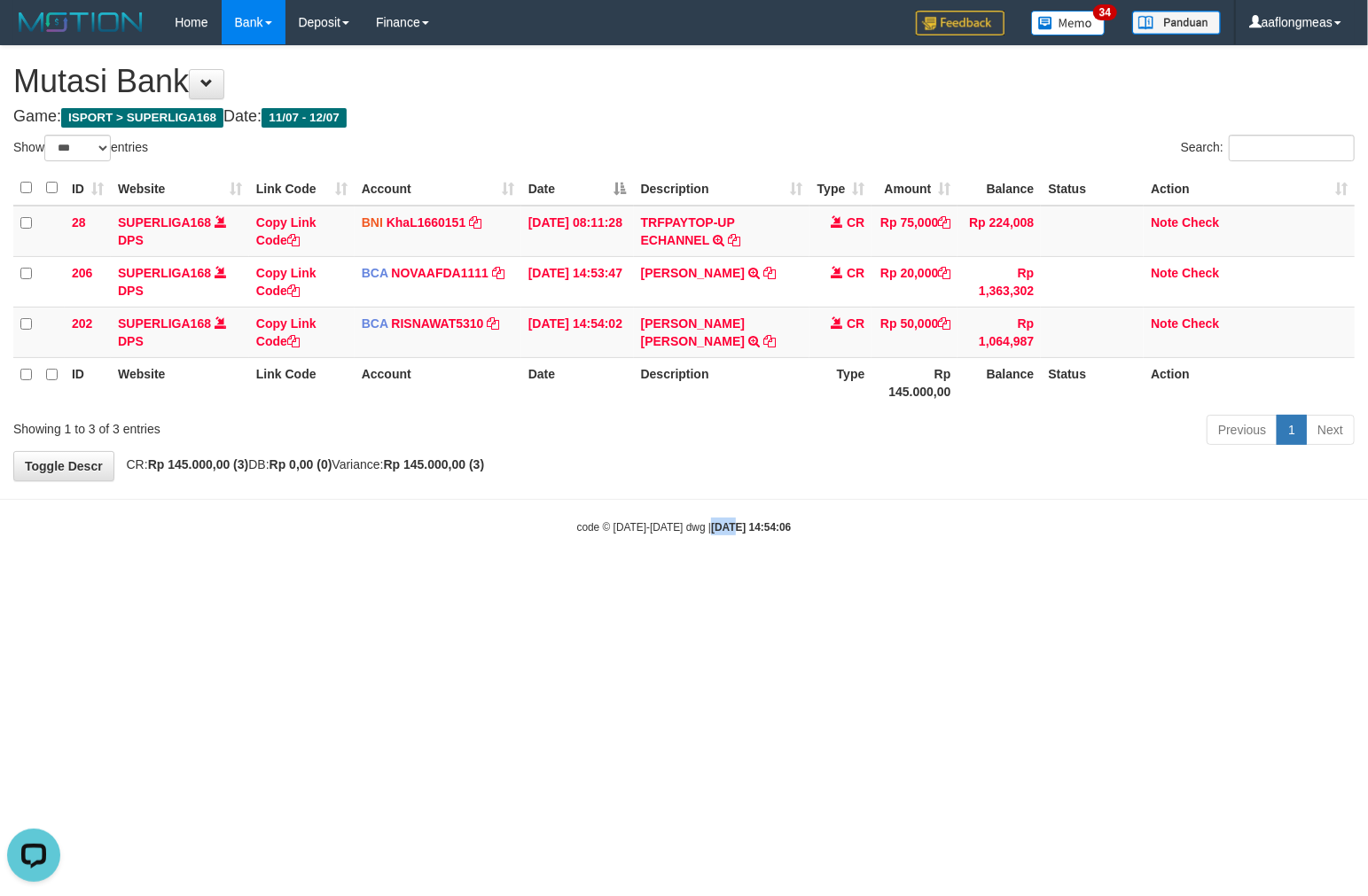 scroll, scrollTop: 0, scrollLeft: 0, axis: both 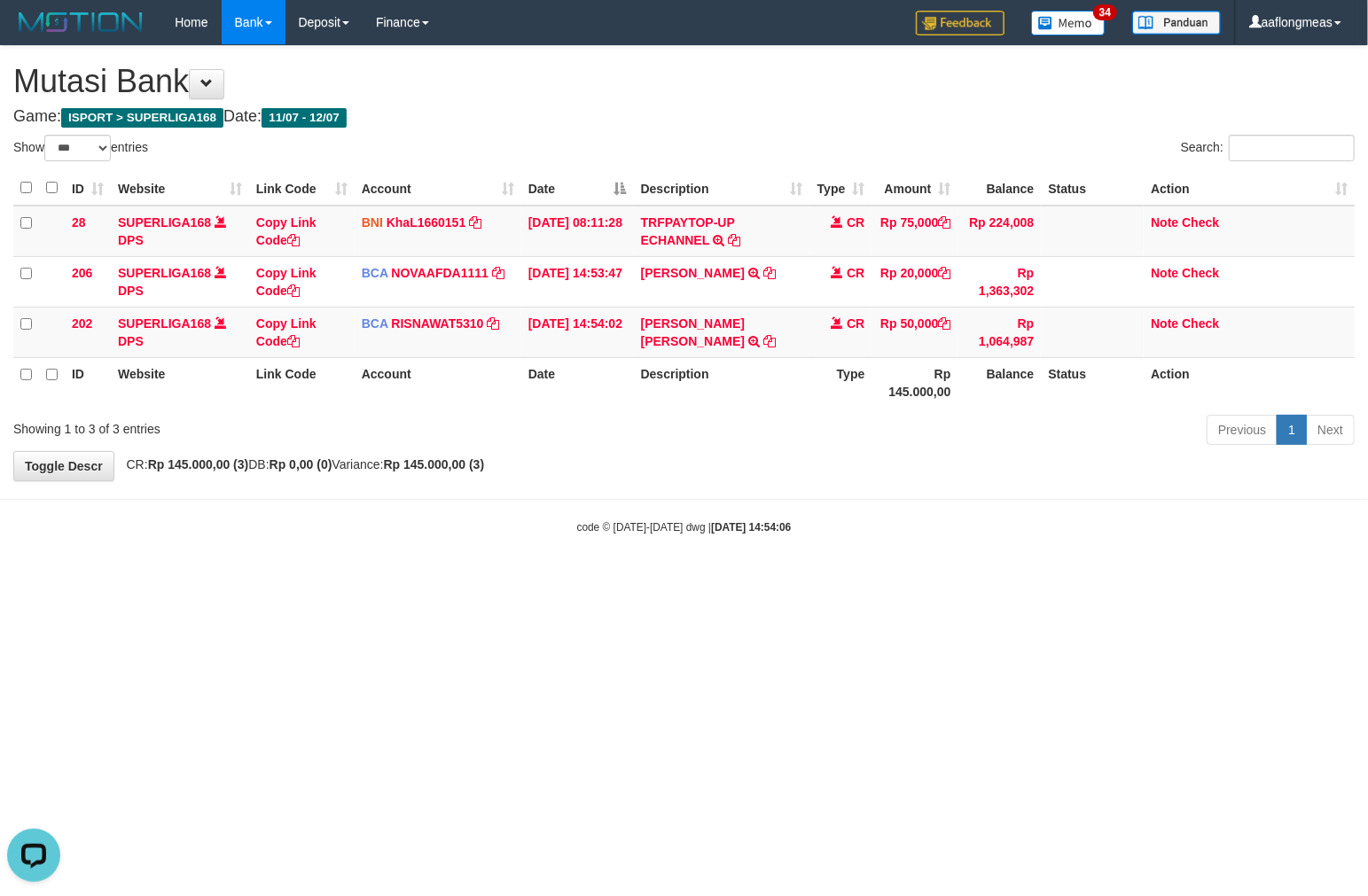 click on "Toggle navigation
Home
Bank
Account List
Load
By Website
Group
[ISPORT]													SUPERLIGA168
By Load Group (DPS)
34" at bounding box center (684, 290) 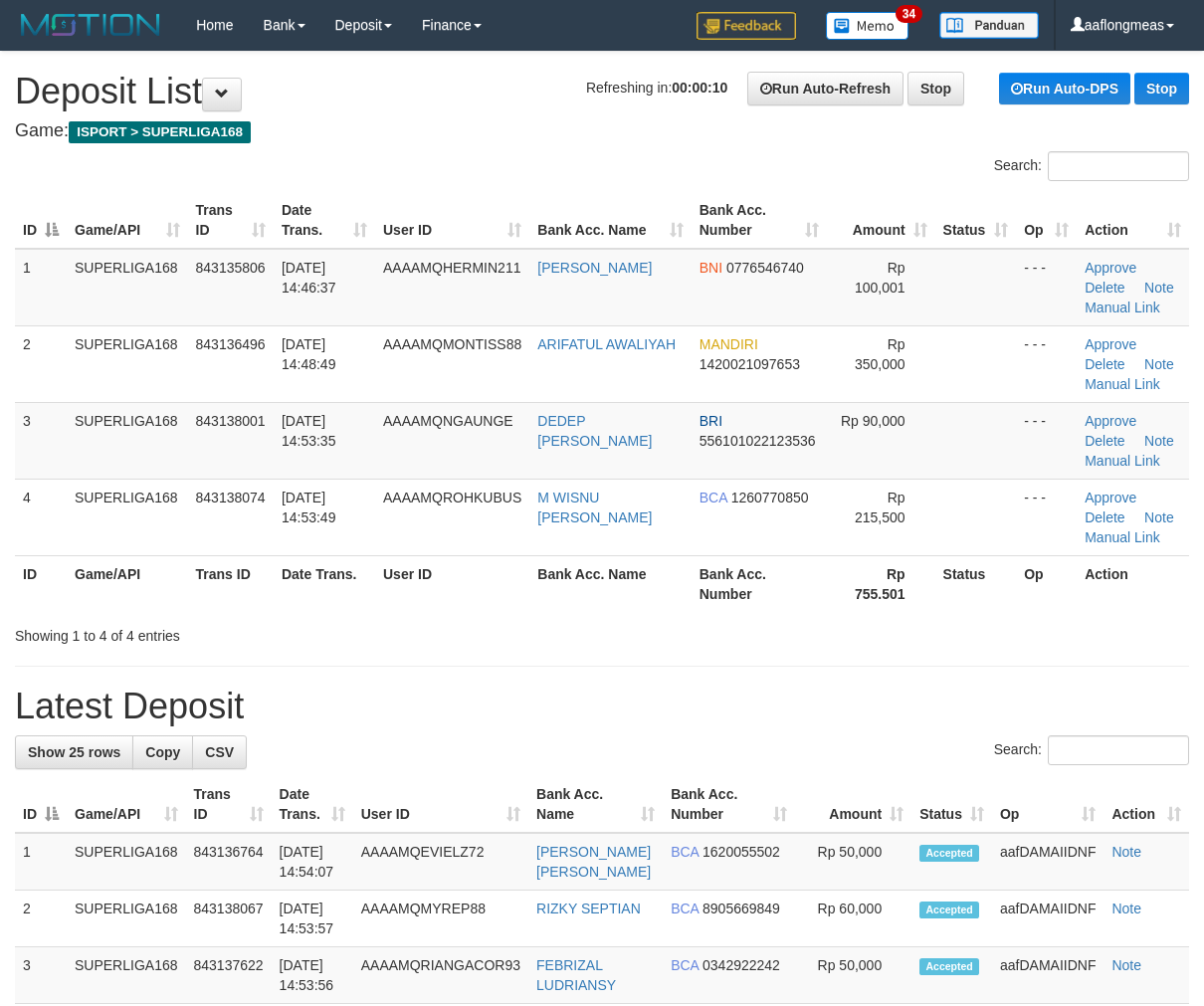 scroll, scrollTop: 0, scrollLeft: 0, axis: both 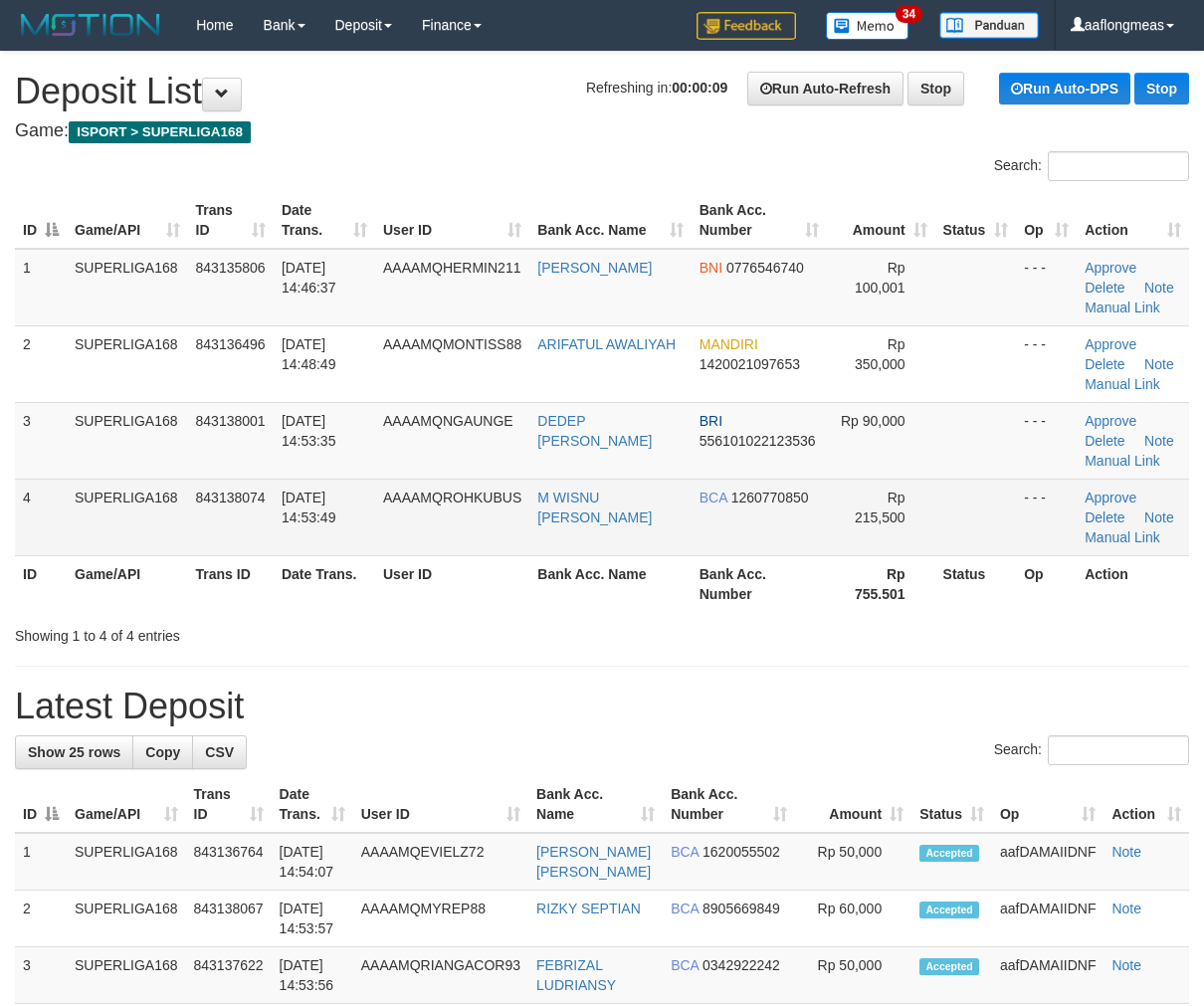click at bounding box center (976, 516) 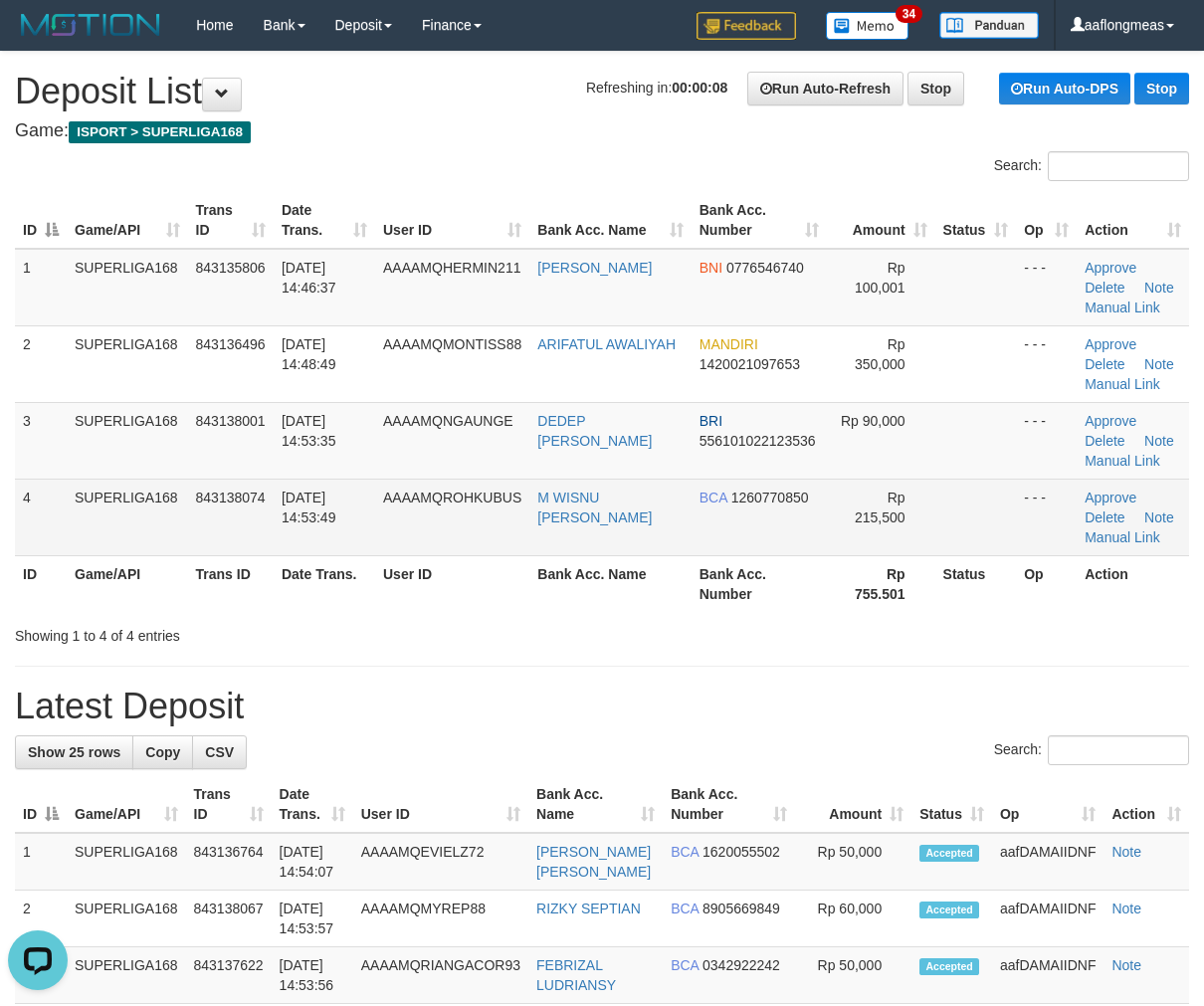scroll, scrollTop: 0, scrollLeft: 0, axis: both 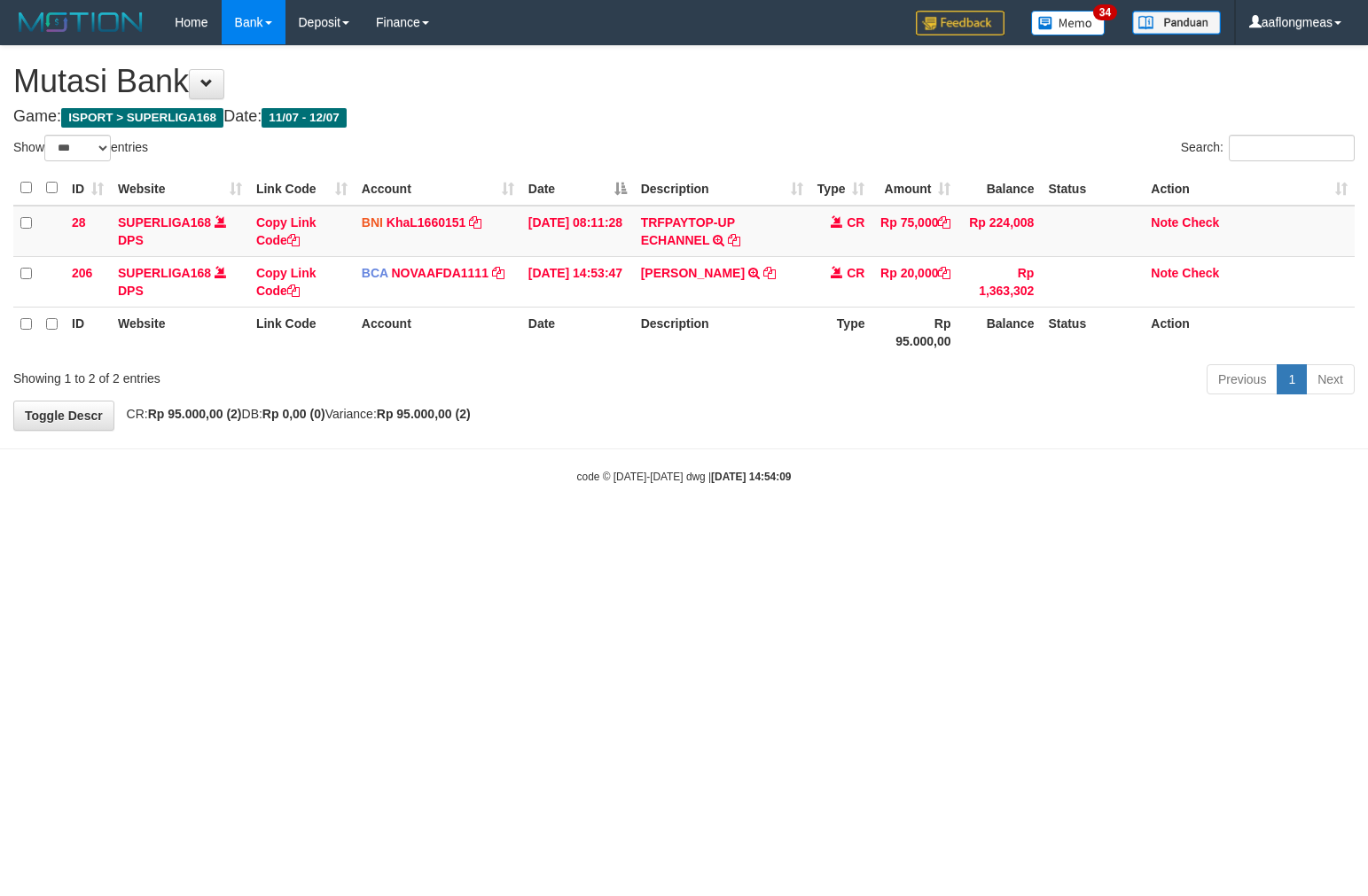 select on "***" 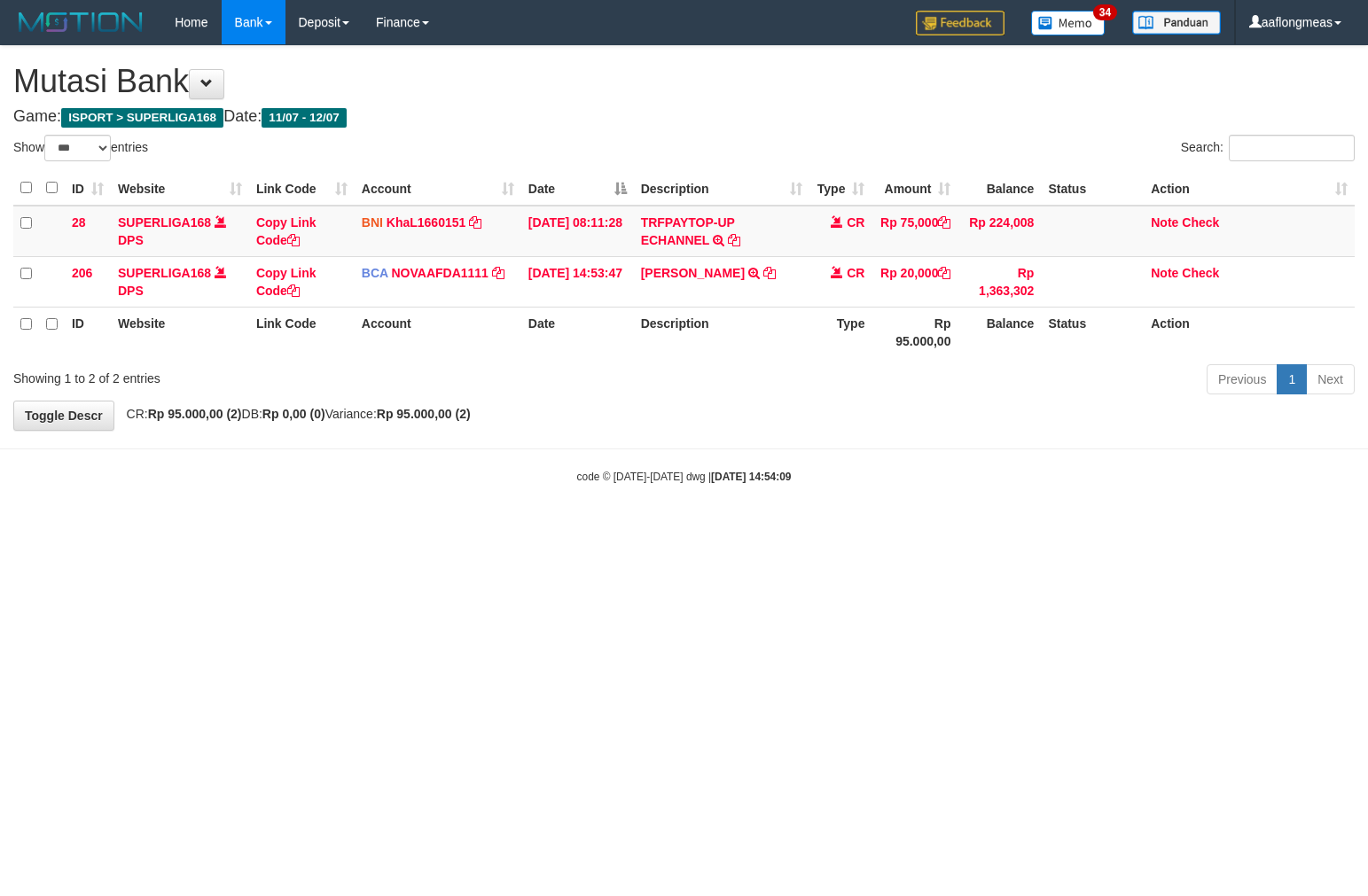 scroll, scrollTop: 0, scrollLeft: 0, axis: both 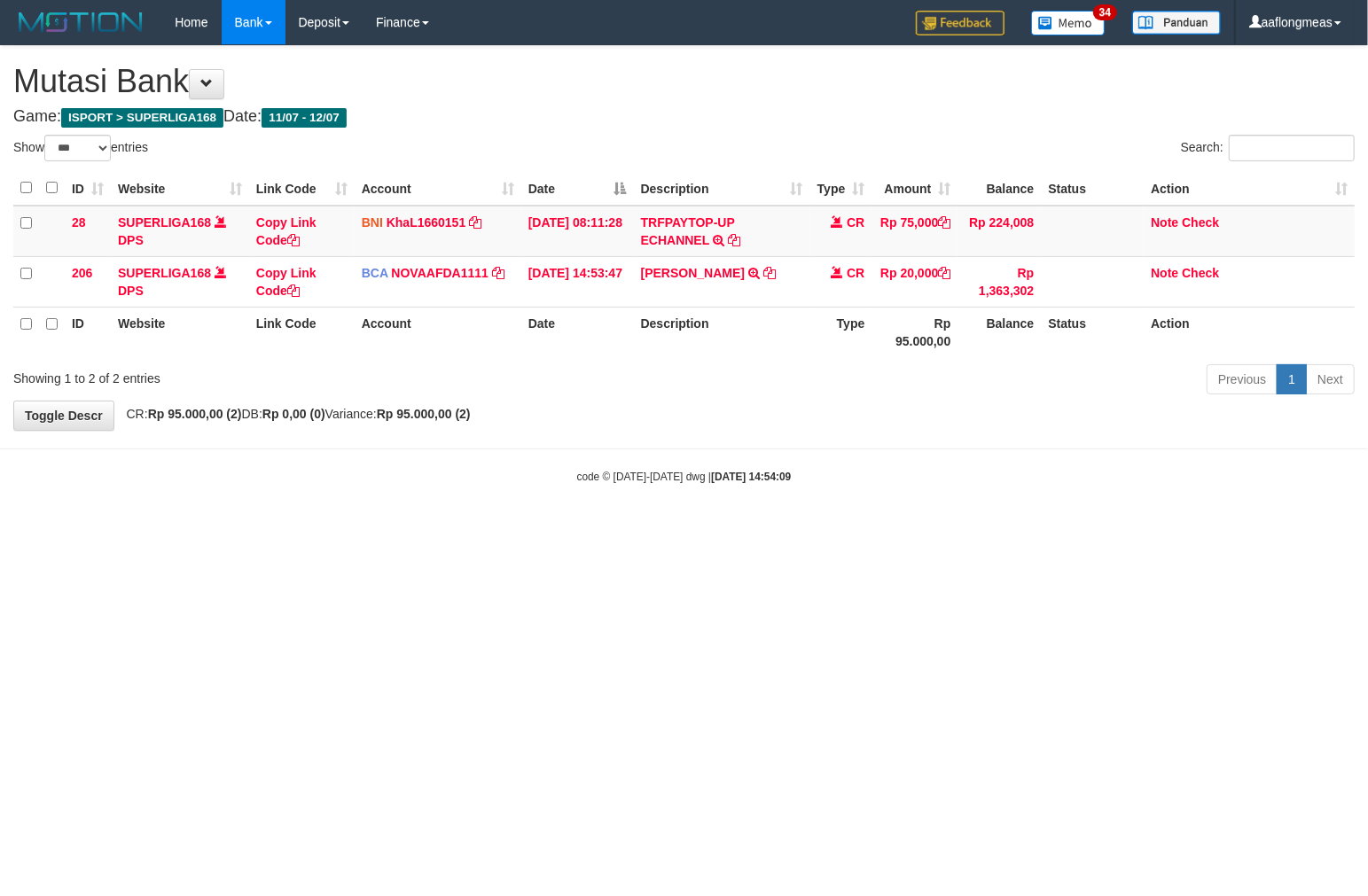 click on "Toggle navigation
Home
Bank
Account List
Load
By Website
Group
[ISPORT]													SUPERLIGA168
By Load Group (DPS)" at bounding box center [684, 264] 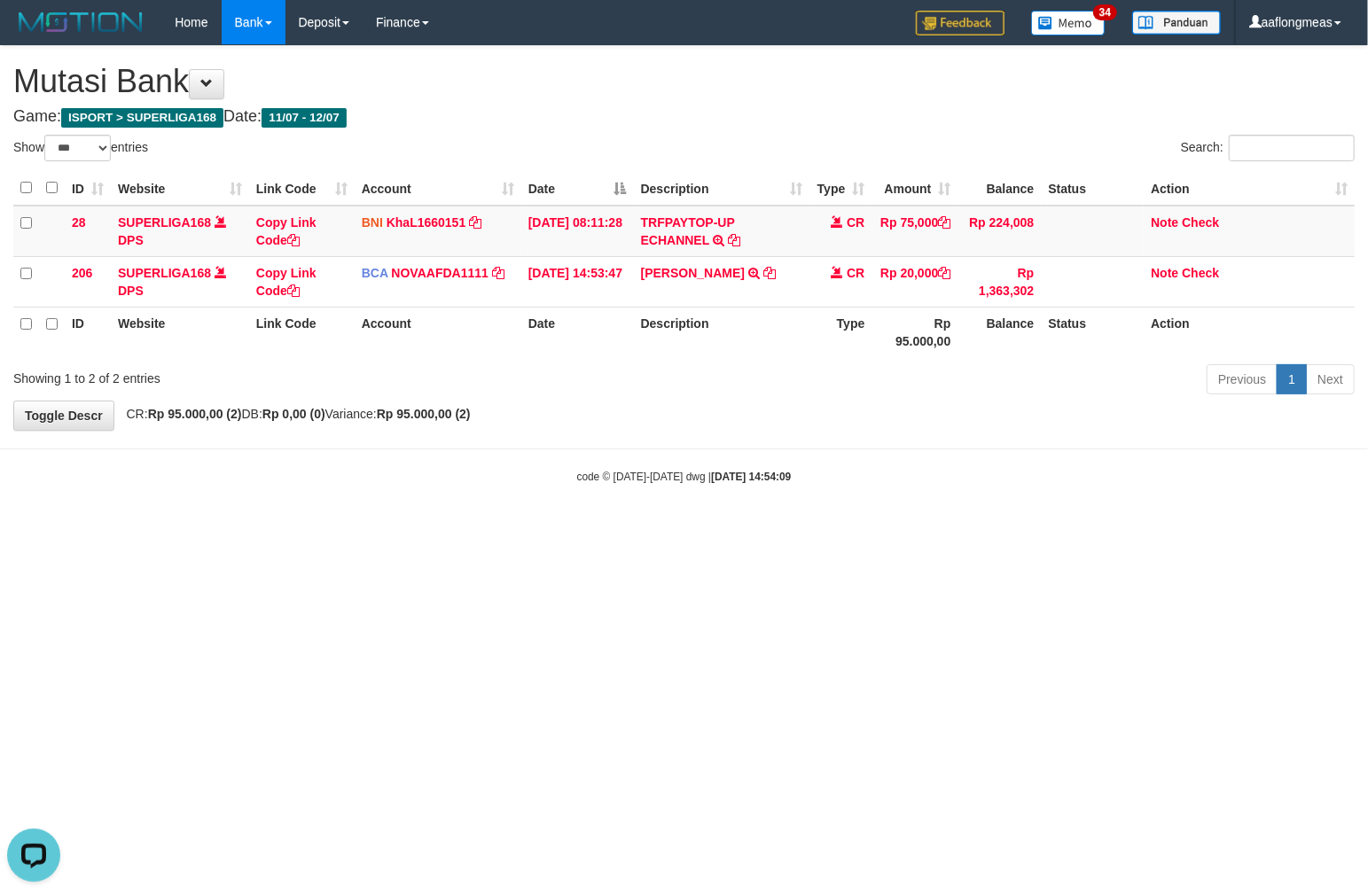 scroll, scrollTop: 0, scrollLeft: 0, axis: both 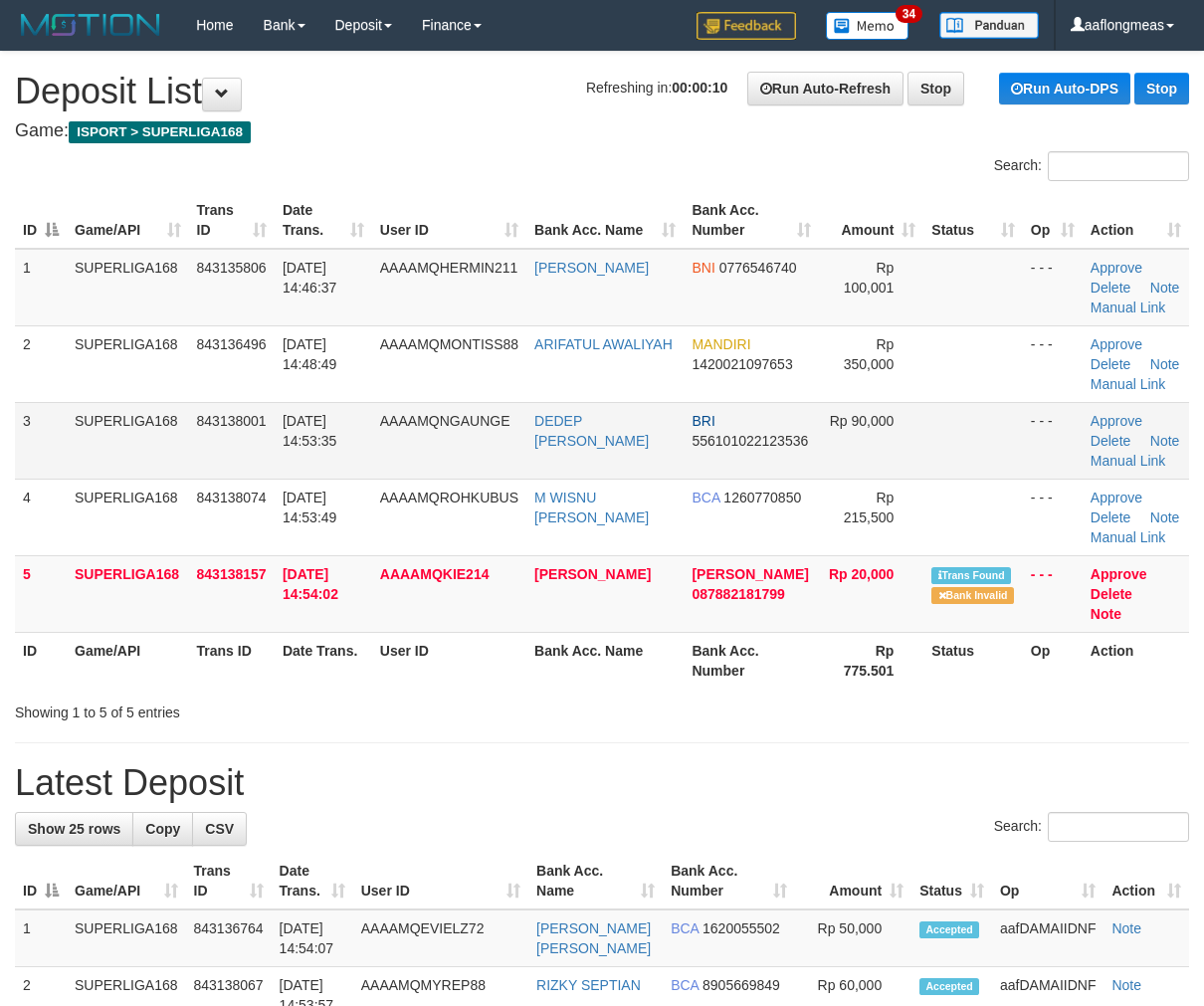 drag, startPoint x: 919, startPoint y: 470, endPoint x: 1212, endPoint y: 466, distance: 293.0273 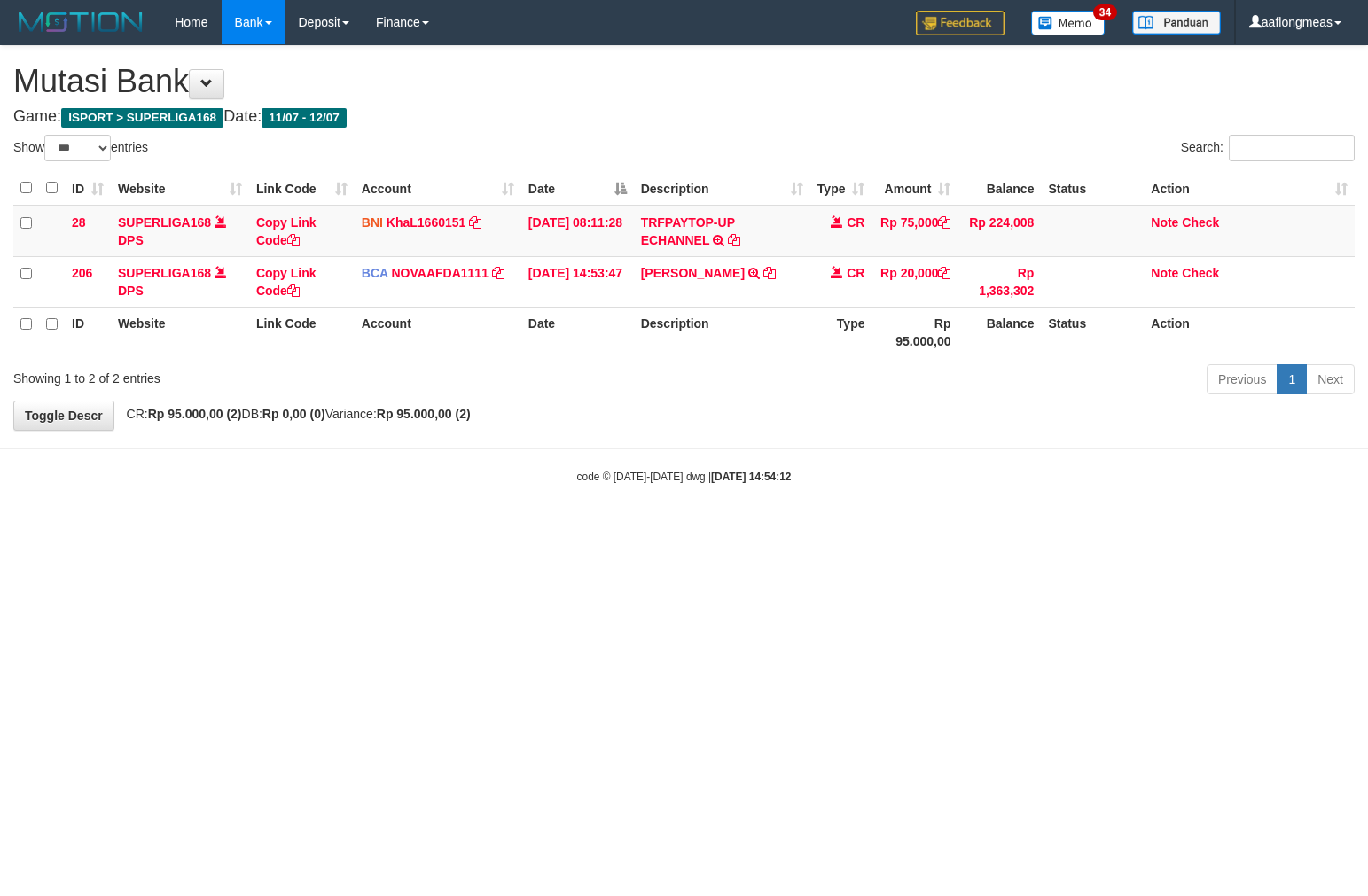 select on "***" 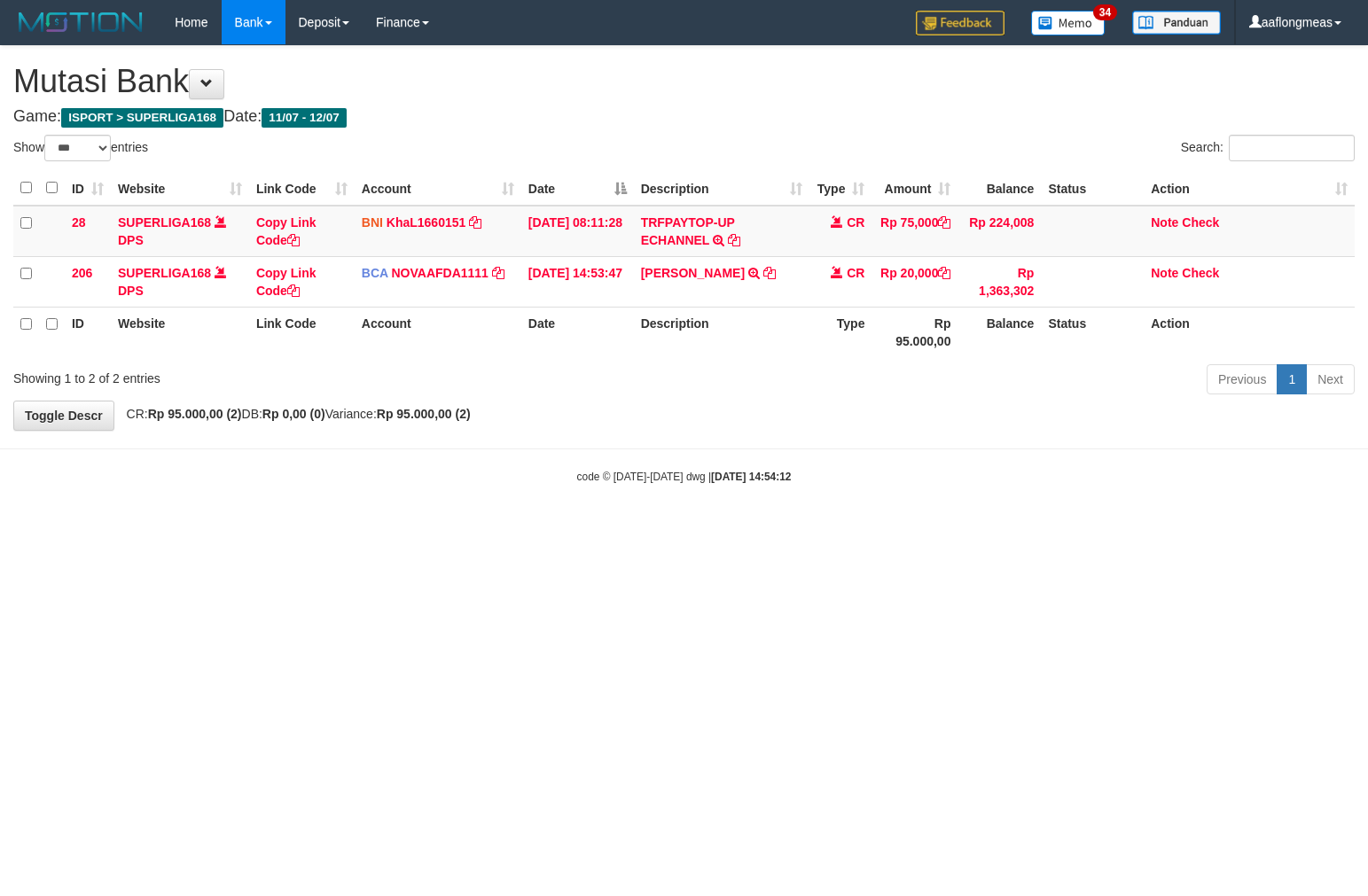 scroll, scrollTop: 0, scrollLeft: 0, axis: both 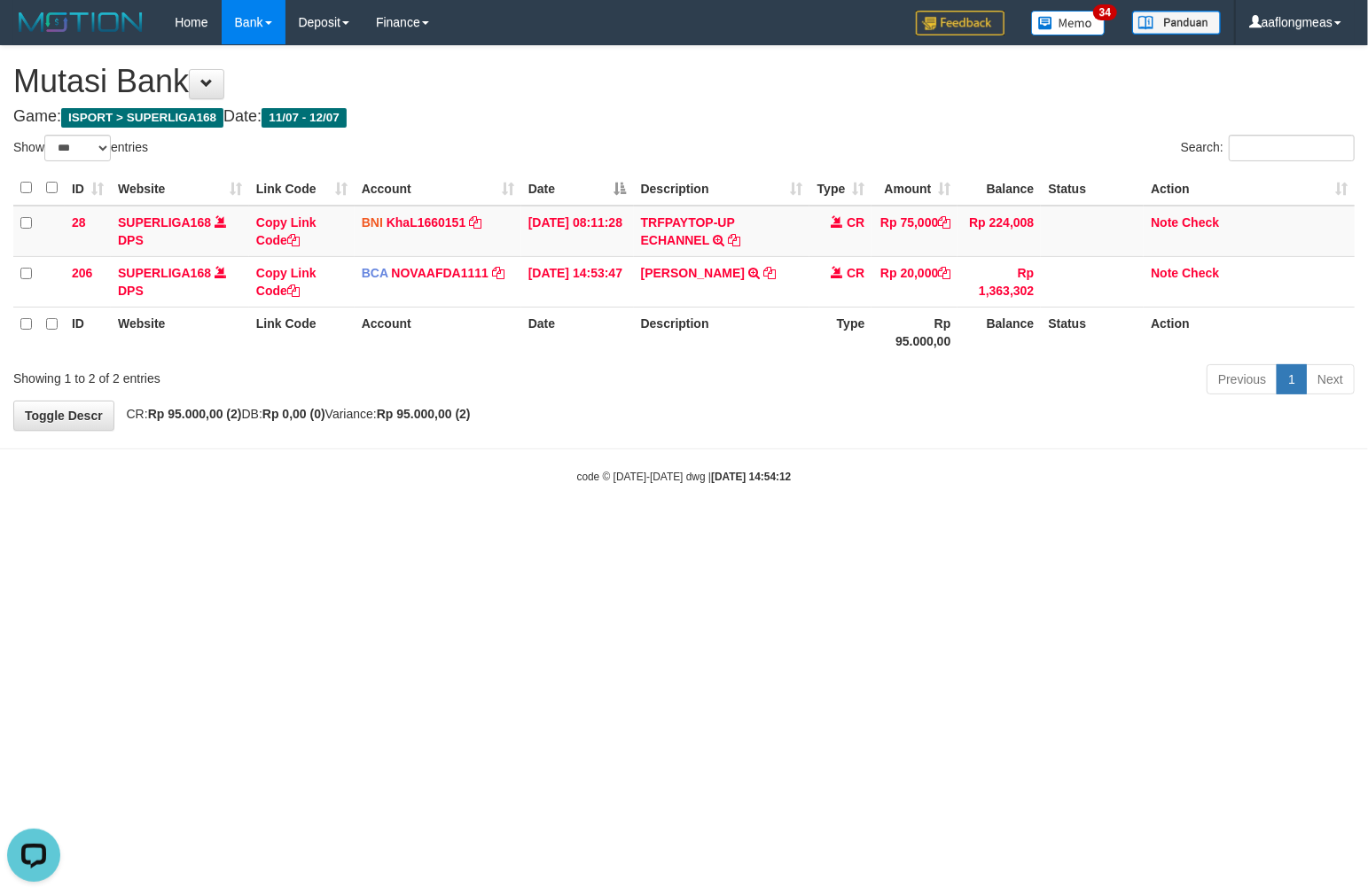 click on "Toggle navigation
Home
Bank
Account List
Load
By Website
Group
[ISPORT]													SUPERLIGA168
By Load Group (DPS)
34" at bounding box center [684, 264] 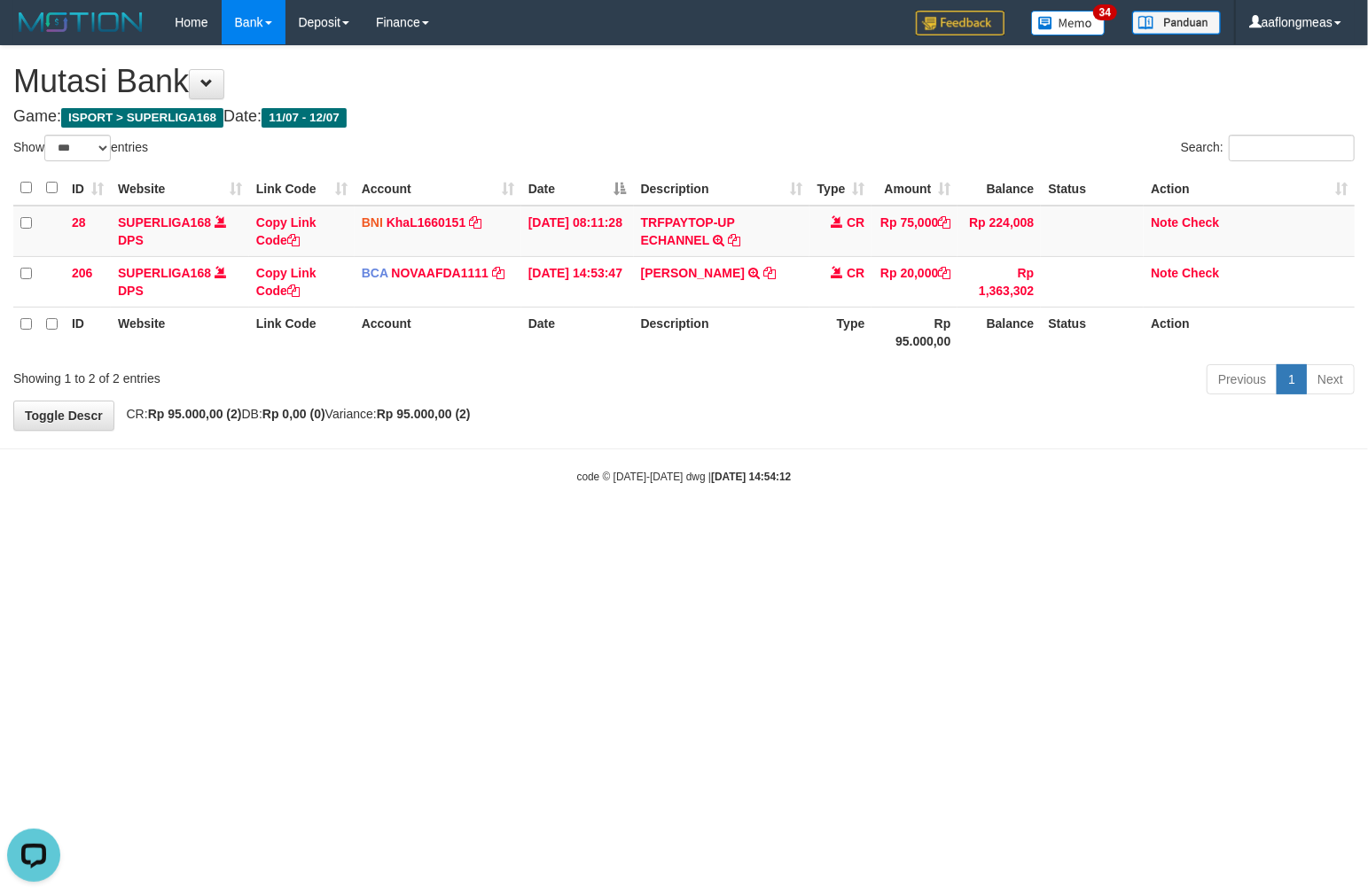 click on "Toggle navigation
Home
Bank
Account List
Load
By Website
Group
[ISPORT]													SUPERLIGA168
By Load Group (DPS)" at bounding box center (684, 264) 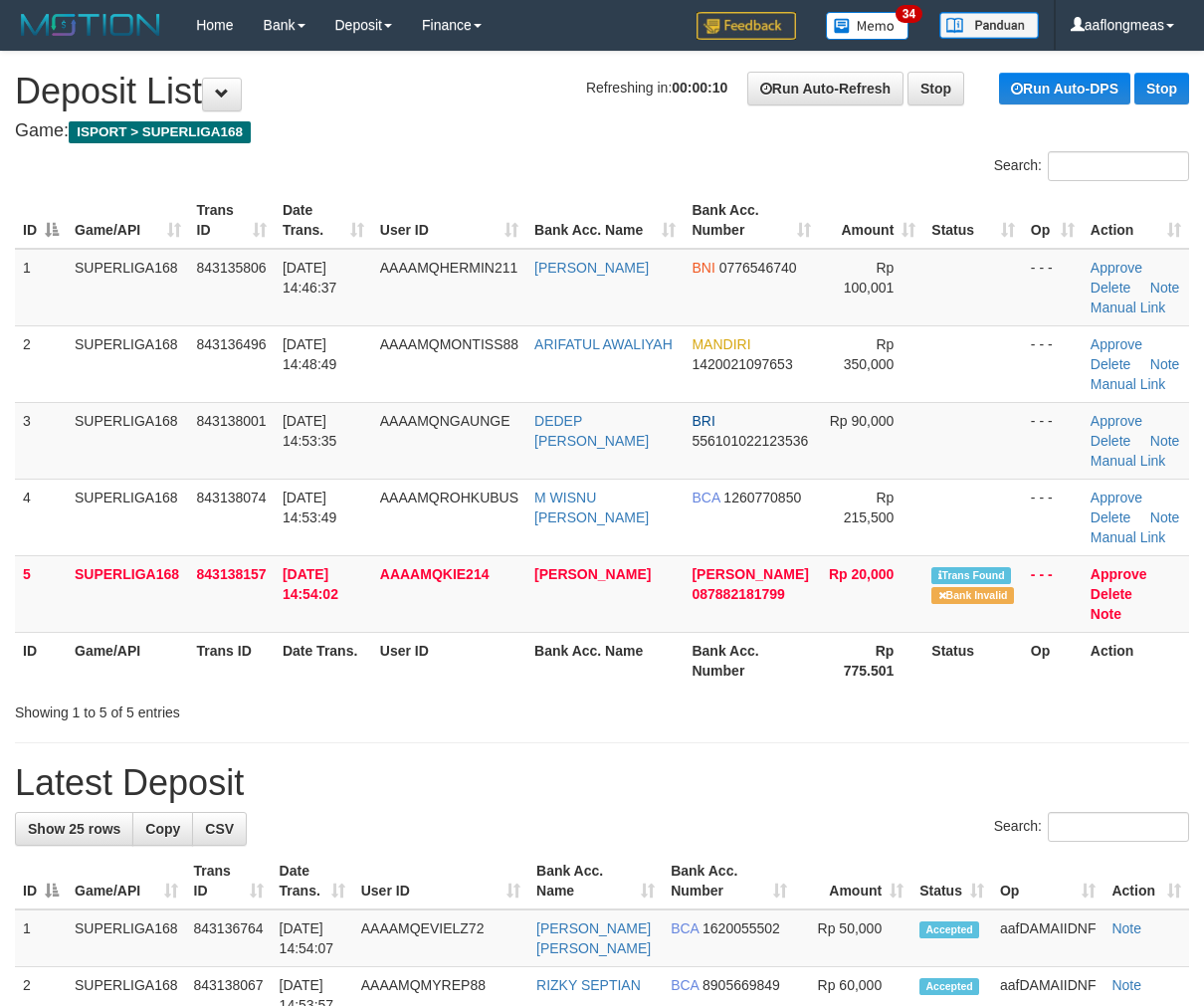 scroll, scrollTop: 0, scrollLeft: 0, axis: both 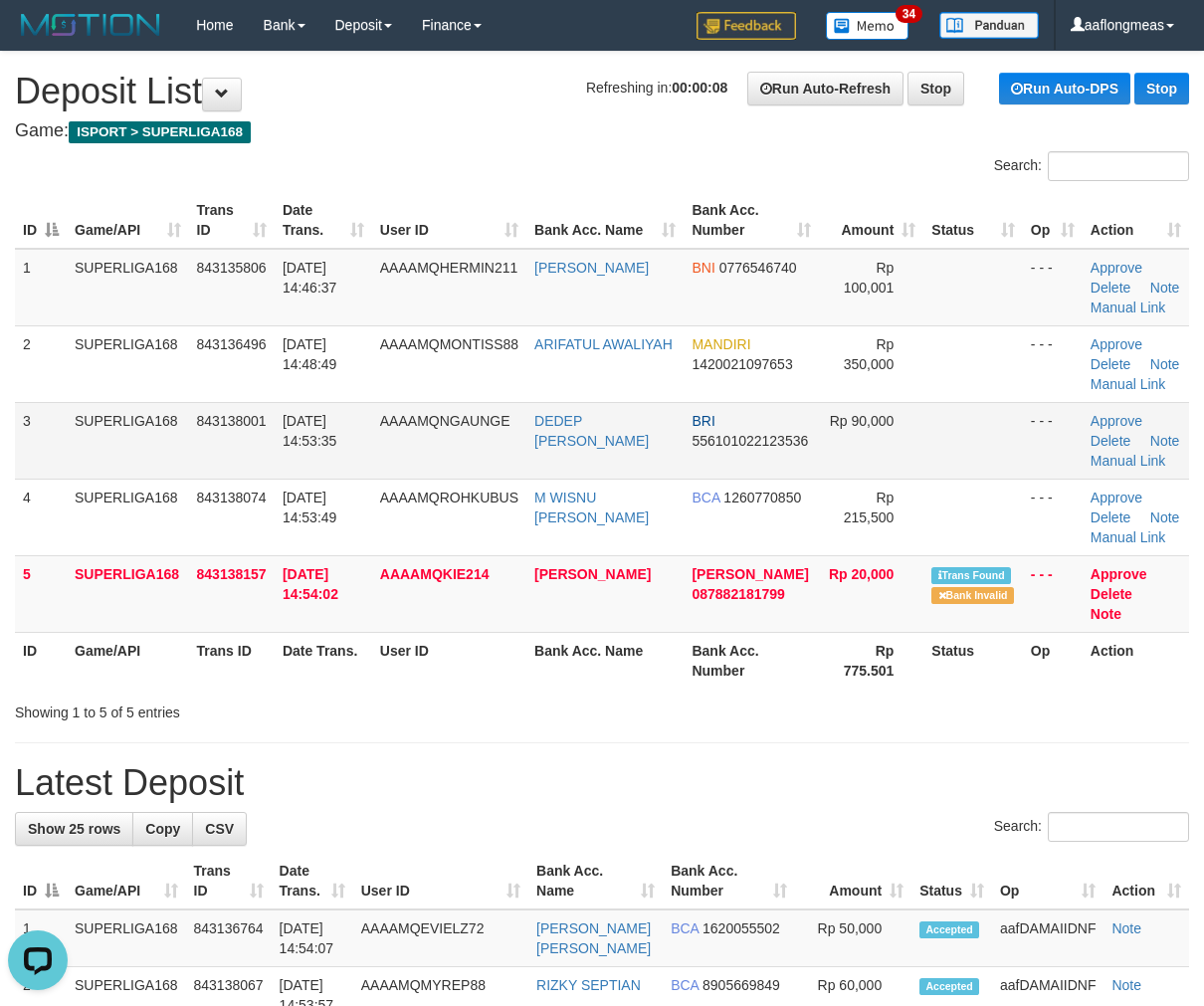click at bounding box center (973, 440) 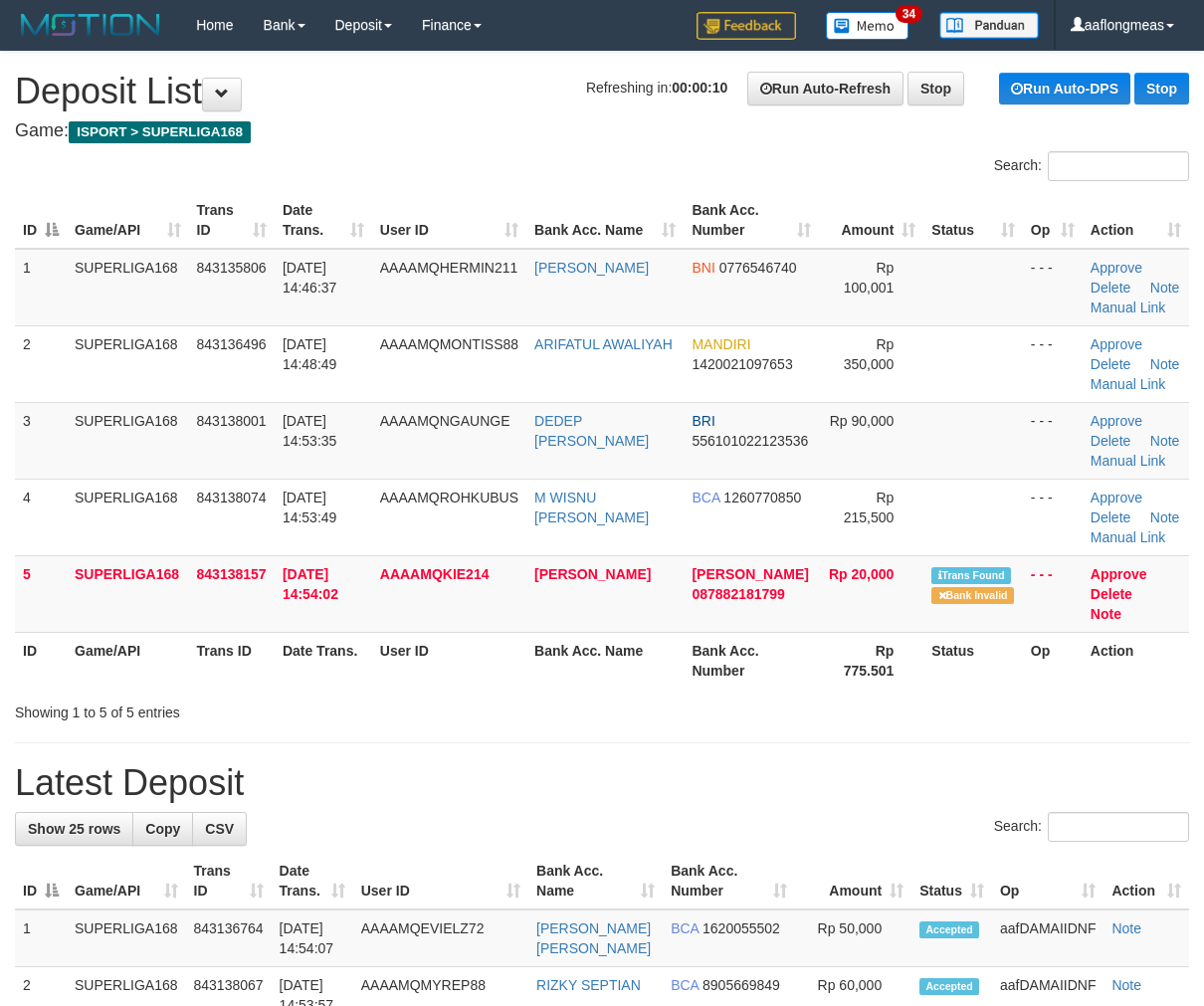 scroll, scrollTop: 0, scrollLeft: 0, axis: both 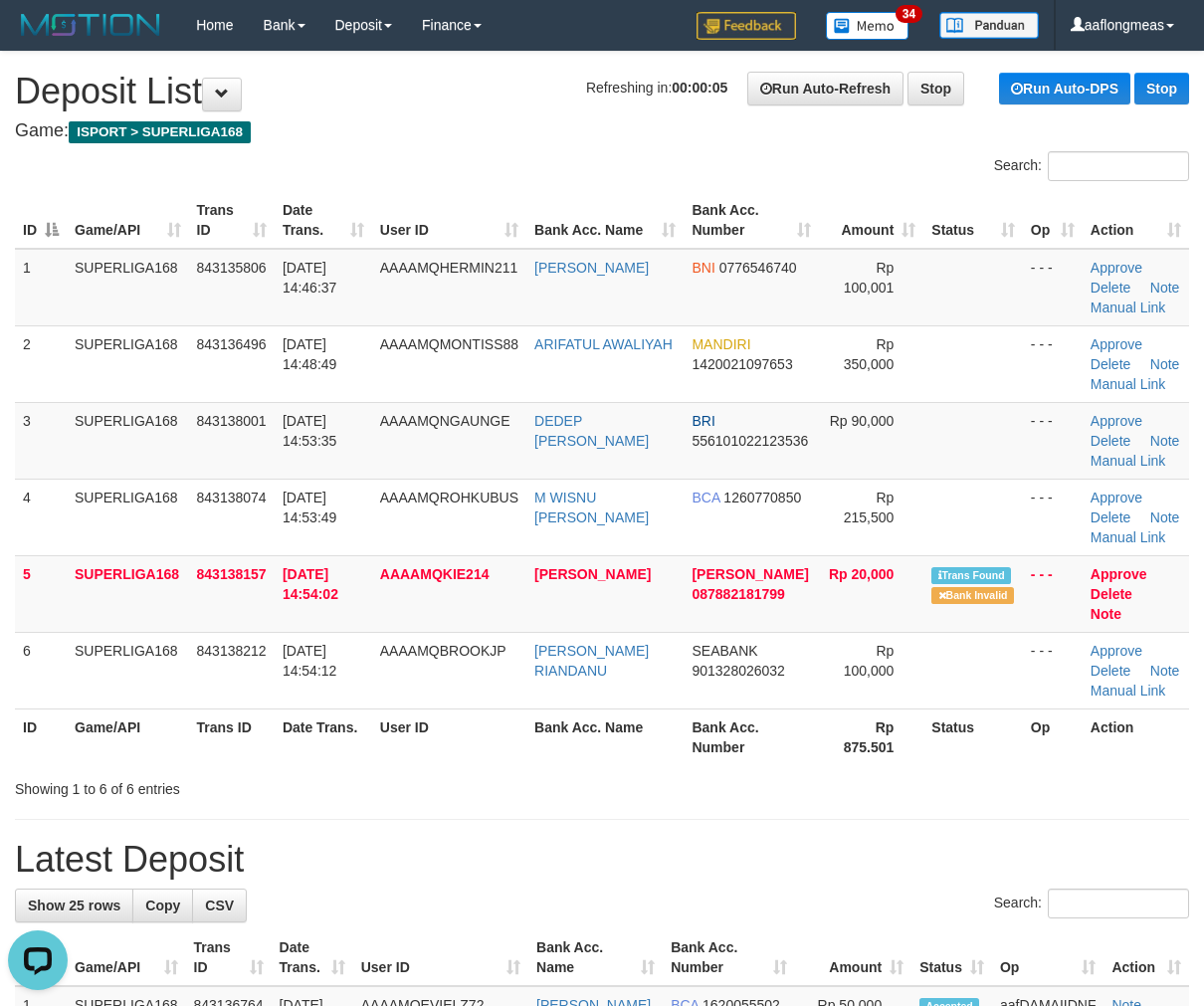 drag, startPoint x: 891, startPoint y: 444, endPoint x: 1219, endPoint y: 444, distance: 328 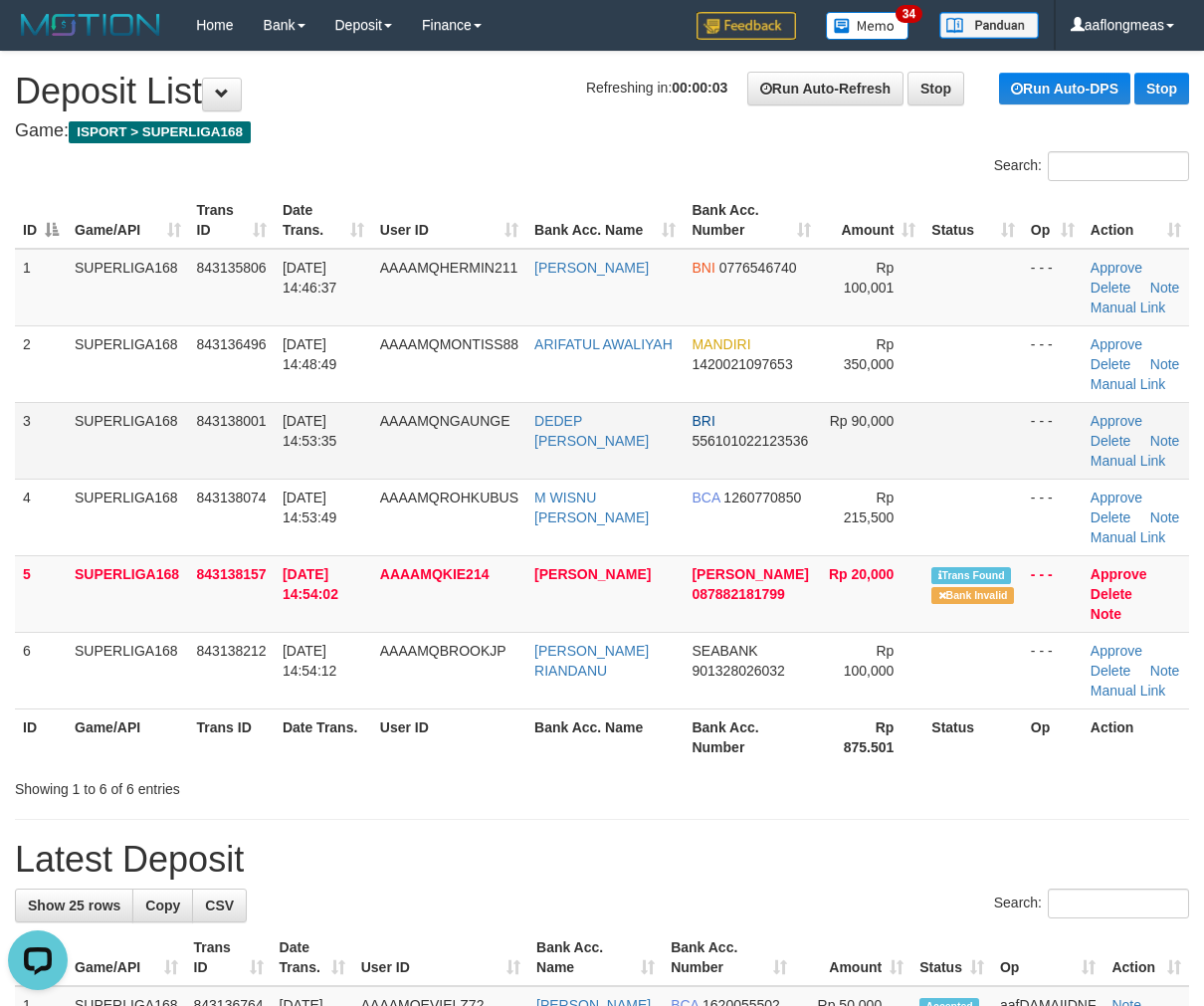 drag, startPoint x: 958, startPoint y: 443, endPoint x: 969, endPoint y: 443, distance: 11 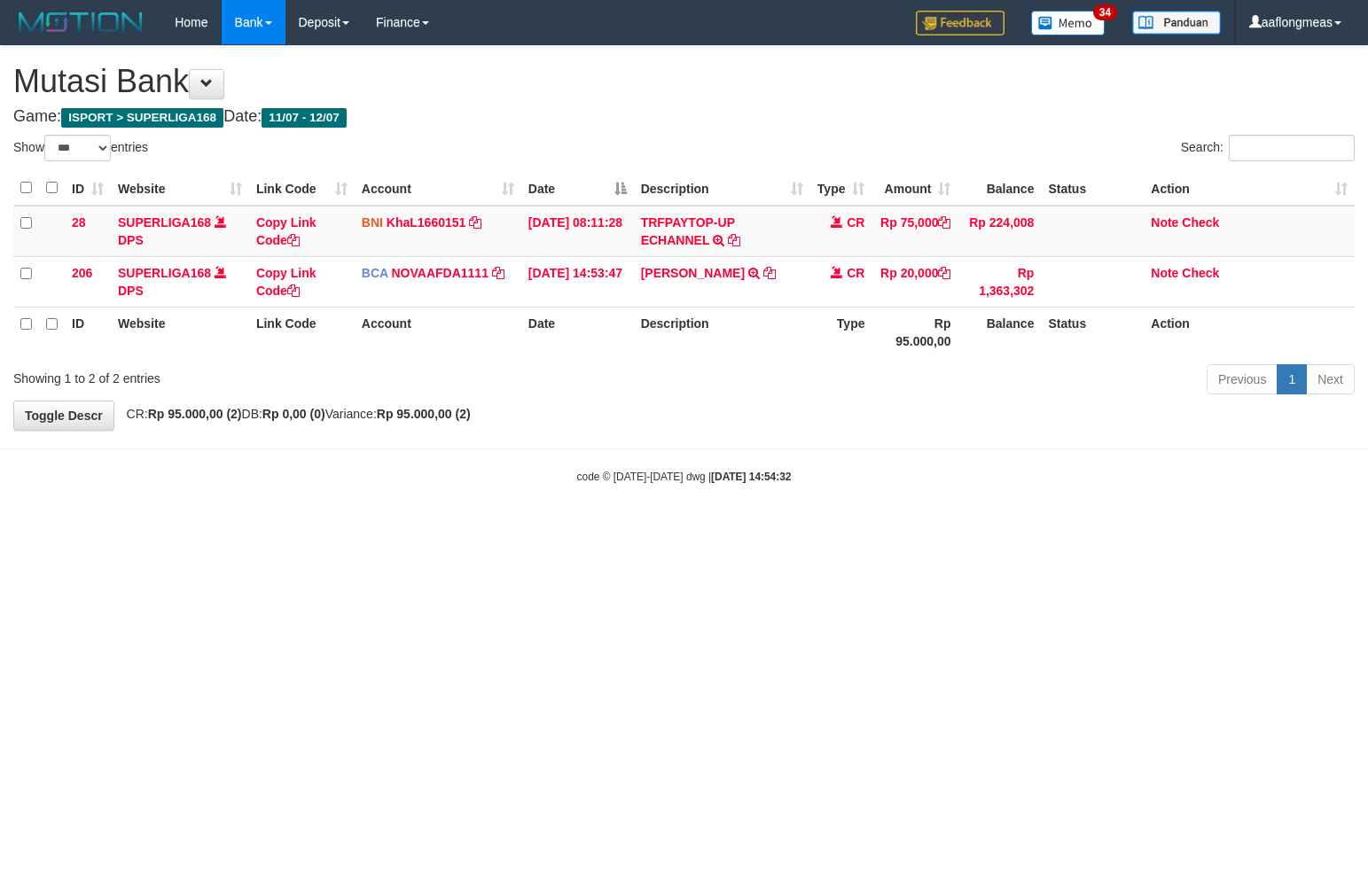 select on "***" 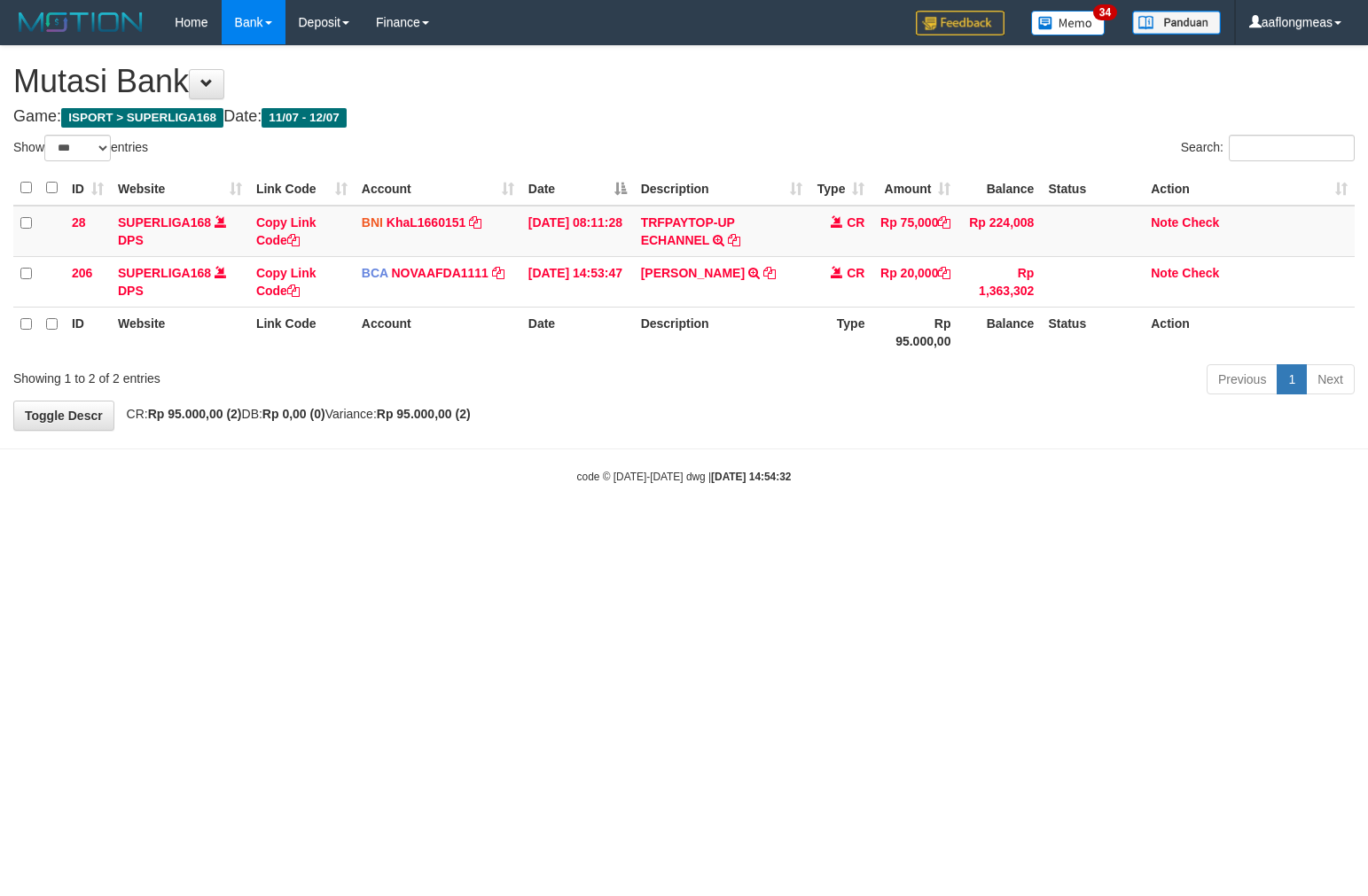 scroll, scrollTop: 0, scrollLeft: 0, axis: both 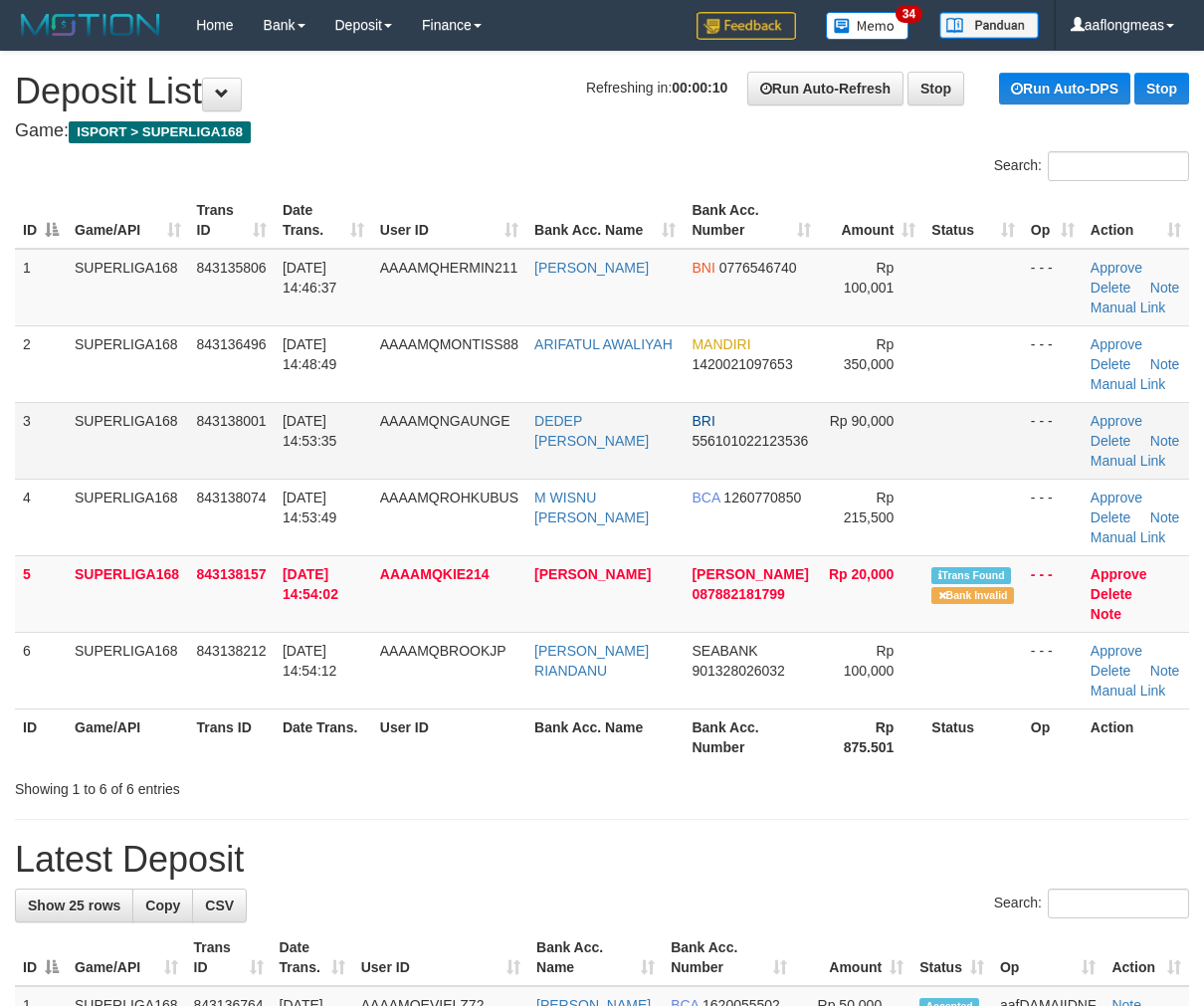 click on "Rp 90,000" at bounding box center [871, 440] 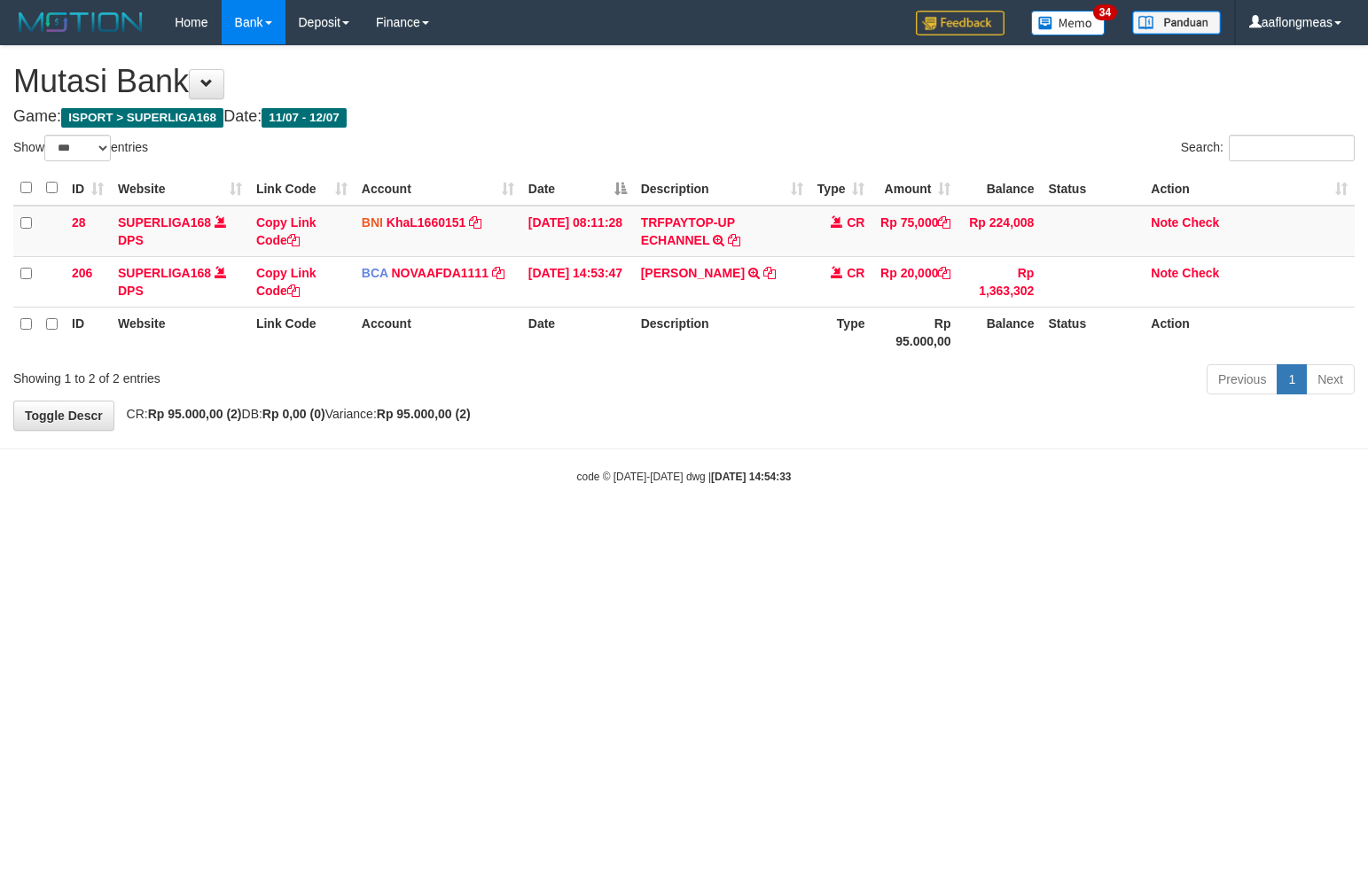 select on "***" 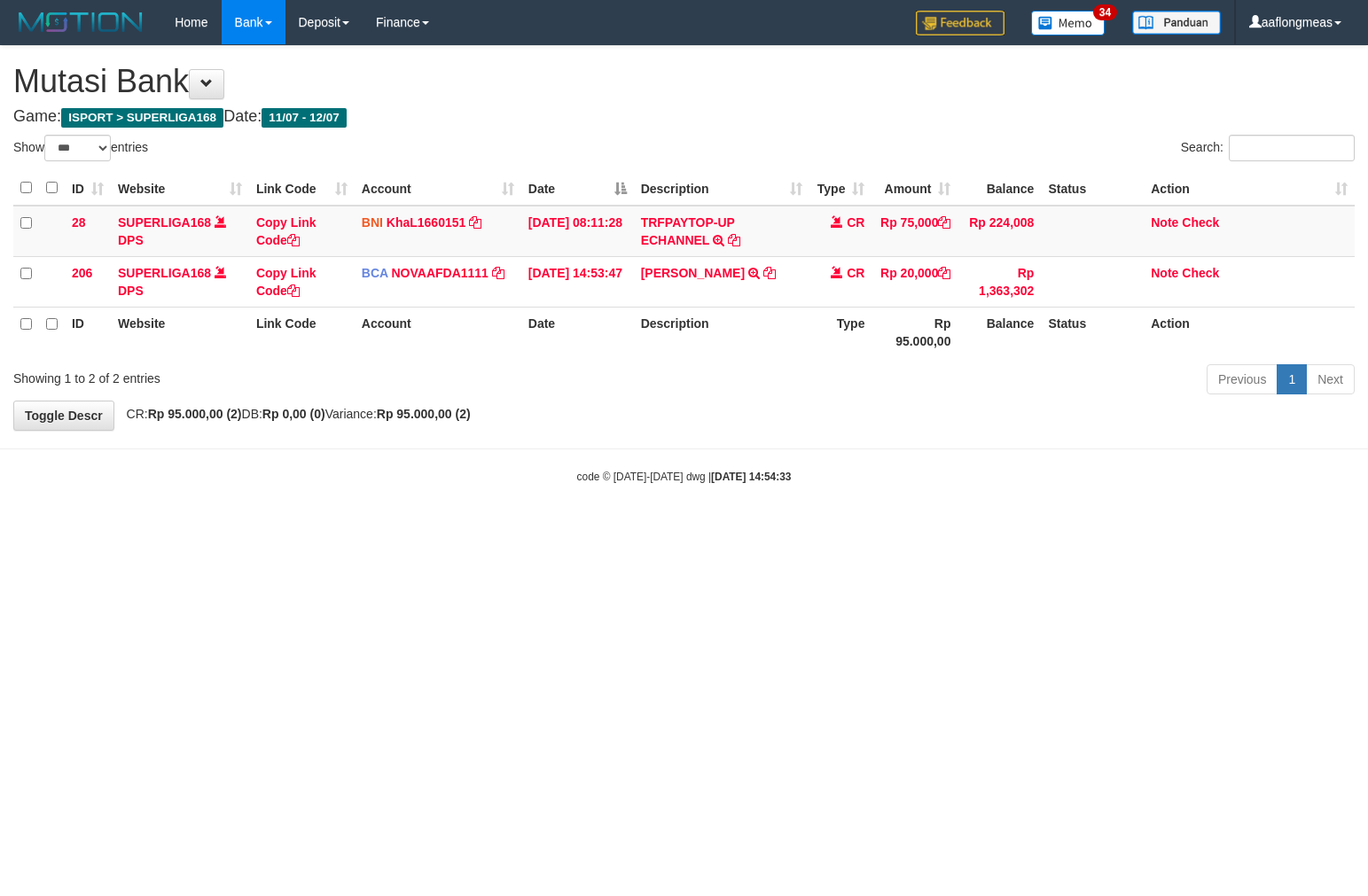 scroll, scrollTop: 0, scrollLeft: 0, axis: both 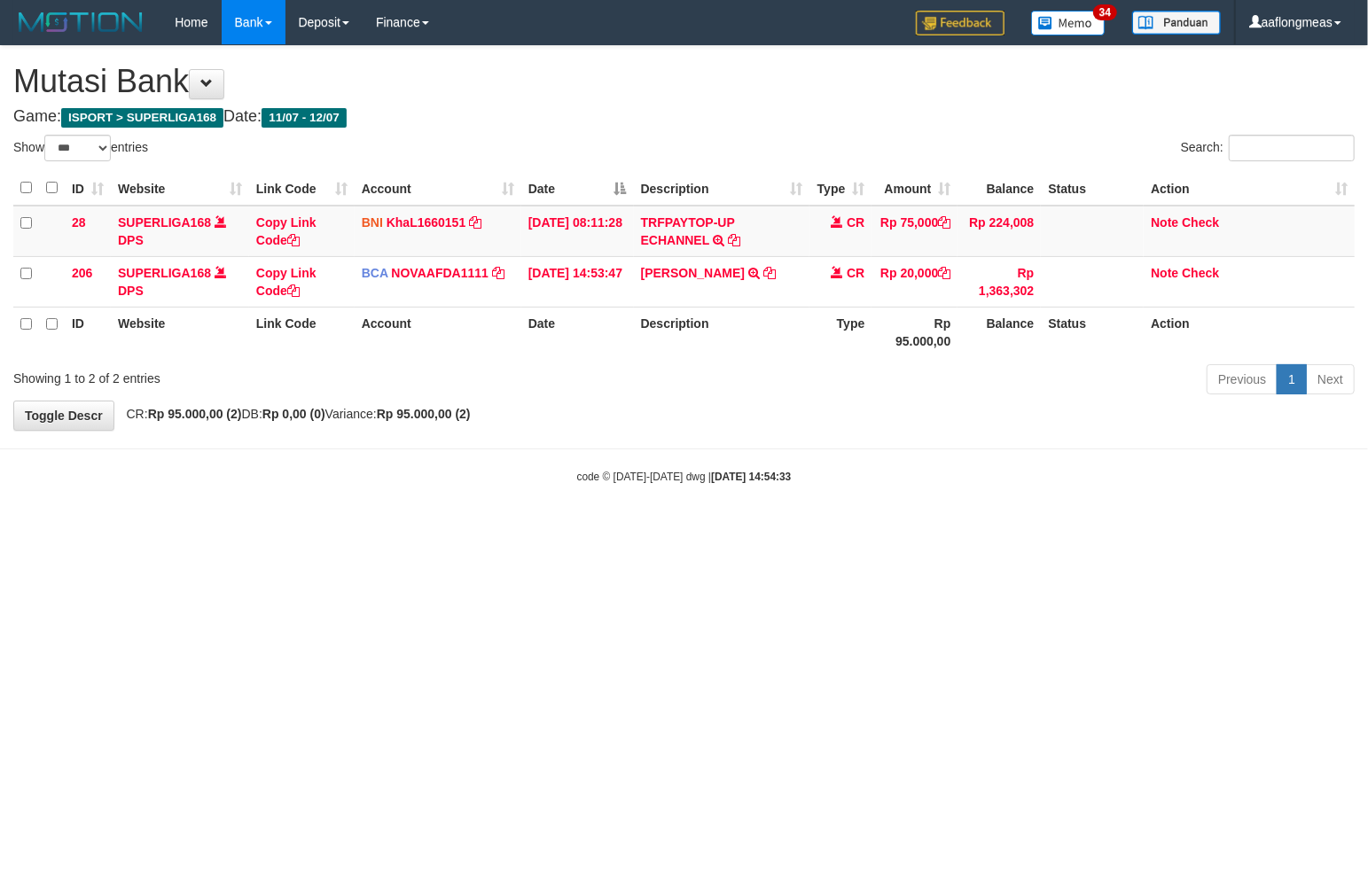 click on "Toggle navigation
Home
Bank
Account List
Load
By Website
Group
[ISPORT]													SUPERLIGA168
By Load Group (DPS)
34" at bounding box center [684, 264] 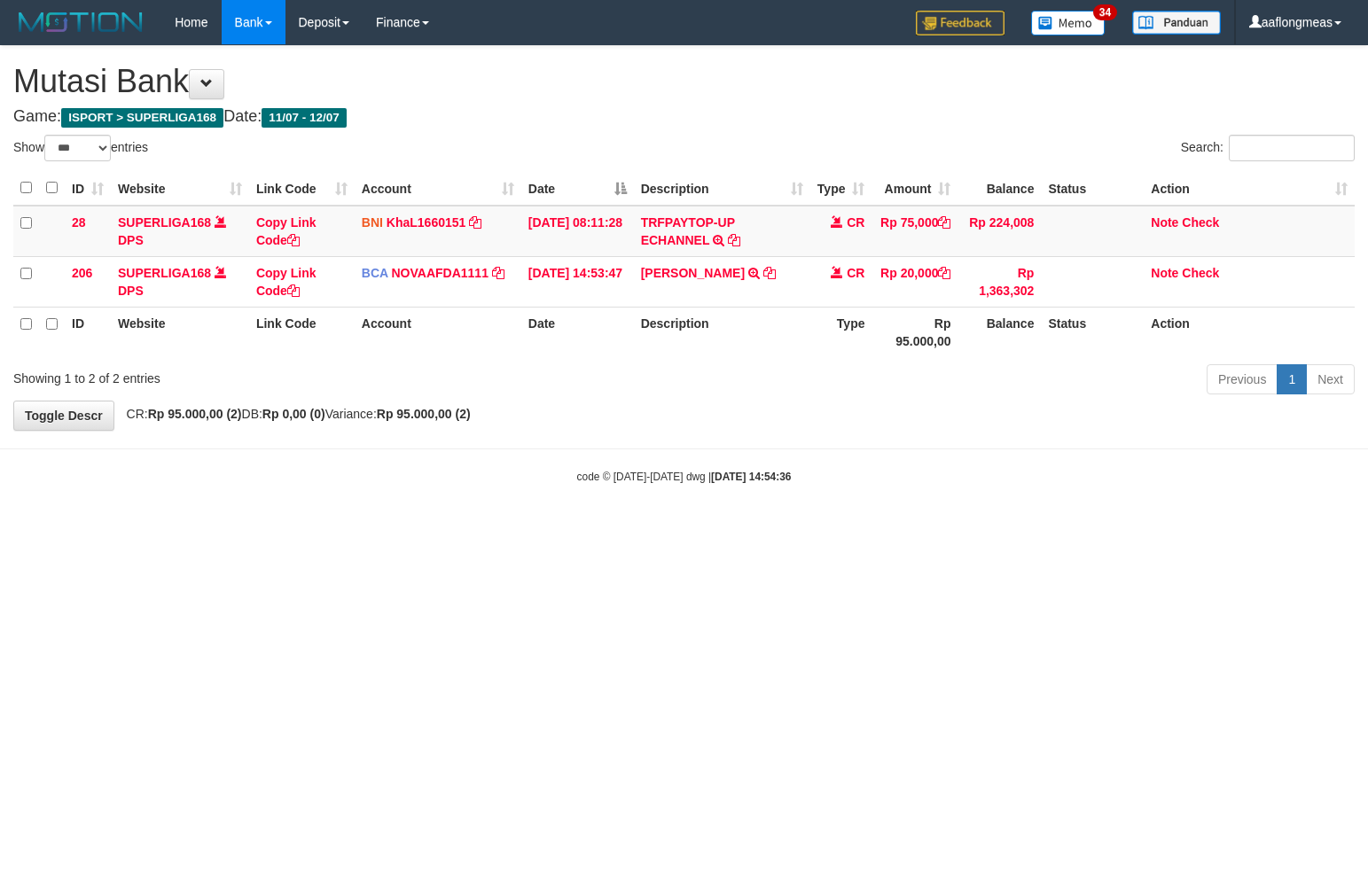 select on "***" 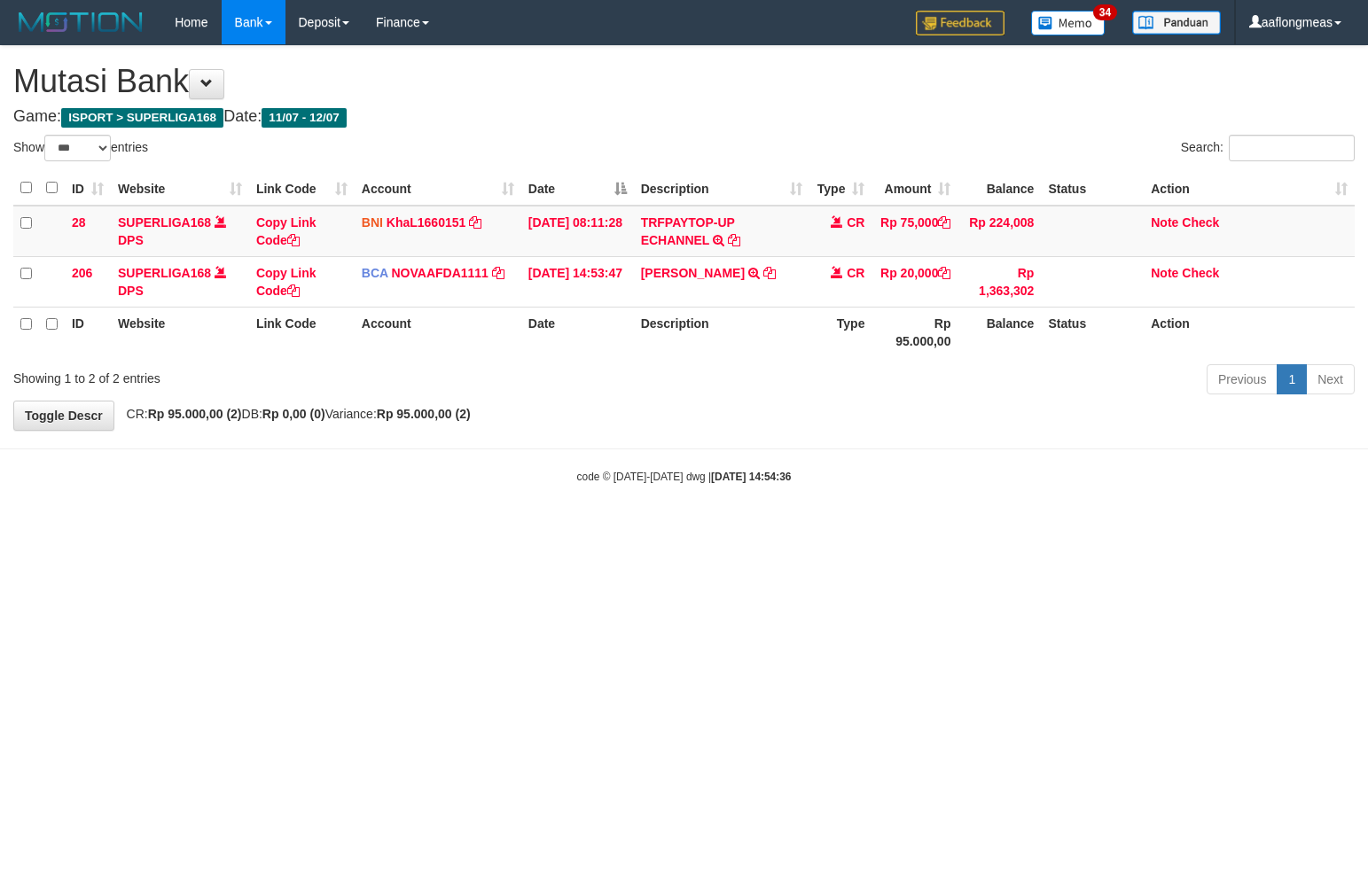 scroll, scrollTop: 0, scrollLeft: 0, axis: both 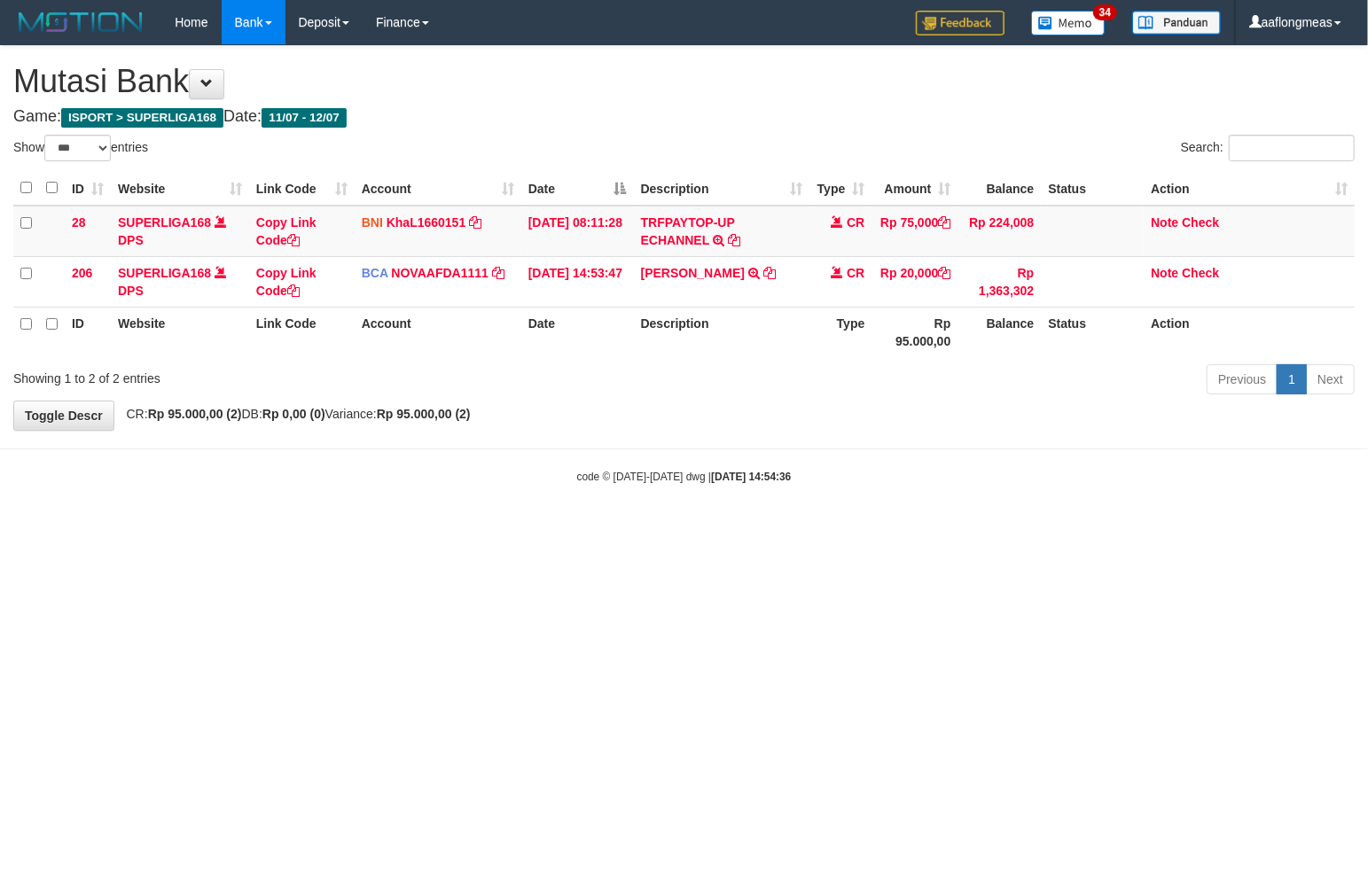 drag, startPoint x: 0, startPoint y: 0, endPoint x: 456, endPoint y: 466, distance: 651.99 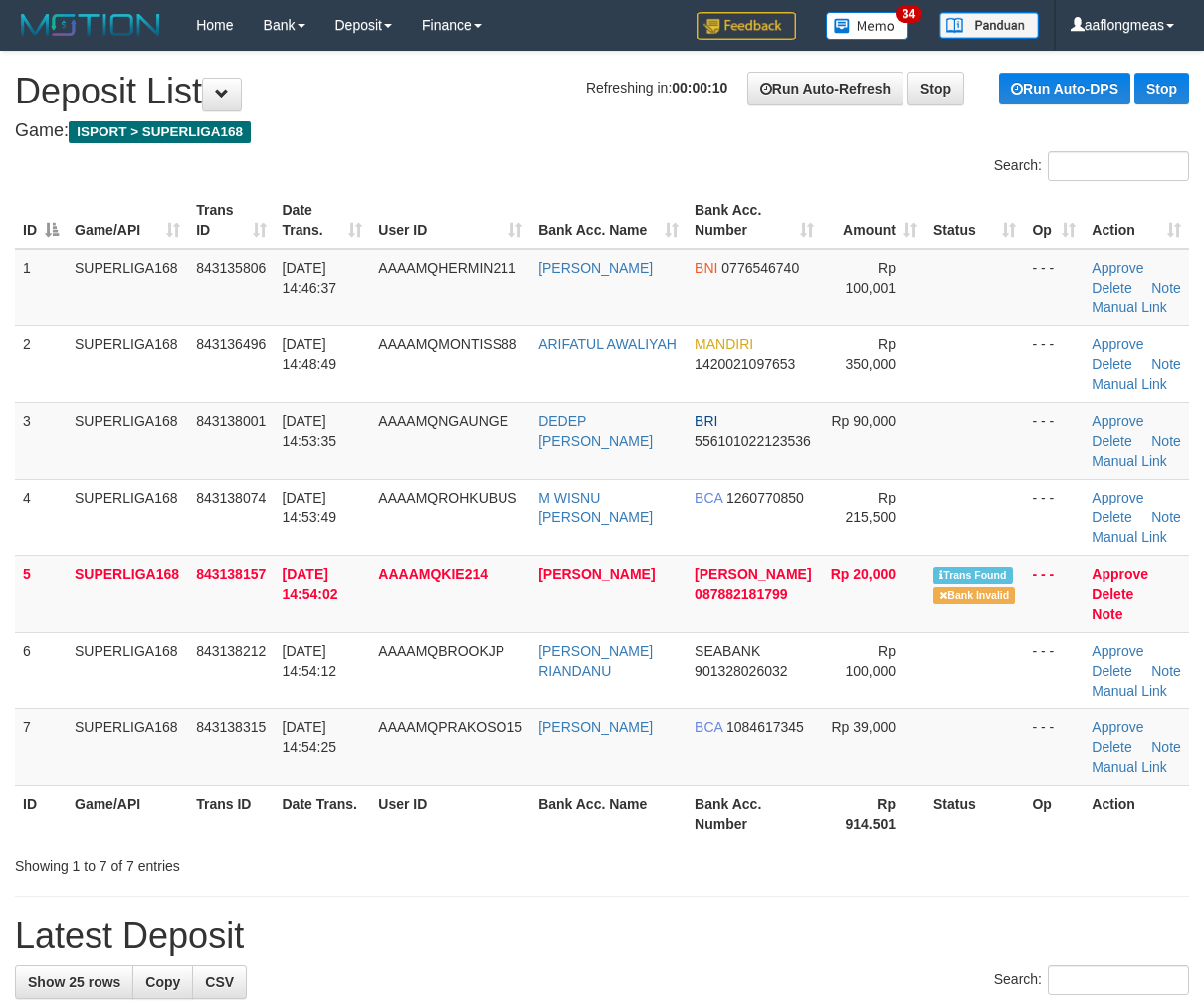scroll, scrollTop: 0, scrollLeft: 0, axis: both 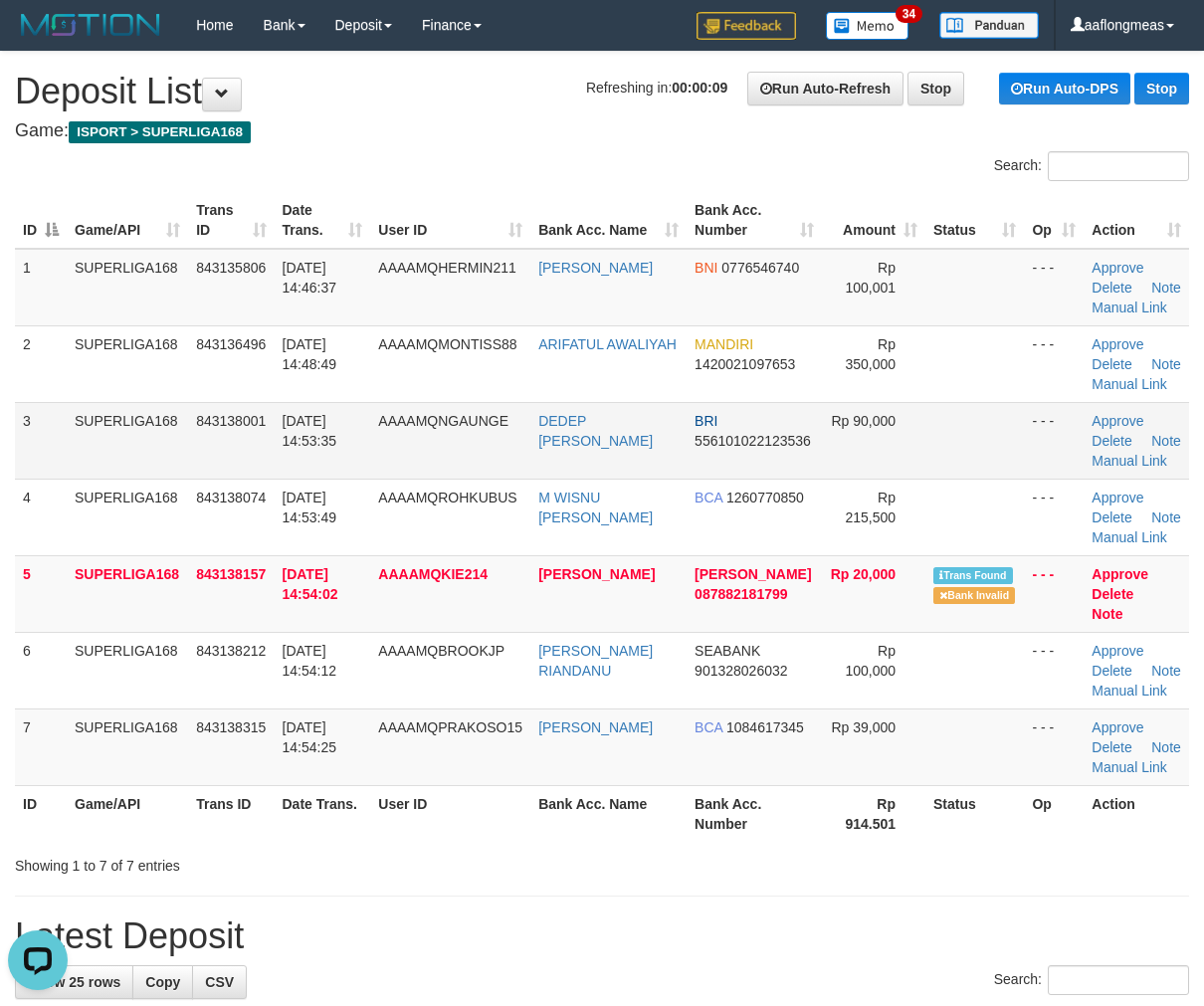 click at bounding box center (974, 440) 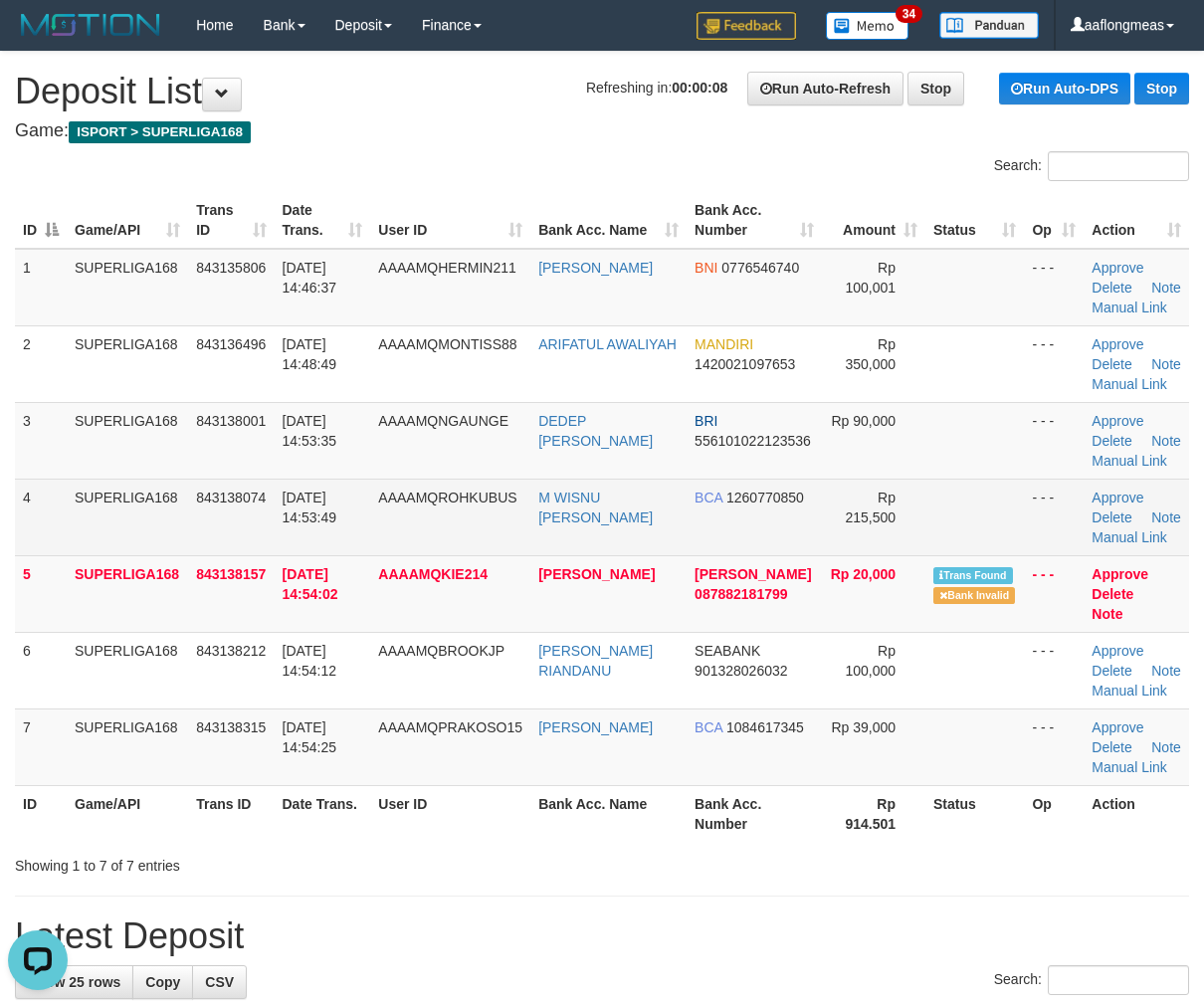 click at bounding box center (974, 516) 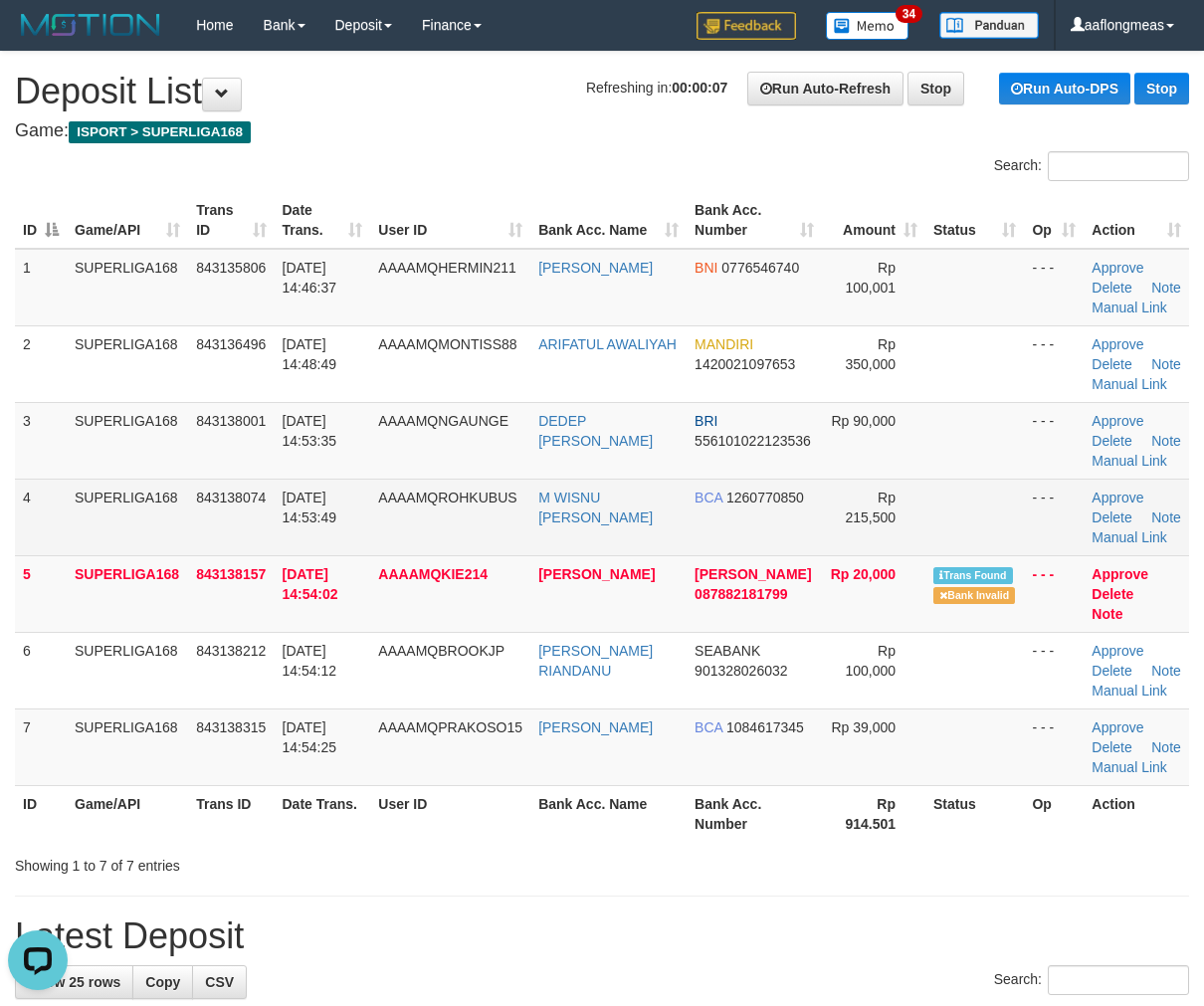 click at bounding box center (974, 516) 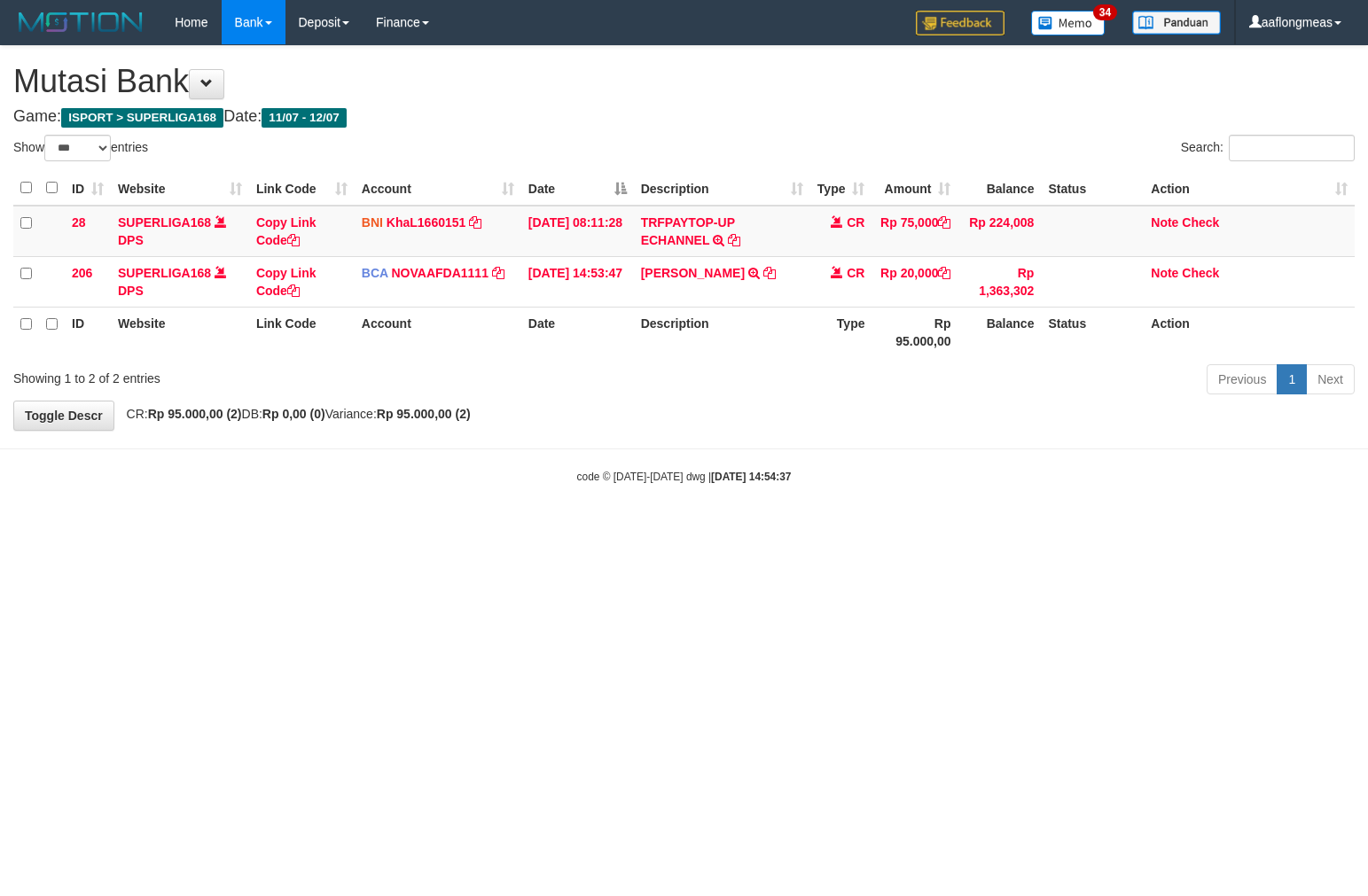 select on "***" 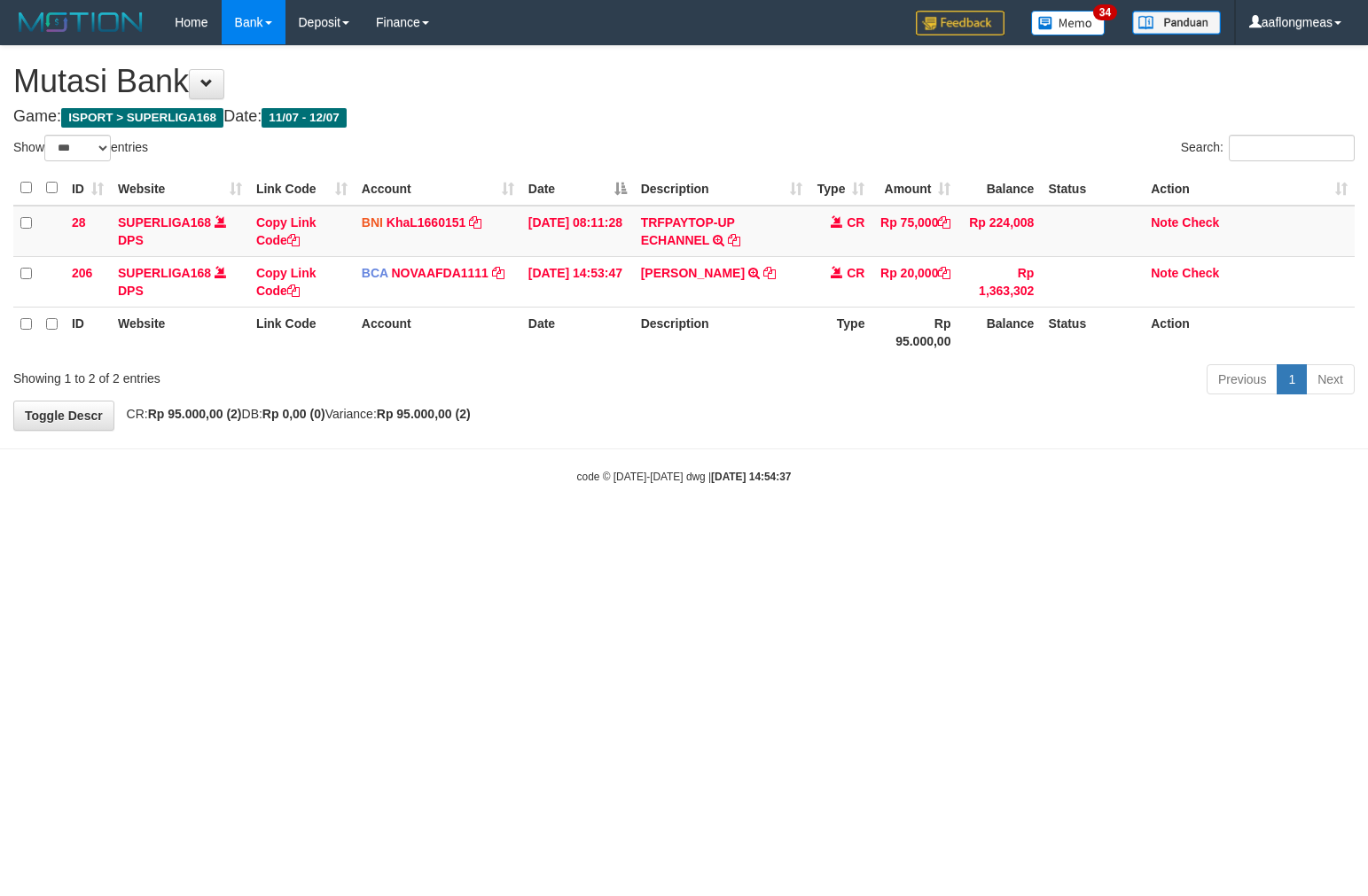 scroll, scrollTop: 0, scrollLeft: 0, axis: both 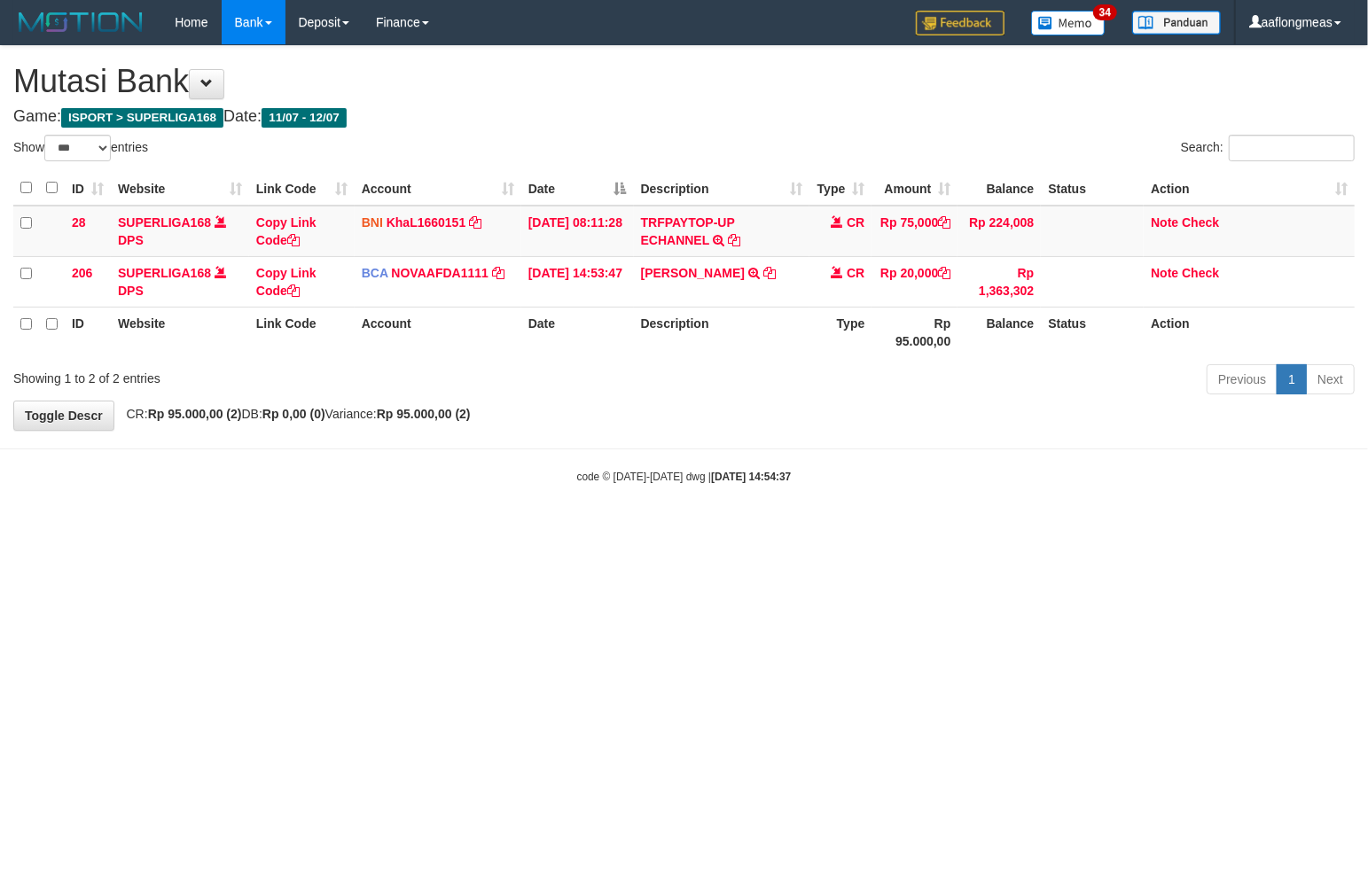 drag, startPoint x: 632, startPoint y: 418, endPoint x: 619, endPoint y: 432, distance: 19.104973 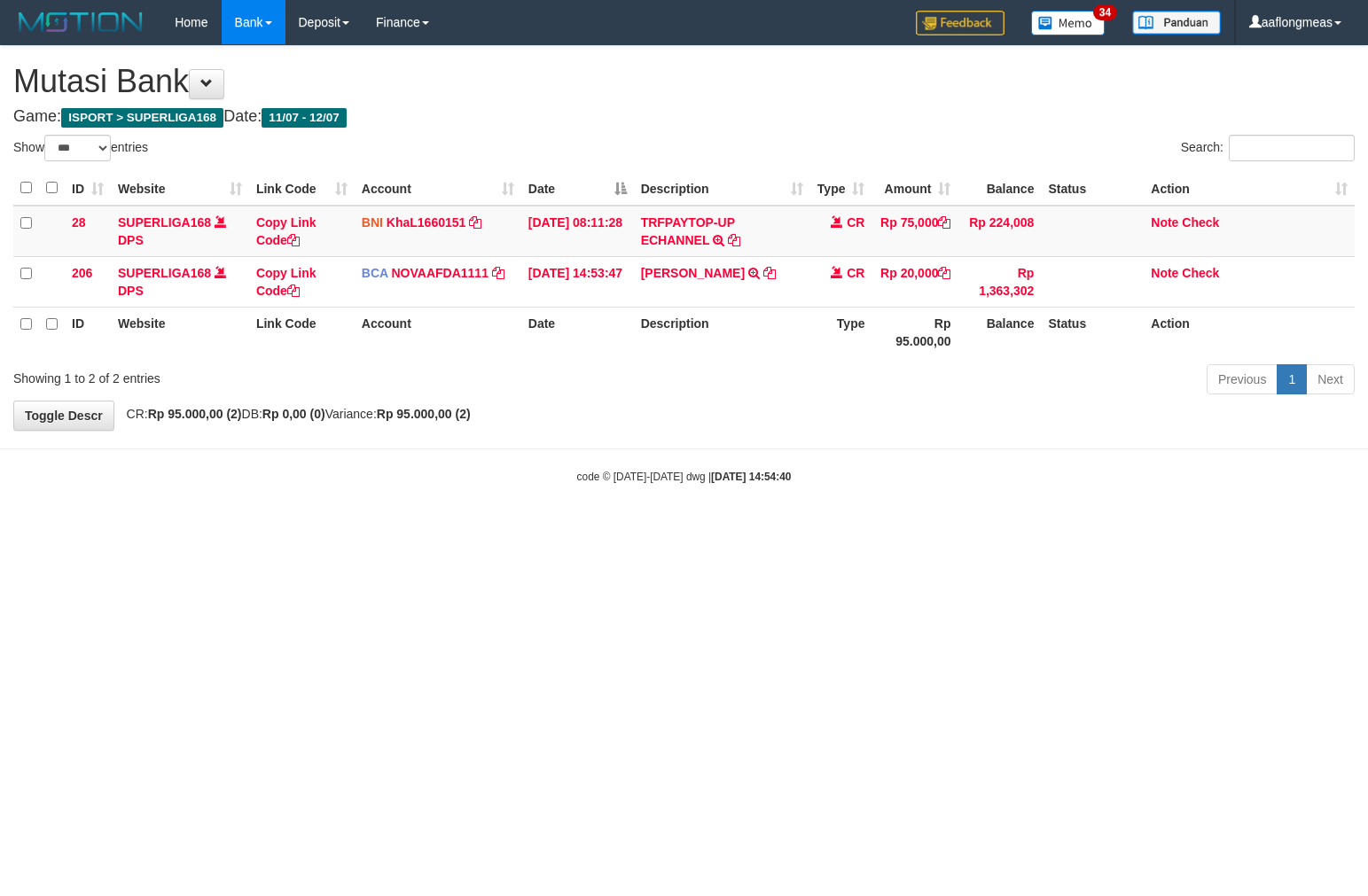 select on "***" 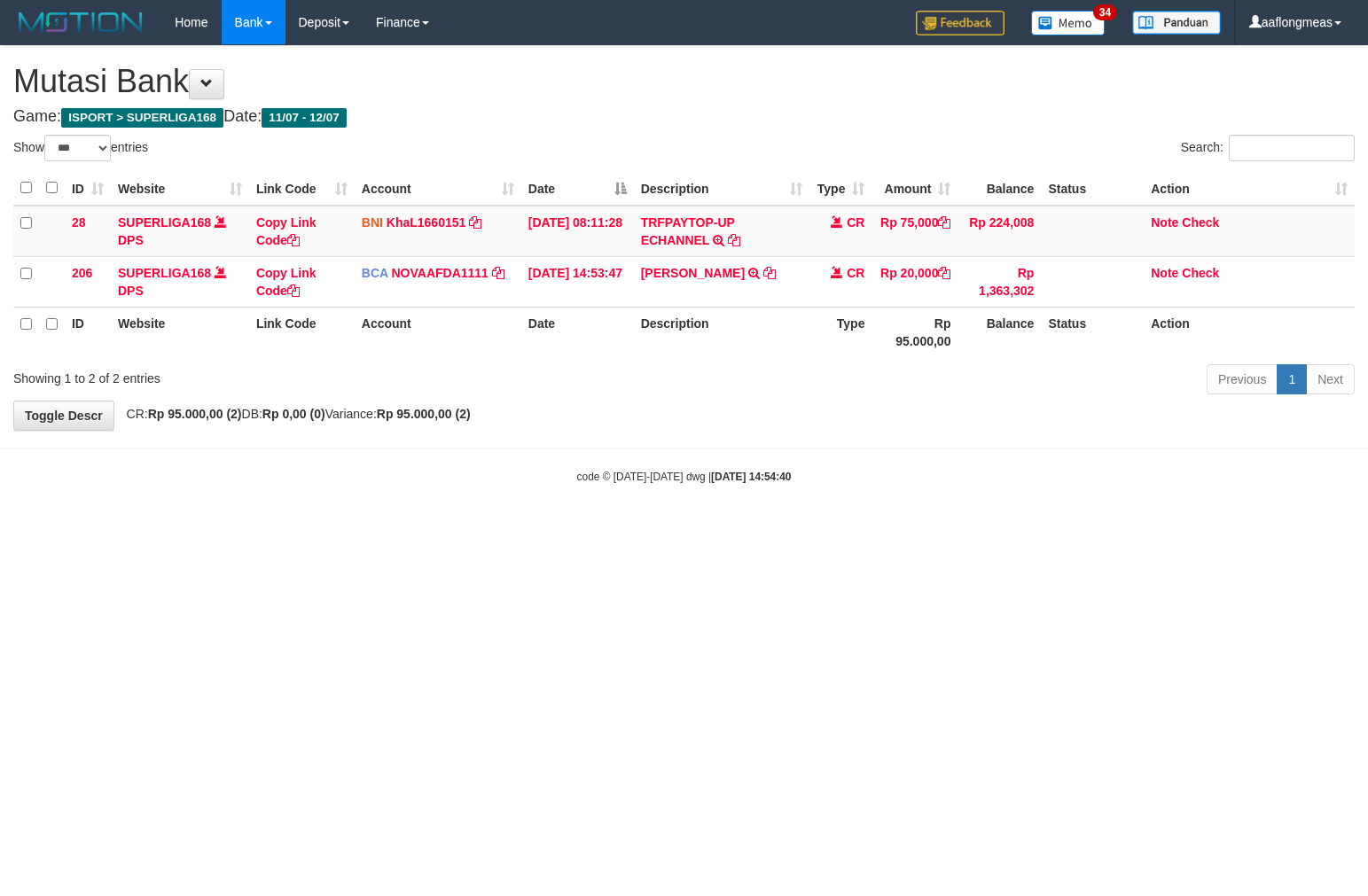scroll, scrollTop: 0, scrollLeft: 0, axis: both 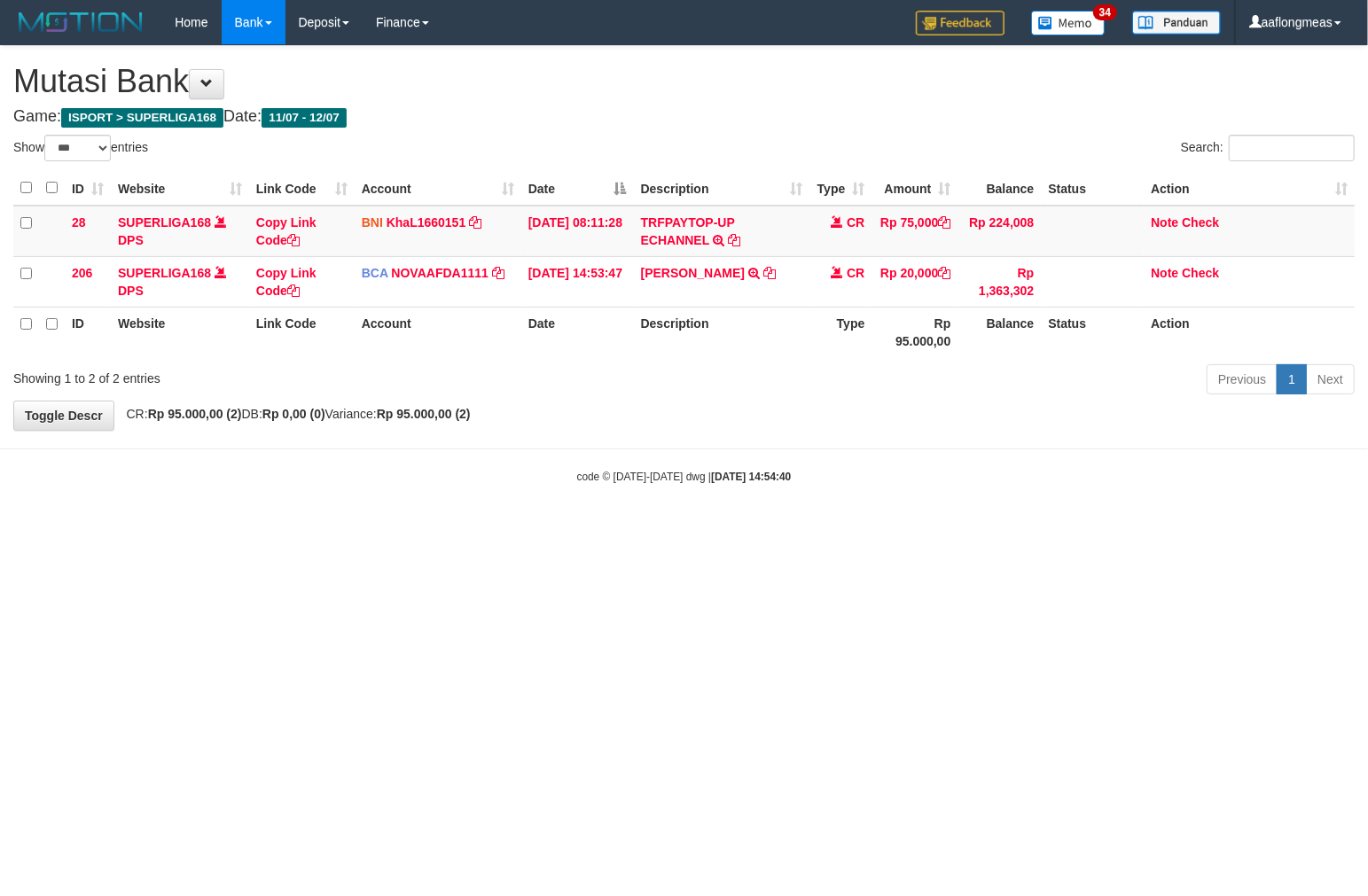 click on "Toggle navigation
Home
Bank
Account List
Load
By Website
Group
[ISPORT]													SUPERLIGA168
By Load Group (DPS)
34" at bounding box center [684, 264] 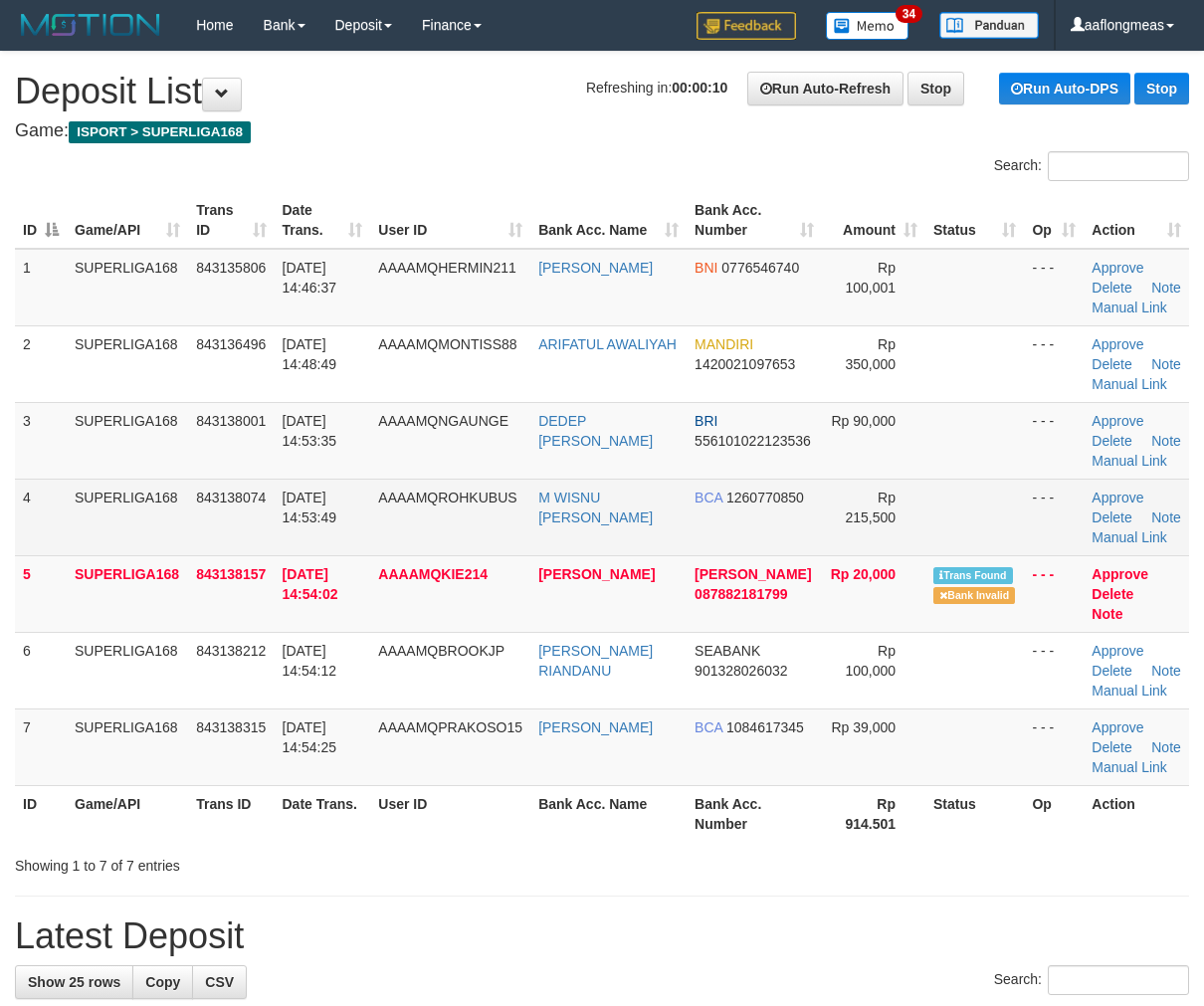 scroll, scrollTop: 0, scrollLeft: 0, axis: both 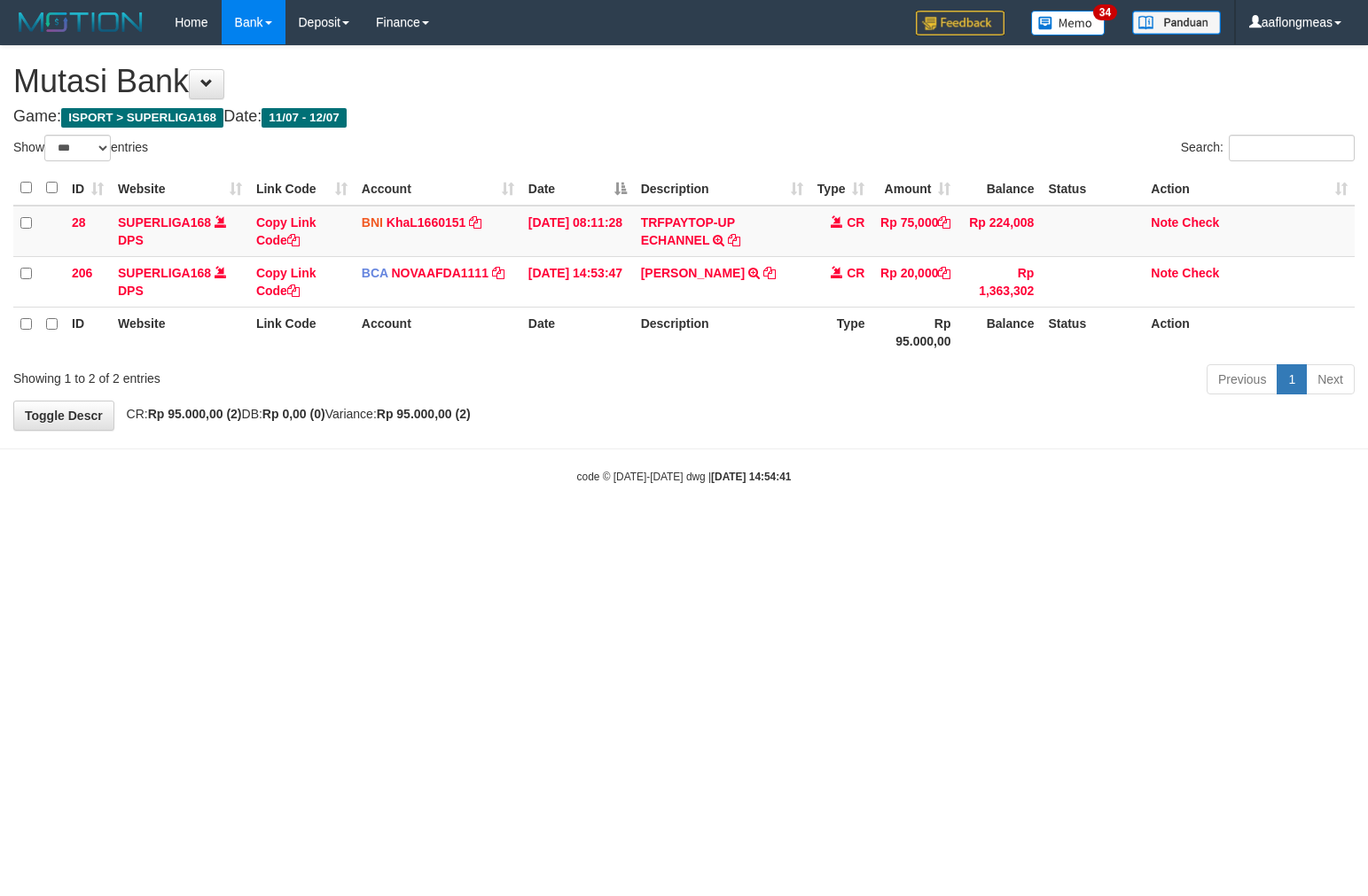 select on "***" 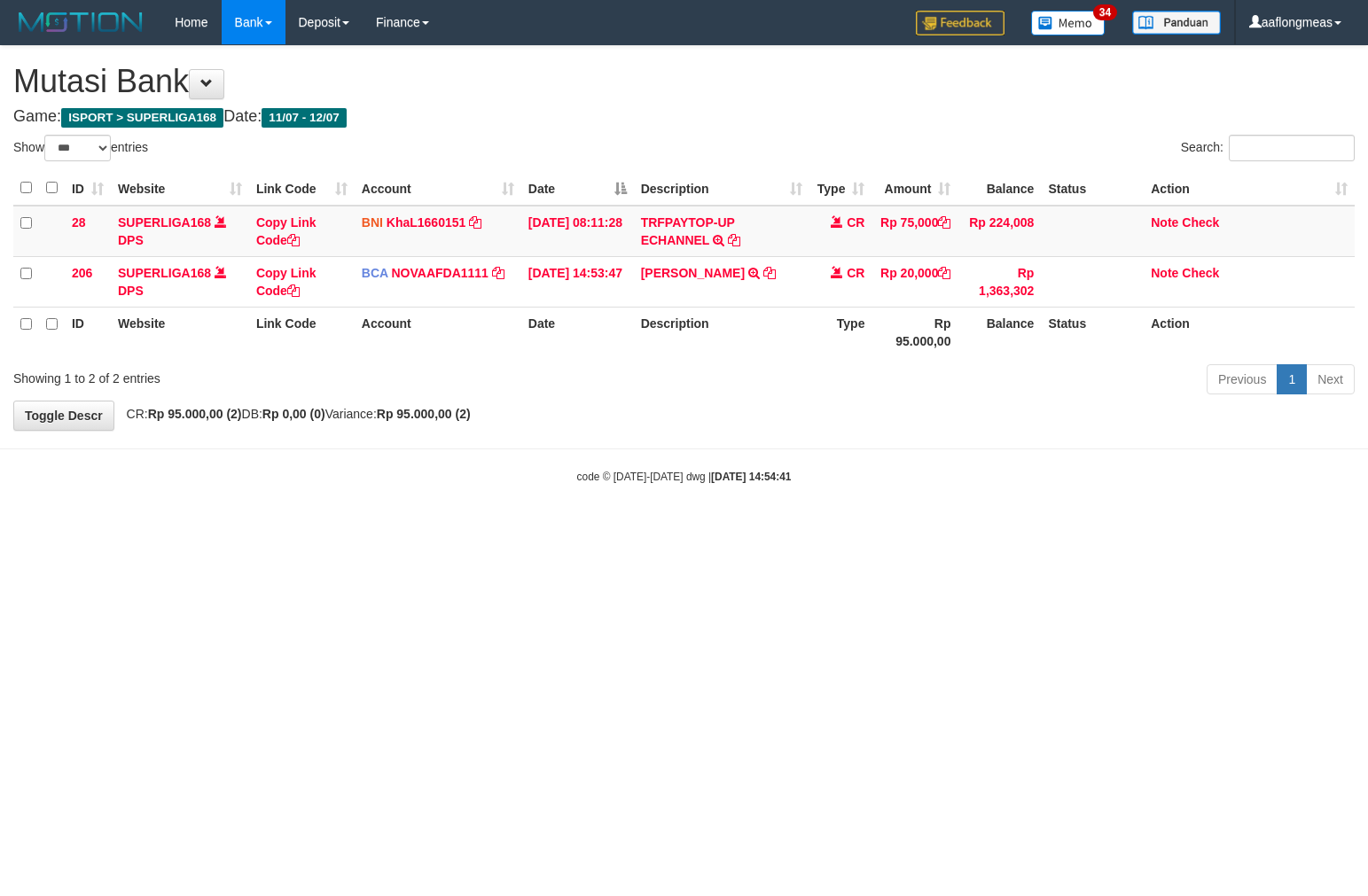 scroll, scrollTop: 0, scrollLeft: 0, axis: both 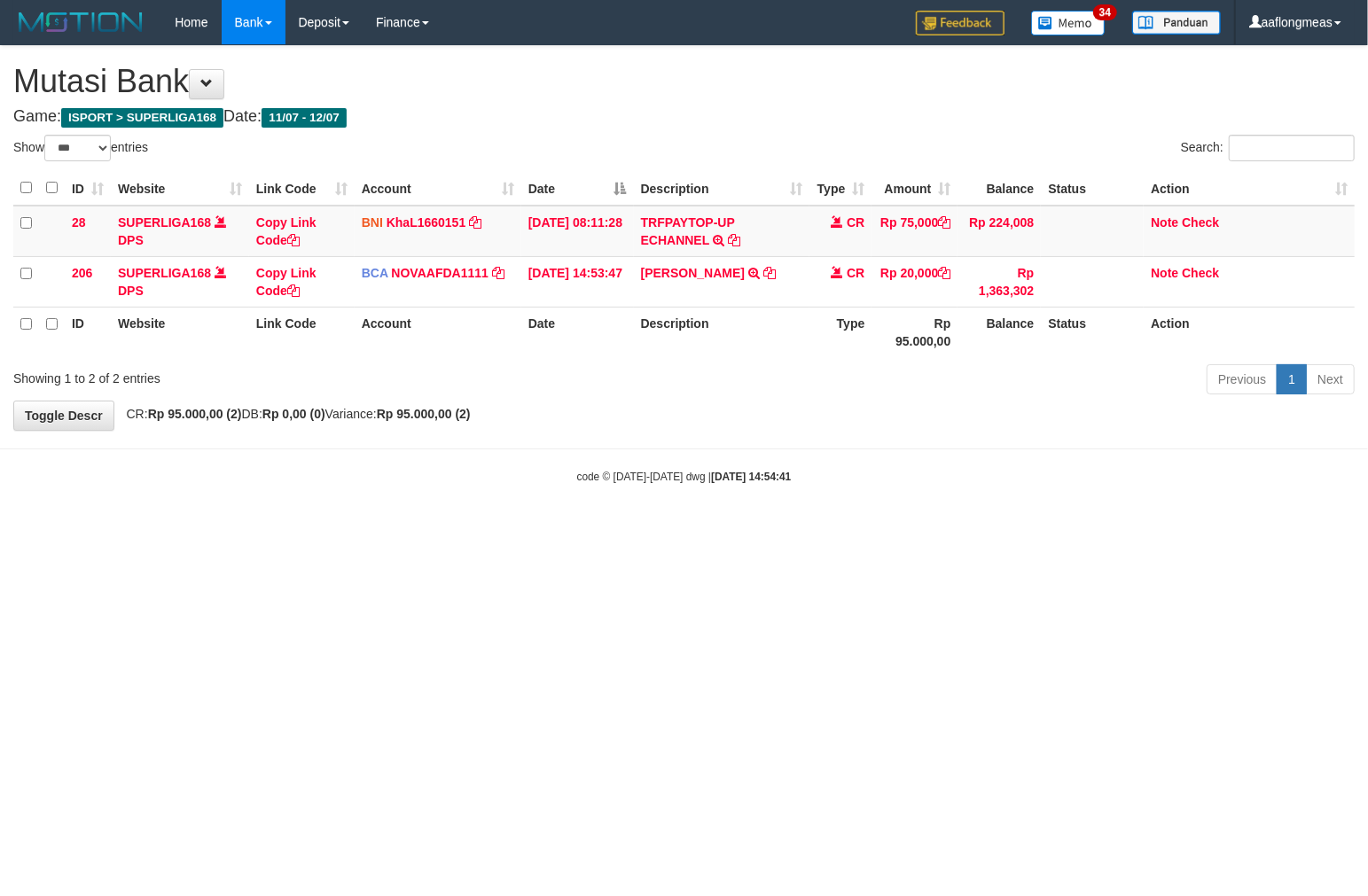 click on "Previous 1 Next" at bounding box center (969, 381) 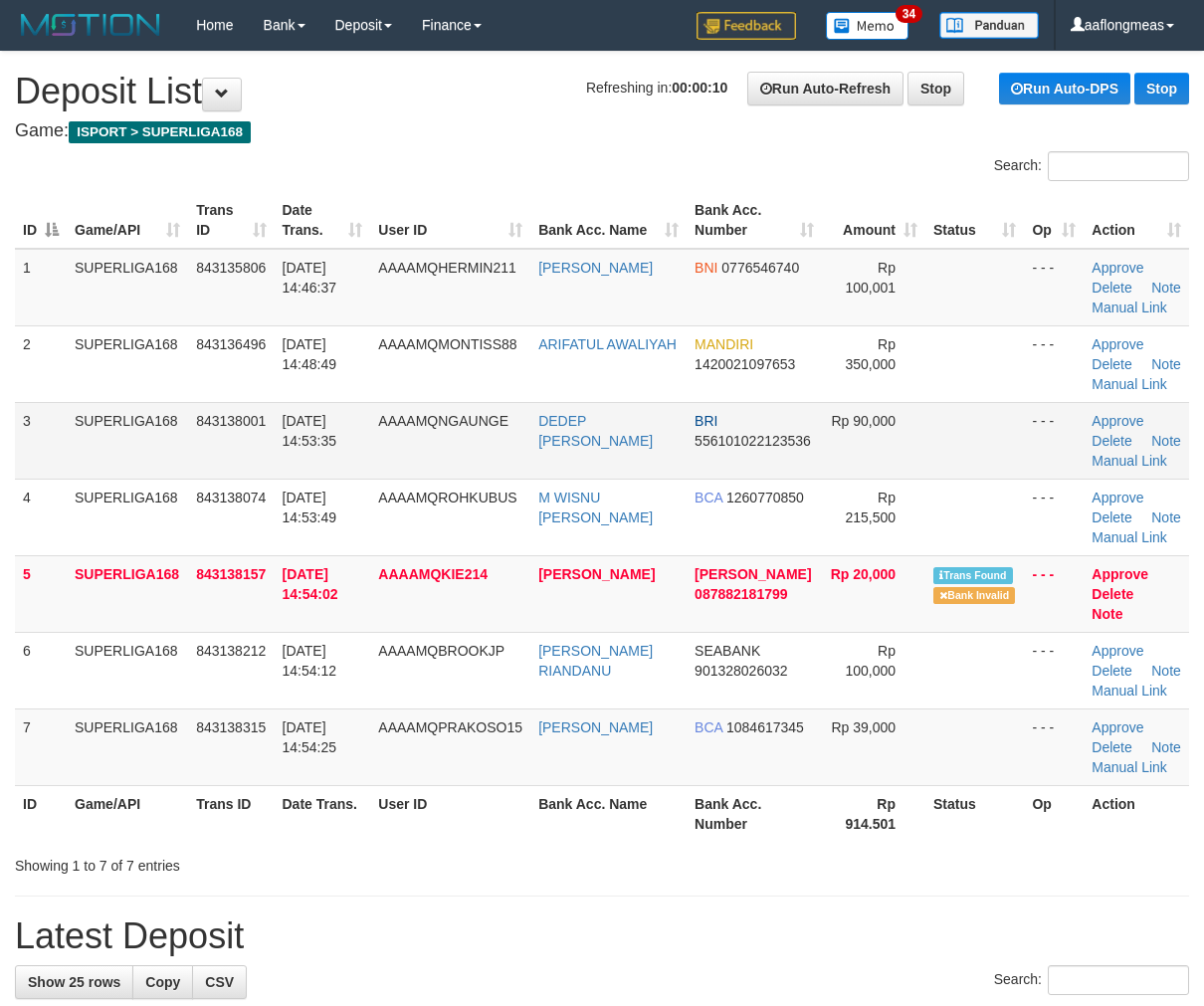 scroll, scrollTop: 0, scrollLeft: 0, axis: both 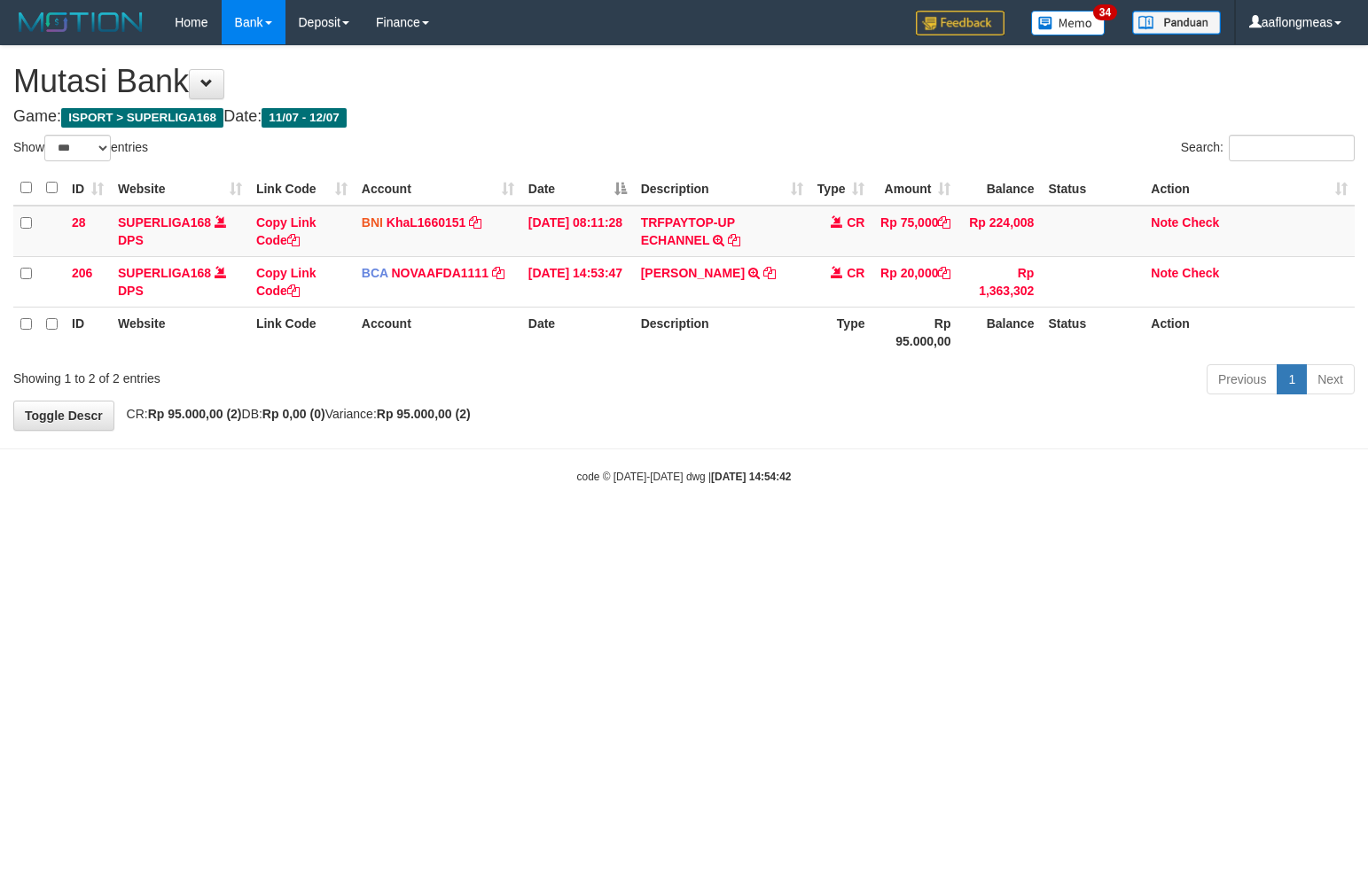 select on "***" 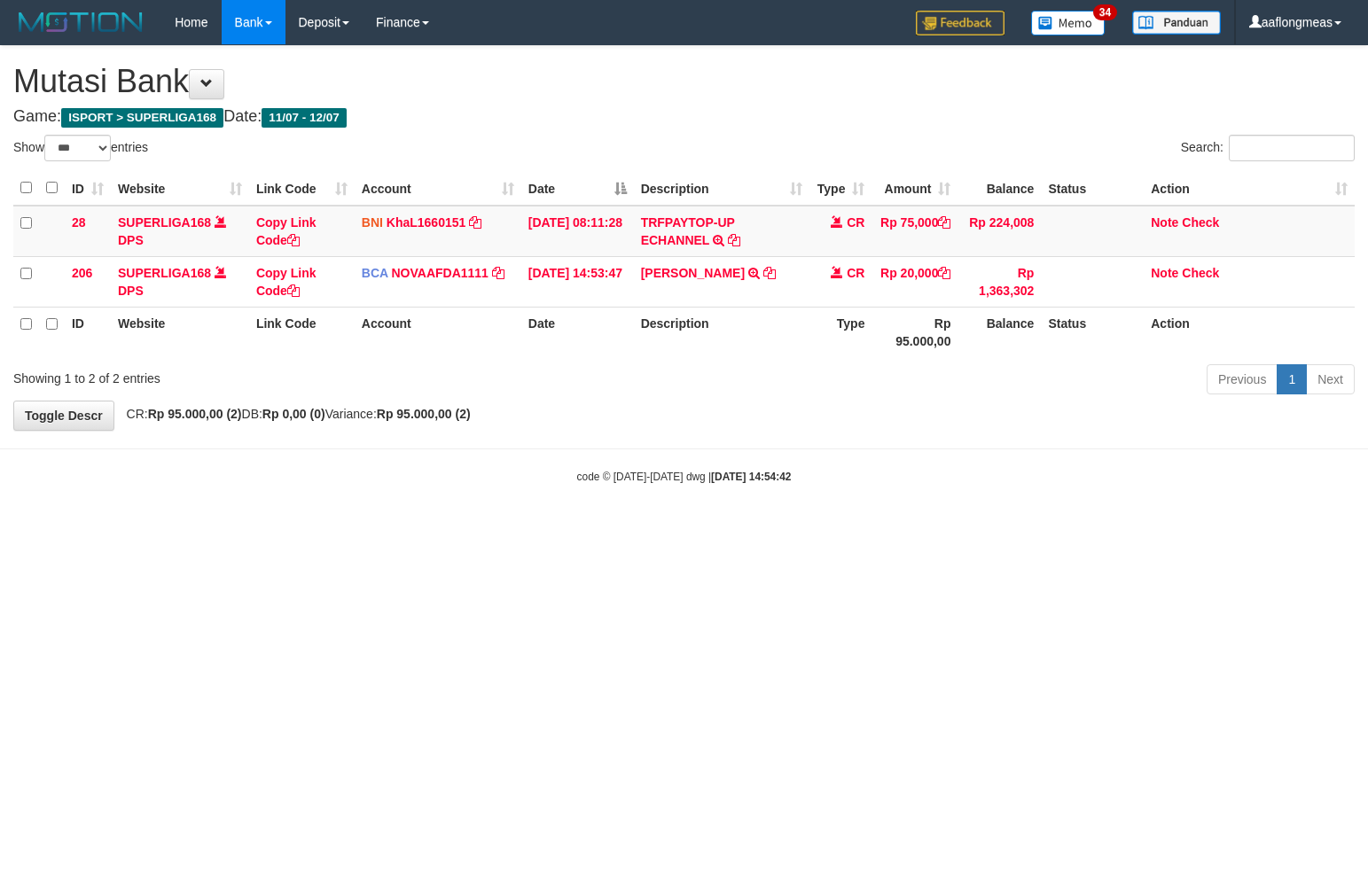 scroll, scrollTop: 0, scrollLeft: 0, axis: both 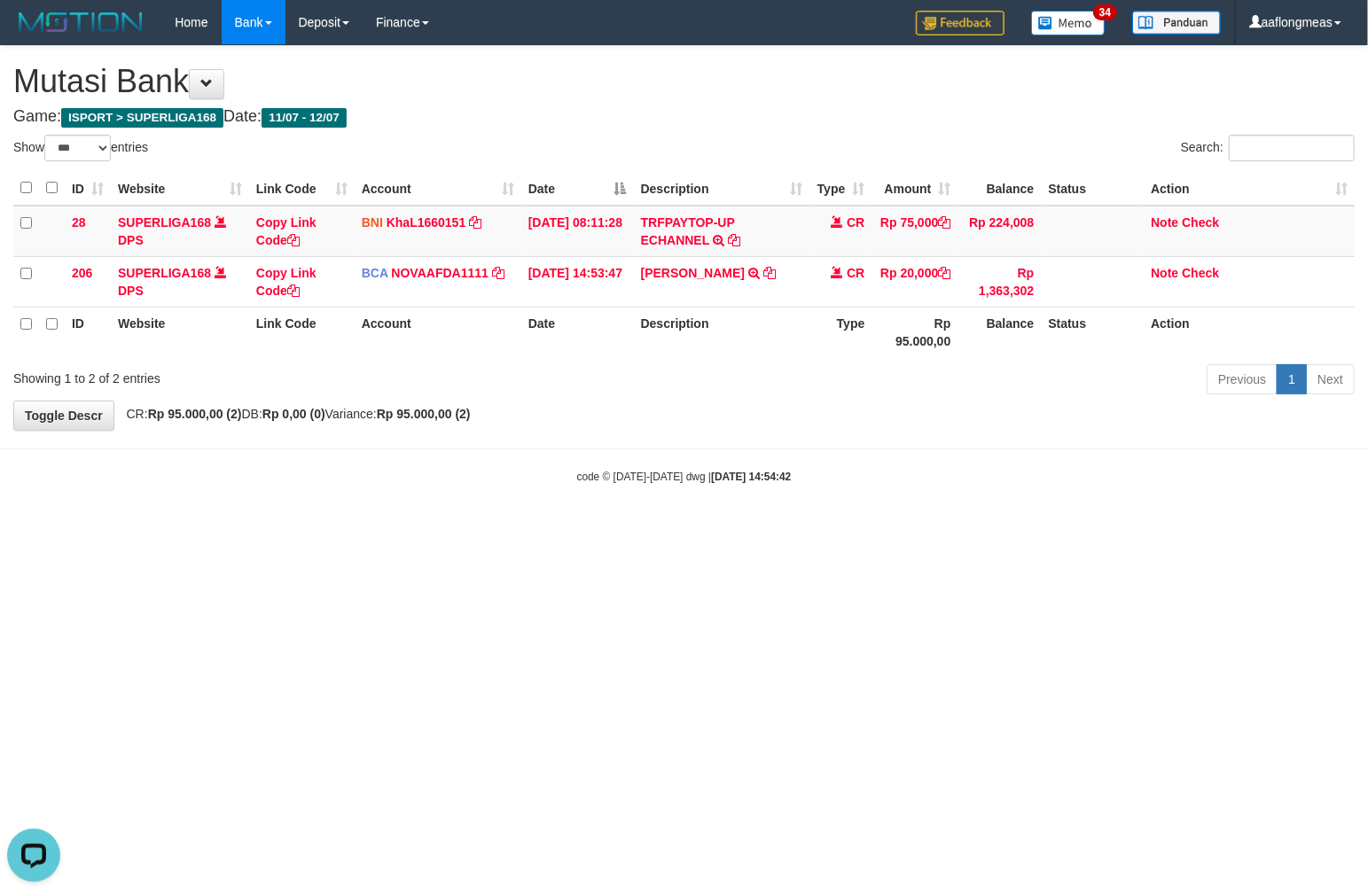click on "Toggle navigation
Home
Bank
Account List
Load
By Website
Group
[ISPORT]													SUPERLIGA168
By Load Group (DPS)
34" at bounding box center (684, 264) 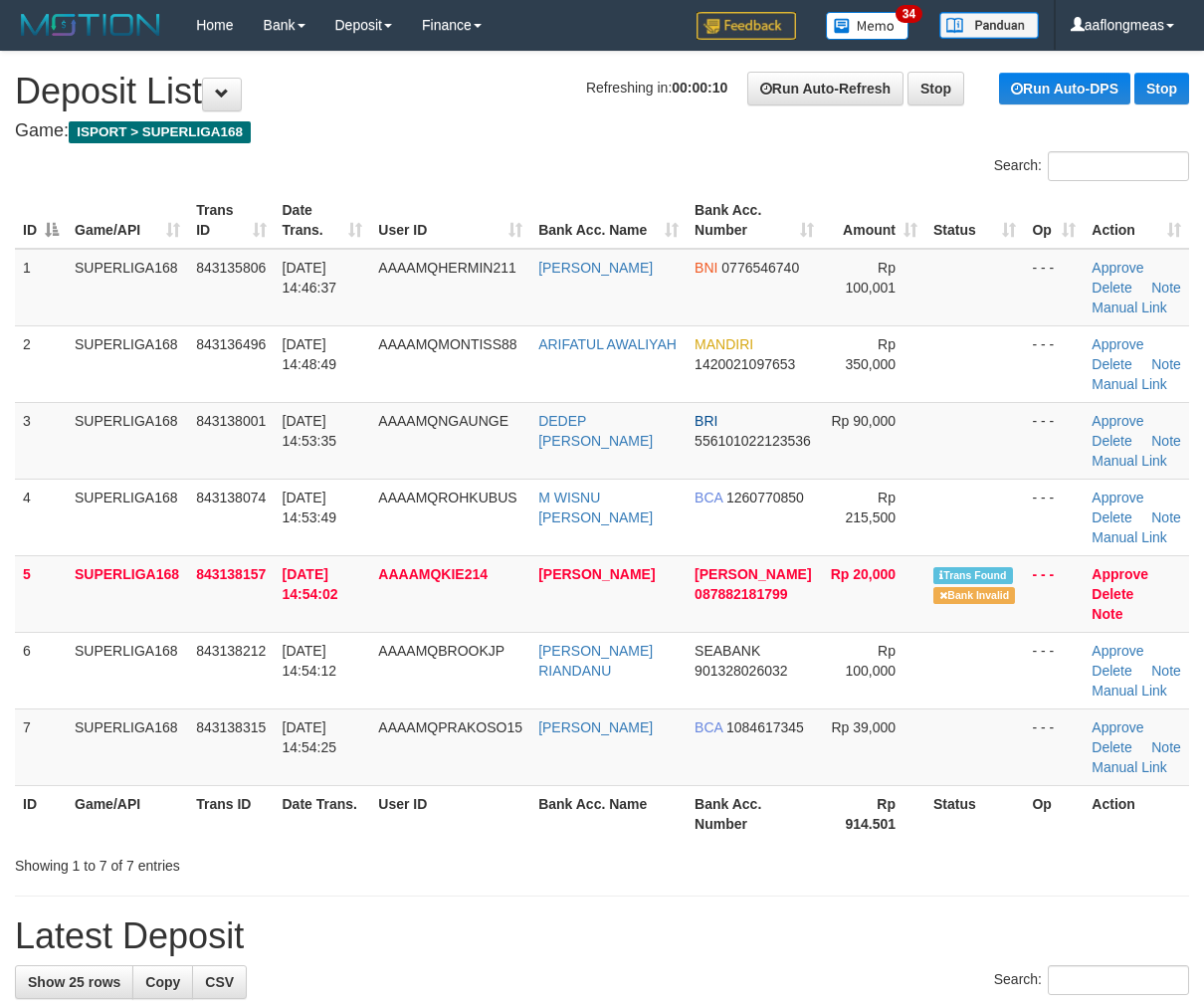 scroll, scrollTop: 0, scrollLeft: 0, axis: both 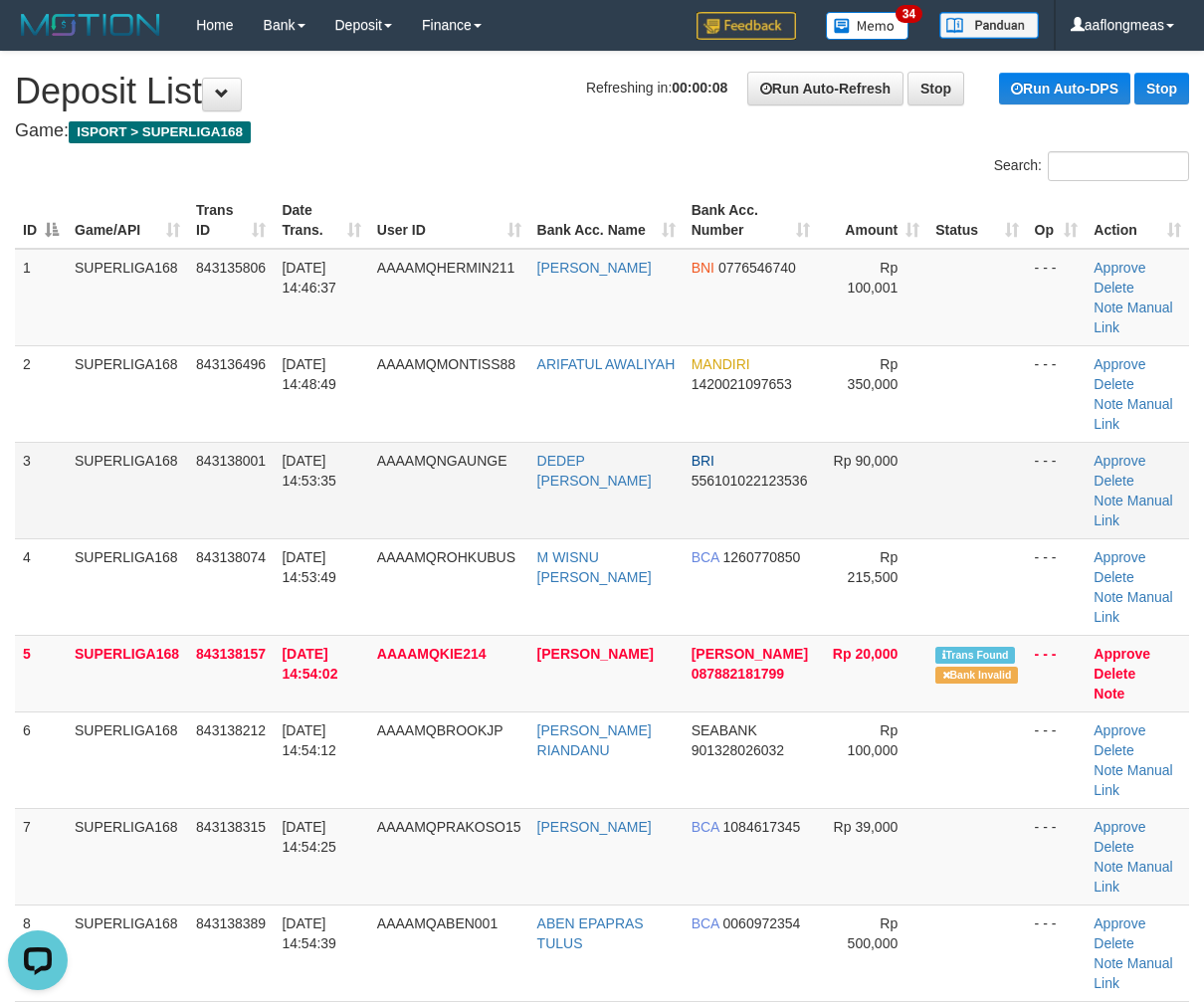 click at bounding box center [976, 490] 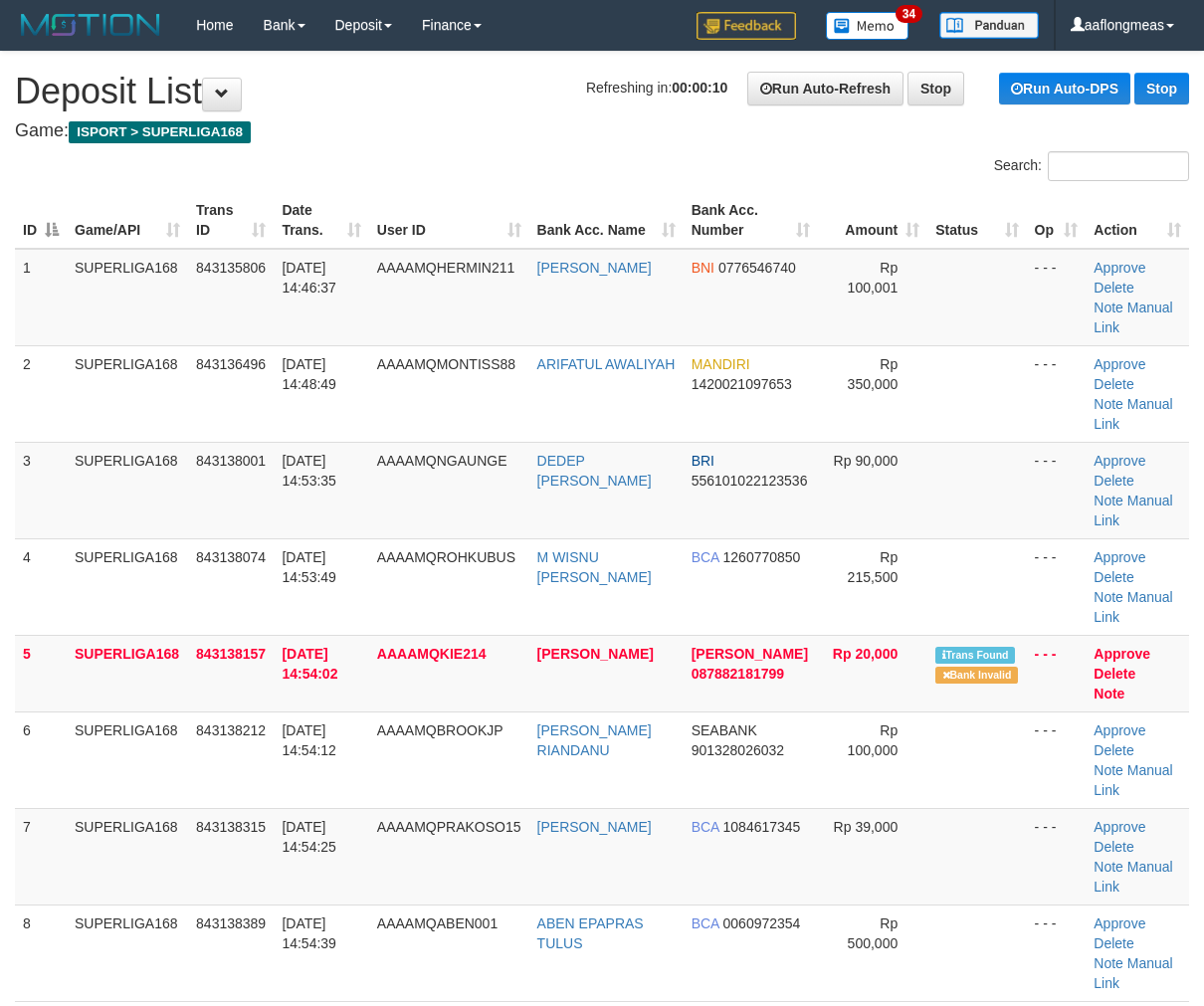 scroll, scrollTop: 0, scrollLeft: 0, axis: both 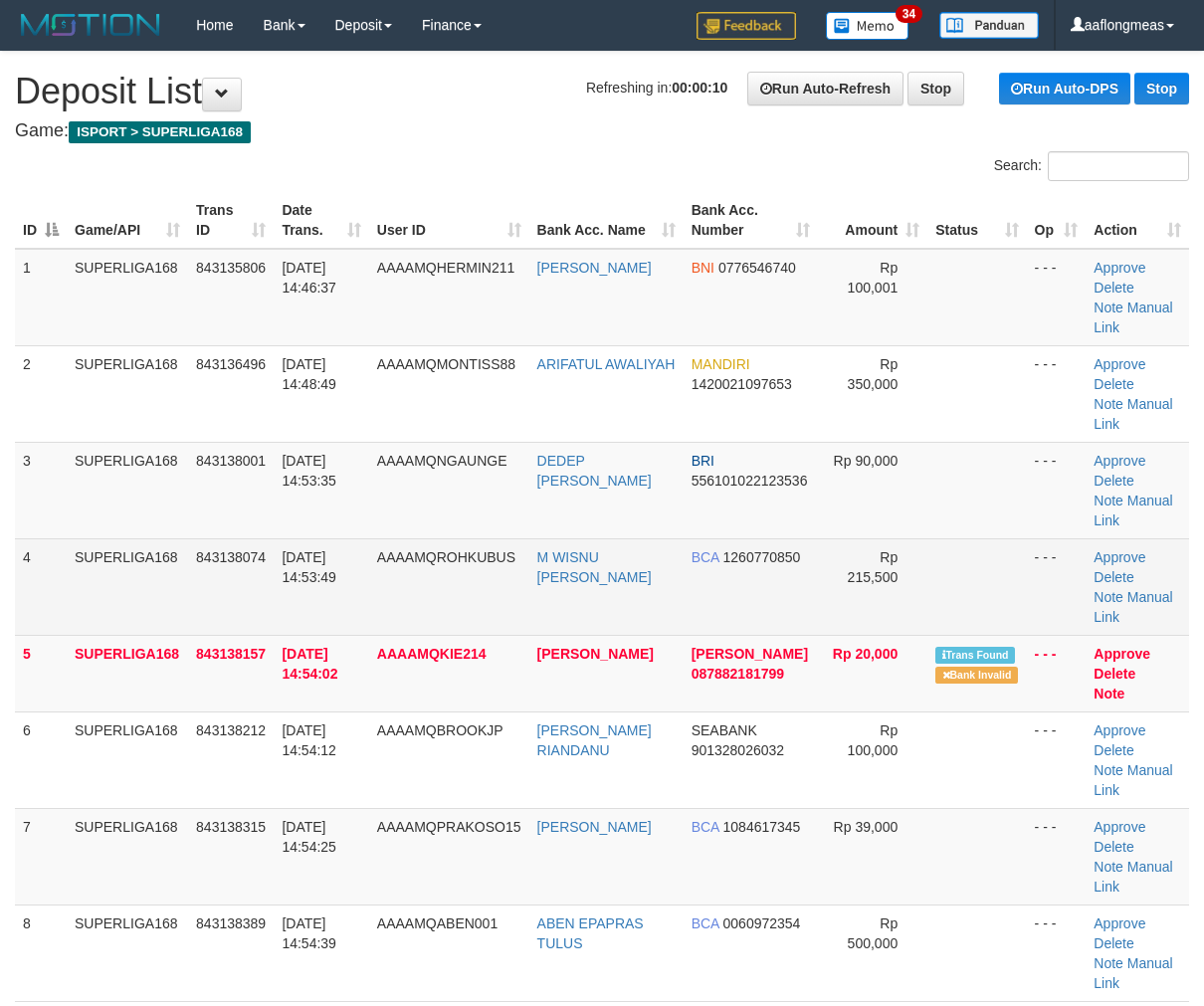 click on "Rp 215,500" at bounding box center (873, 586) 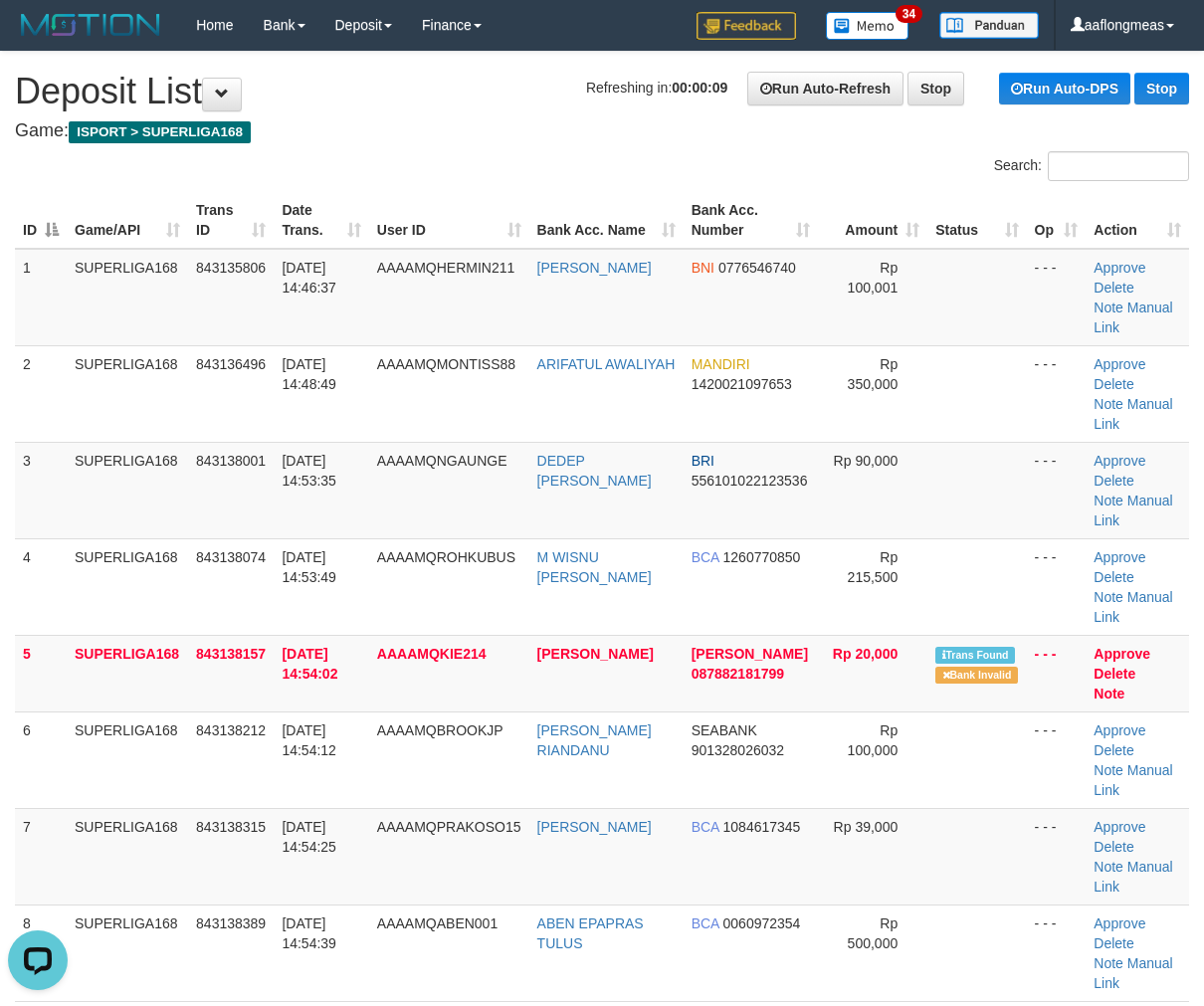 scroll, scrollTop: 0, scrollLeft: 0, axis: both 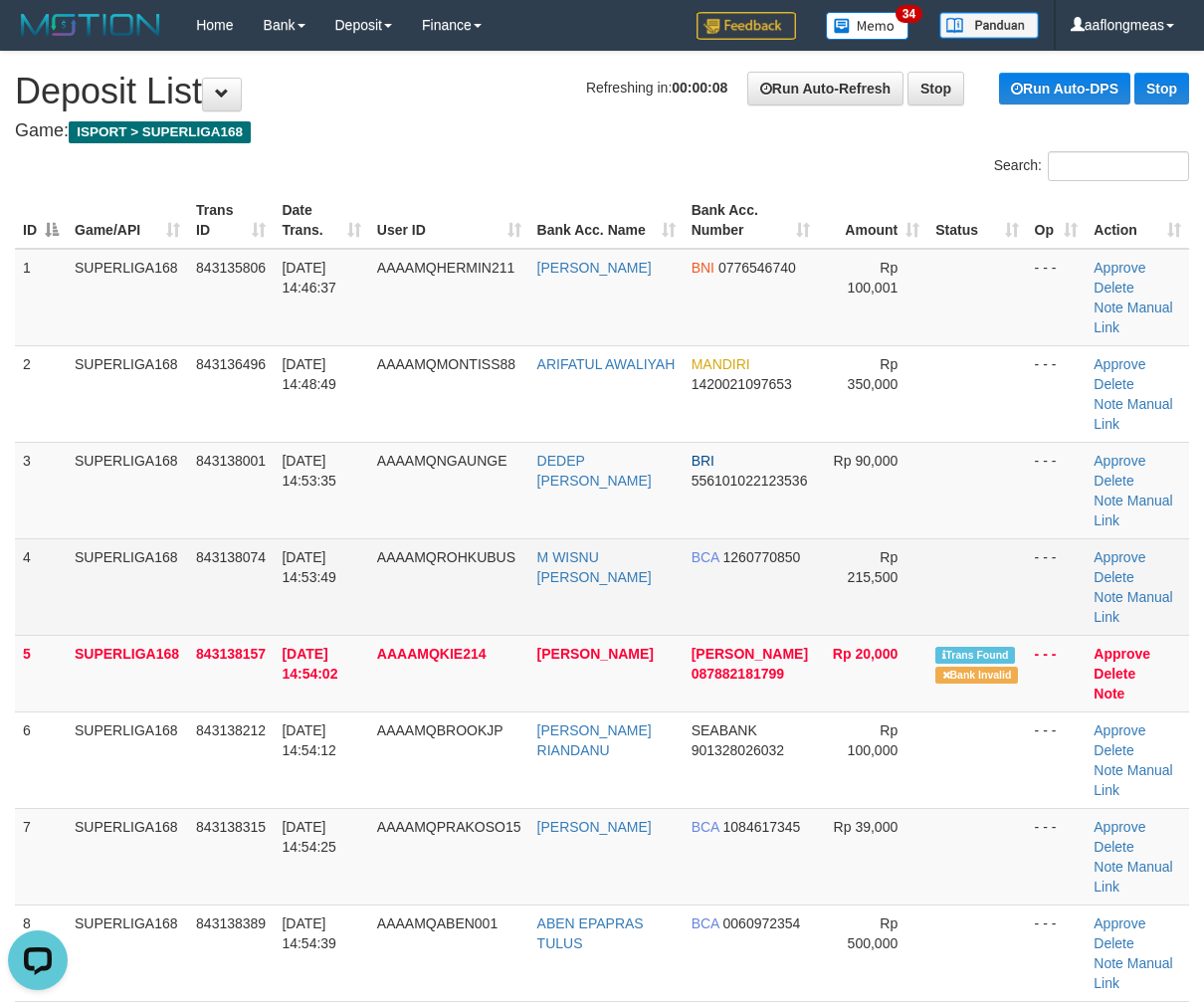 click on "Rp 215,500" at bounding box center (873, 586) 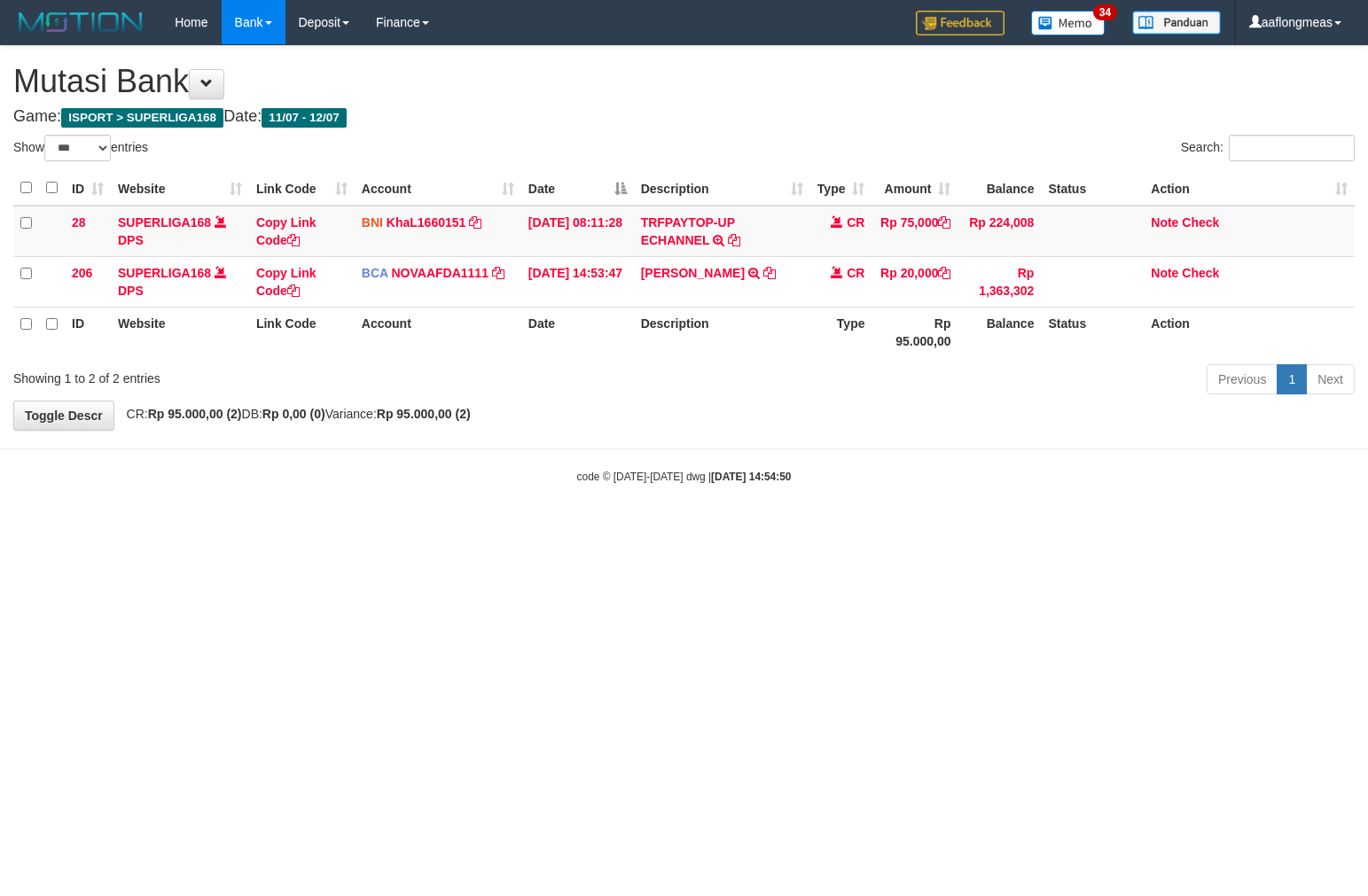 select on "***" 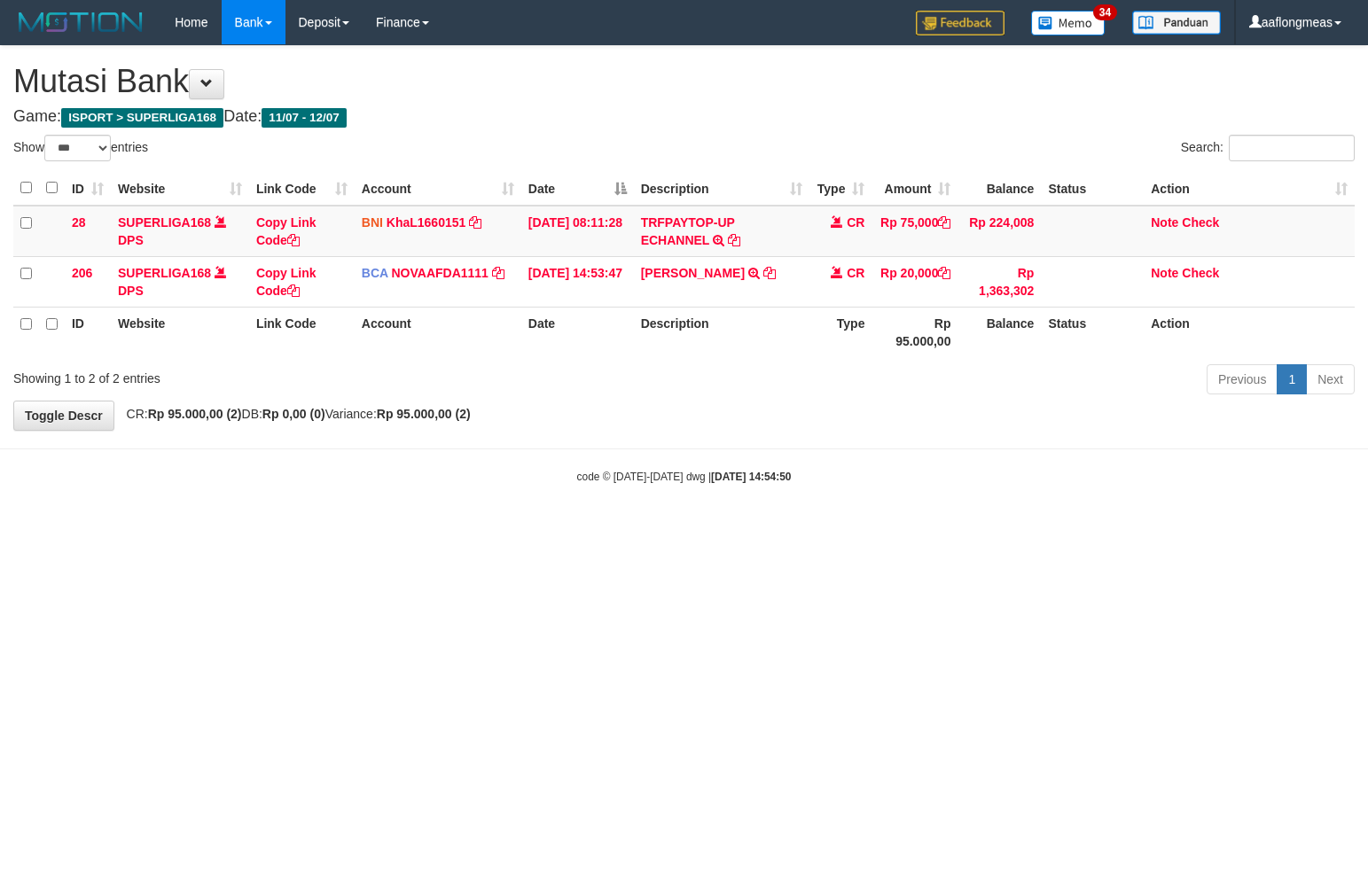 scroll, scrollTop: 0, scrollLeft: 0, axis: both 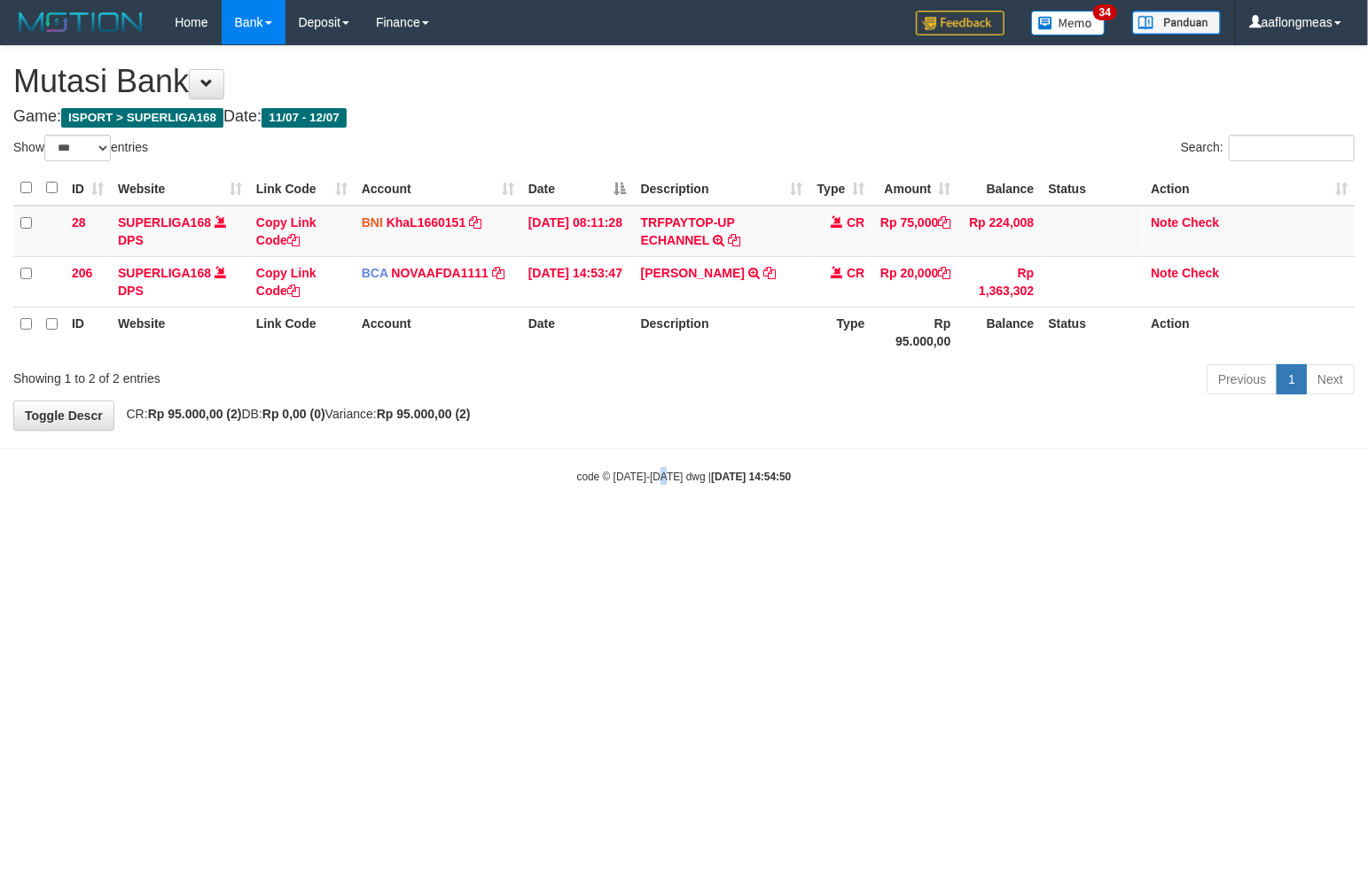 click on "Toggle navigation
Home
Bank
Account List
Load
By Website
Group
[ISPORT]													SUPERLIGA168
By Load Group (DPS)" at bounding box center [684, 264] 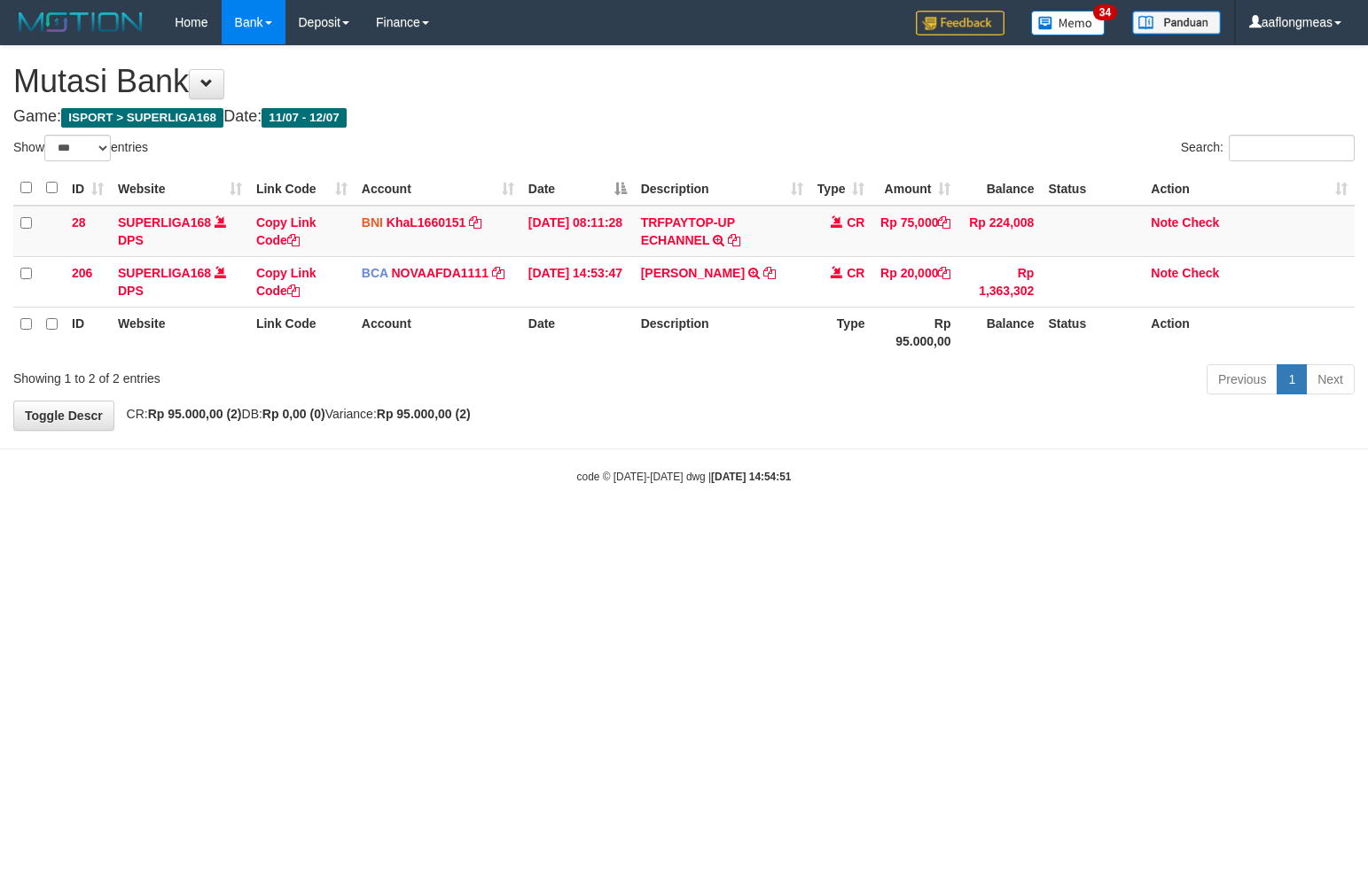 select on "***" 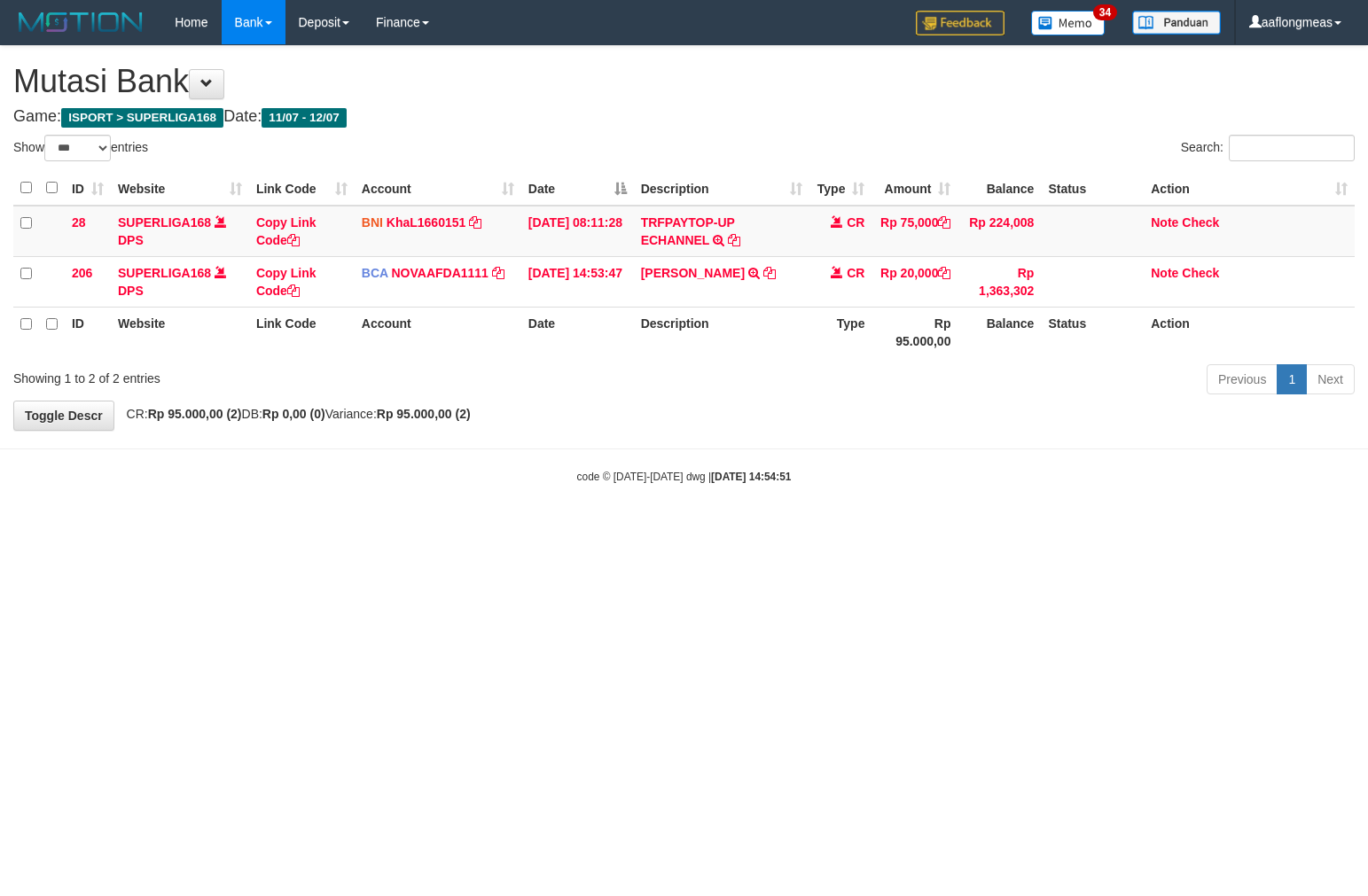 scroll, scrollTop: 0, scrollLeft: 0, axis: both 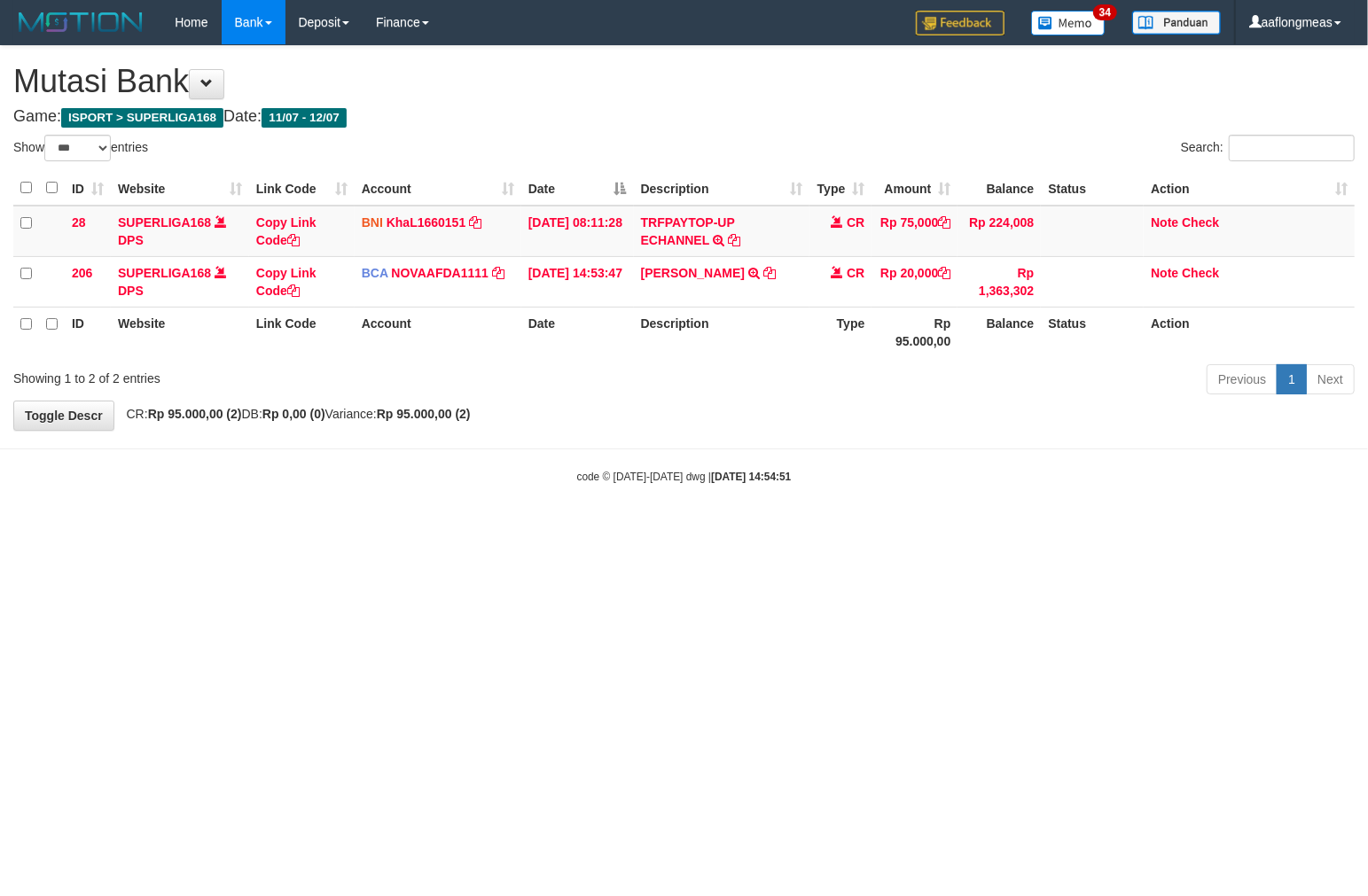 click on "Toggle navigation
Home
Bank
Account List
Load
By Website
Group
[ISPORT]													SUPERLIGA168
By Load Group (DPS)" at bounding box center (684, 264) 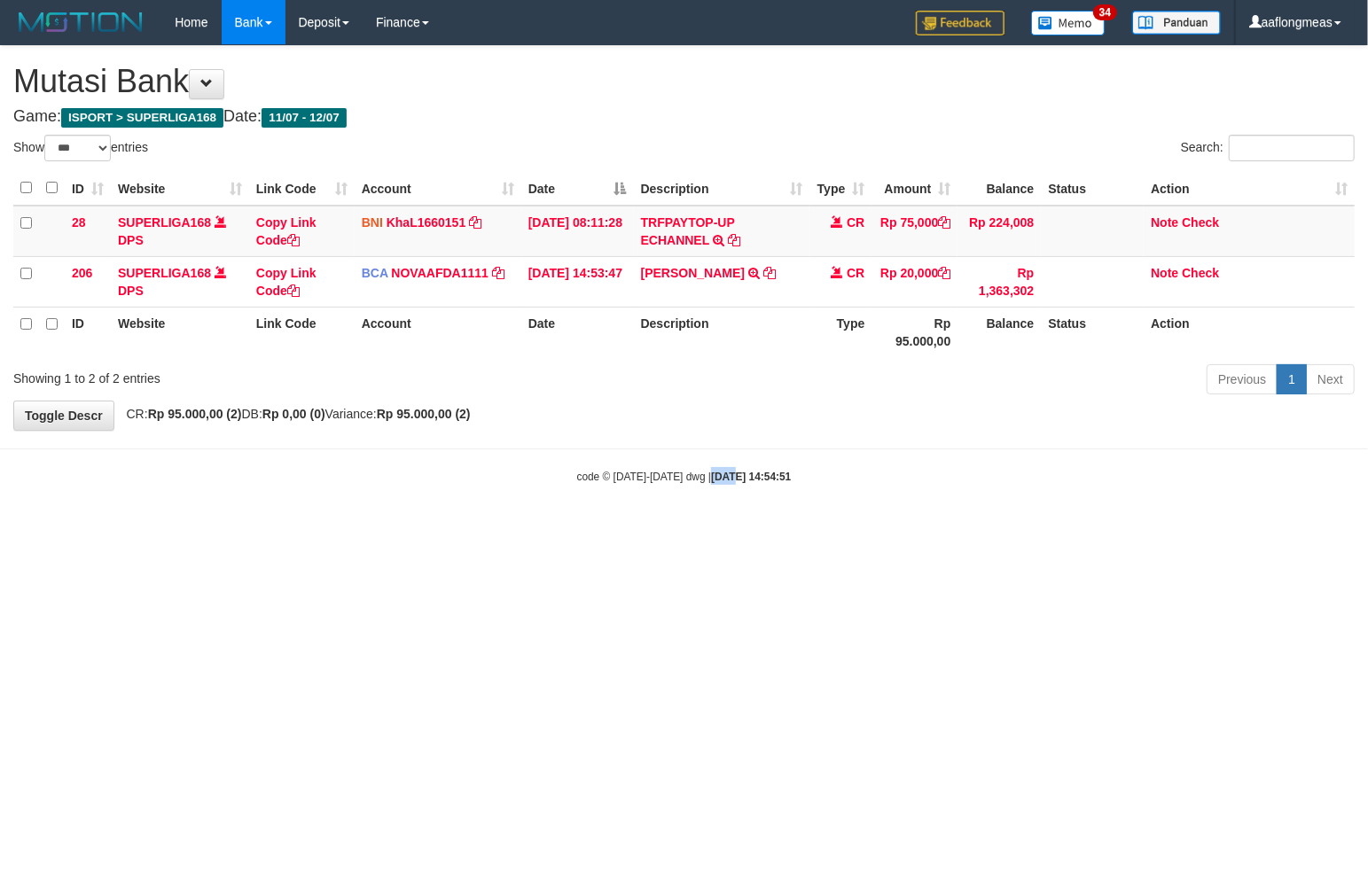 click on "Toggle navigation
Home
Bank
Account List
Load
By Website
Group
[ISPORT]													SUPERLIGA168
By Load Group (DPS)" at bounding box center [684, 264] 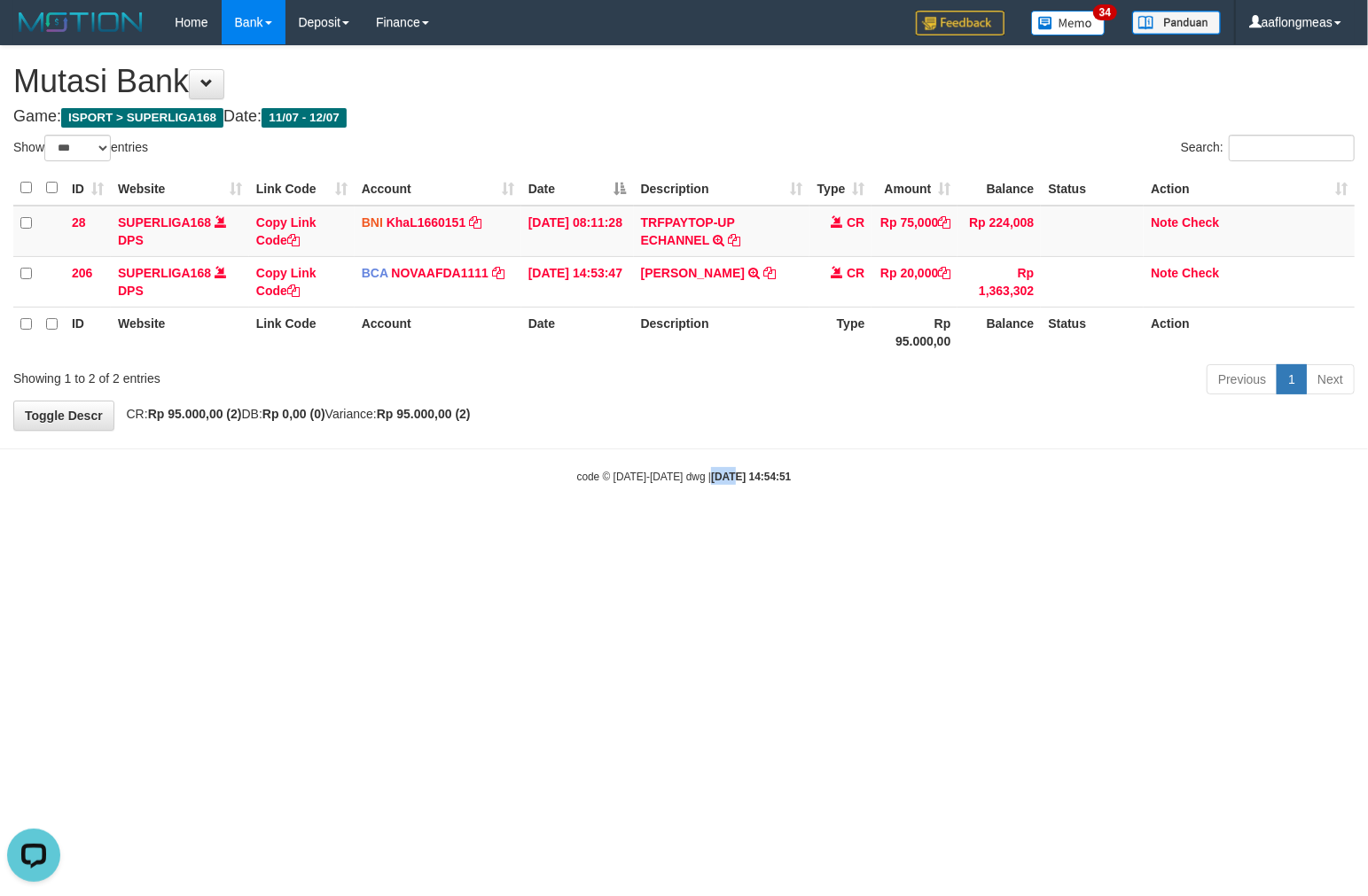 scroll, scrollTop: 0, scrollLeft: 0, axis: both 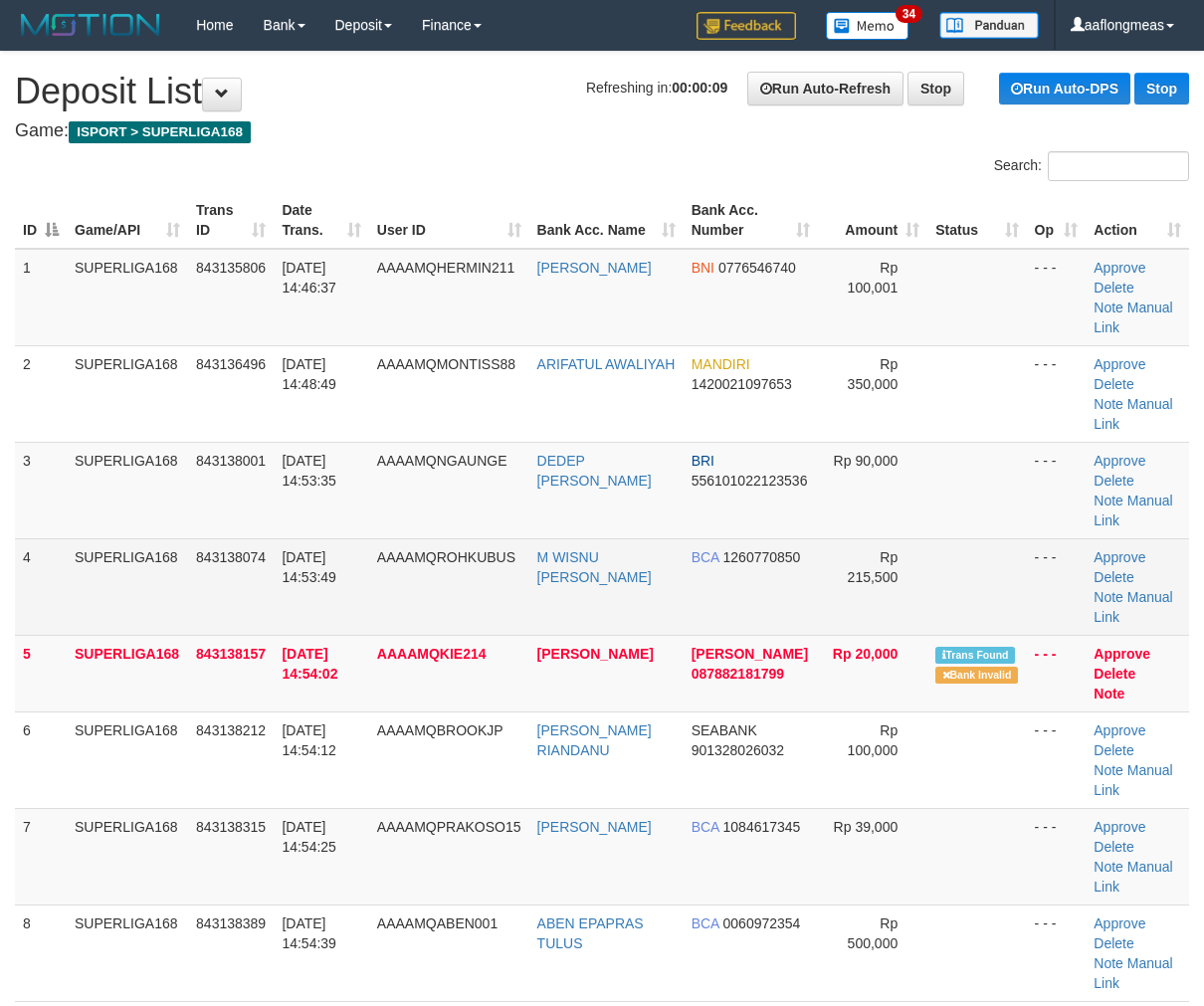 click at bounding box center [976, 586] 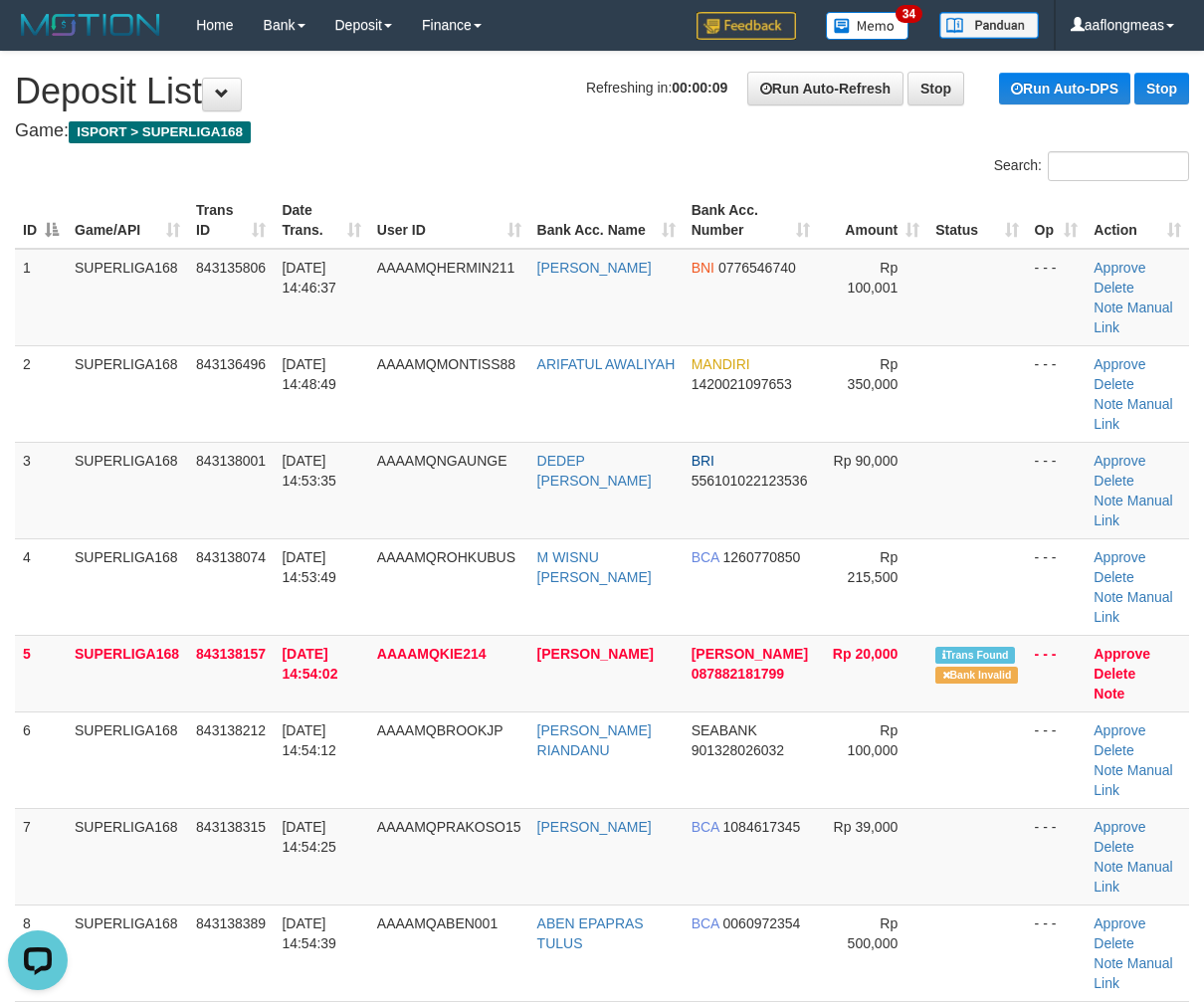 scroll, scrollTop: 0, scrollLeft: 0, axis: both 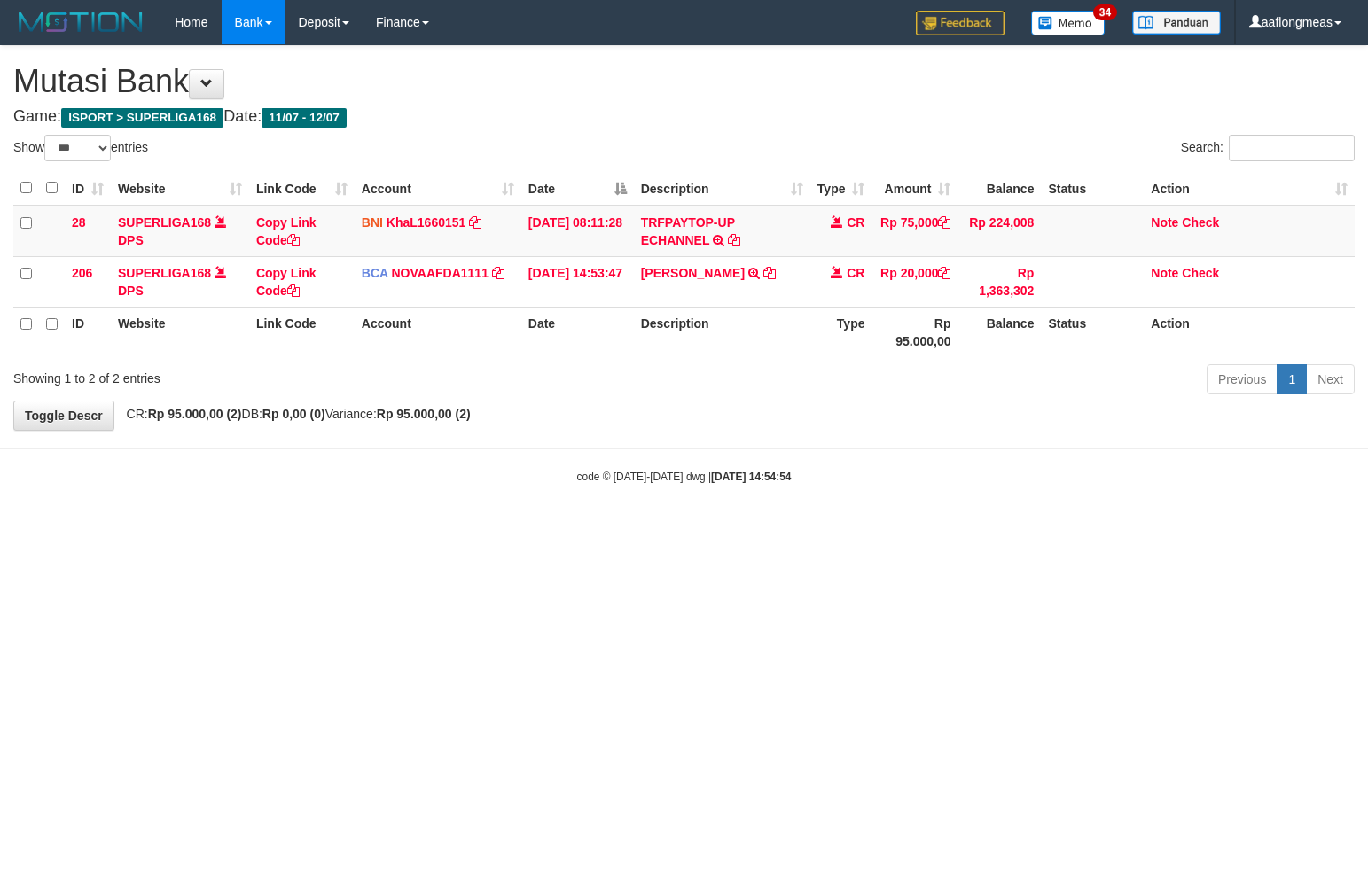 select on "***" 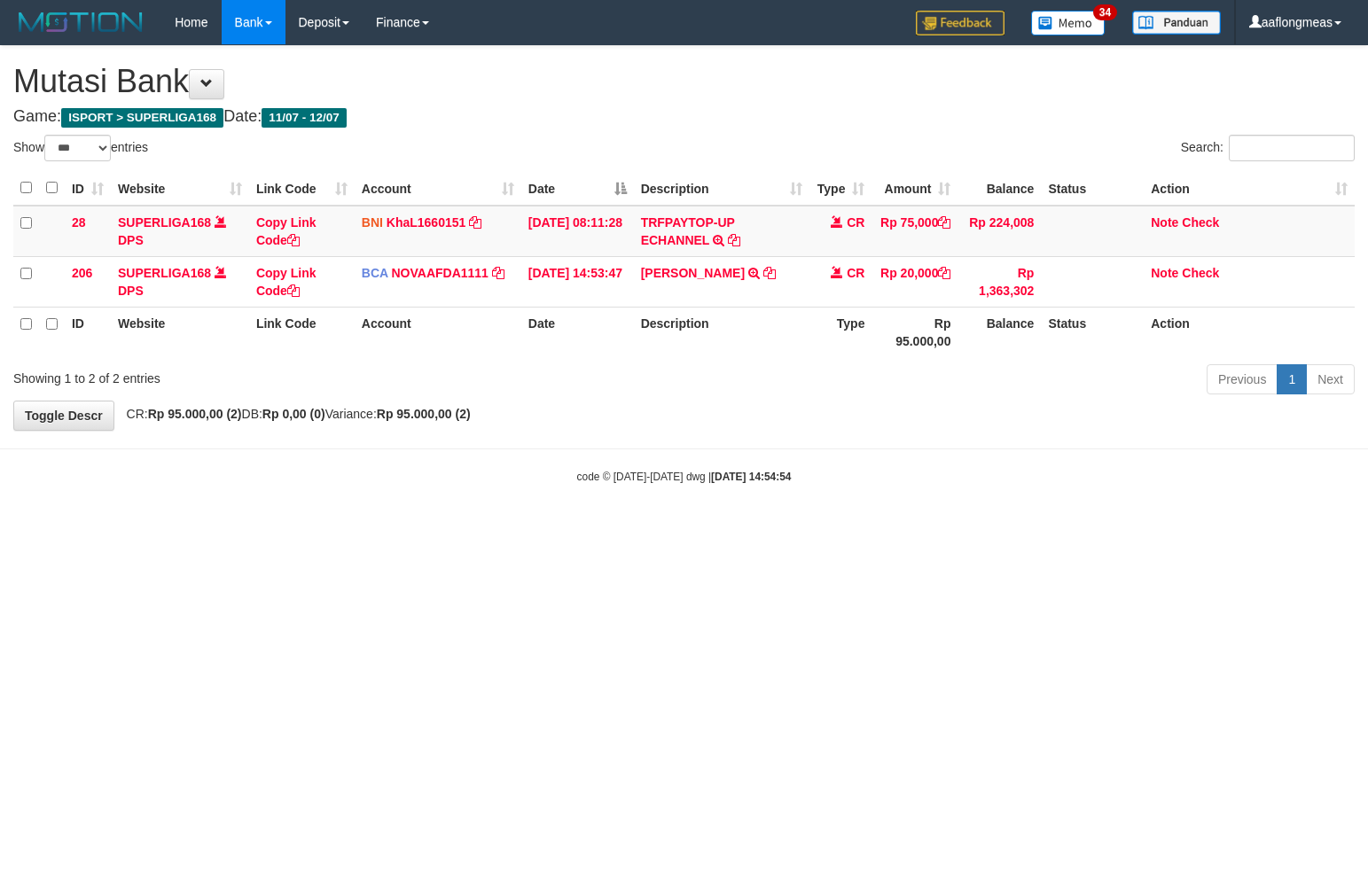 scroll, scrollTop: 0, scrollLeft: 0, axis: both 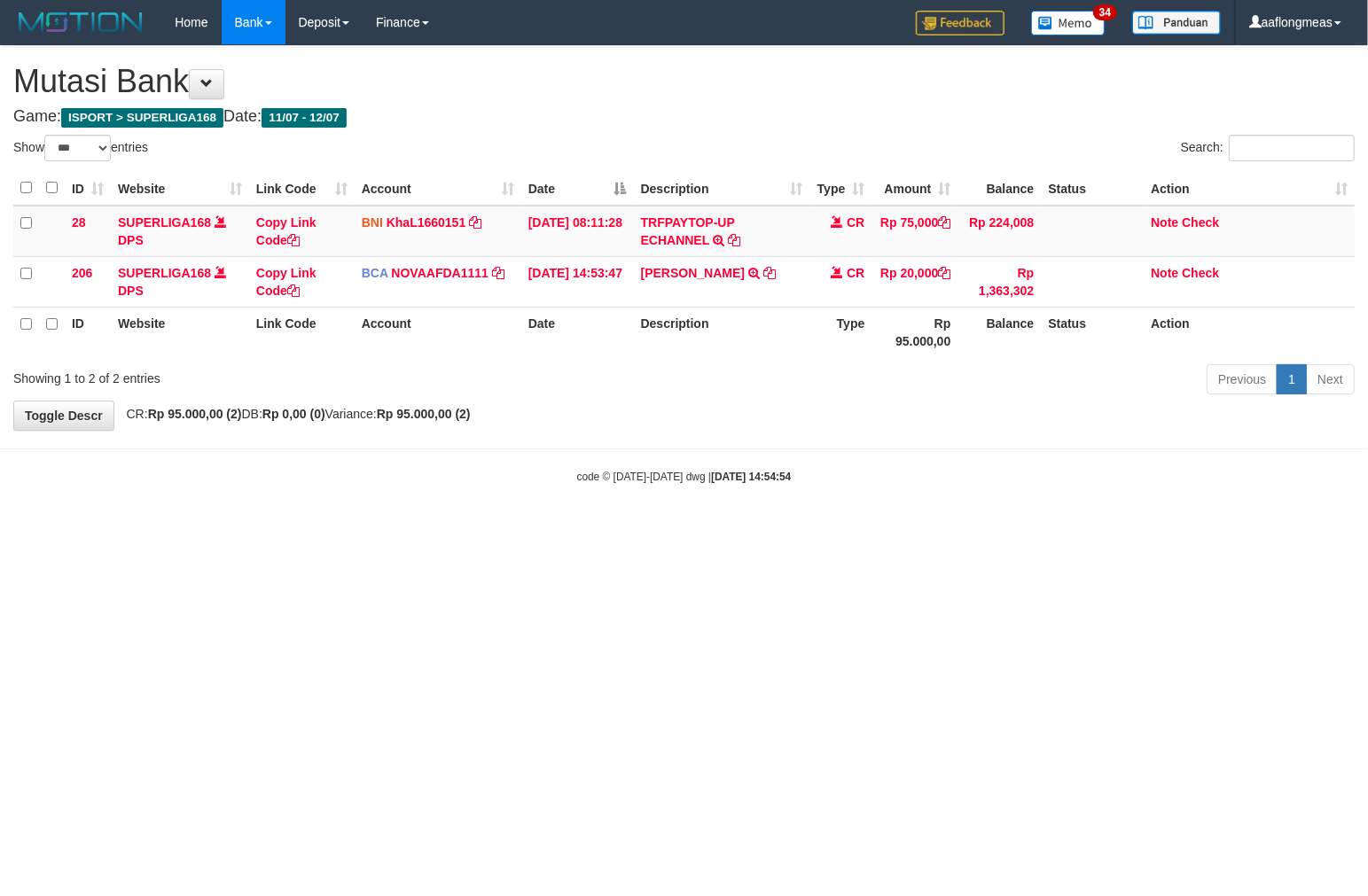 click on "Toggle navigation
Home
Bank
Account List
Load
By Website
Group
[ISPORT]													SUPERLIGA168
By Load Group (DPS)
34" at bounding box center [684, 264] 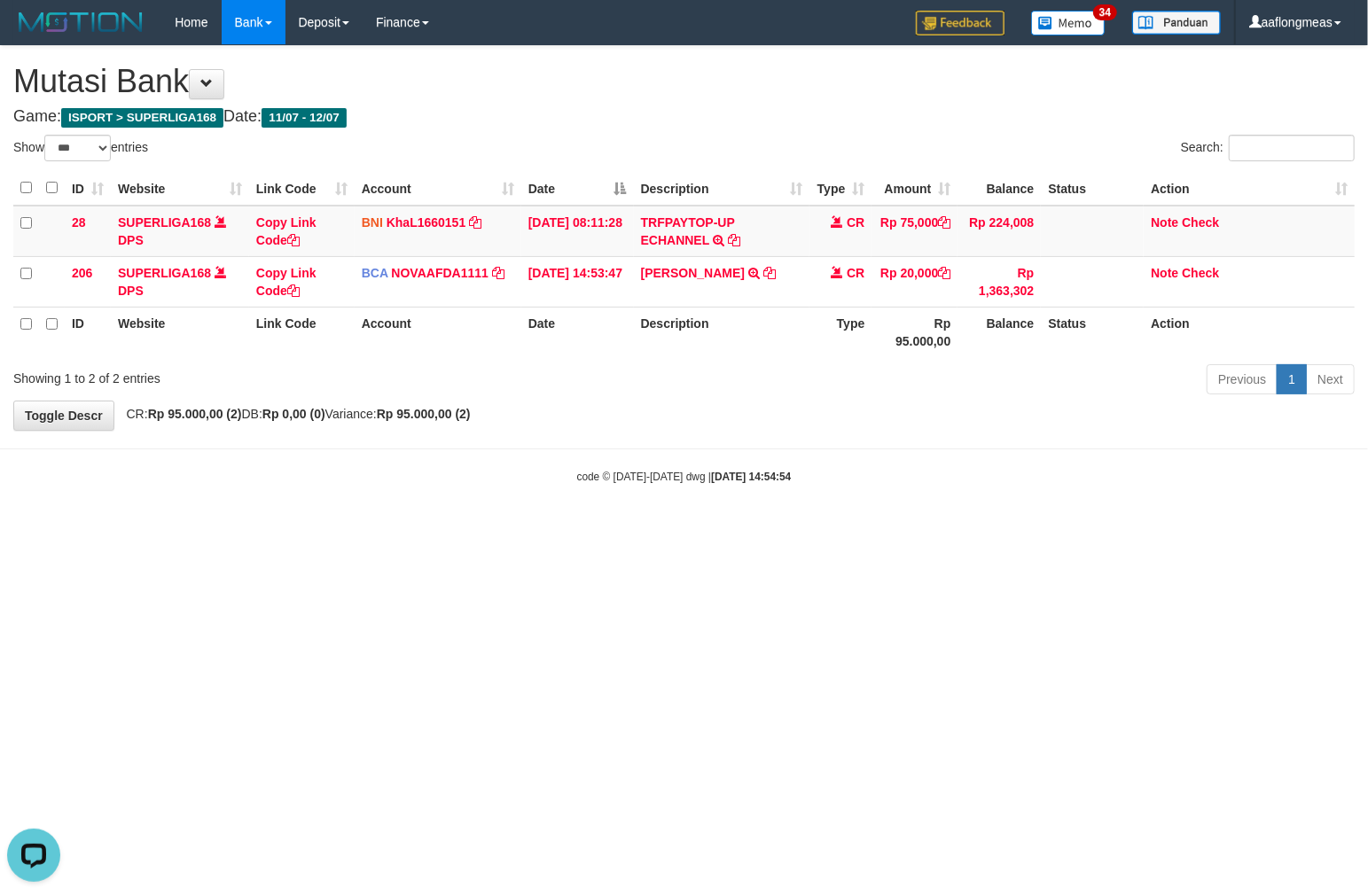 scroll, scrollTop: 0, scrollLeft: 0, axis: both 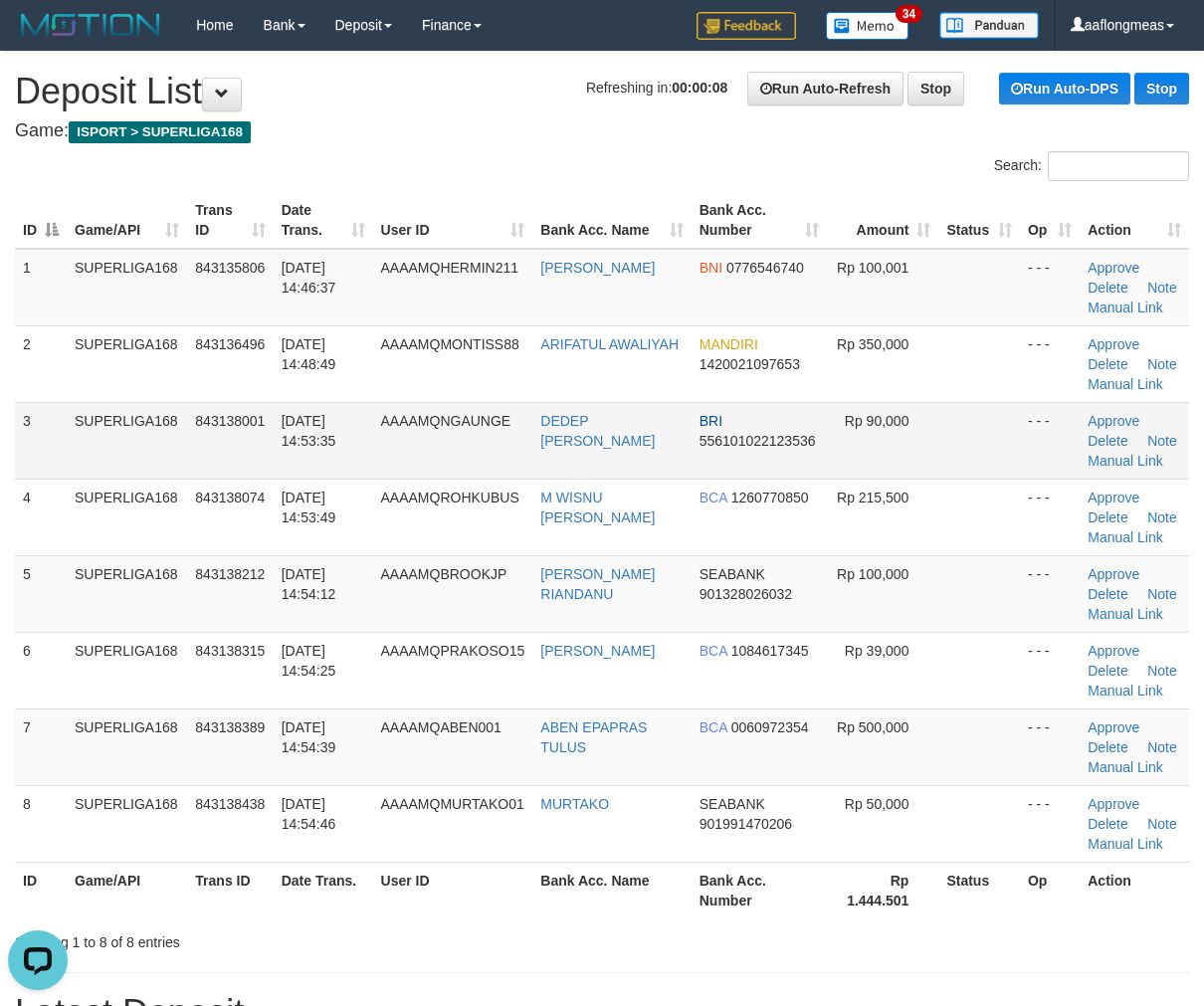 click on "Rp 90,000" at bounding box center (883, 440) 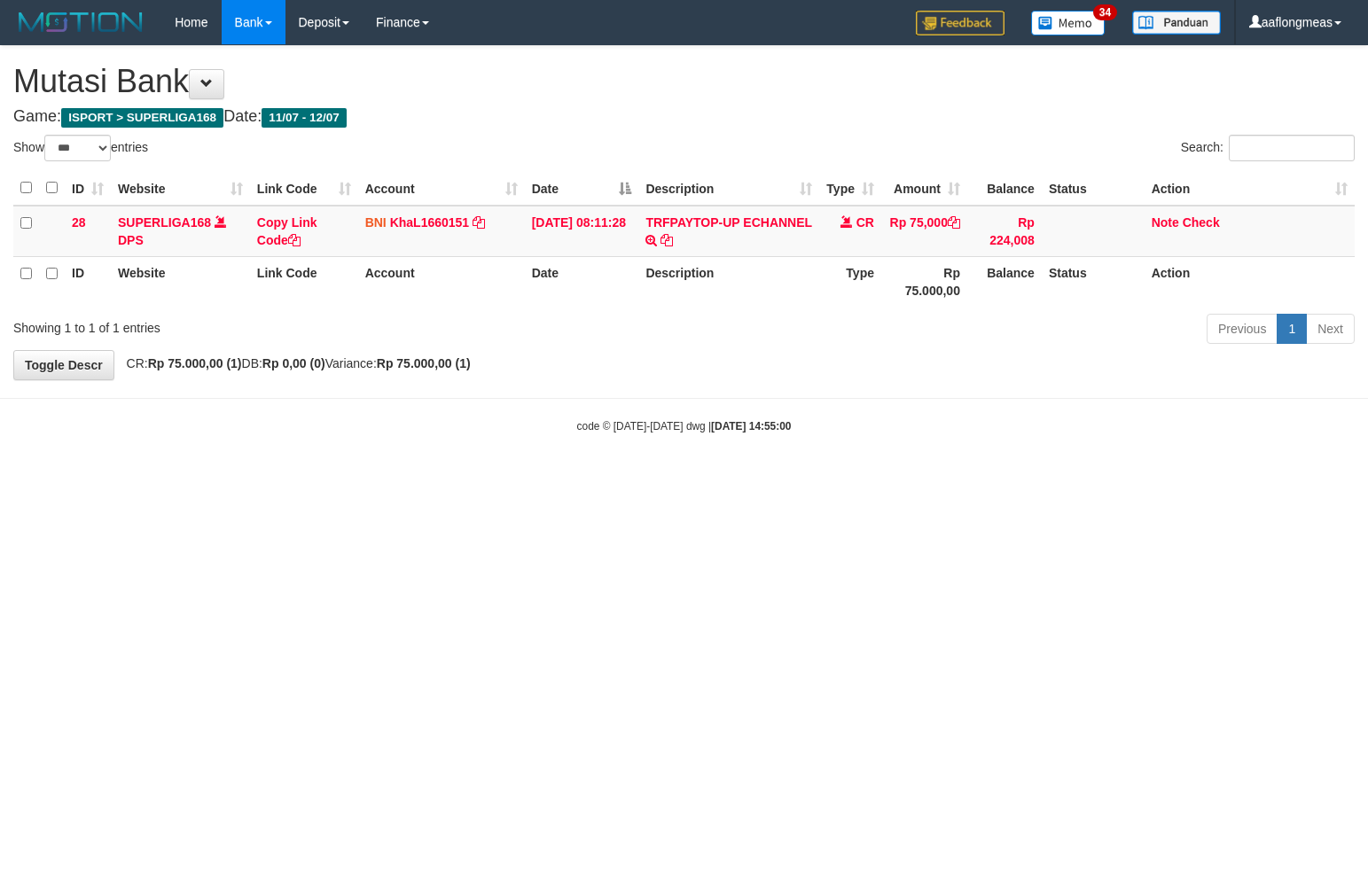 select on "***" 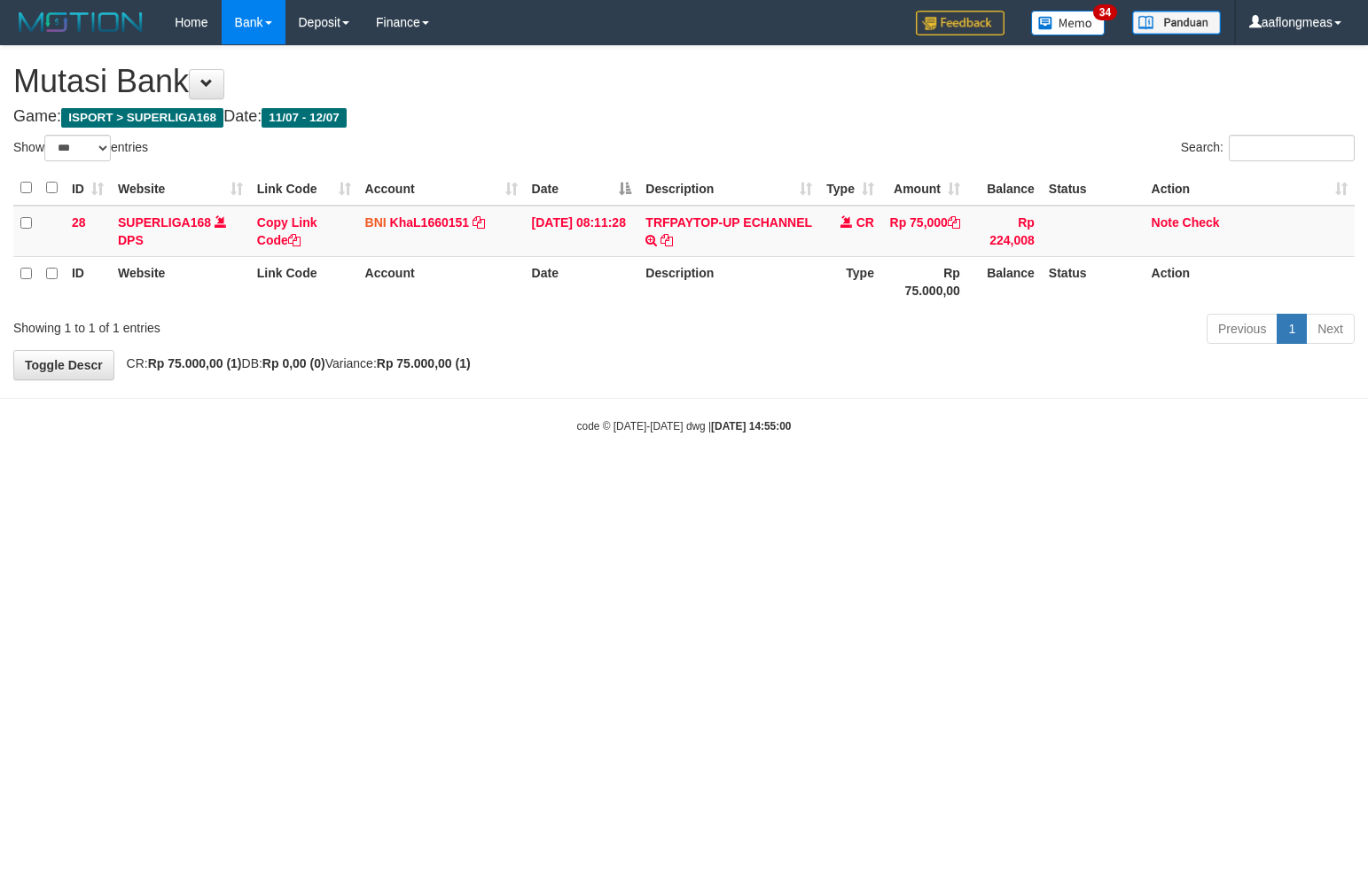 scroll, scrollTop: 0, scrollLeft: 0, axis: both 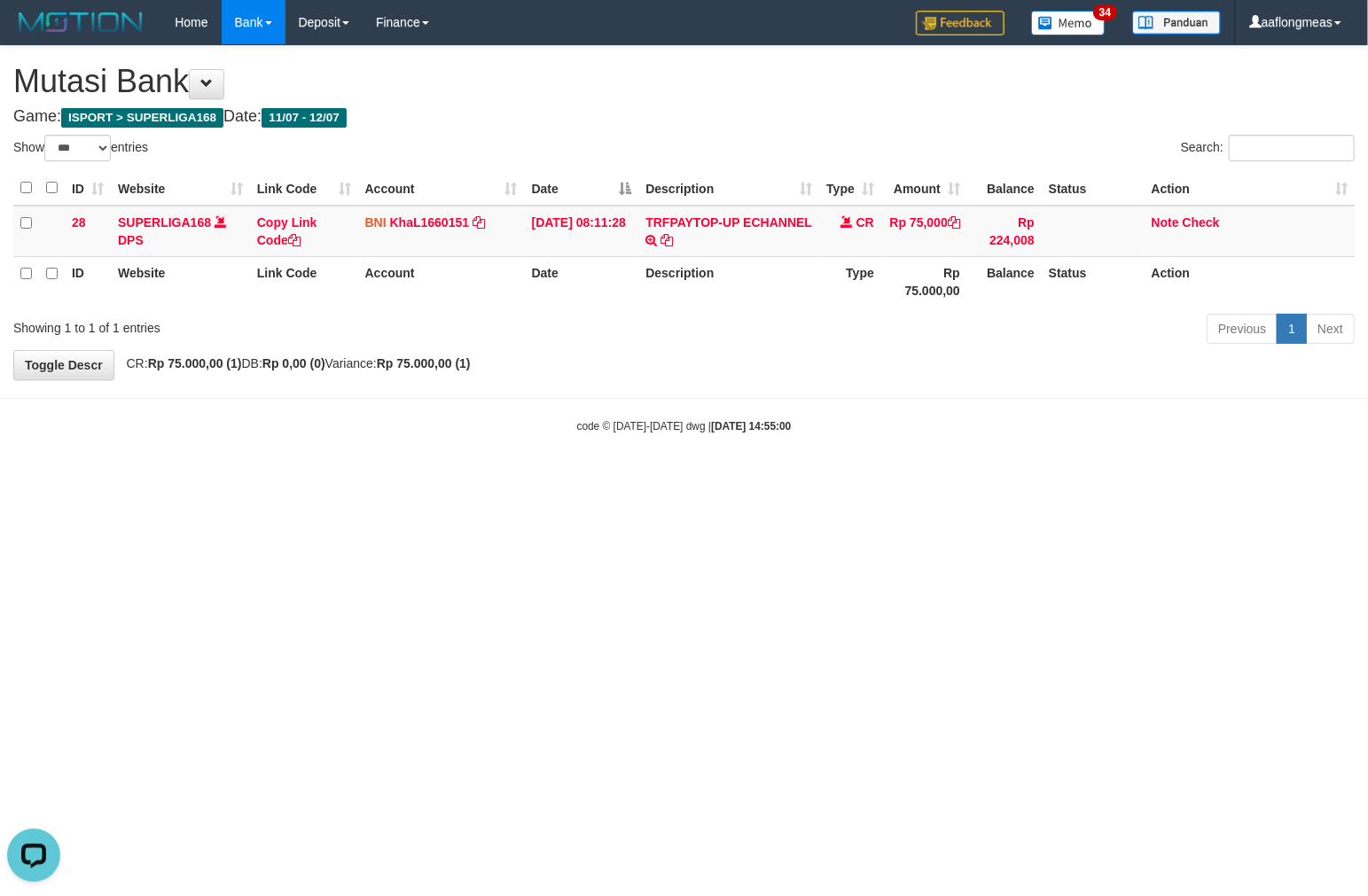 click on "Toggle navigation
Home
Bank
Account List
Load
By Website
Group
[ISPORT]													SUPERLIGA168
By Load Group (DPS)" at bounding box center [684, 239] 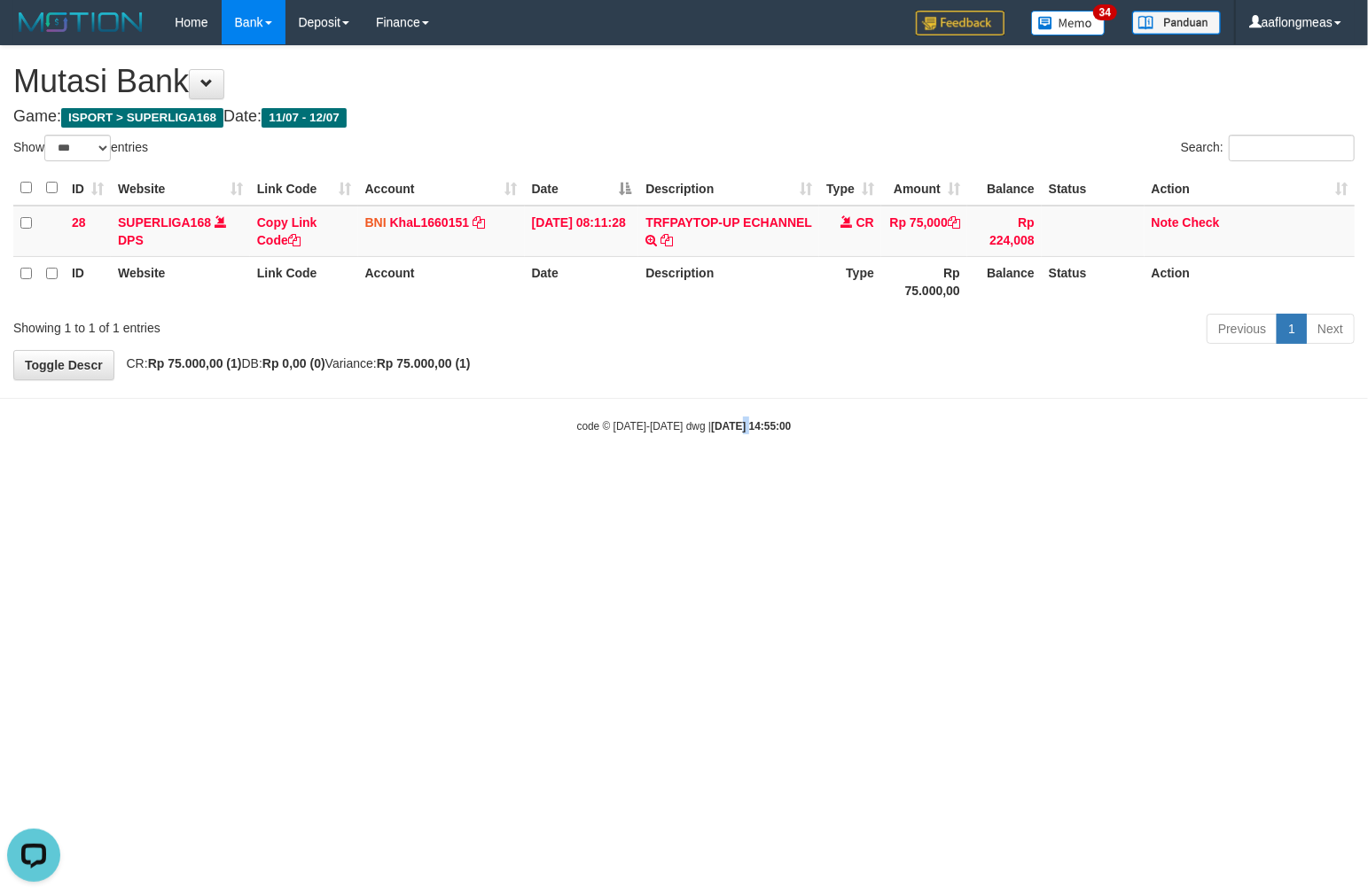 click on "Toggle navigation
Home
Bank
Account List
Load
By Website
Group
[ISPORT]													SUPERLIGA168
By Load Group (DPS)" at bounding box center [684, 239] 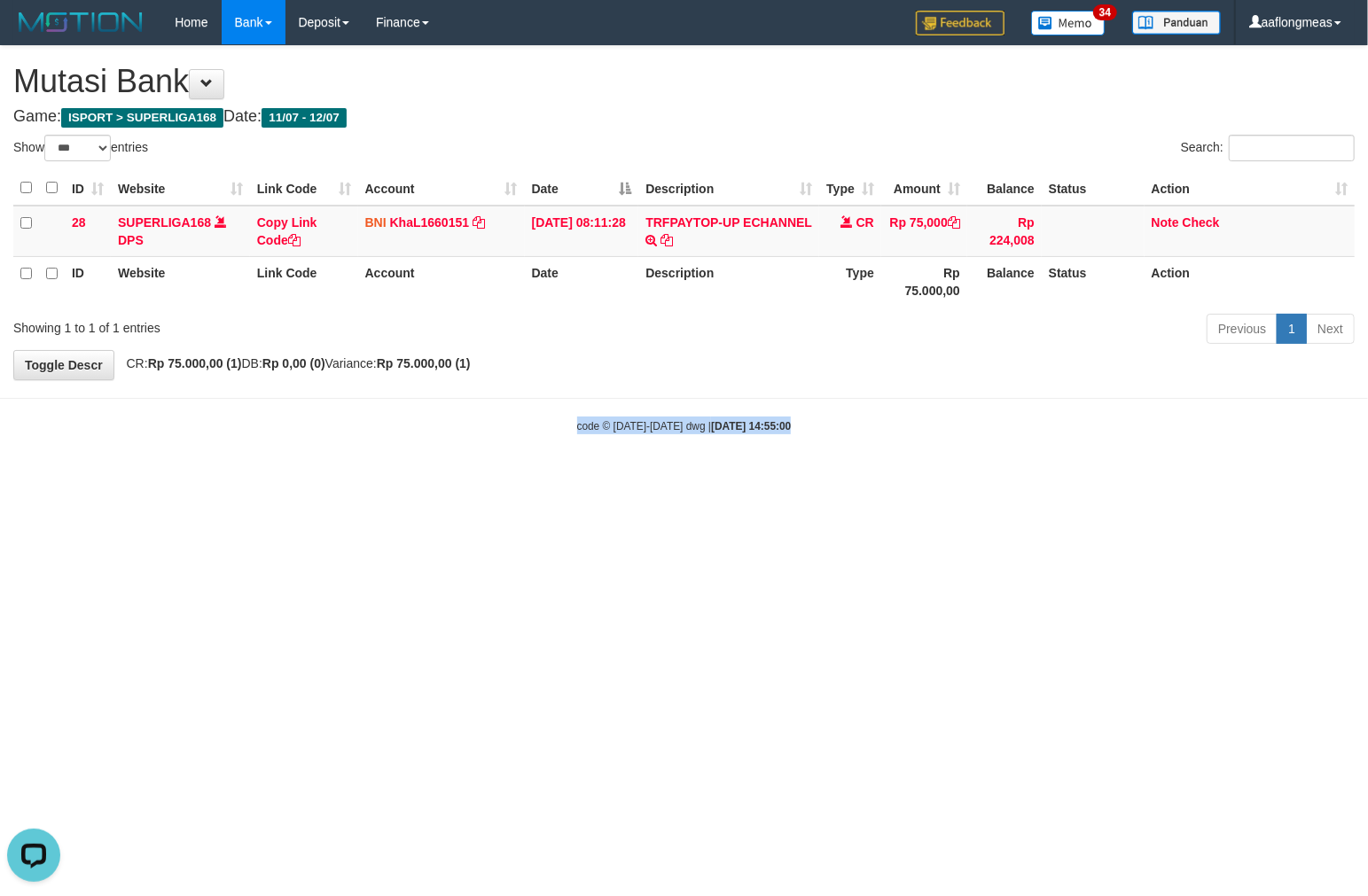 click on "Toggle navigation
Home
Bank
Account List
Load
By Website
Group
[ISPORT]													SUPERLIGA168
By Load Group (DPS)" at bounding box center [684, 239] 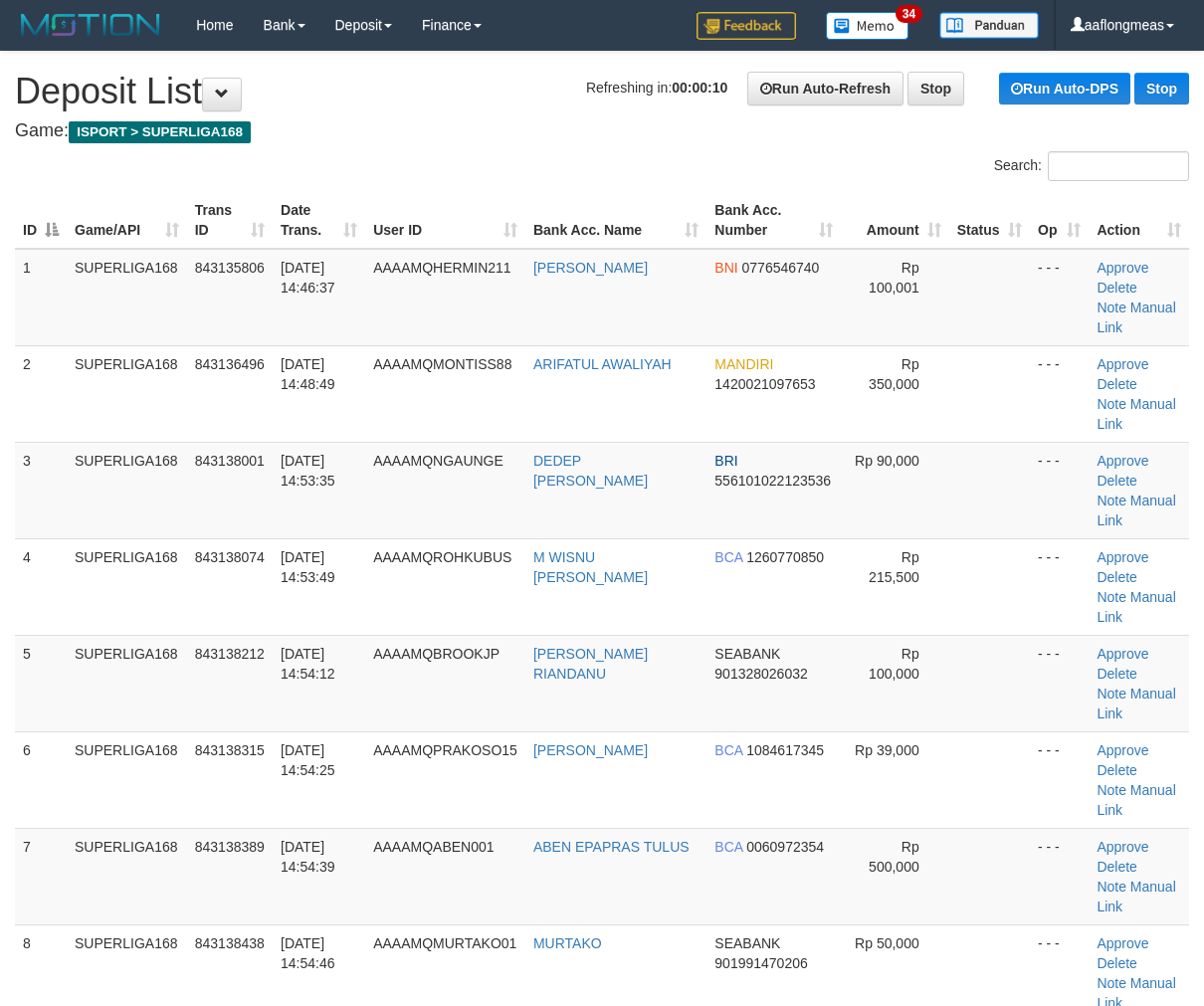 scroll, scrollTop: 0, scrollLeft: 0, axis: both 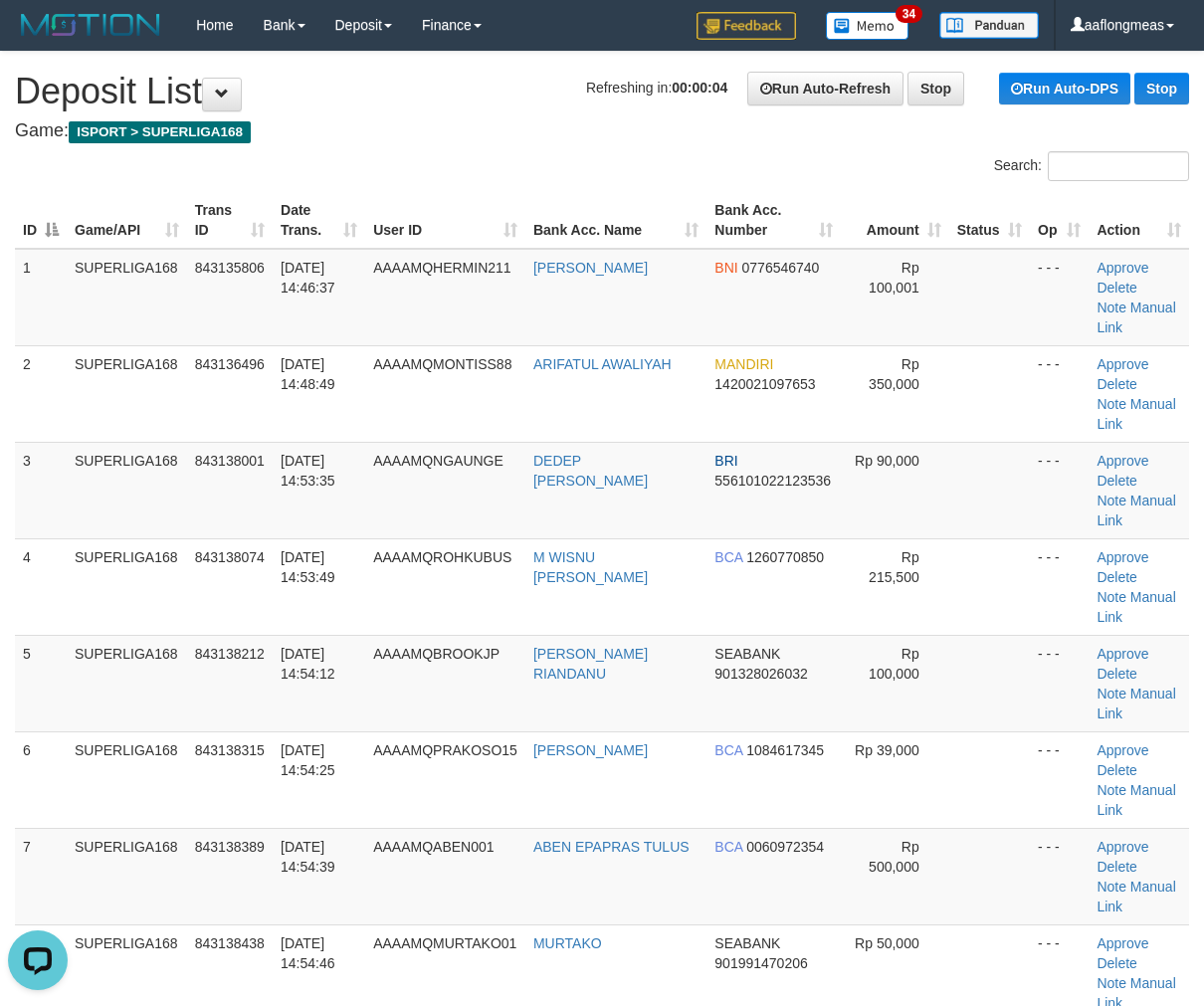 drag, startPoint x: 959, startPoint y: 695, endPoint x: 1210, endPoint y: 668, distance: 252.448 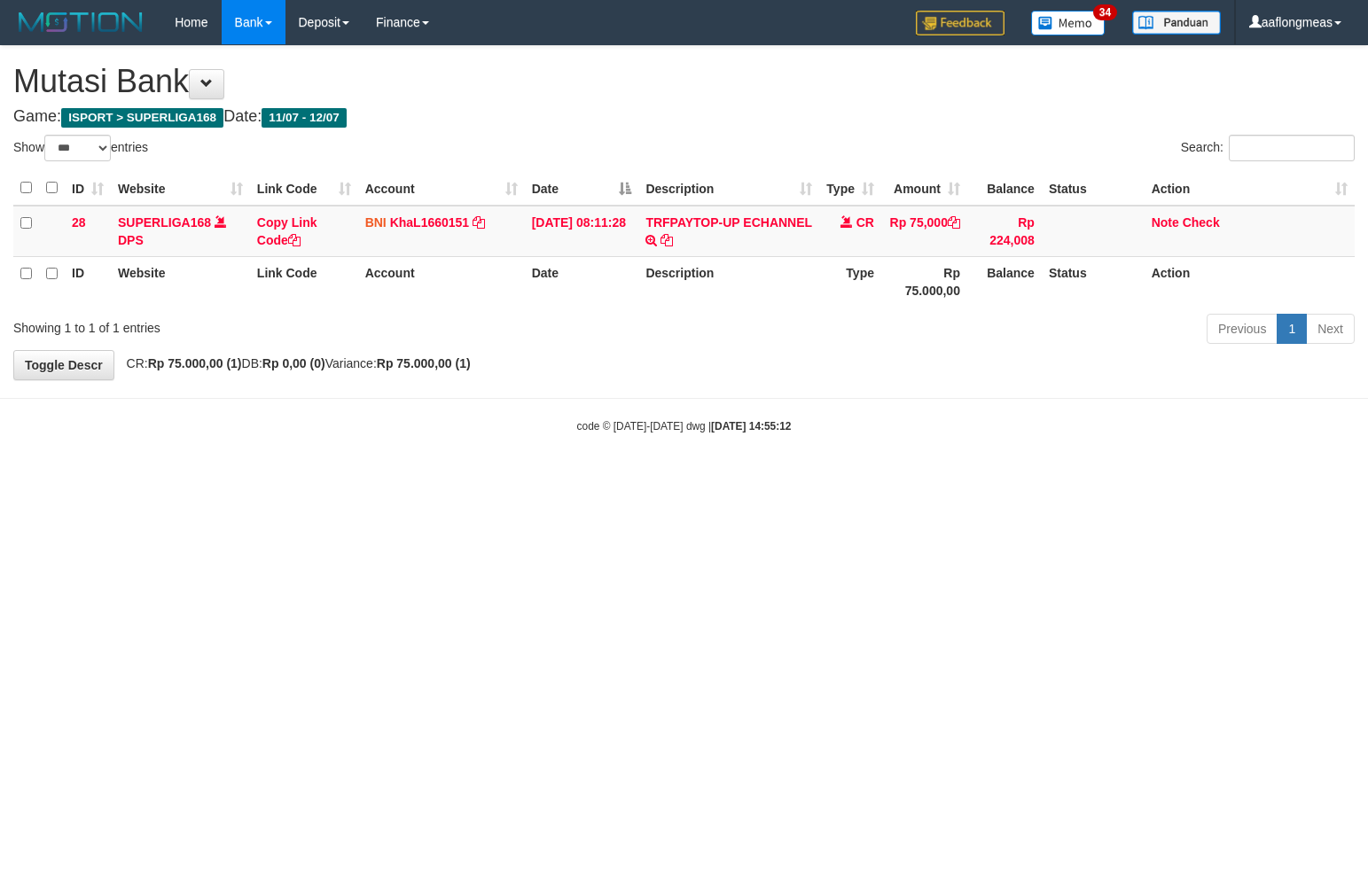 select on "***" 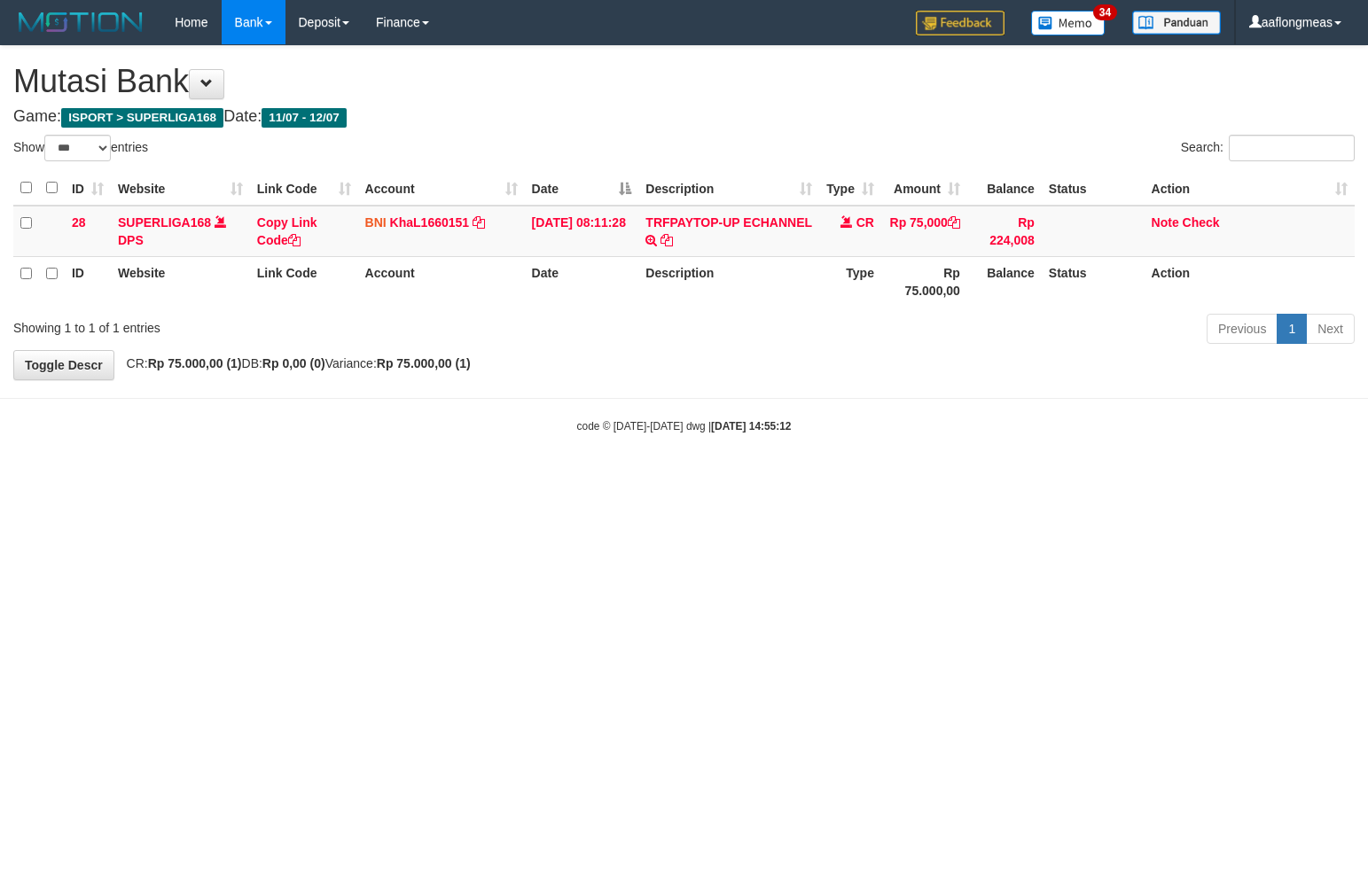 scroll, scrollTop: 0, scrollLeft: 0, axis: both 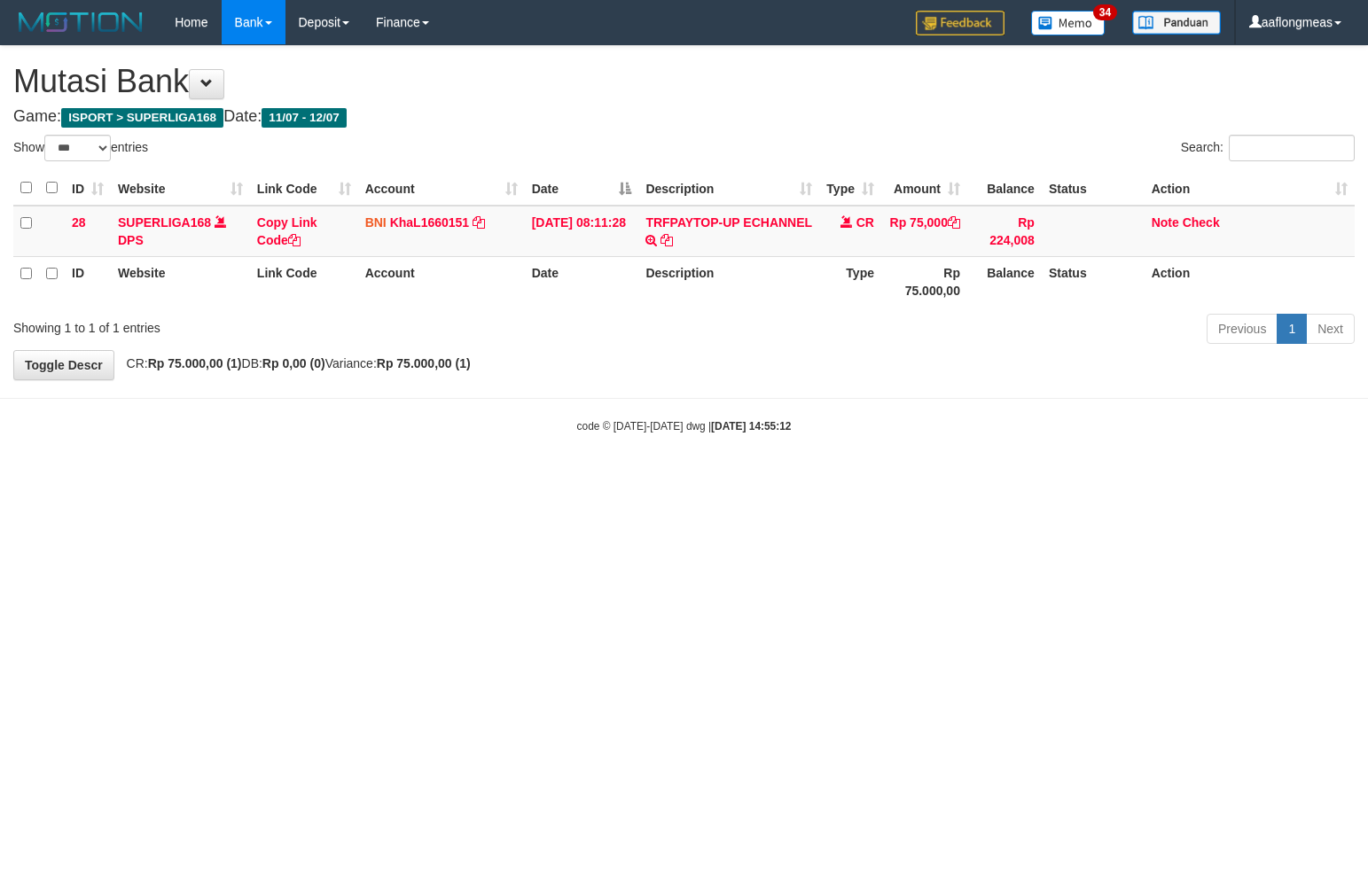 select on "***" 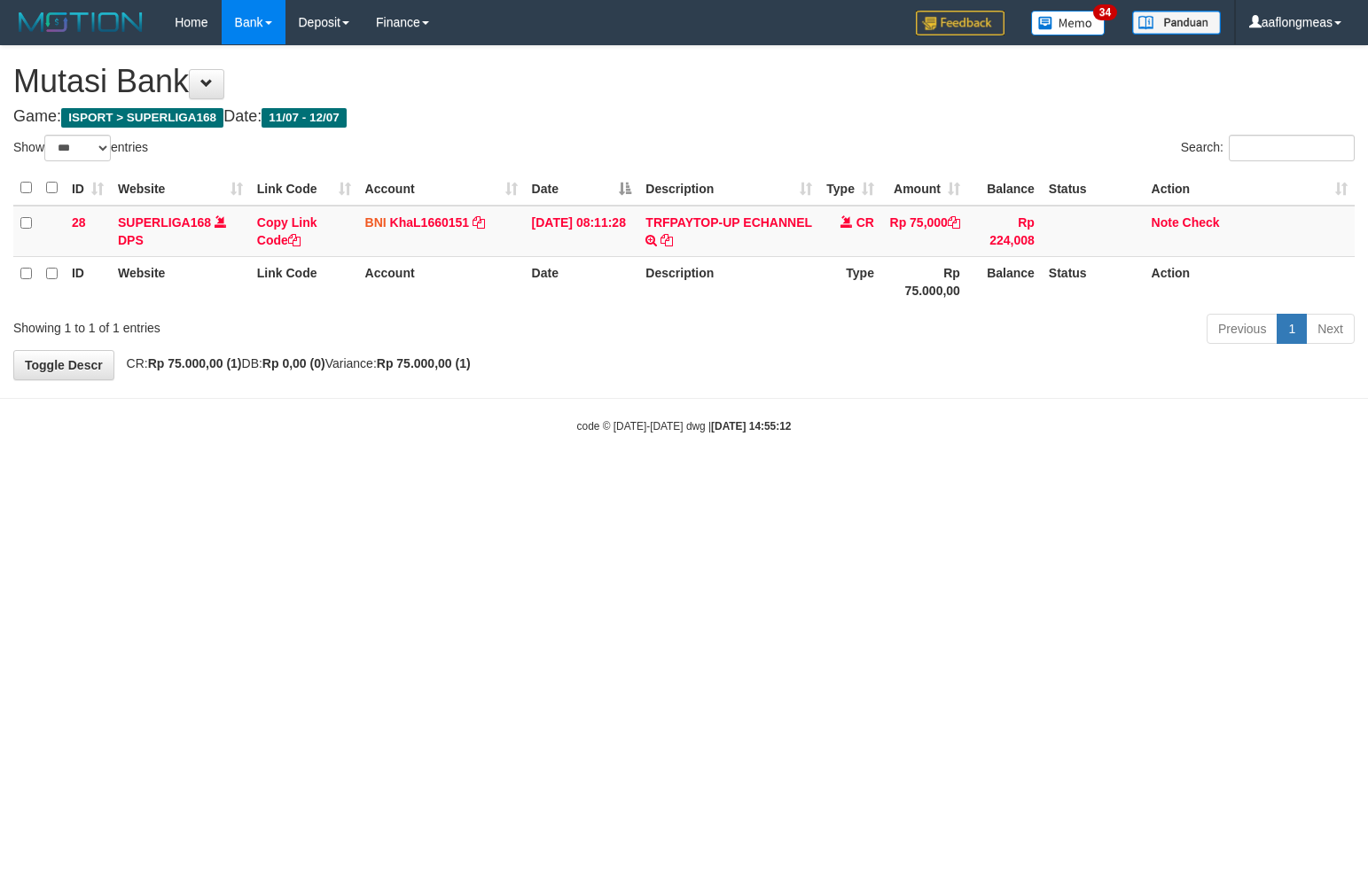 scroll, scrollTop: 0, scrollLeft: 0, axis: both 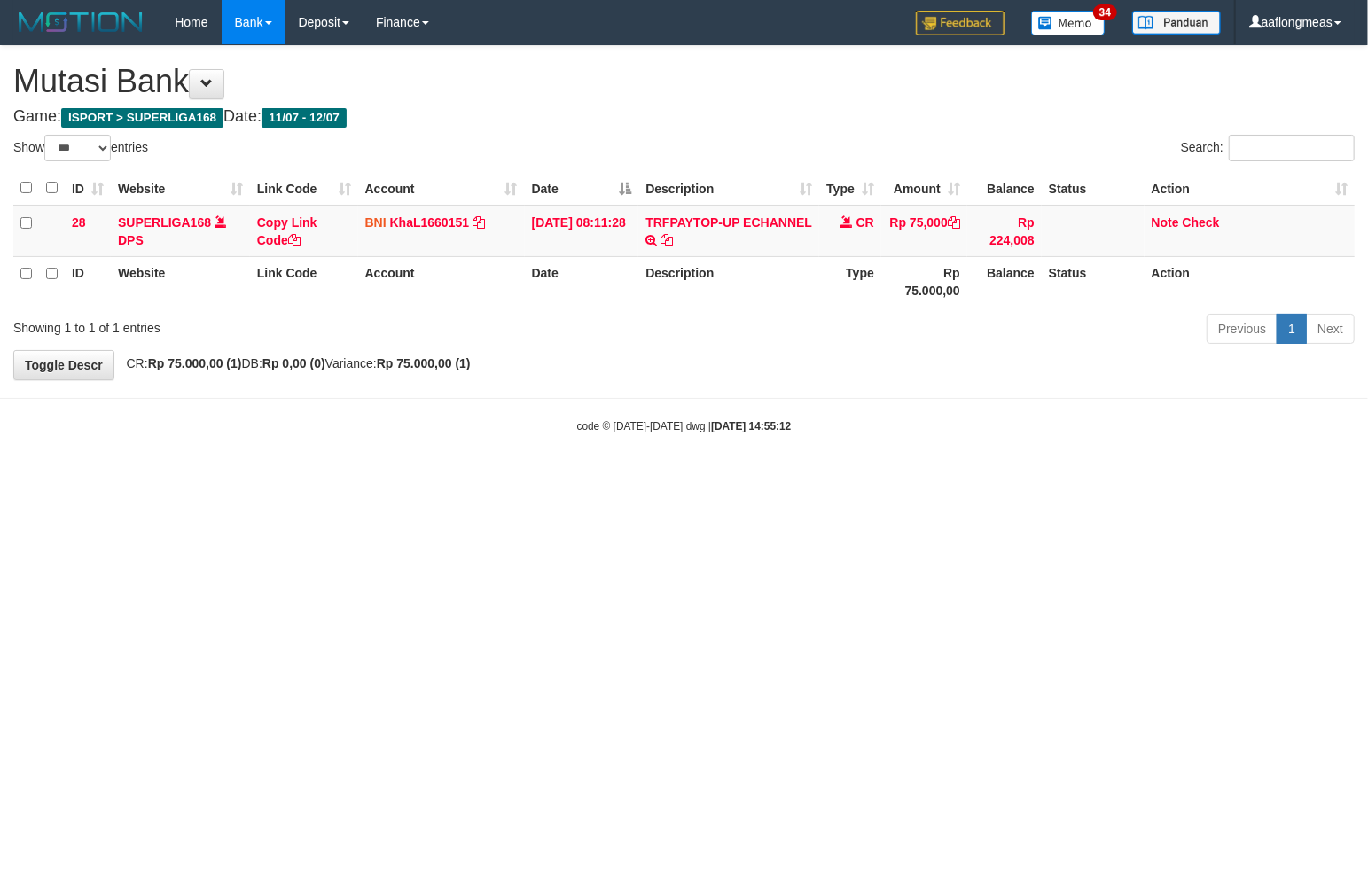 click on "Toggle navigation
Home
Bank
Account List
Load
By Website
Group
[ISPORT]													SUPERLIGA168
By Load Group (DPS)" at bounding box center [684, 239] 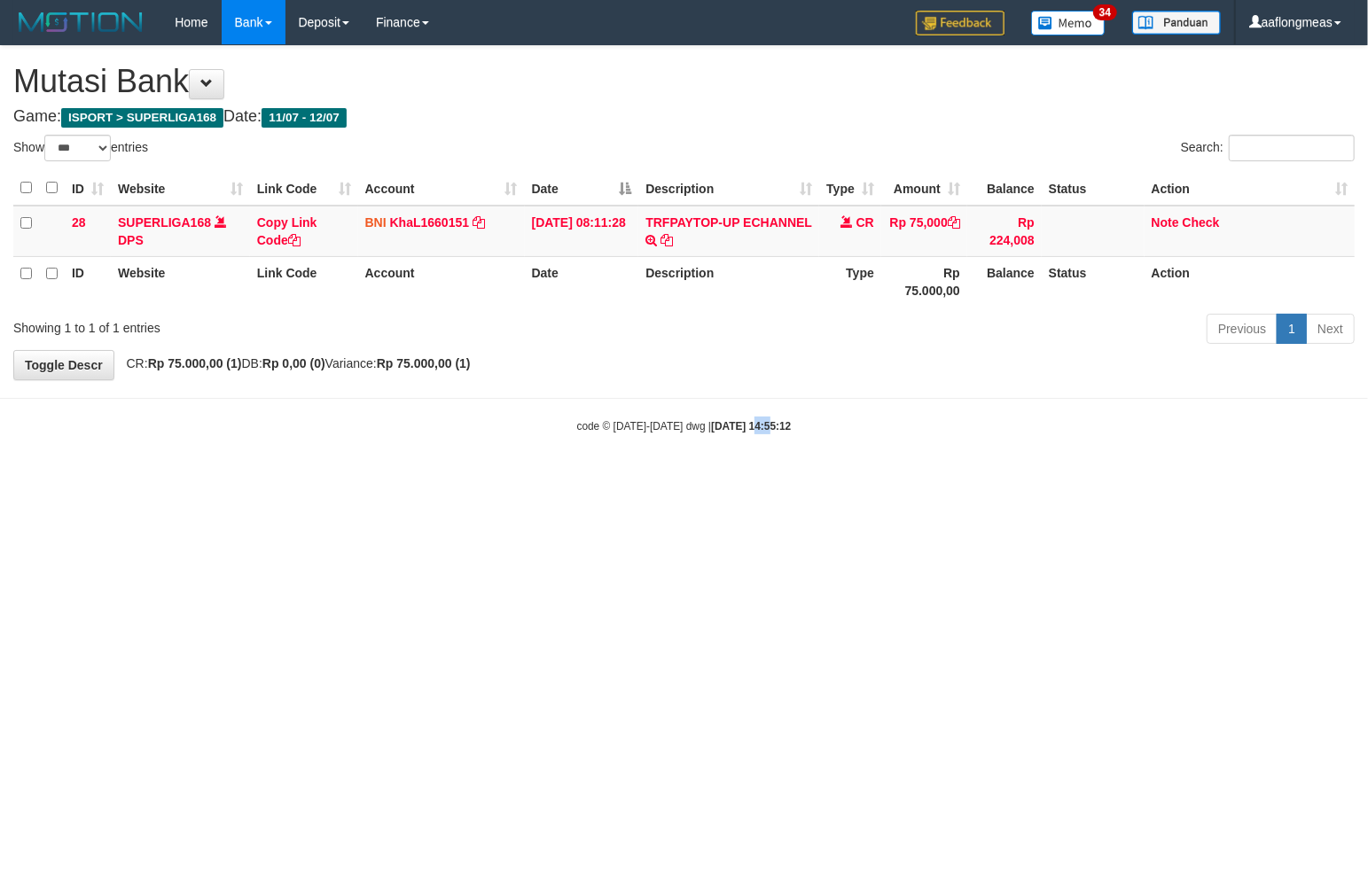 click on "Toggle navigation
Home
Bank
Account List
Load
By Website
Group
[ISPORT]													SUPERLIGA168
By Load Group (DPS)" at bounding box center [684, 239] 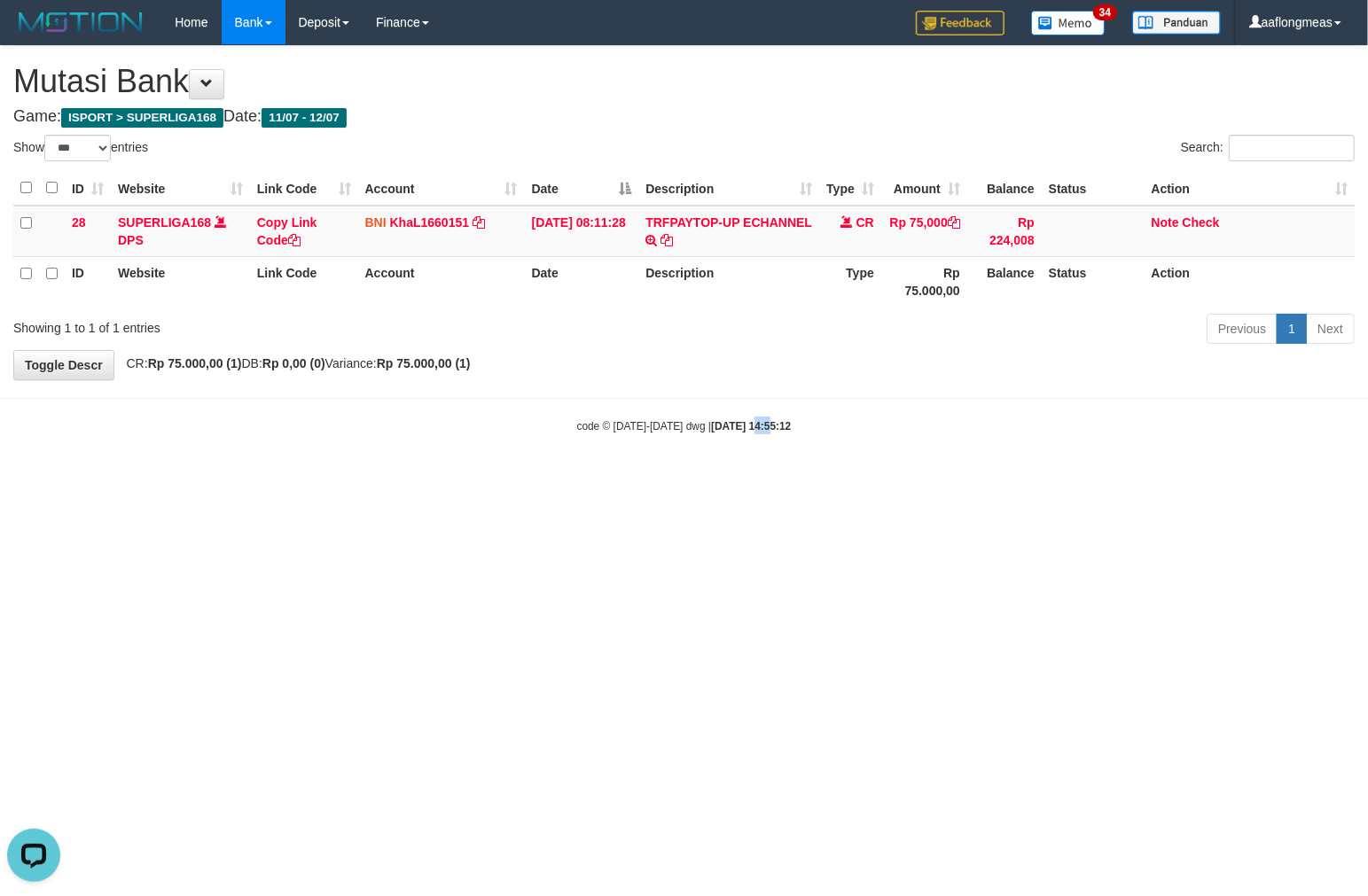 scroll, scrollTop: 0, scrollLeft: 0, axis: both 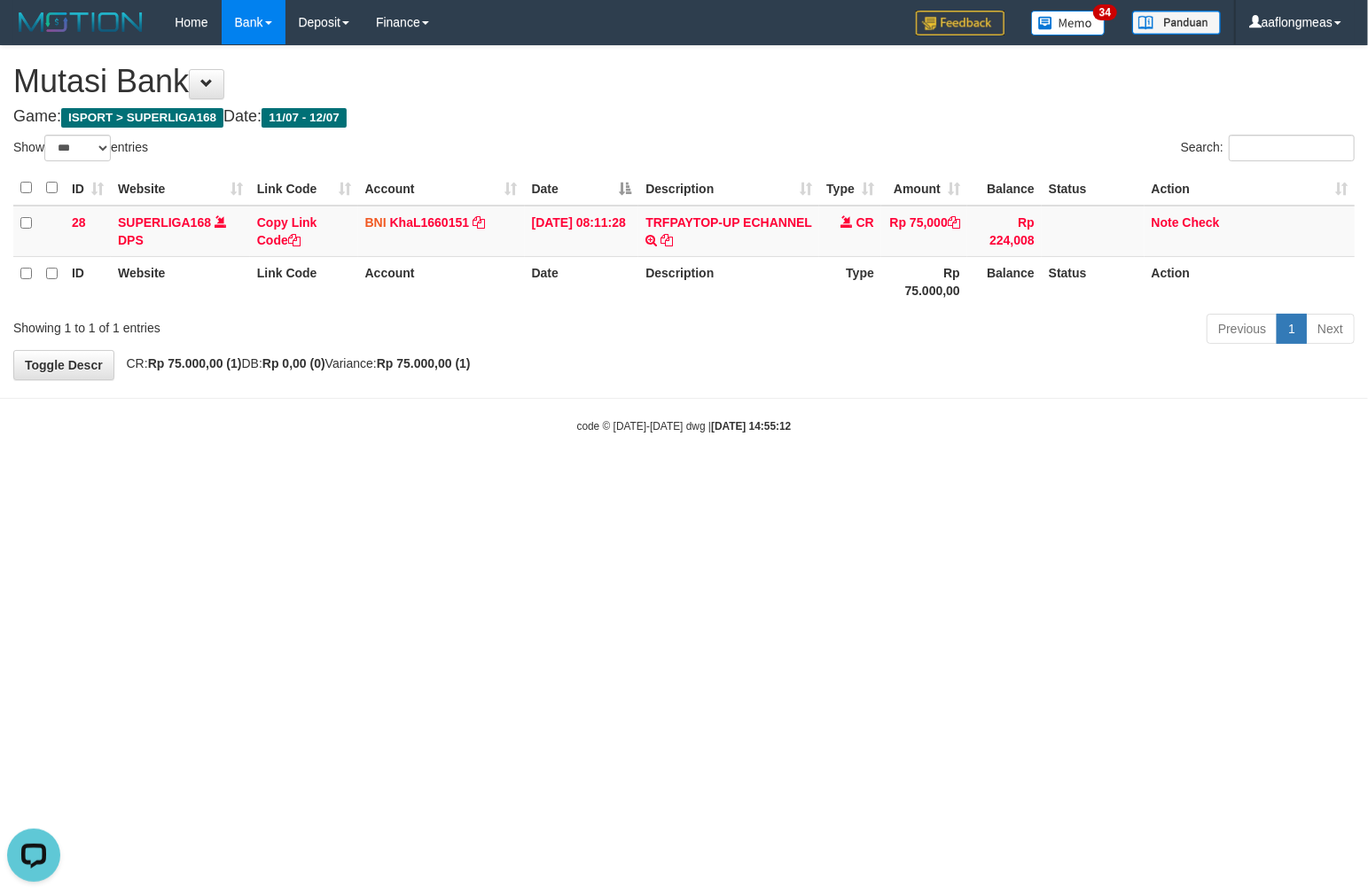 click on "Toggle navigation
Home
Bank
Account List
Load
By Website
Group
[ISPORT]													SUPERLIGA168
By Load Group (DPS)" at bounding box center [684, 239] 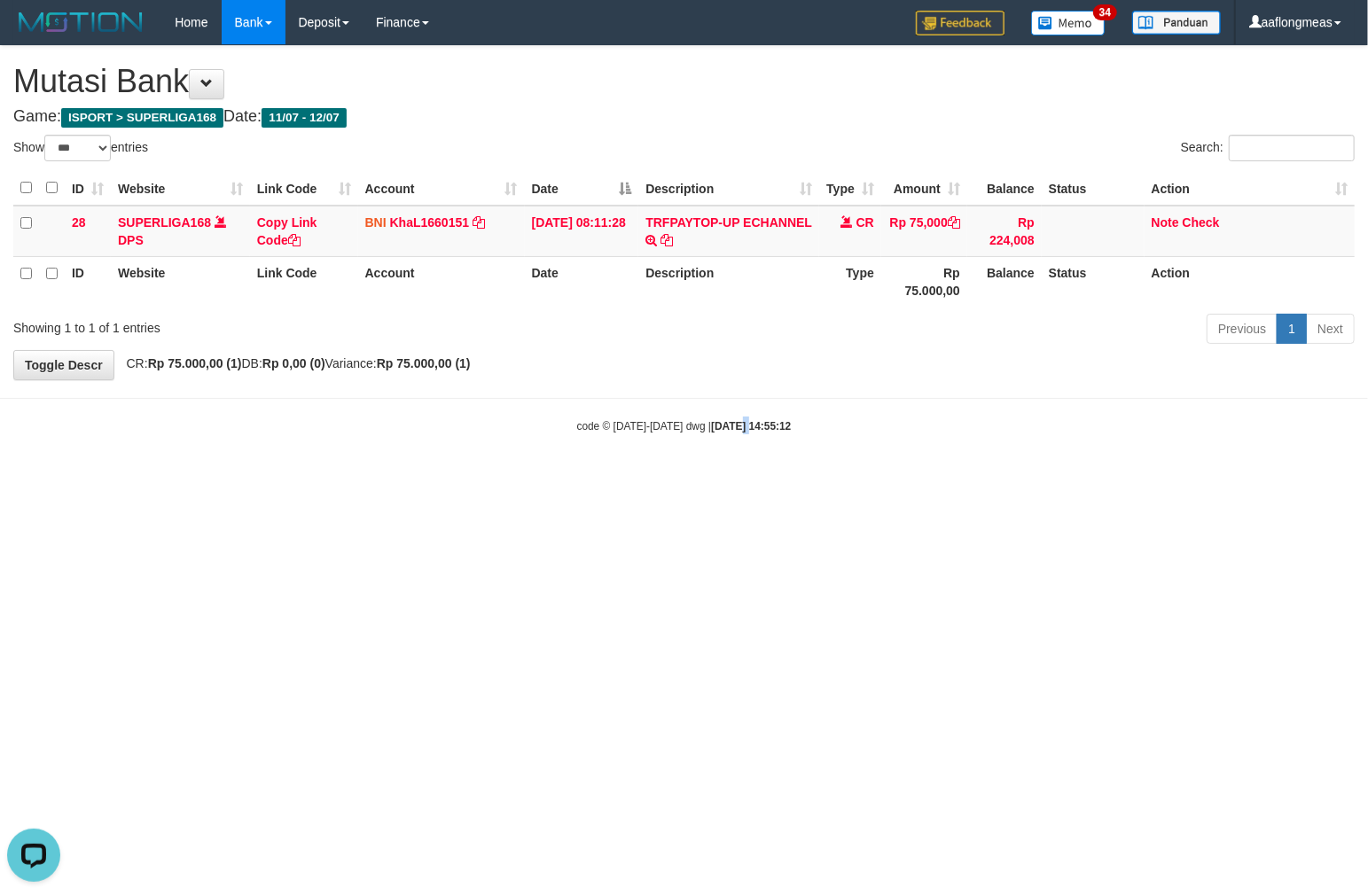 click on "Toggle navigation
Home
Bank
Account List
Load
By Website
Group
[ISPORT]													SUPERLIGA168
By Load Group (DPS)" at bounding box center (684, 239) 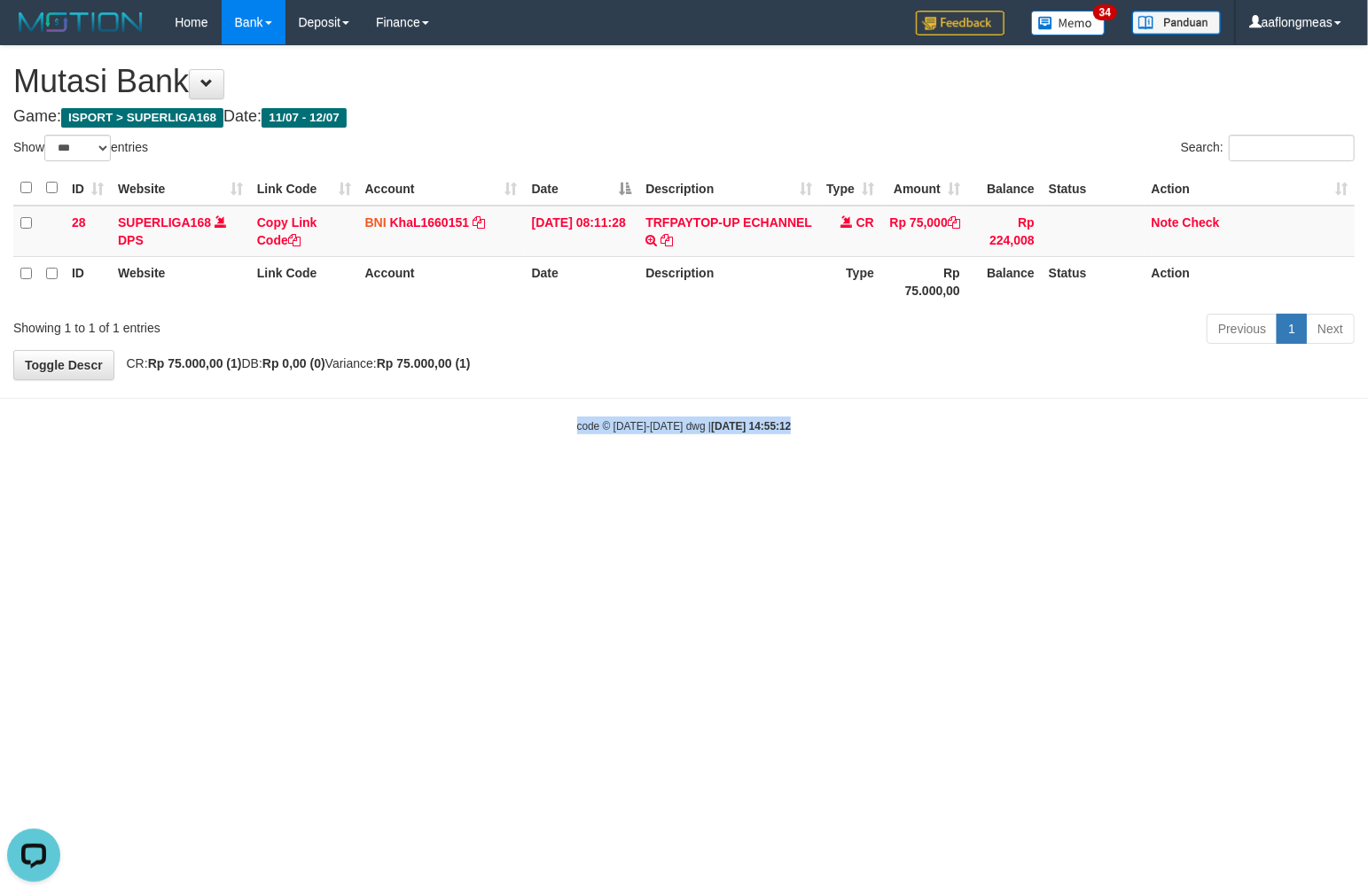 click on "Toggle navigation
Home
Bank
Account List
Load
By Website
Group
[ISPORT]													SUPERLIGA168
By Load Group (DPS)" at bounding box center (684, 239) 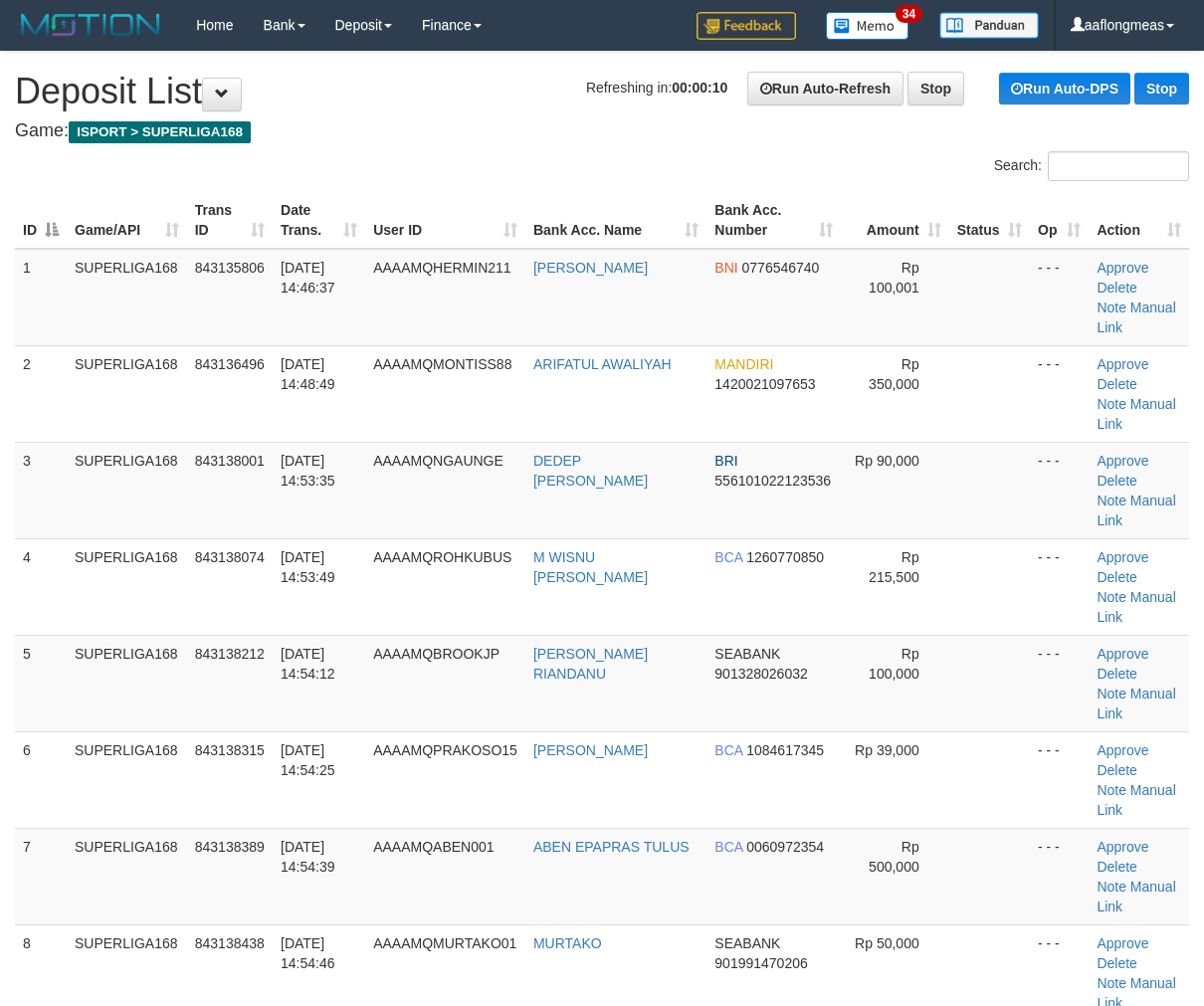 scroll, scrollTop: 0, scrollLeft: 0, axis: both 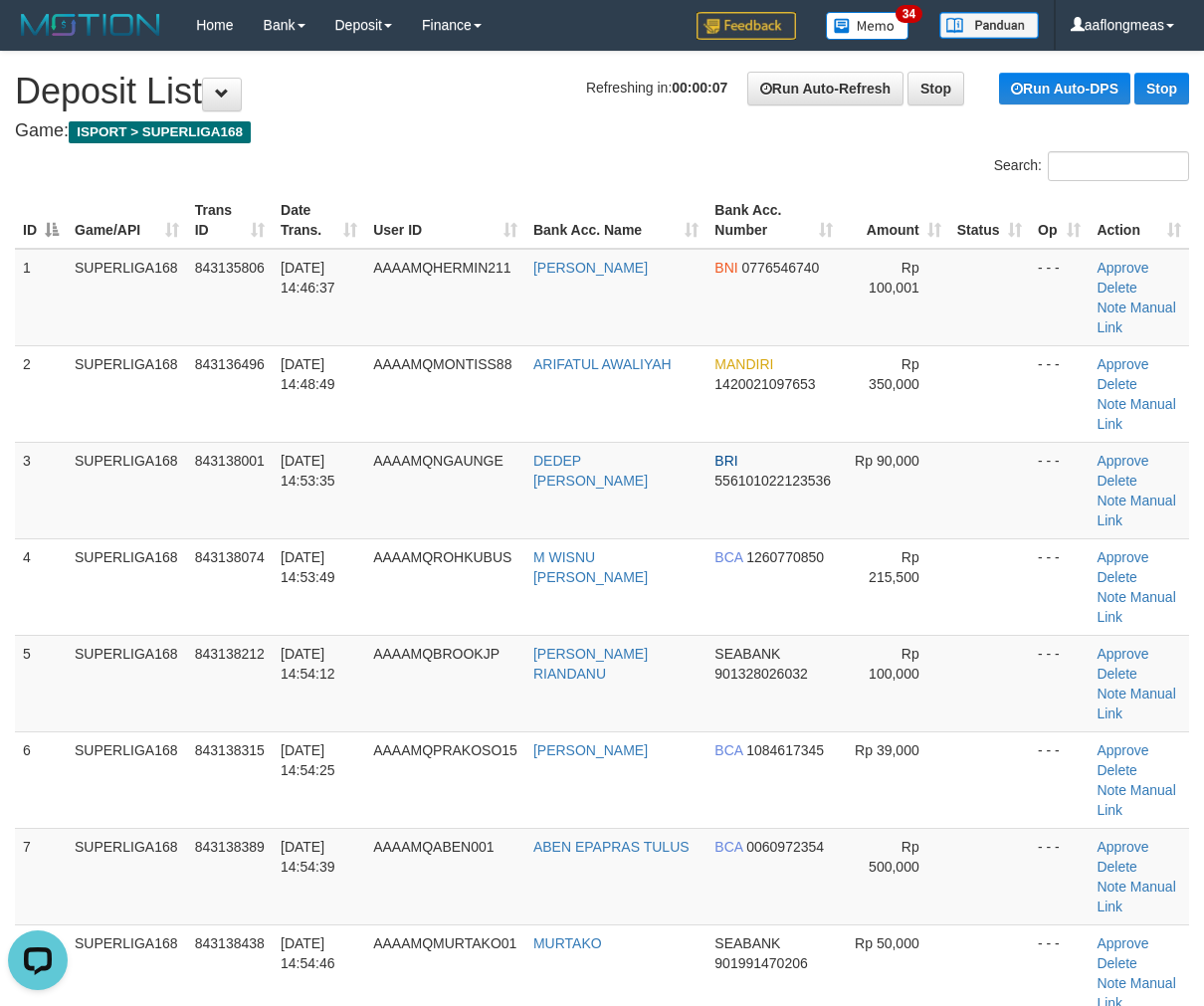 drag, startPoint x: 933, startPoint y: 560, endPoint x: 1211, endPoint y: 564, distance: 278.0288 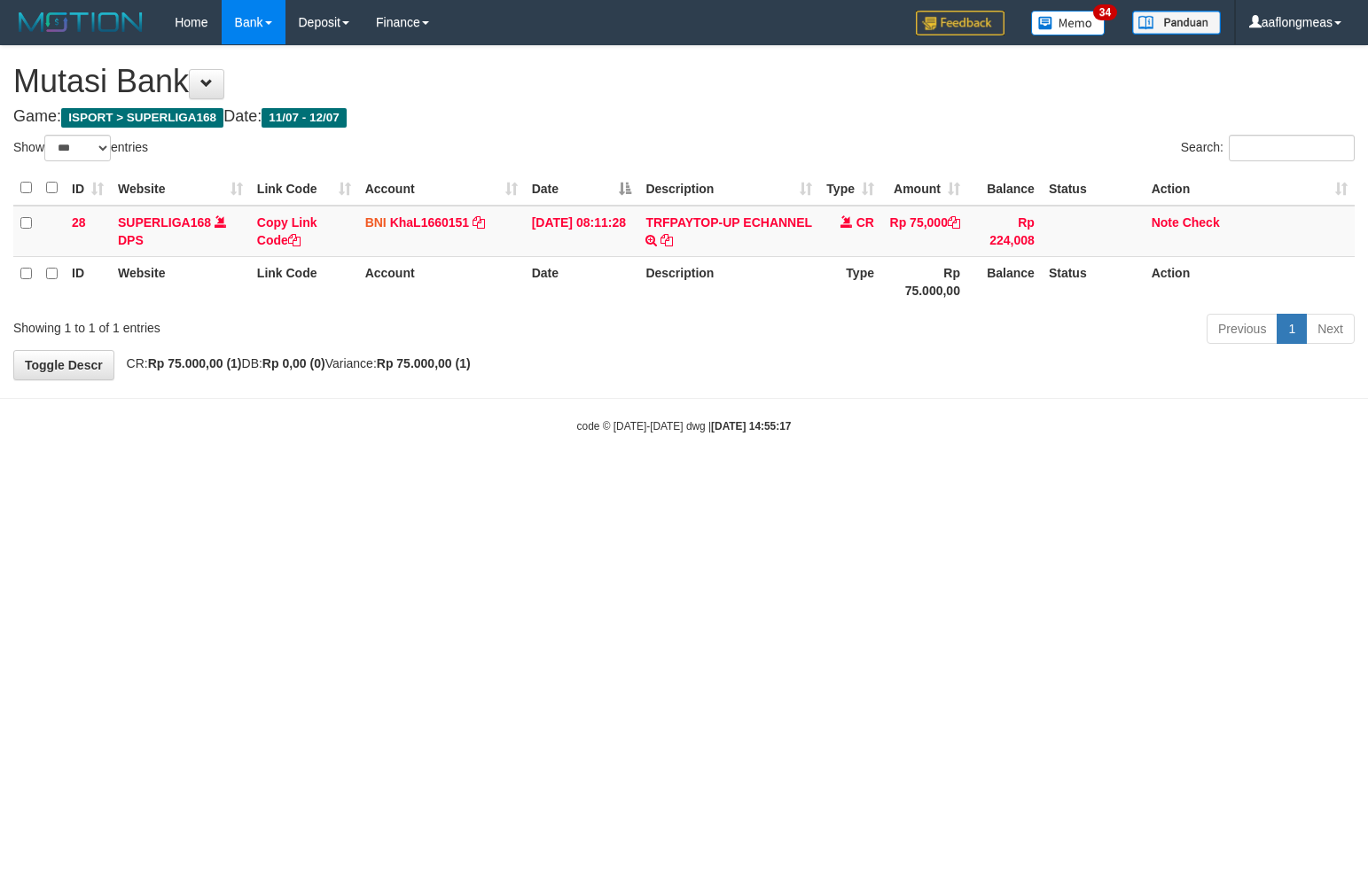 select on "***" 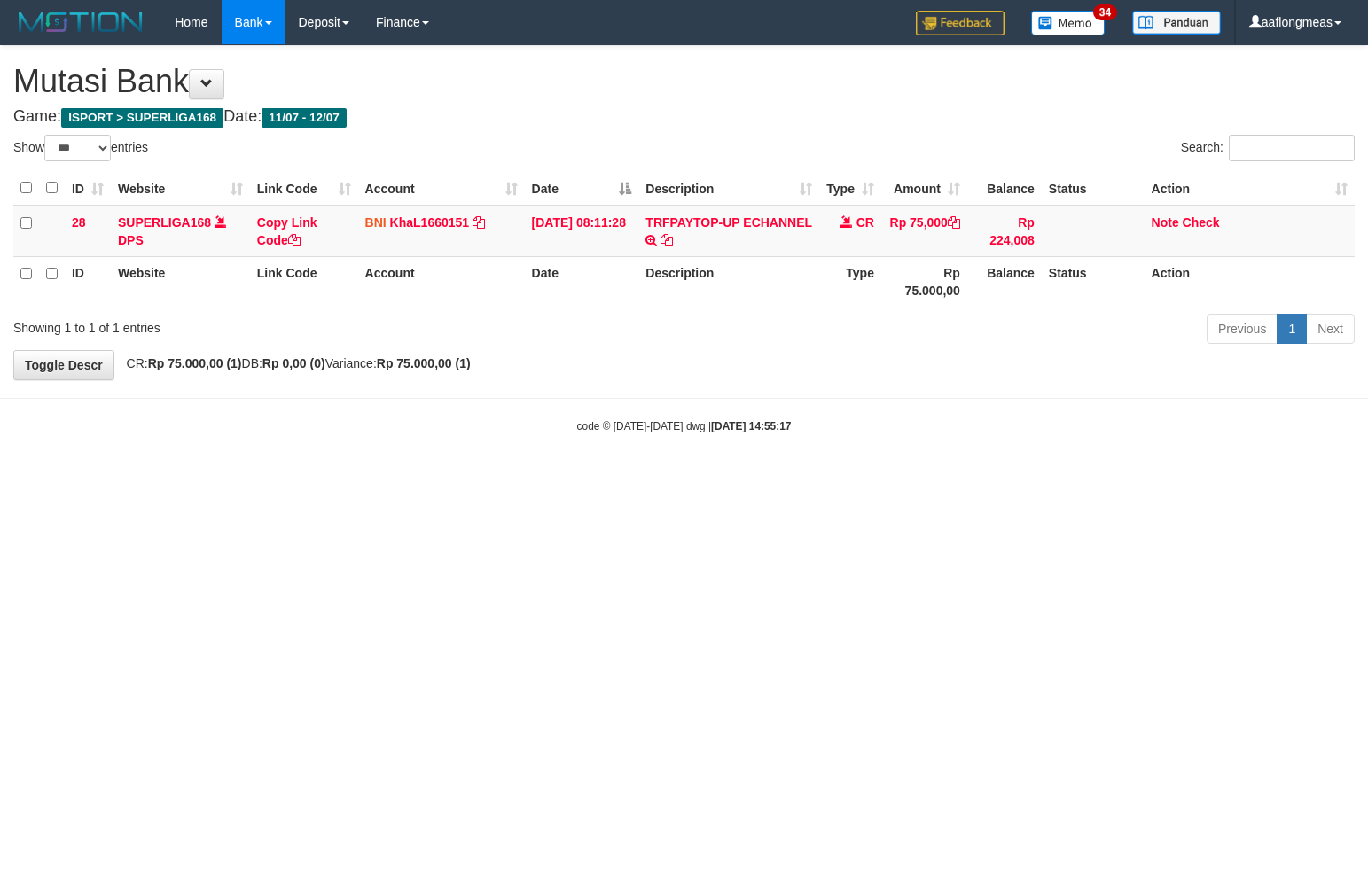 scroll, scrollTop: 0, scrollLeft: 0, axis: both 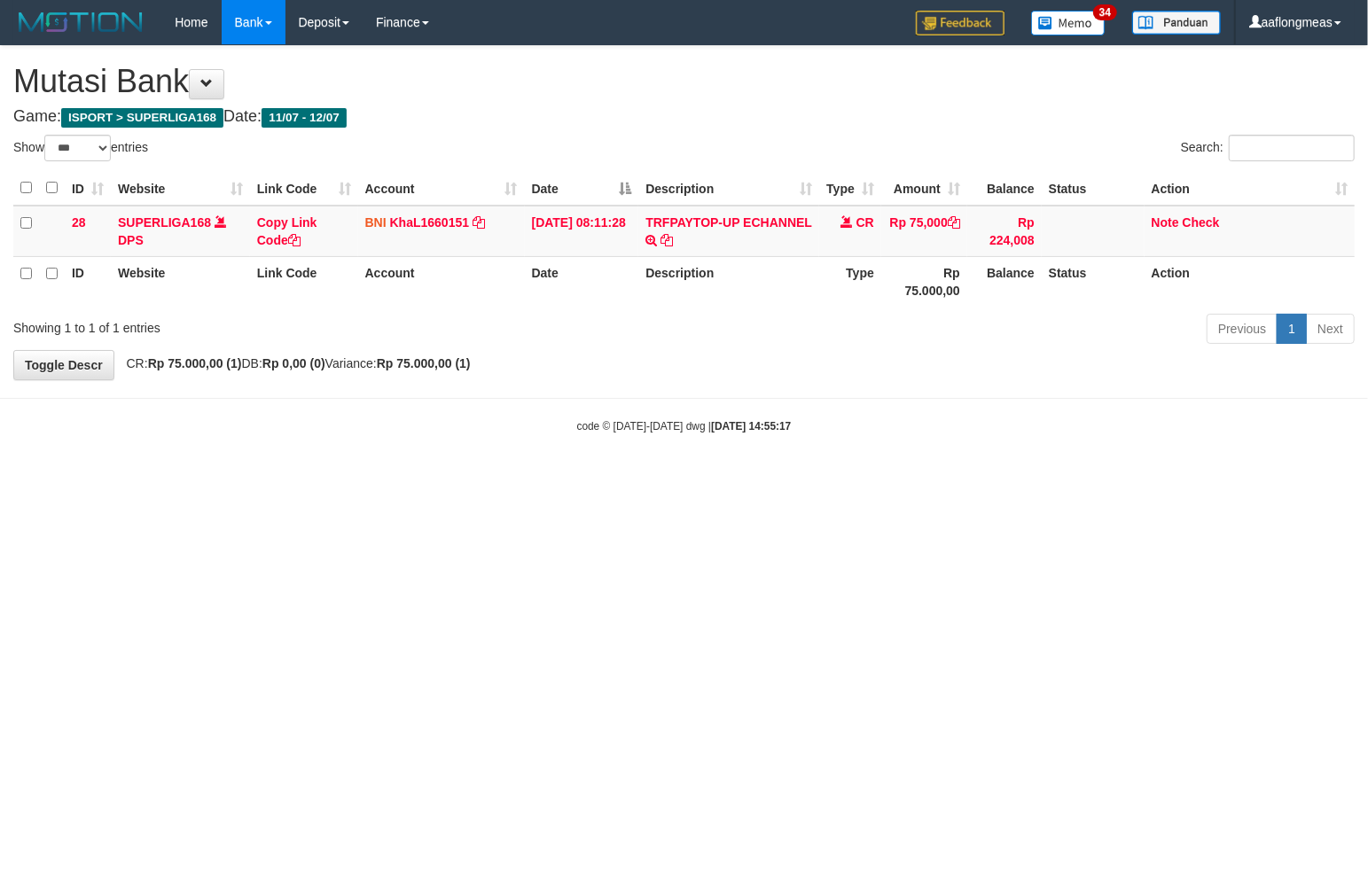click on "Toggle navigation
Home
Bank
Account List
Load
By Website
Group
[ISPORT]													SUPERLIGA168
By Load Group (DPS)" at bounding box center (684, 239) 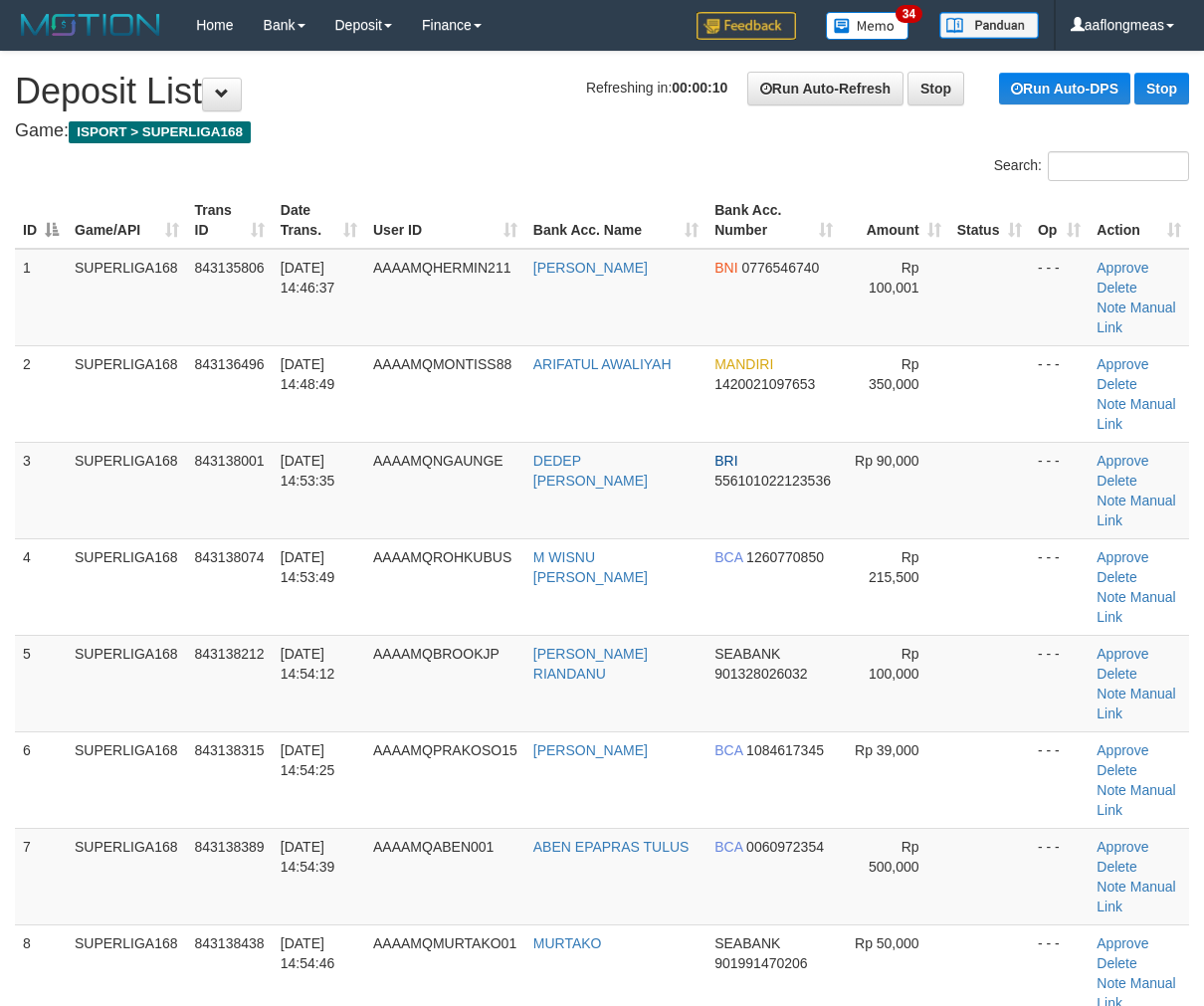 scroll, scrollTop: 0, scrollLeft: 0, axis: both 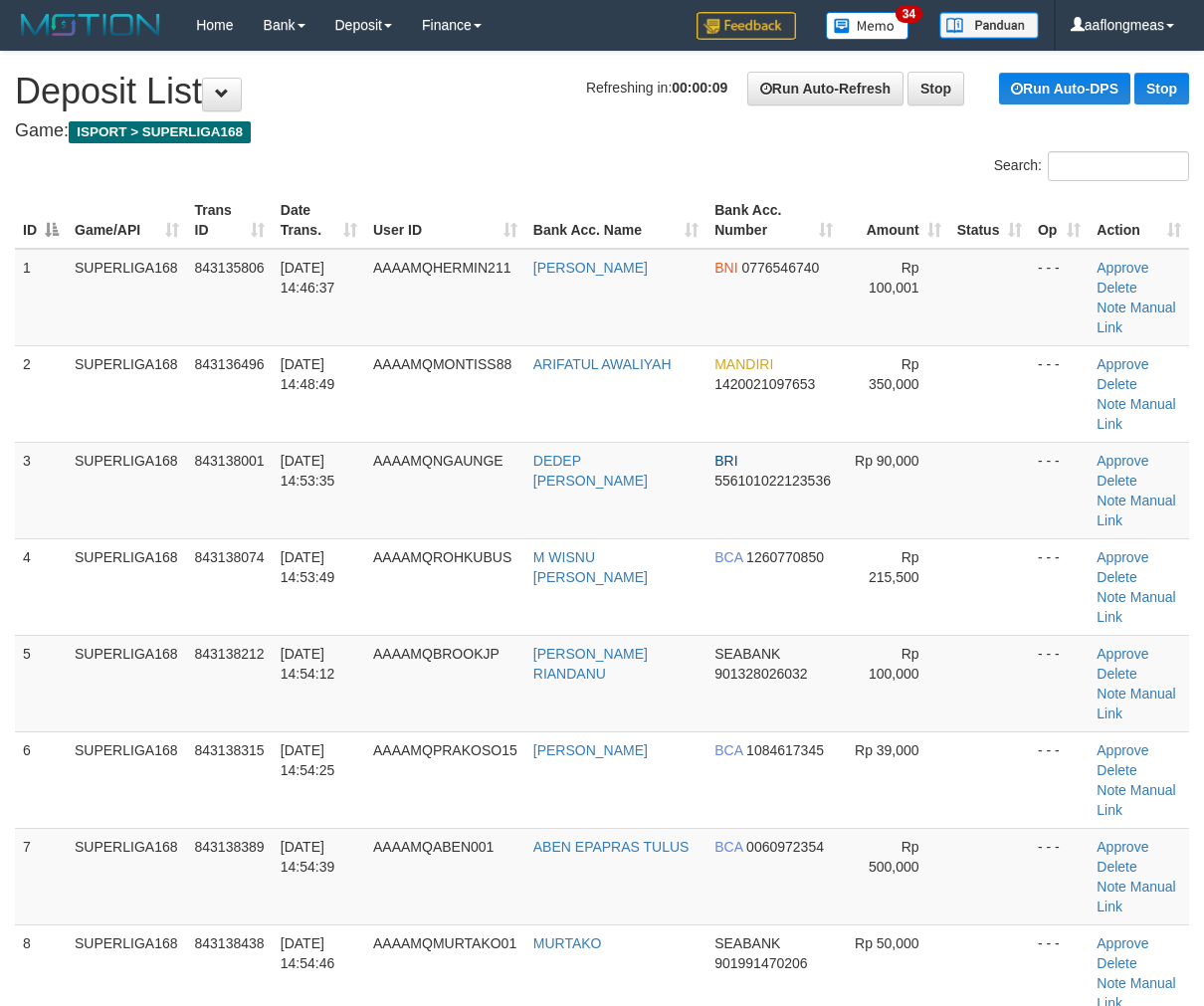 drag, startPoint x: 921, startPoint y: 531, endPoint x: 1205, endPoint y: 533, distance: 284.00704 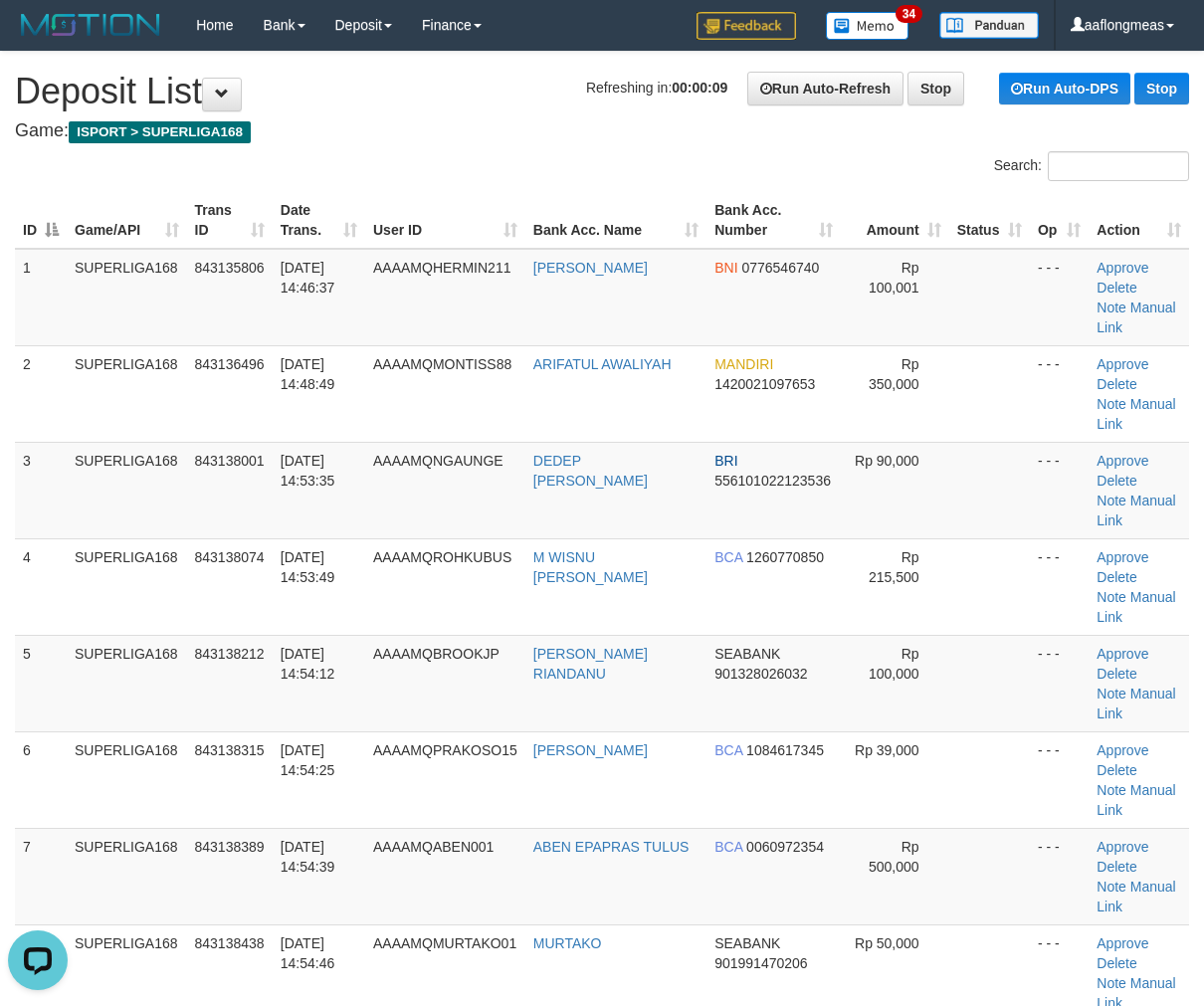 scroll, scrollTop: 0, scrollLeft: 0, axis: both 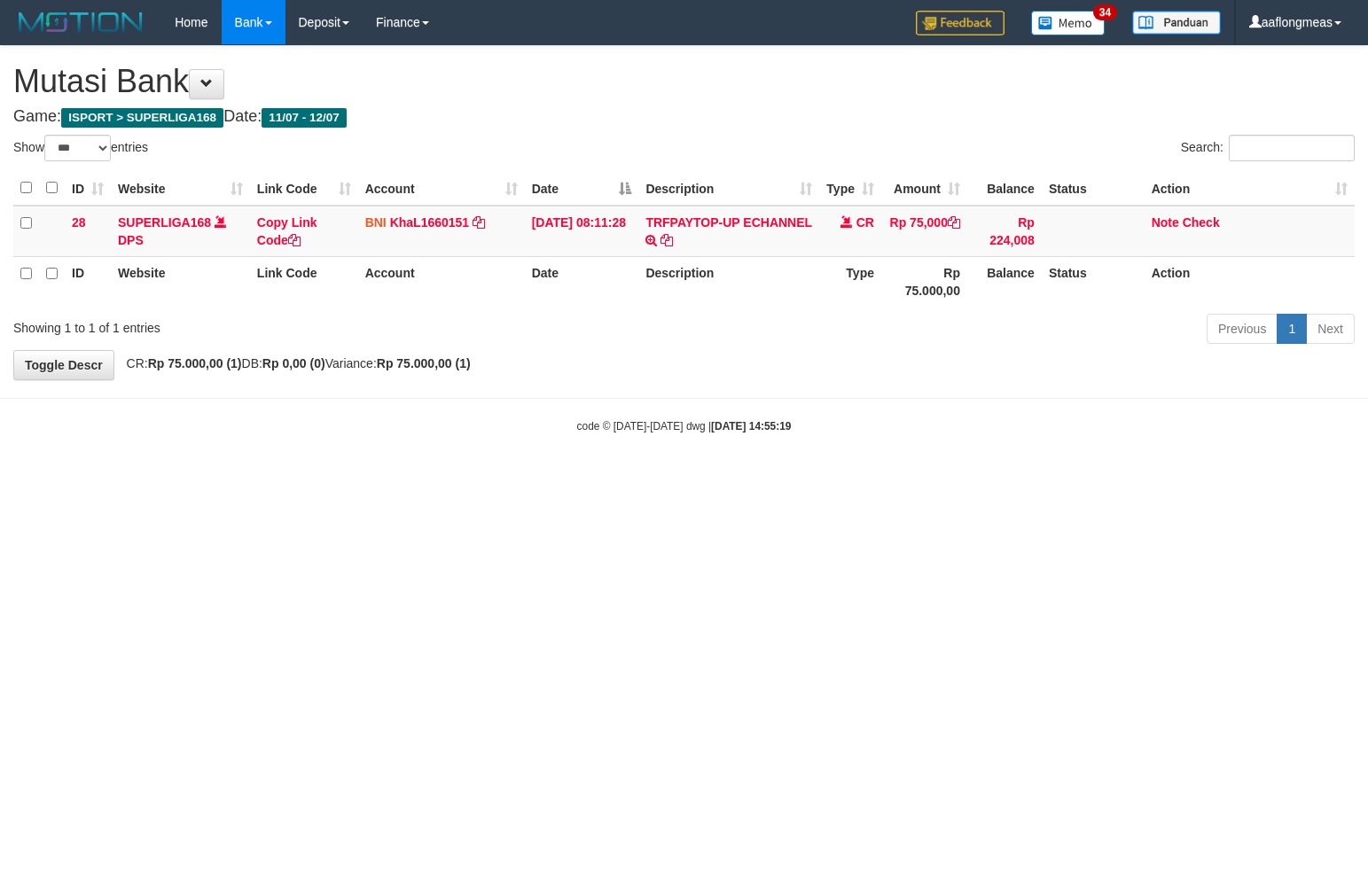 select on "***" 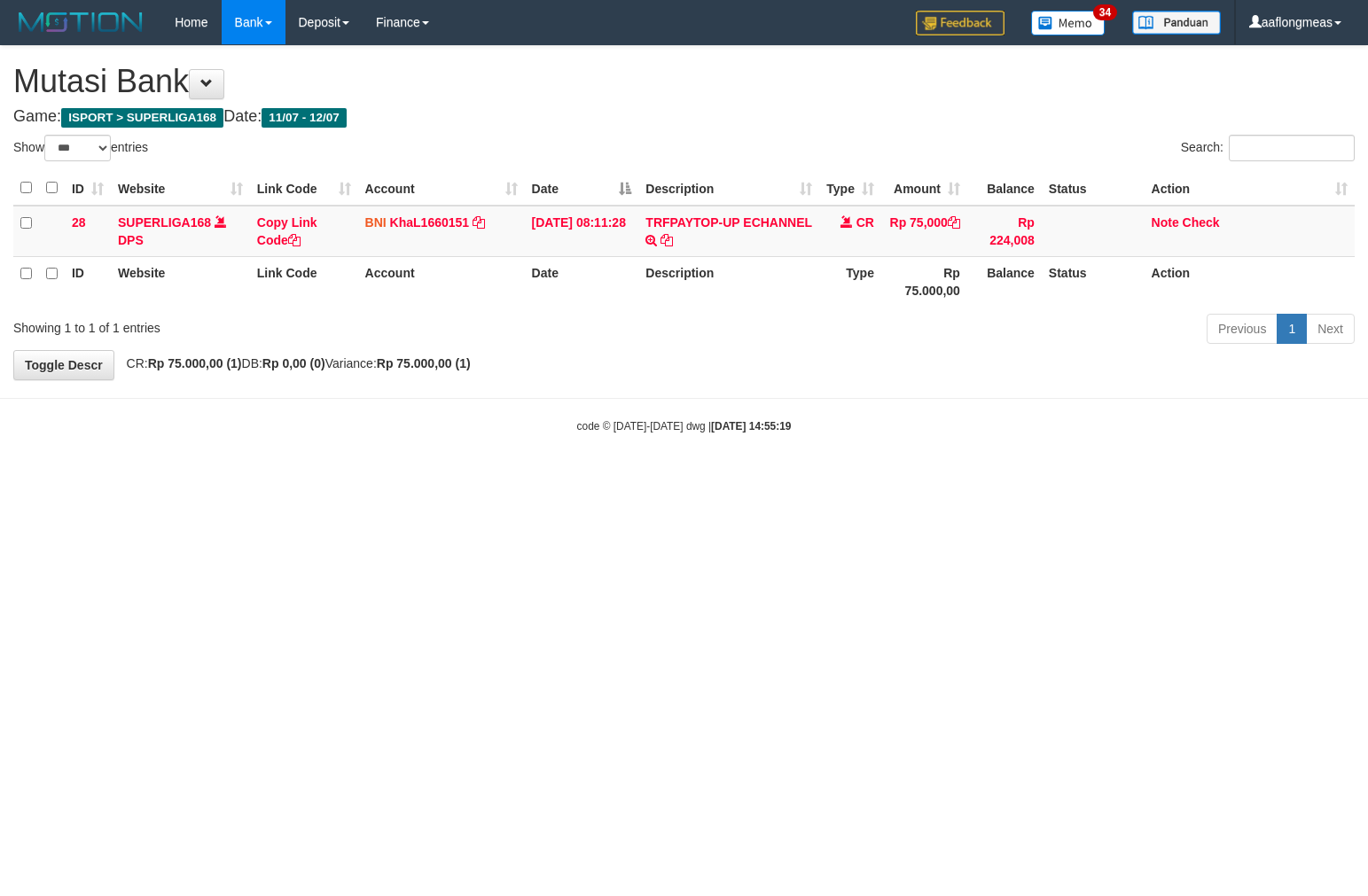 scroll, scrollTop: 0, scrollLeft: 0, axis: both 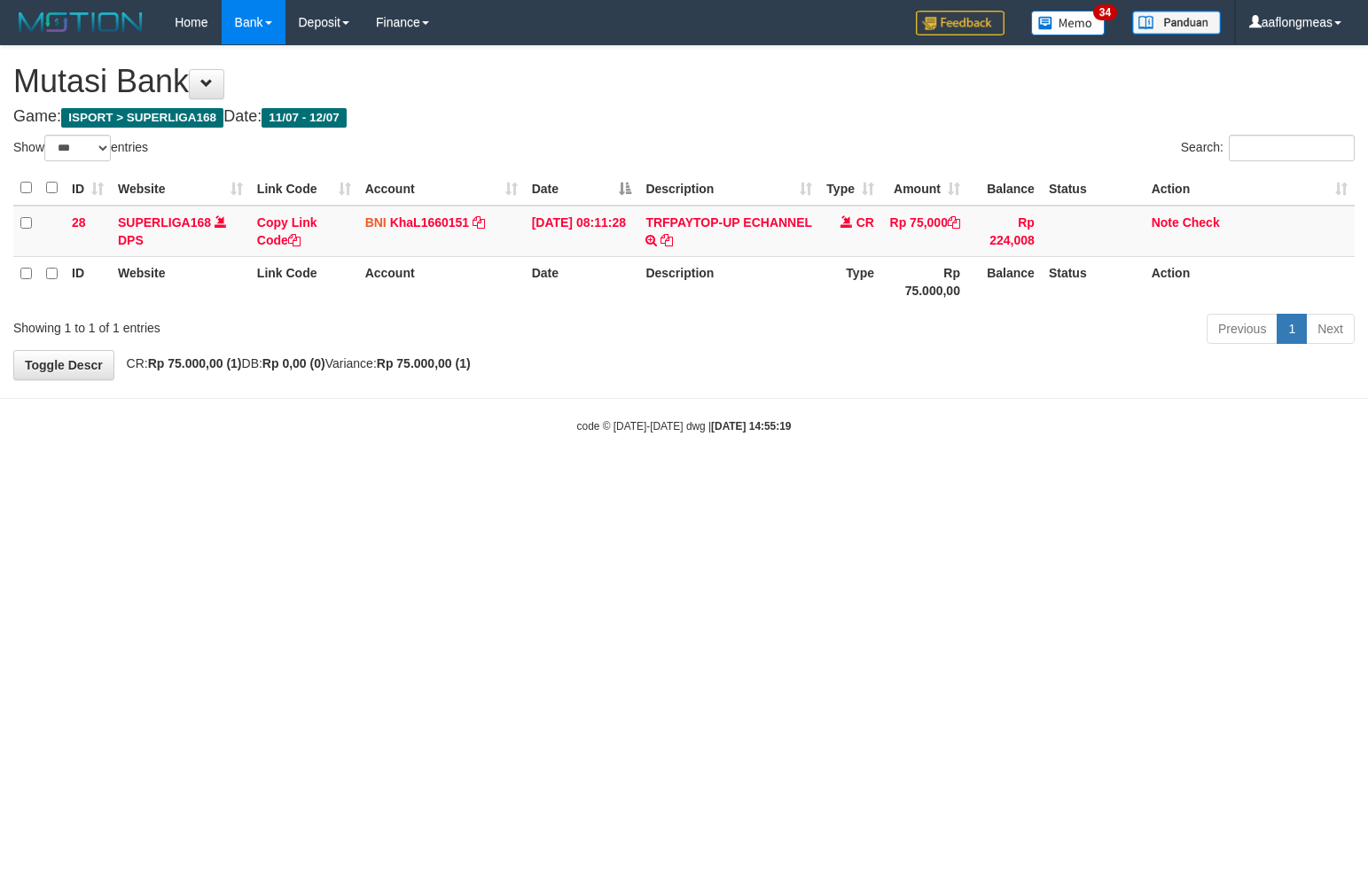 select on "***" 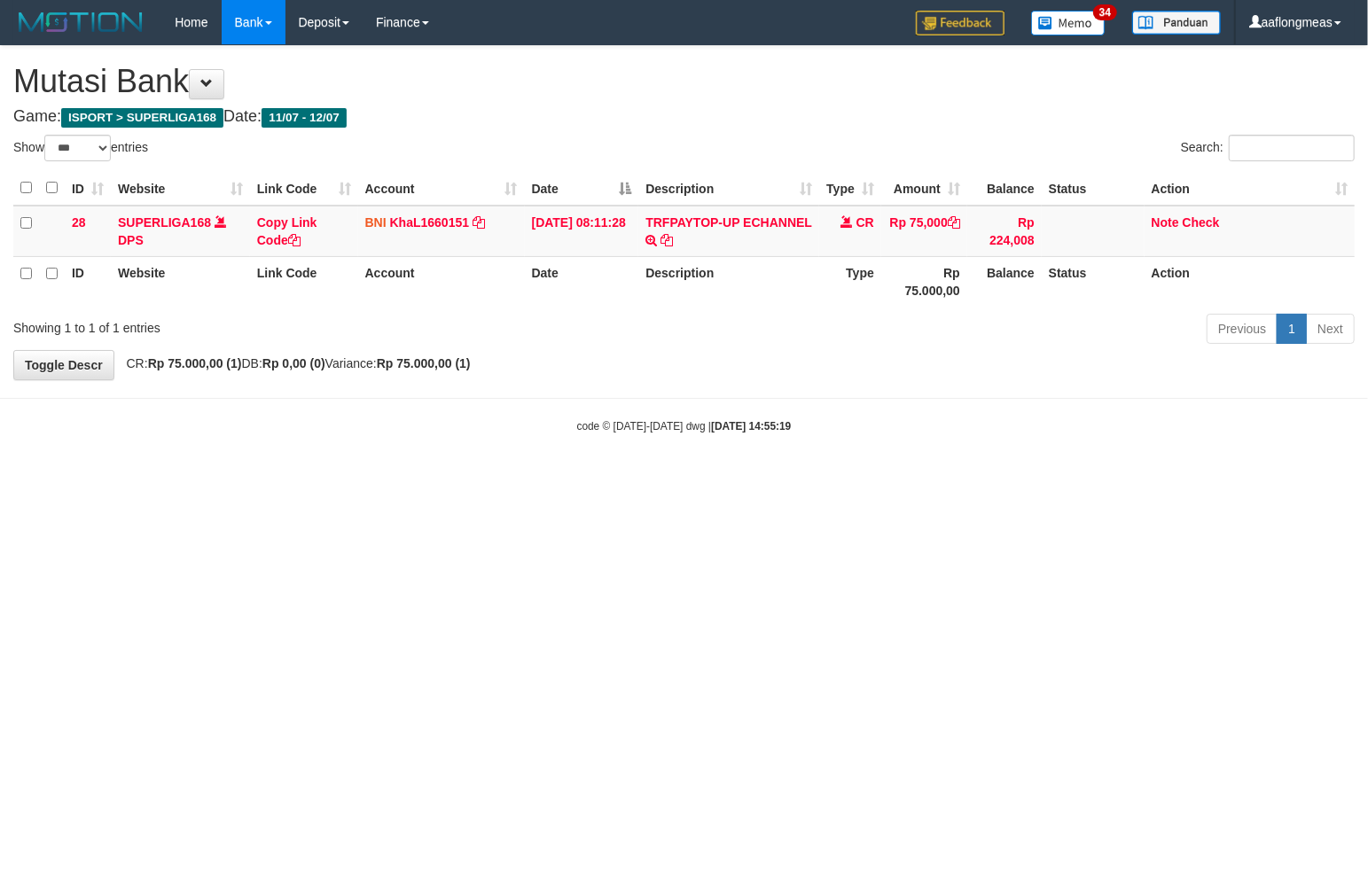 click on "Toggle navigation
Home
Bank
Account List
Load
By Website
Group
[ISPORT]													SUPERLIGA168
By Load Group (DPS)" at bounding box center (684, 239) 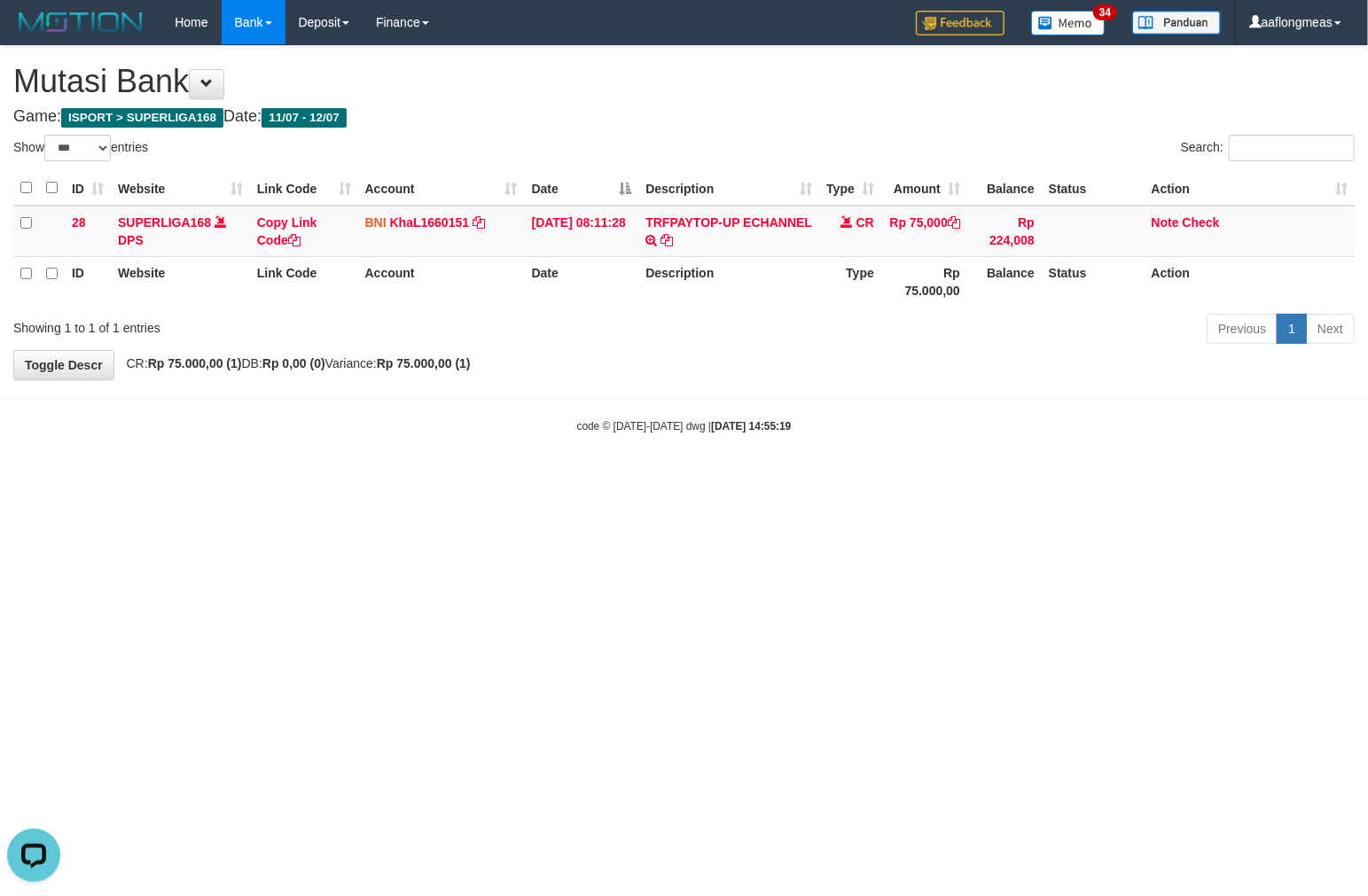 scroll, scrollTop: 0, scrollLeft: 0, axis: both 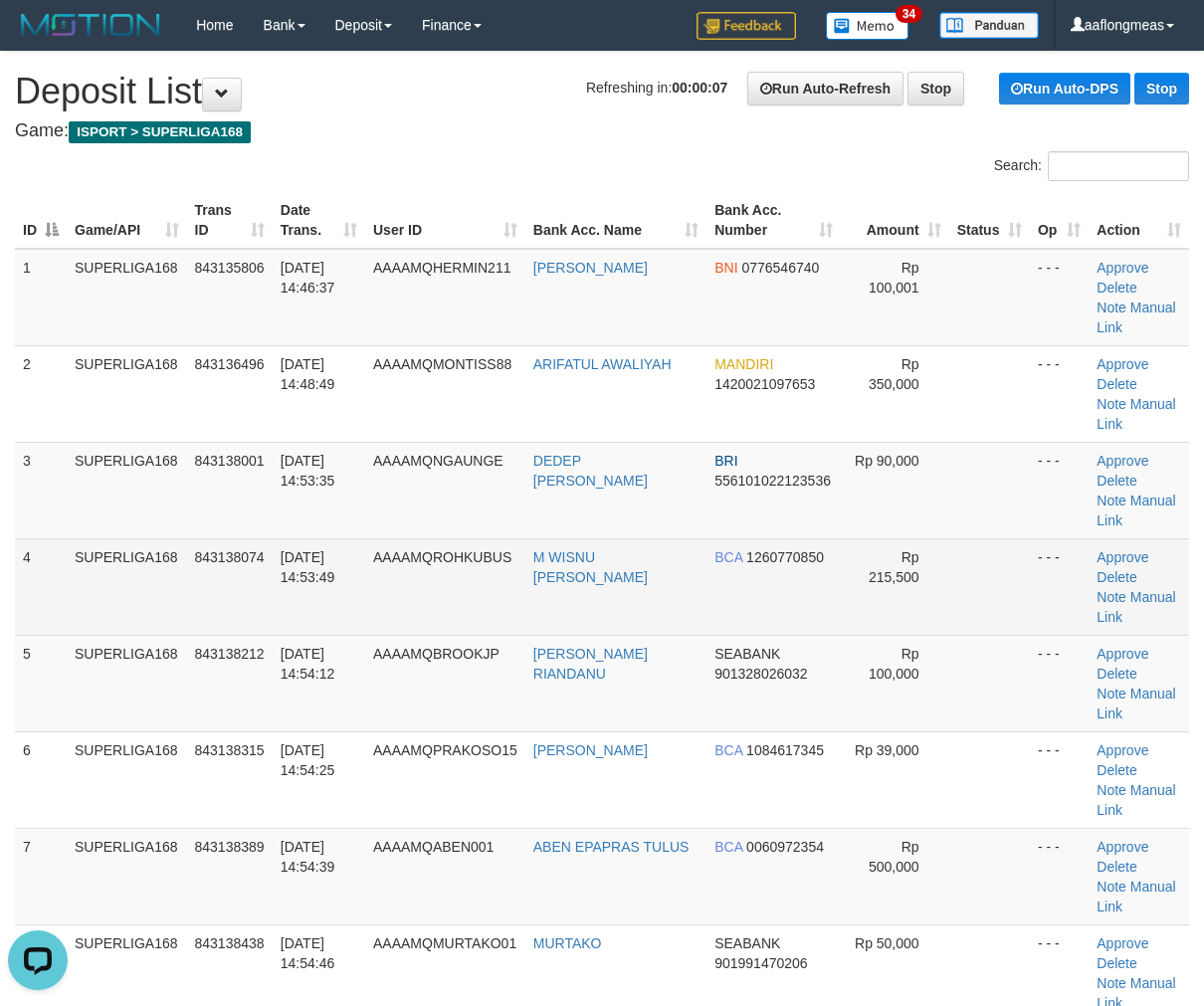 click at bounding box center (989, 586) 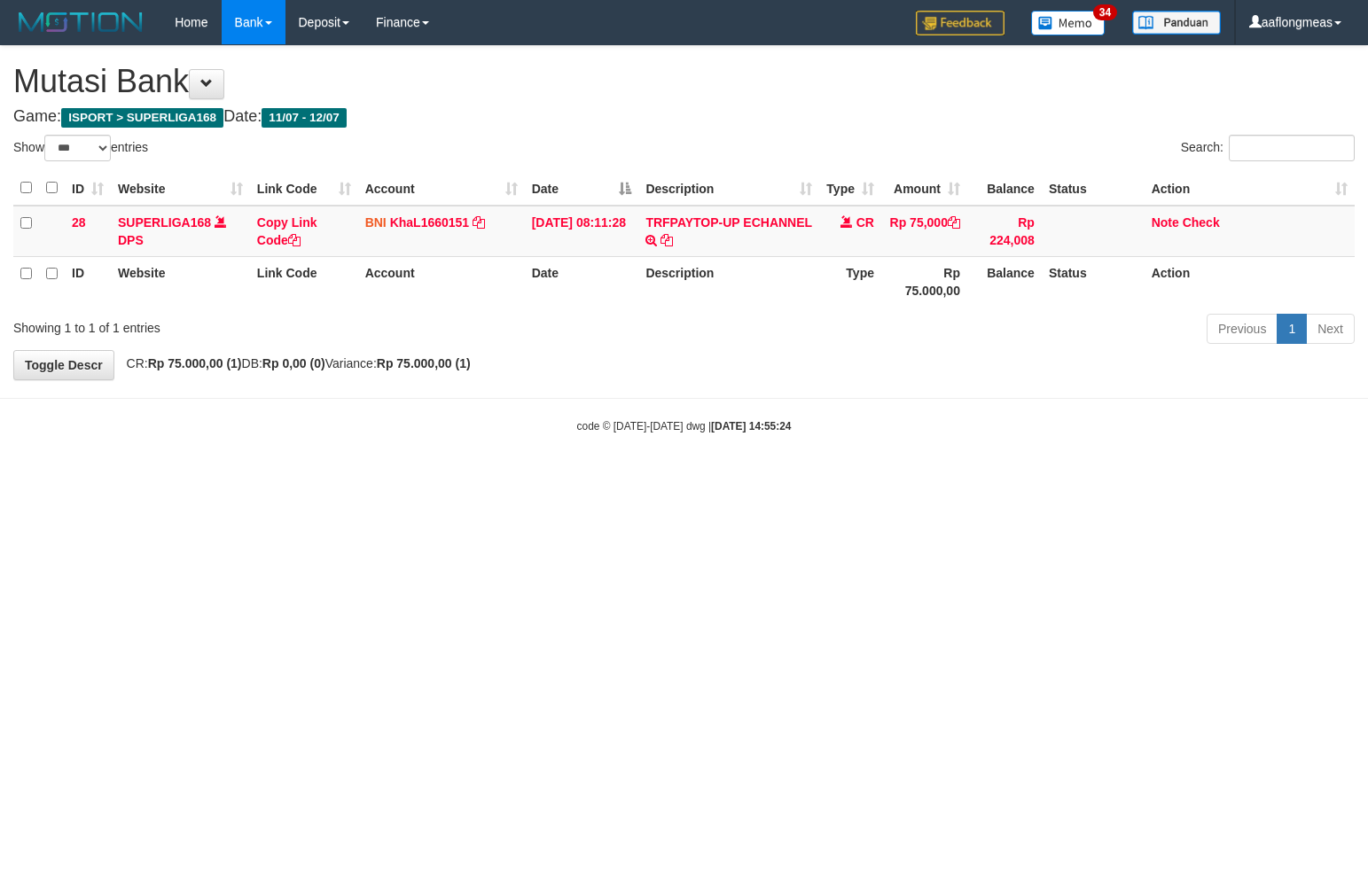 select on "***" 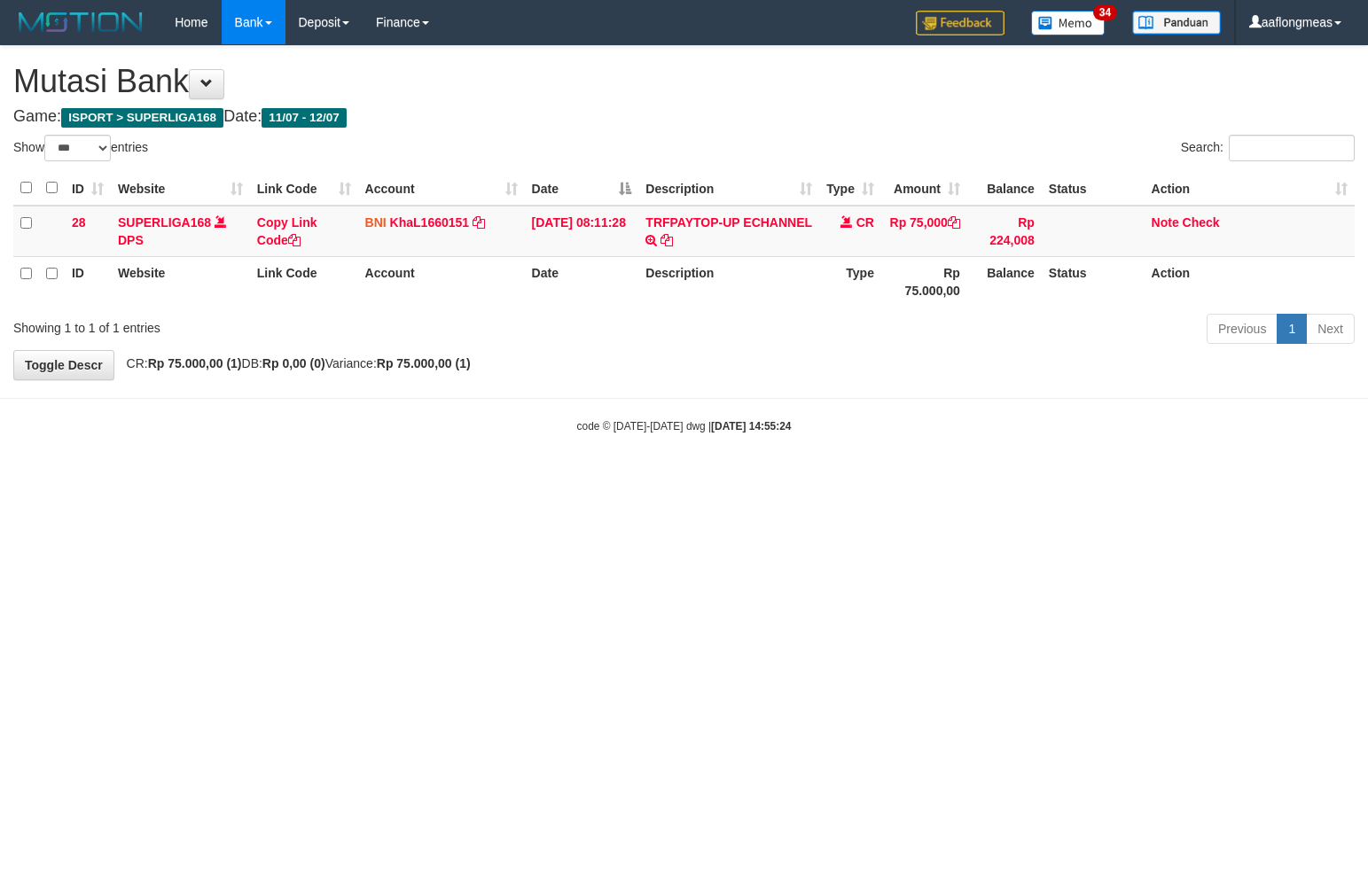 scroll, scrollTop: 0, scrollLeft: 0, axis: both 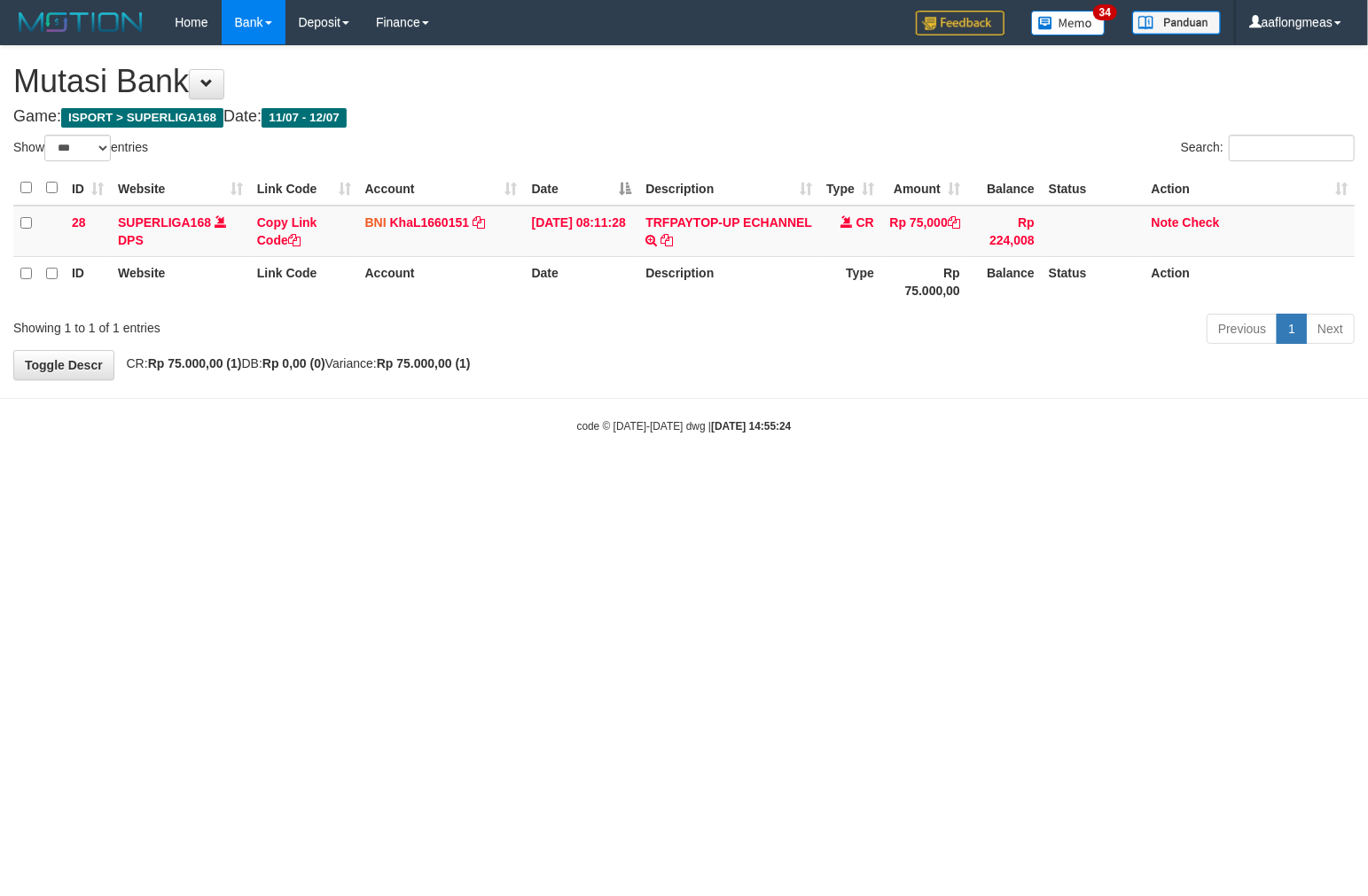 click on "Toggle navigation
Home
Bank
Account List
Load
By Website
Group
[ISPORT]													SUPERLIGA168
By Load Group (DPS)" at bounding box center [684, 239] 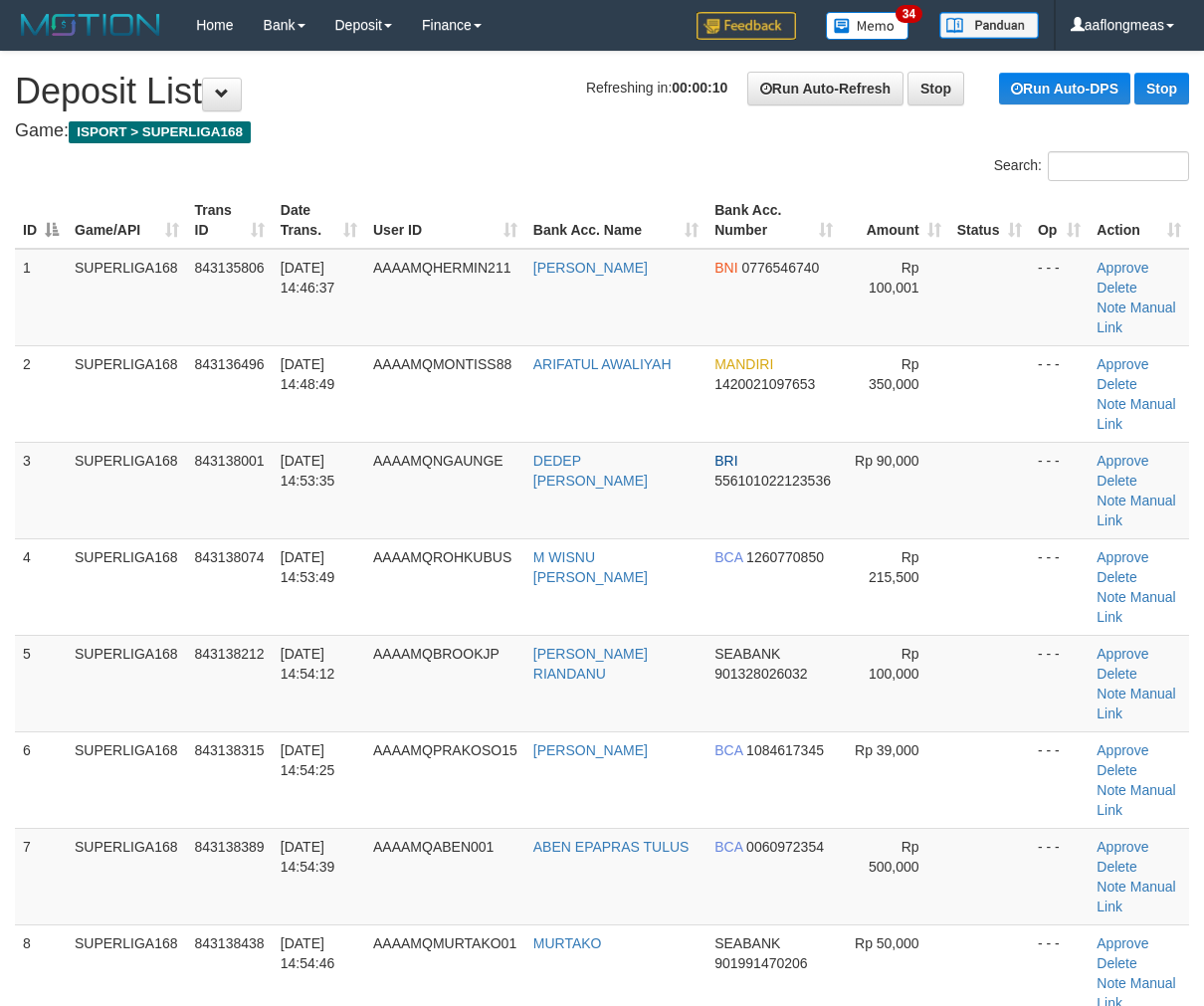 scroll, scrollTop: 0, scrollLeft: 0, axis: both 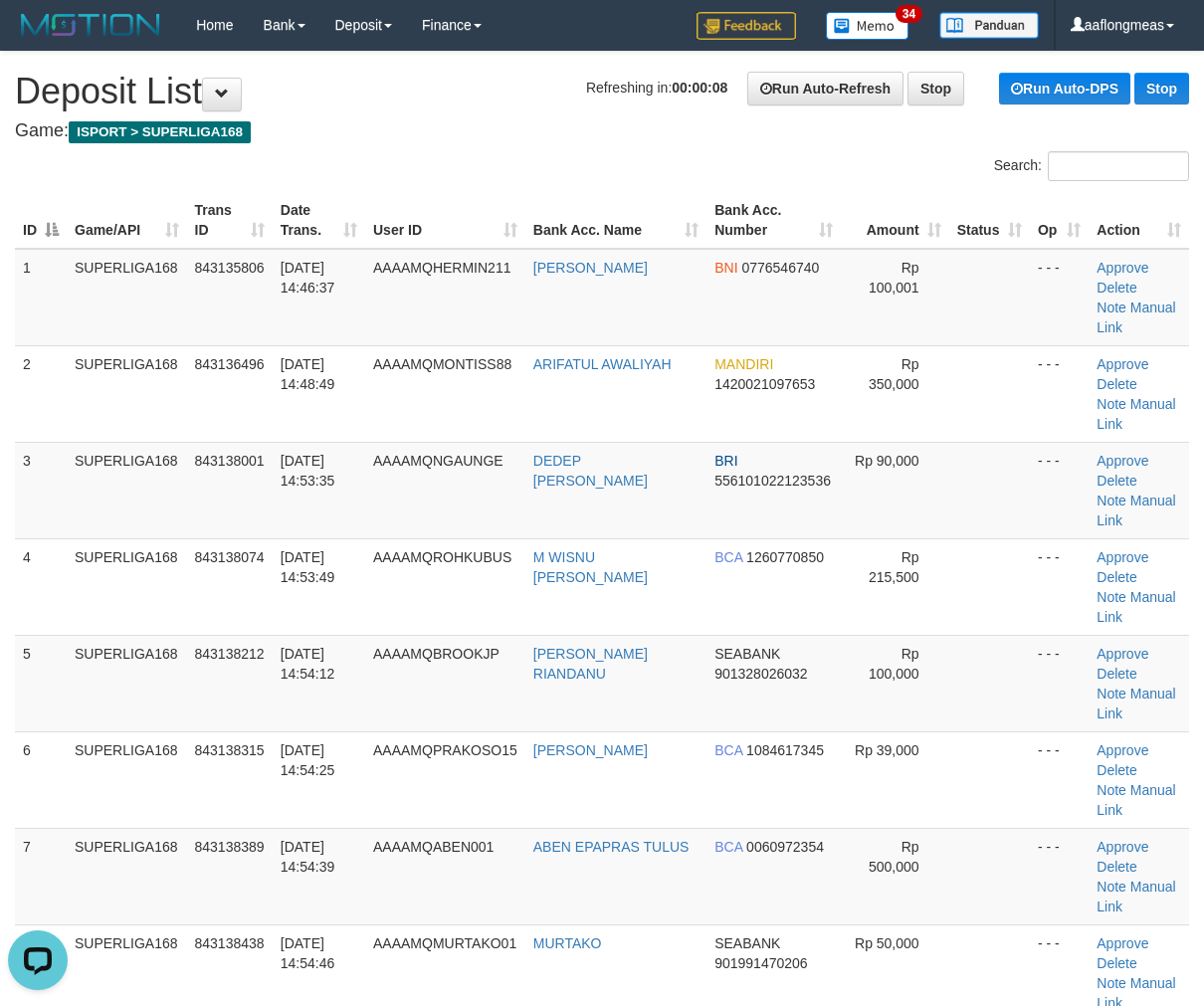 drag, startPoint x: 950, startPoint y: 537, endPoint x: 1215, endPoint y: 533, distance: 265.03019 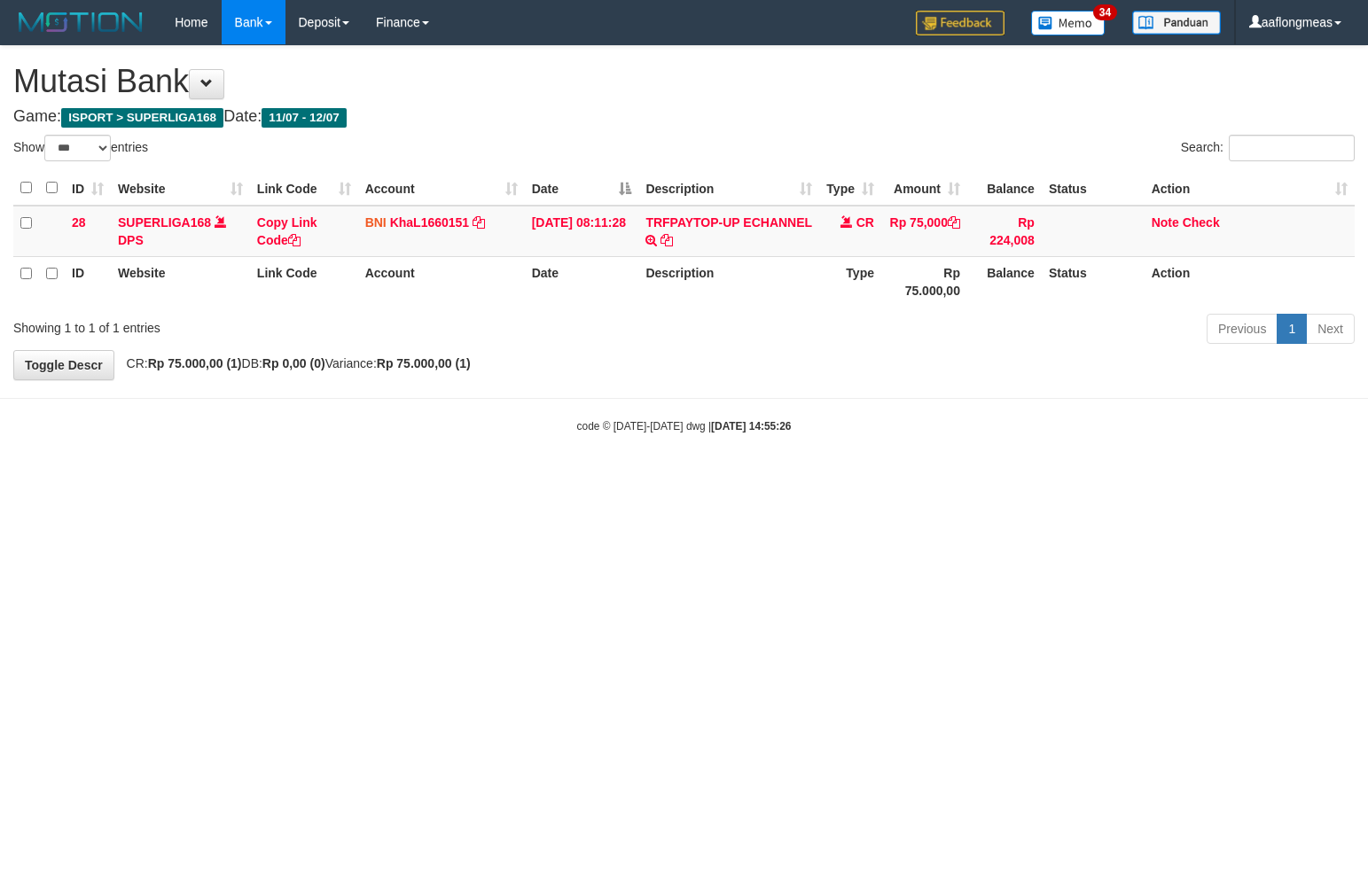 select on "***" 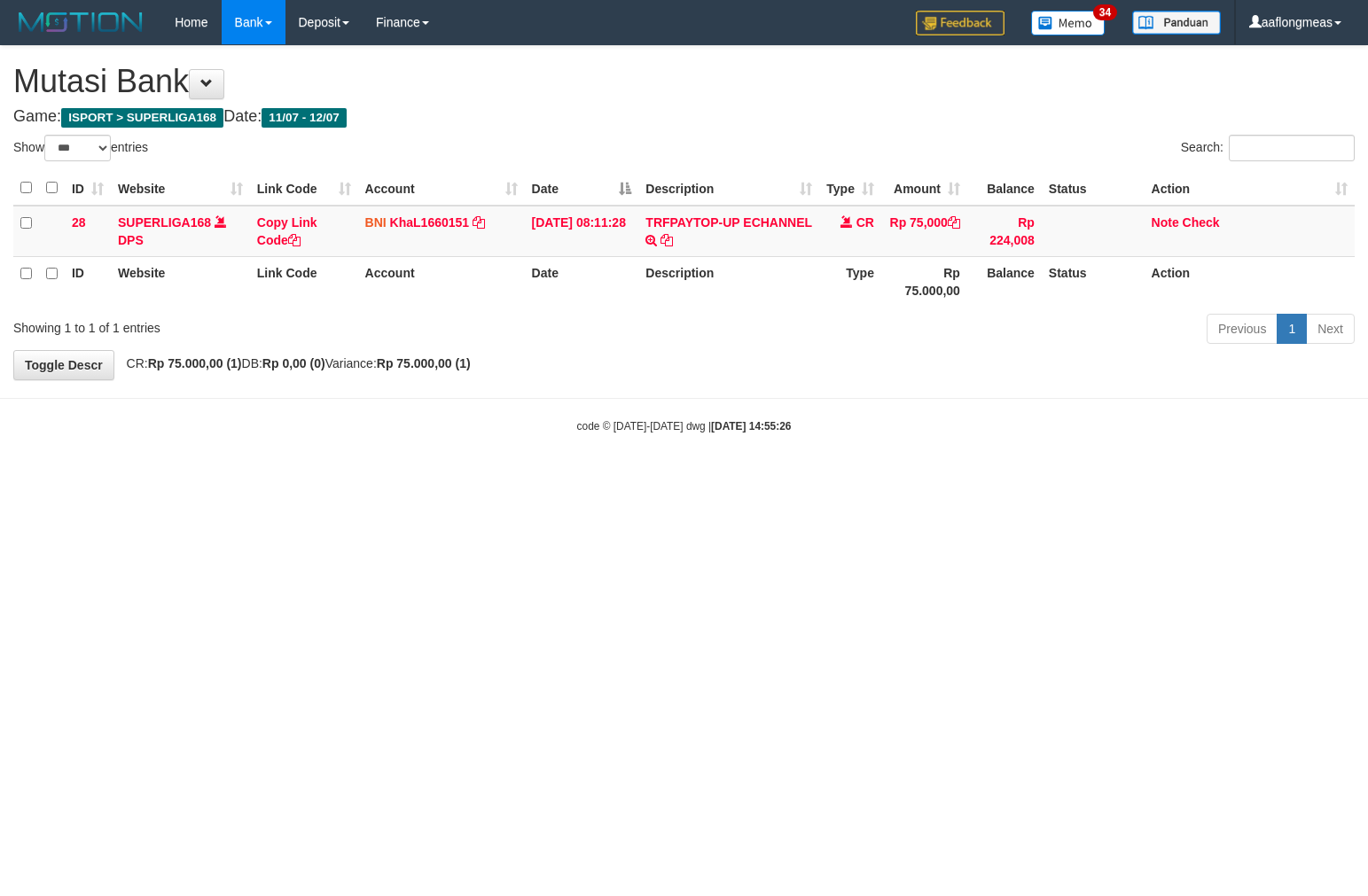 scroll, scrollTop: 0, scrollLeft: 0, axis: both 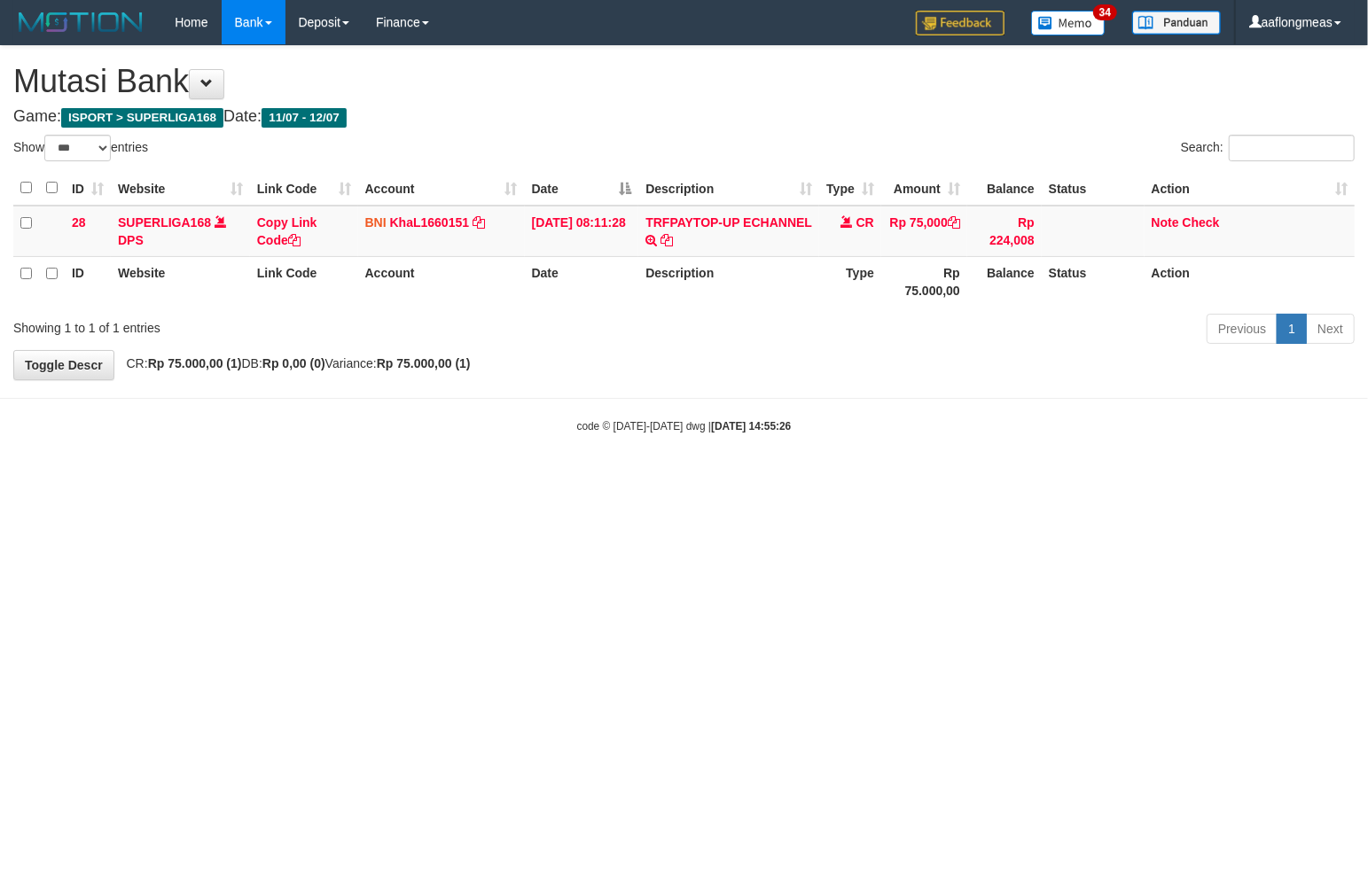 click on "Toggle navigation
Home
Bank
Account List
Load
By Website
Group
[ISPORT]													SUPERLIGA168
By Load Group (DPS)" at bounding box center [684, 239] 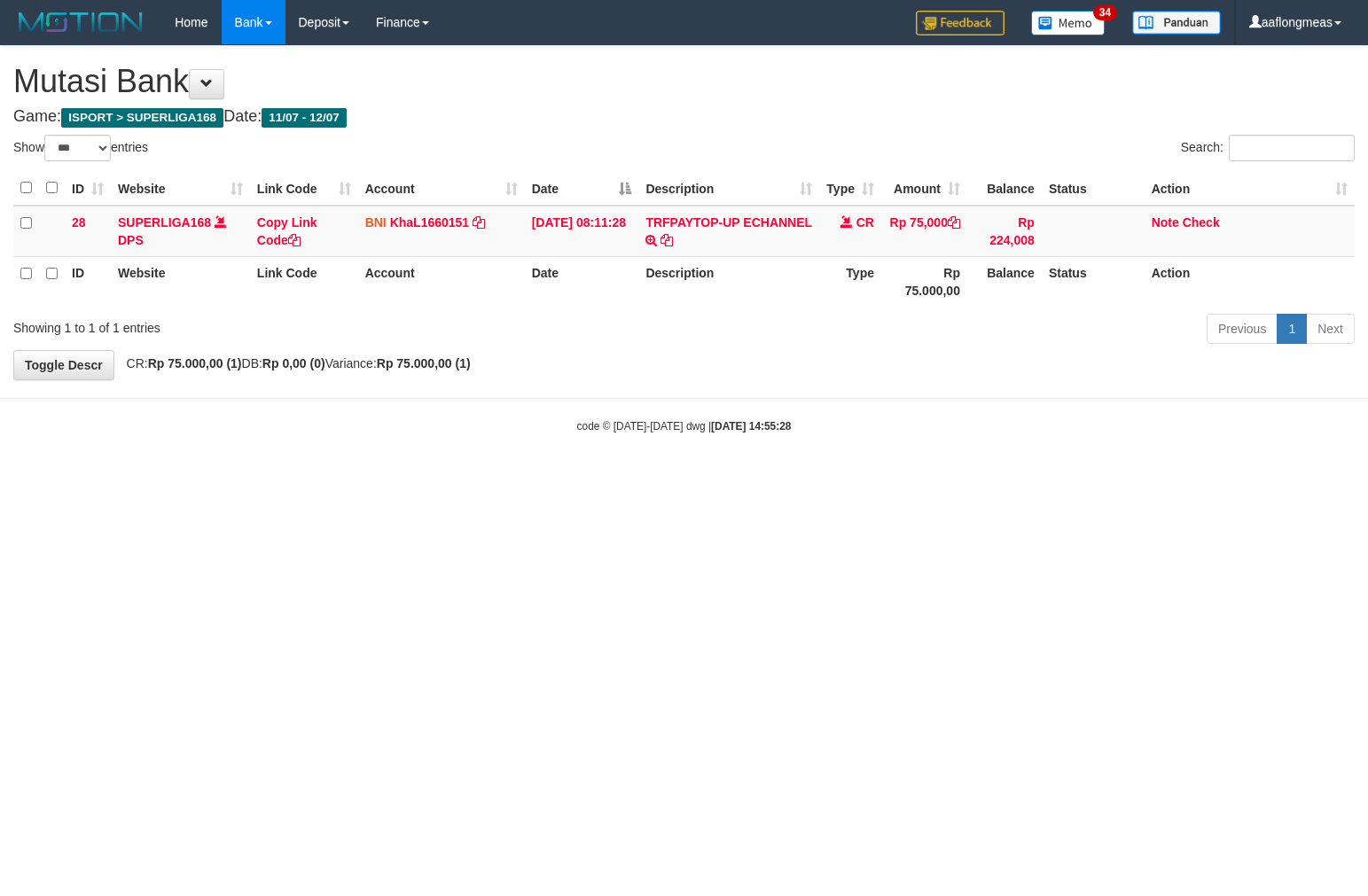 select on "***" 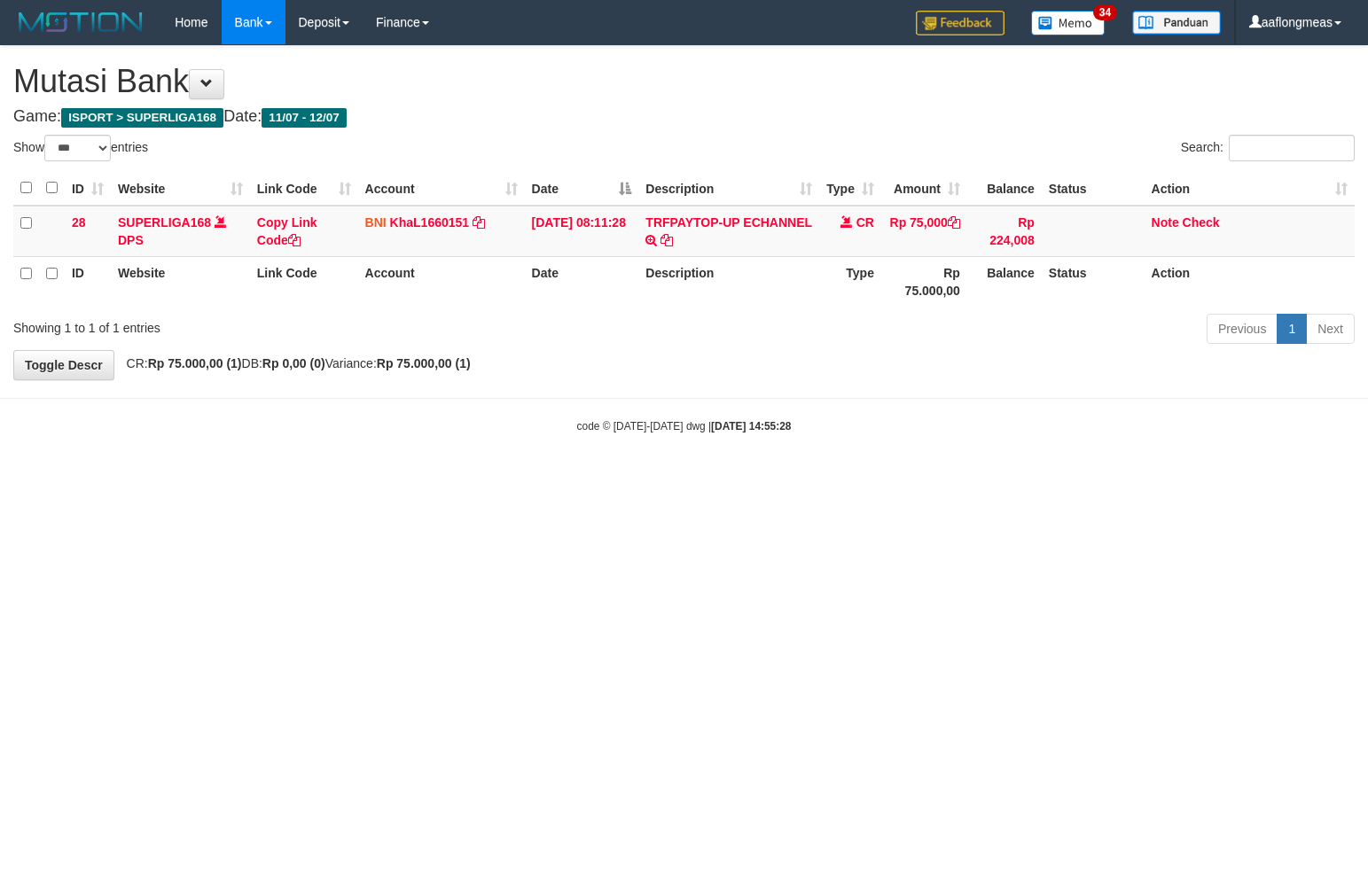 scroll, scrollTop: 0, scrollLeft: 0, axis: both 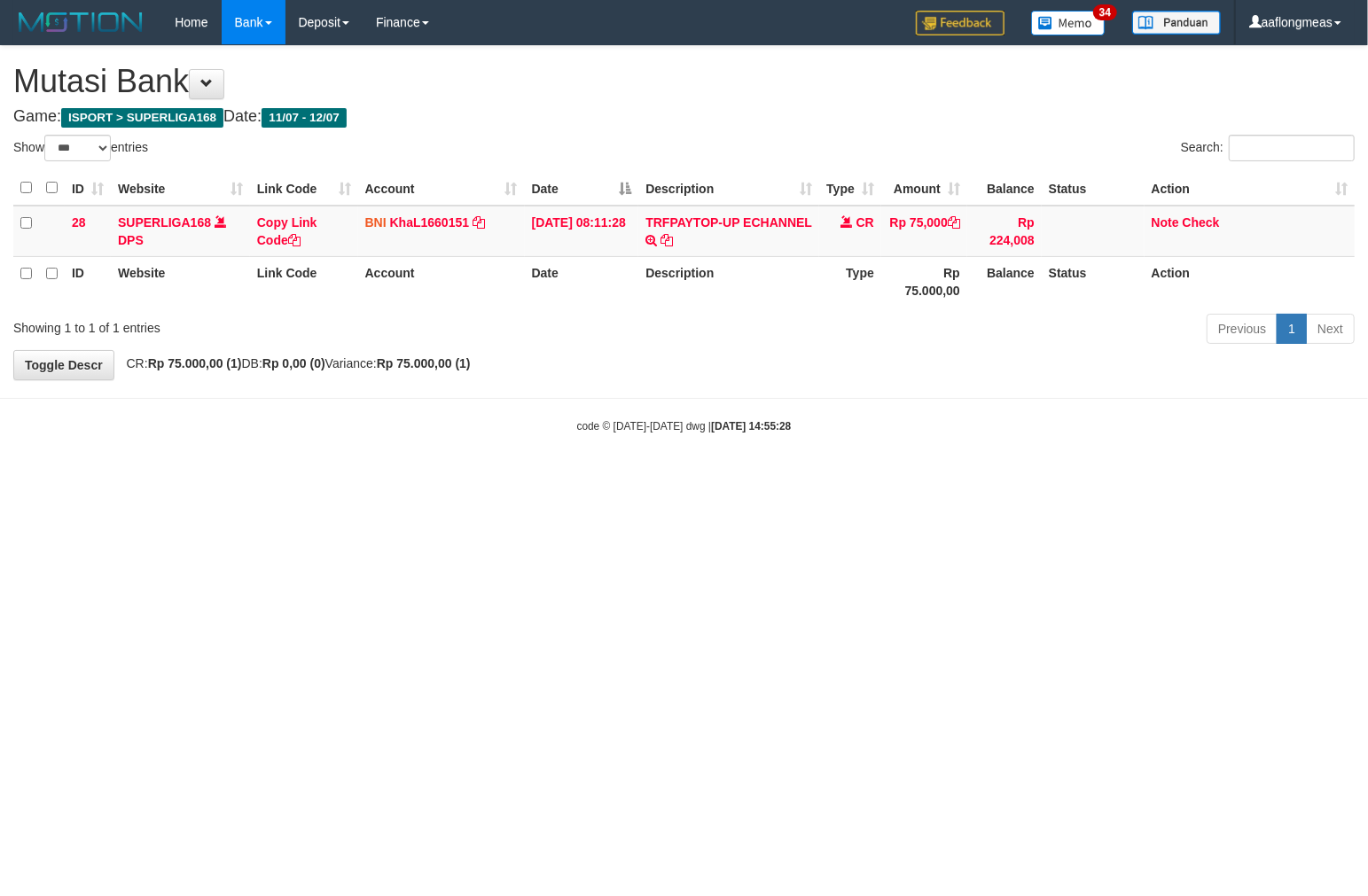 click on "Toggle navigation
Home
Bank
Account List
Load
By Website
Group
[ISPORT]													SUPERLIGA168
By Load Group (DPS)
34" at bounding box center (684, 239) 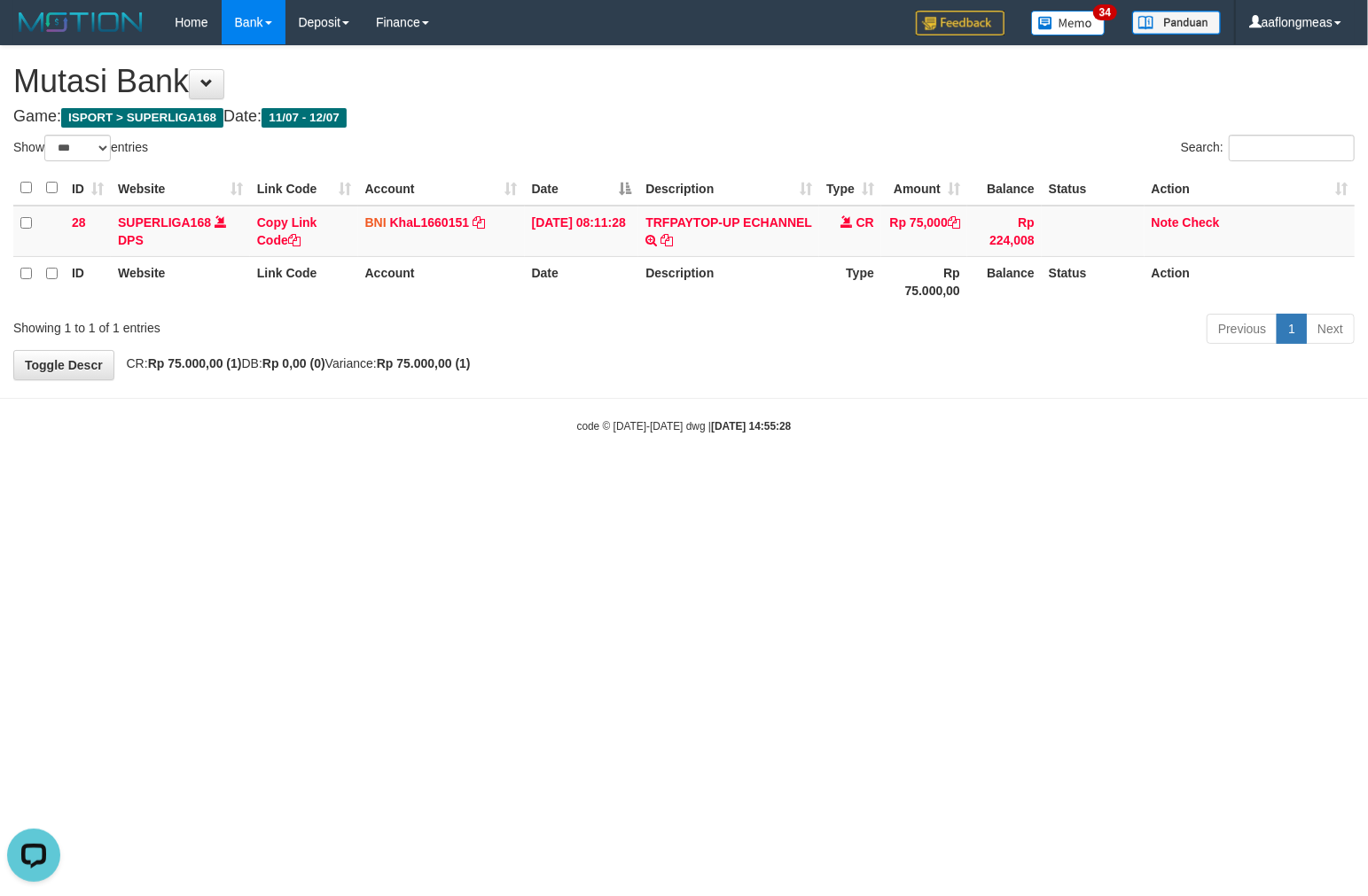 scroll, scrollTop: 0, scrollLeft: 0, axis: both 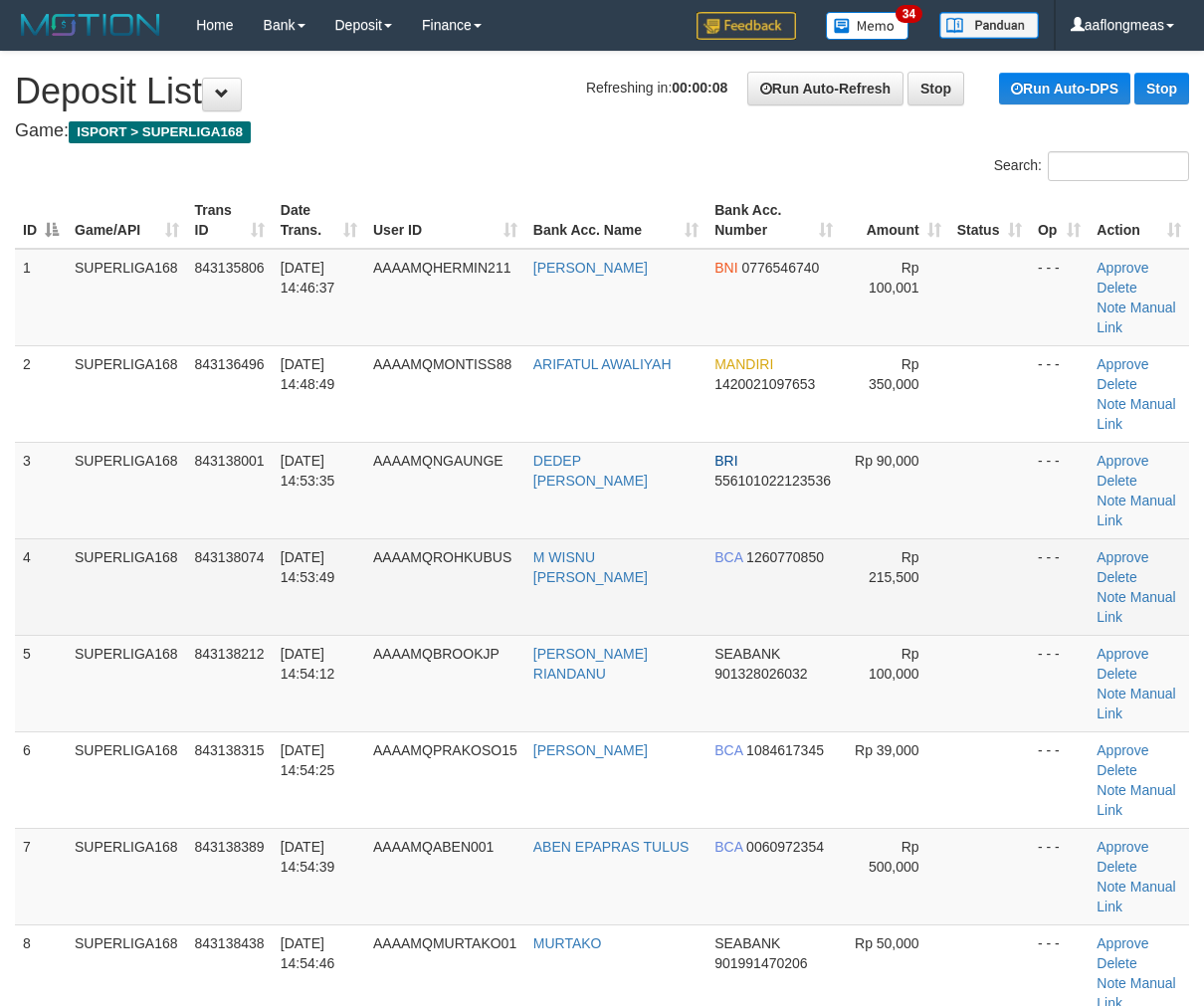 drag, startPoint x: 926, startPoint y: 500, endPoint x: 1001, endPoint y: 499, distance: 75.00667 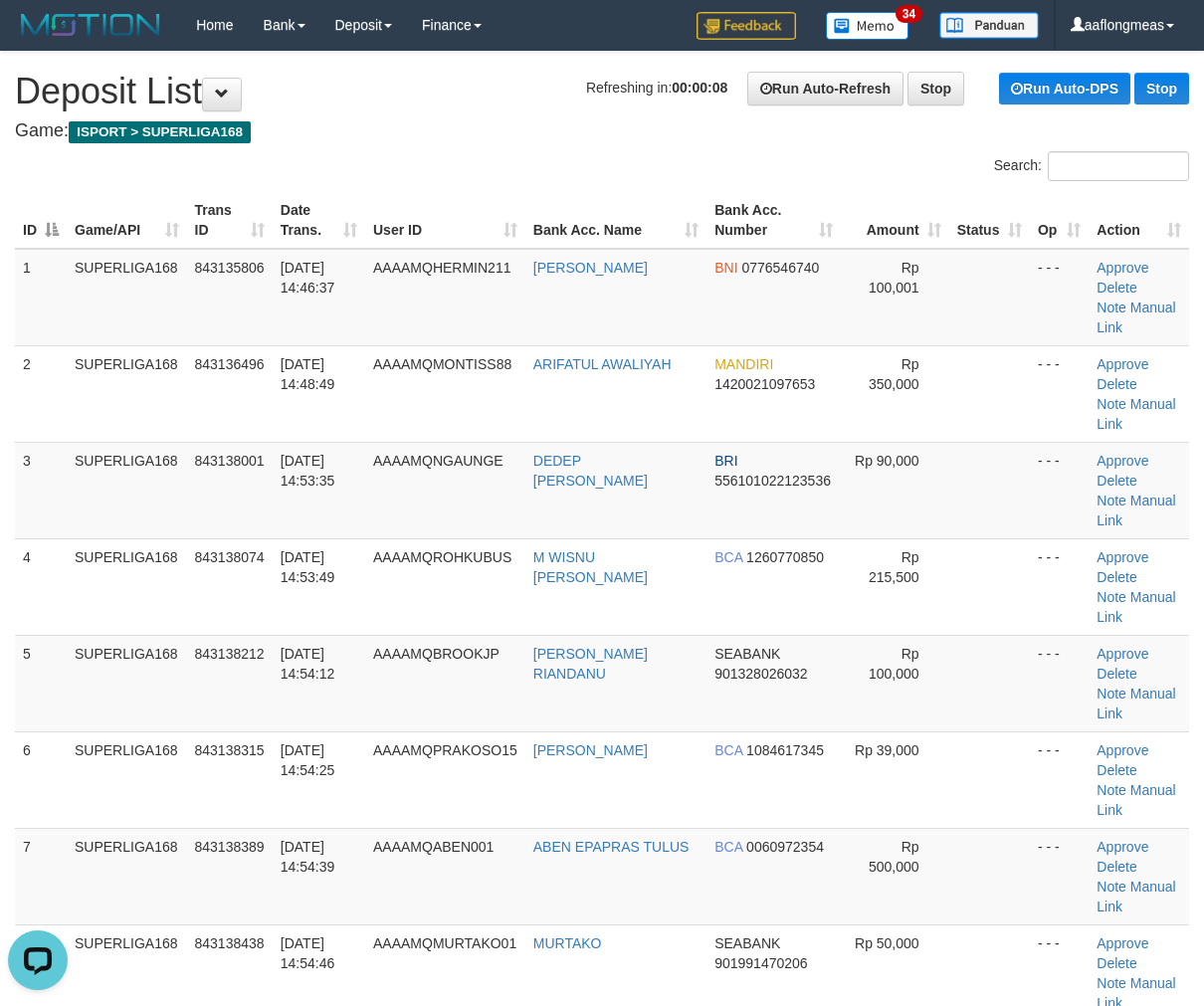 scroll, scrollTop: 0, scrollLeft: 0, axis: both 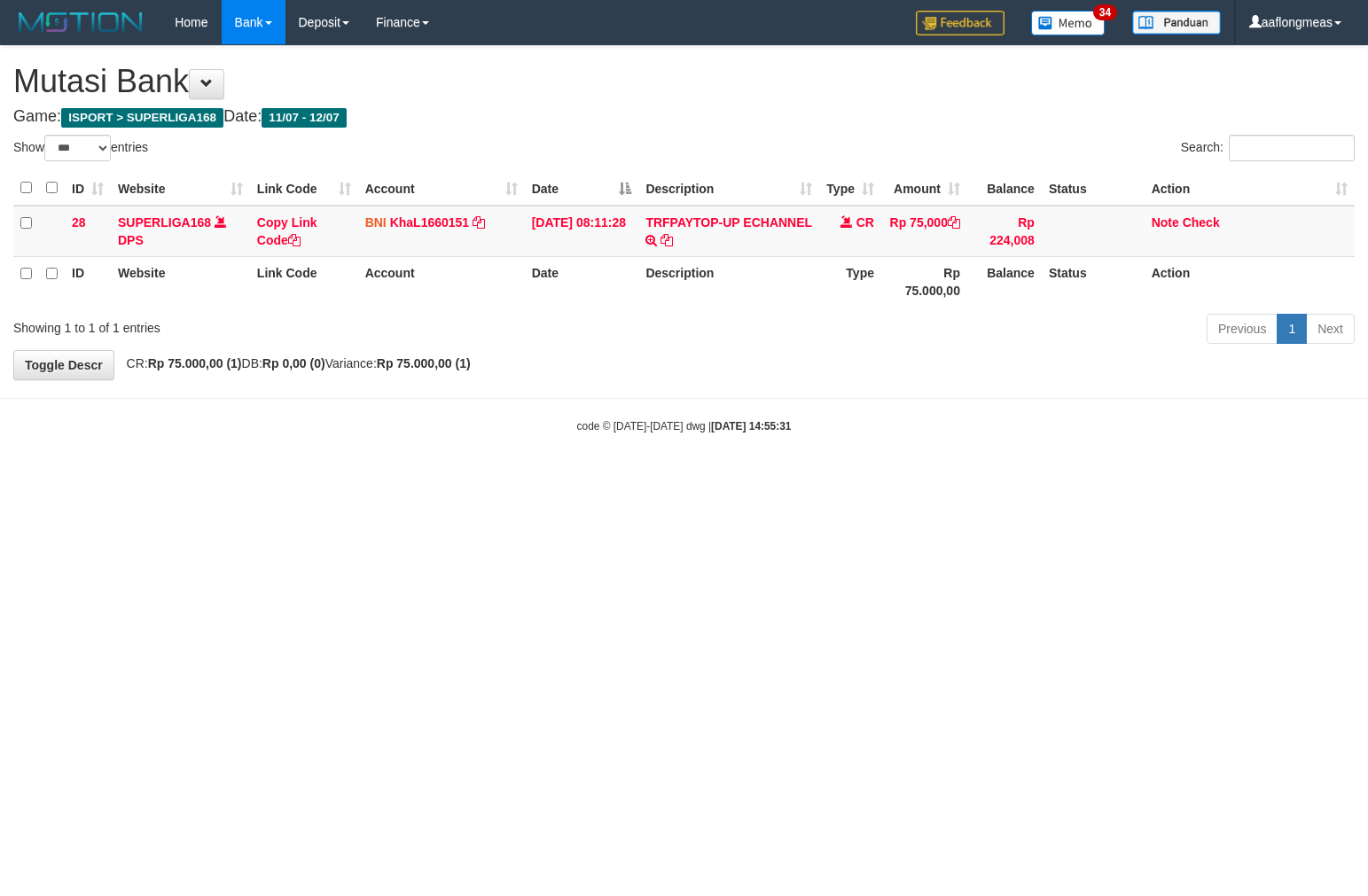 select on "***" 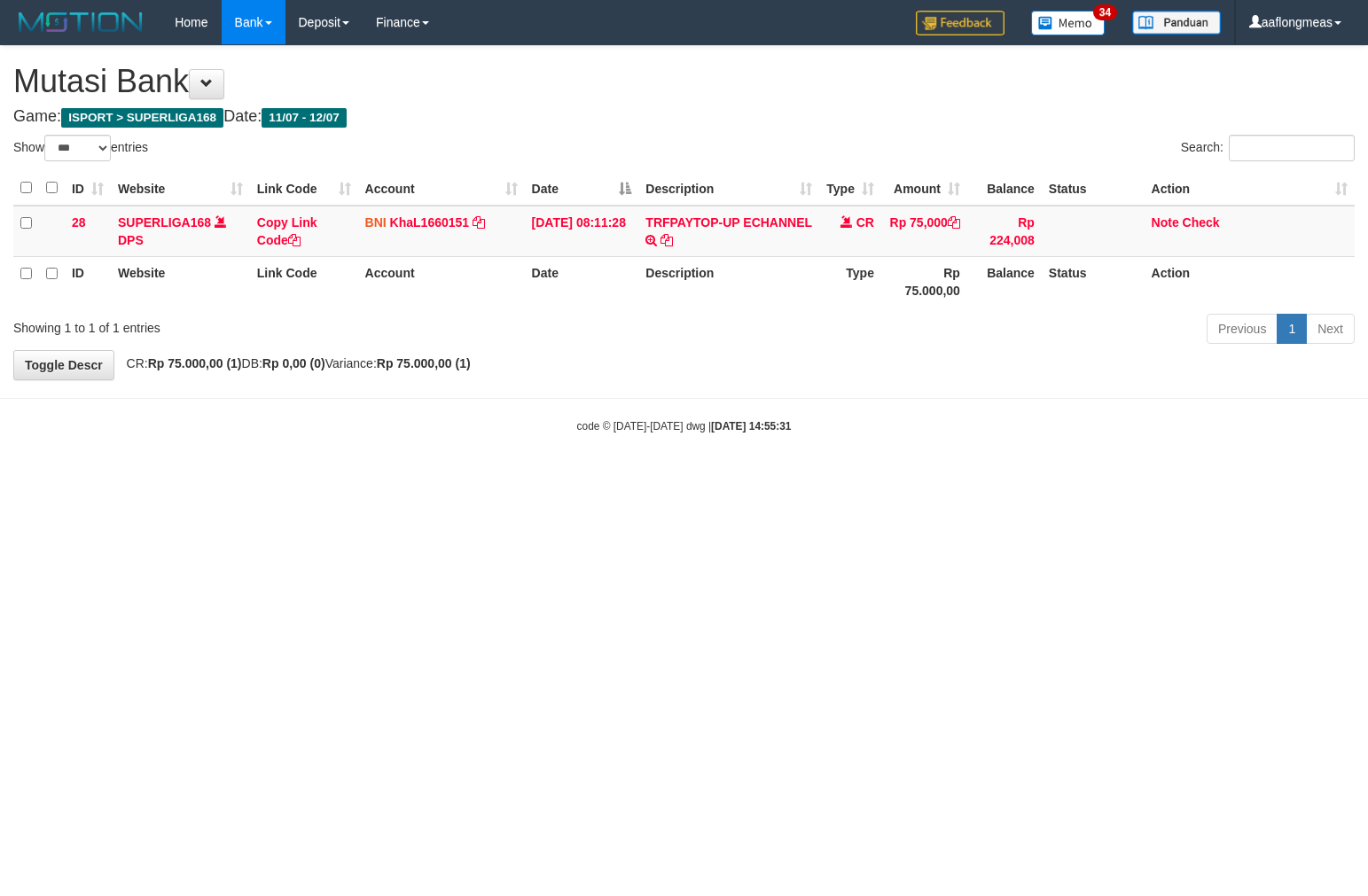 scroll, scrollTop: 0, scrollLeft: 0, axis: both 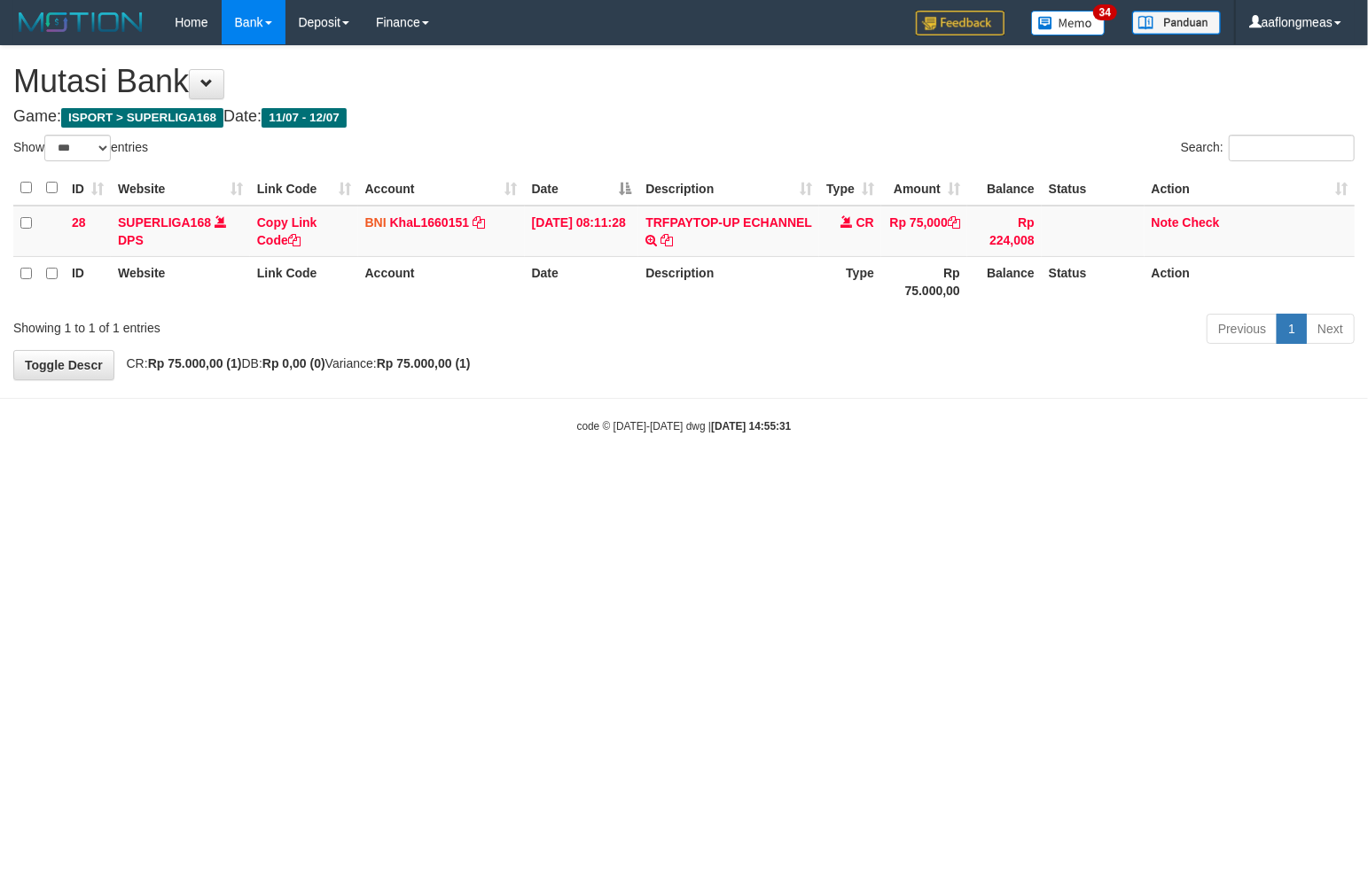 click on "code © [DATE]-[DATE] dwg |  [DATE] 14:55:31" at bounding box center [684, 425] 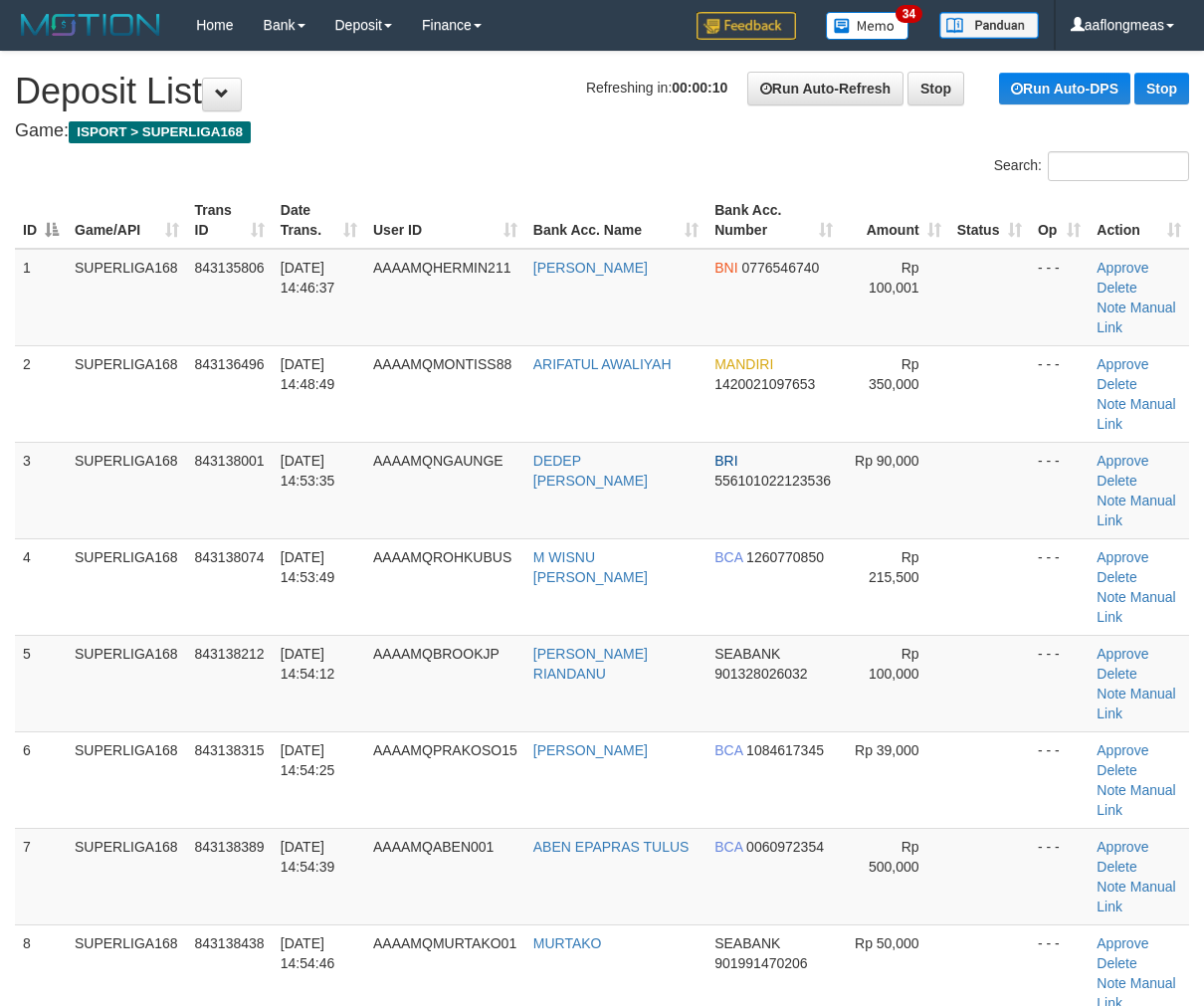 scroll, scrollTop: 0, scrollLeft: 0, axis: both 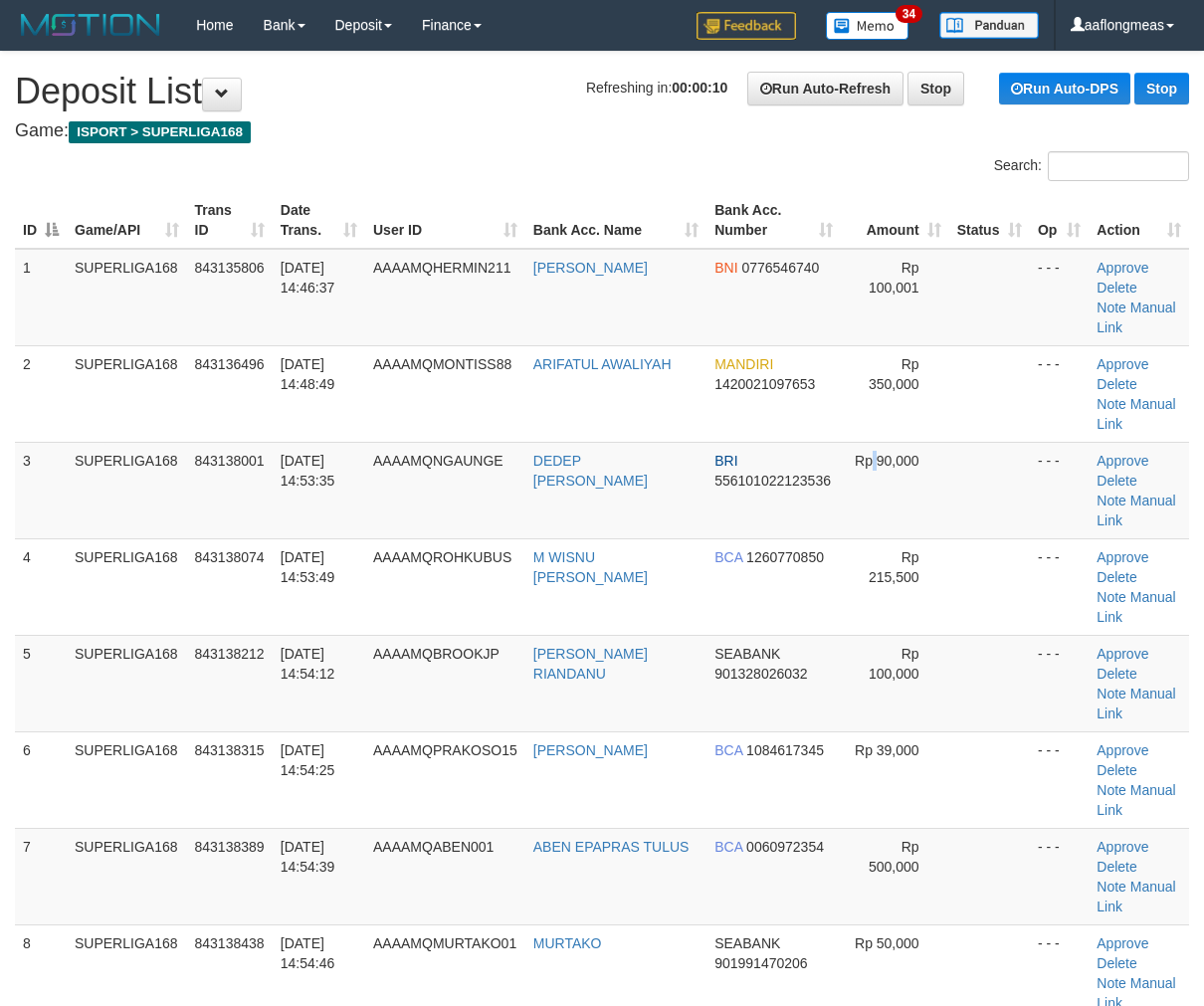 drag, startPoint x: 861, startPoint y: 473, endPoint x: 1210, endPoint y: 442, distance: 350.37409 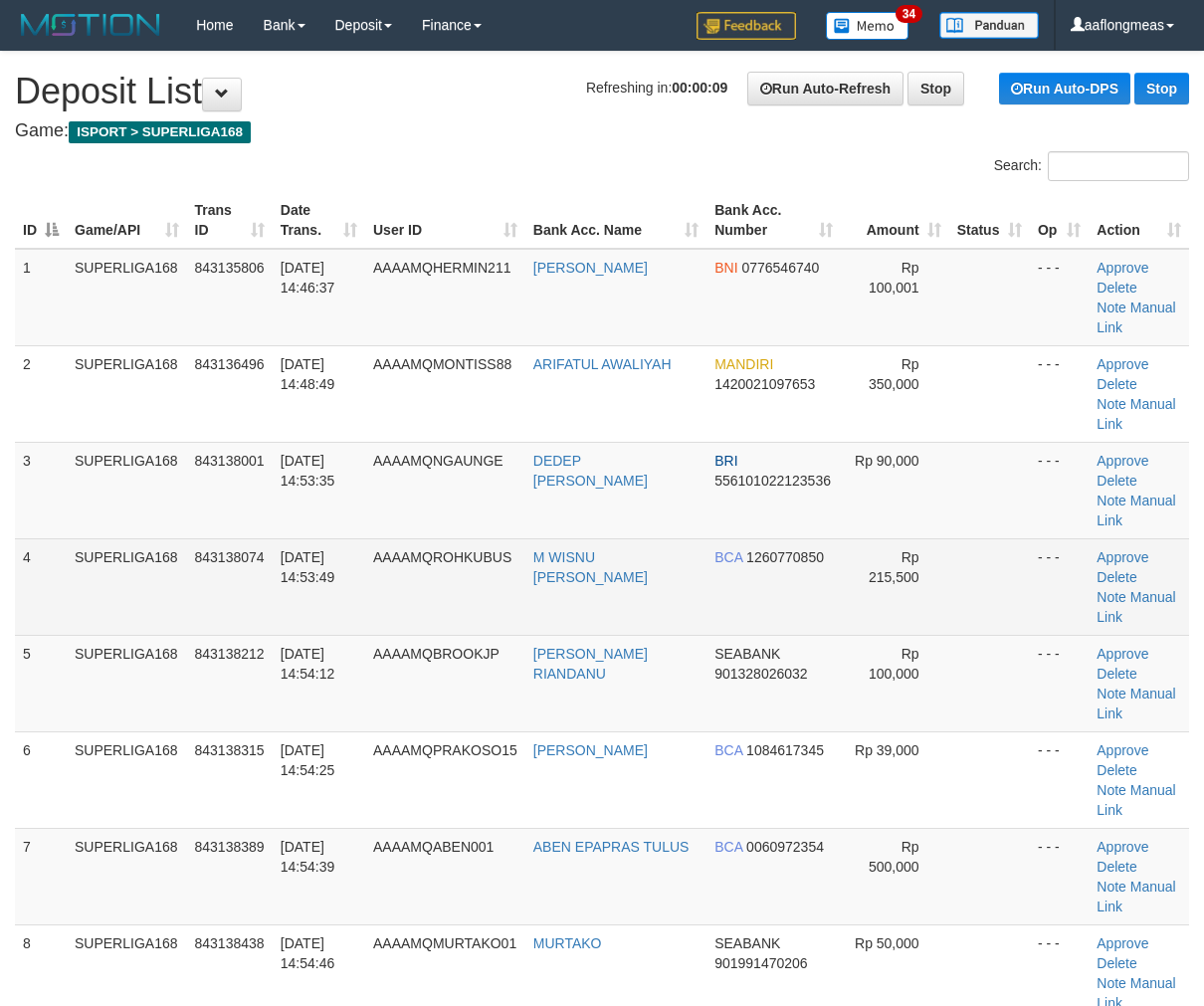 click on "- - -" at bounding box center (1059, 586) 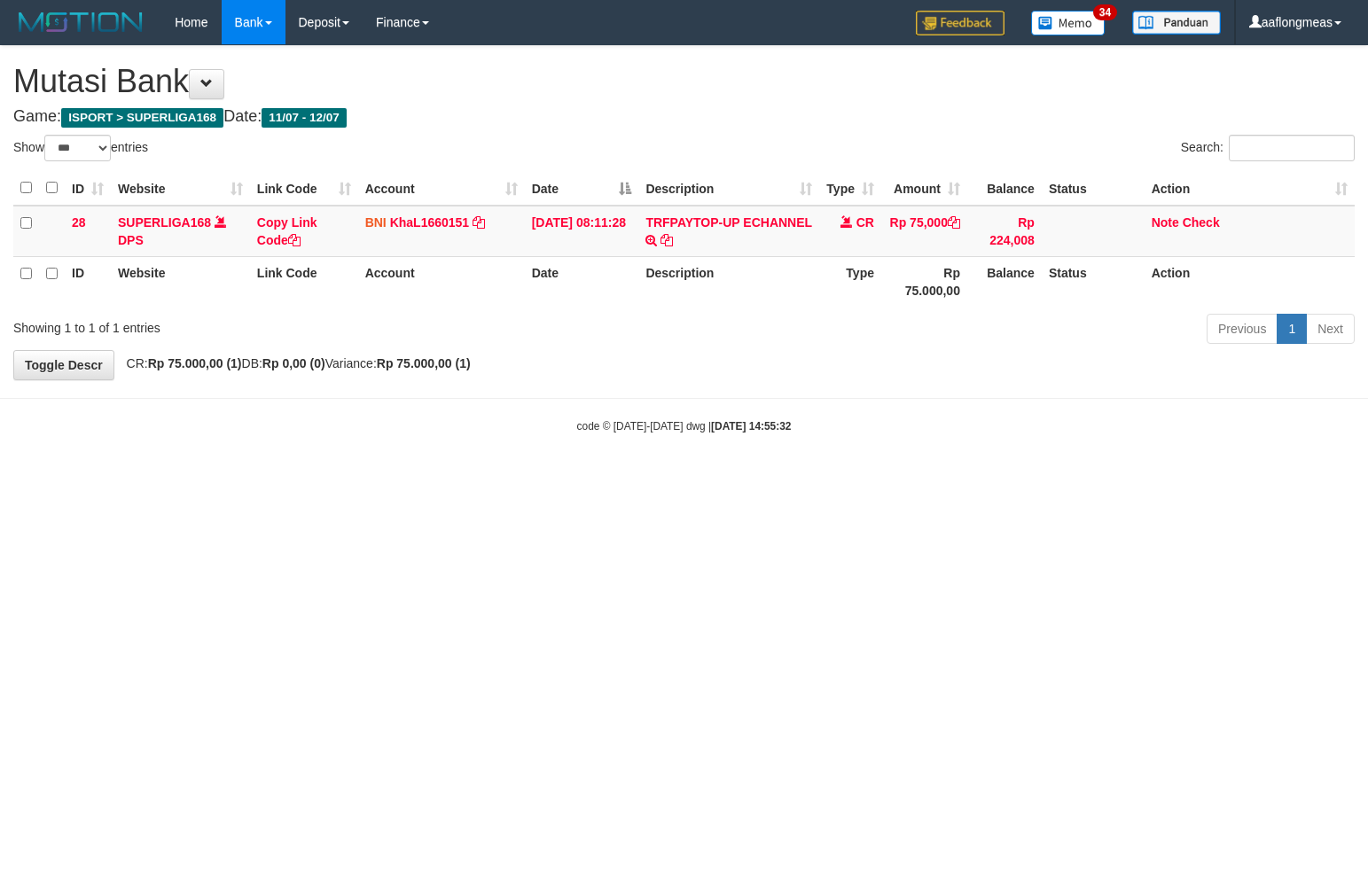 select on "***" 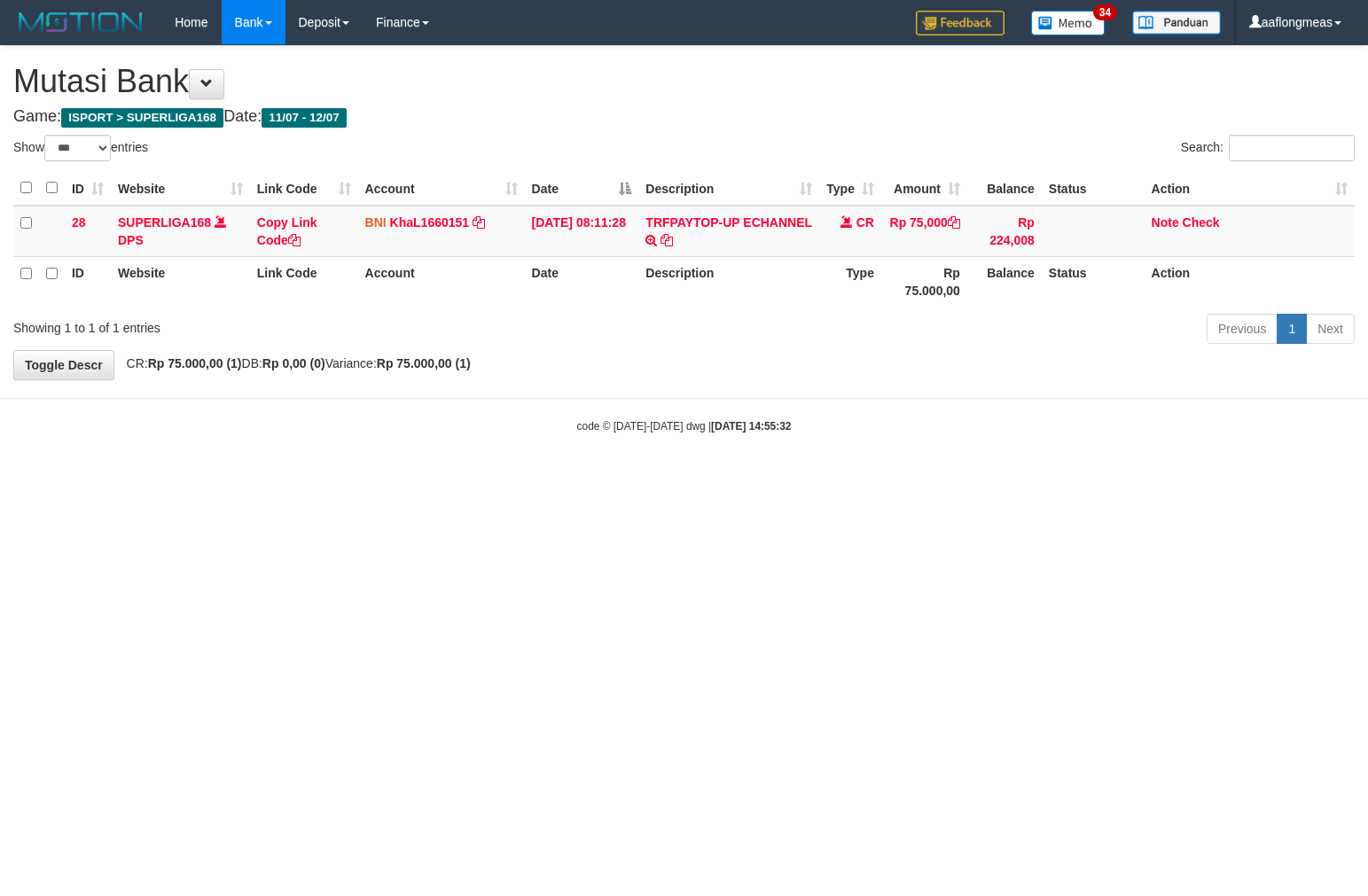 scroll, scrollTop: 0, scrollLeft: 0, axis: both 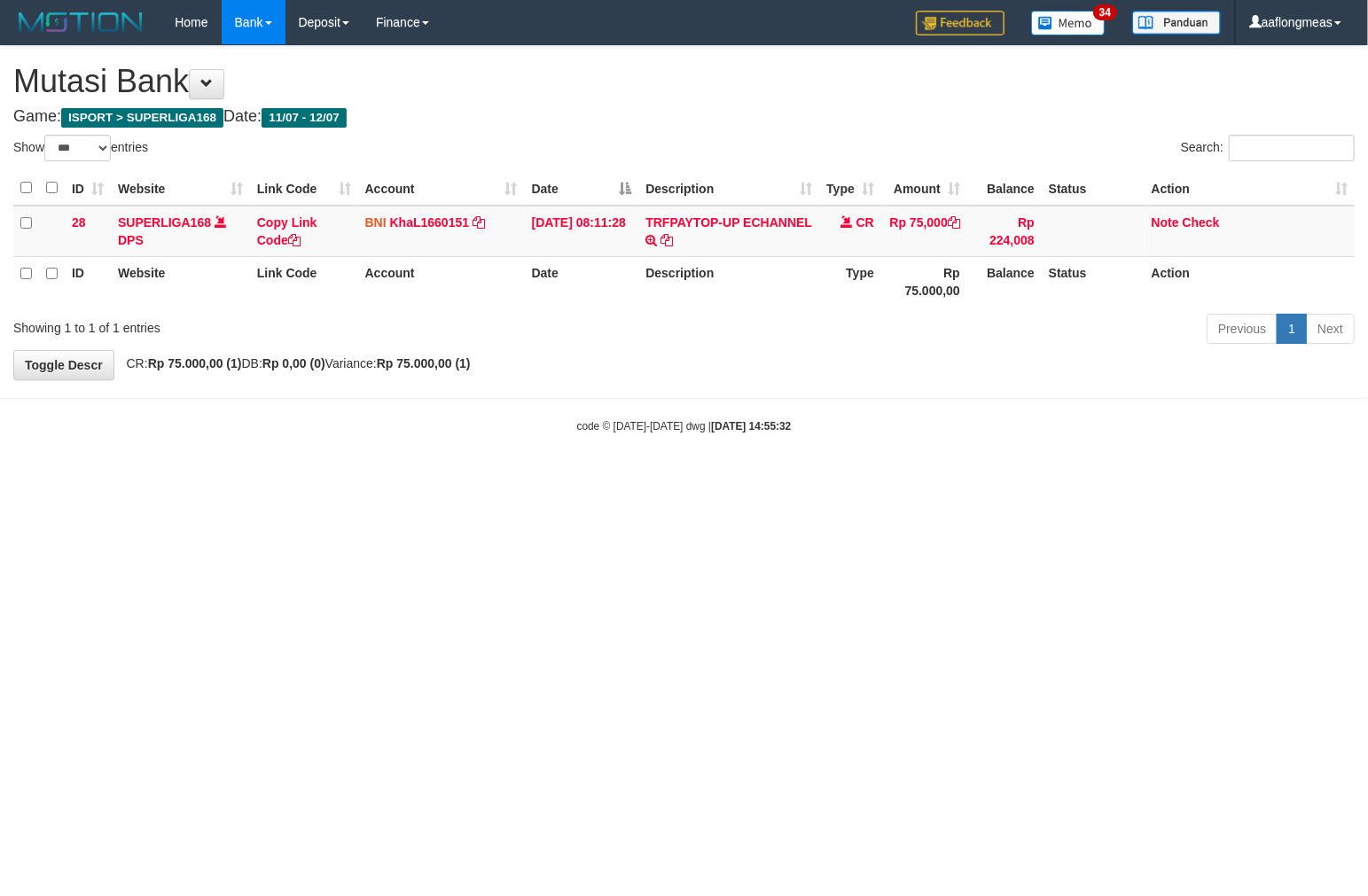 click on "Toggle navigation
Home
Bank
Account List
Load
By Website
Group
[ISPORT]													SUPERLIGA168
By Load Group (DPS)
34" at bounding box center (684, 239) 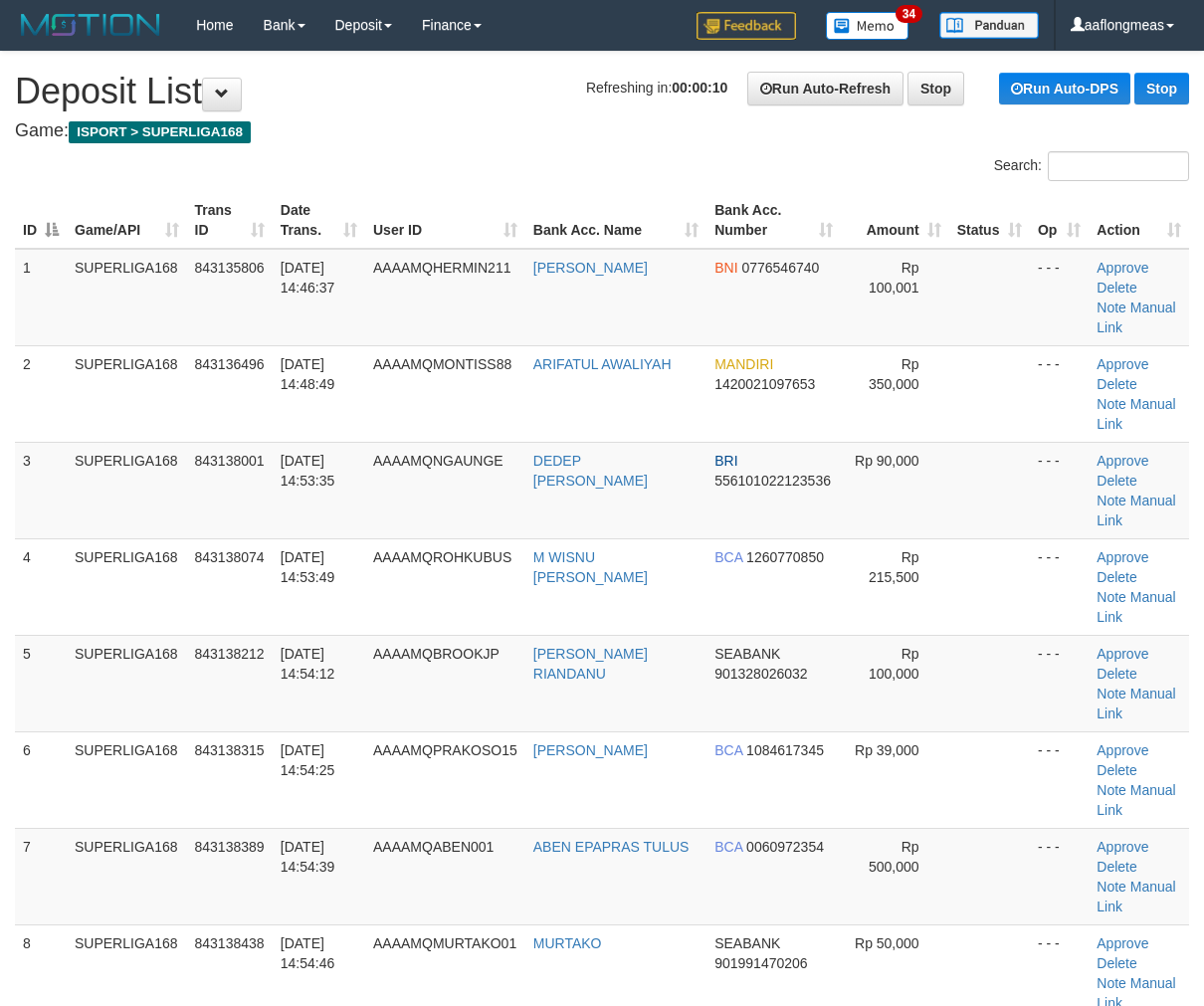 scroll, scrollTop: 0, scrollLeft: 0, axis: both 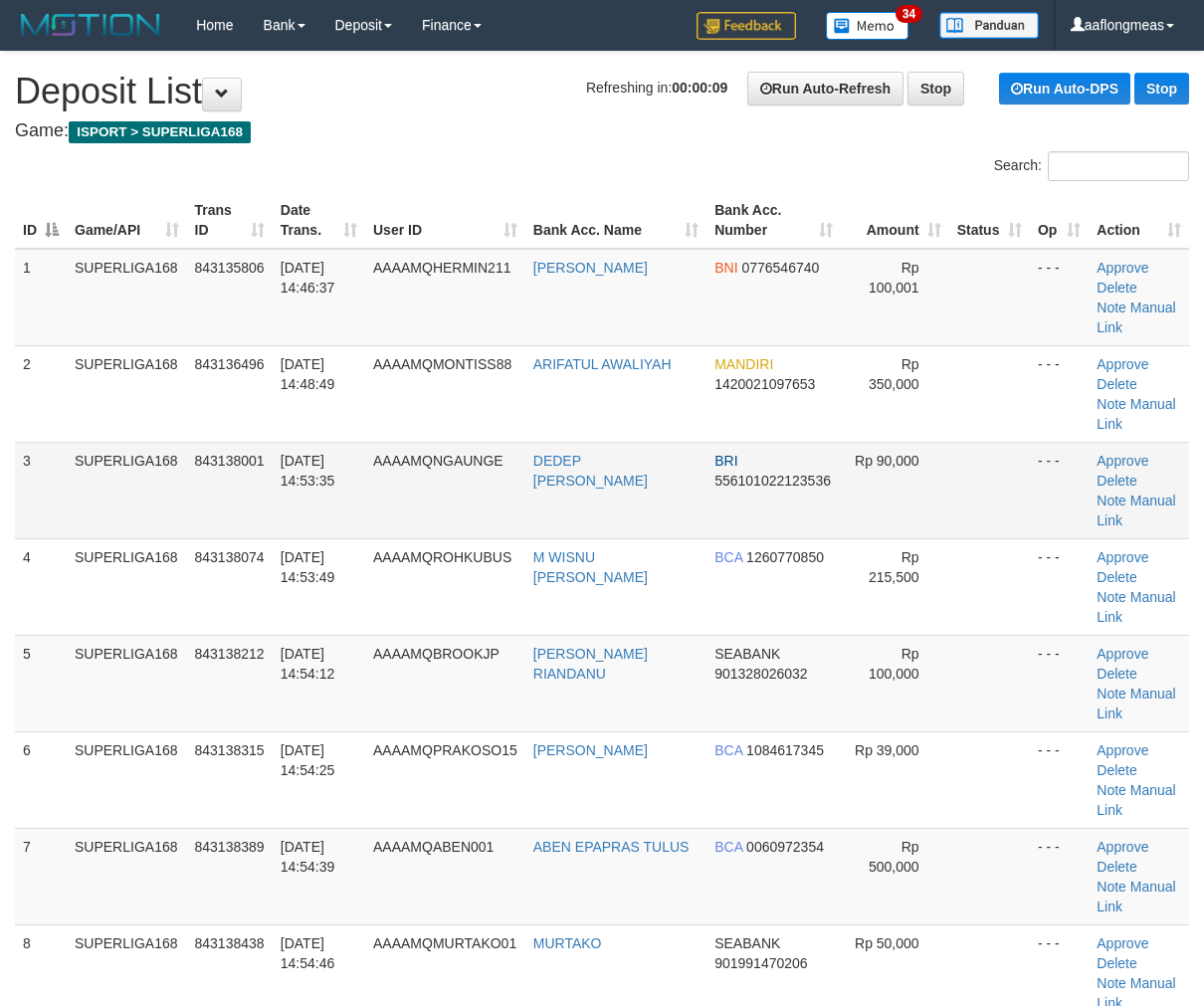 click at bounding box center (989, 490) 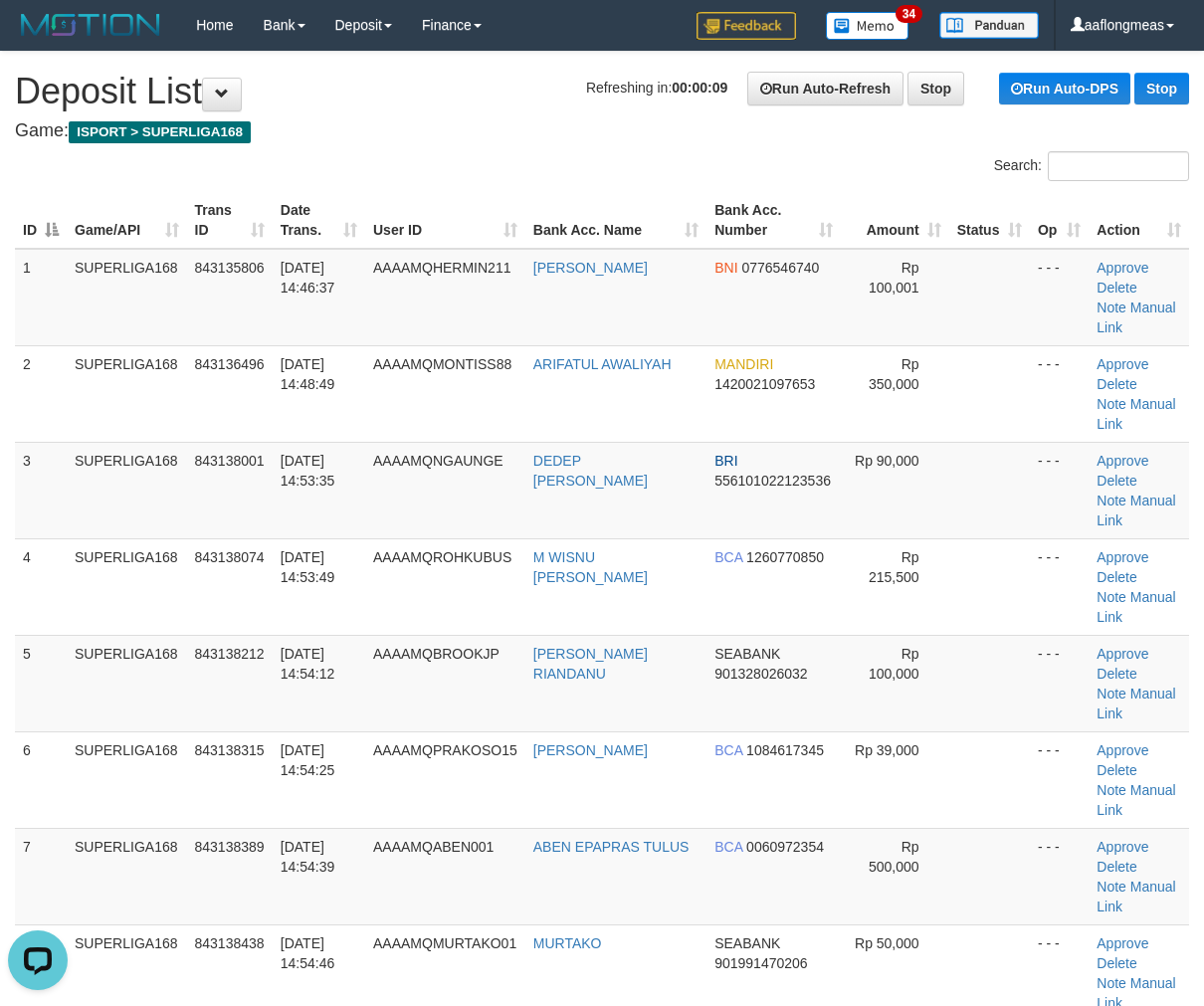 scroll, scrollTop: 0, scrollLeft: 0, axis: both 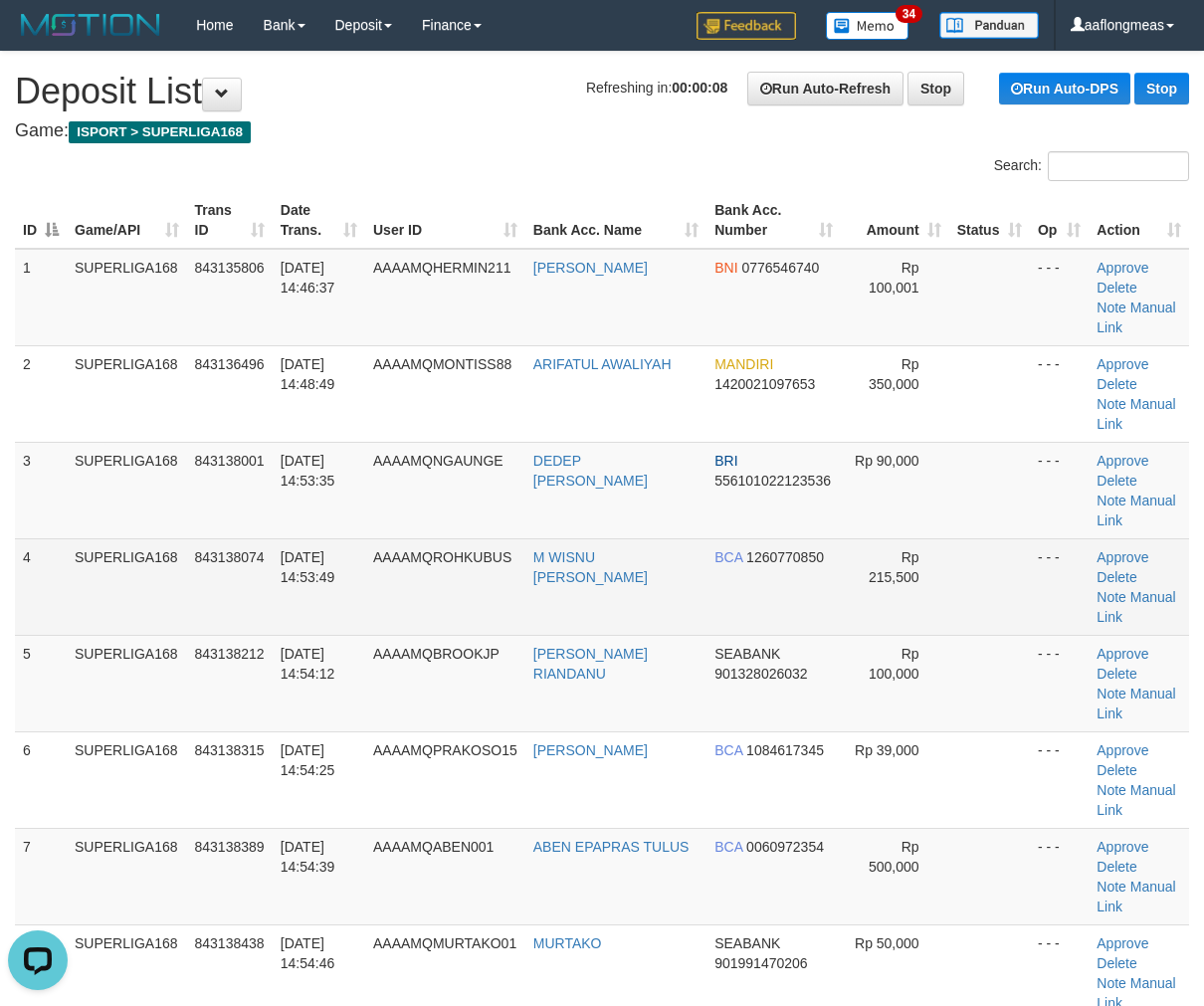 click at bounding box center [989, 586] 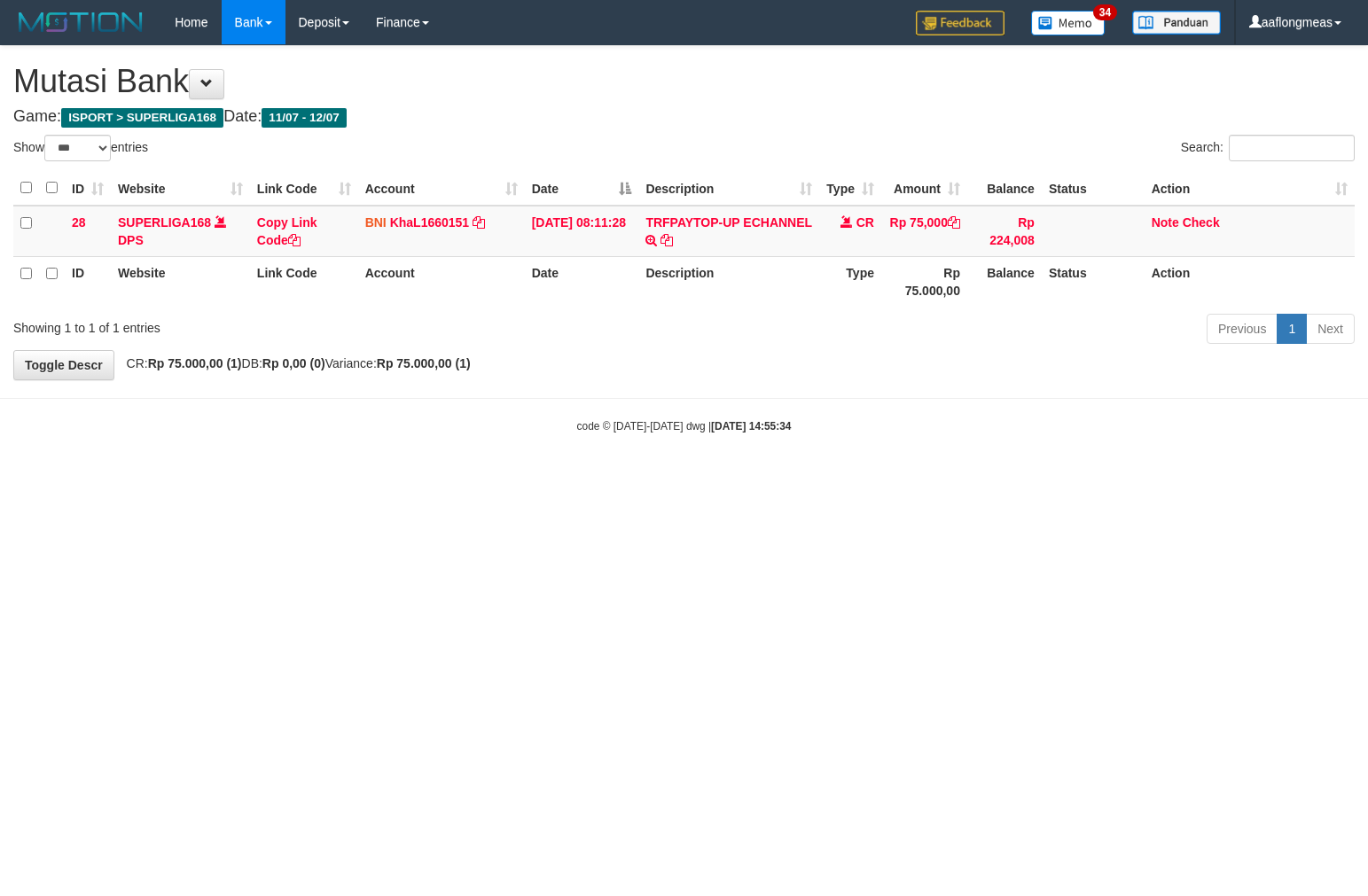 select on "***" 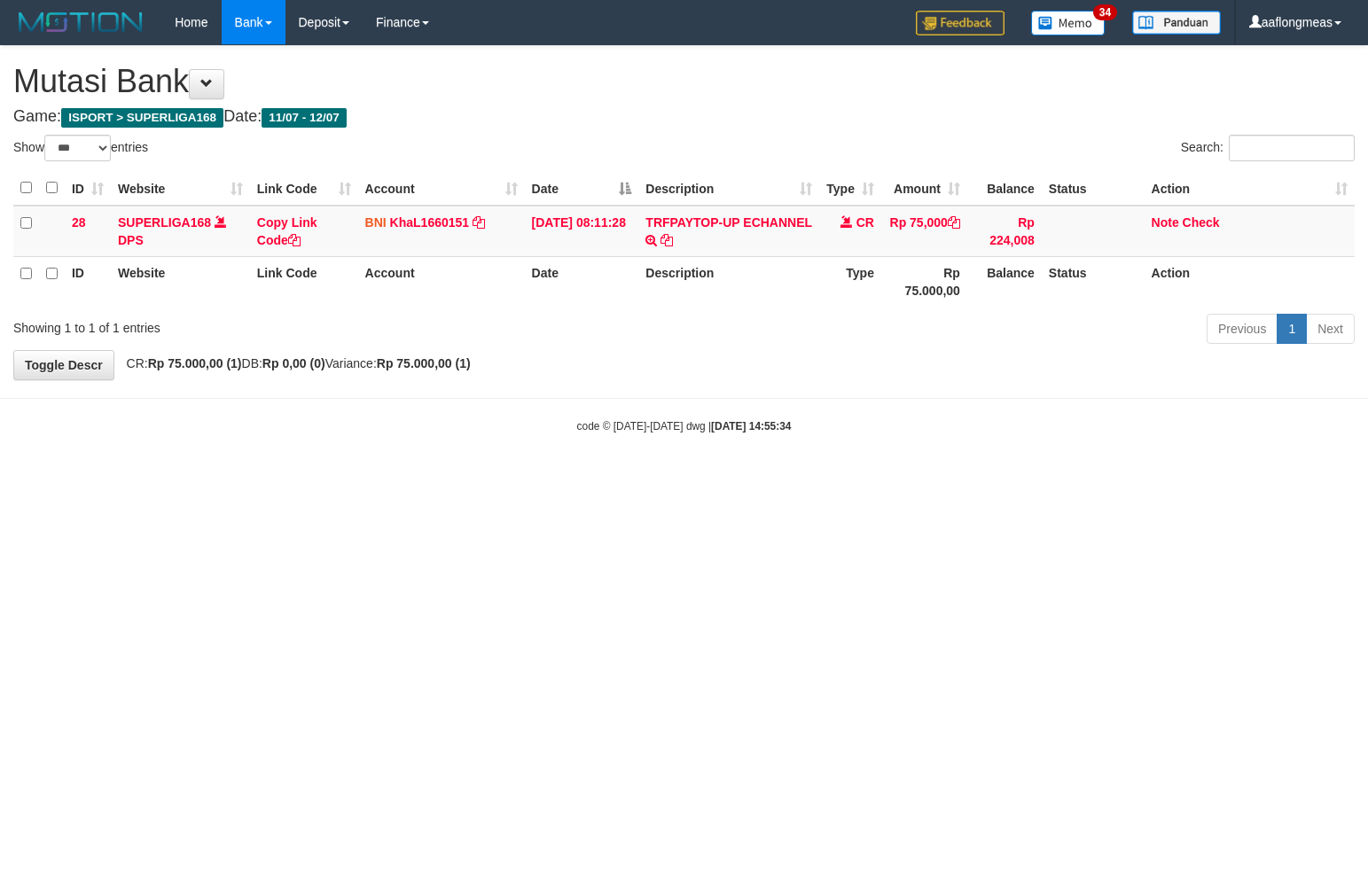 scroll, scrollTop: 0, scrollLeft: 0, axis: both 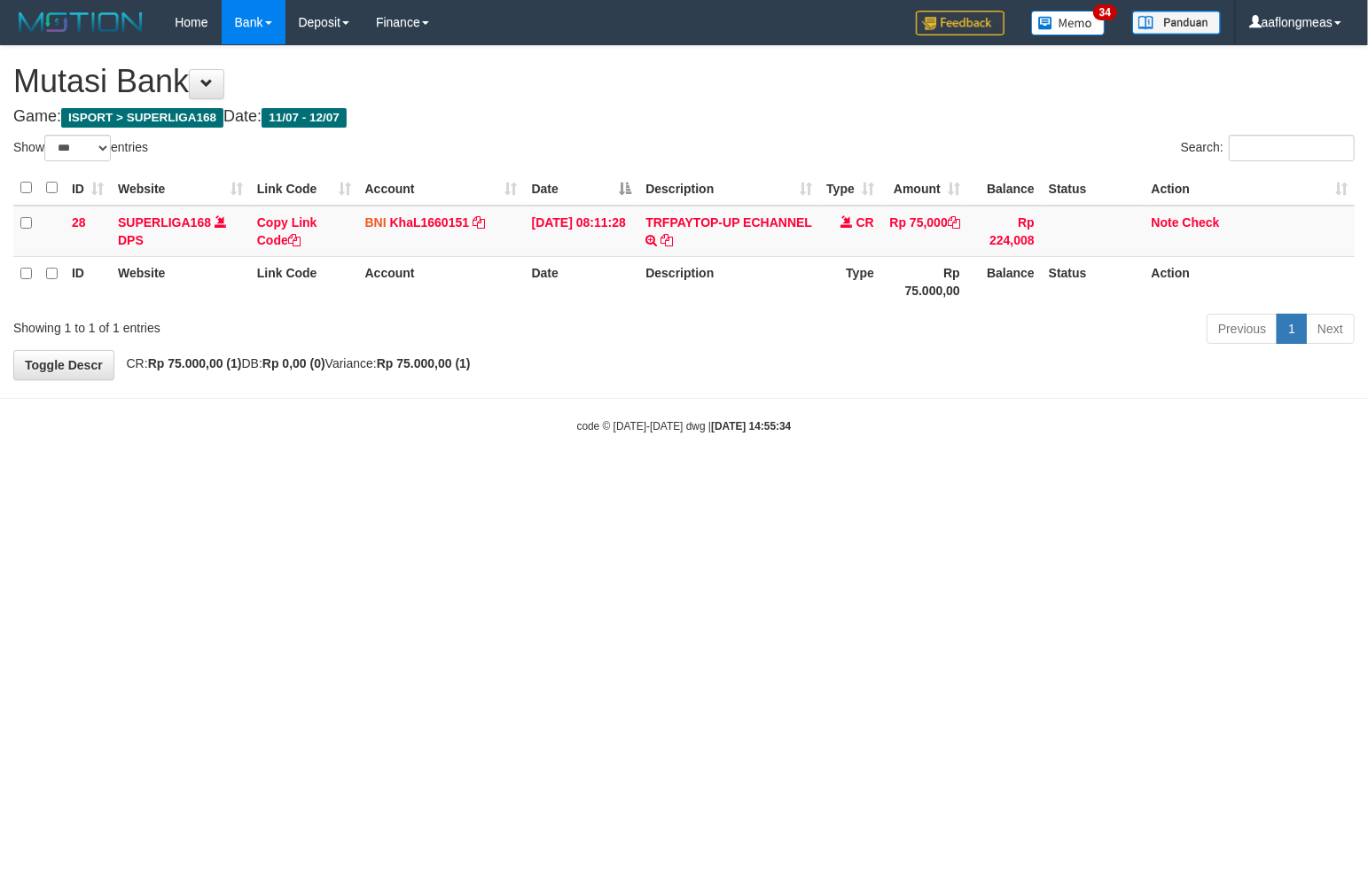 click on "Toggle navigation
Home
Bank
Account List
Load
By Website
Group
[ISPORT]													SUPERLIGA168
By Load Group (DPS)
34" at bounding box center (684, 239) 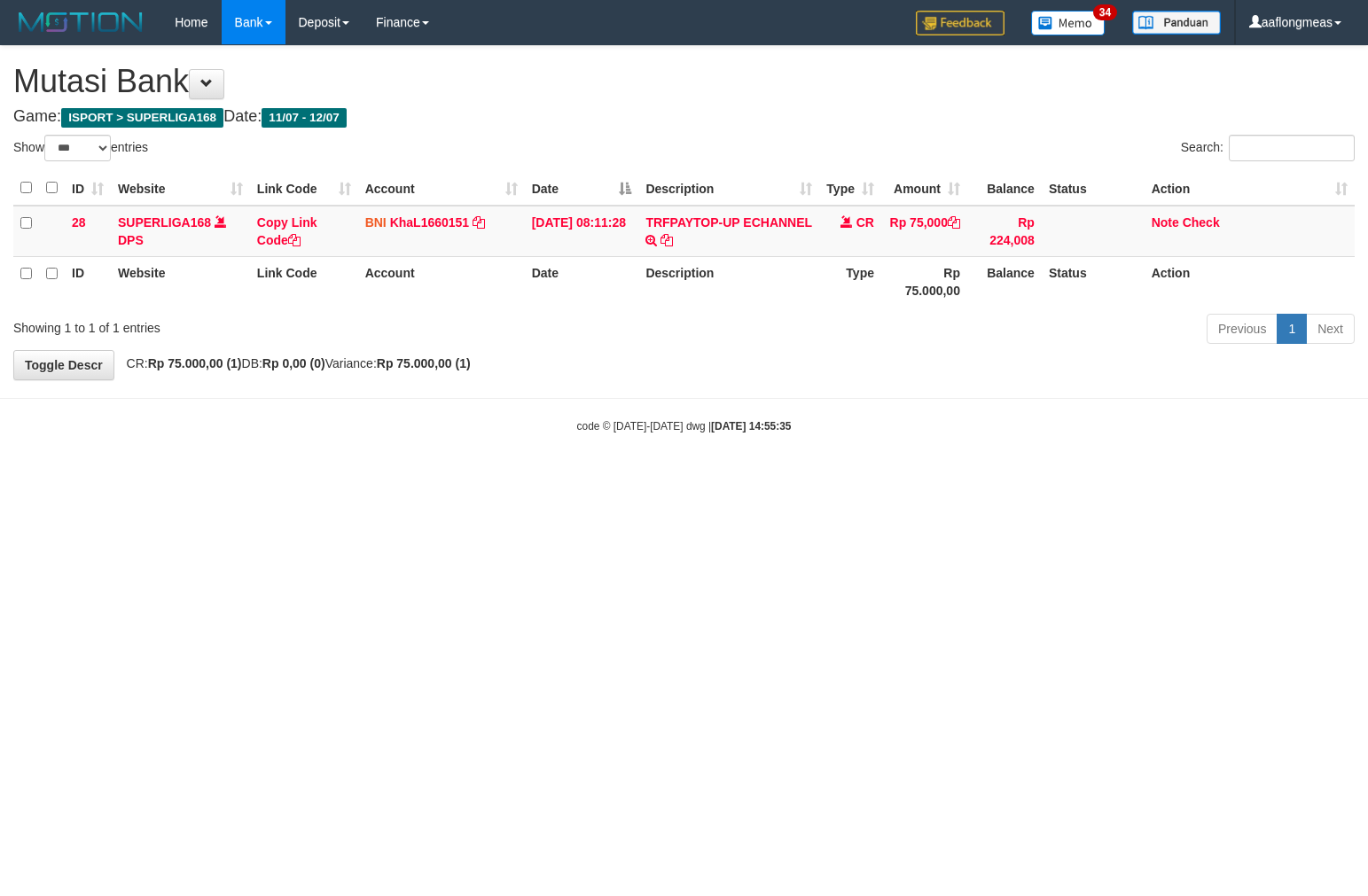 select on "***" 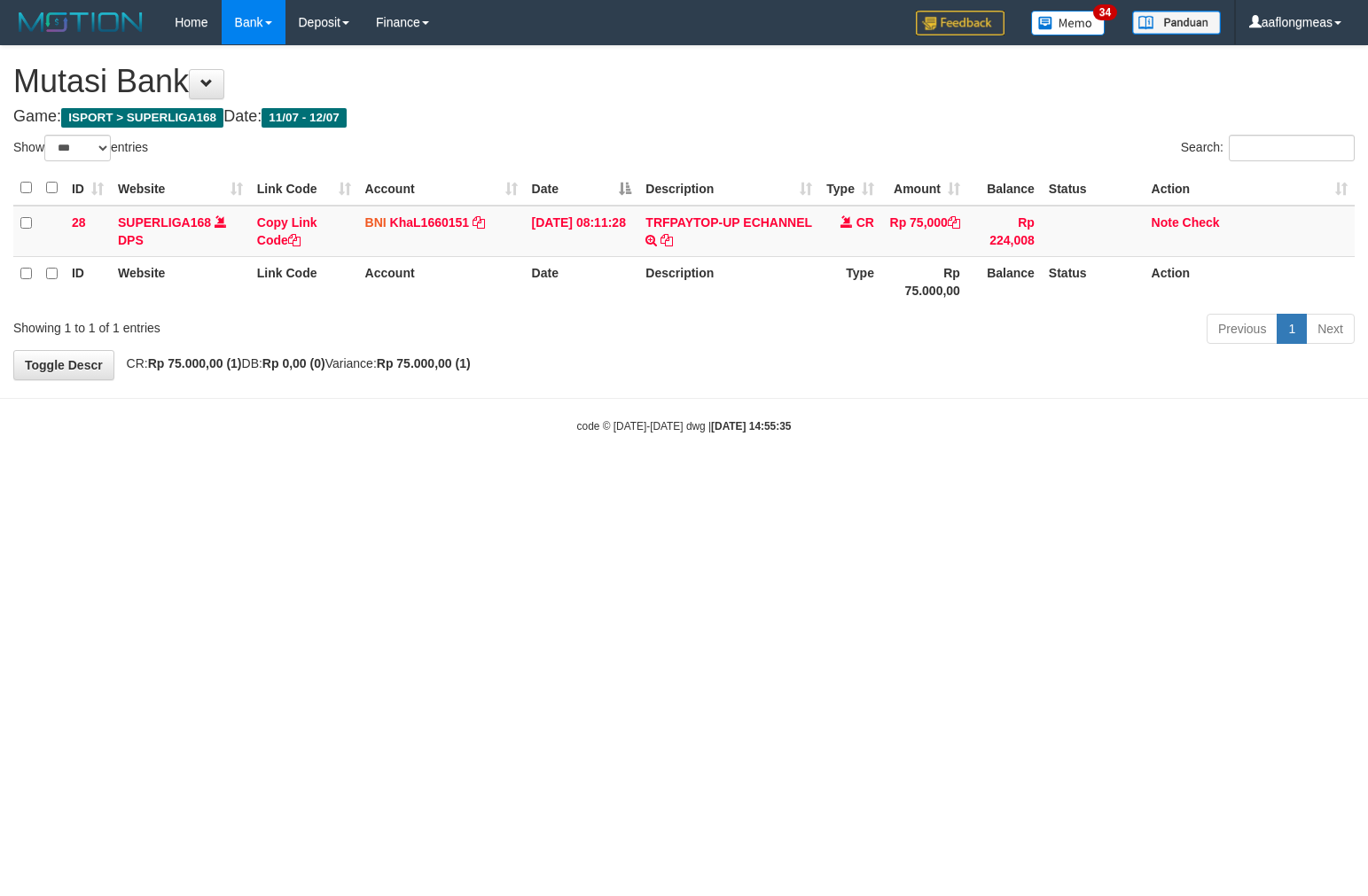 scroll, scrollTop: 0, scrollLeft: 0, axis: both 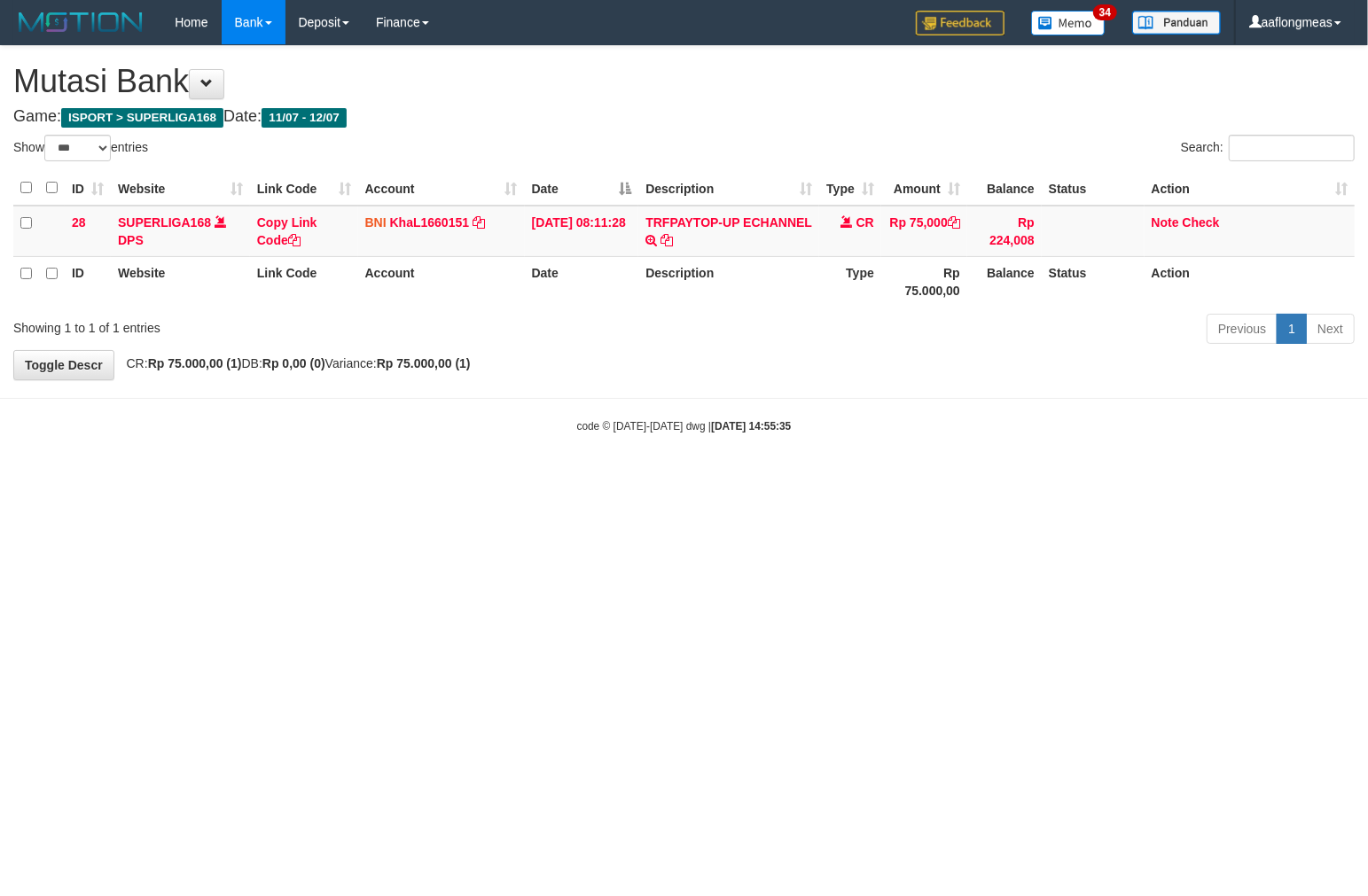 click on "Toggle navigation
Home
Bank
Account List
Load
By Website
Group
[ISPORT]													SUPERLIGA168
By Load Group (DPS)
34" at bounding box center [684, 239] 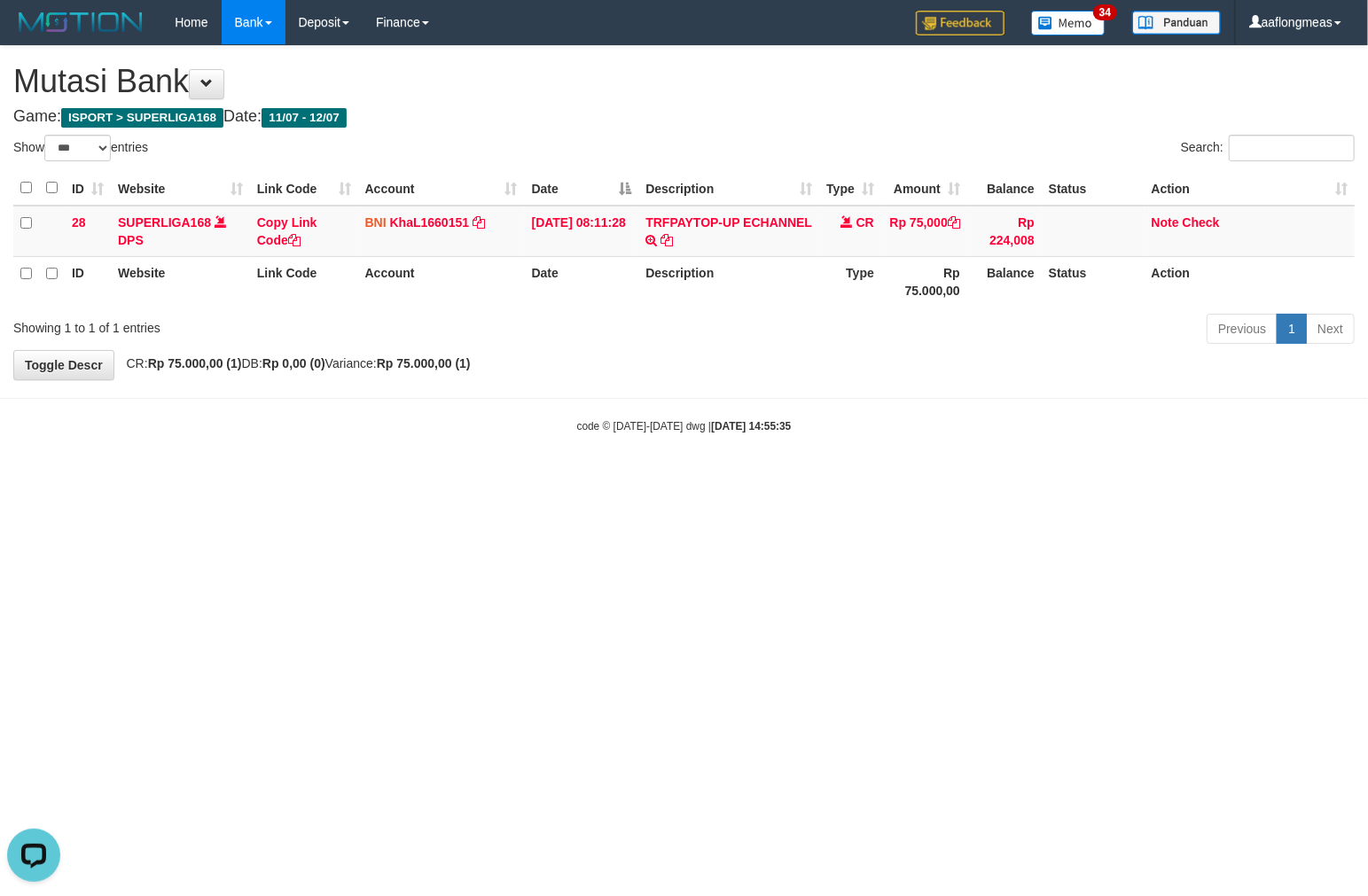 scroll, scrollTop: 0, scrollLeft: 0, axis: both 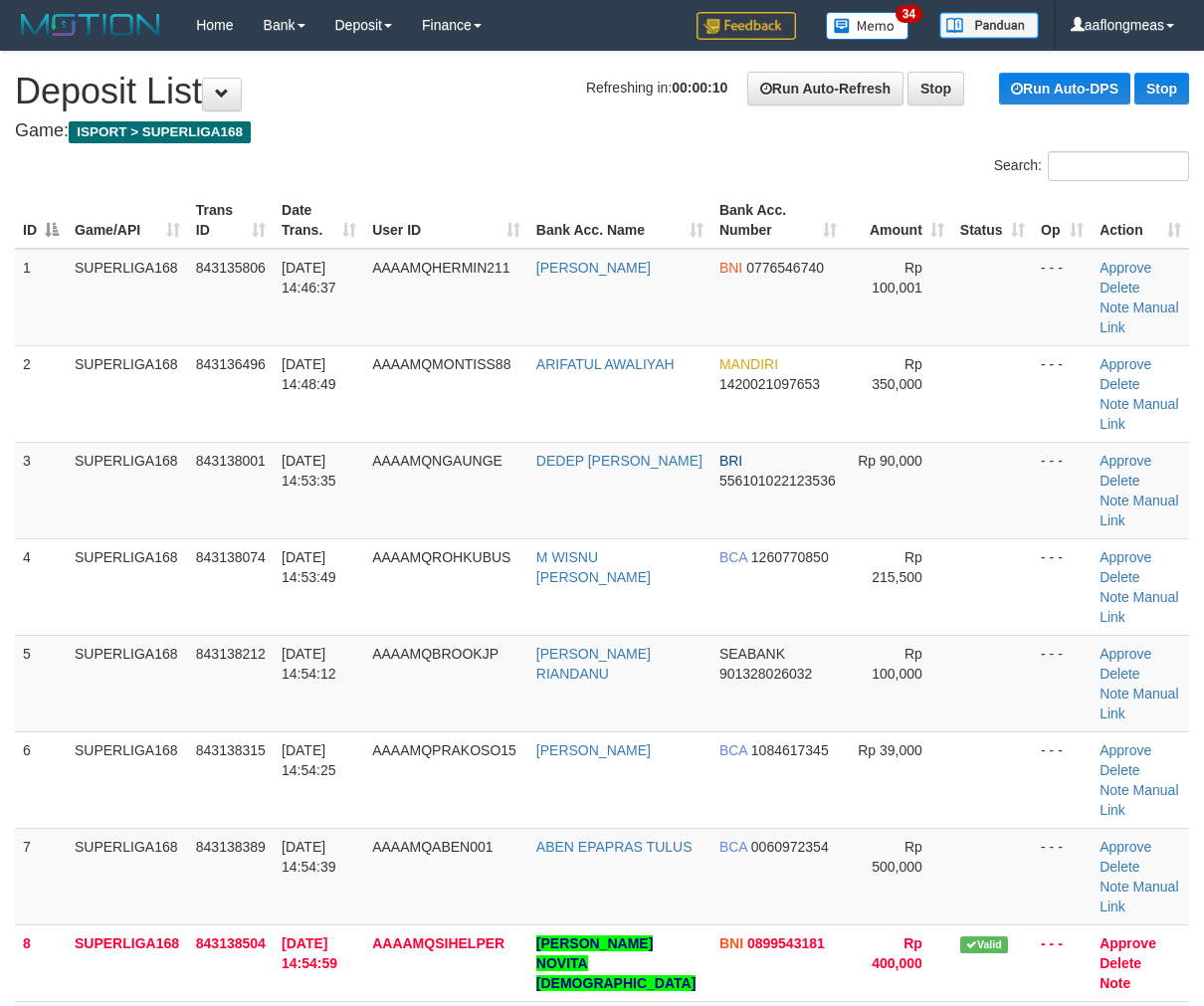 click on "Rp 215,500" at bounding box center (899, 586) 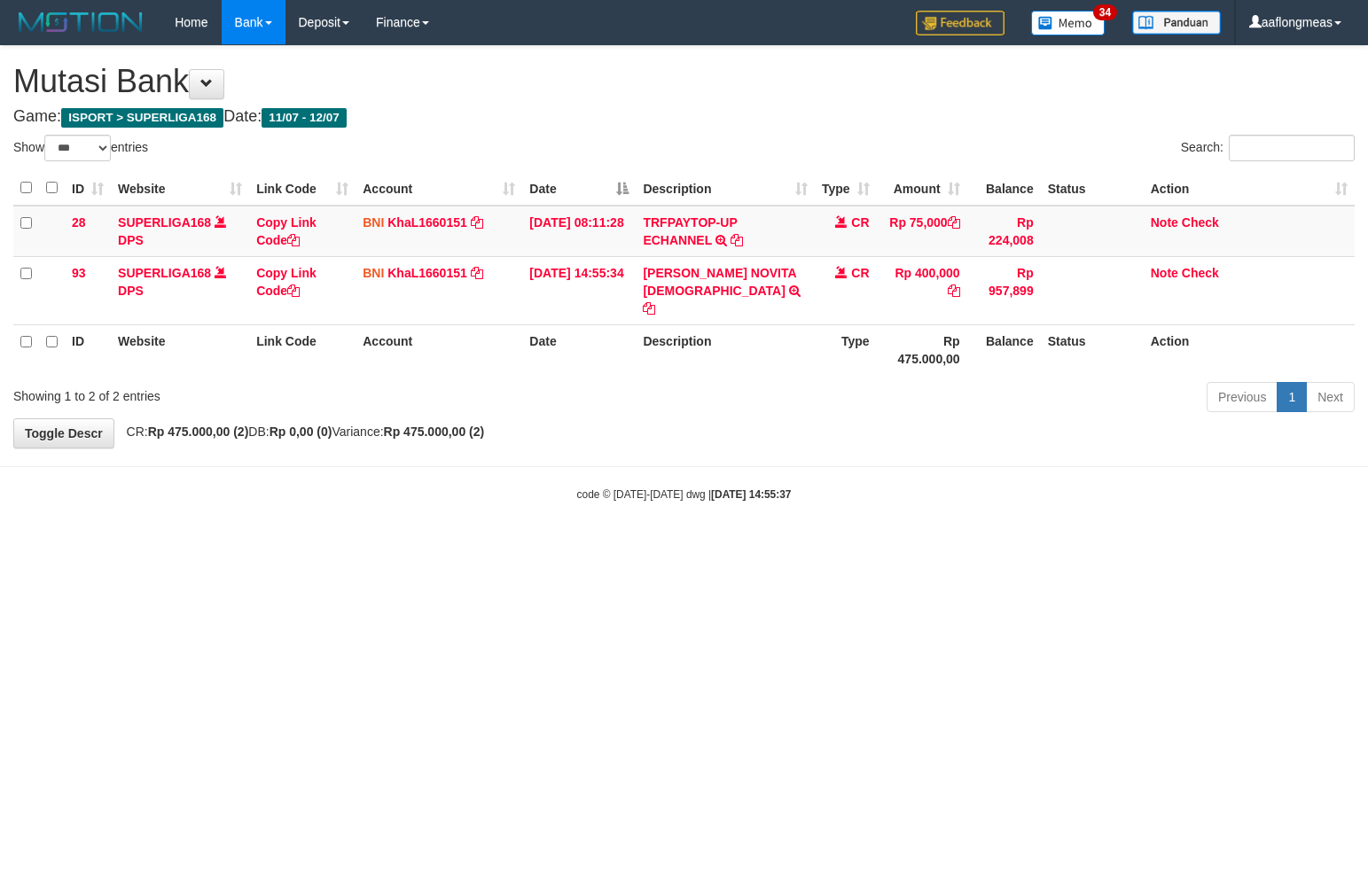 select on "***" 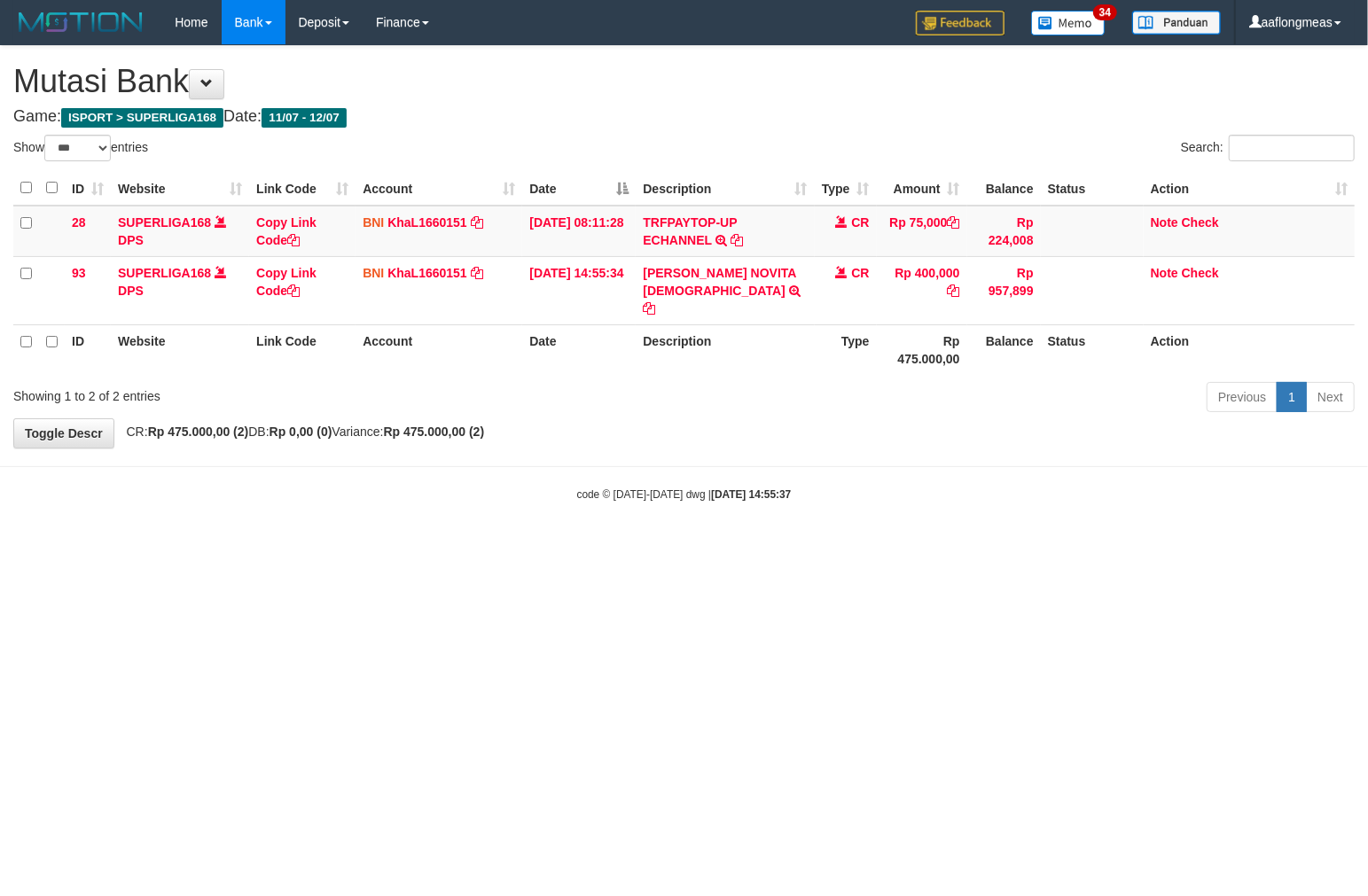 drag, startPoint x: 709, startPoint y: 436, endPoint x: 718, endPoint y: 448, distance: 15 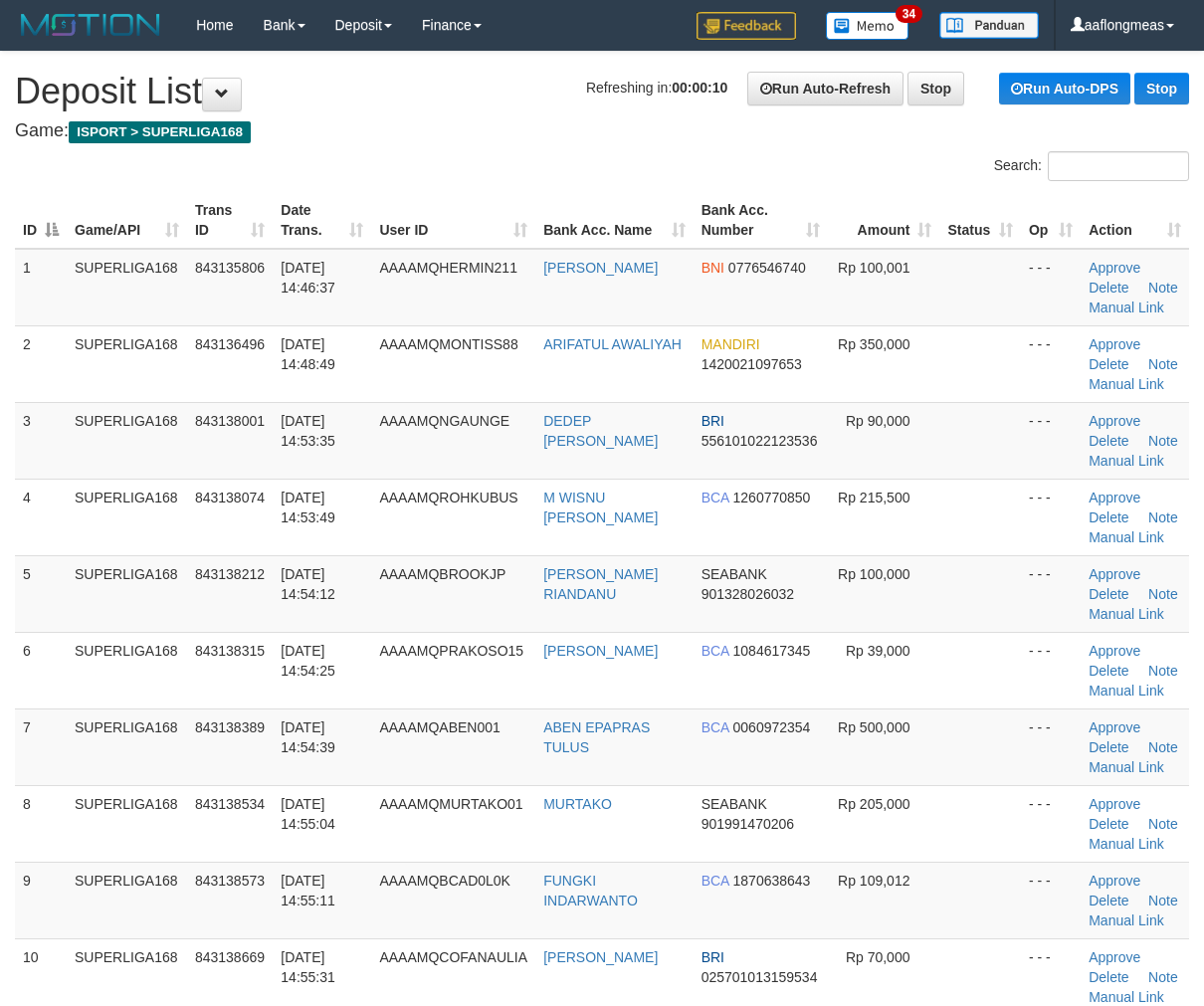 scroll, scrollTop: 0, scrollLeft: 0, axis: both 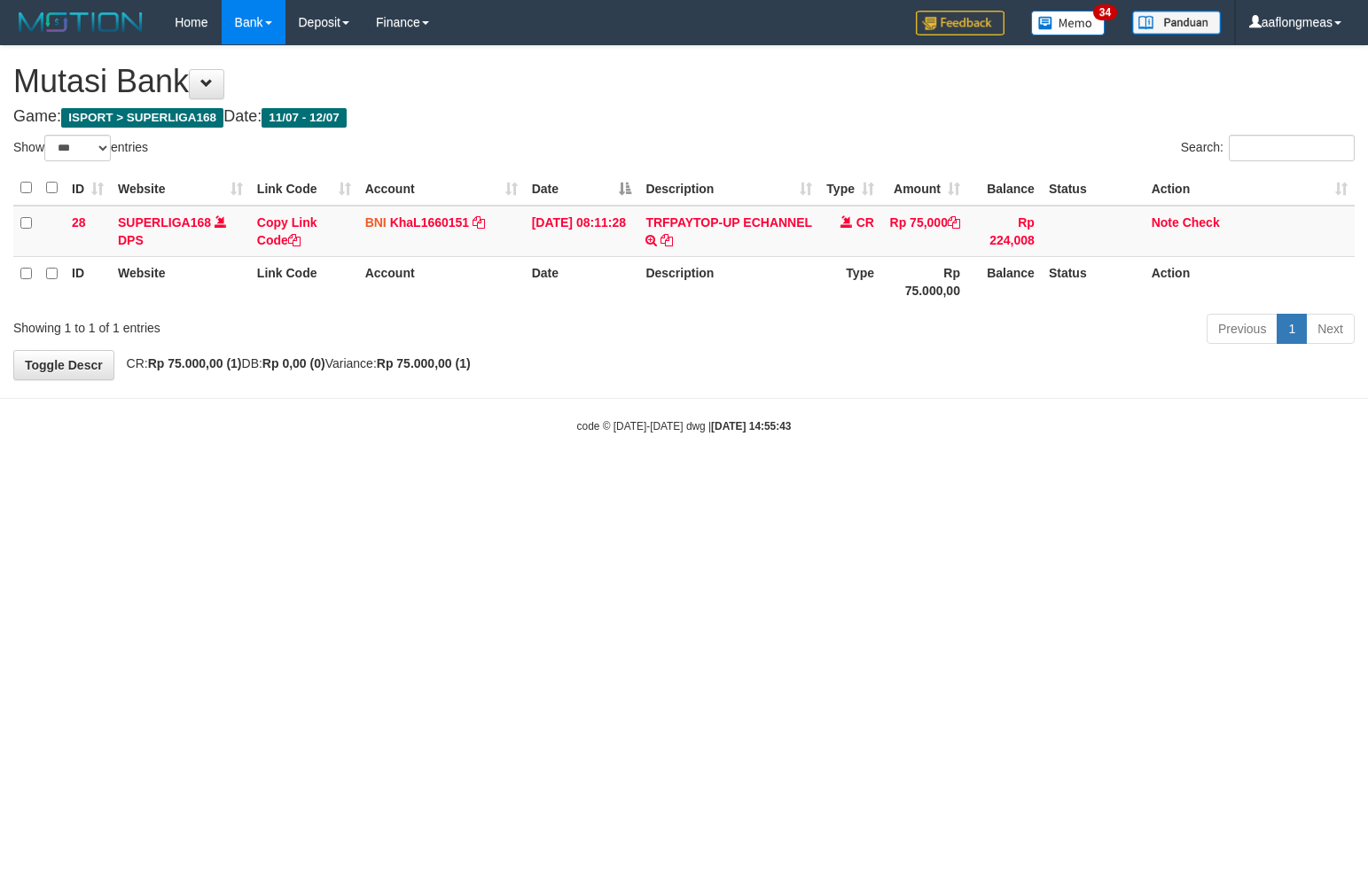 select on "***" 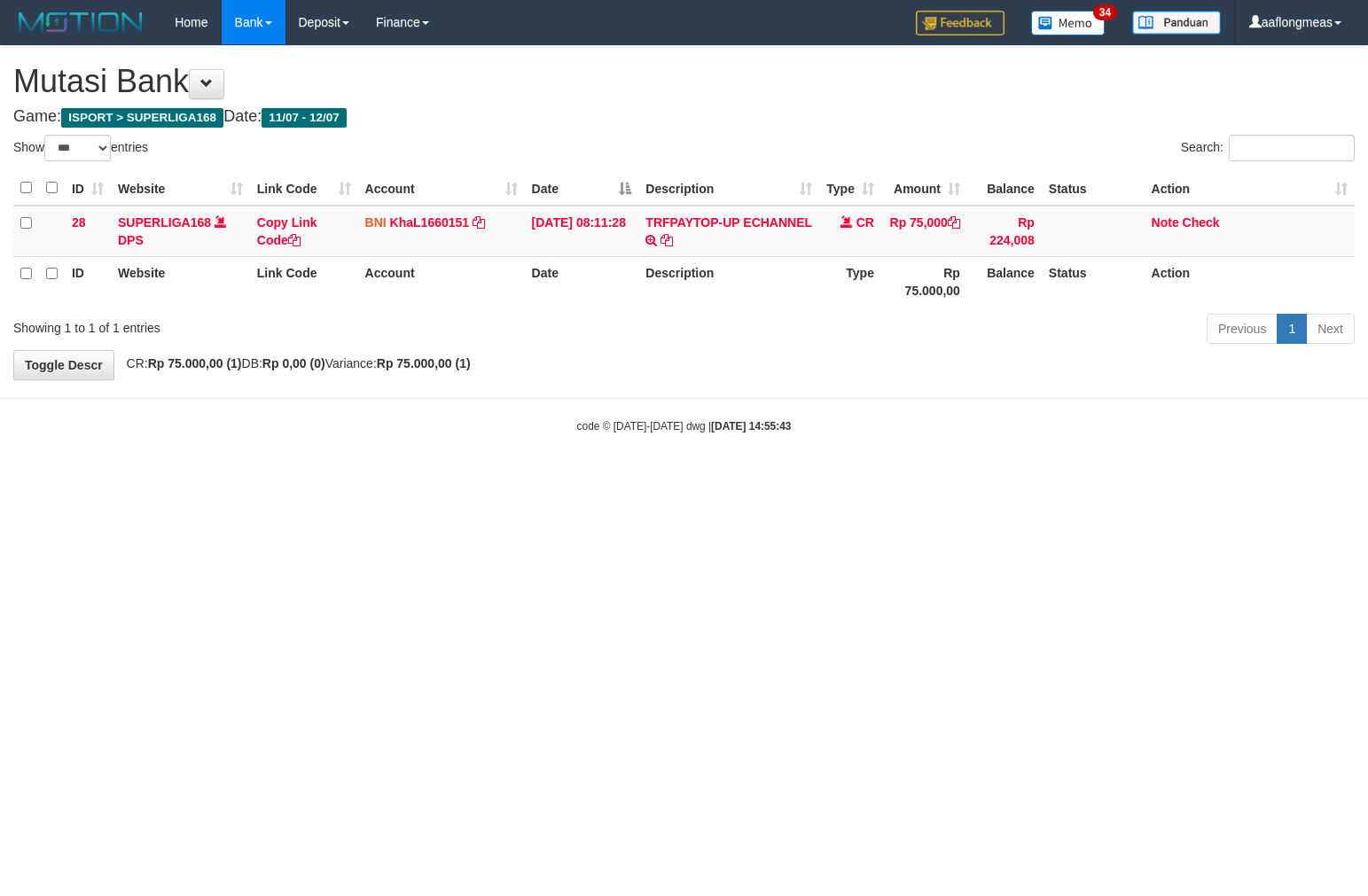 scroll, scrollTop: 0, scrollLeft: 0, axis: both 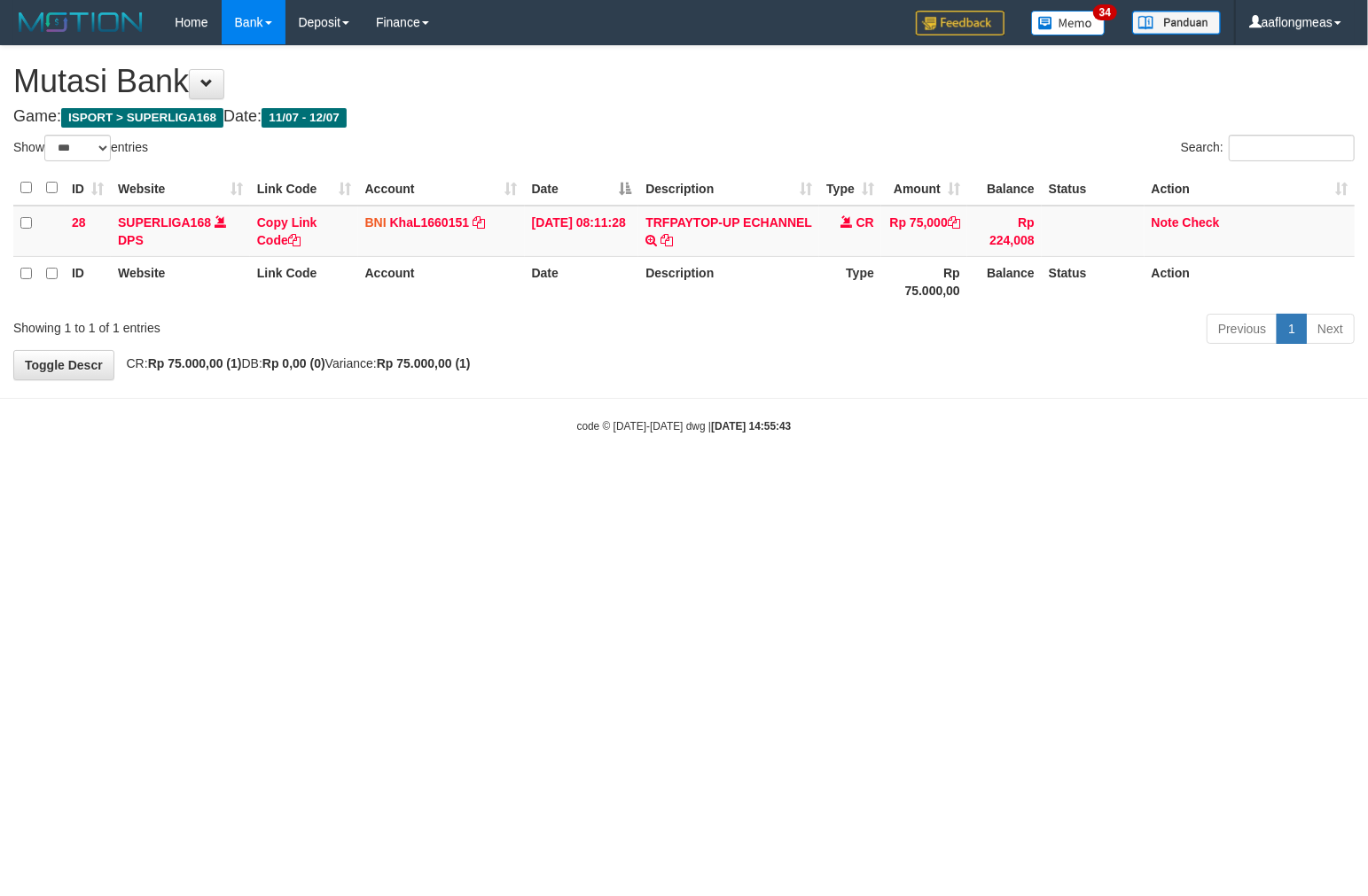 drag, startPoint x: 731, startPoint y: 375, endPoint x: 690, endPoint y: 391, distance: 44.01136 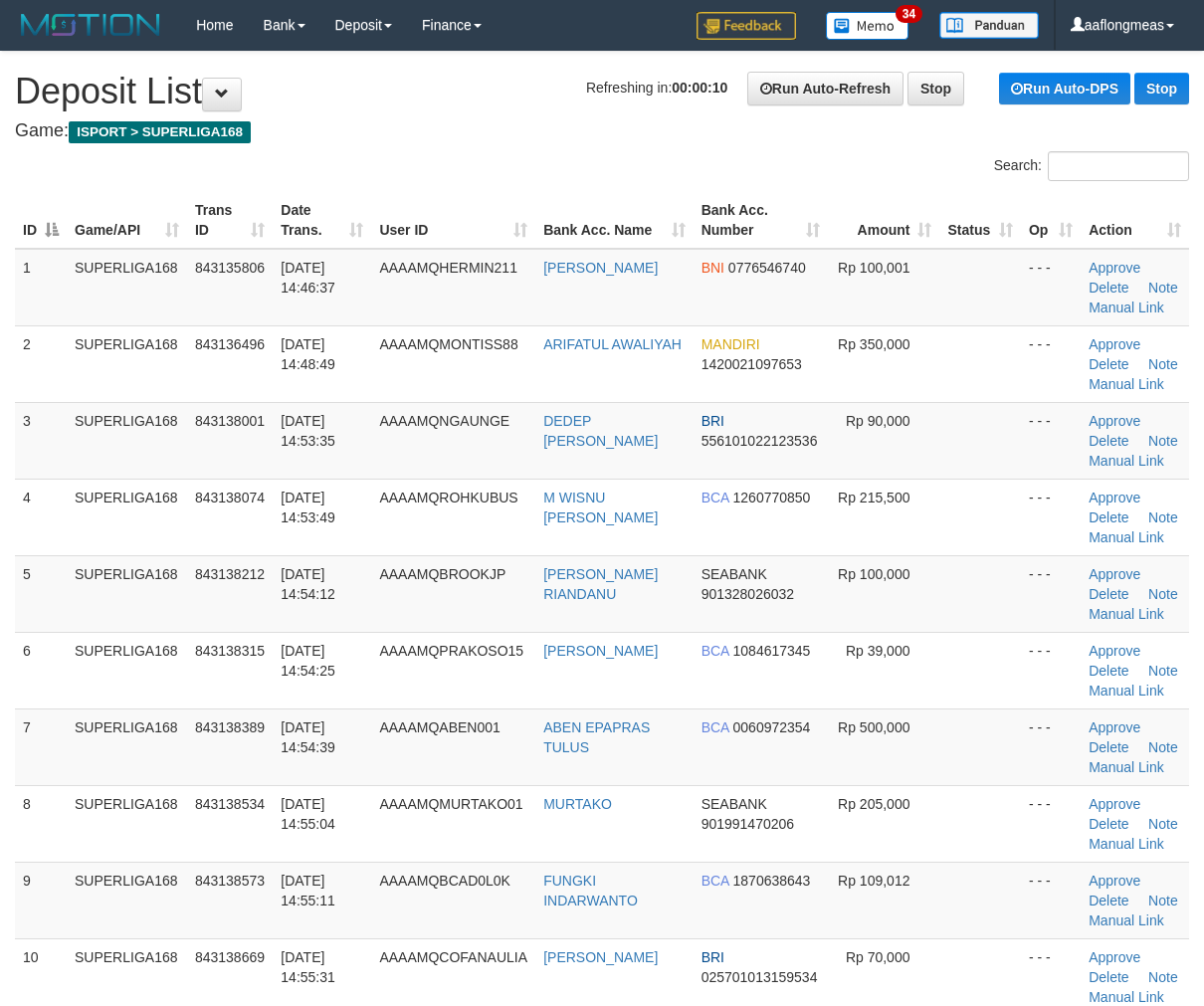 scroll, scrollTop: 0, scrollLeft: 0, axis: both 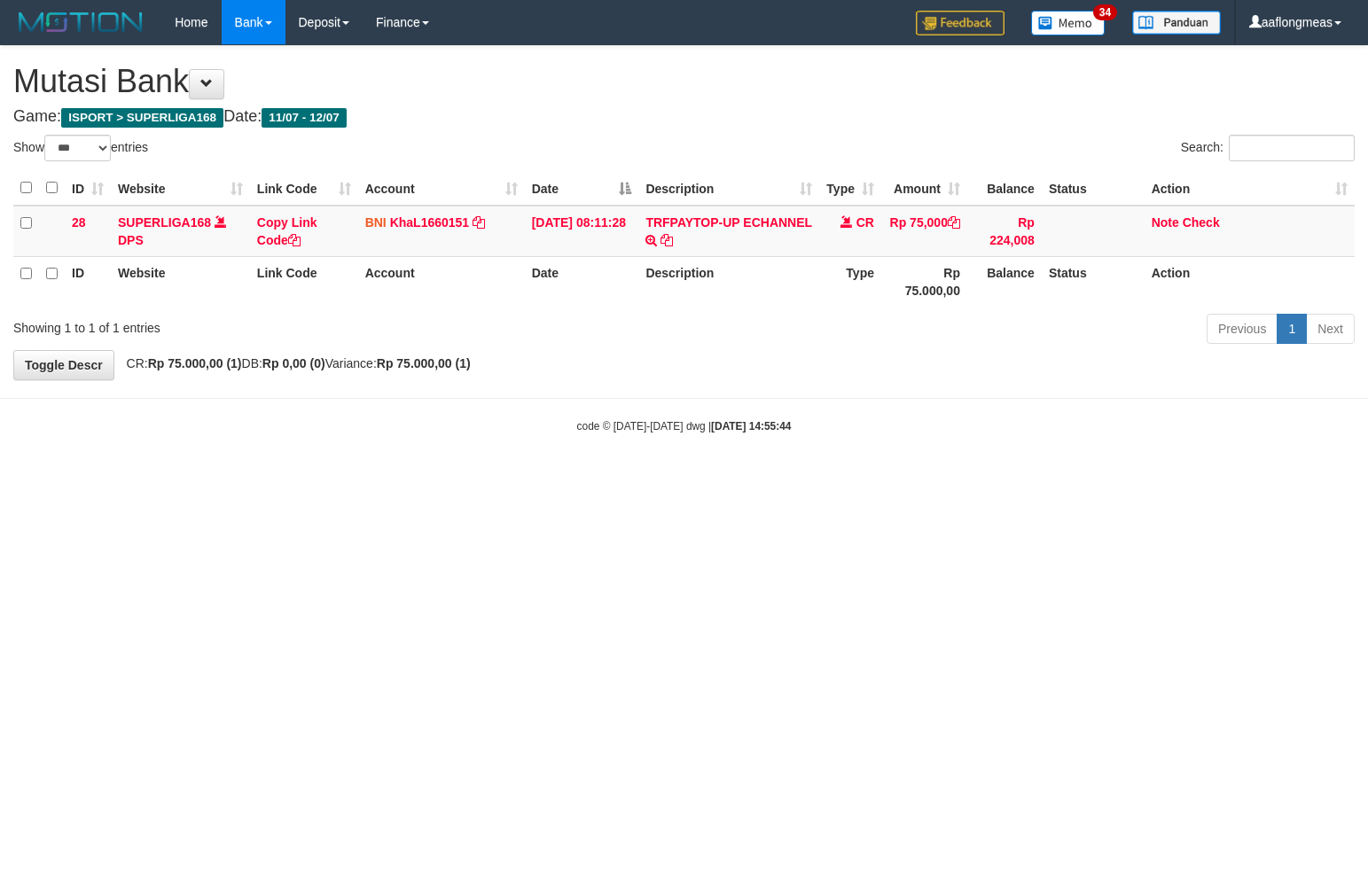 select on "***" 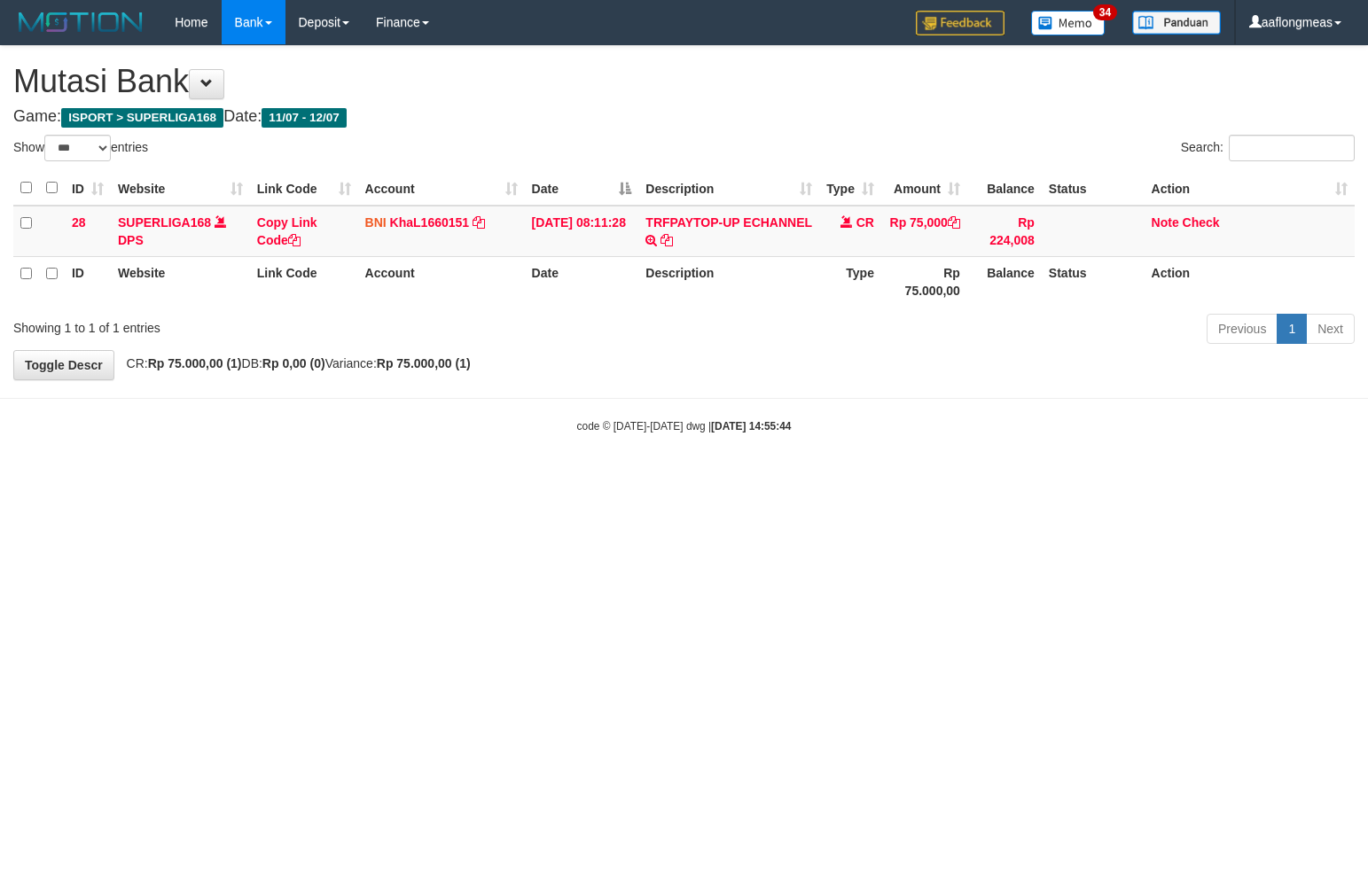 scroll, scrollTop: 0, scrollLeft: 0, axis: both 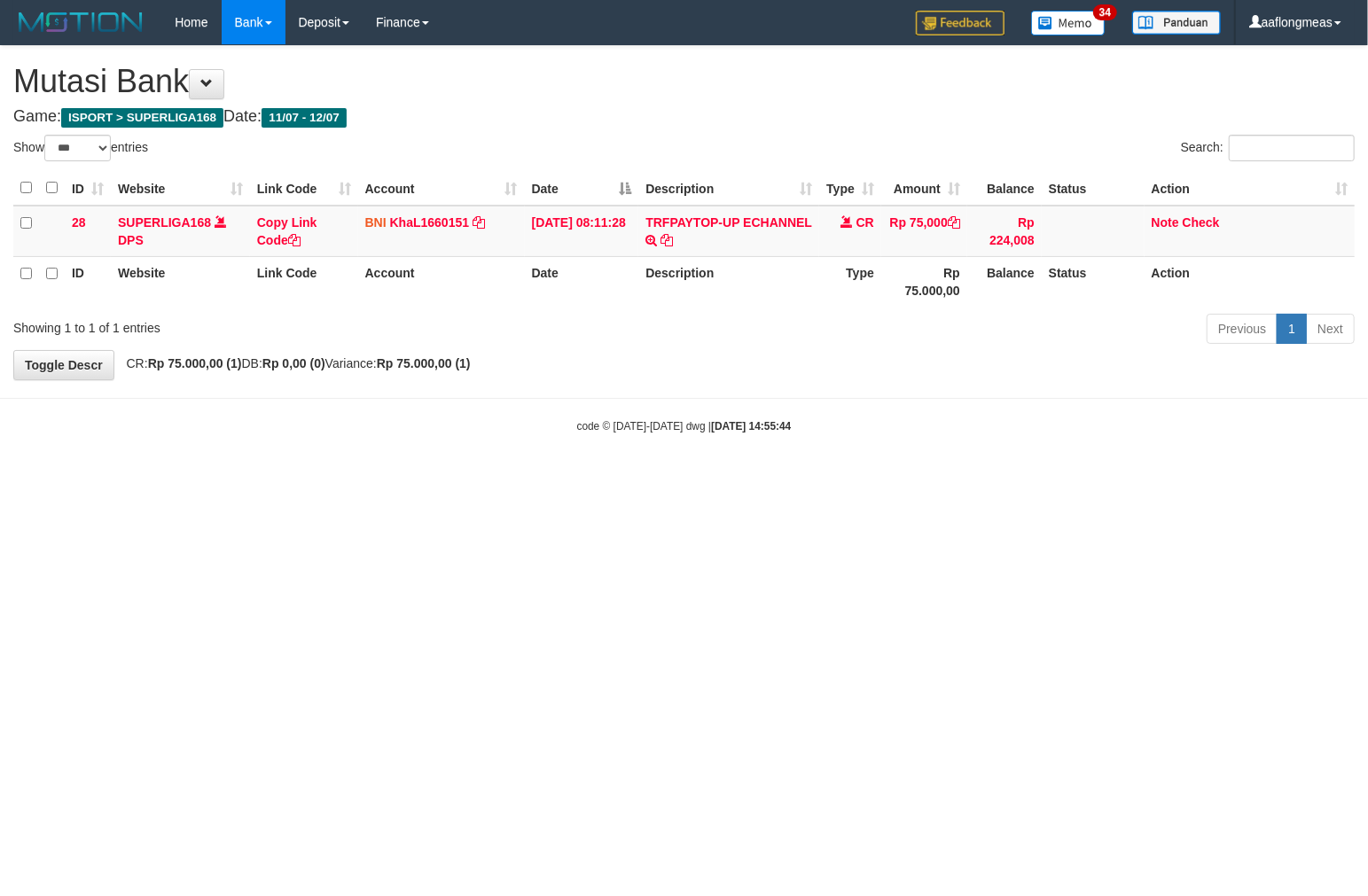 drag, startPoint x: 0, startPoint y: 0, endPoint x: 747, endPoint y: 397, distance: 845.94208 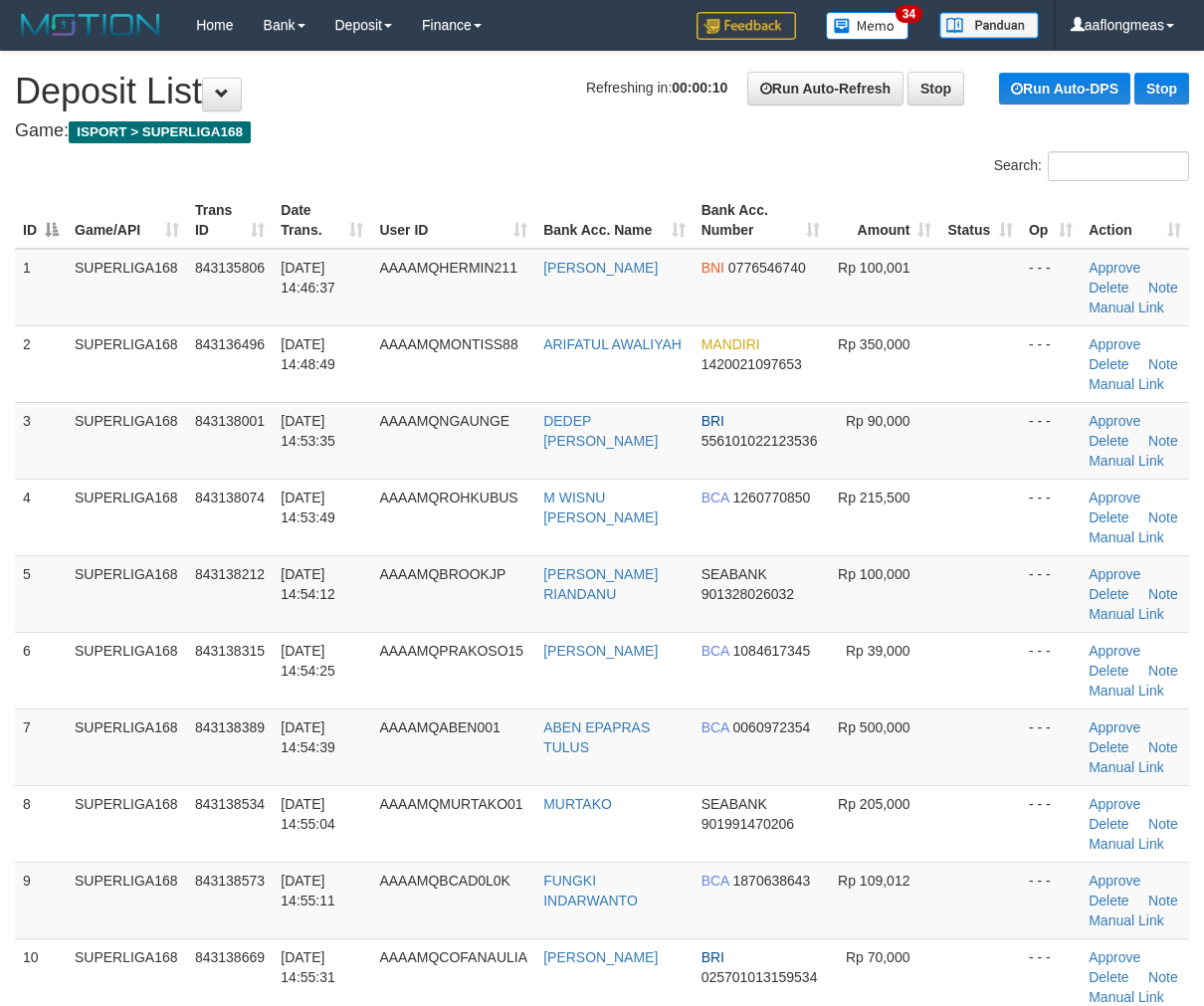 scroll, scrollTop: 0, scrollLeft: 0, axis: both 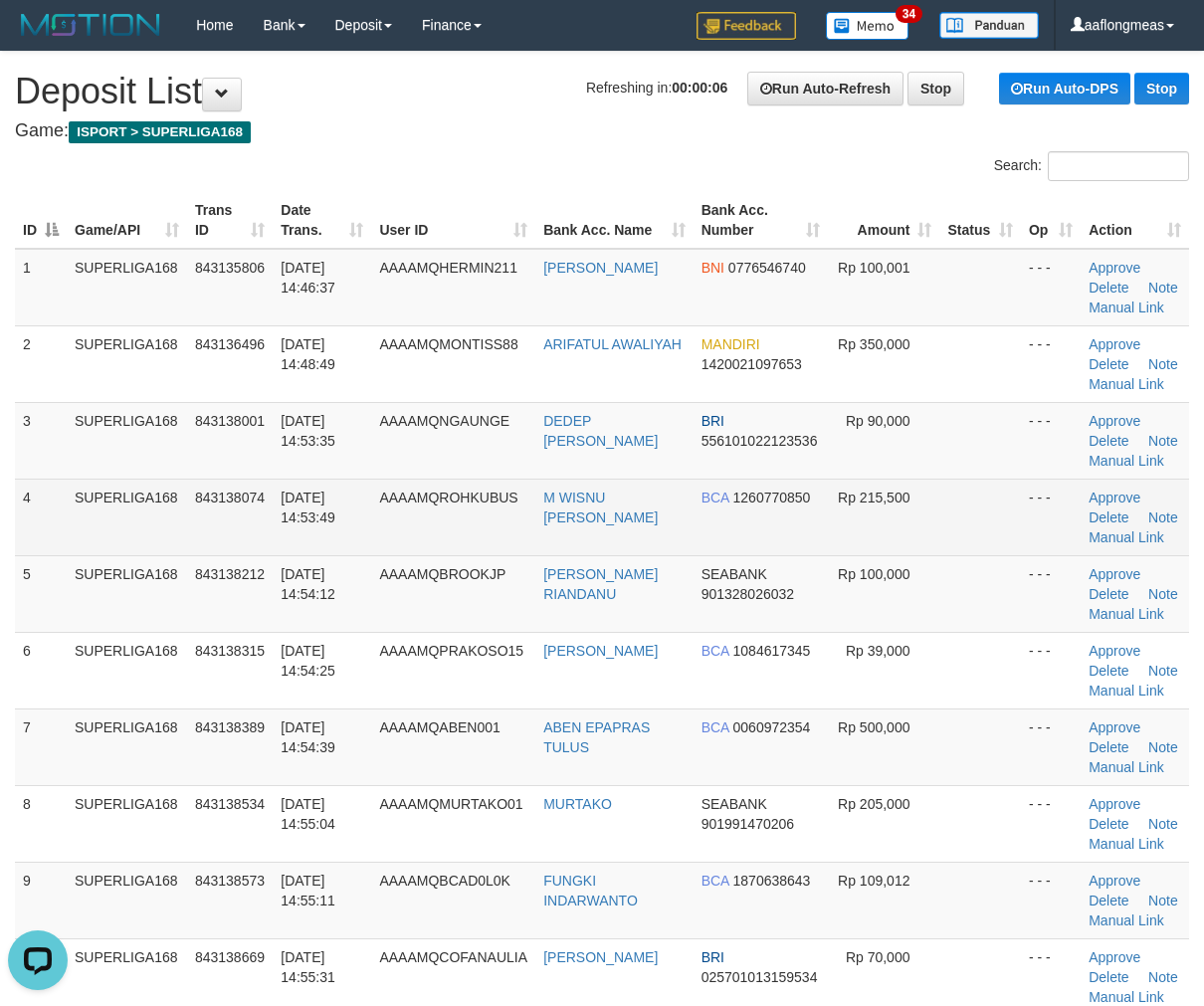 click on "Rp 215,500" at bounding box center [884, 516] 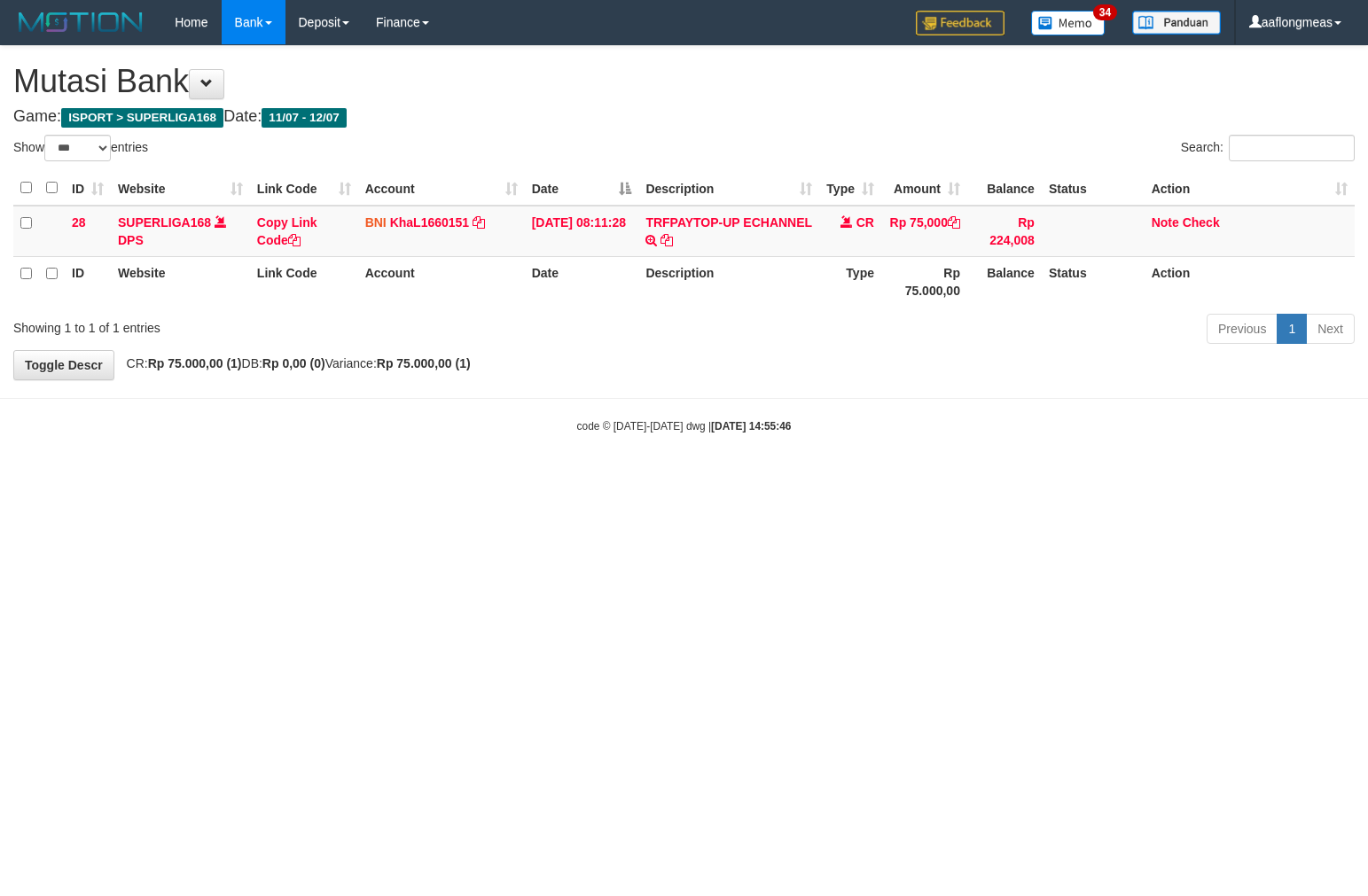 select on "***" 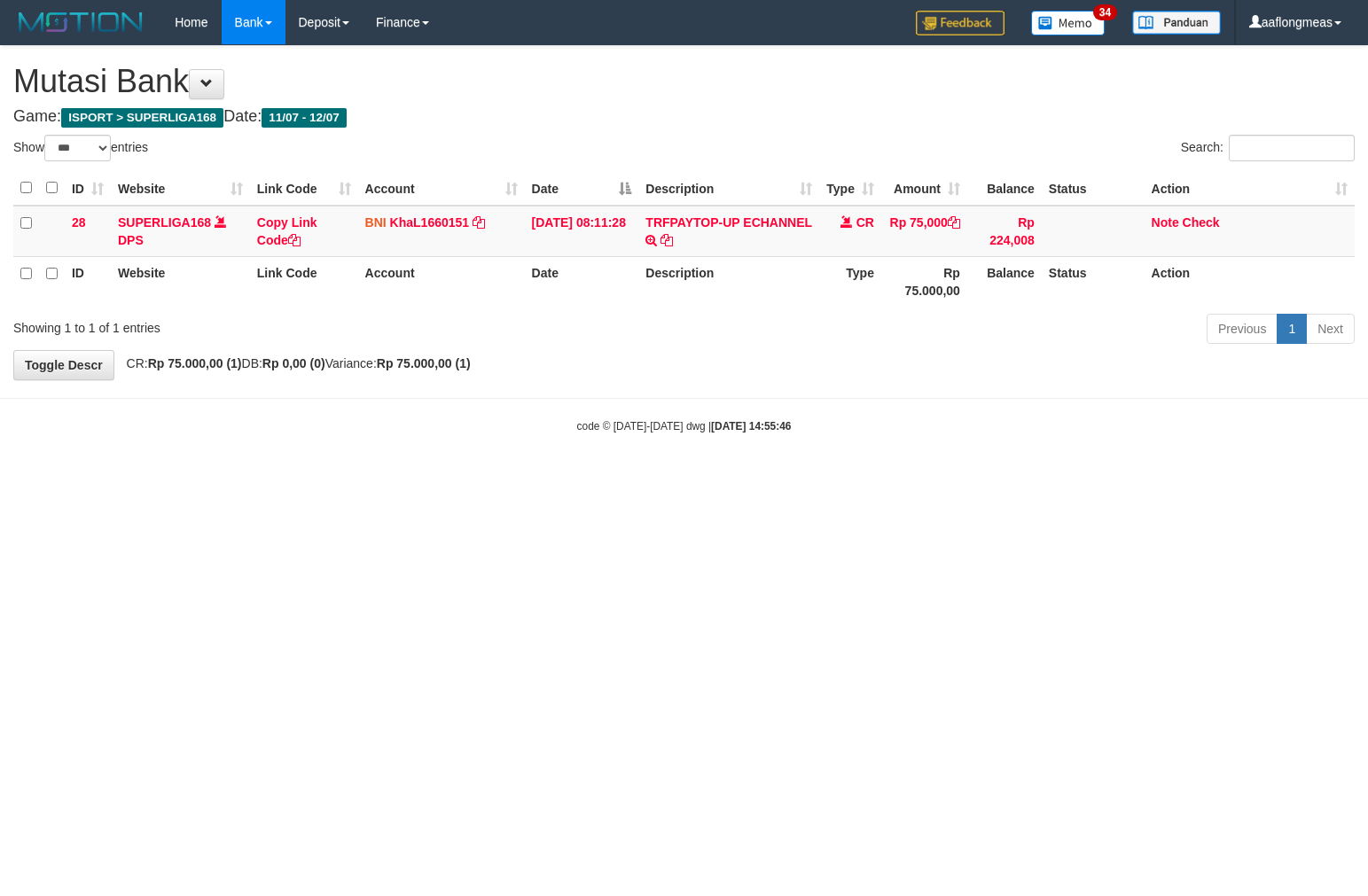 scroll, scrollTop: 0, scrollLeft: 0, axis: both 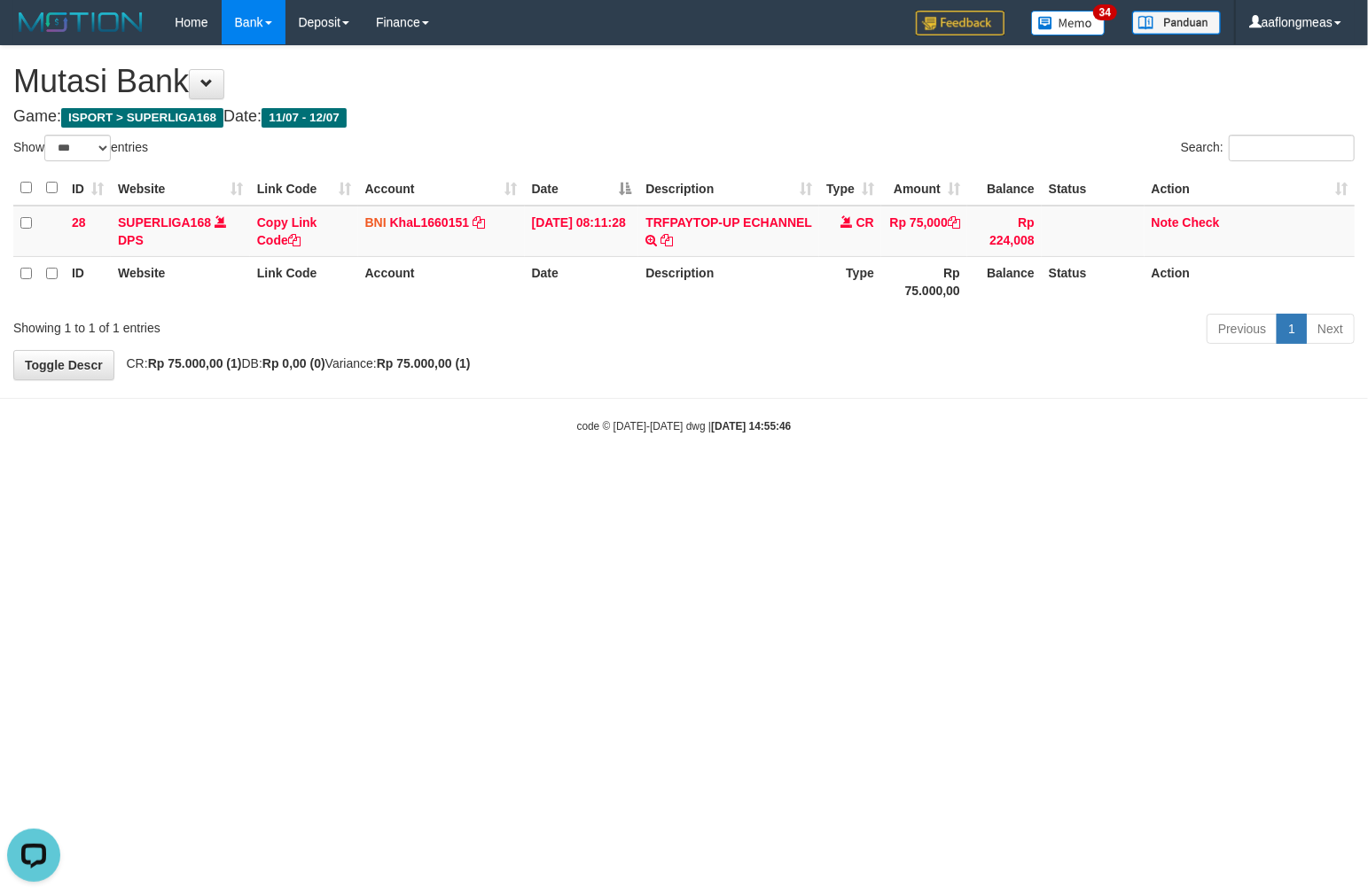 click on "Toggle navigation
Home
Bank
Account List
Load
By Website
Group
[ISPORT]													SUPERLIGA168
By Load Group (DPS)
34" at bounding box center (684, 239) 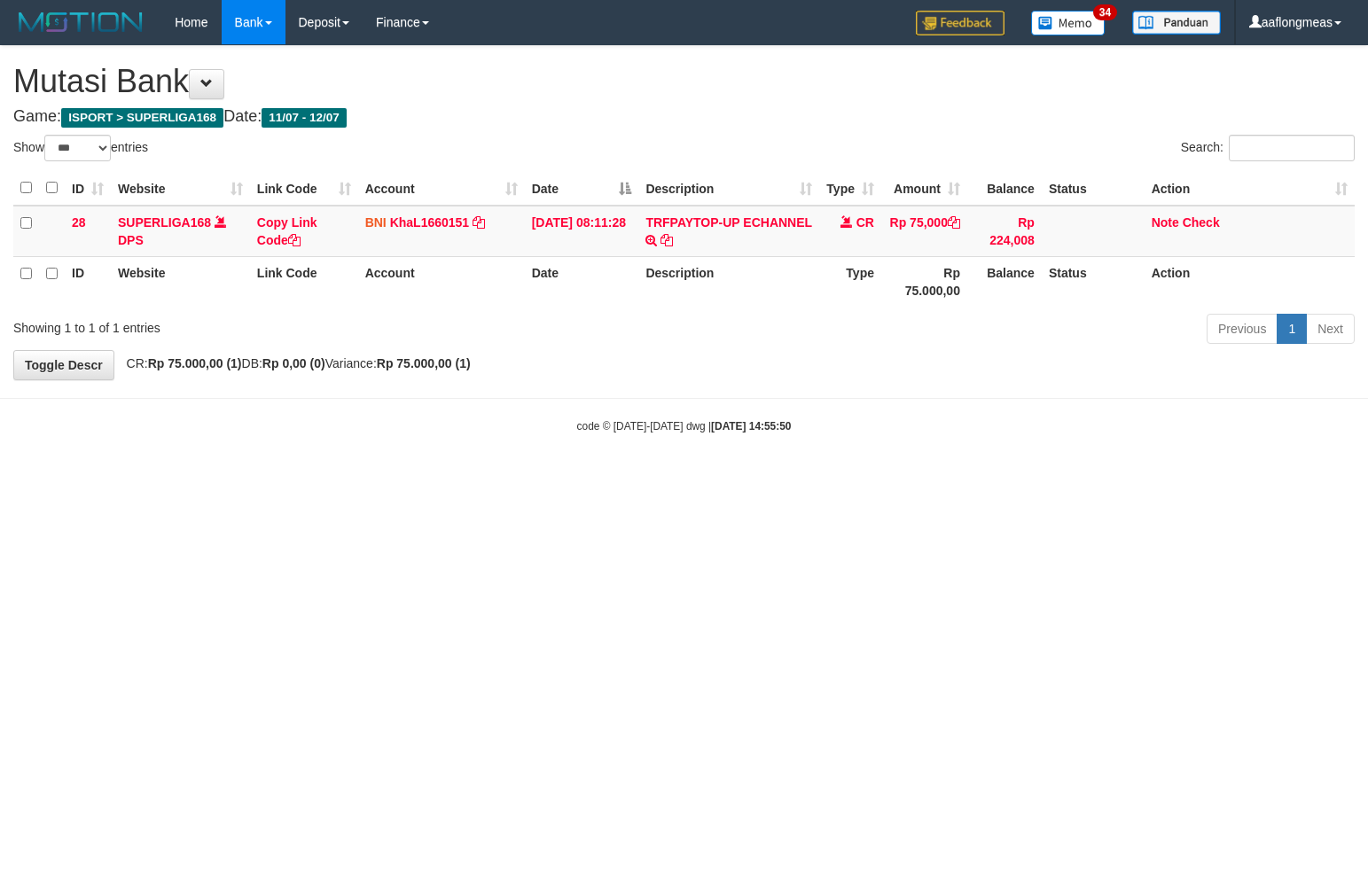select on "***" 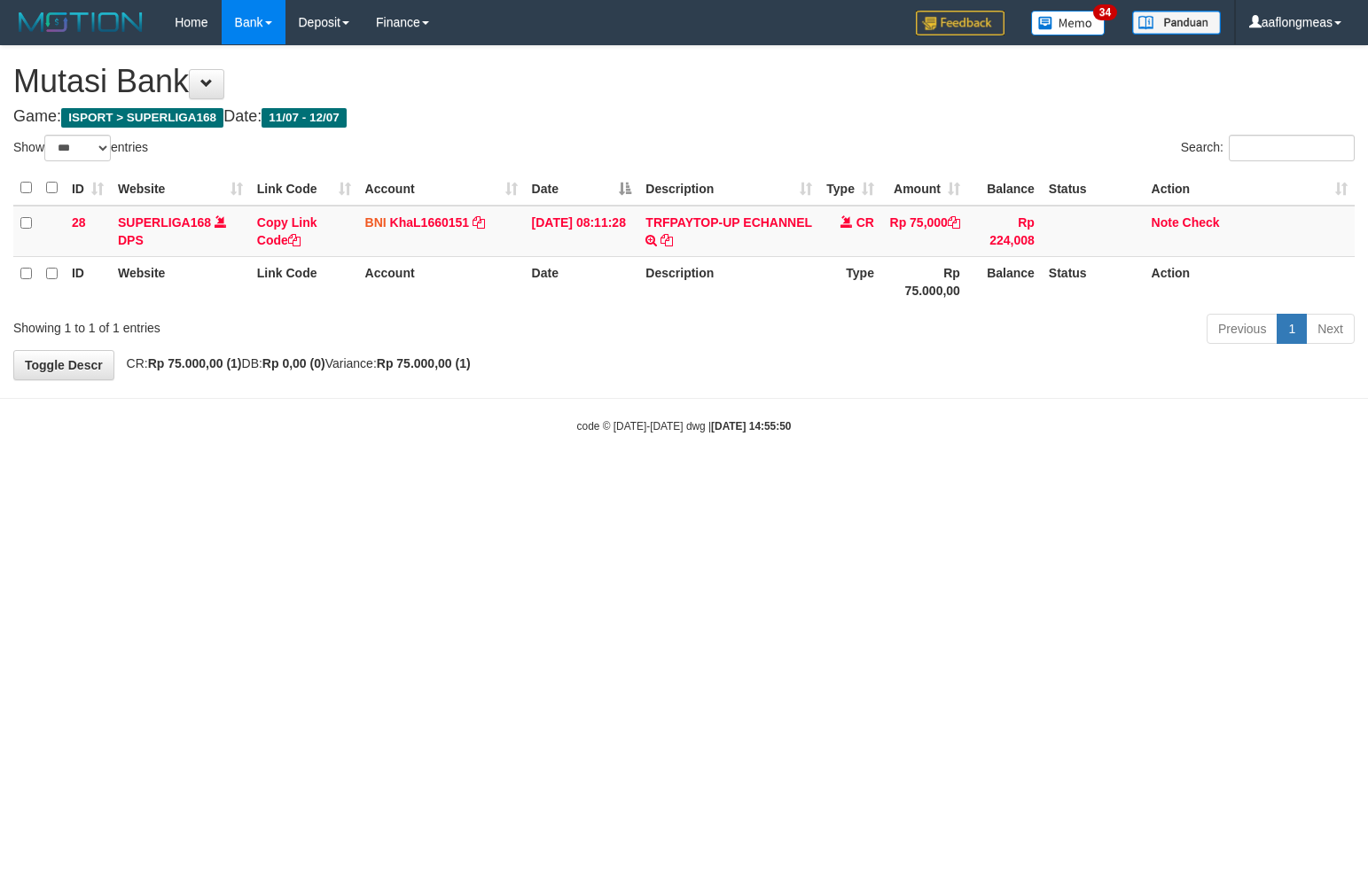 scroll, scrollTop: 0, scrollLeft: 0, axis: both 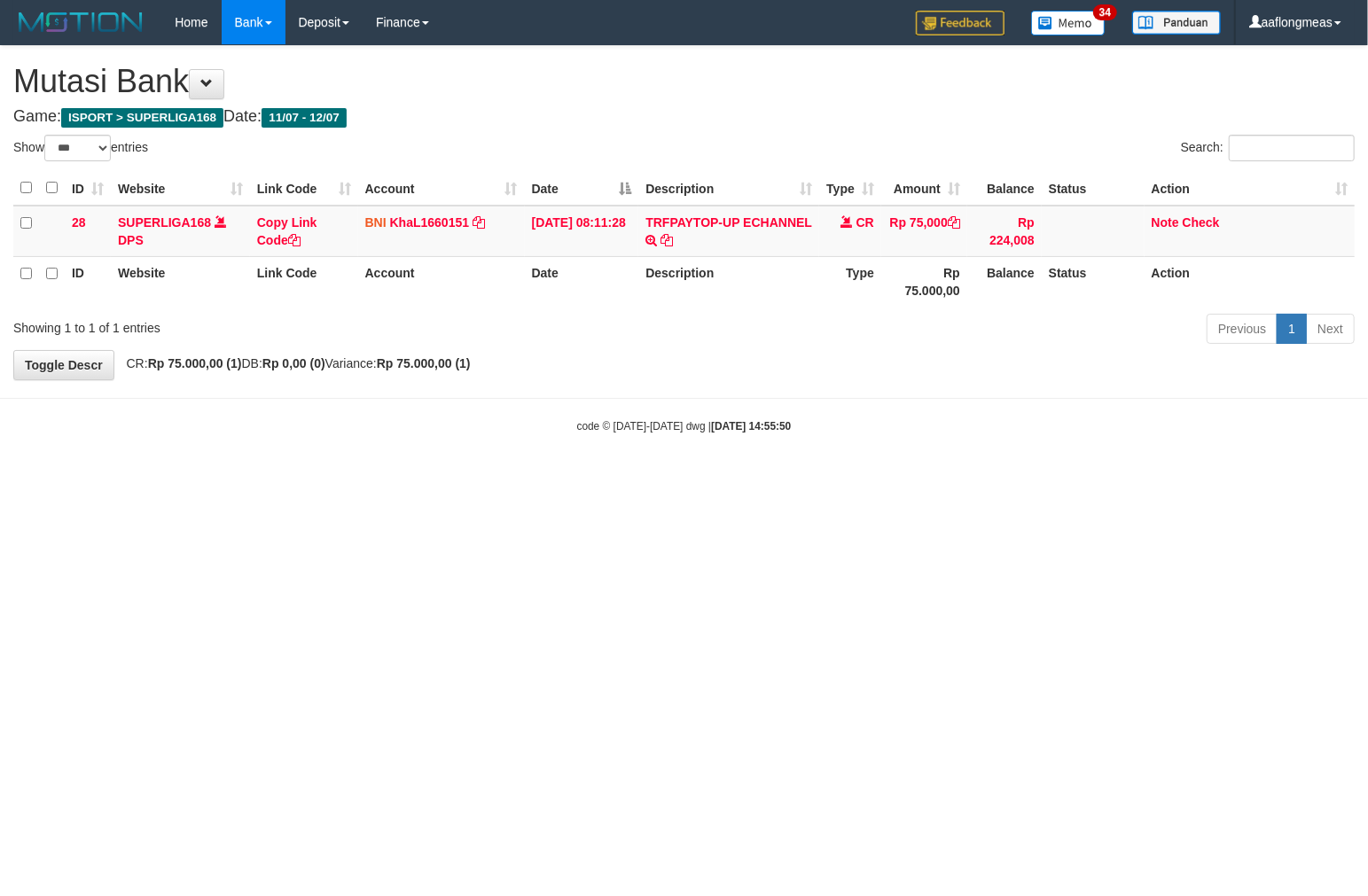 click on "Toggle navigation
Home
Bank
Account List
Load
By Website
Group
[ISPORT]													SUPERLIGA168
By Load Group (DPS)
34" at bounding box center [684, 239] 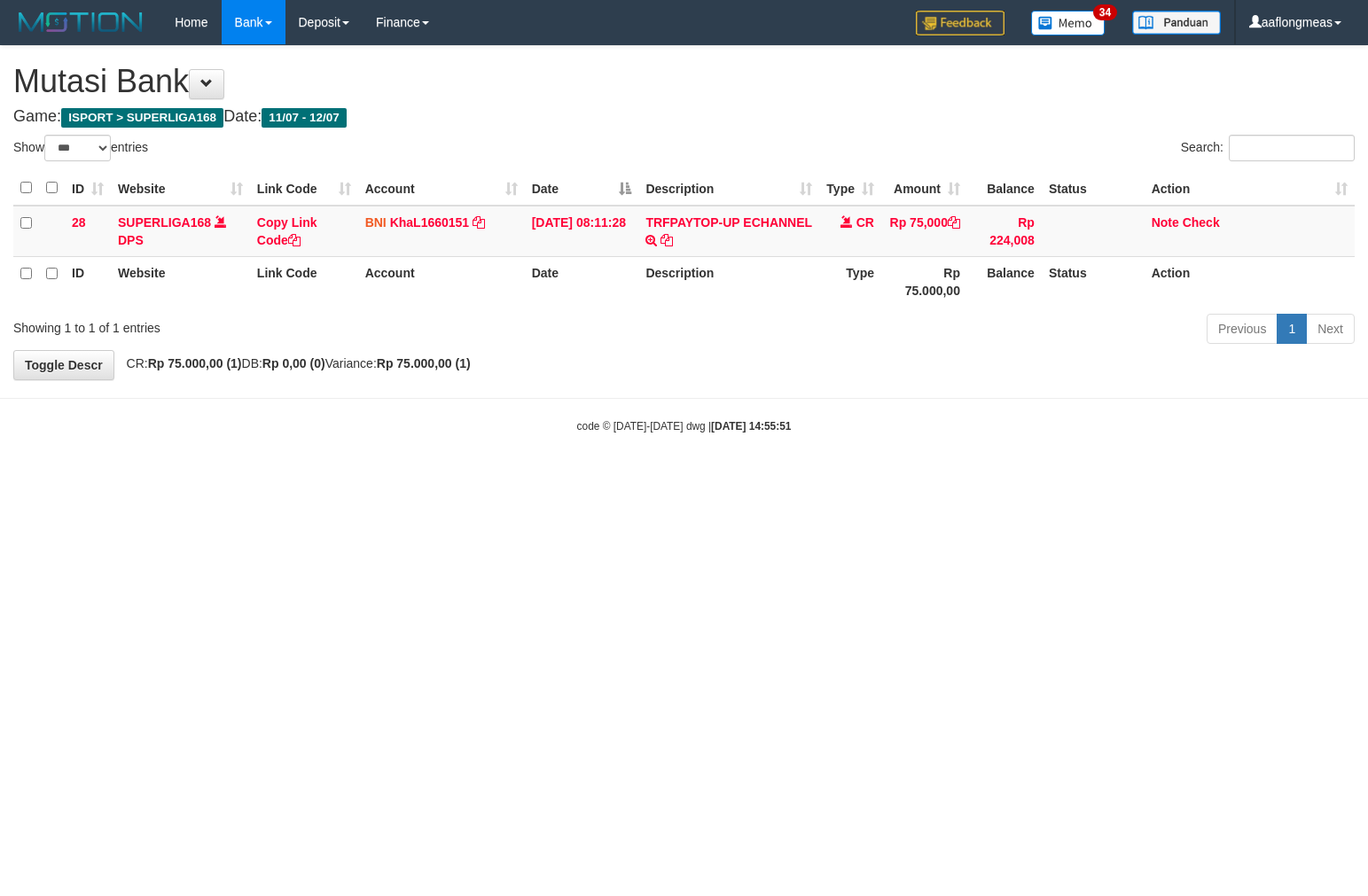 select on "***" 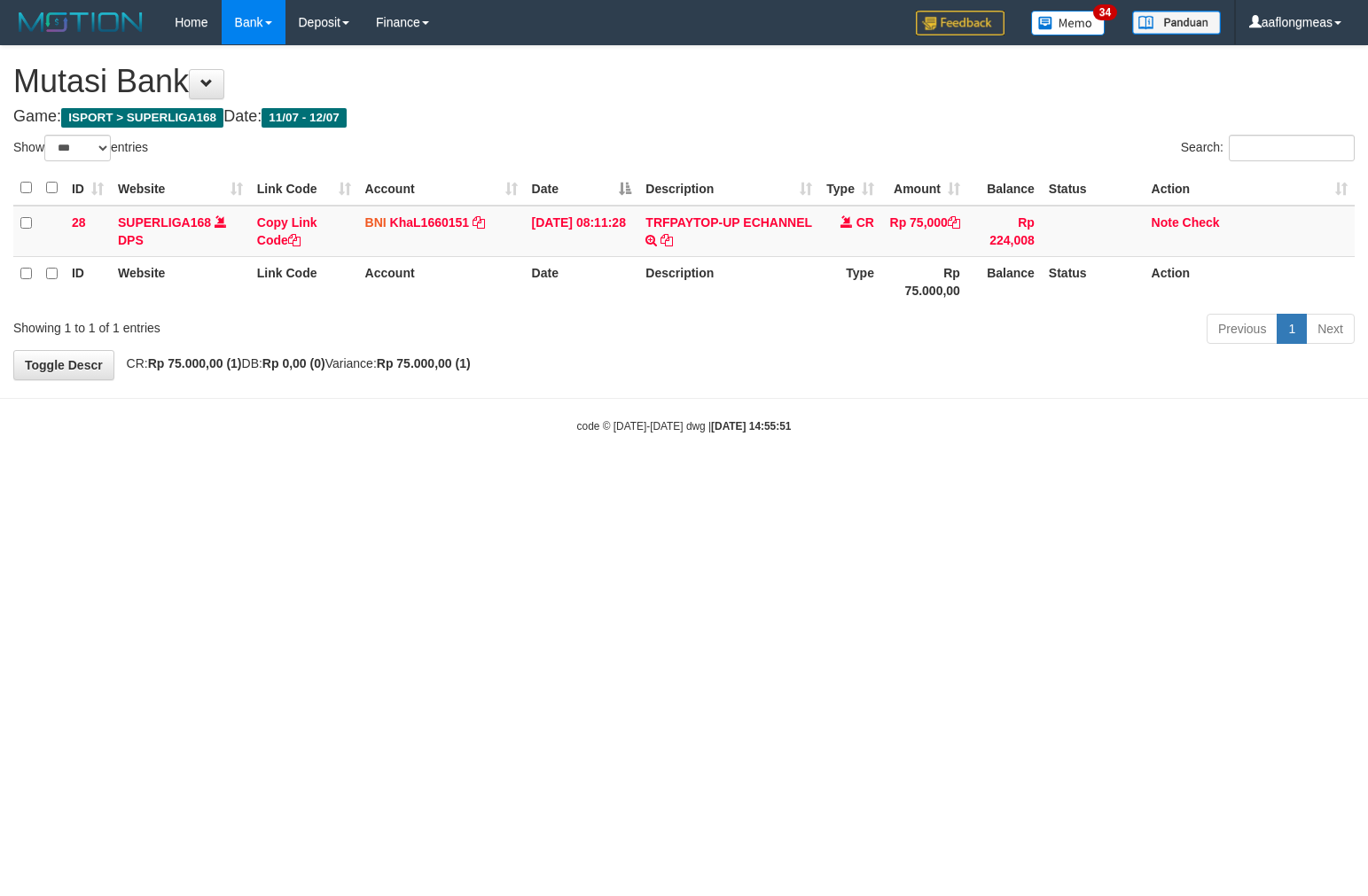 scroll, scrollTop: 0, scrollLeft: 0, axis: both 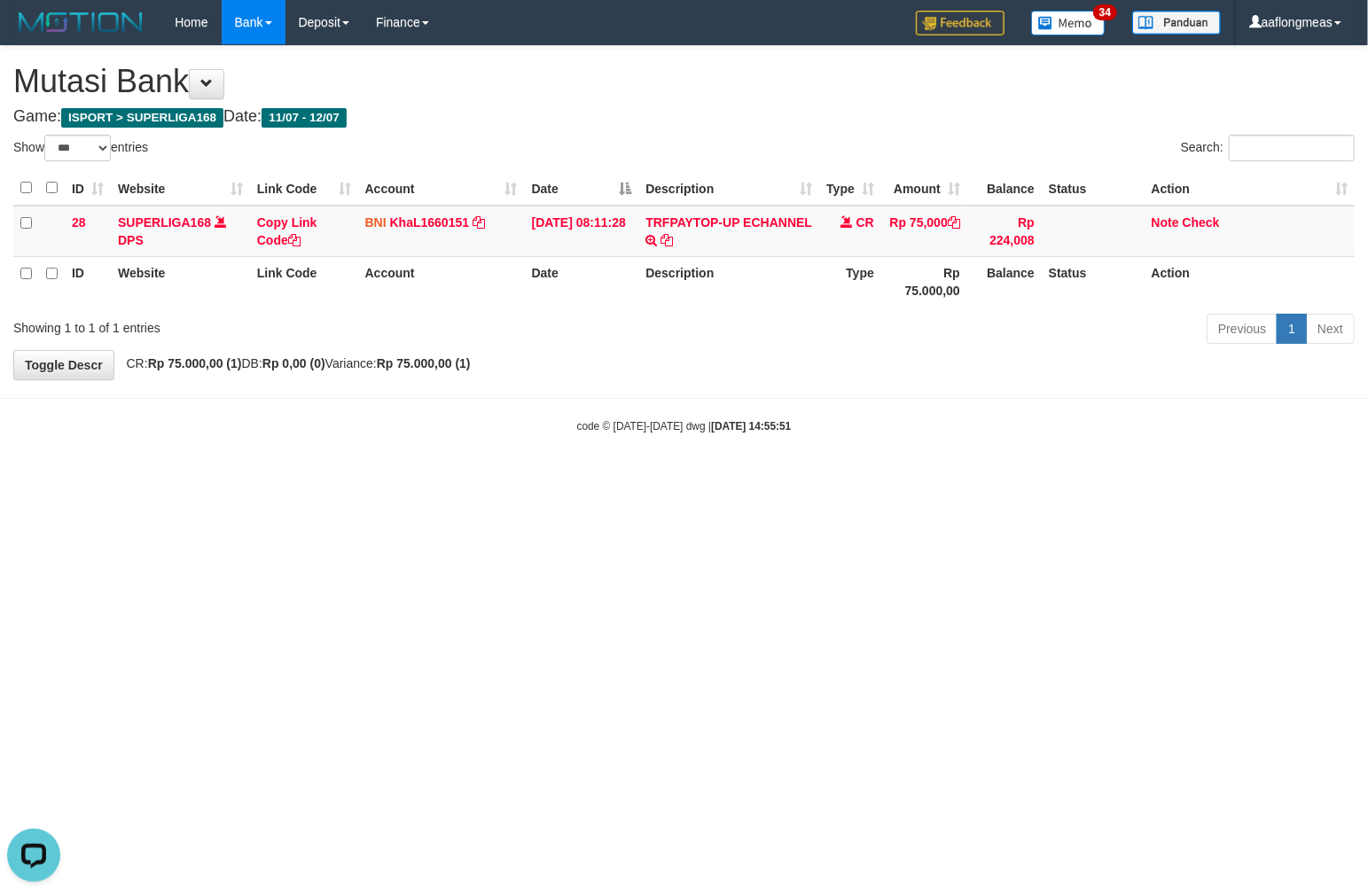 drag, startPoint x: 757, startPoint y: 520, endPoint x: 3, endPoint y: 549, distance: 754.5575 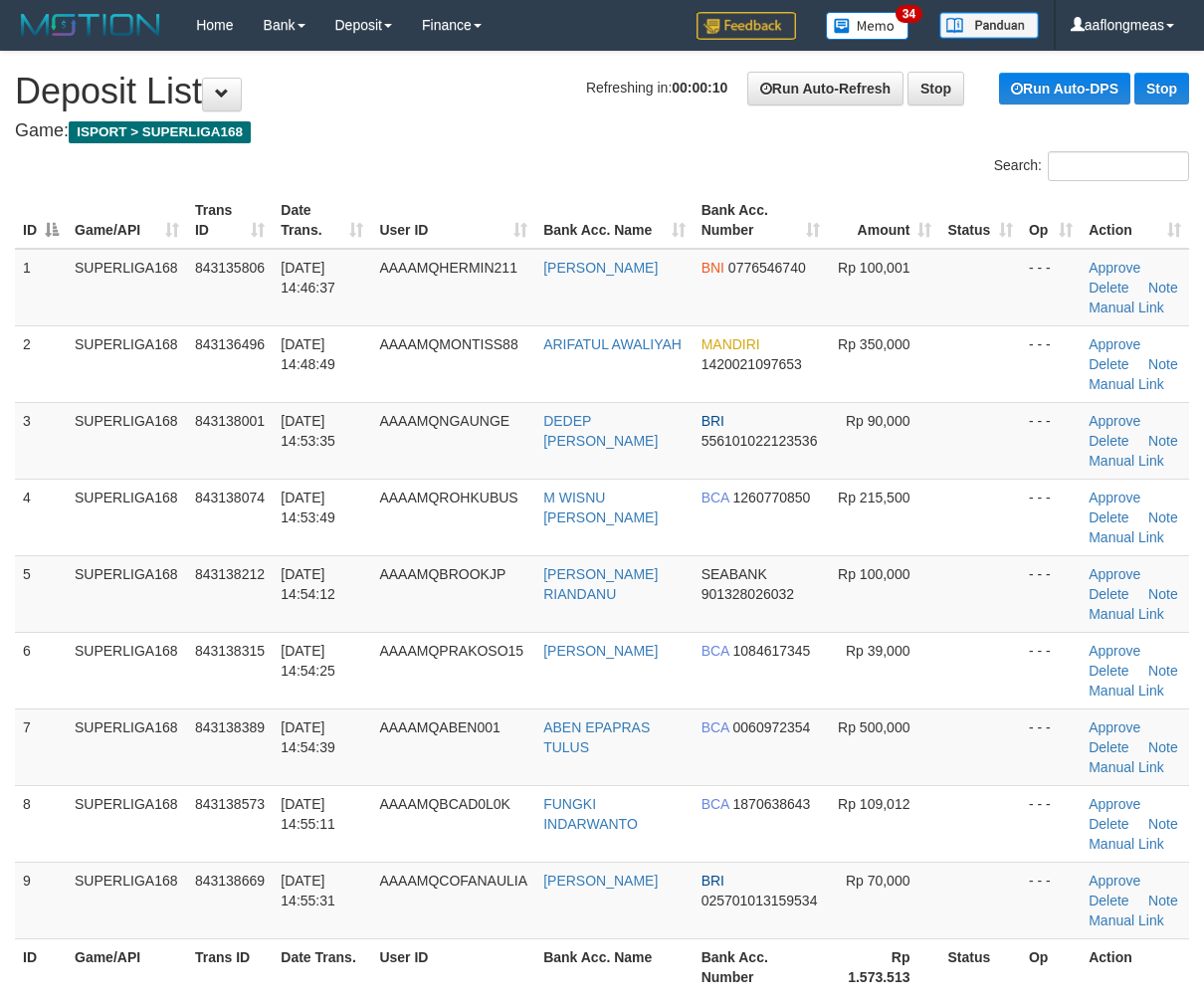scroll, scrollTop: 0, scrollLeft: 0, axis: both 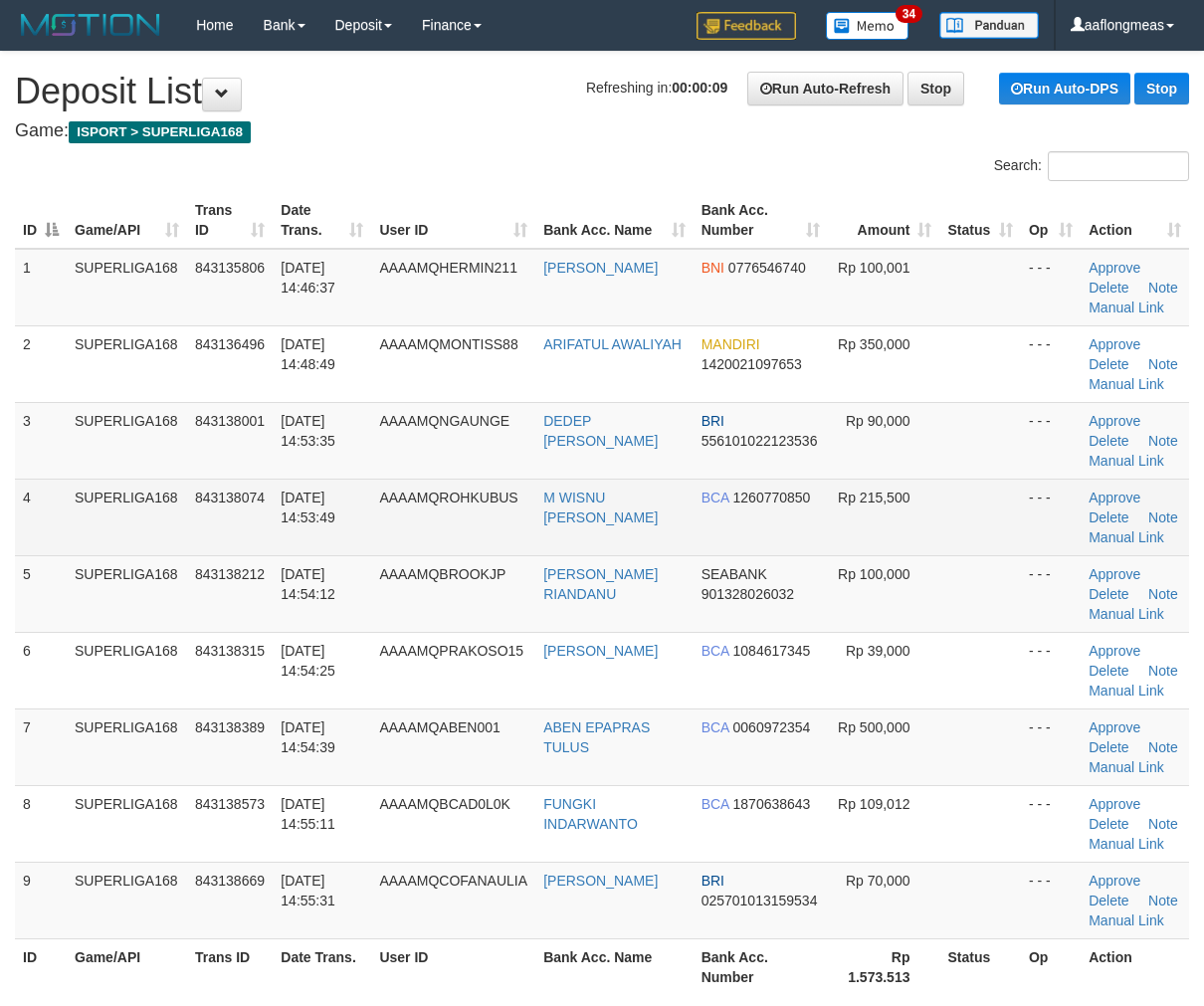 click at bounding box center [980, 516] 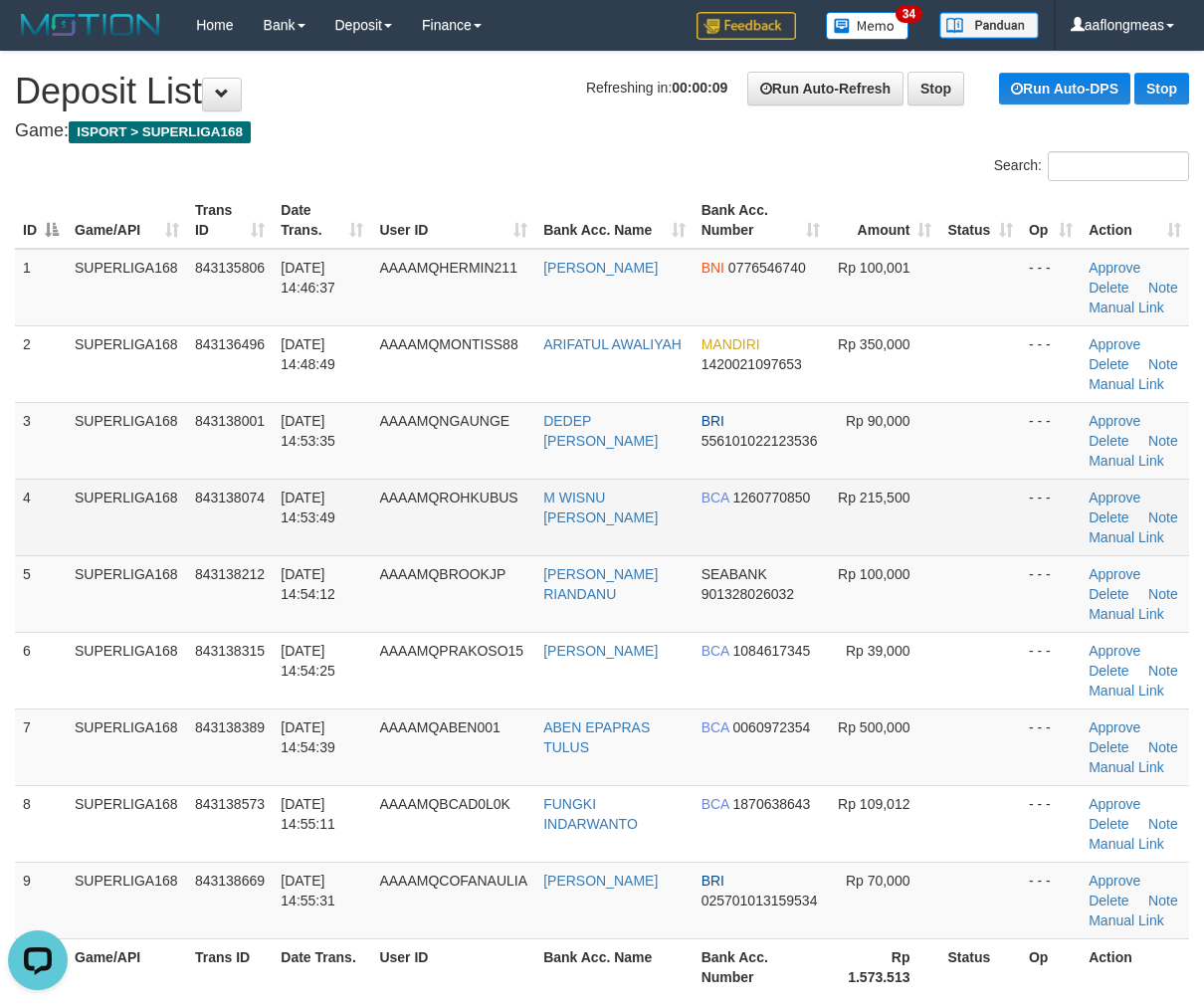 scroll, scrollTop: 0, scrollLeft: 0, axis: both 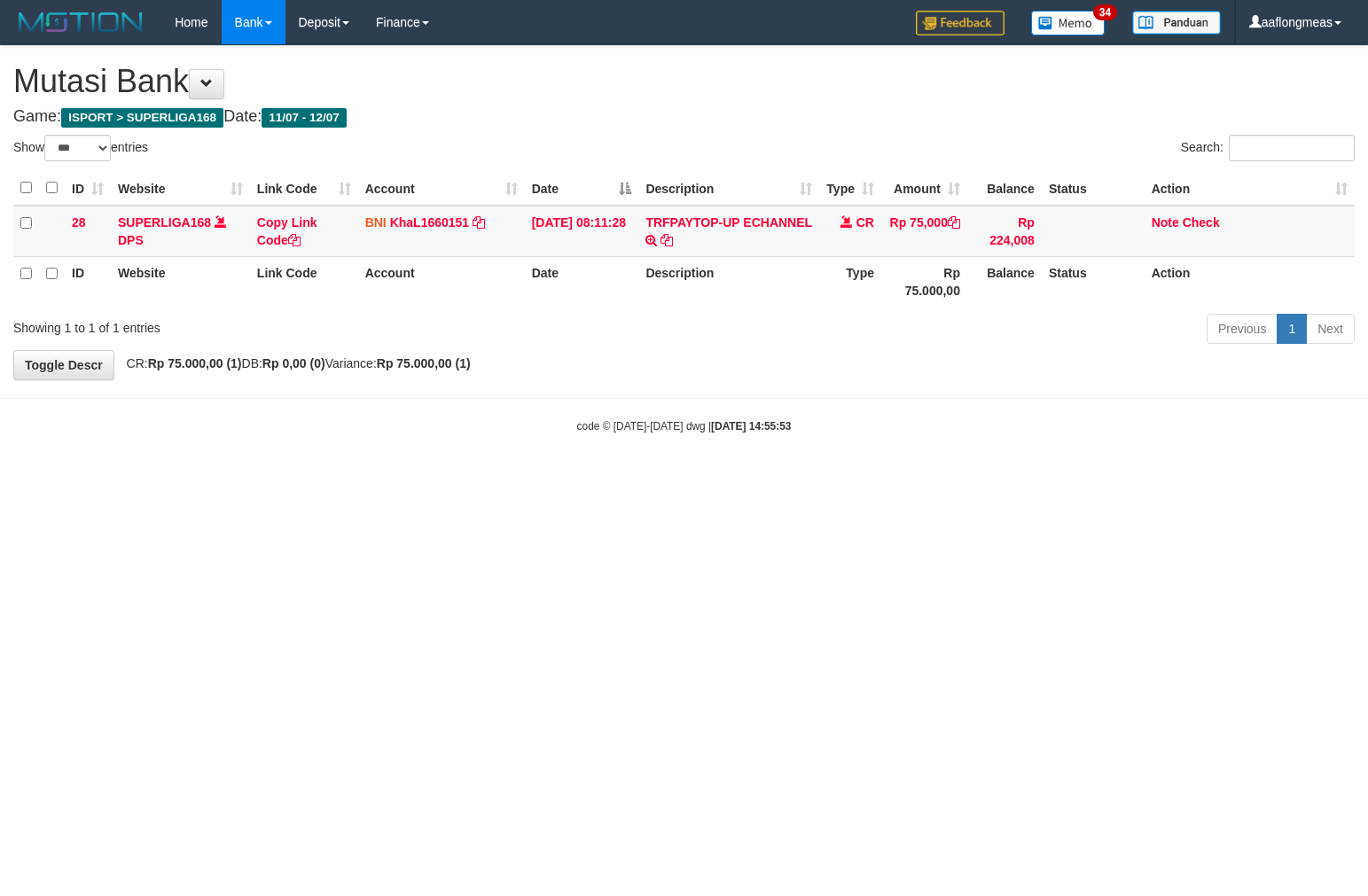 select on "***" 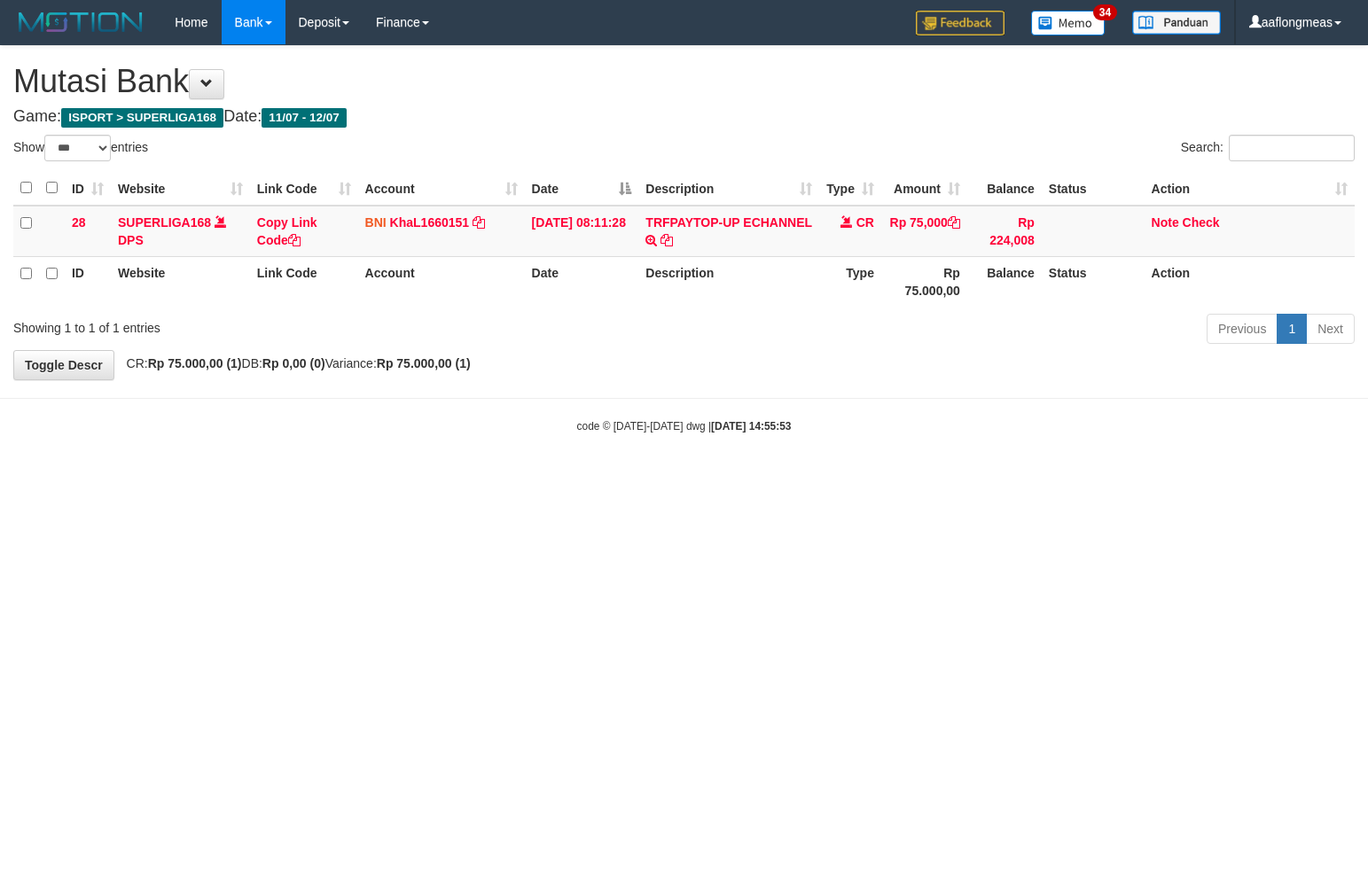 scroll, scrollTop: 0, scrollLeft: 0, axis: both 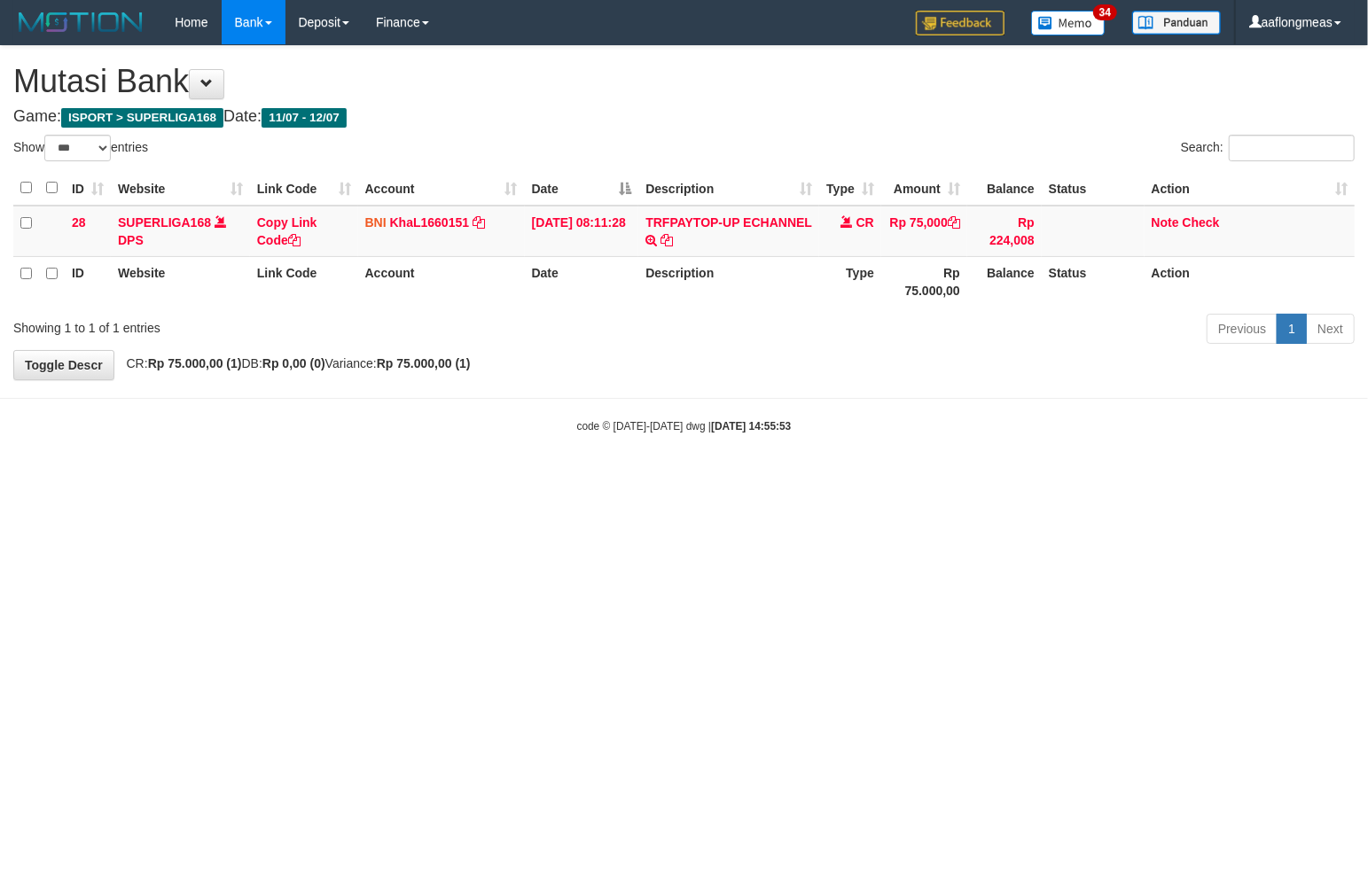 drag, startPoint x: 738, startPoint y: 517, endPoint x: 727, endPoint y: 525, distance: 14 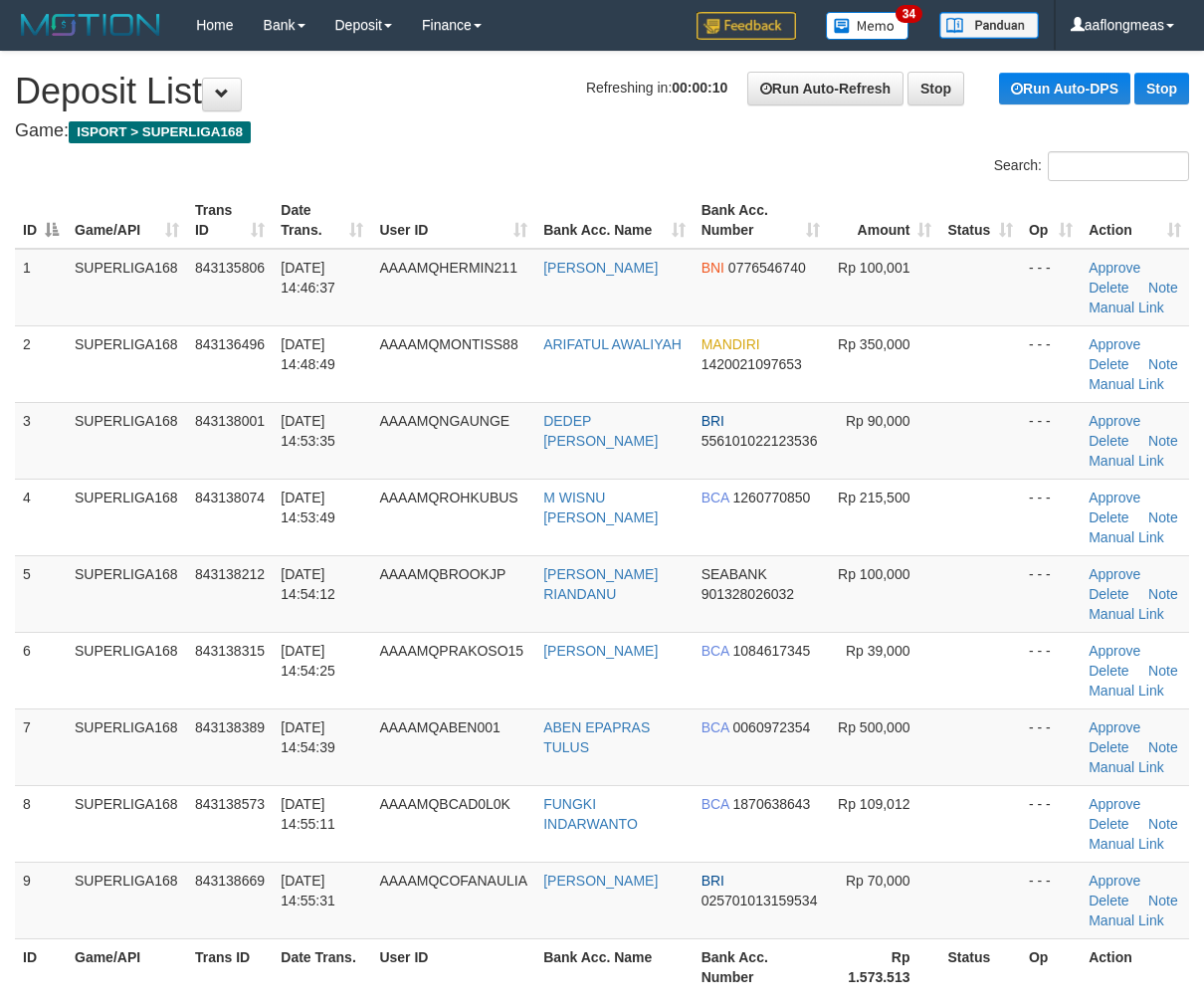 scroll, scrollTop: 0, scrollLeft: 0, axis: both 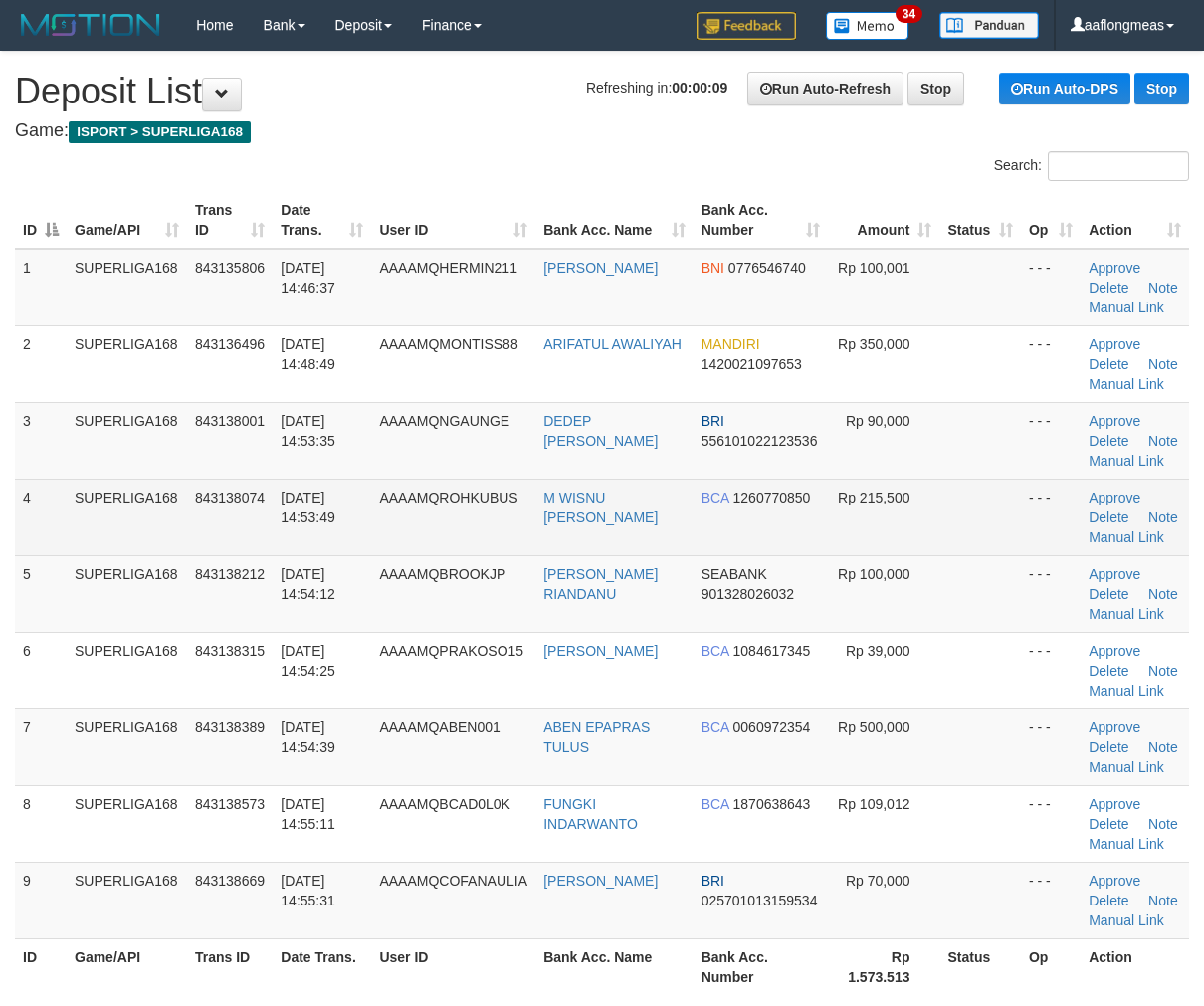 click on "Rp 215,500" at bounding box center [884, 516] 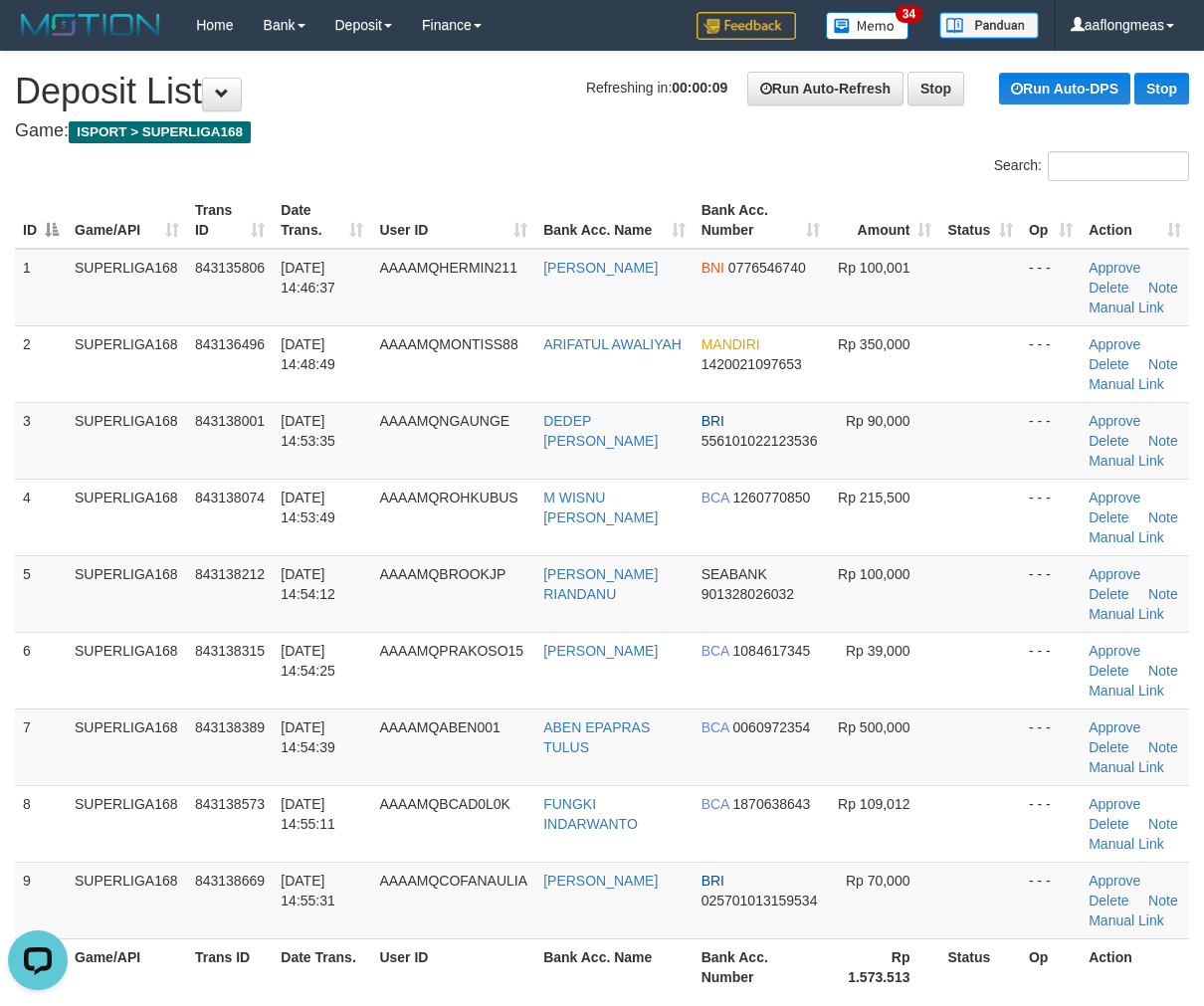 scroll, scrollTop: 0, scrollLeft: 0, axis: both 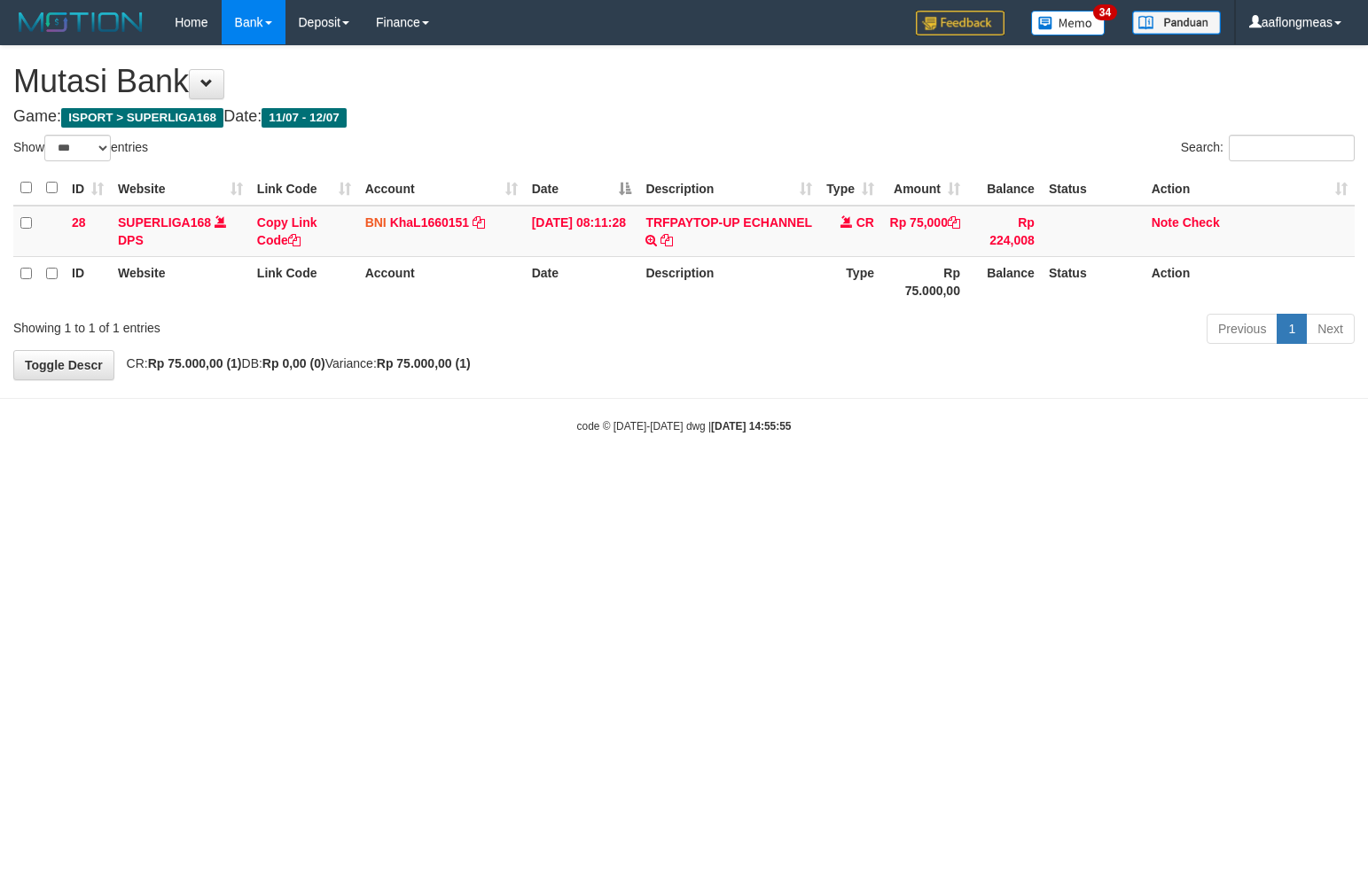 select on "***" 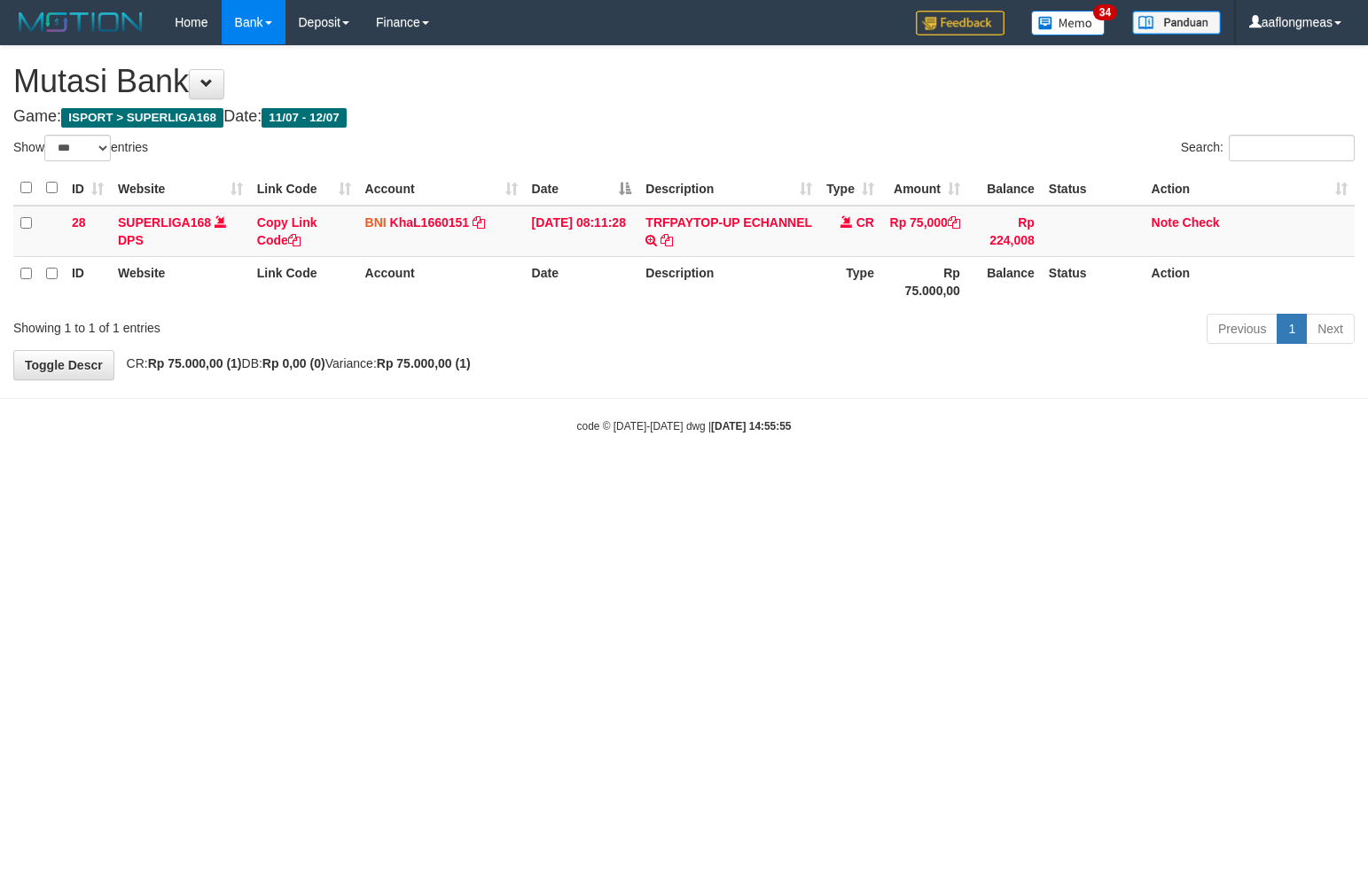 scroll, scrollTop: 0, scrollLeft: 0, axis: both 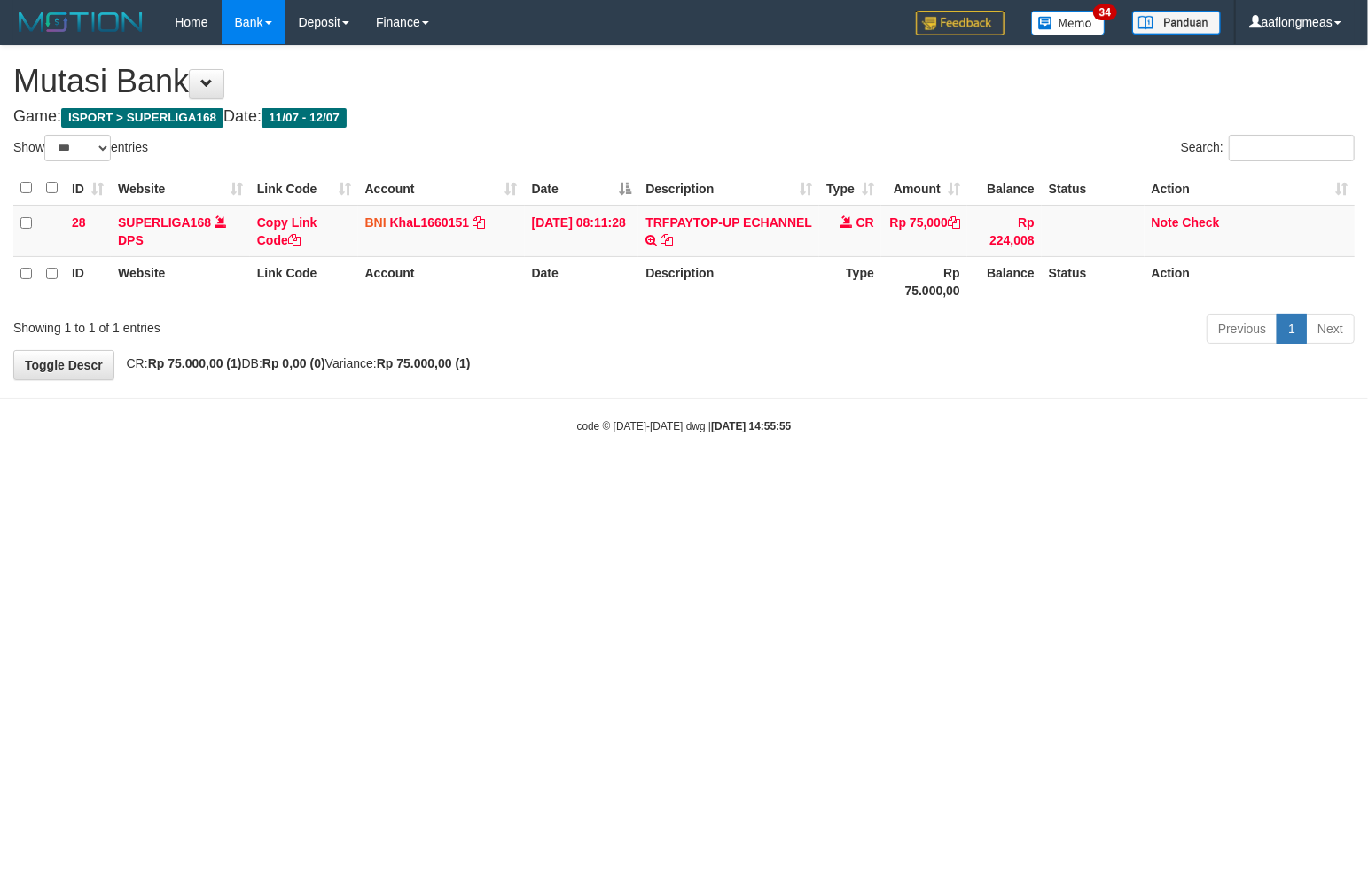 click on "Toggle navigation
Home
Bank
Account List
Load
By Website
Group
[ISPORT]													SUPERLIGA168
By Load Group (DPS)
34" at bounding box center [684, 239] 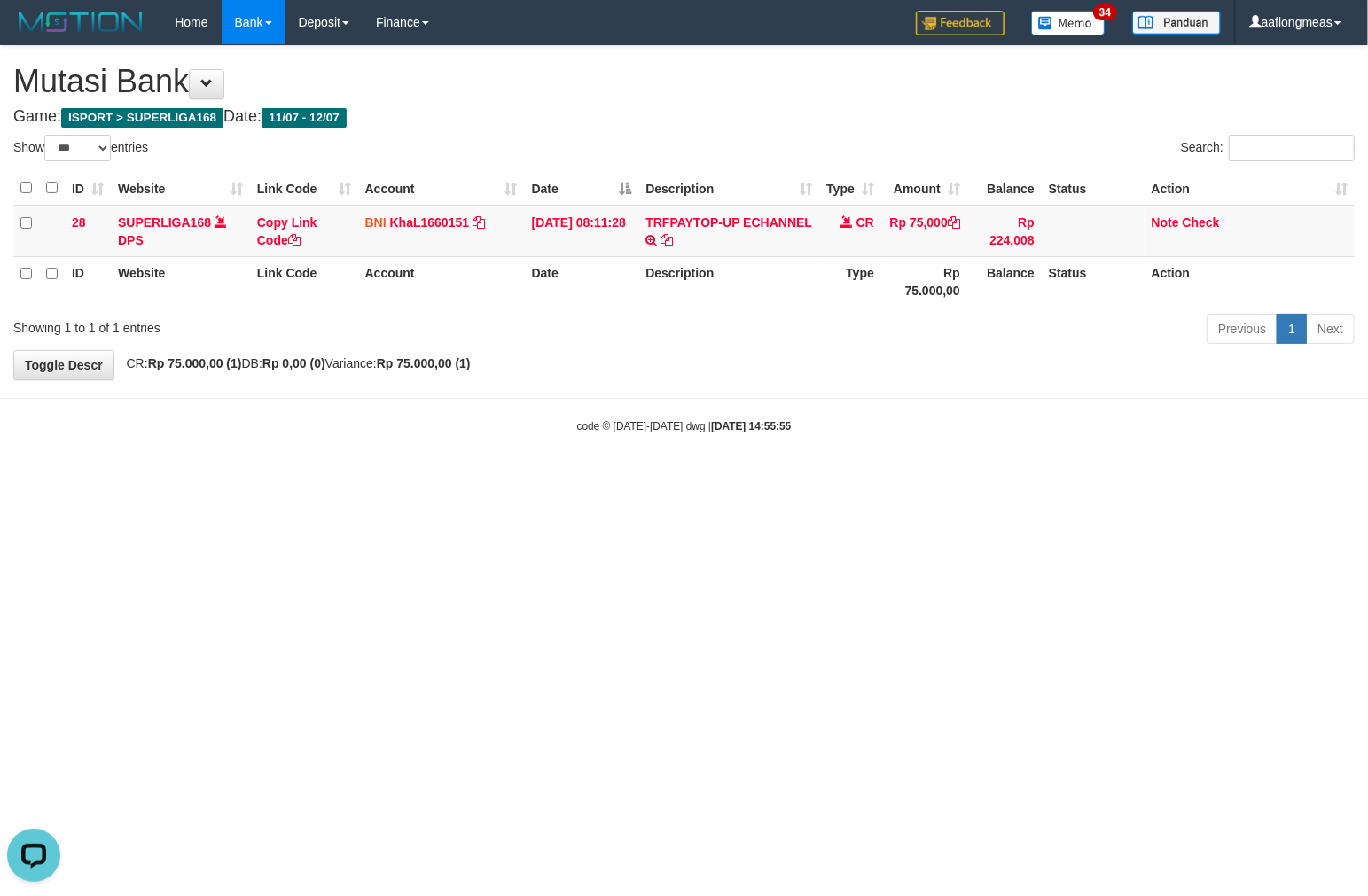 scroll, scrollTop: 0, scrollLeft: 0, axis: both 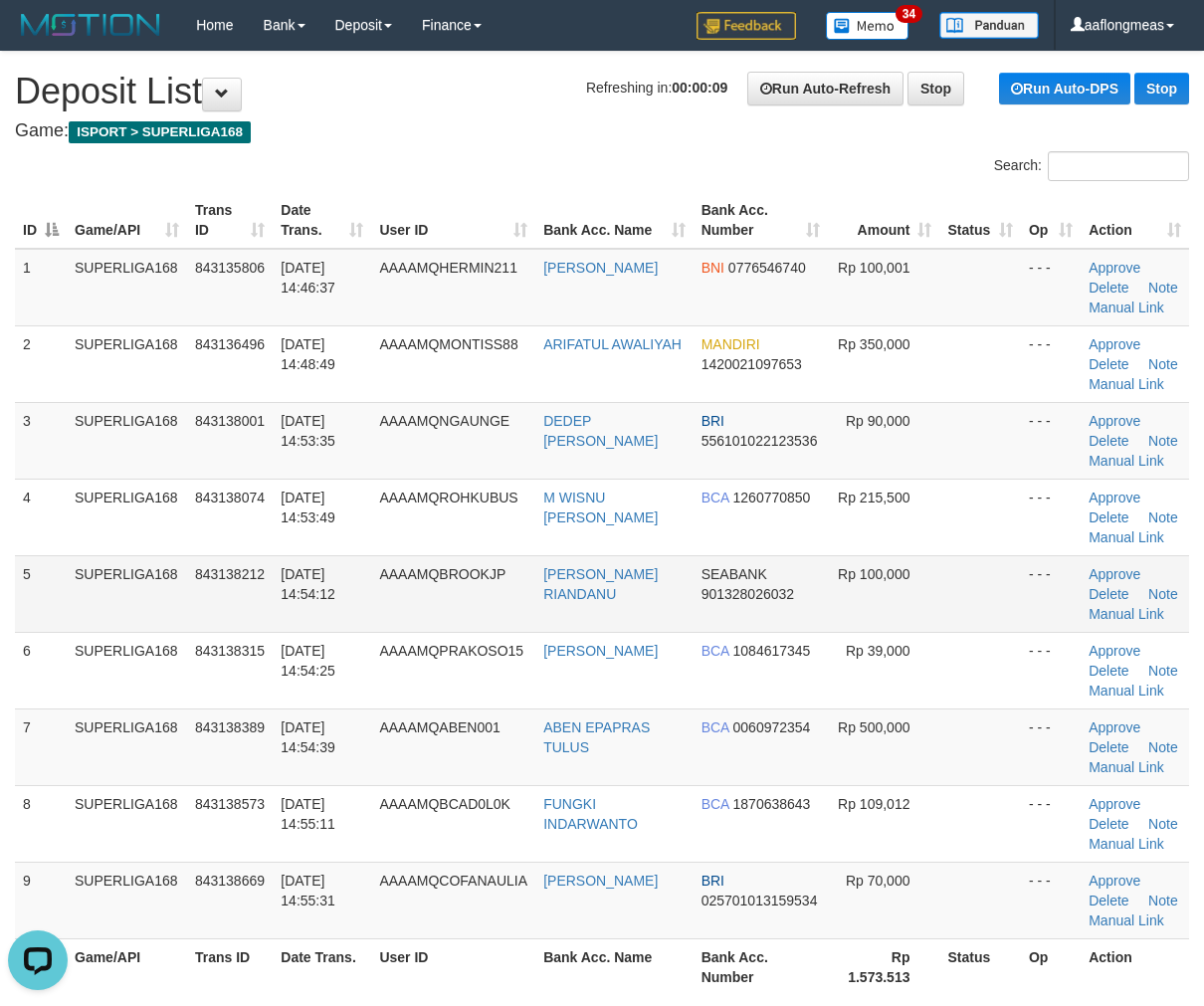 click on "Rp 100,000" at bounding box center (884, 593) 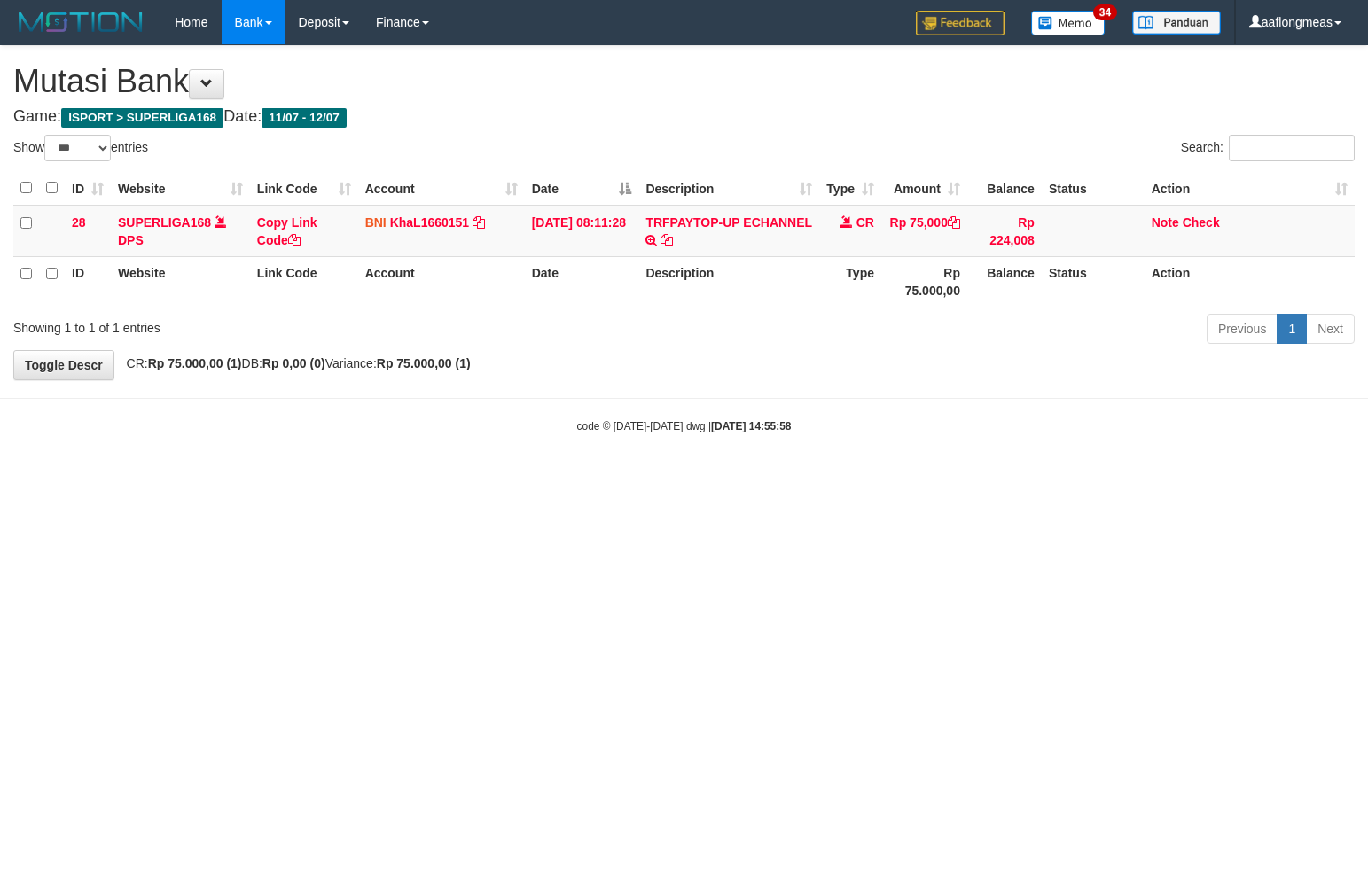 select on "***" 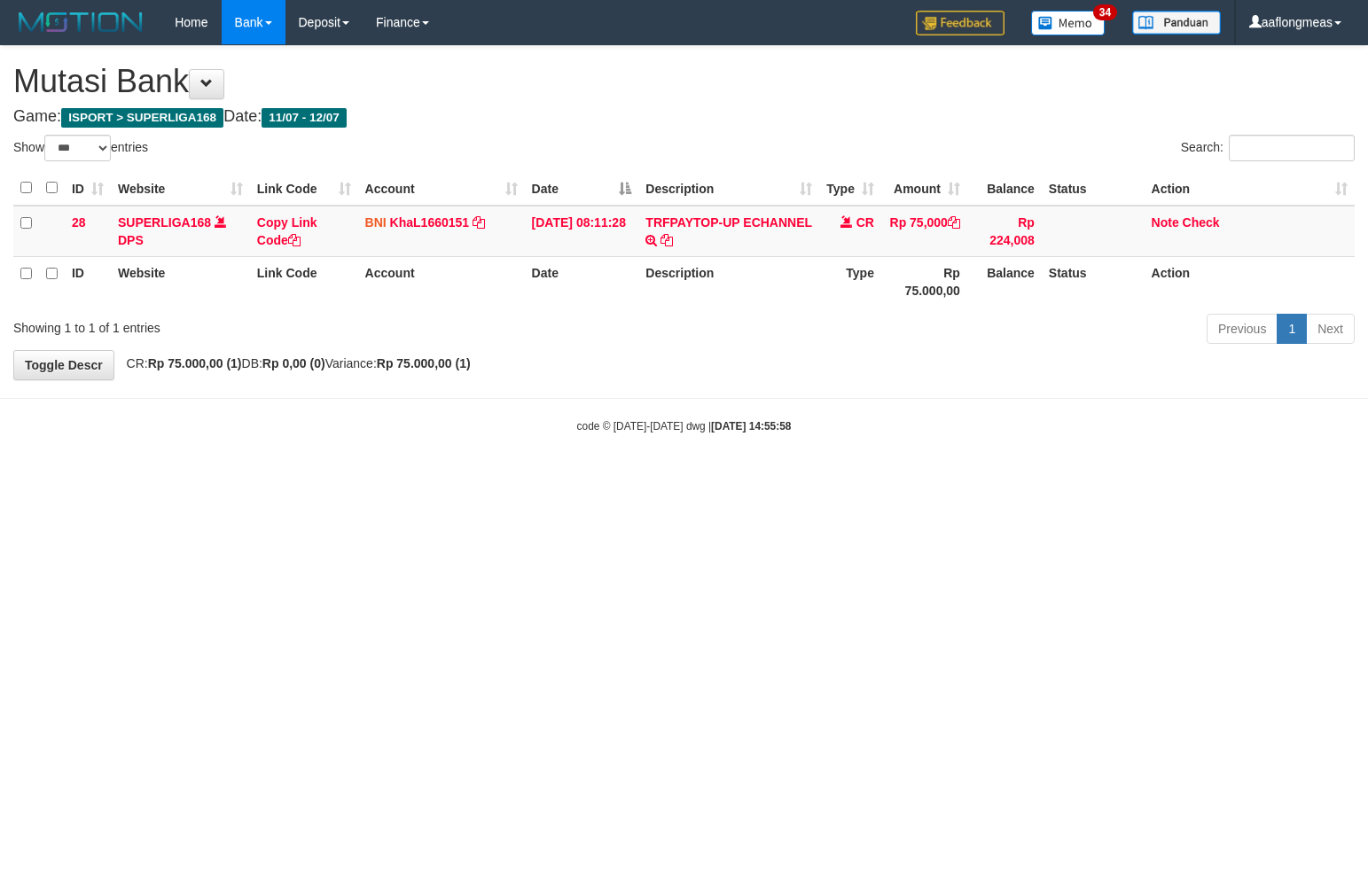 scroll, scrollTop: 0, scrollLeft: 0, axis: both 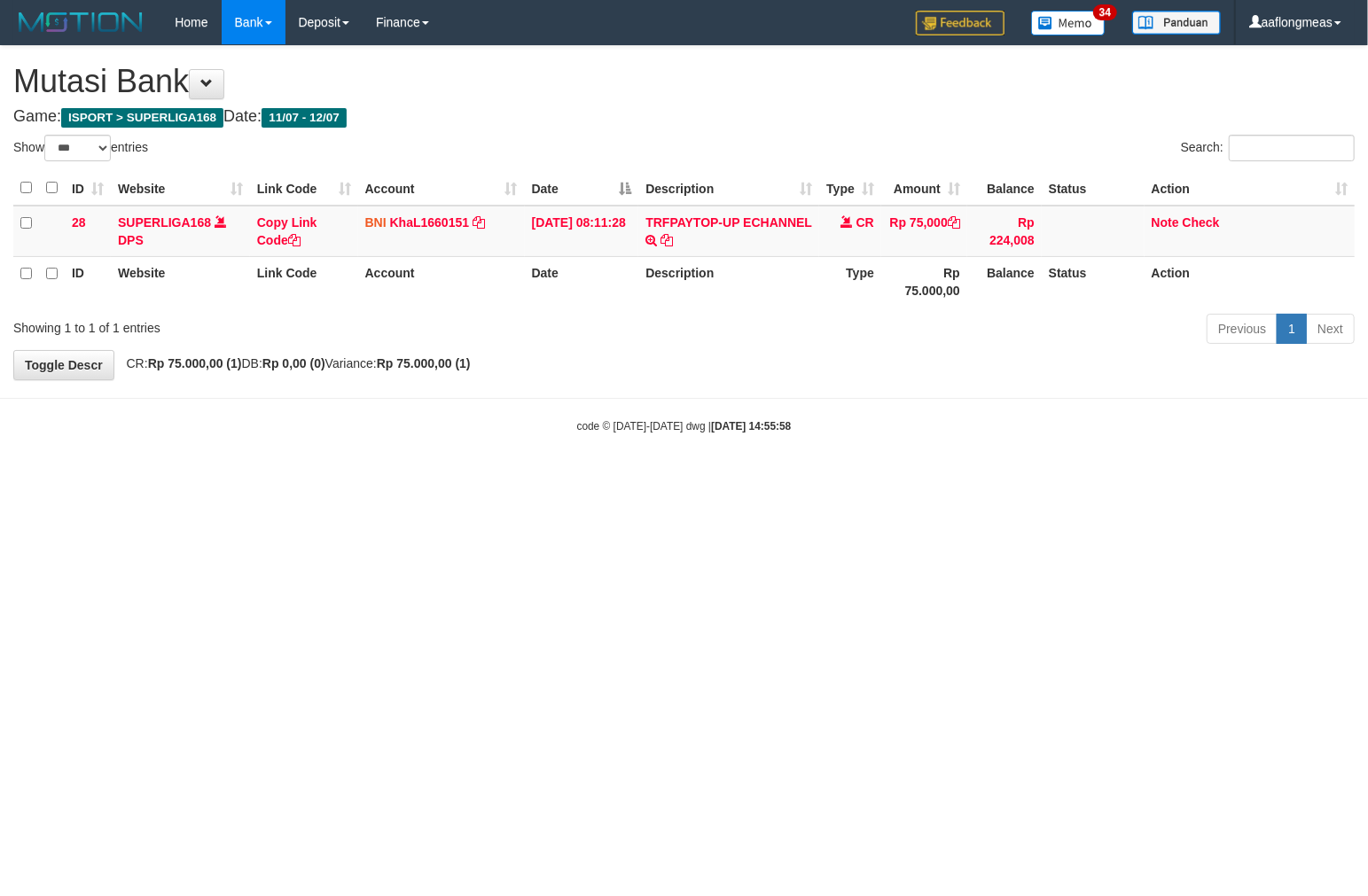 click on "Toggle navigation
Home
Bank
Account List
Load
By Website
Group
[ISPORT]													SUPERLIGA168
By Load Group (DPS)" at bounding box center (684, 239) 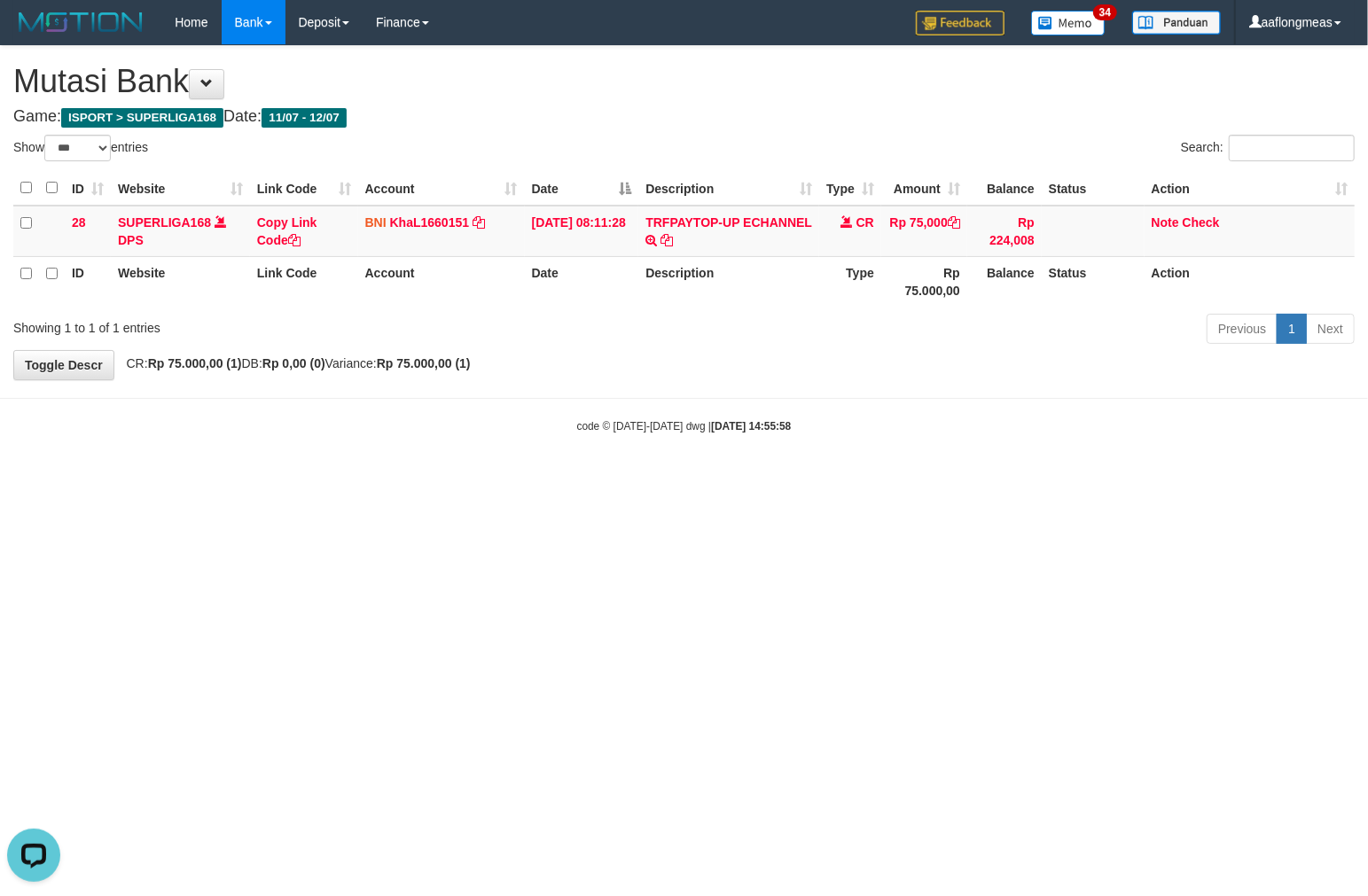 scroll, scrollTop: 0, scrollLeft: 0, axis: both 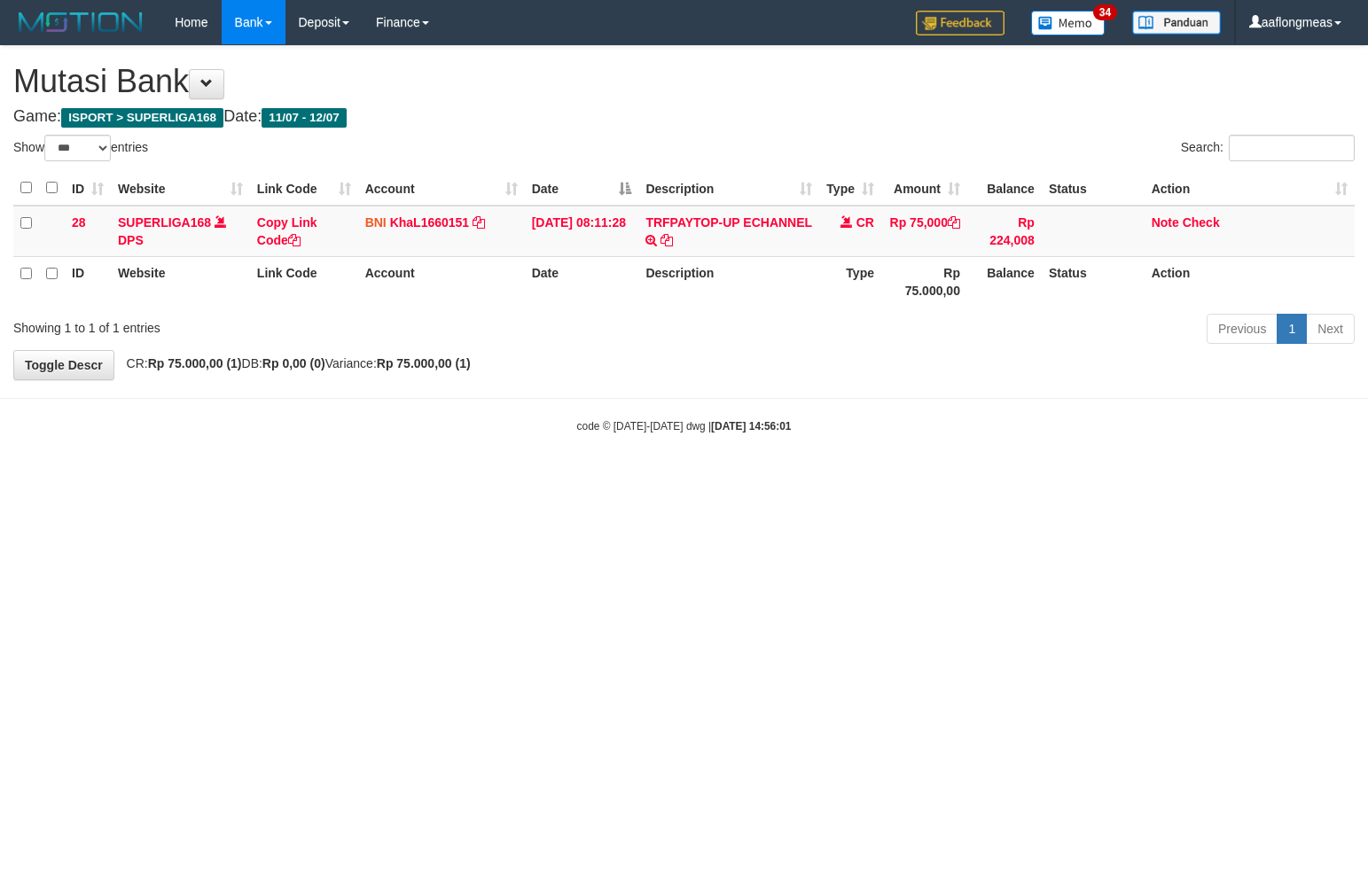 select on "***" 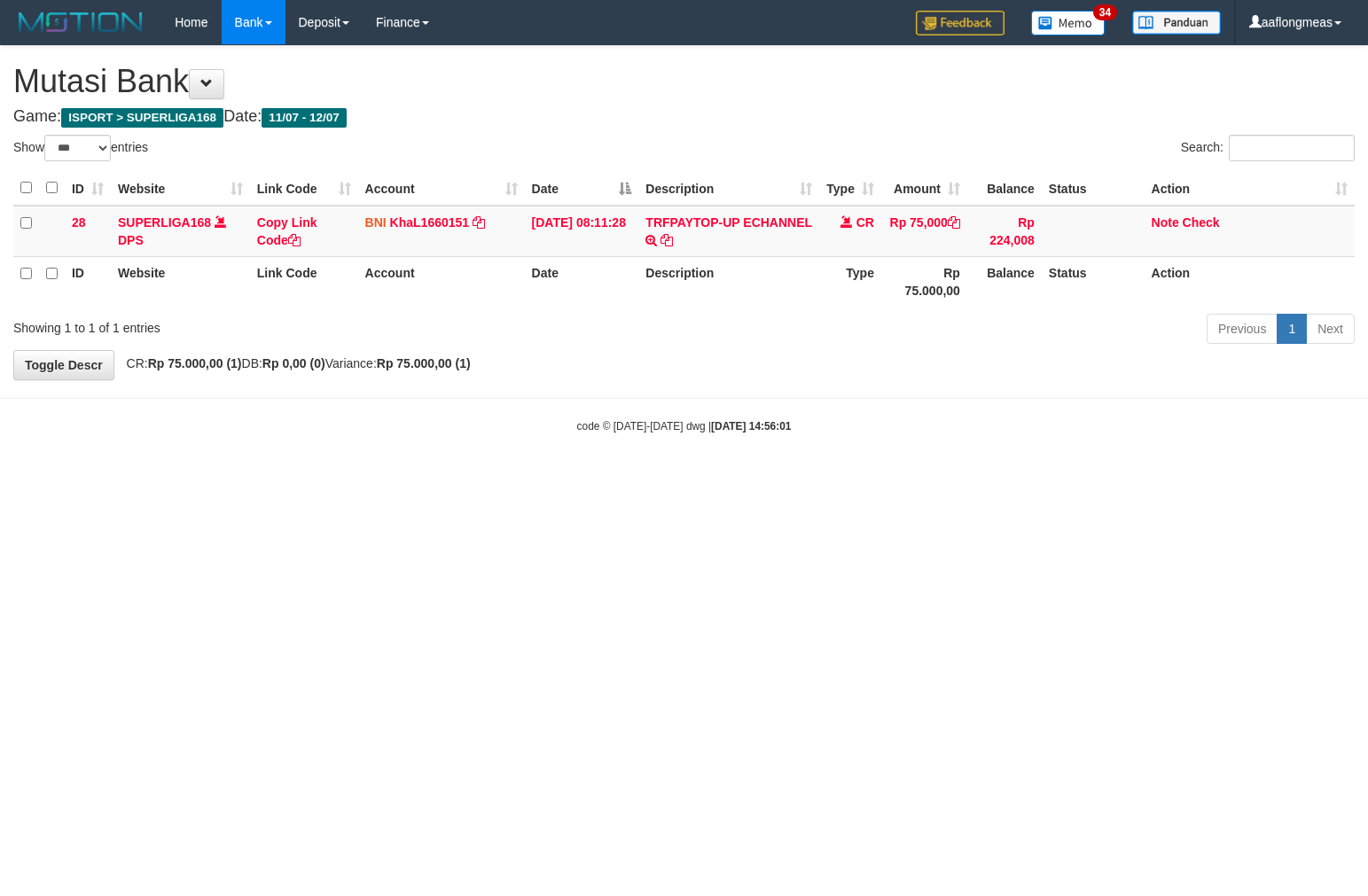scroll, scrollTop: 0, scrollLeft: 0, axis: both 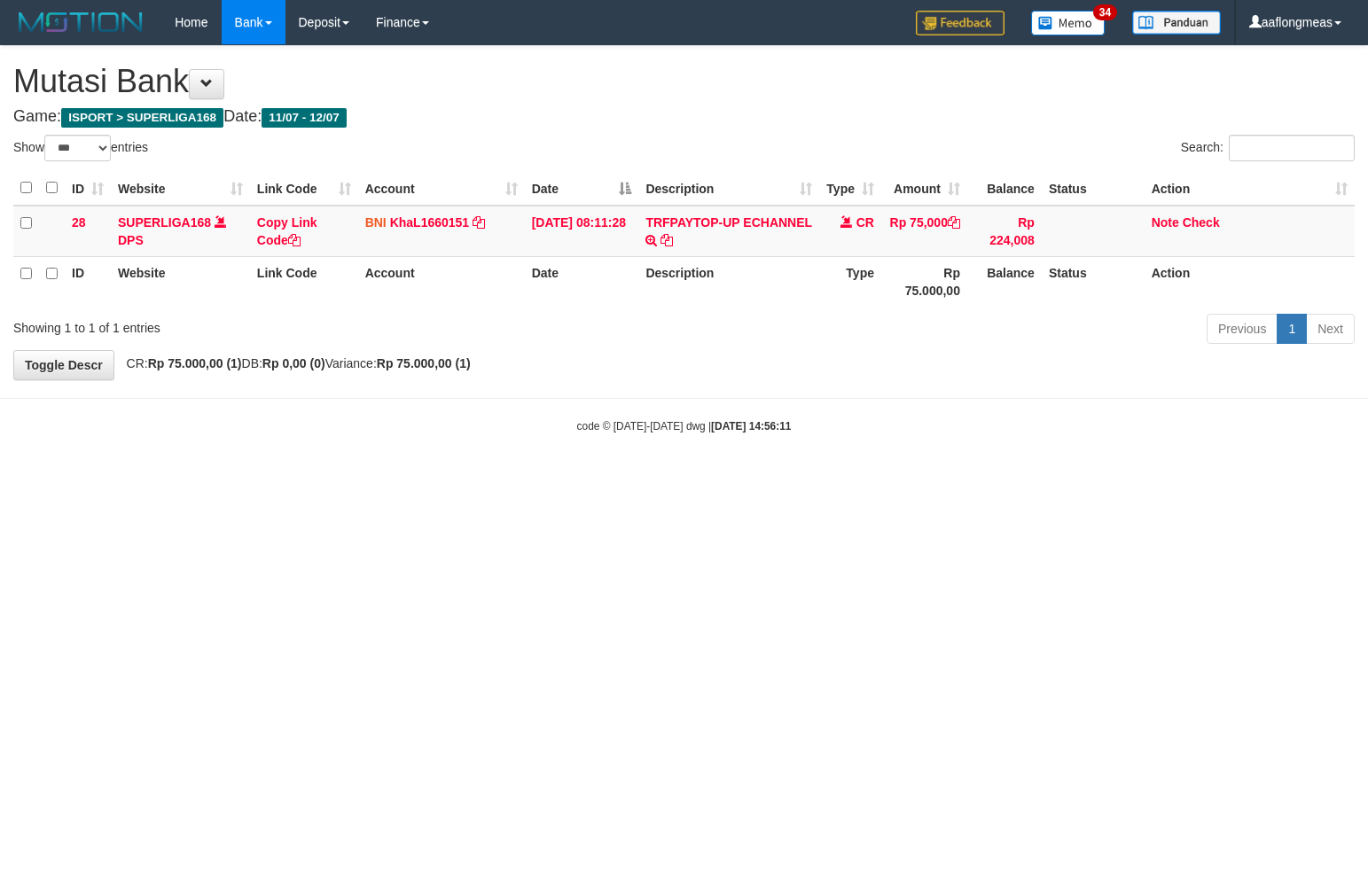 select on "***" 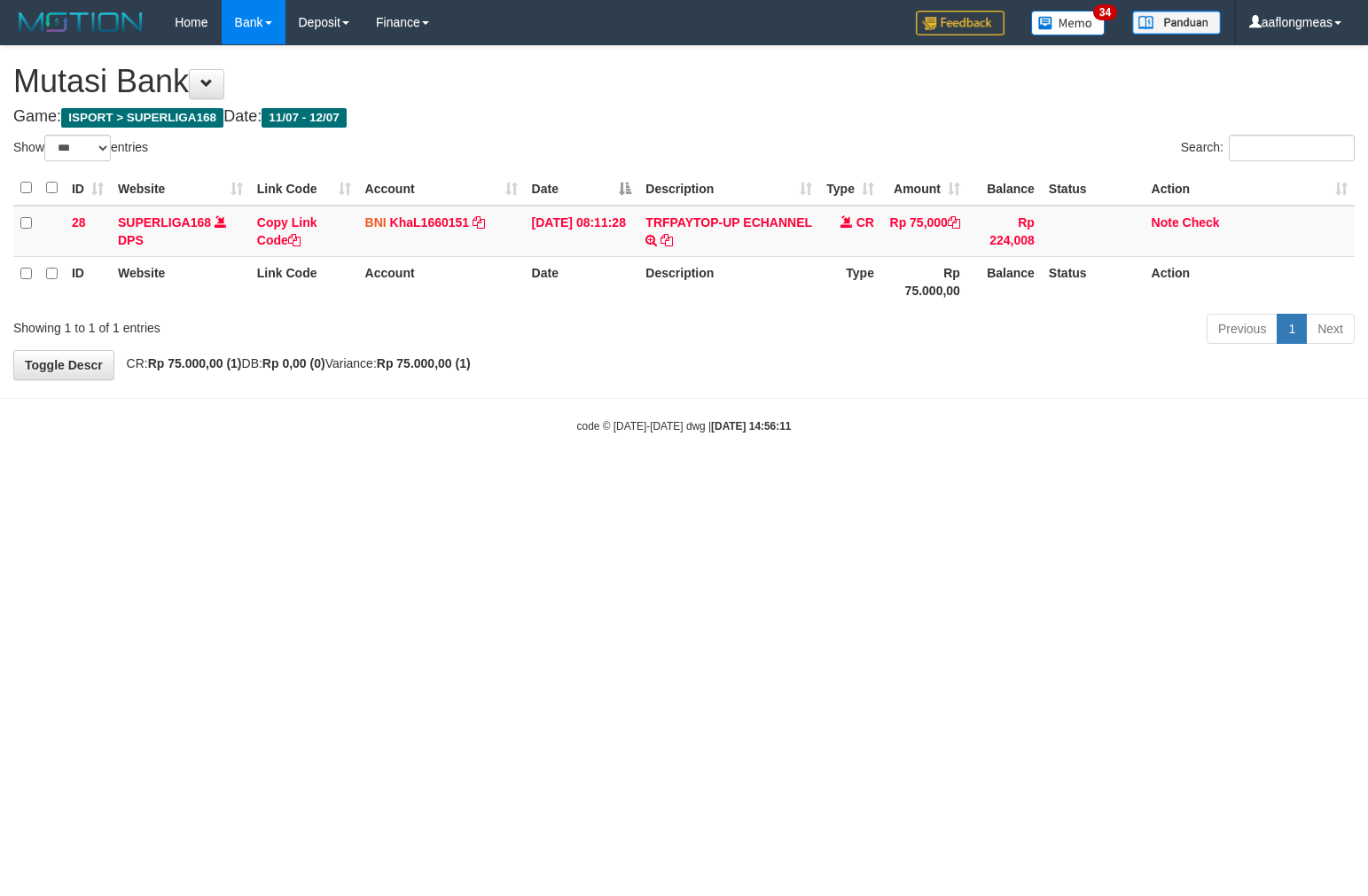 scroll, scrollTop: 0, scrollLeft: 0, axis: both 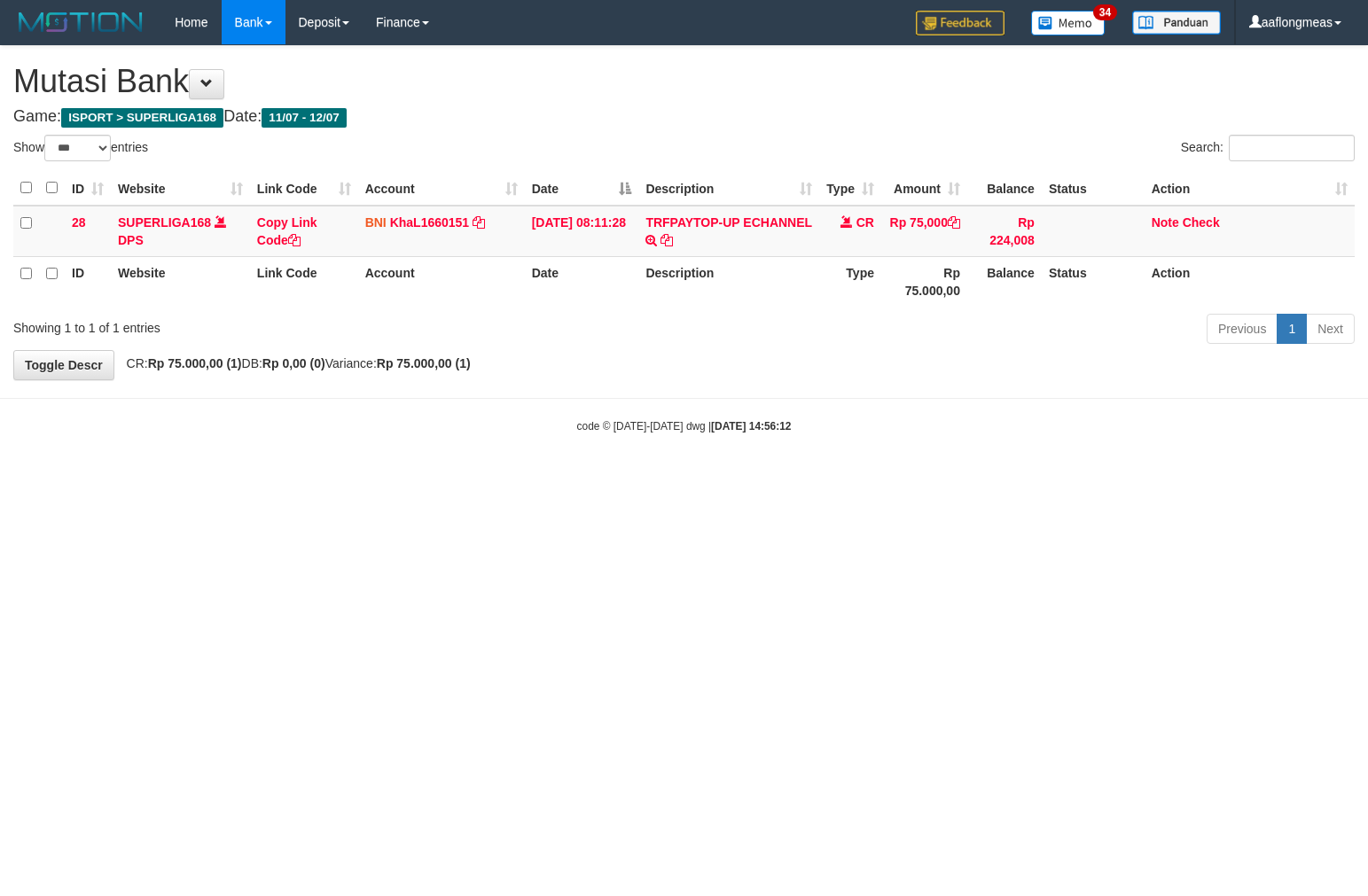 select on "***" 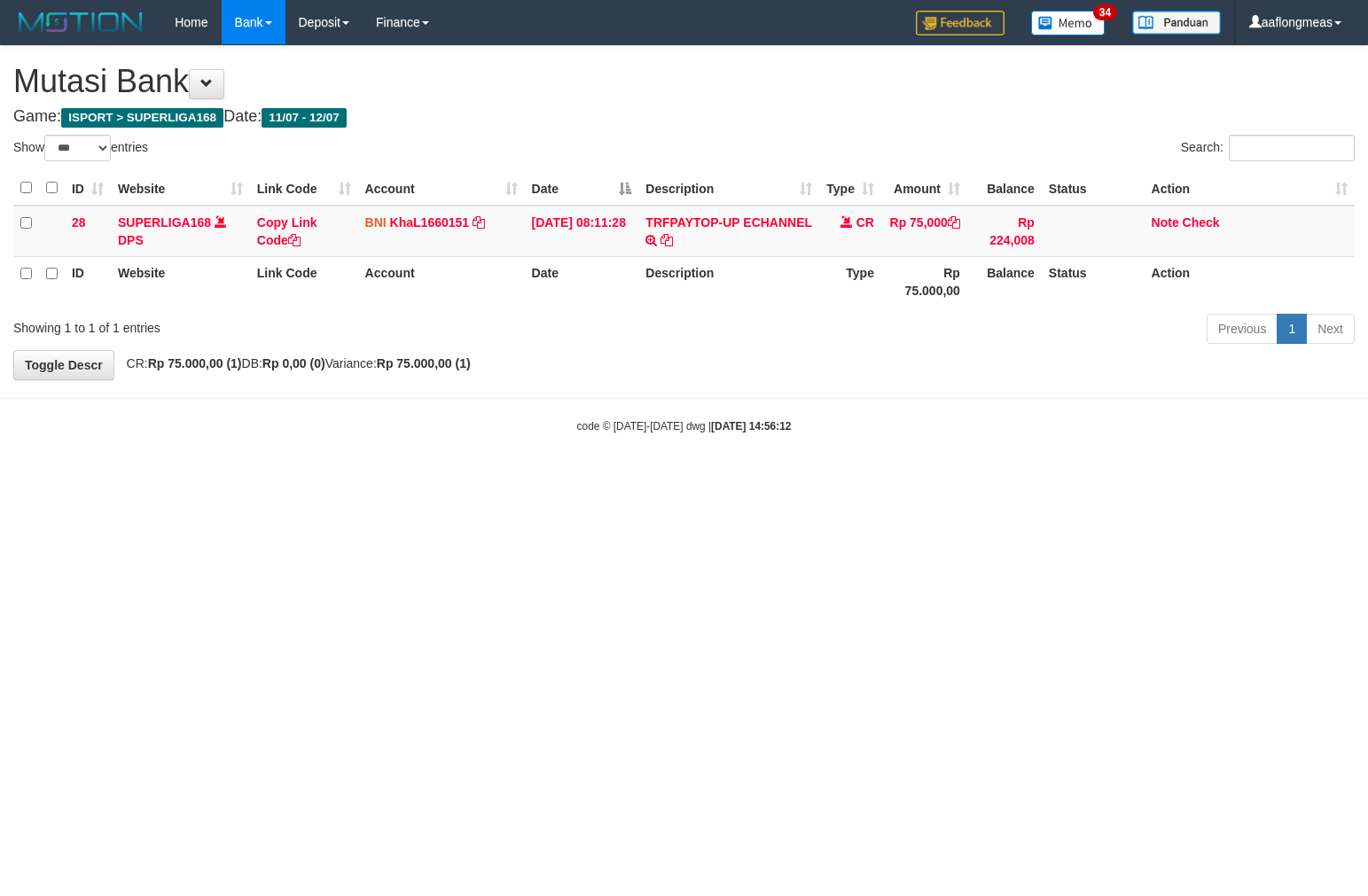 scroll, scrollTop: 0, scrollLeft: 0, axis: both 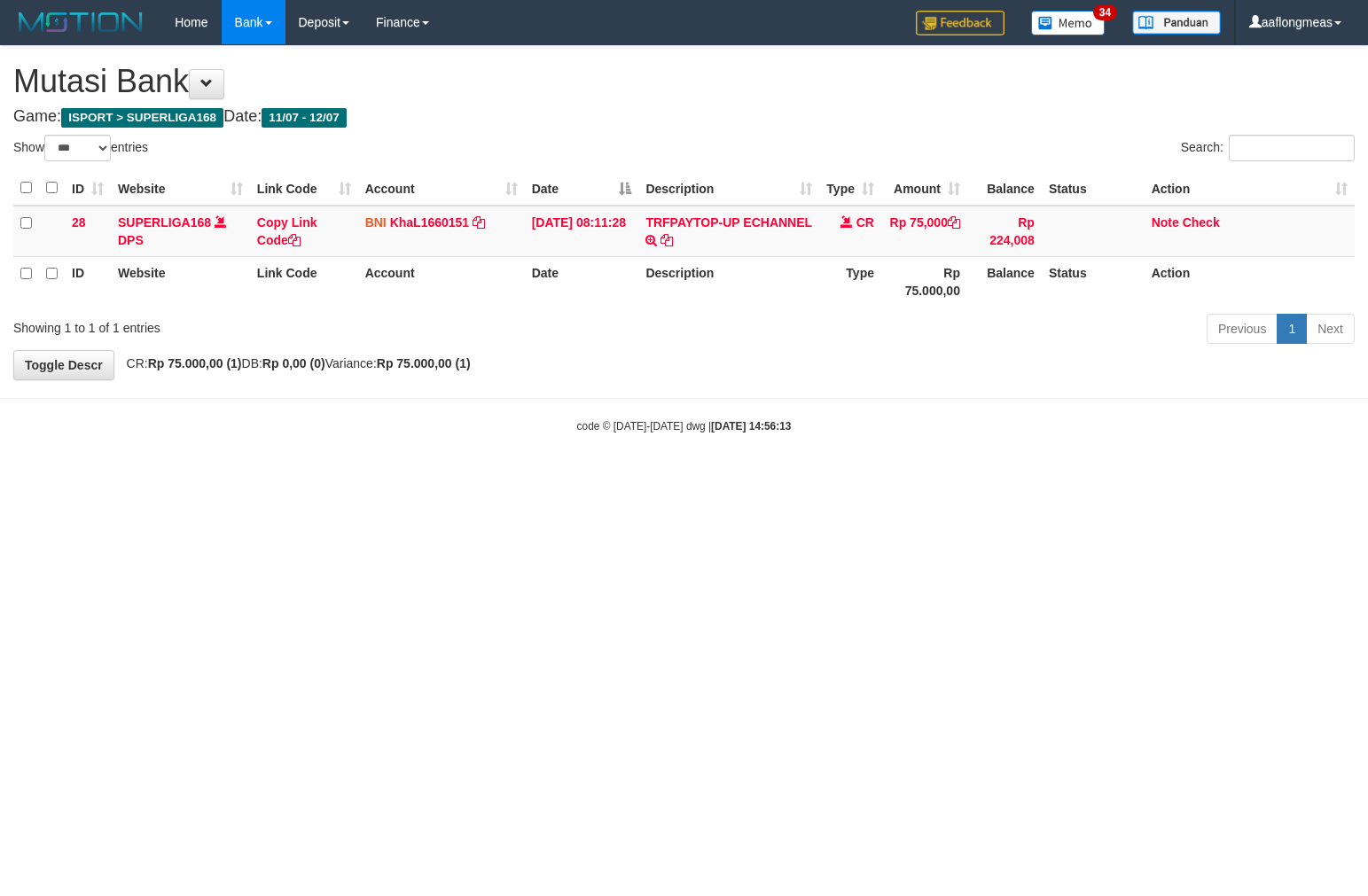 select on "***" 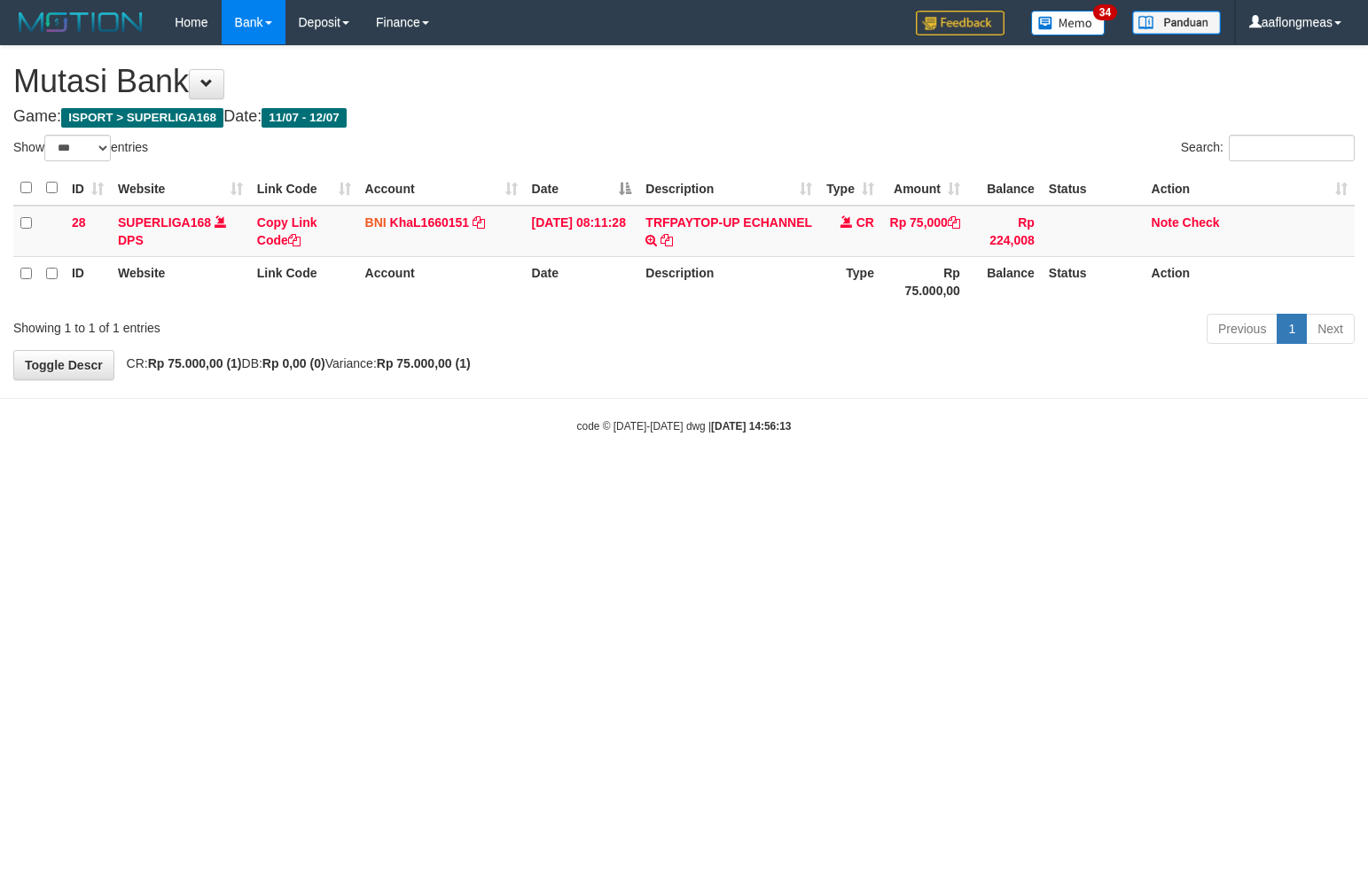 scroll, scrollTop: 0, scrollLeft: 0, axis: both 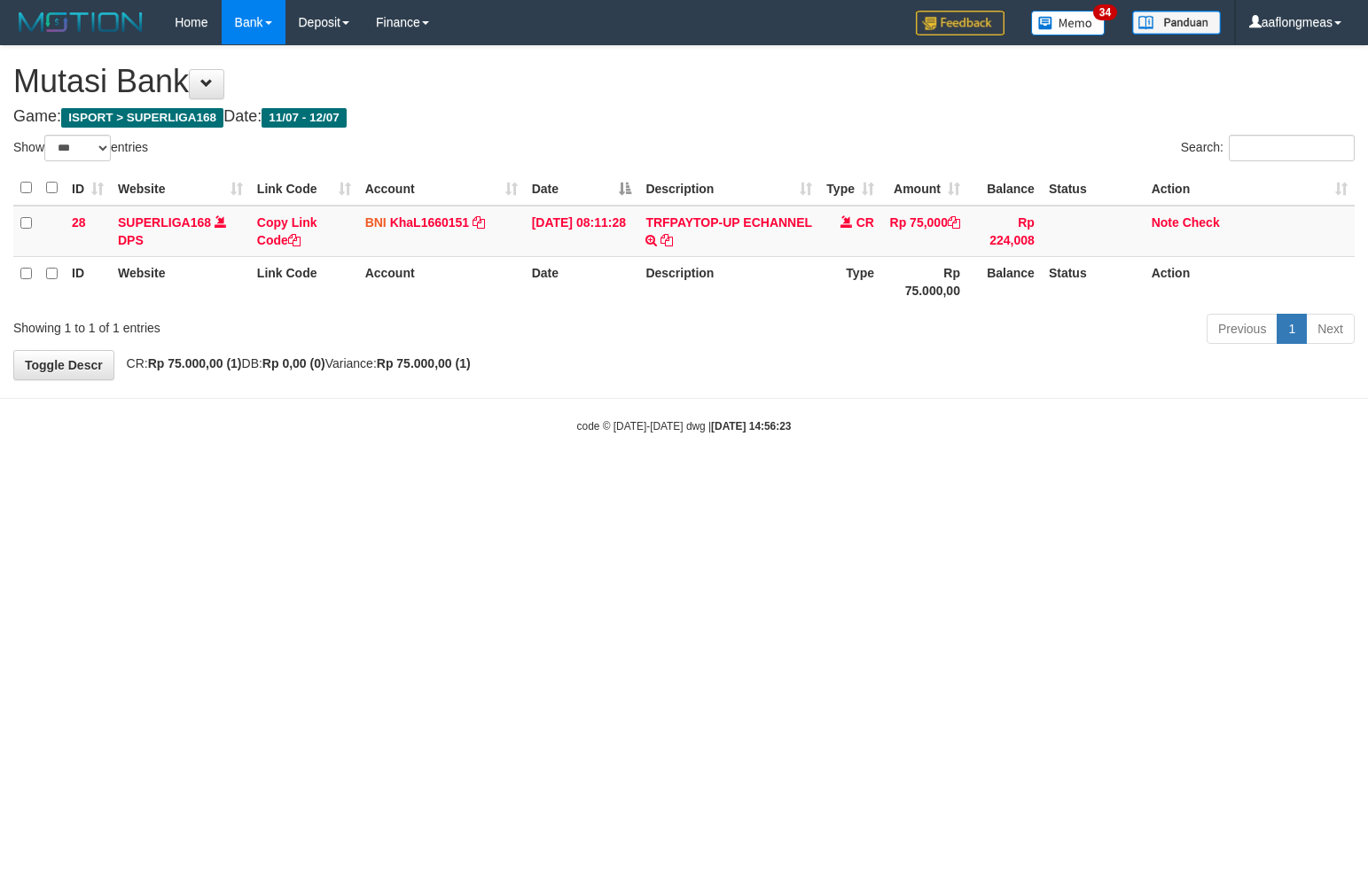 select on "***" 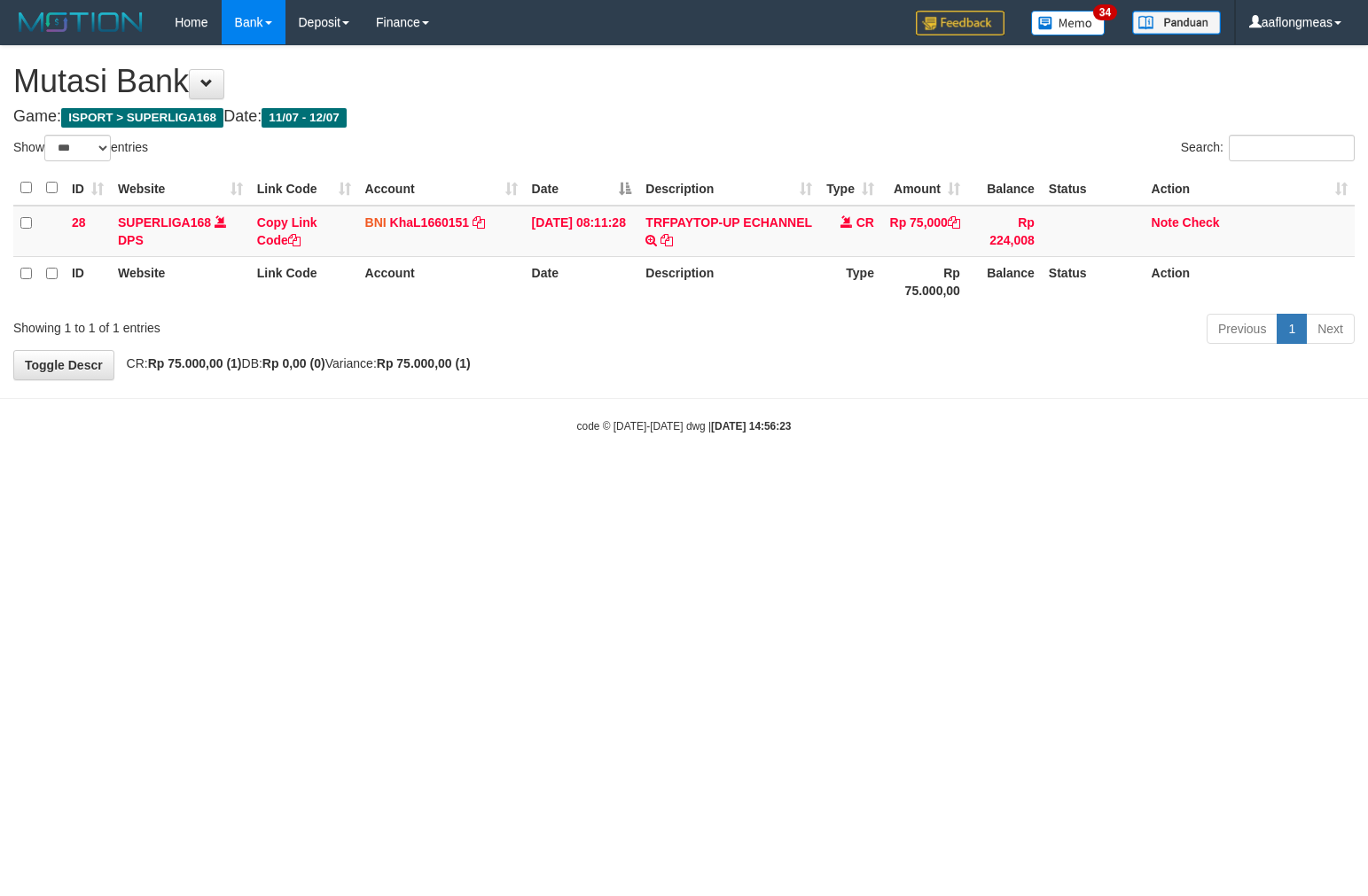 scroll, scrollTop: 0, scrollLeft: 0, axis: both 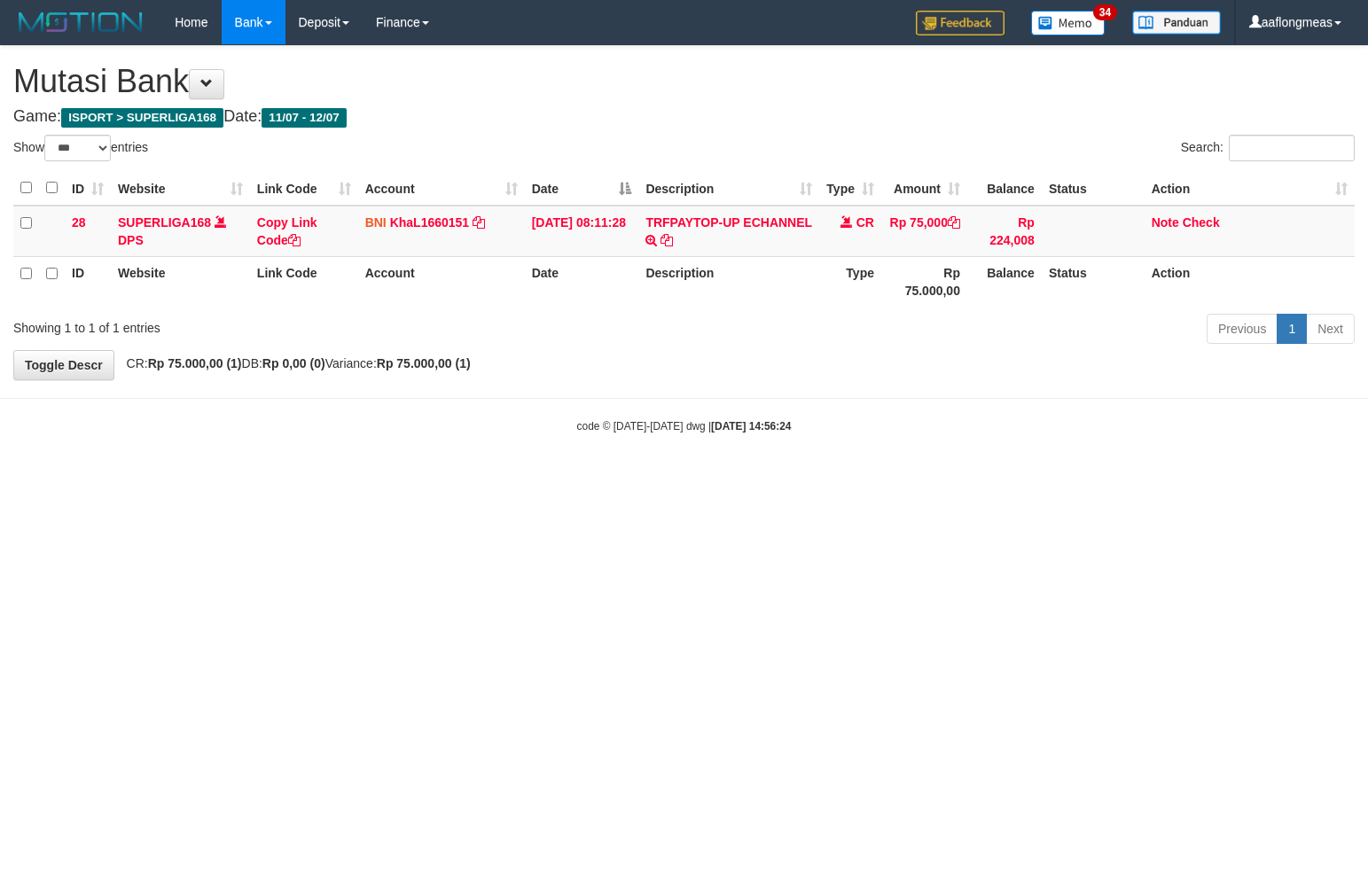 select on "***" 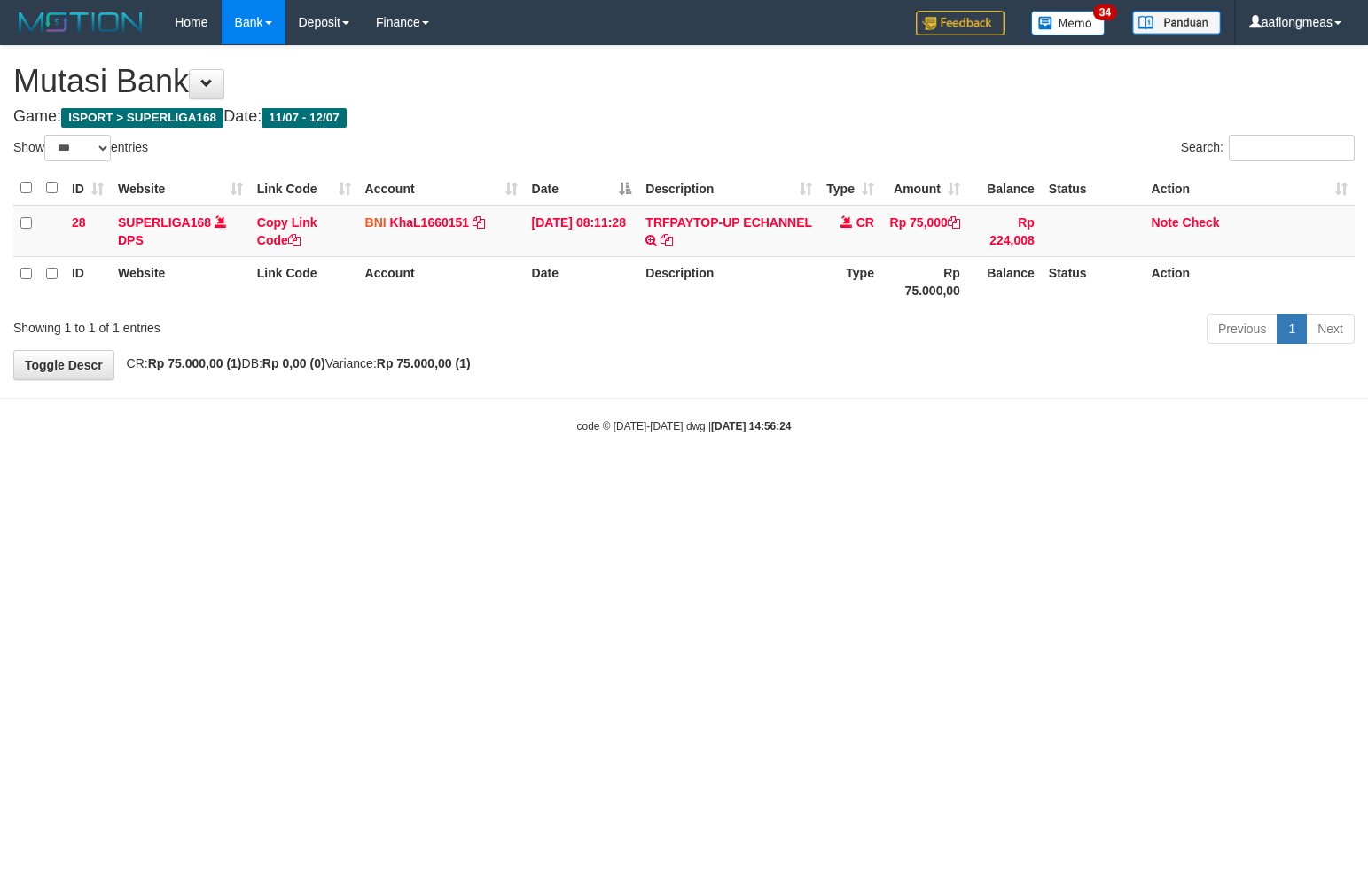 scroll, scrollTop: 0, scrollLeft: 0, axis: both 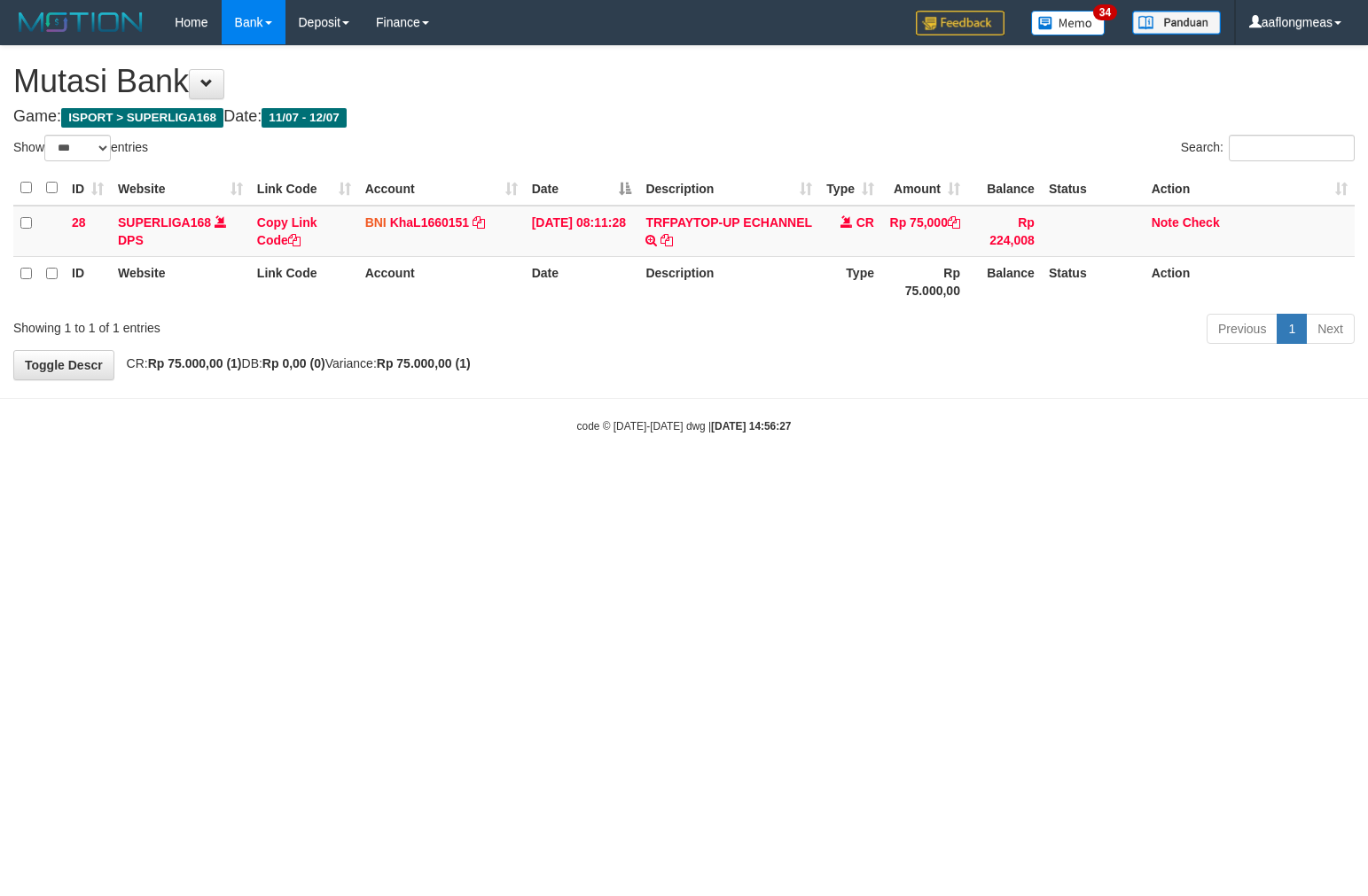 select on "***" 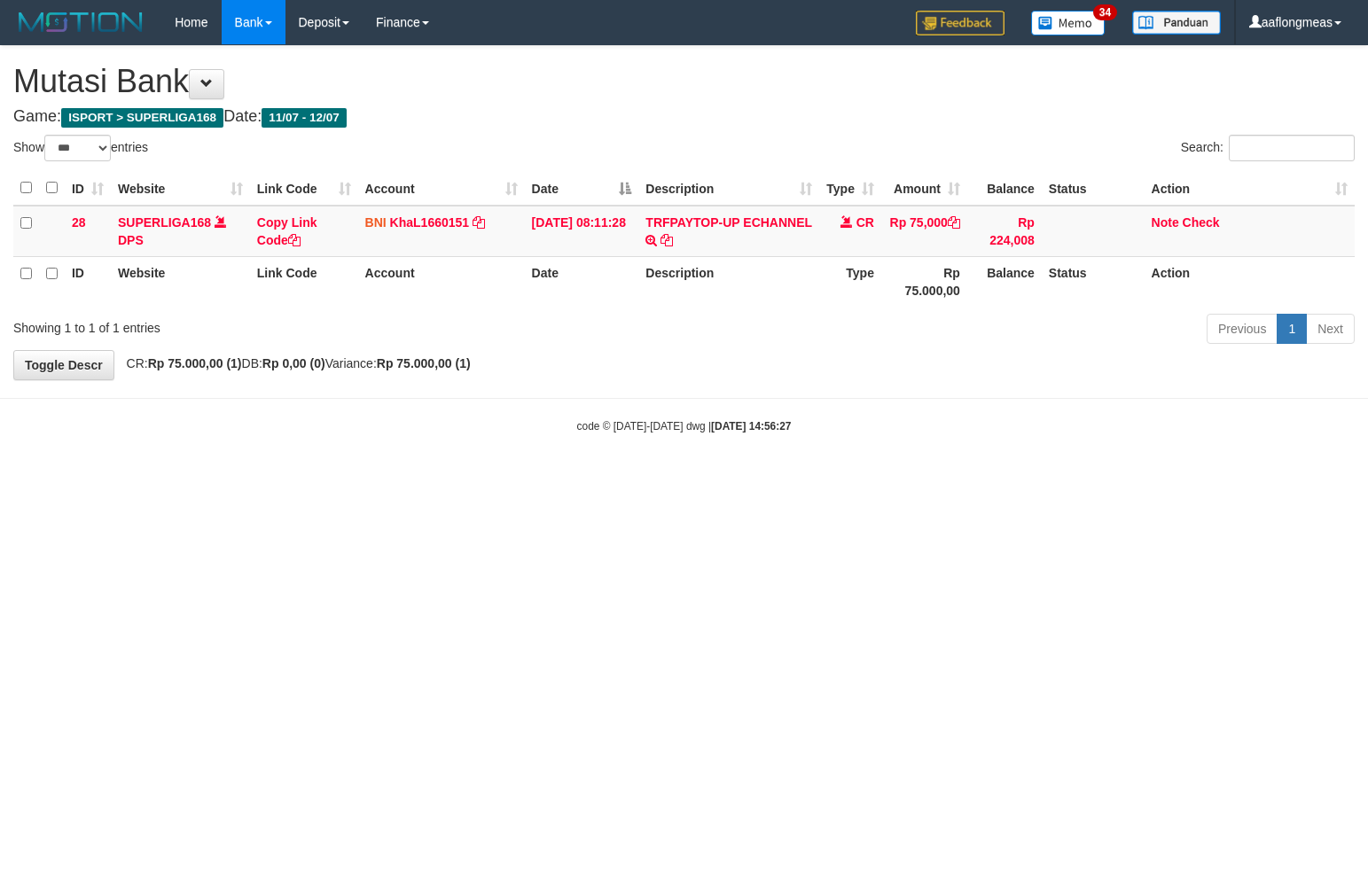 scroll, scrollTop: 0, scrollLeft: 0, axis: both 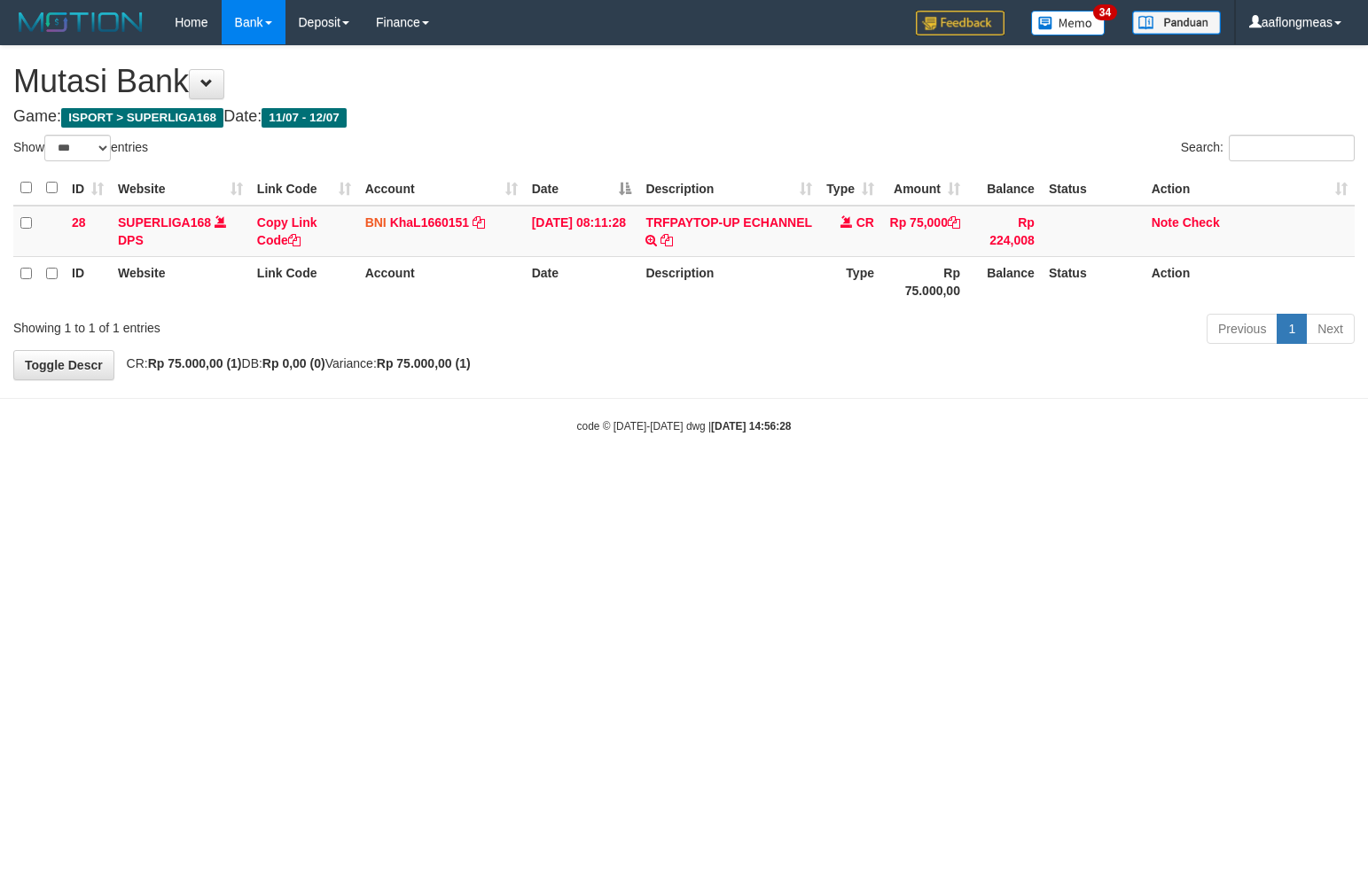 select on "***" 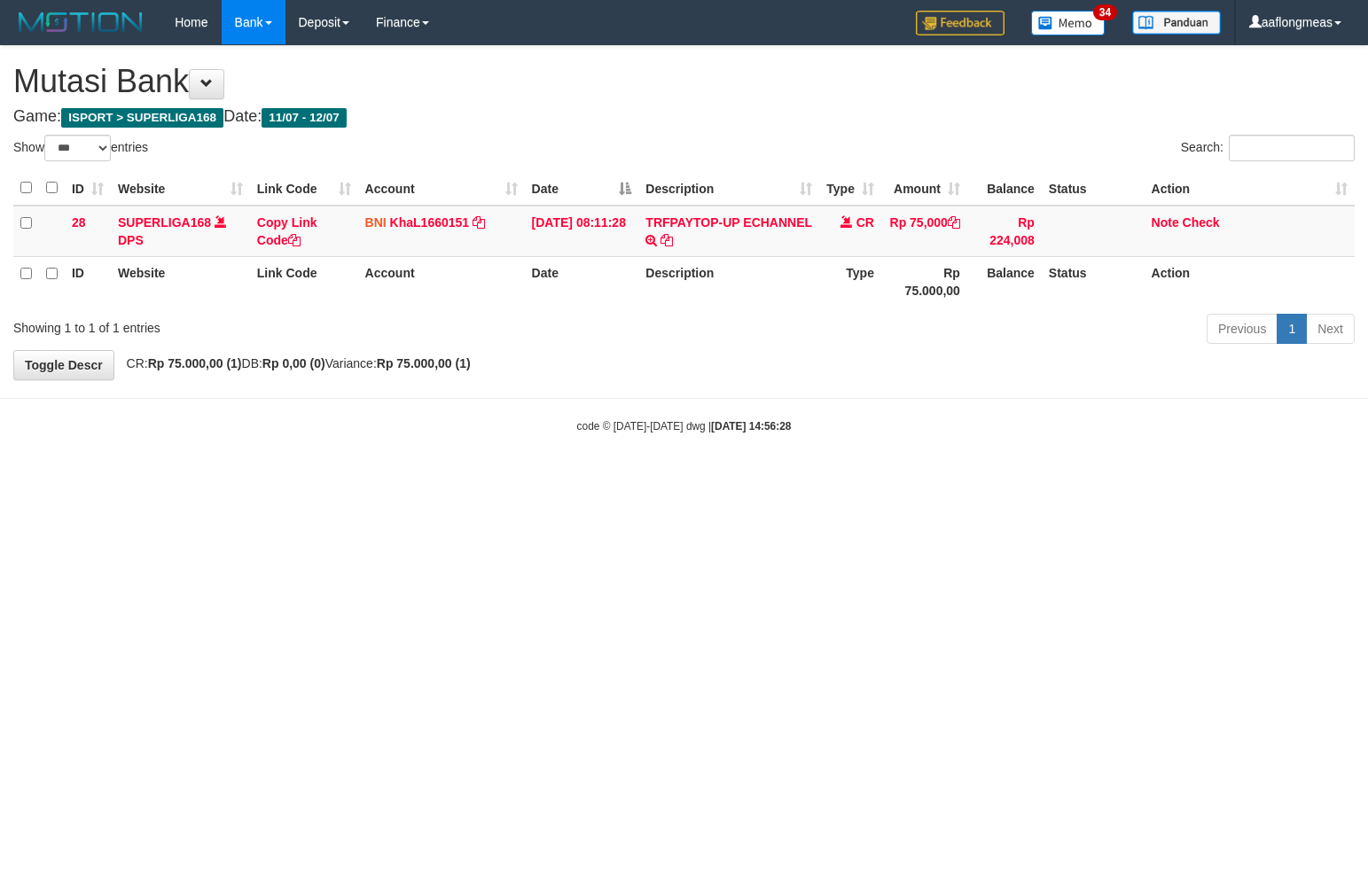 scroll, scrollTop: 0, scrollLeft: 0, axis: both 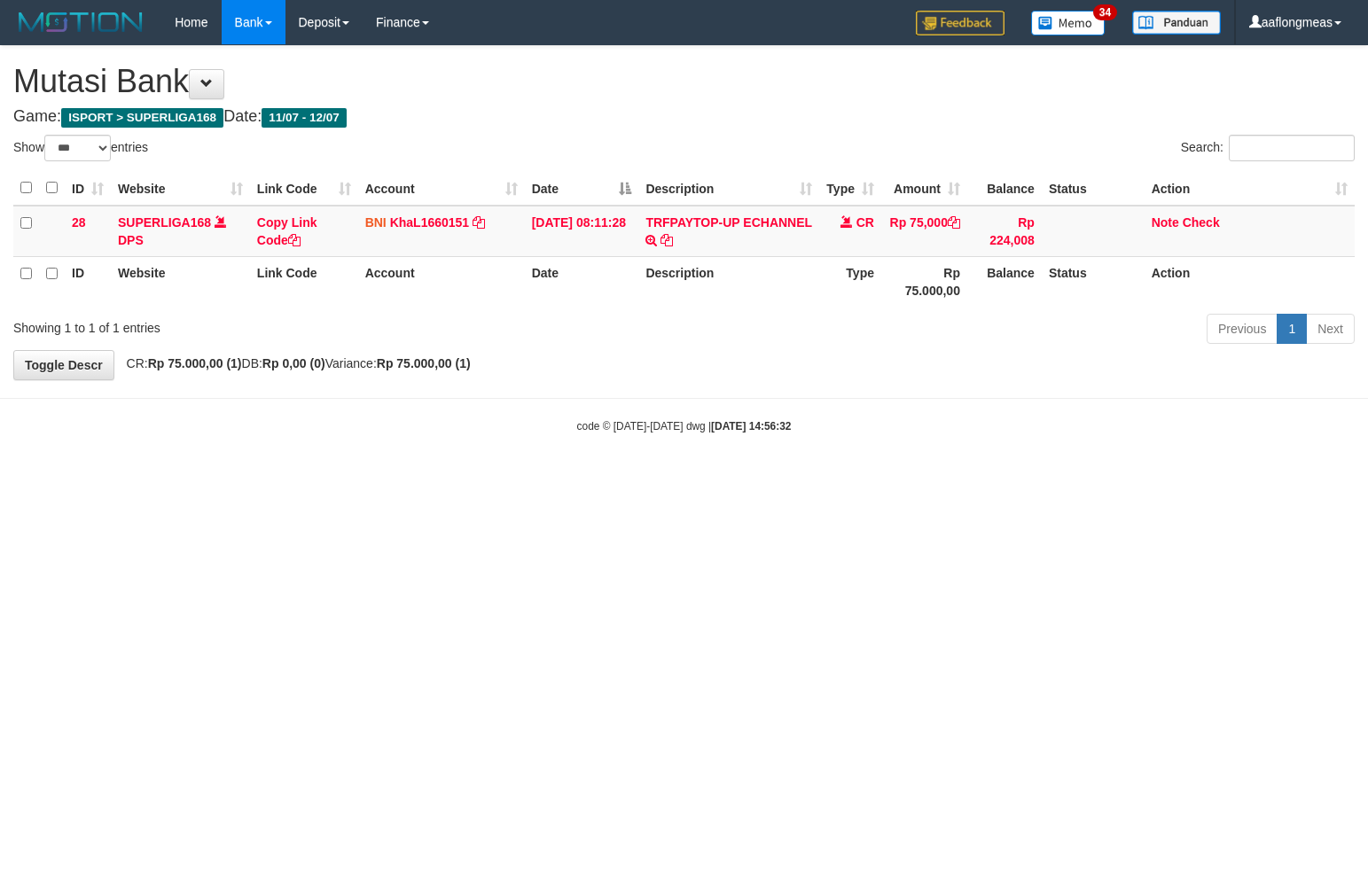 select on "***" 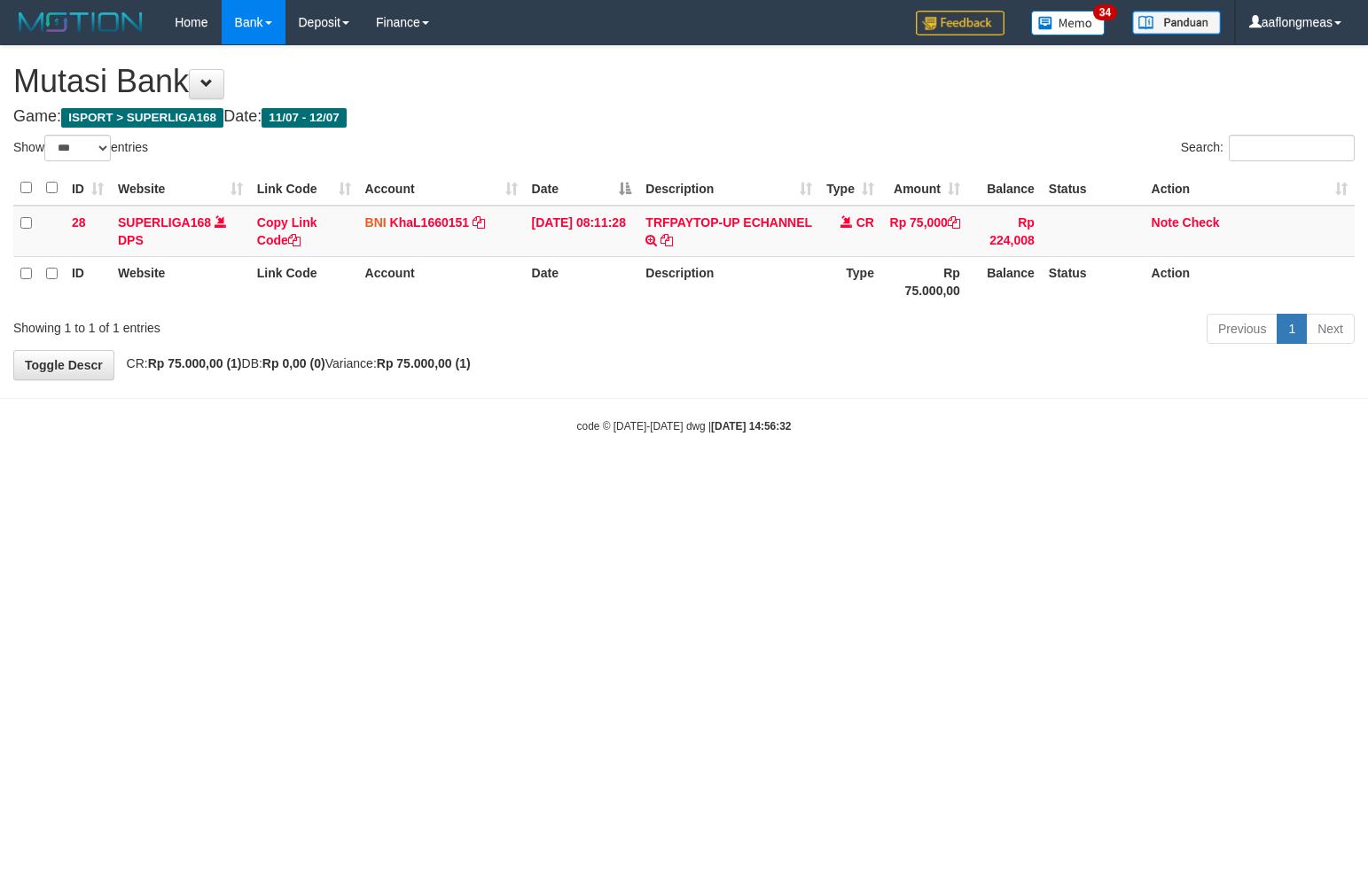 scroll, scrollTop: 0, scrollLeft: 0, axis: both 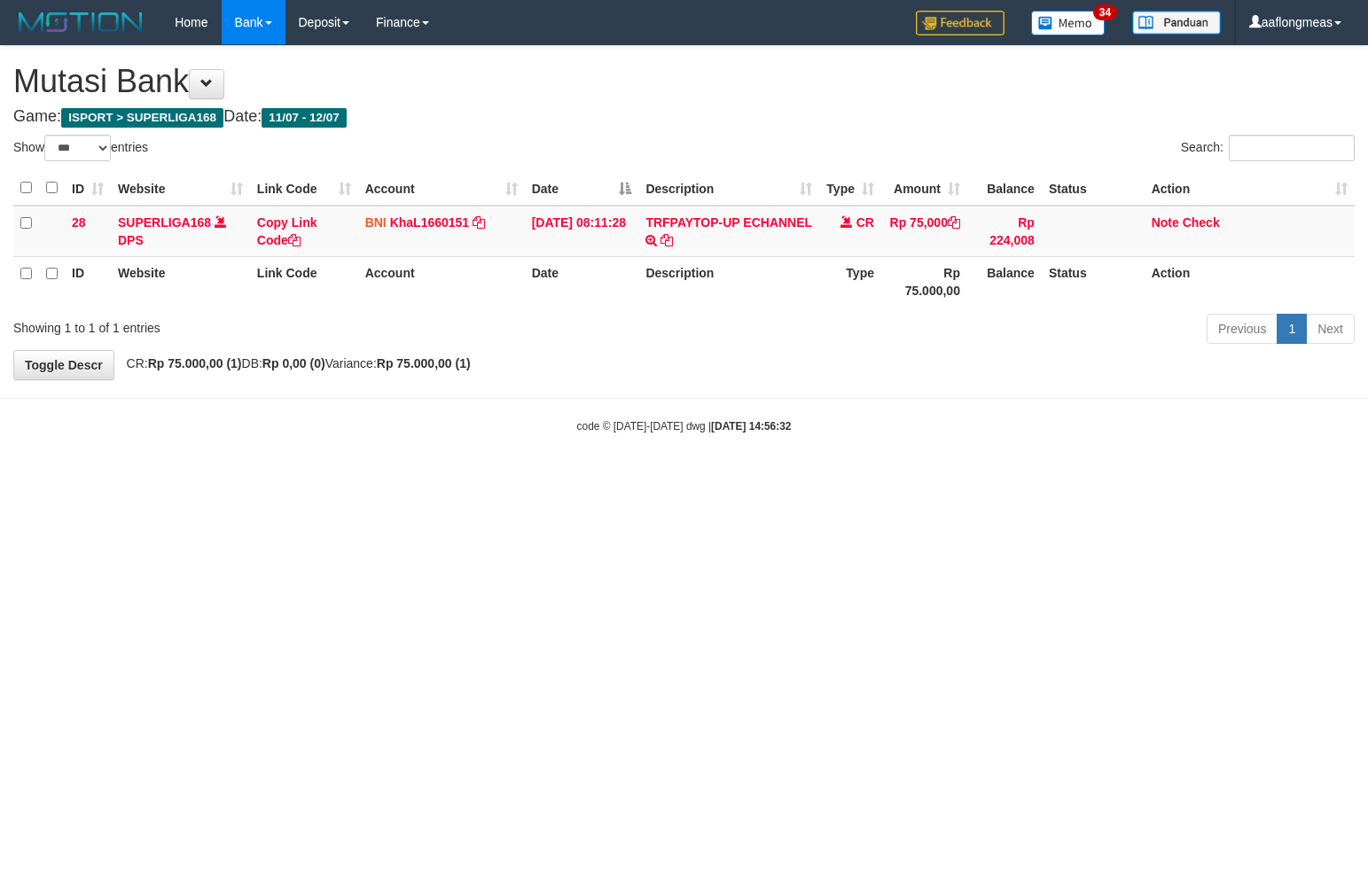select on "***" 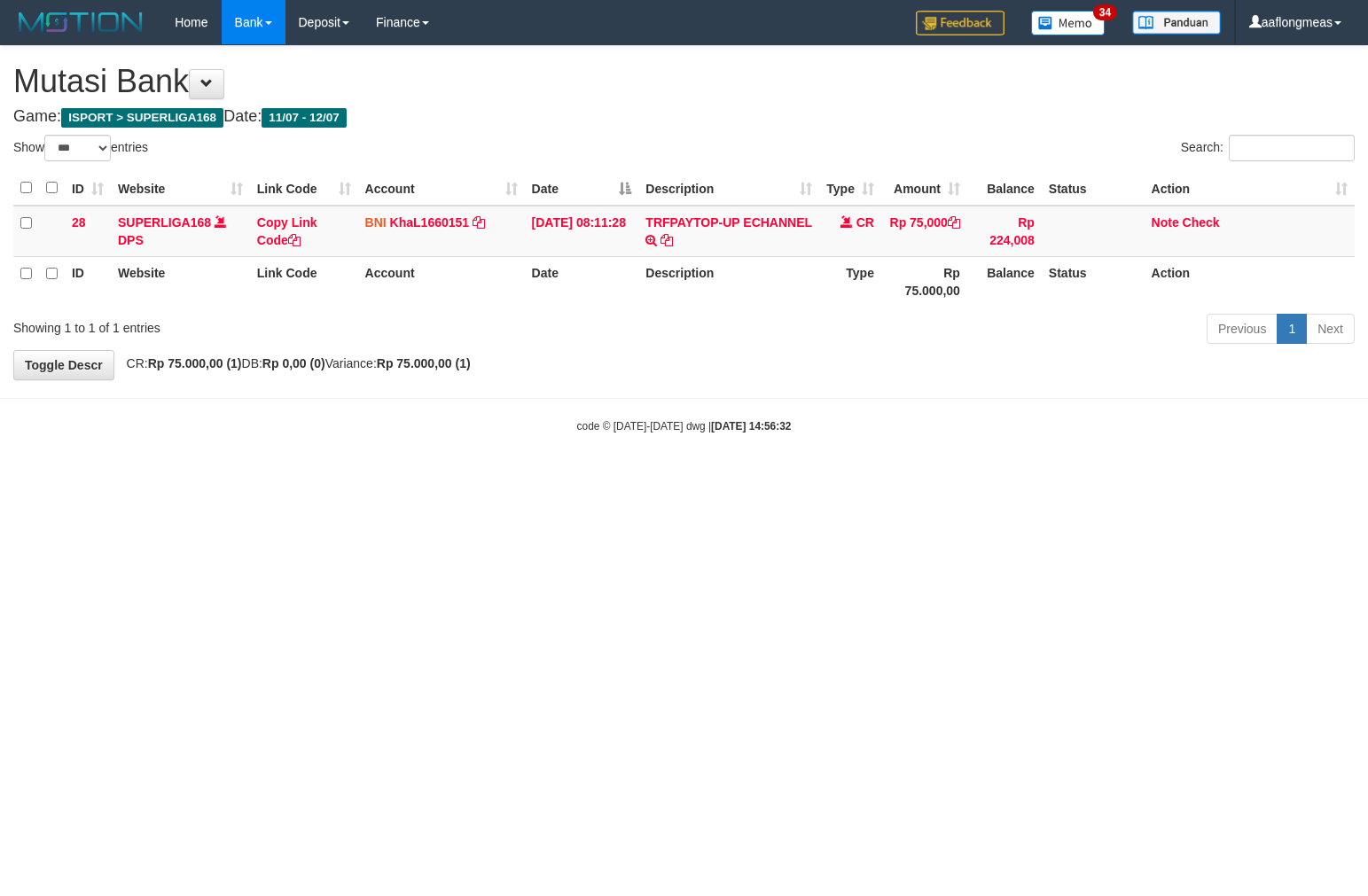 scroll, scrollTop: 0, scrollLeft: 0, axis: both 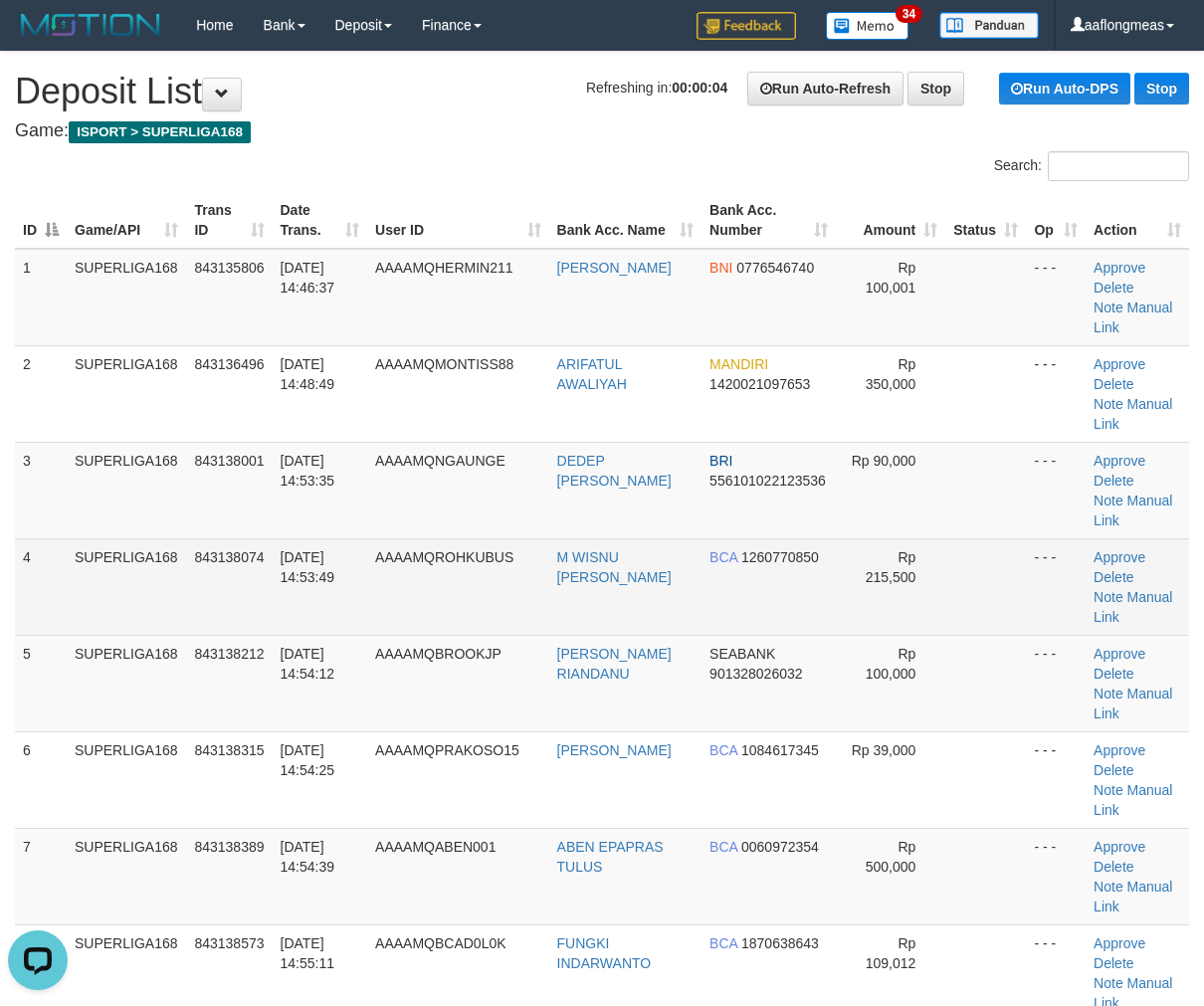 click at bounding box center (985, 586) 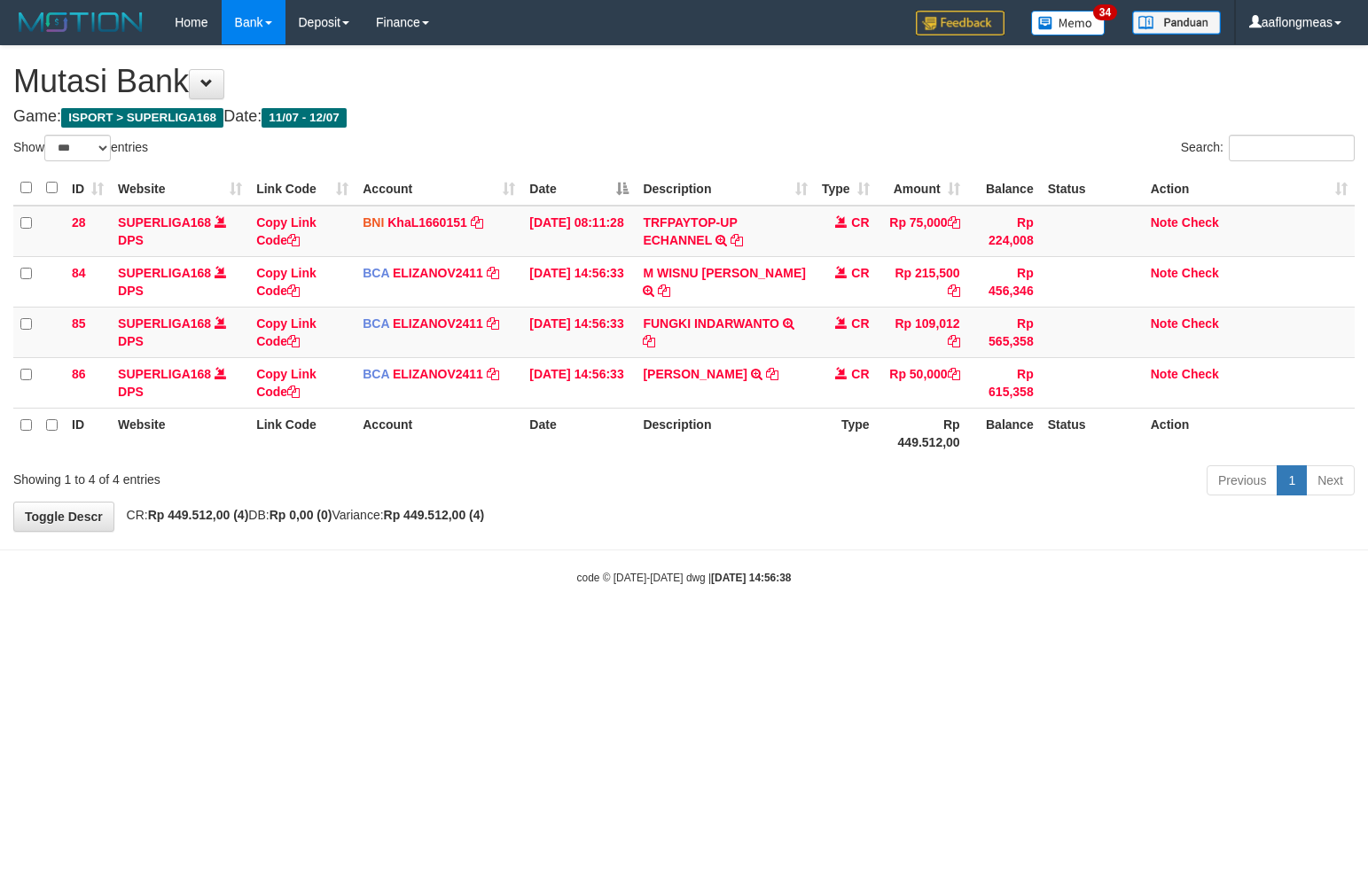 select on "***" 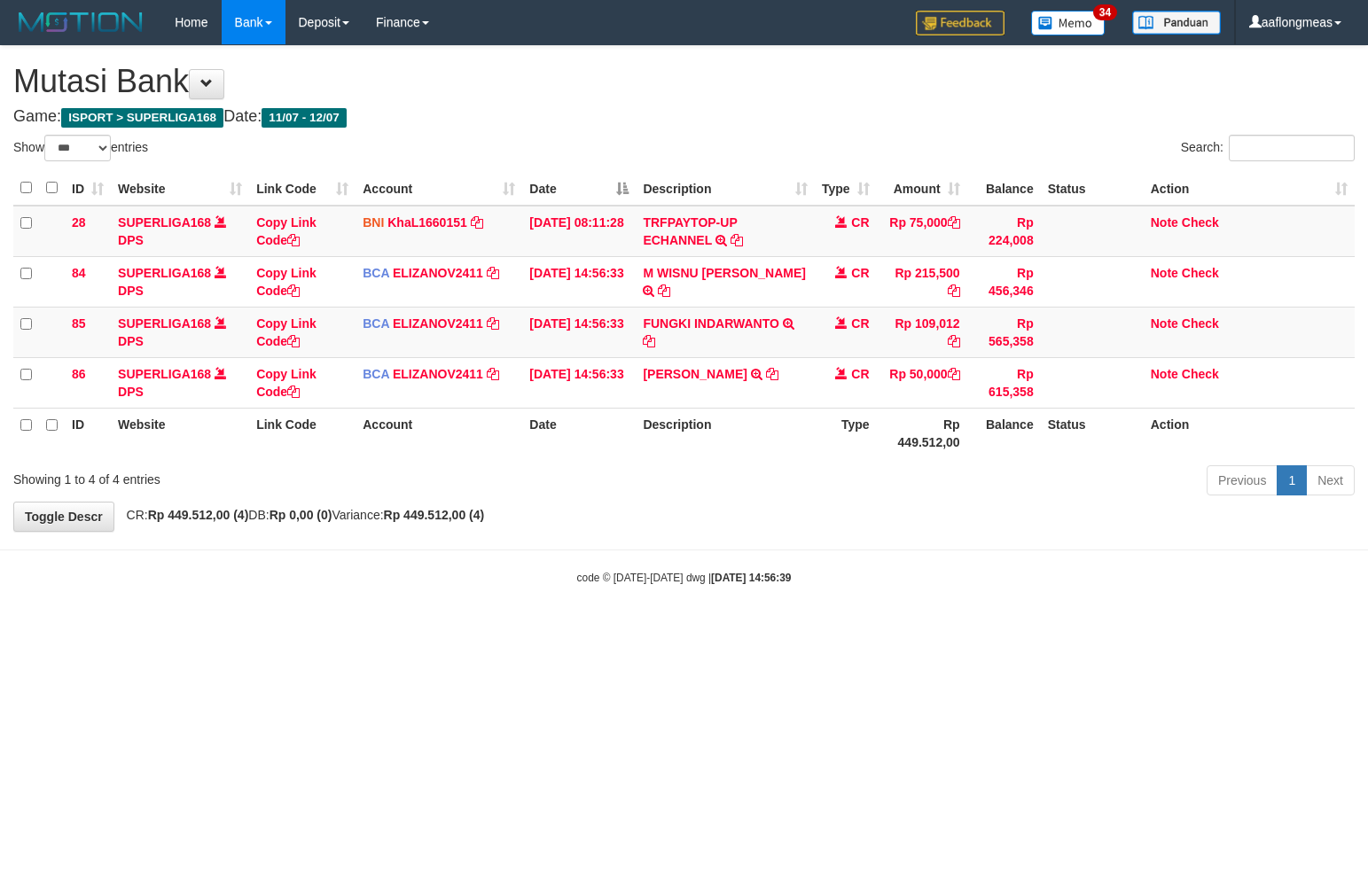 select on "***" 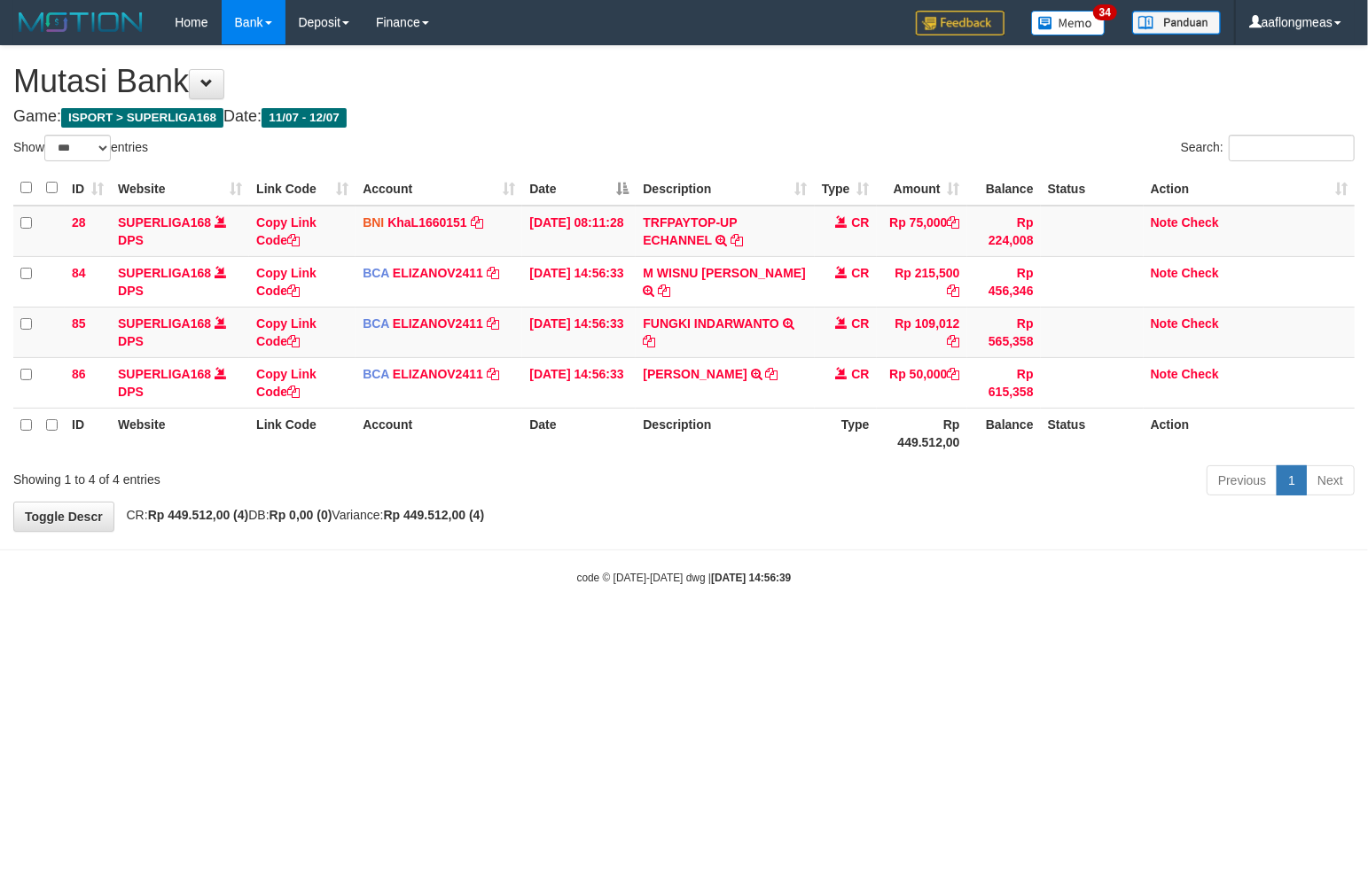 drag, startPoint x: 751, startPoint y: 479, endPoint x: 40, endPoint y: 603, distance: 721.73194 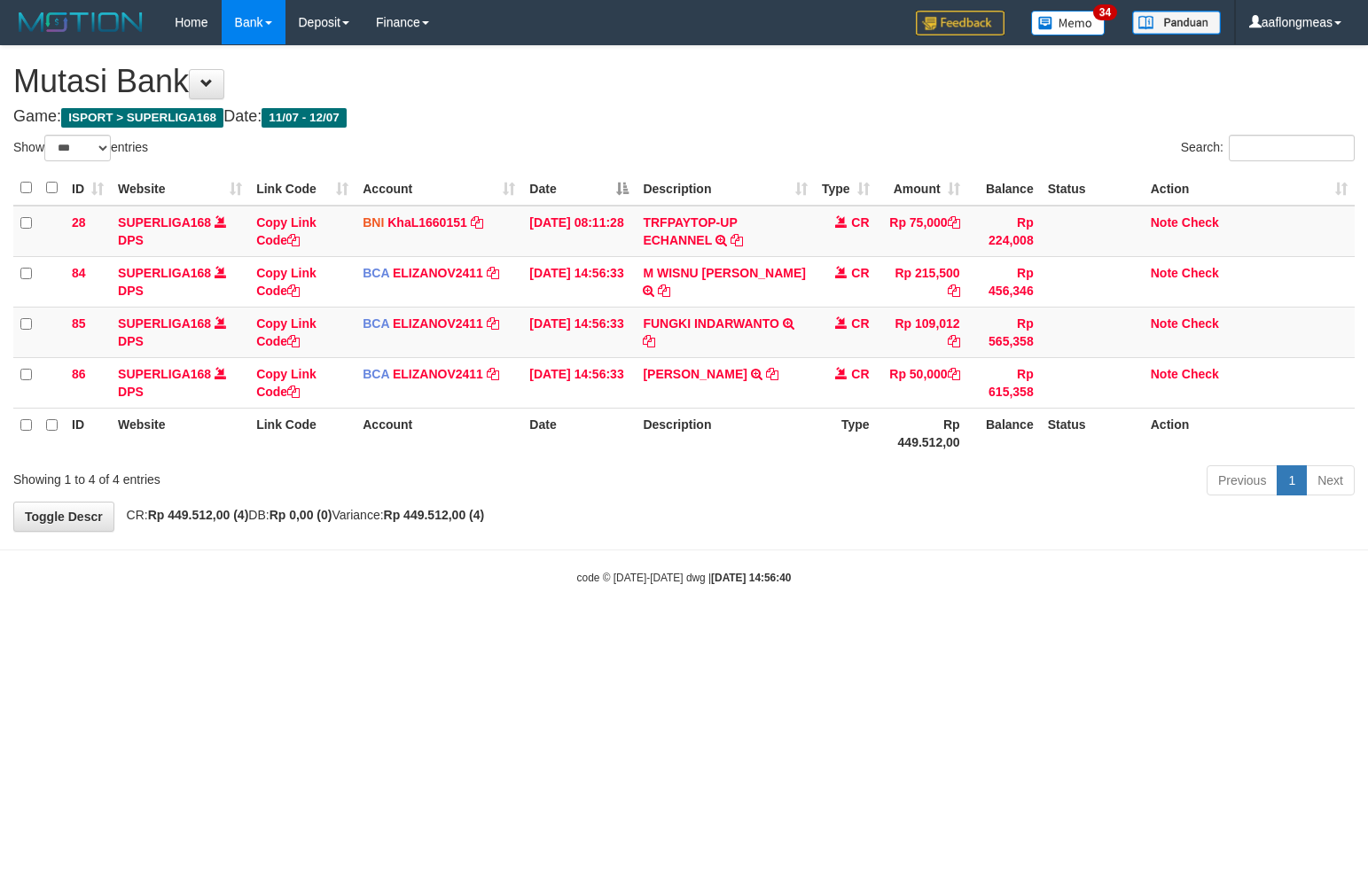 select on "***" 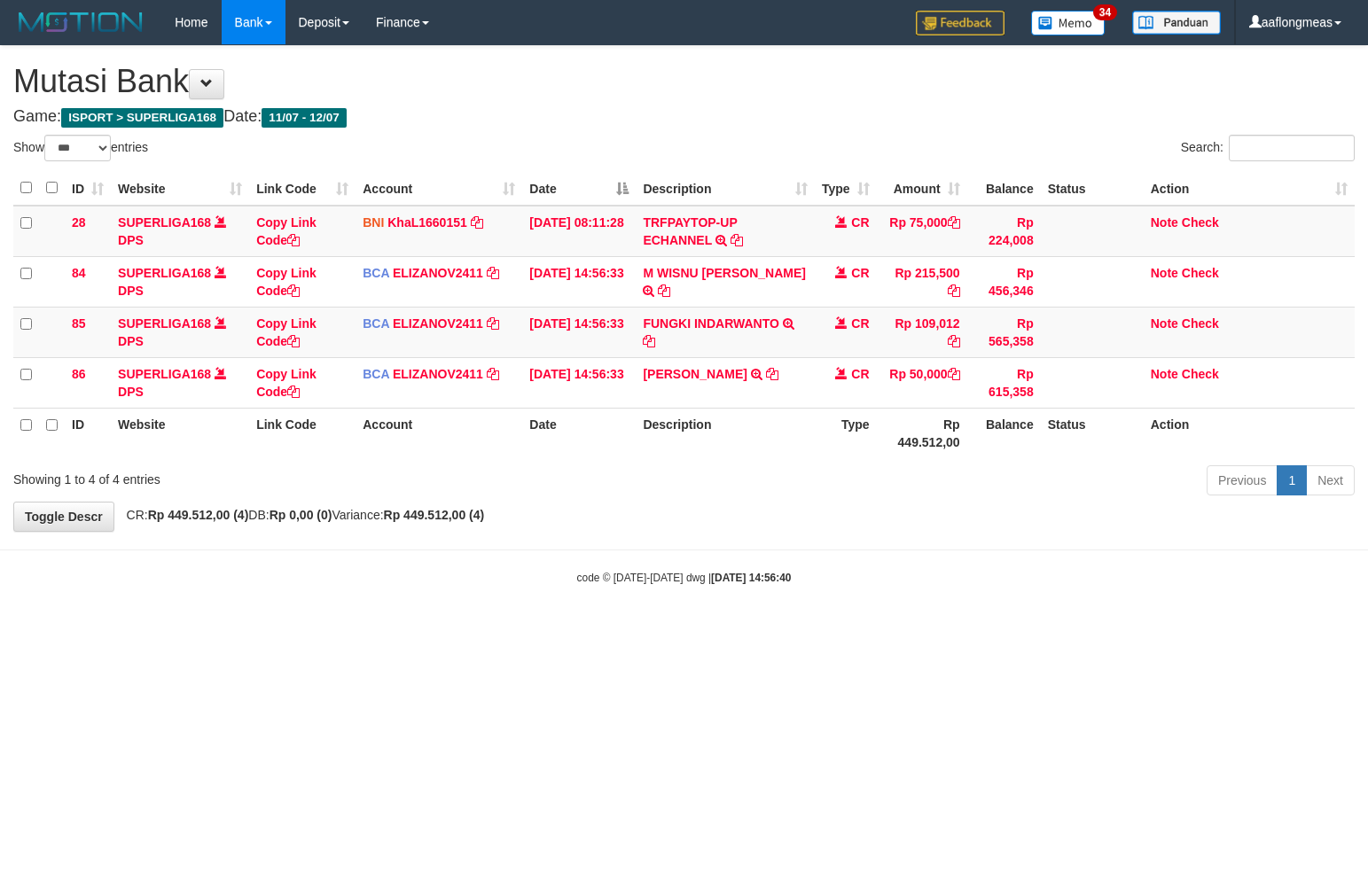 scroll, scrollTop: 0, scrollLeft: 0, axis: both 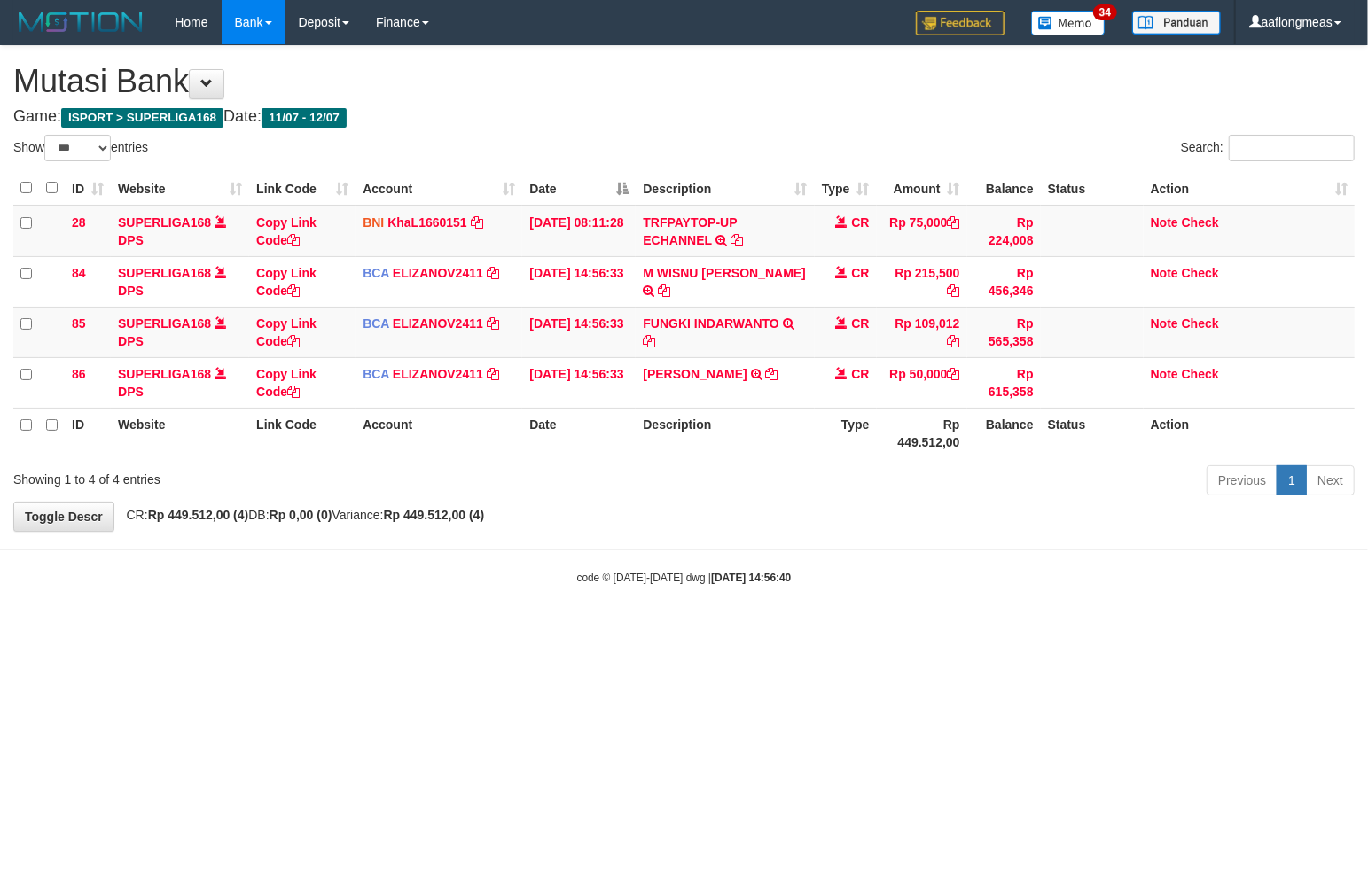 drag, startPoint x: 718, startPoint y: 497, endPoint x: 481, endPoint y: 557, distance: 244.47699 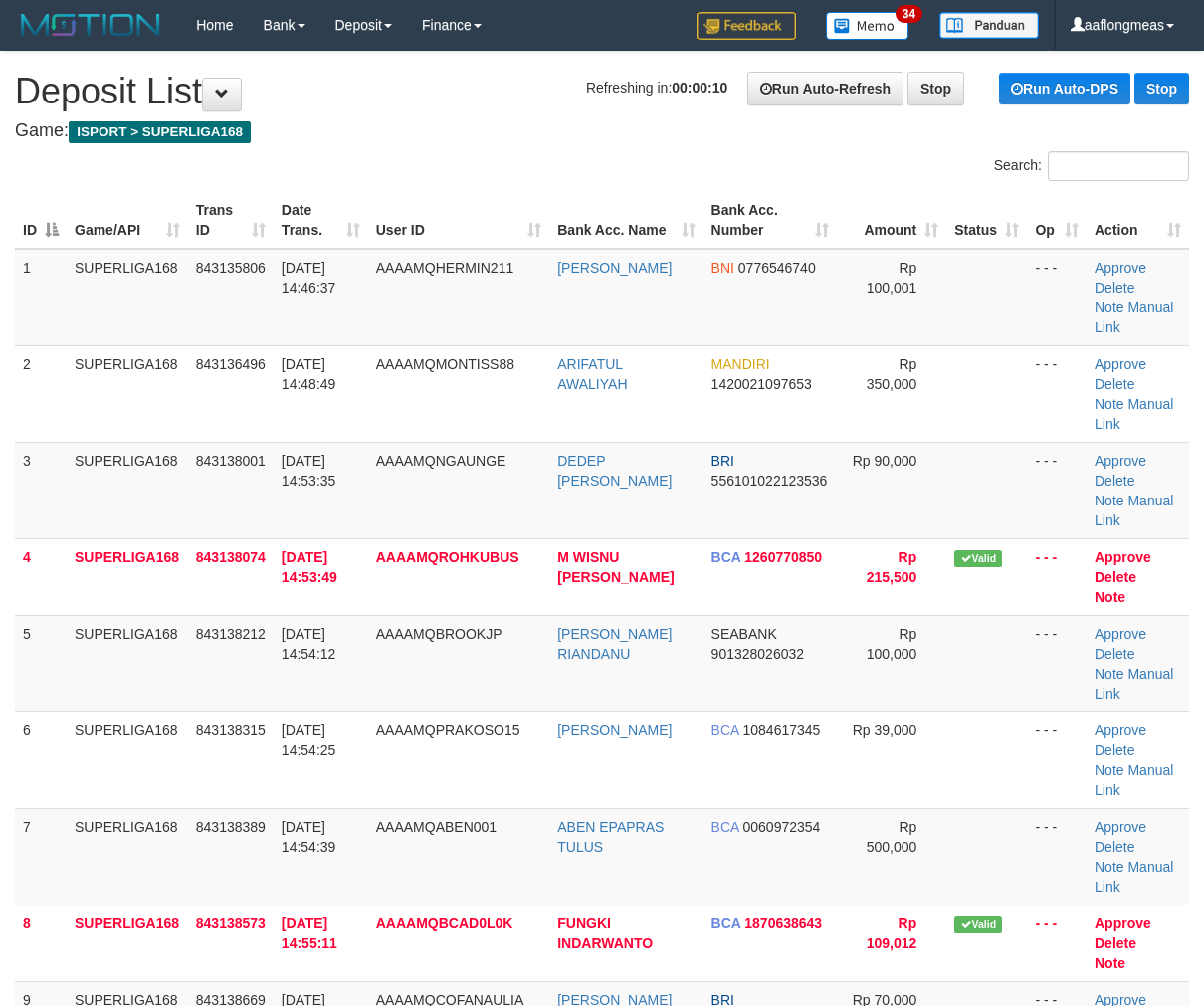 scroll, scrollTop: 0, scrollLeft: 0, axis: both 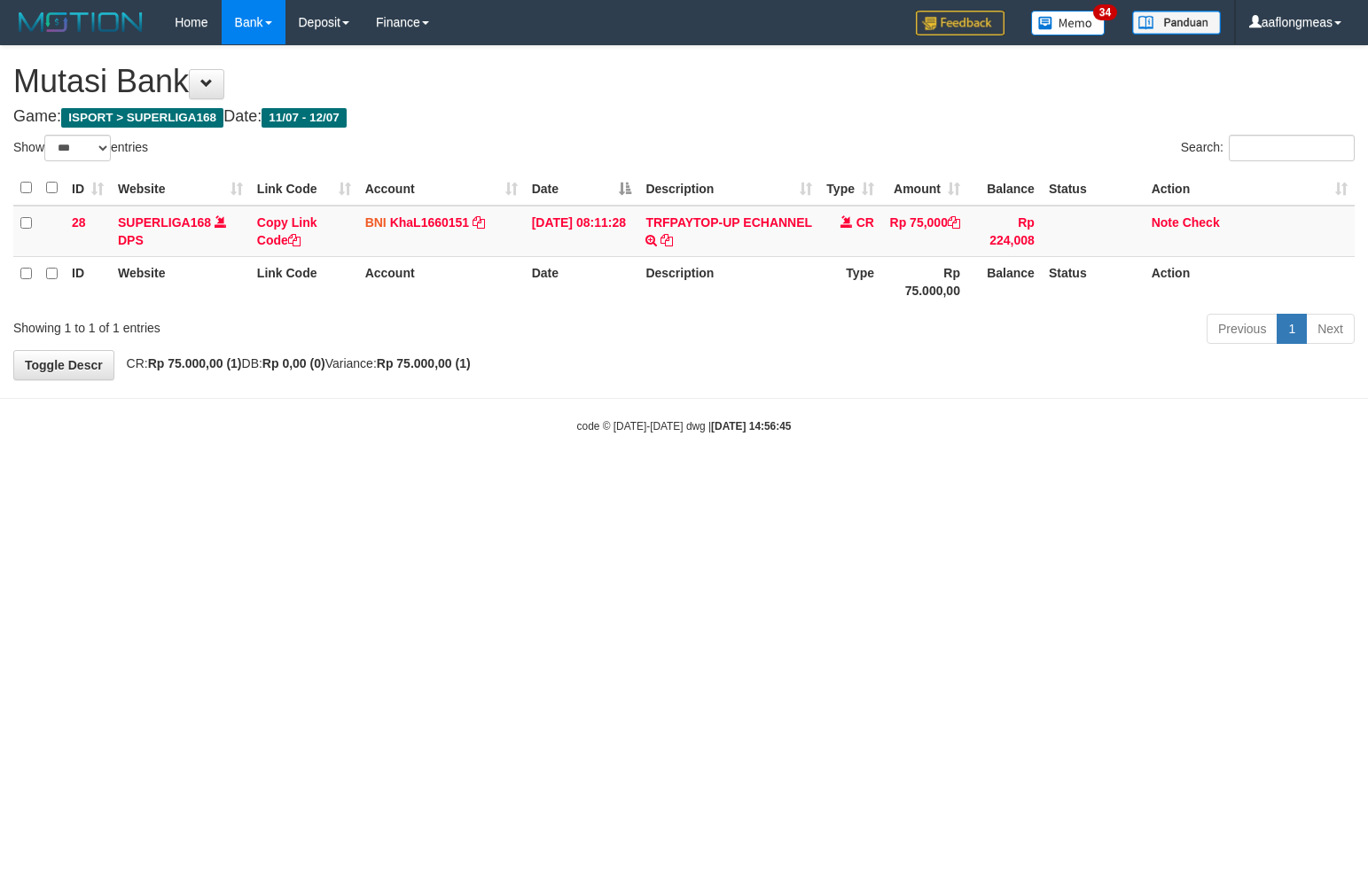 select on "***" 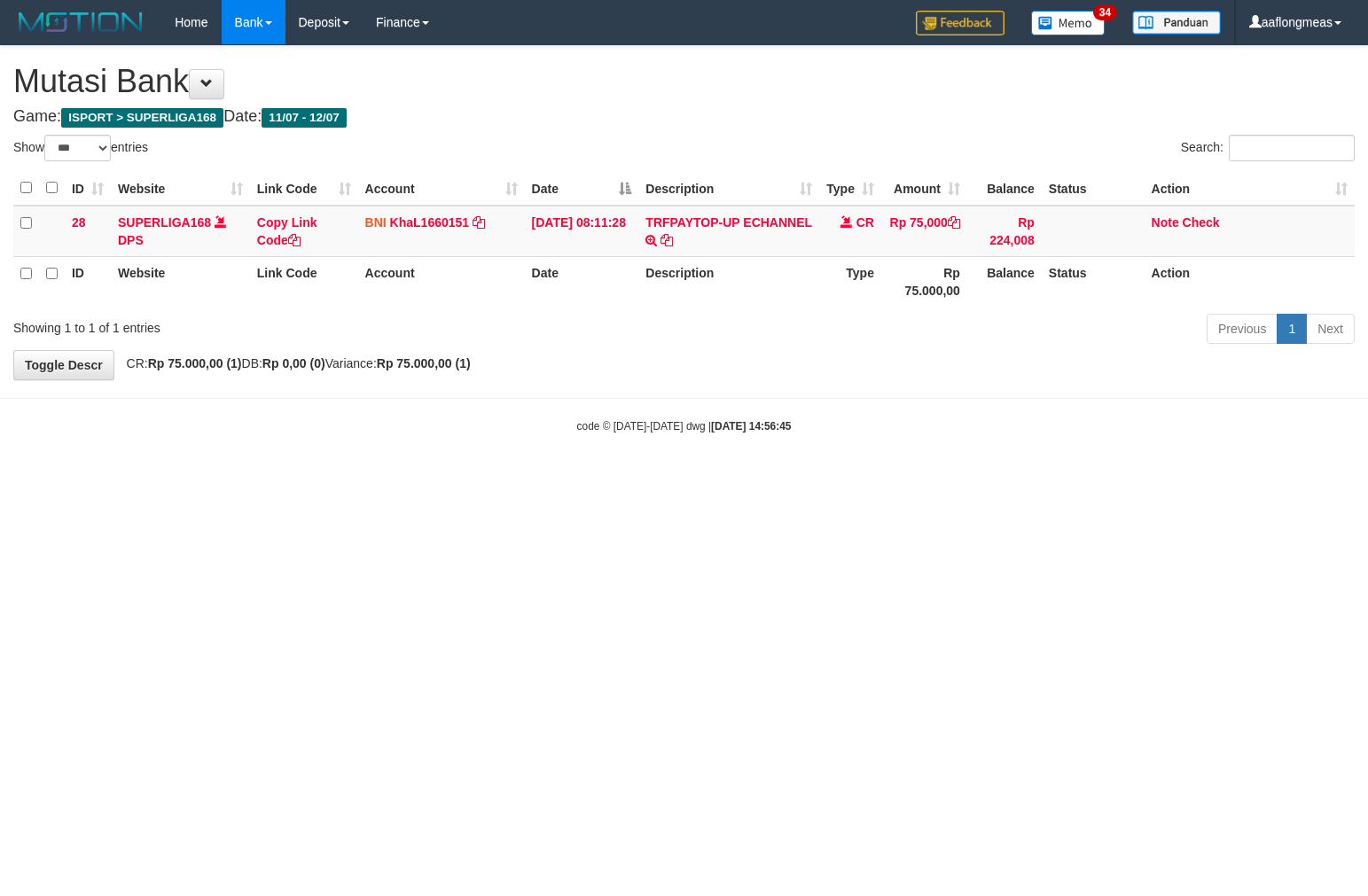 scroll, scrollTop: 0, scrollLeft: 0, axis: both 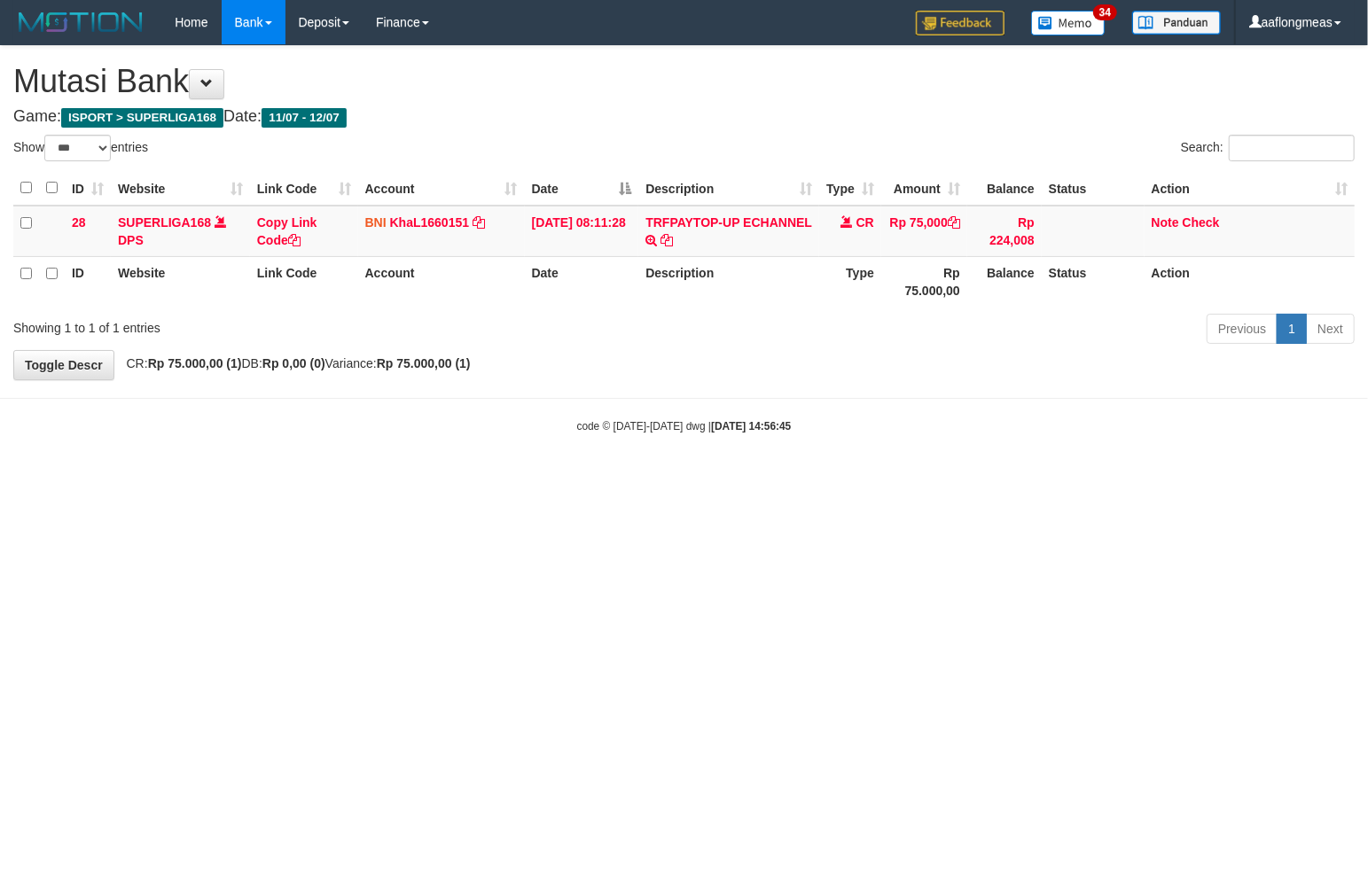 drag, startPoint x: 783, startPoint y: 464, endPoint x: 494, endPoint y: 472, distance: 289.11071 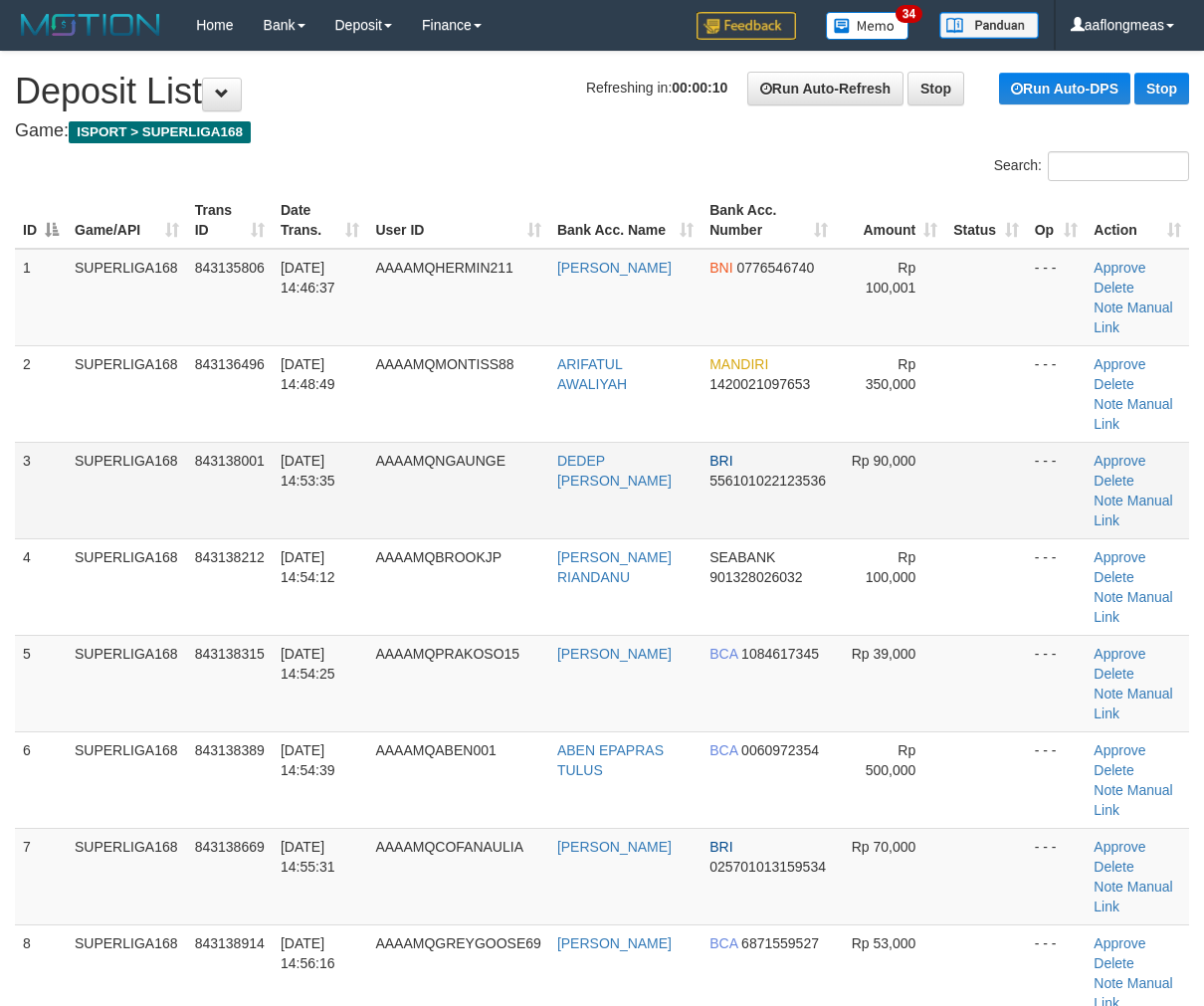 scroll, scrollTop: 0, scrollLeft: 0, axis: both 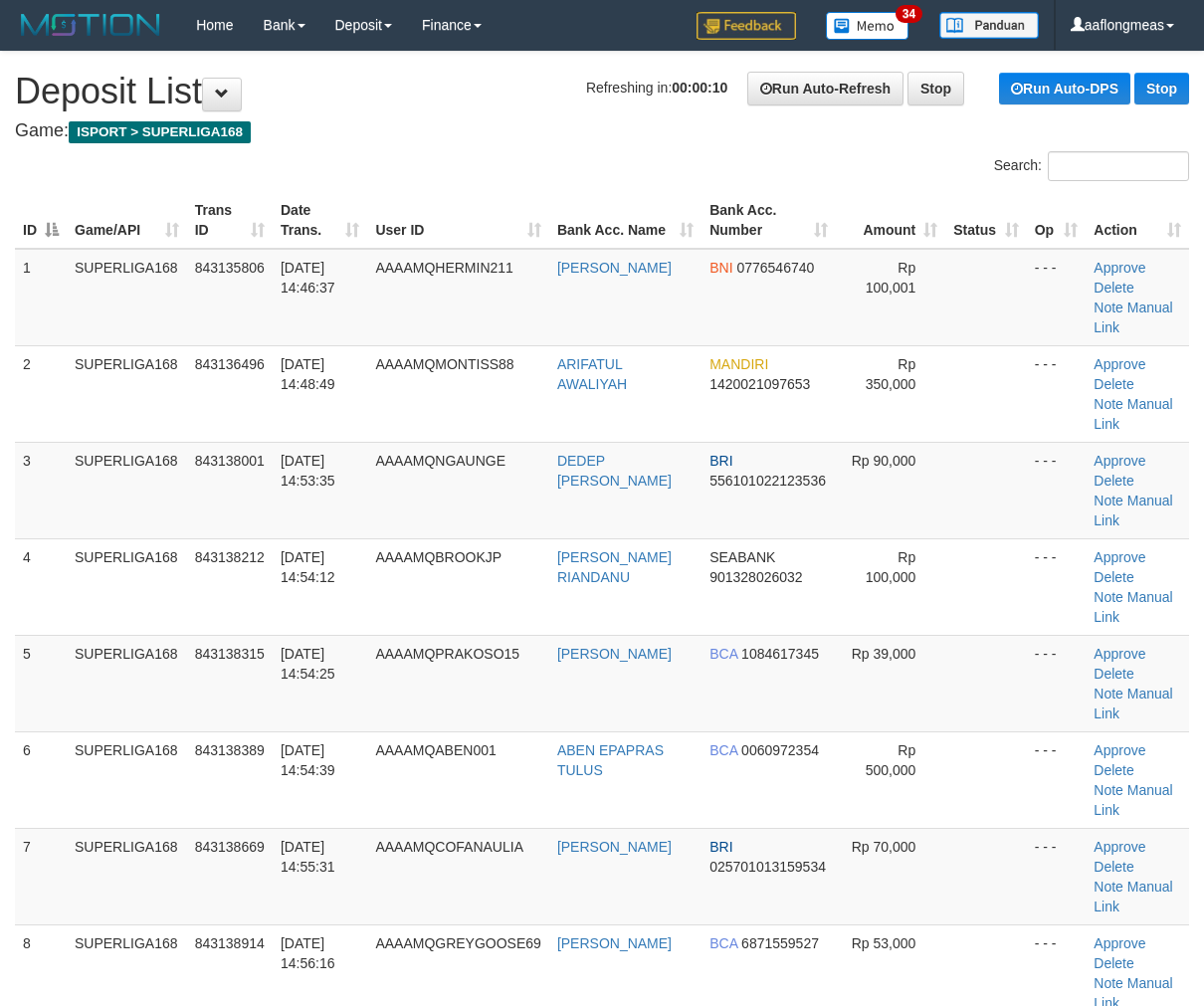 click on "Rp 90,000" at bounding box center [891, 490] 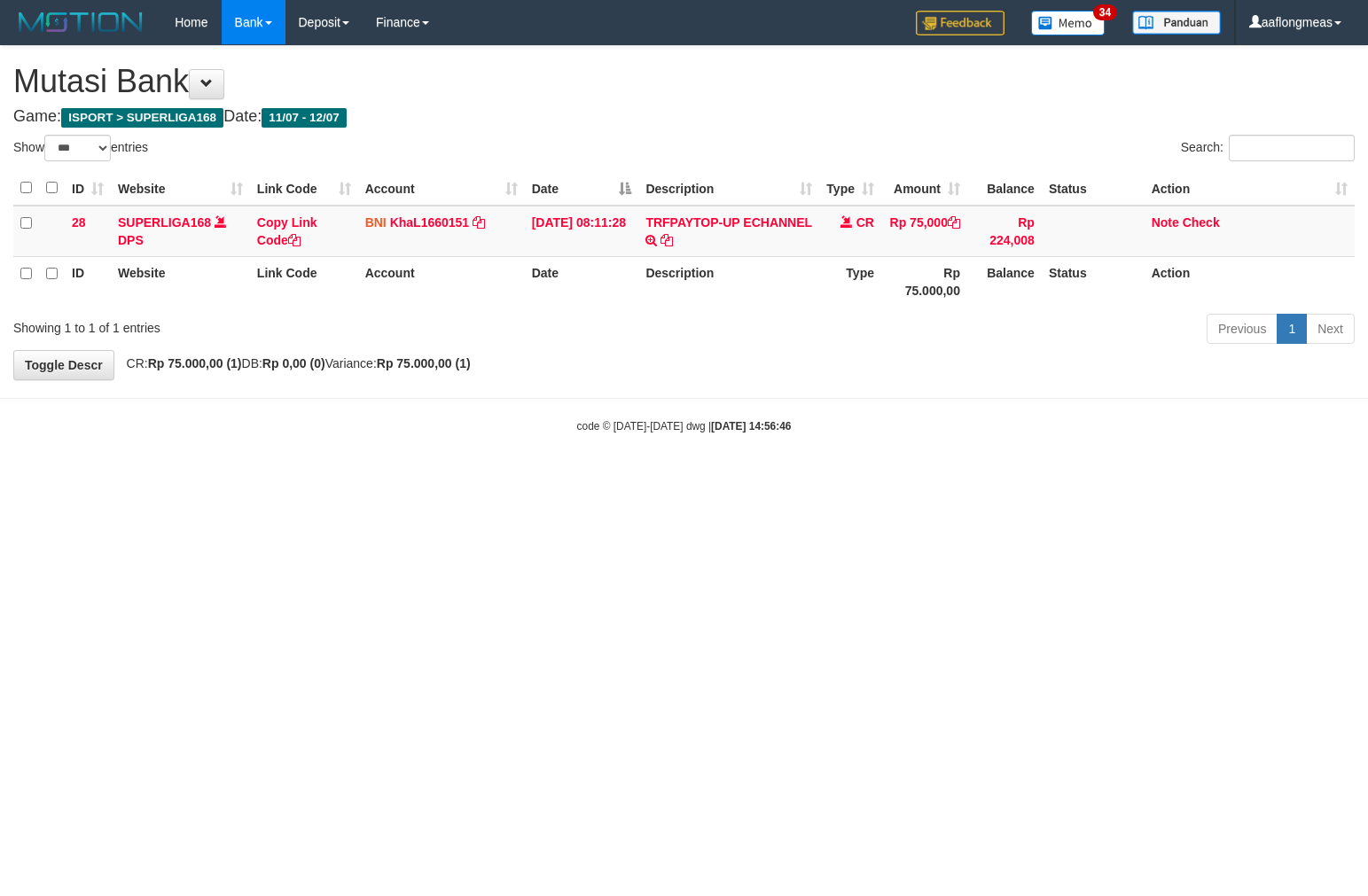 select on "***" 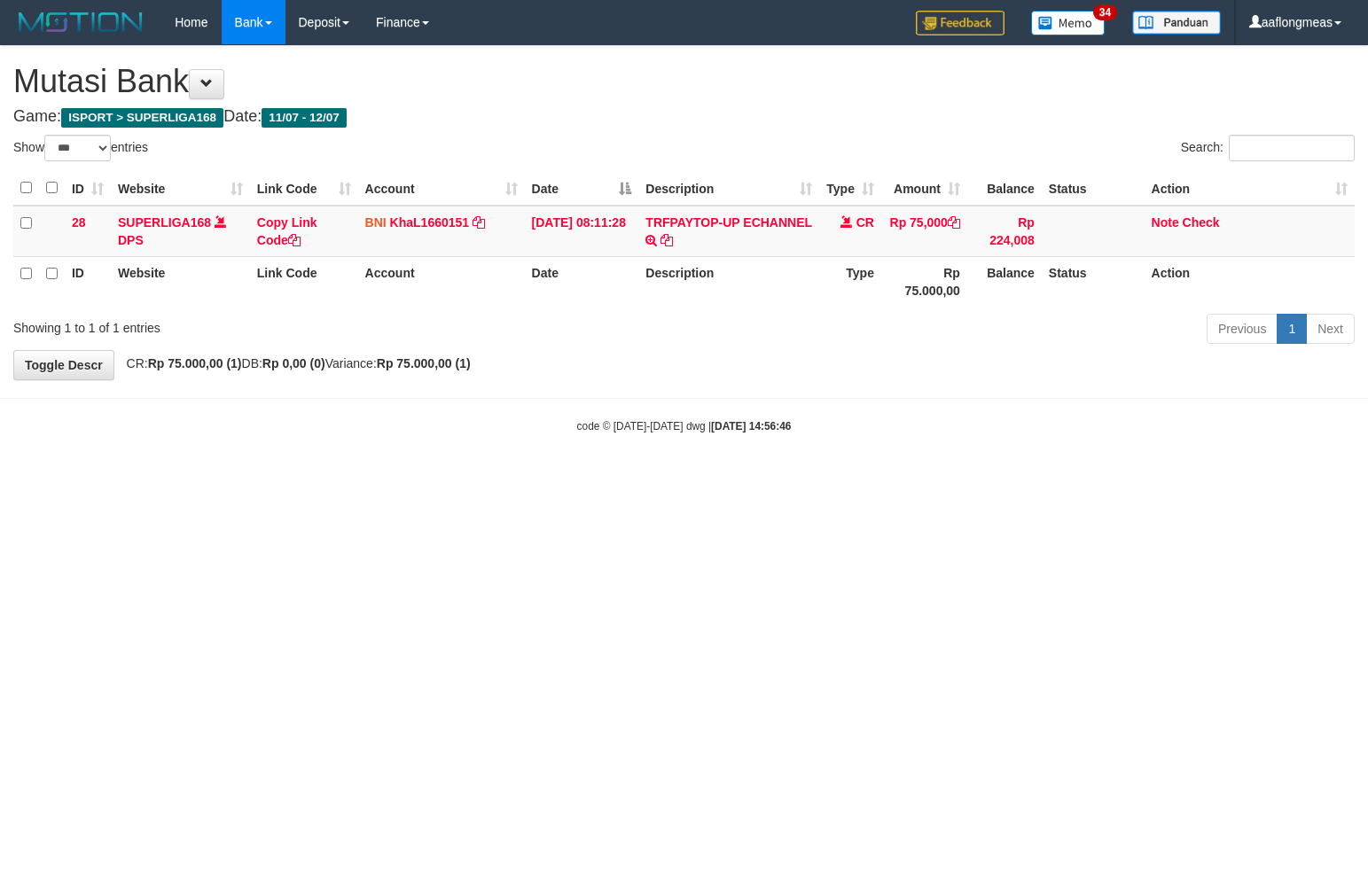 scroll, scrollTop: 0, scrollLeft: 0, axis: both 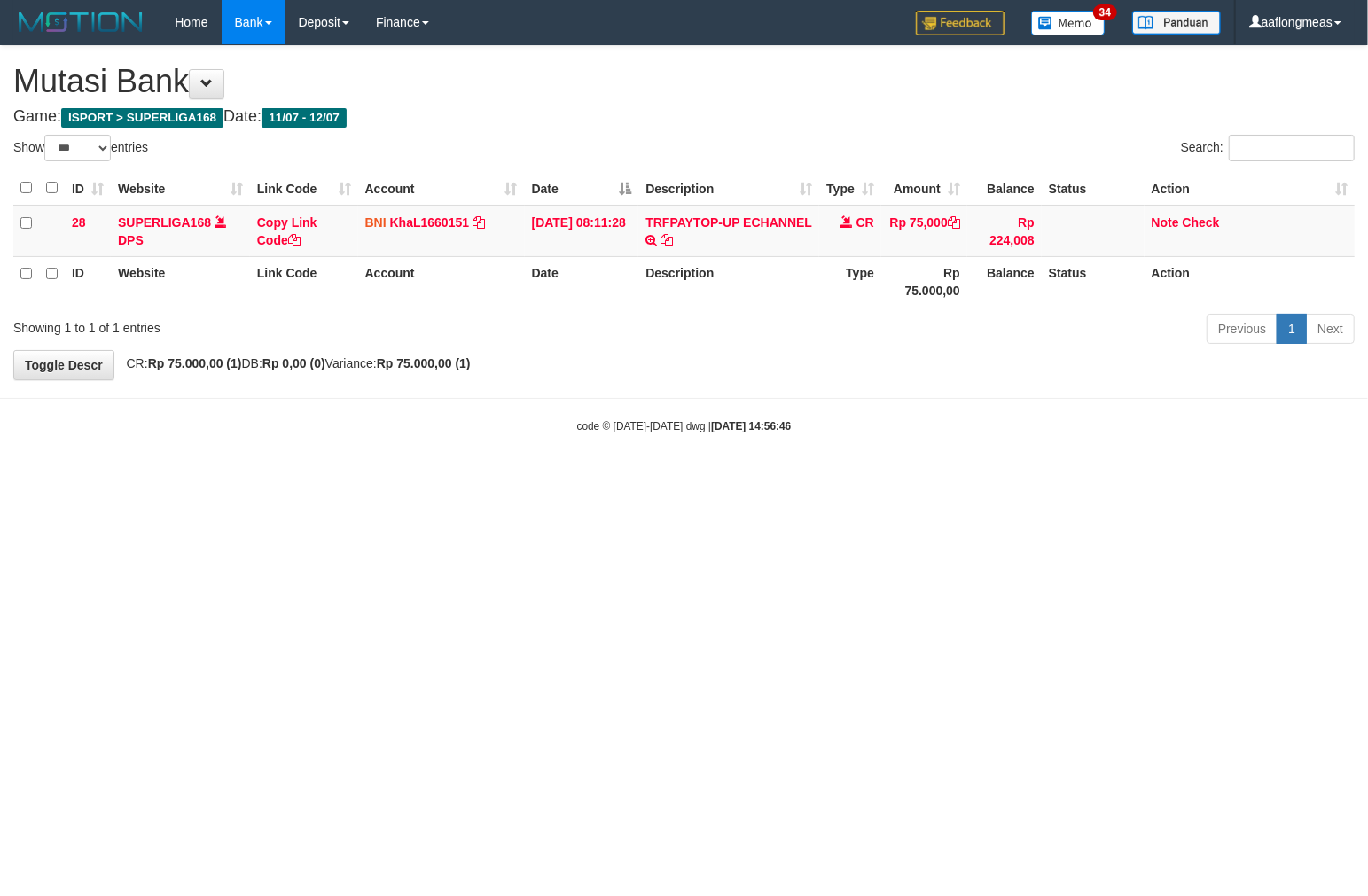 drag, startPoint x: 0, startPoint y: 0, endPoint x: 643, endPoint y: 393, distance: 753.5901 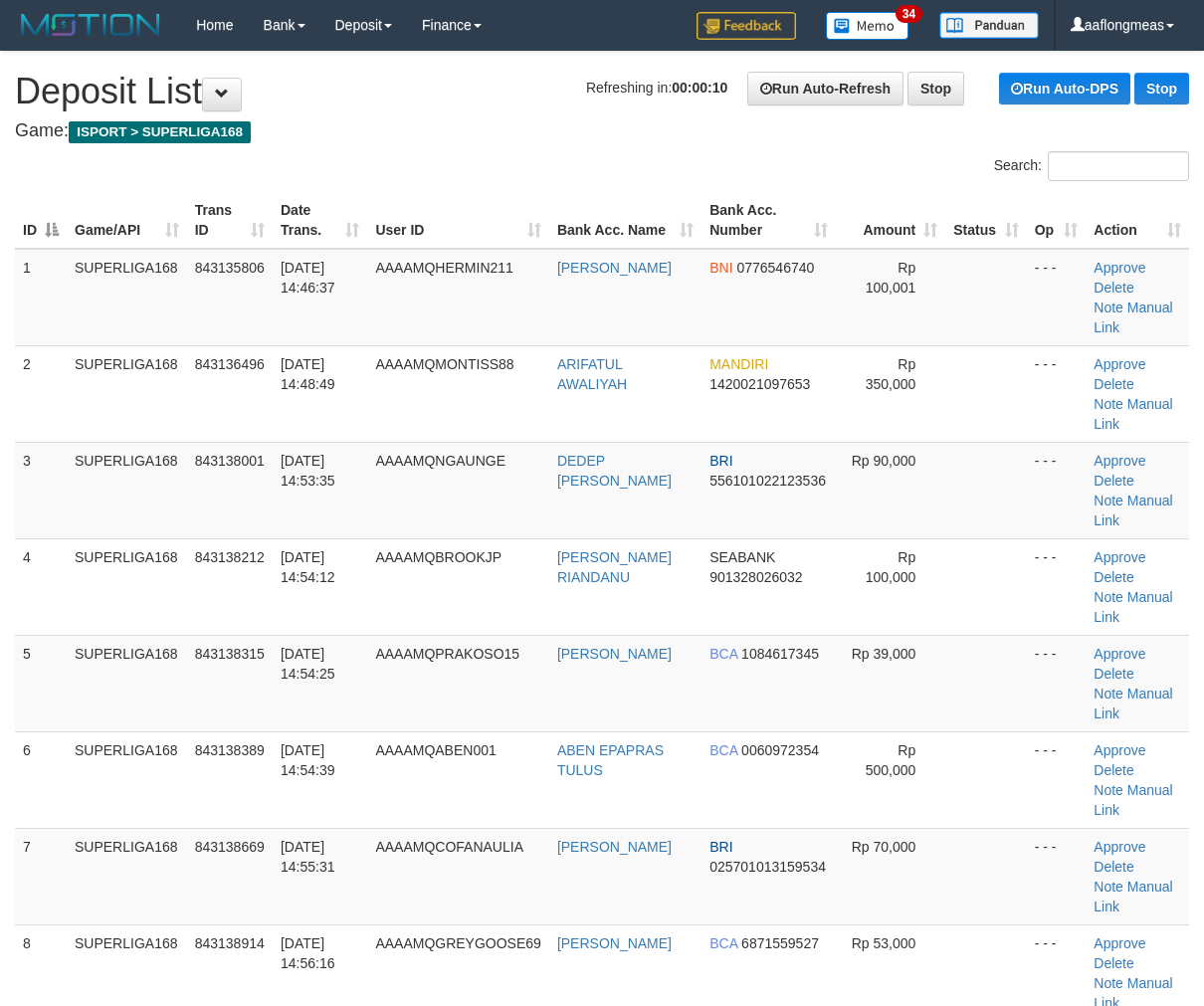 scroll, scrollTop: 0, scrollLeft: 0, axis: both 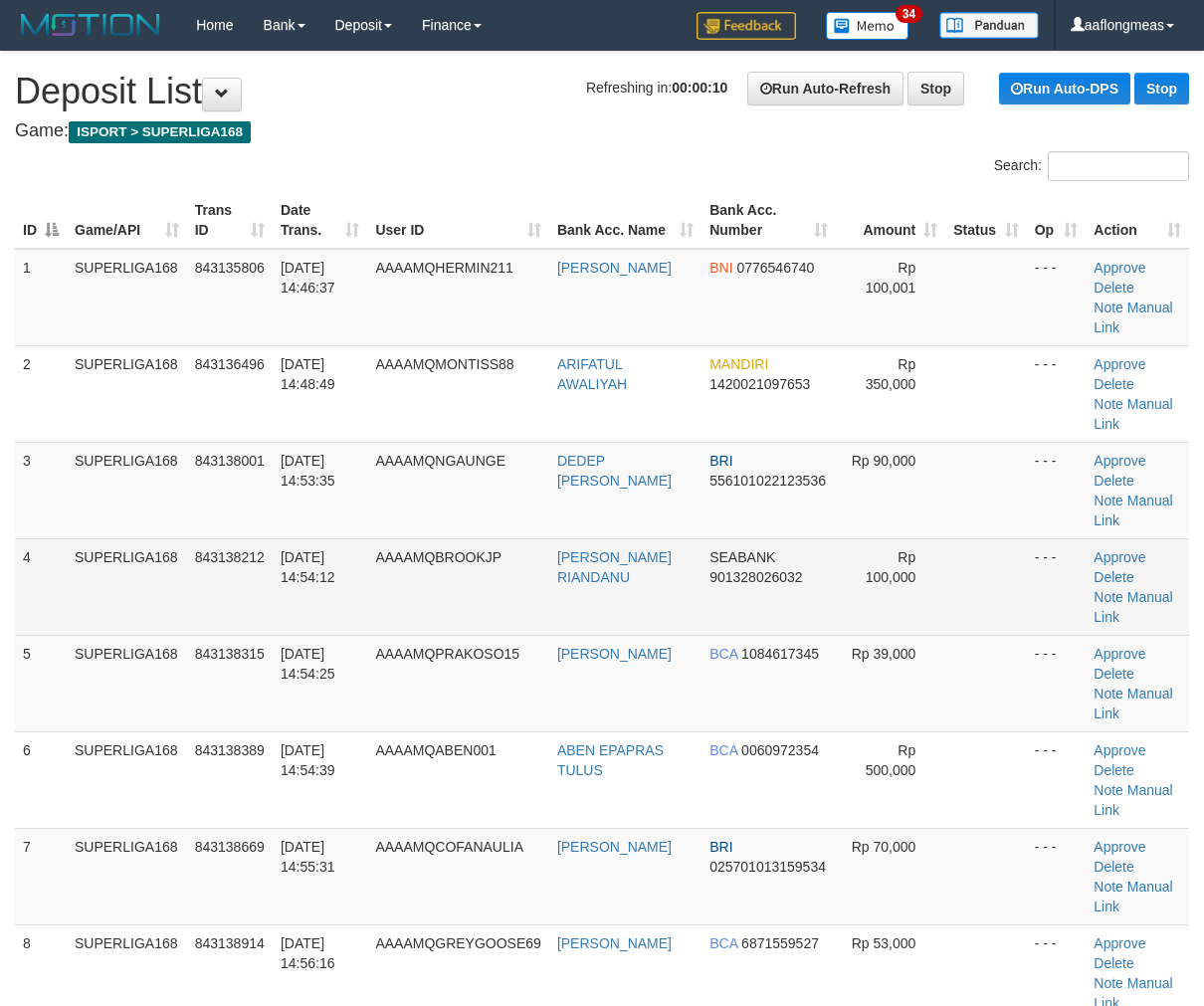click at bounding box center (985, 586) 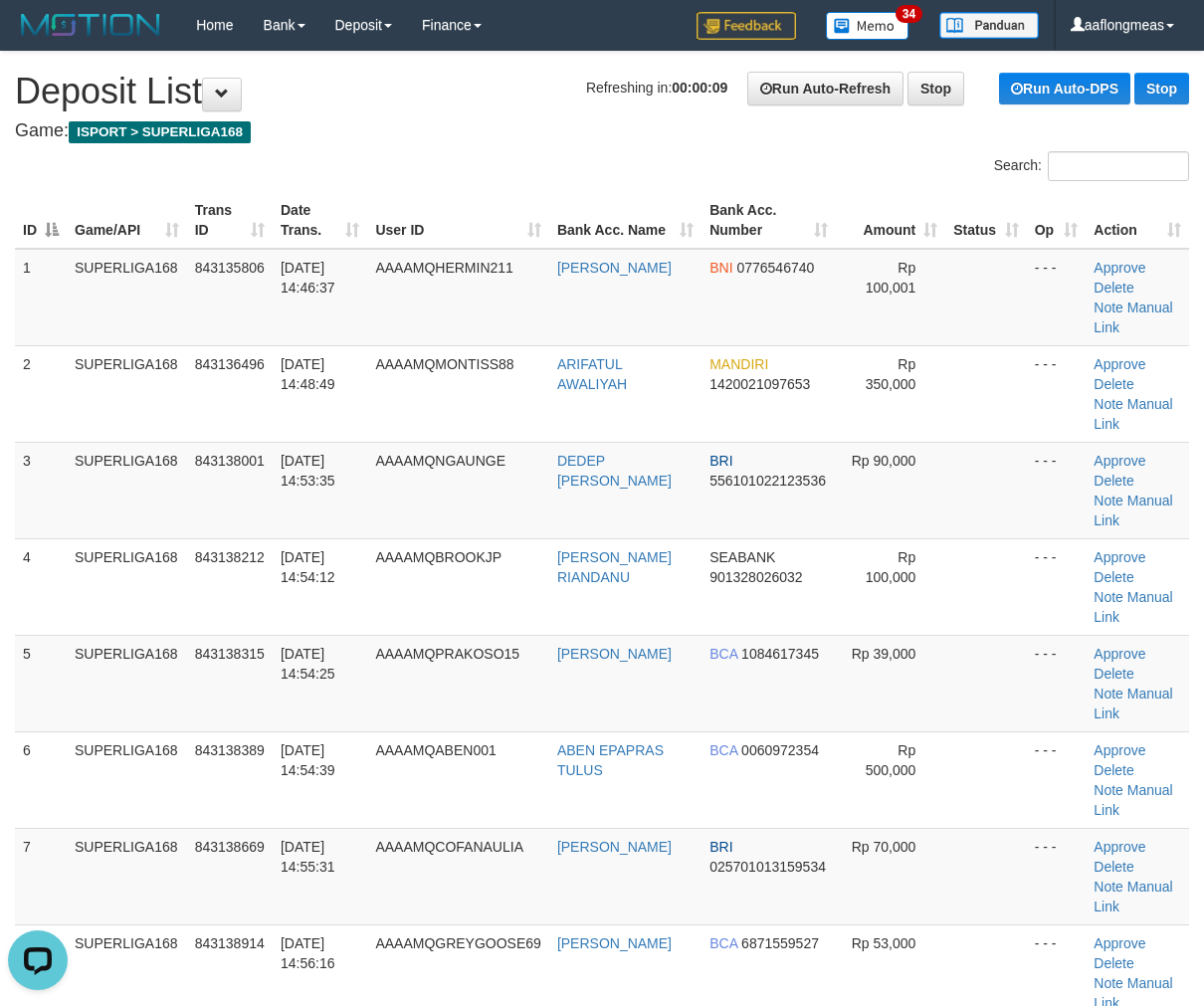 scroll, scrollTop: 0, scrollLeft: 0, axis: both 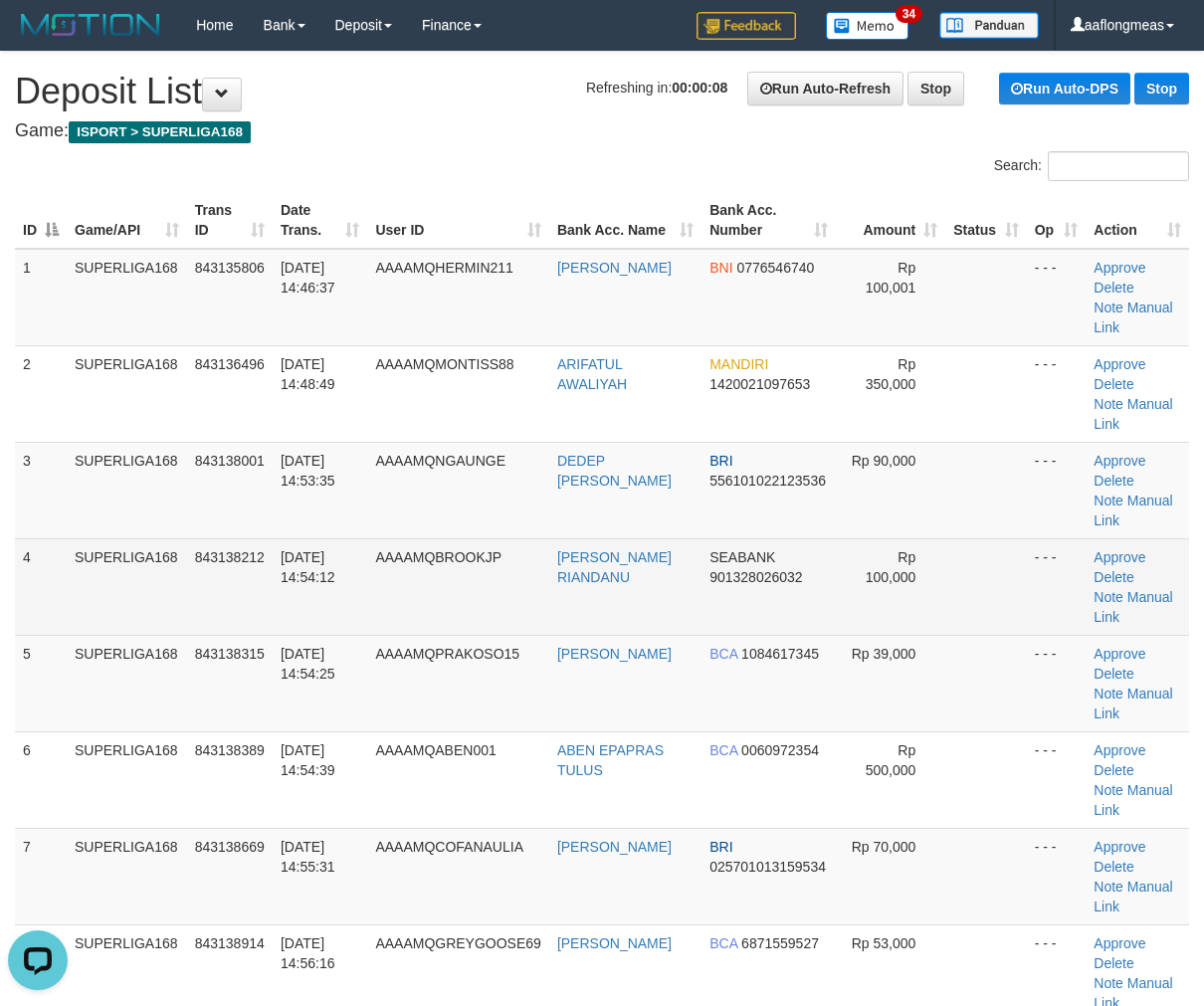 click at bounding box center (985, 586) 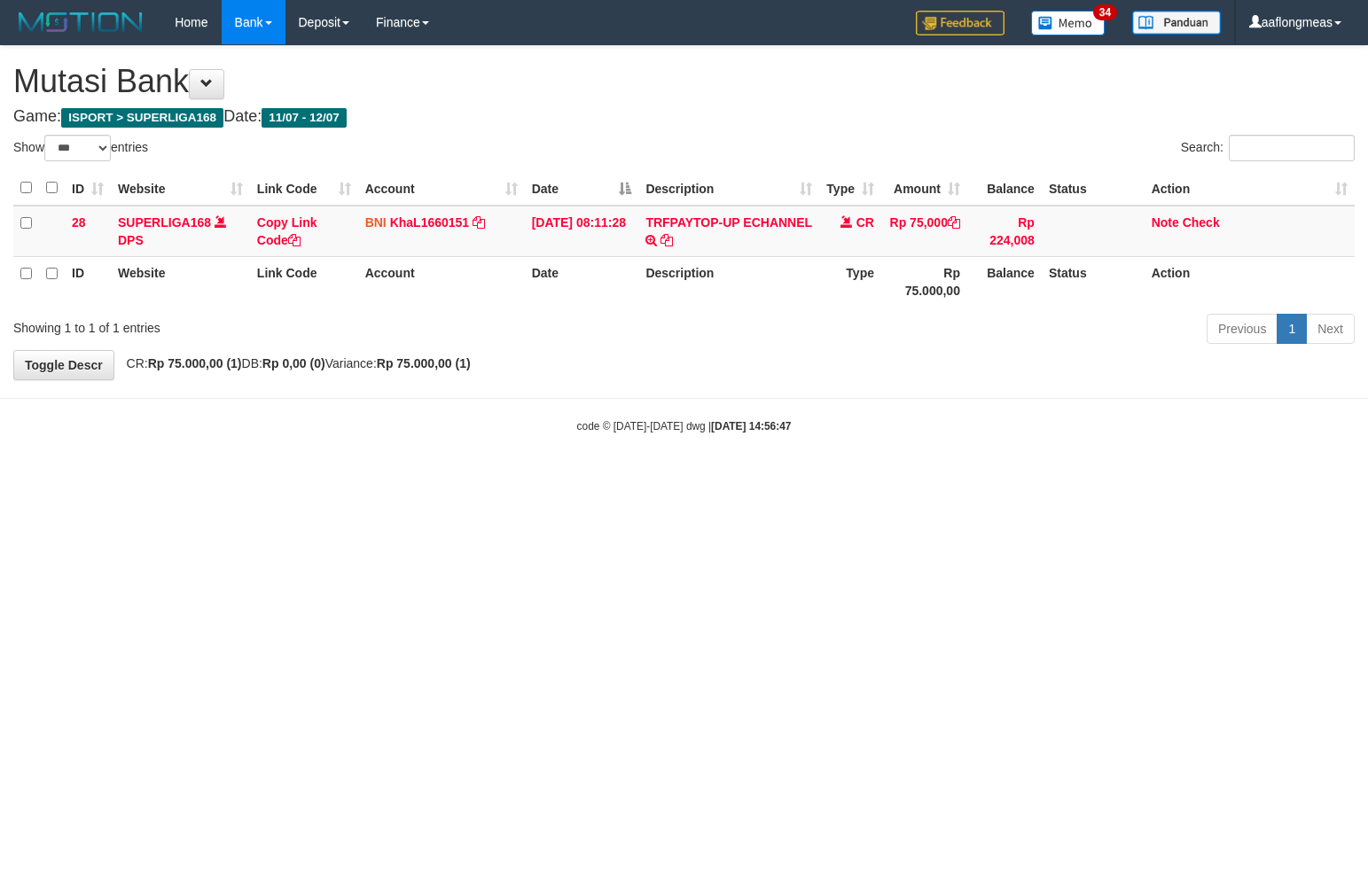 select on "***" 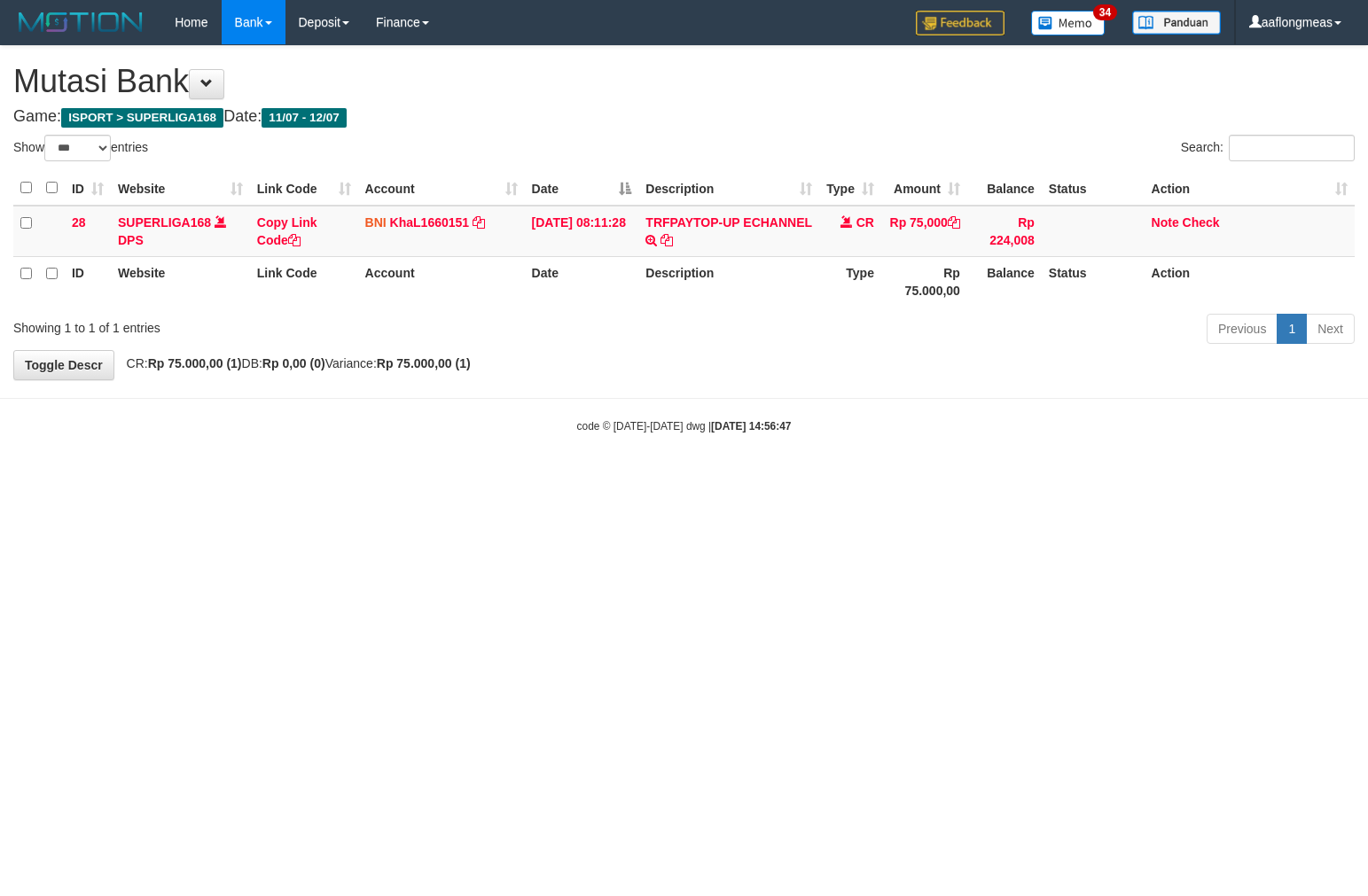 scroll, scrollTop: 0, scrollLeft: 0, axis: both 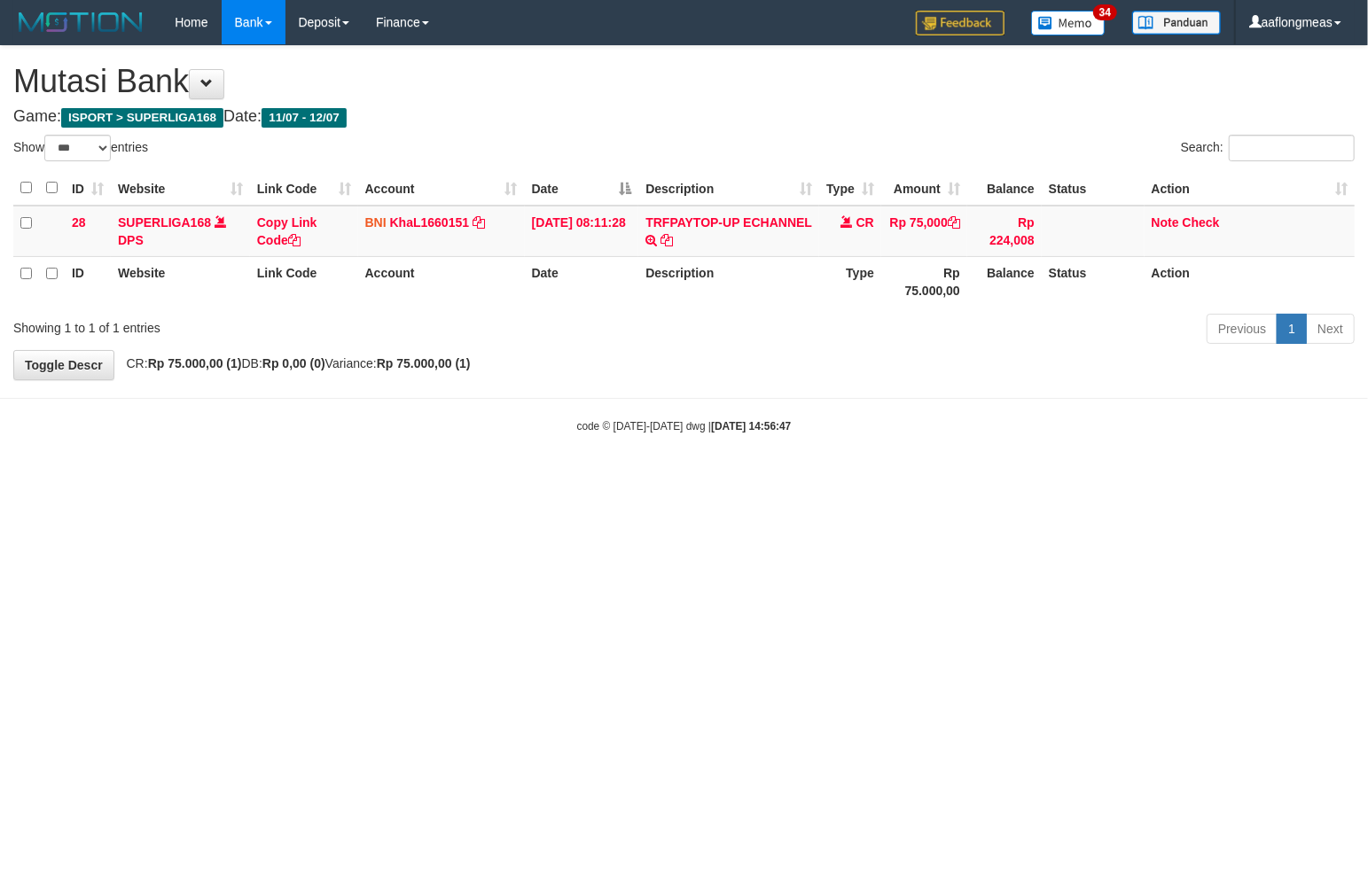 drag, startPoint x: 0, startPoint y: 0, endPoint x: 822, endPoint y: 386, distance: 908.1189 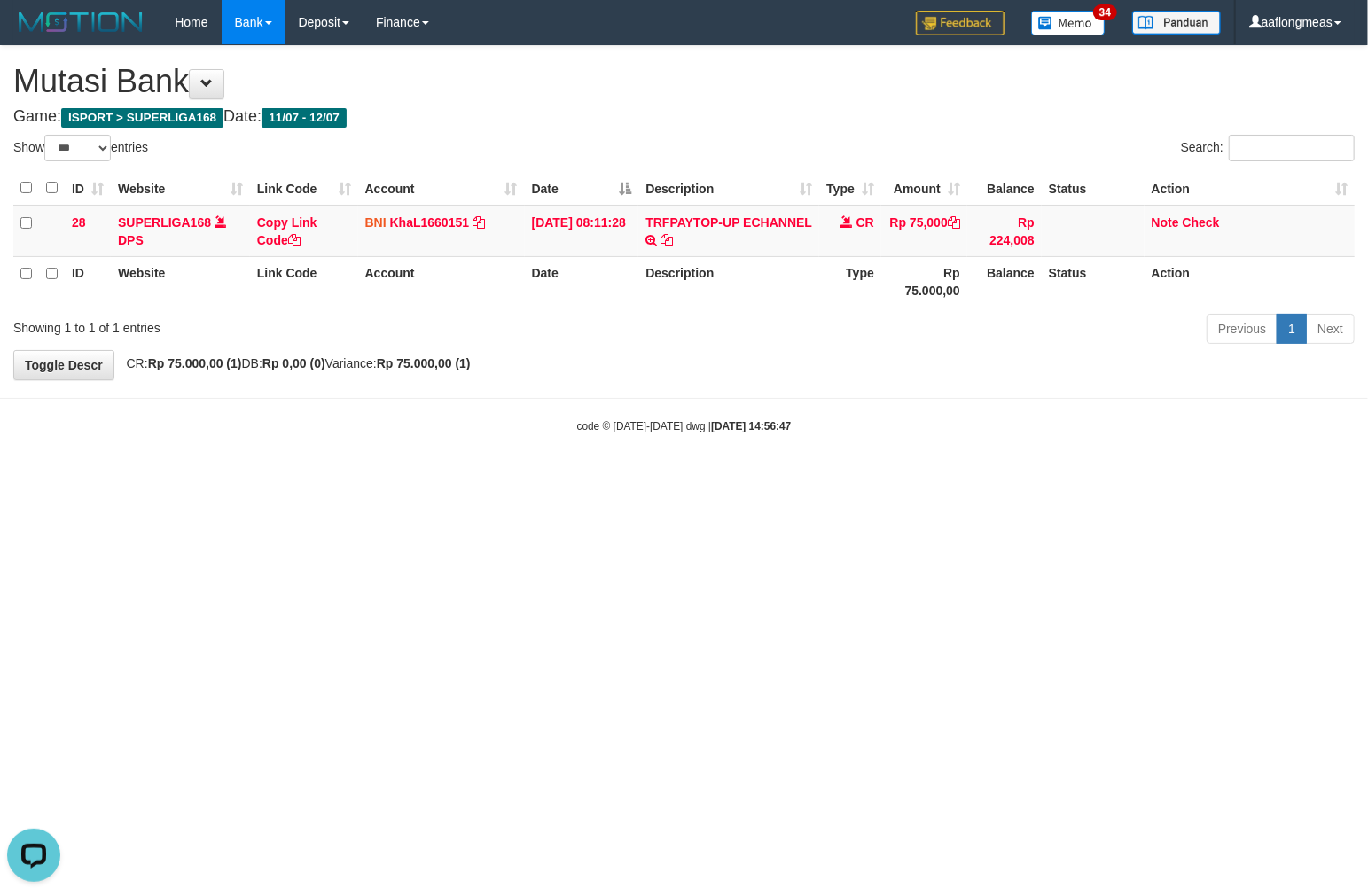 scroll, scrollTop: 0, scrollLeft: 0, axis: both 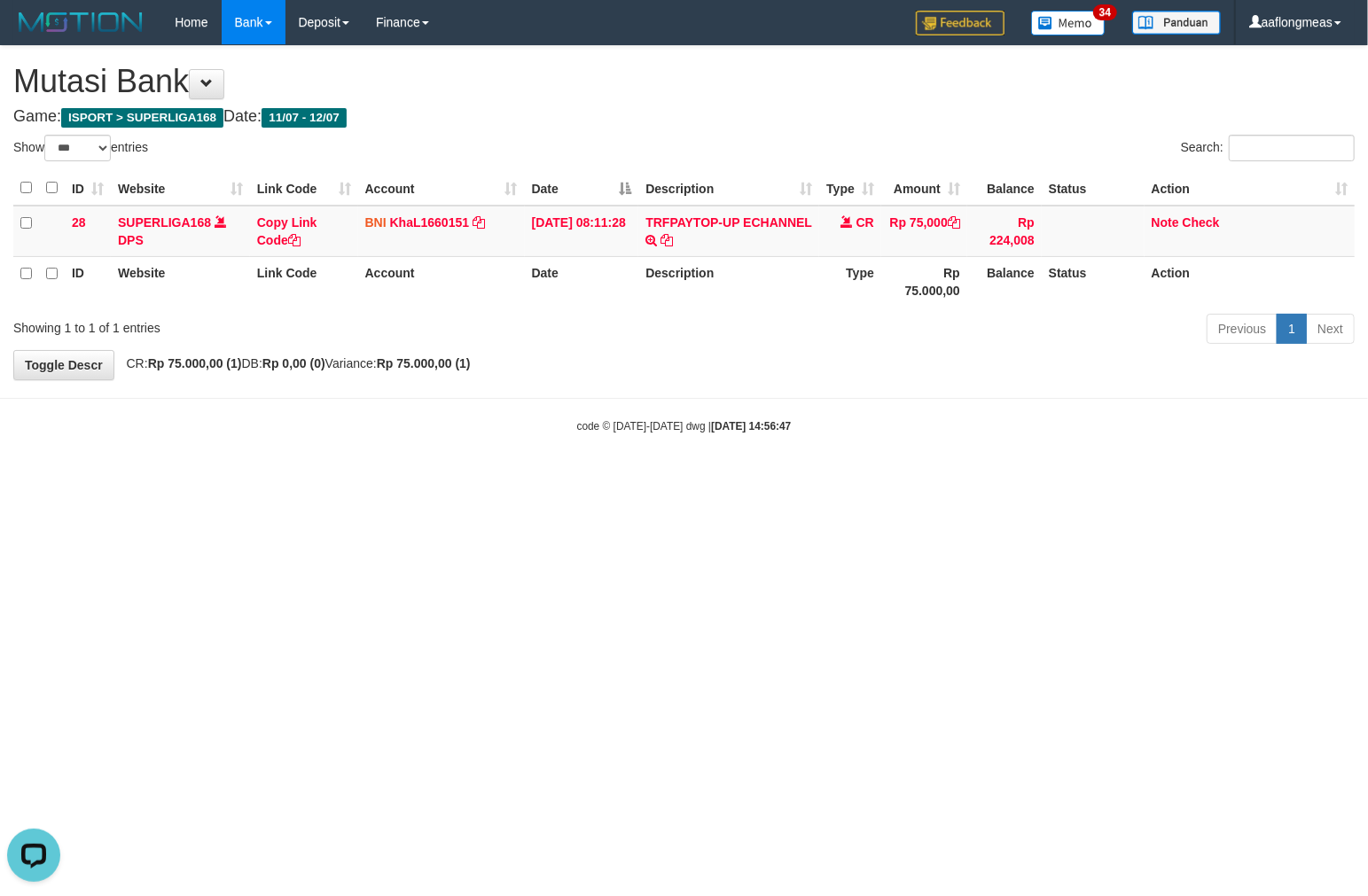 click on "Toggle navigation
Home
Bank
Account List
Load
By Website
Group
[ISPORT]													SUPERLIGA168
By Load Group (DPS)
34" at bounding box center [684, 239] 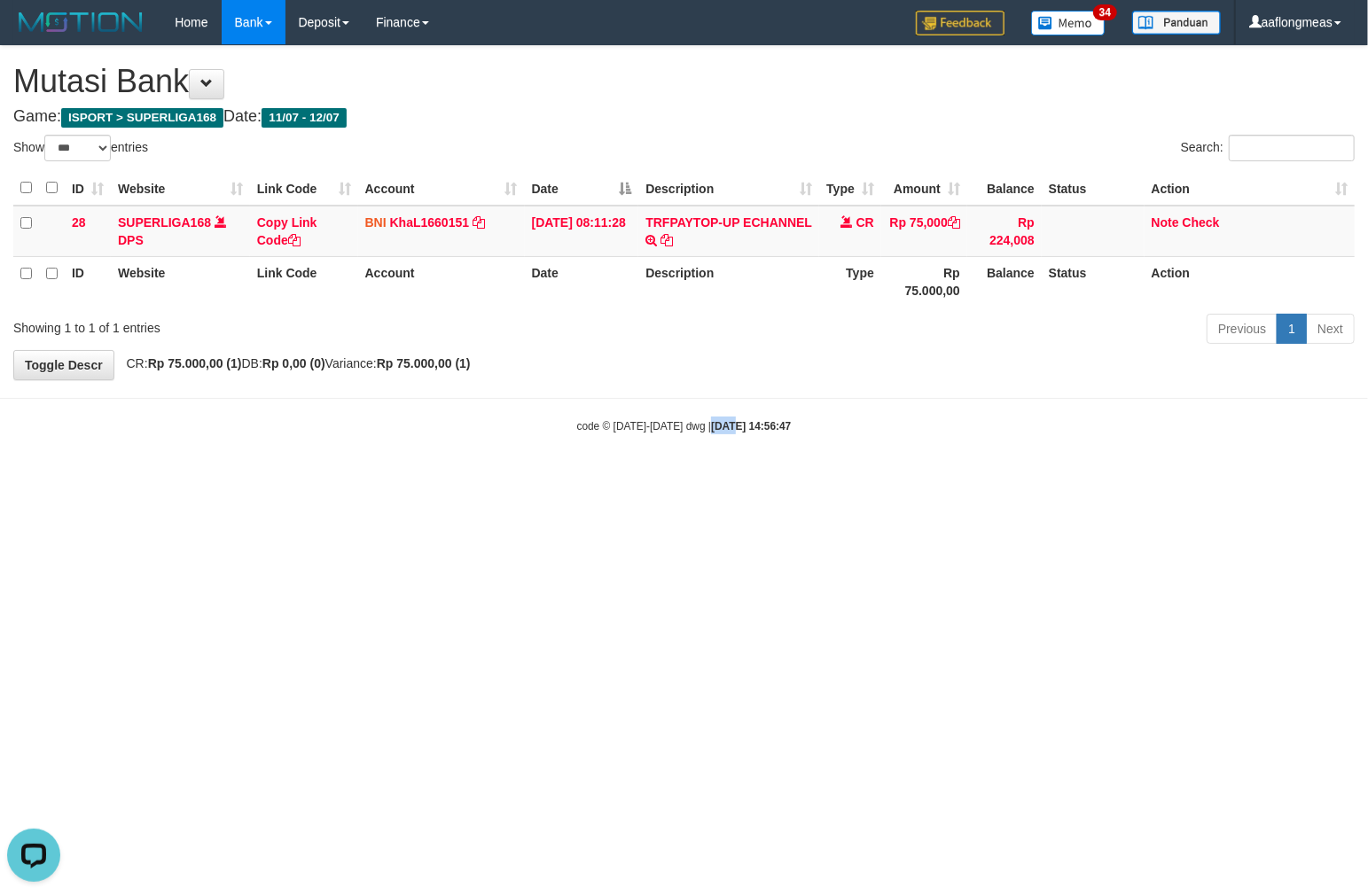 click on "Toggle navigation
Home
Bank
Account List
Load
By Website
Group
[ISPORT]													SUPERLIGA168
By Load Group (DPS)
34" at bounding box center [684, 239] 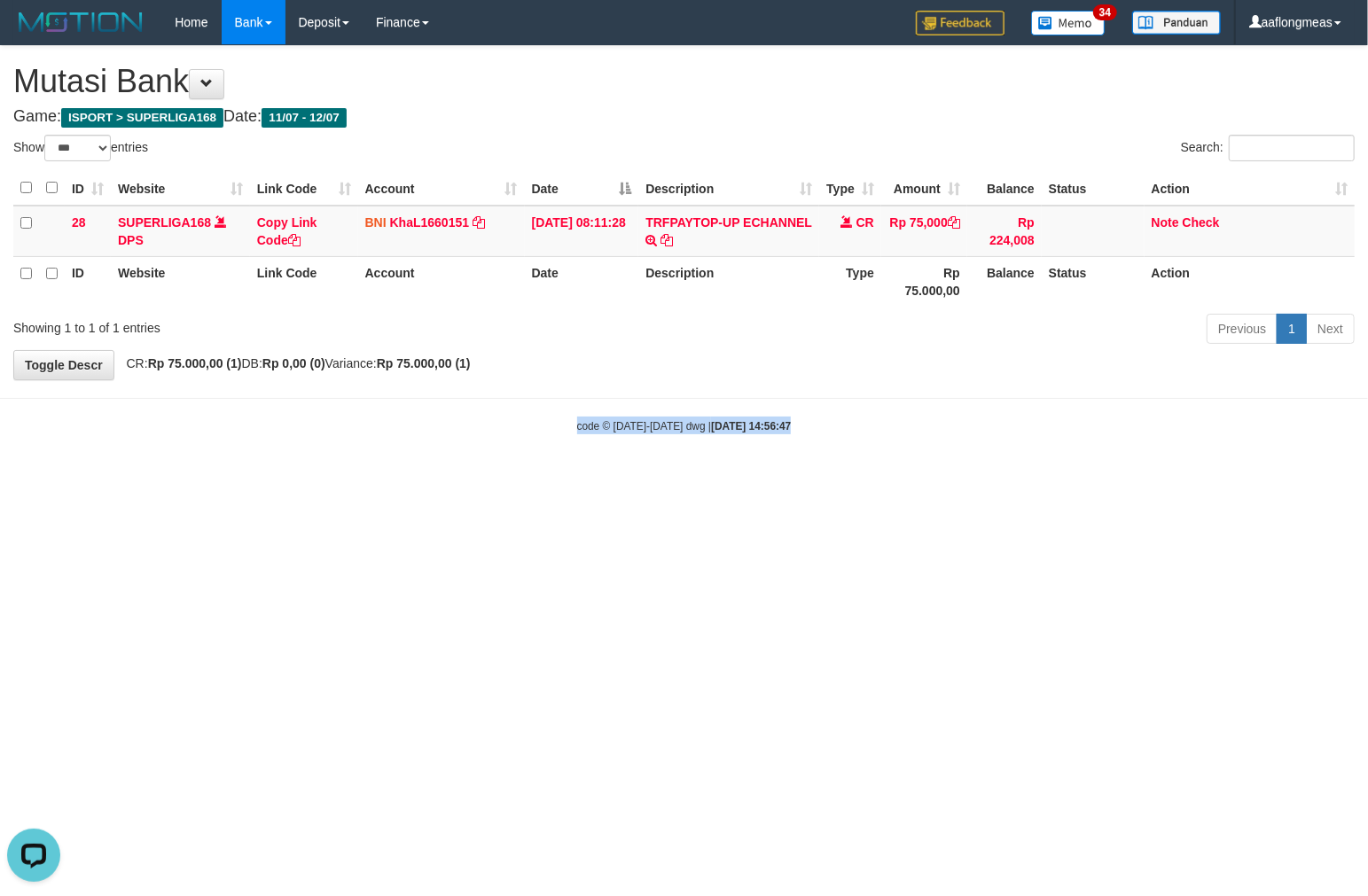 click on "Toggle navigation
Home
Bank
Account List
Load
By Website
Group
[ISPORT]													SUPERLIGA168
By Load Group (DPS)
34" at bounding box center (684, 239) 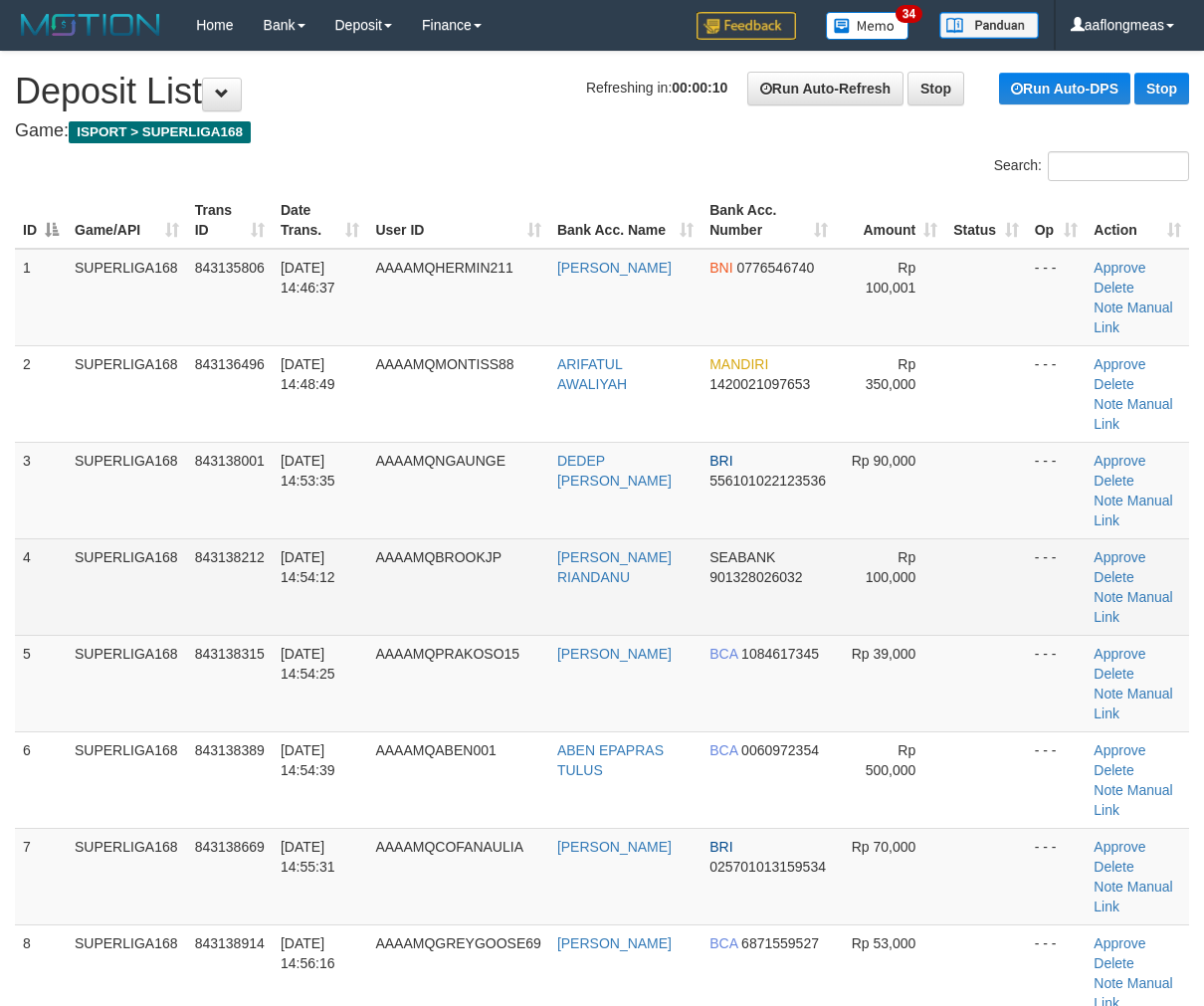 scroll, scrollTop: 0, scrollLeft: 0, axis: both 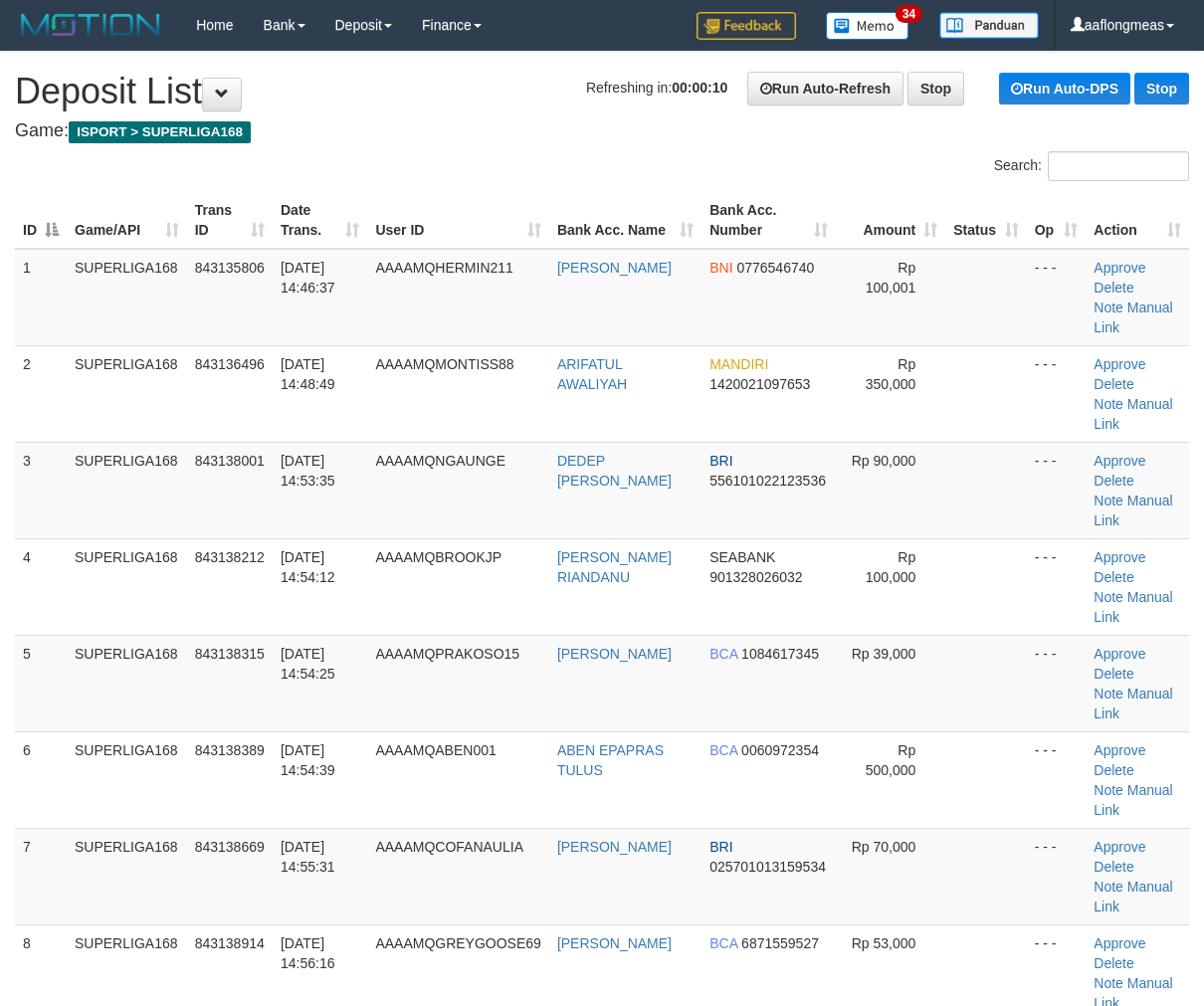 click on "Rp 100,000" at bounding box center (891, 586) 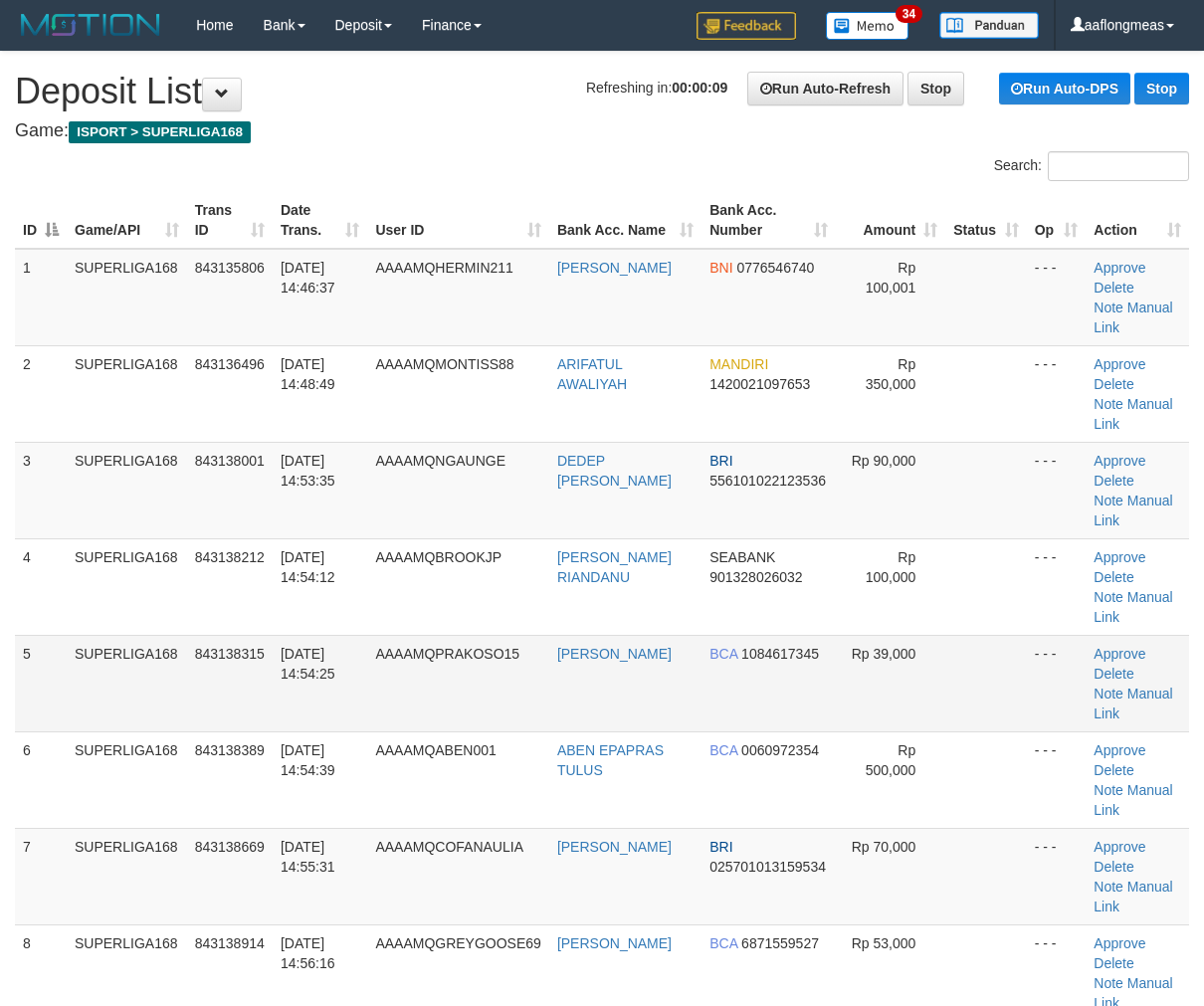 click at bounding box center (985, 683) 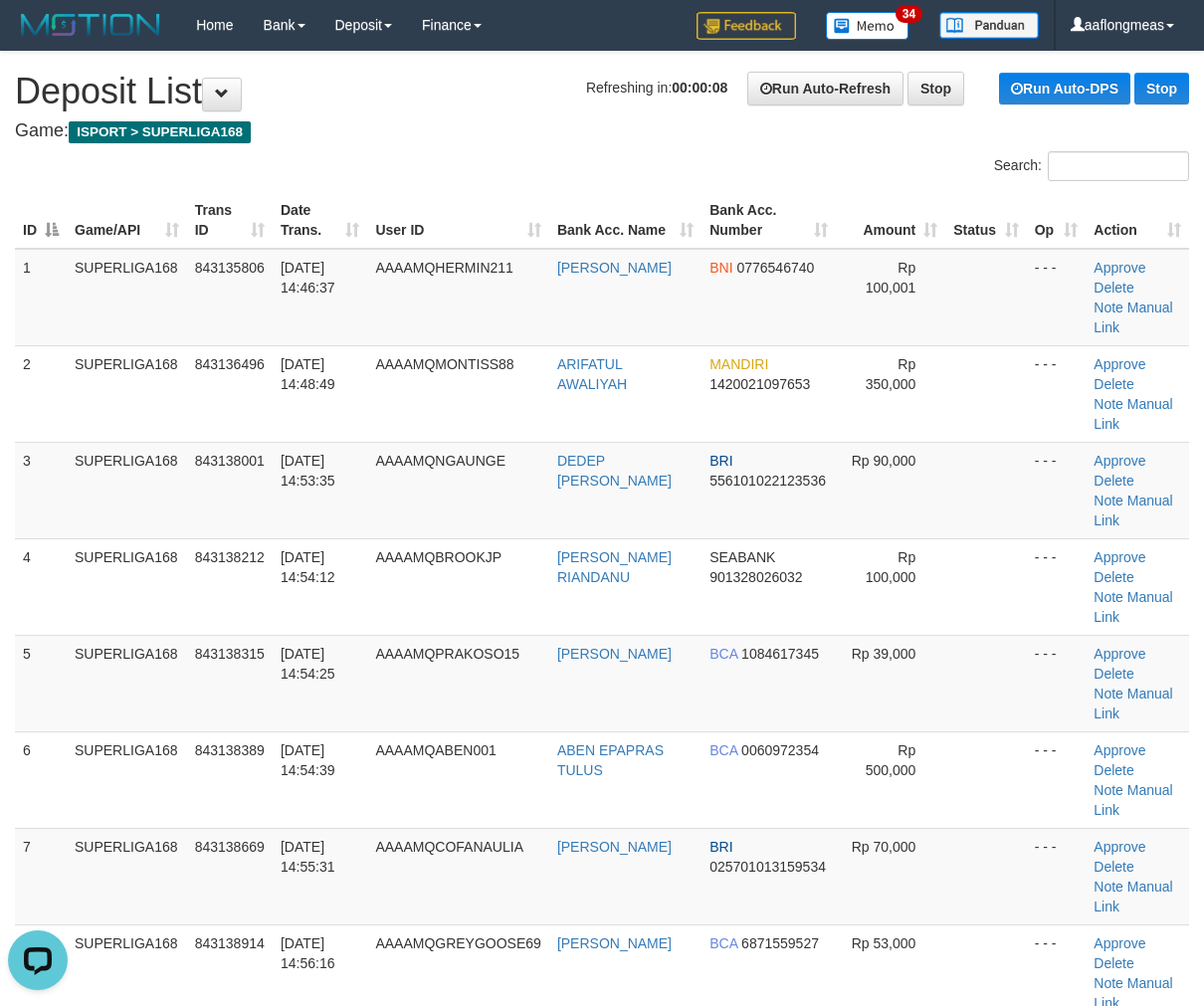 scroll, scrollTop: 0, scrollLeft: 0, axis: both 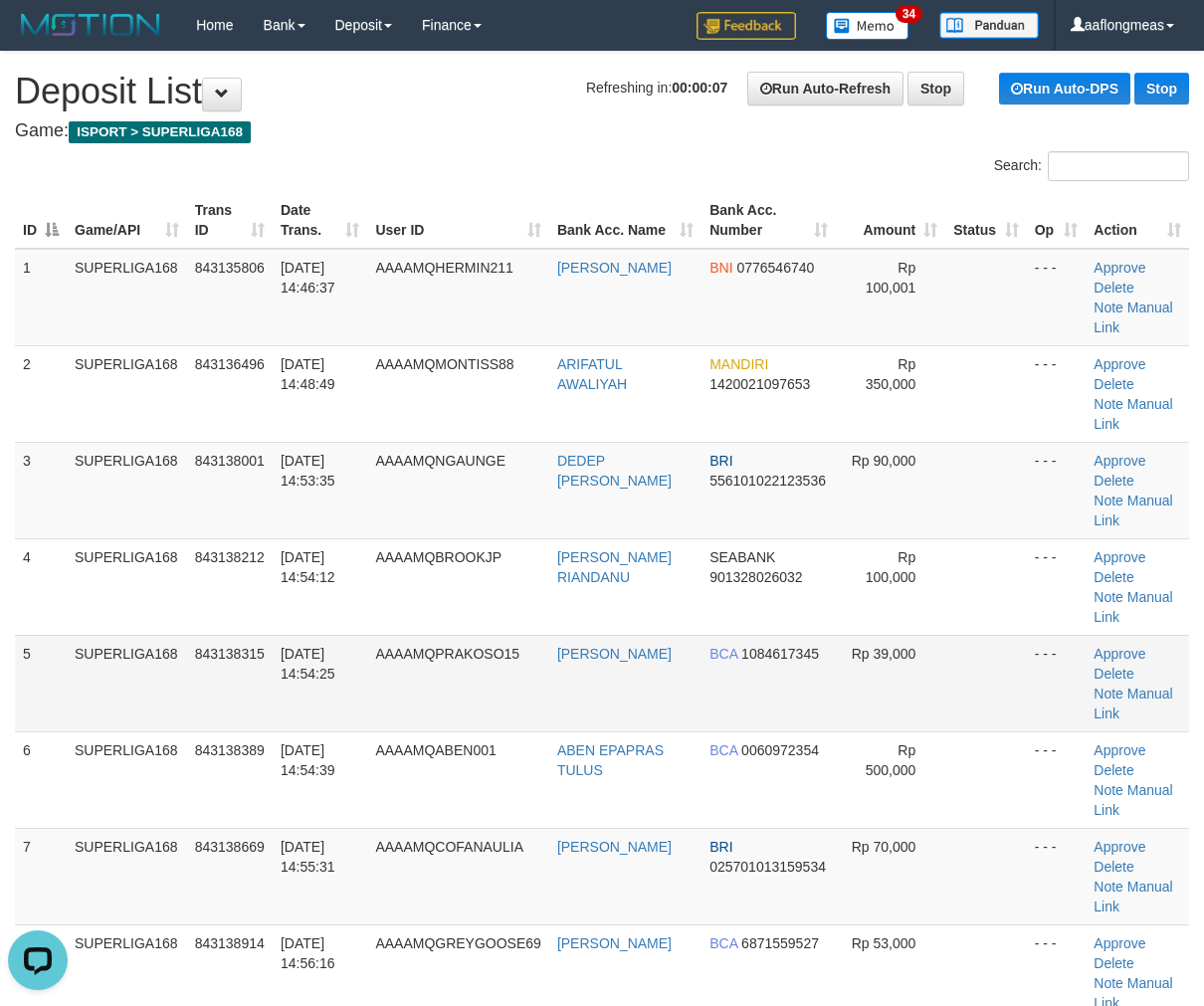 click at bounding box center (985, 683) 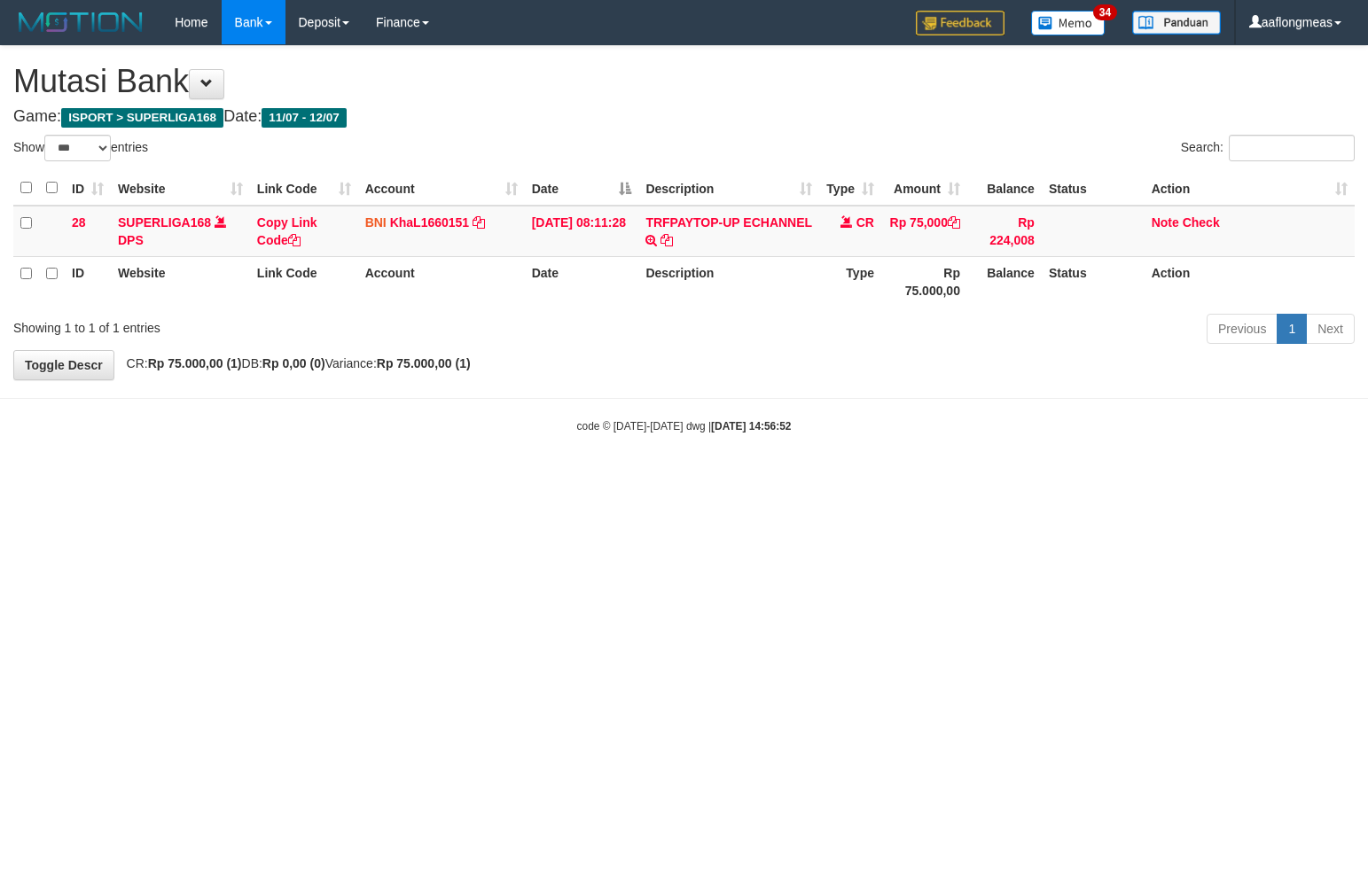 select on "***" 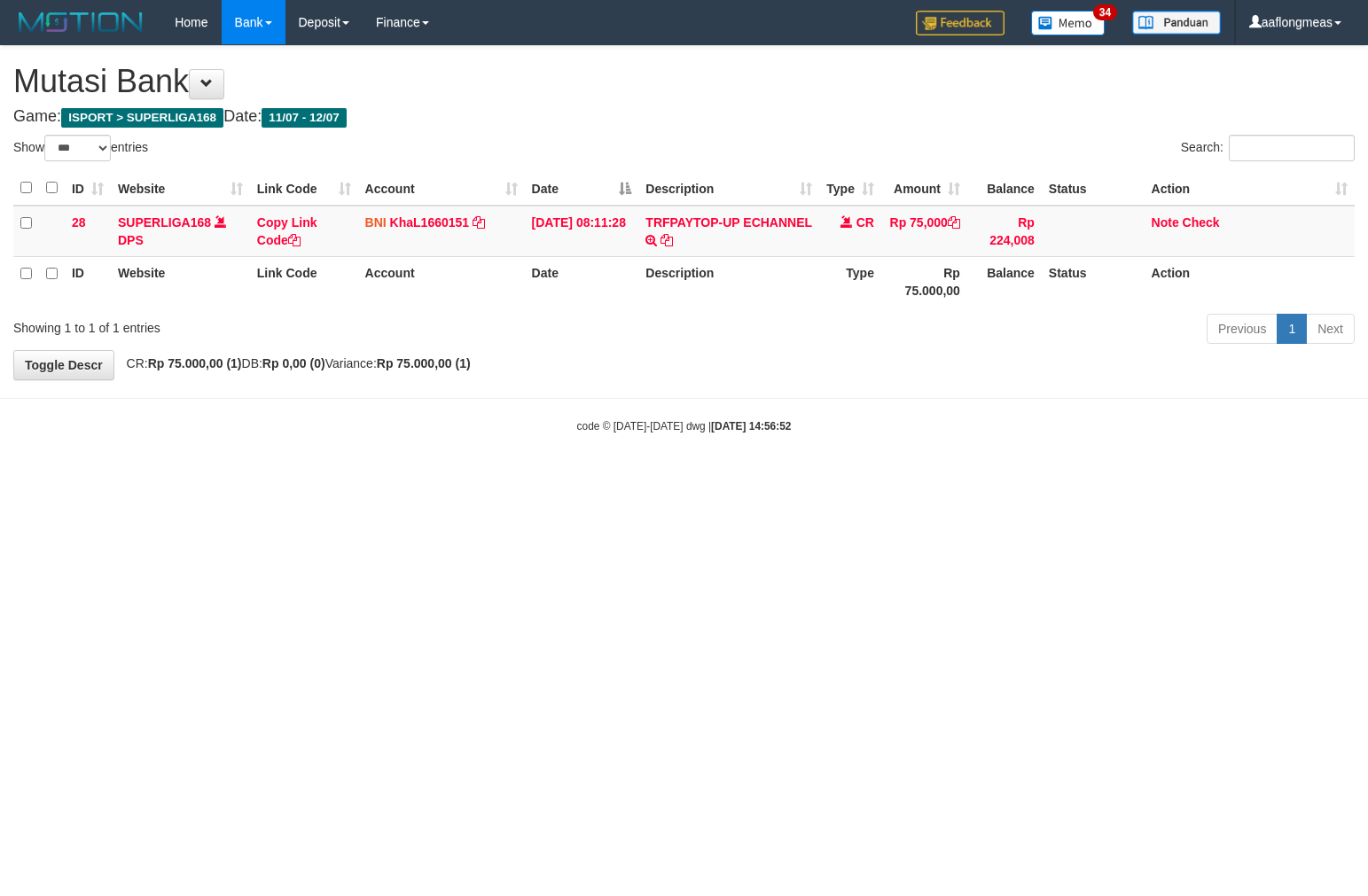 scroll, scrollTop: 0, scrollLeft: 0, axis: both 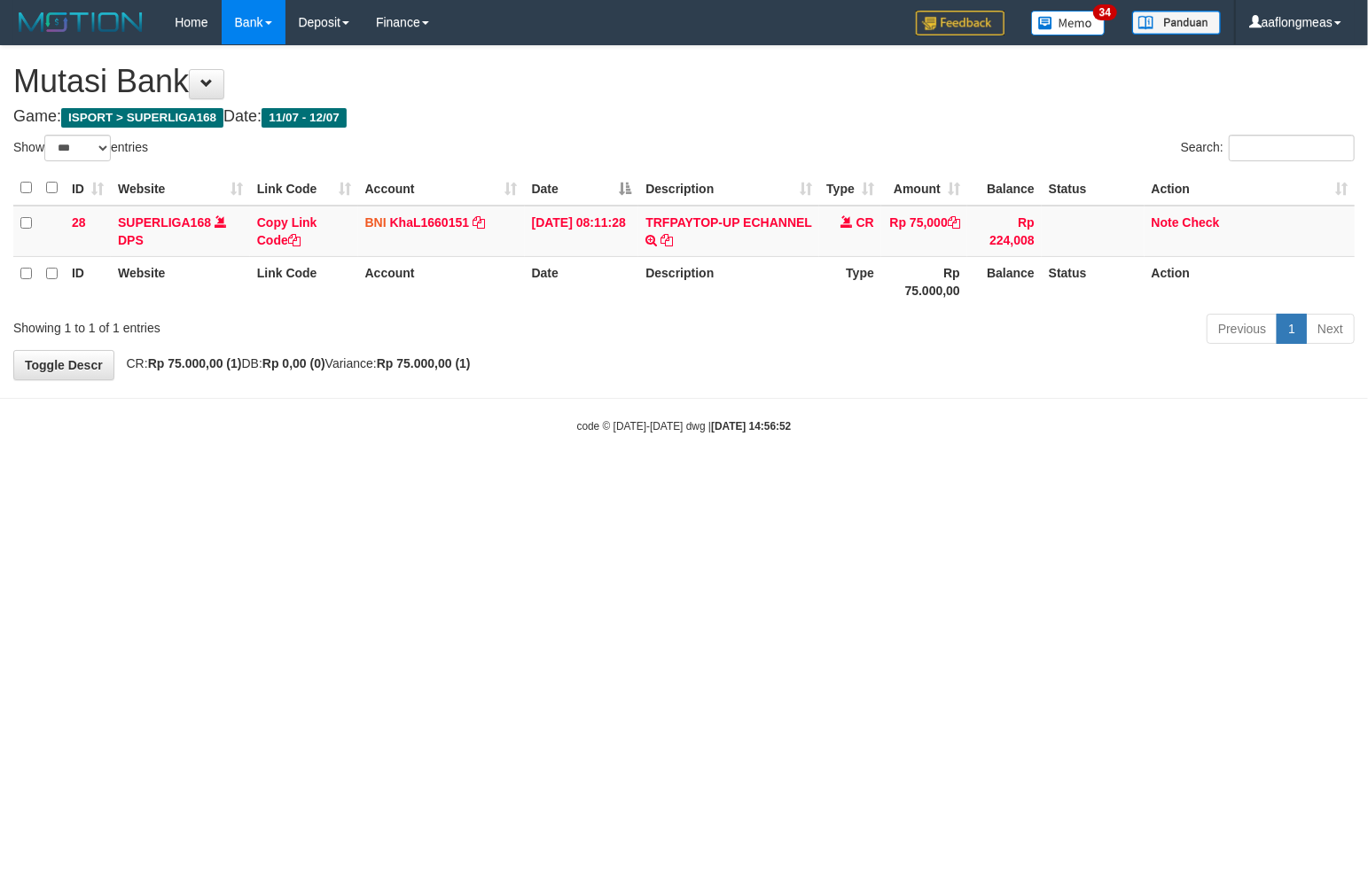 drag, startPoint x: 789, startPoint y: 404, endPoint x: 780, endPoint y: 406, distance: 9.219544 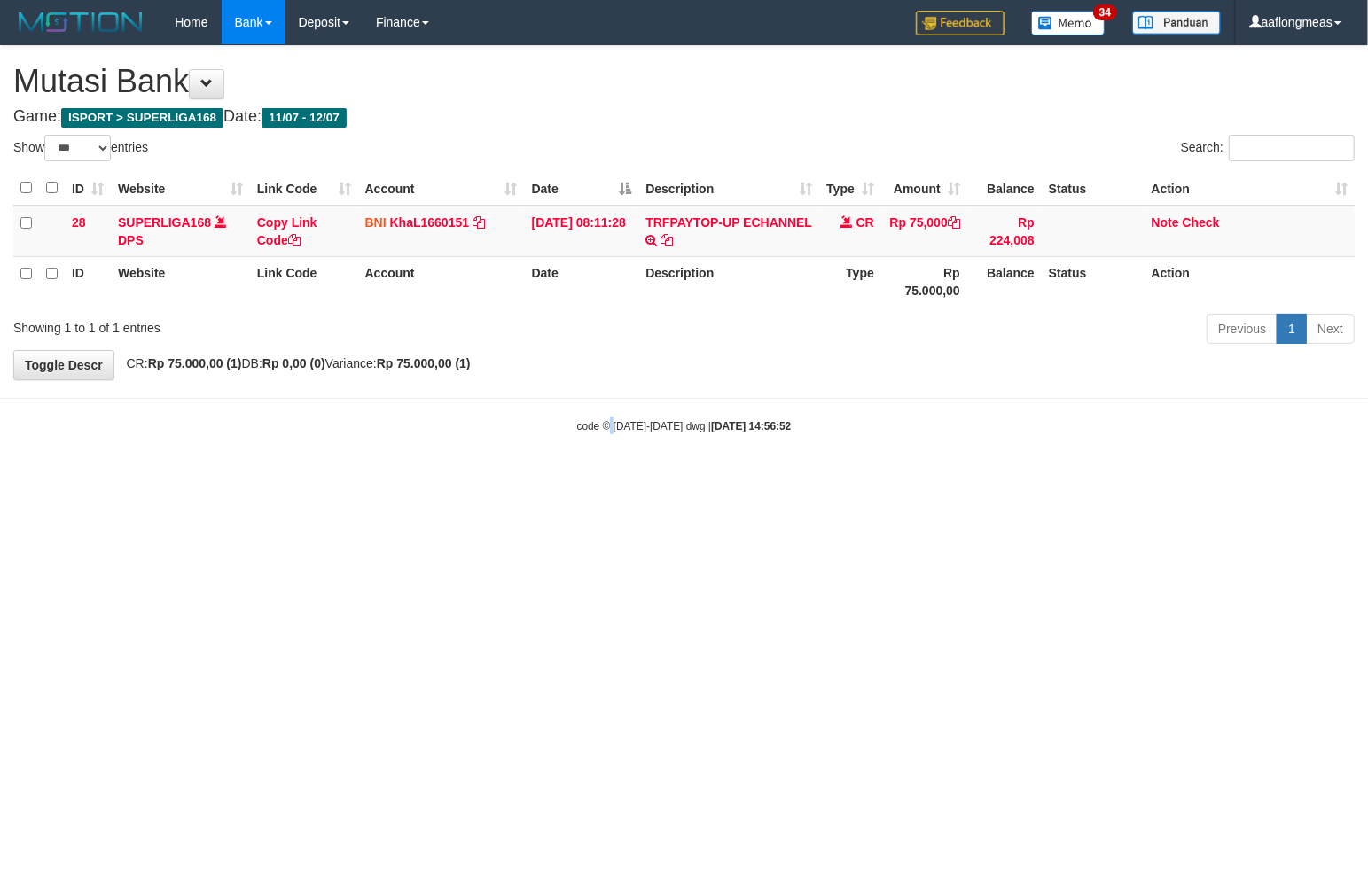 drag, startPoint x: 608, startPoint y: 482, endPoint x: 2, endPoint y: 557, distance: 610.6235 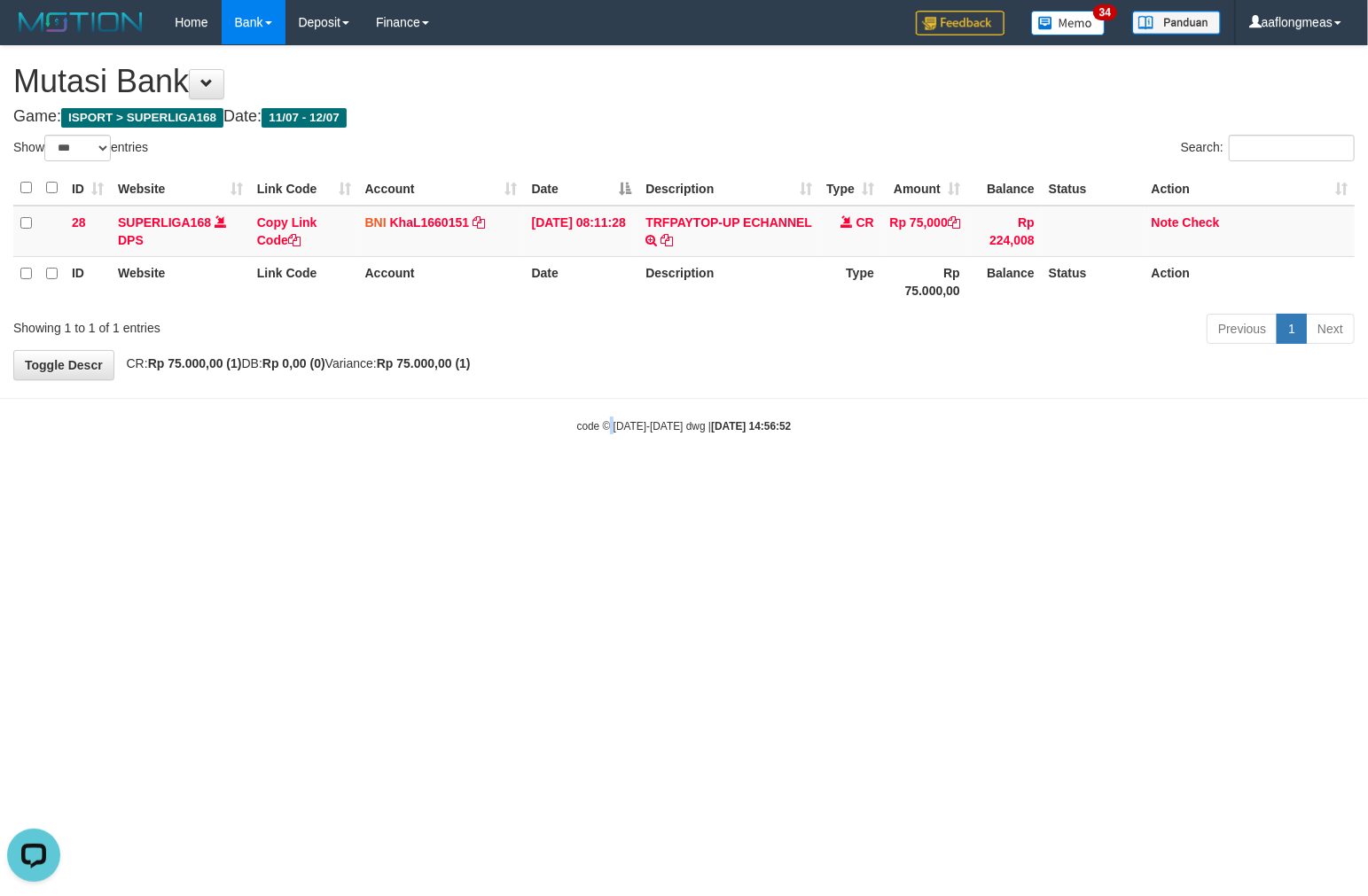 scroll, scrollTop: 0, scrollLeft: 0, axis: both 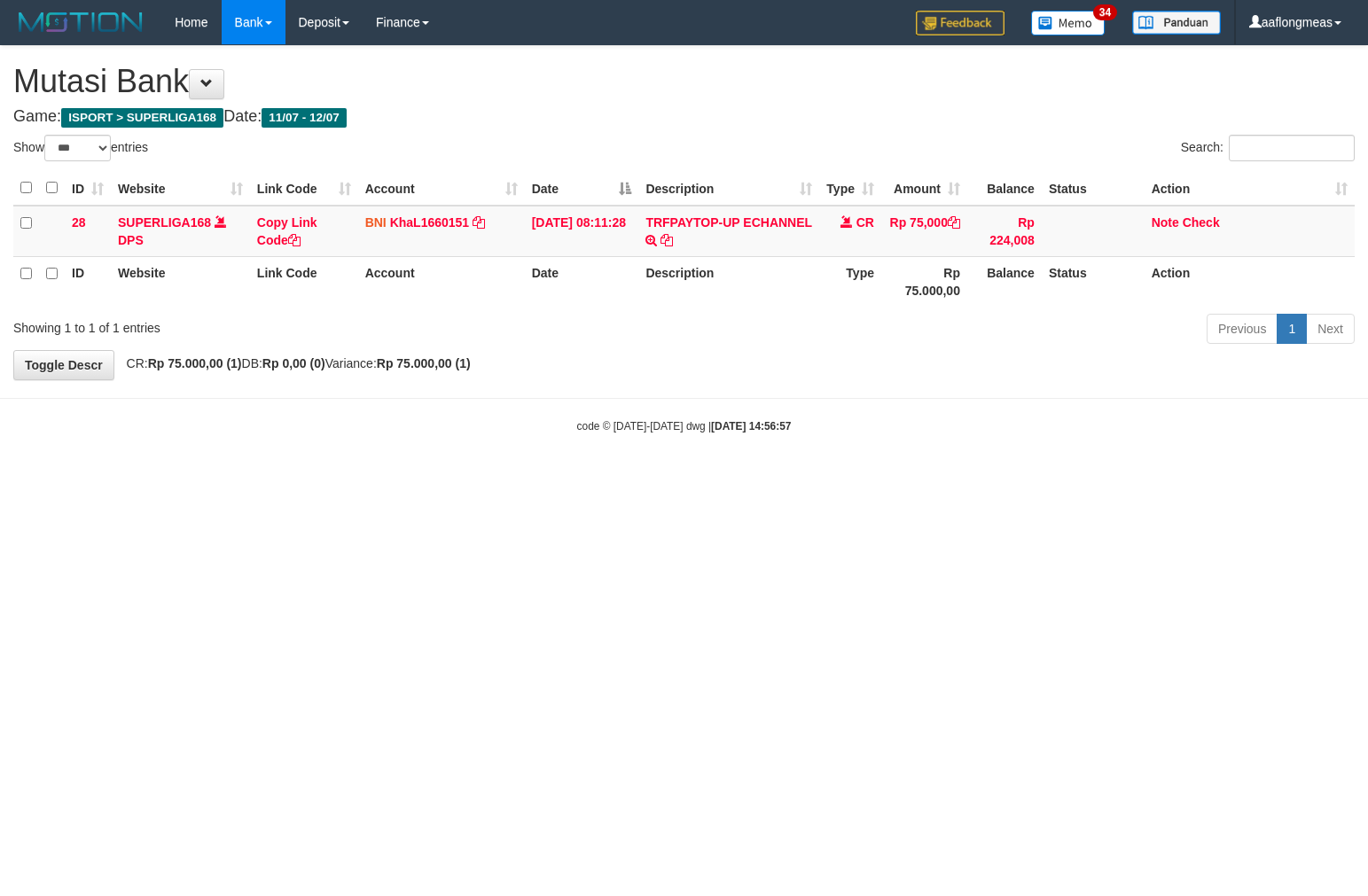 select on "***" 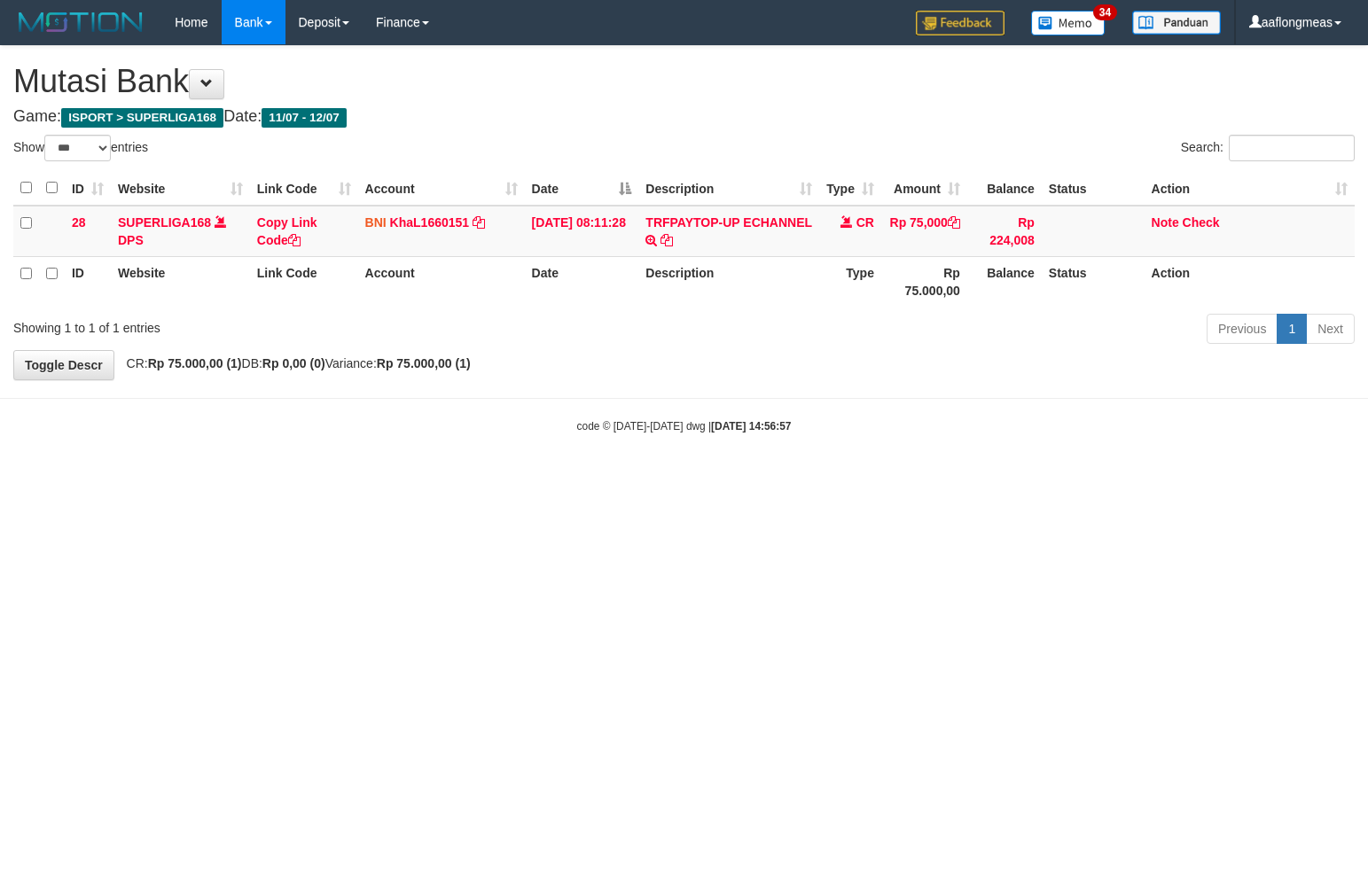 click on "Toggle navigation
Home
Bank
Account List
Load
By Website
Group
[ISPORT]													SUPERLIGA168
By Load Group (DPS)" at bounding box center [684, 239] 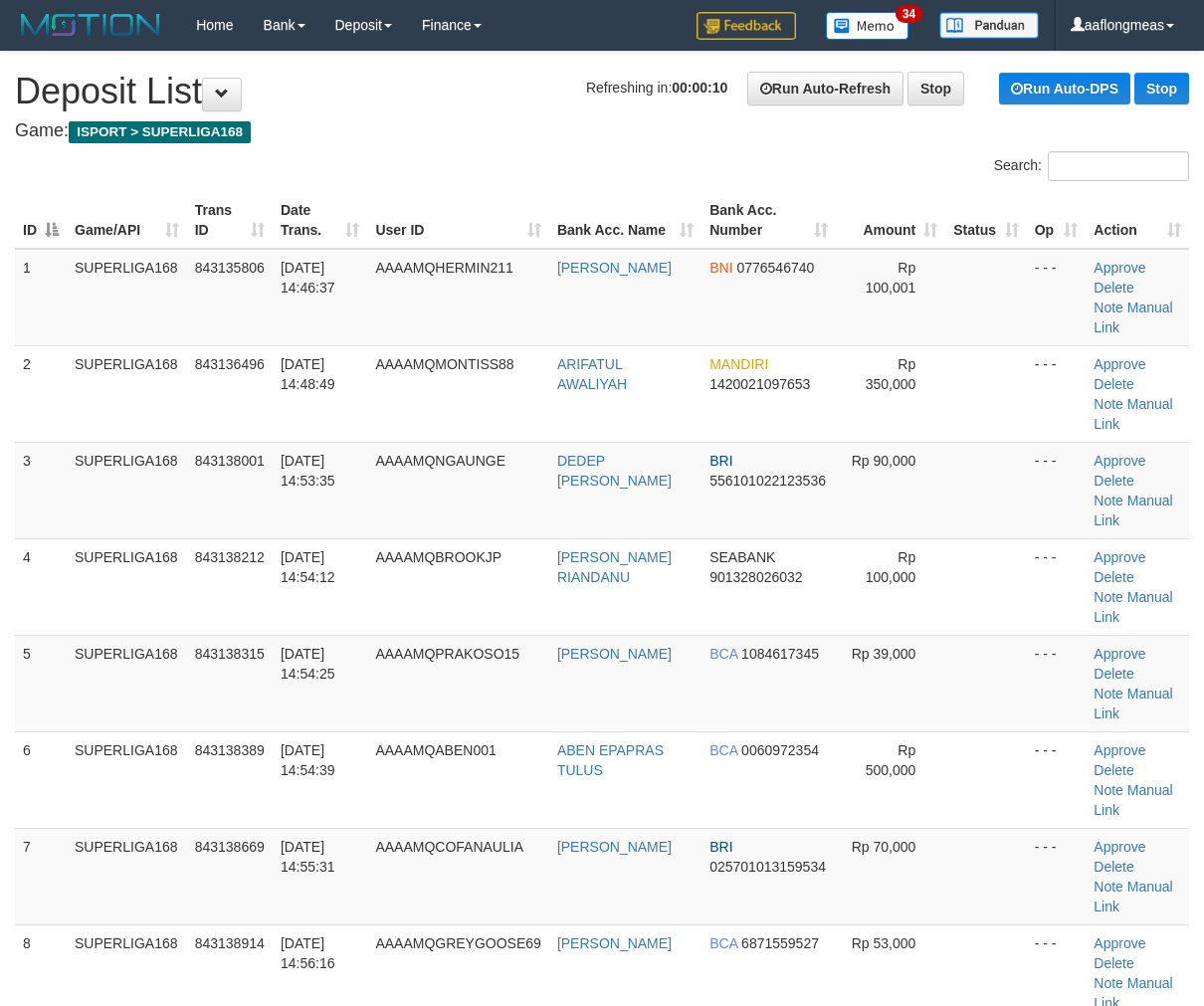 scroll, scrollTop: 0, scrollLeft: 0, axis: both 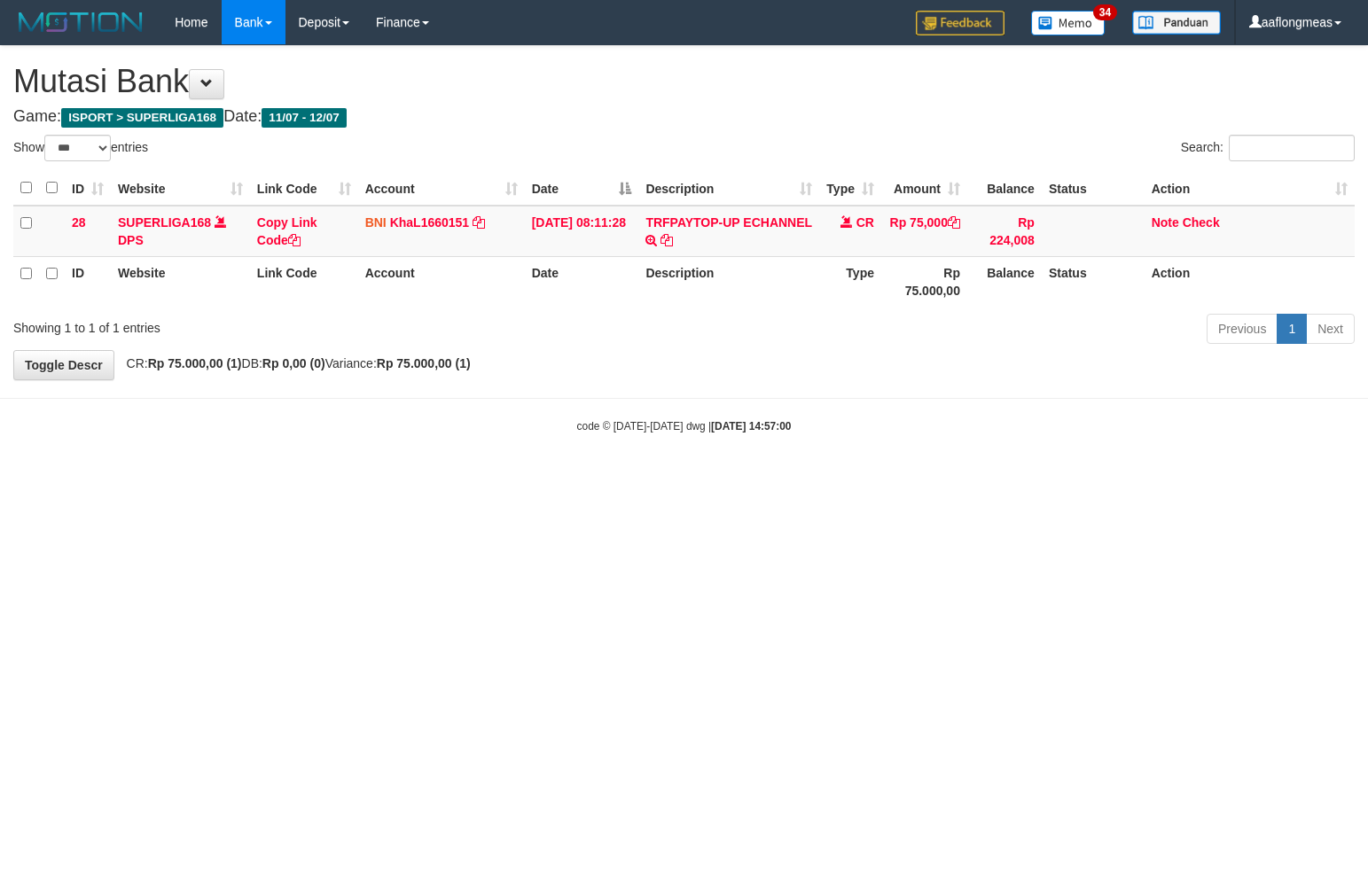 select on "***" 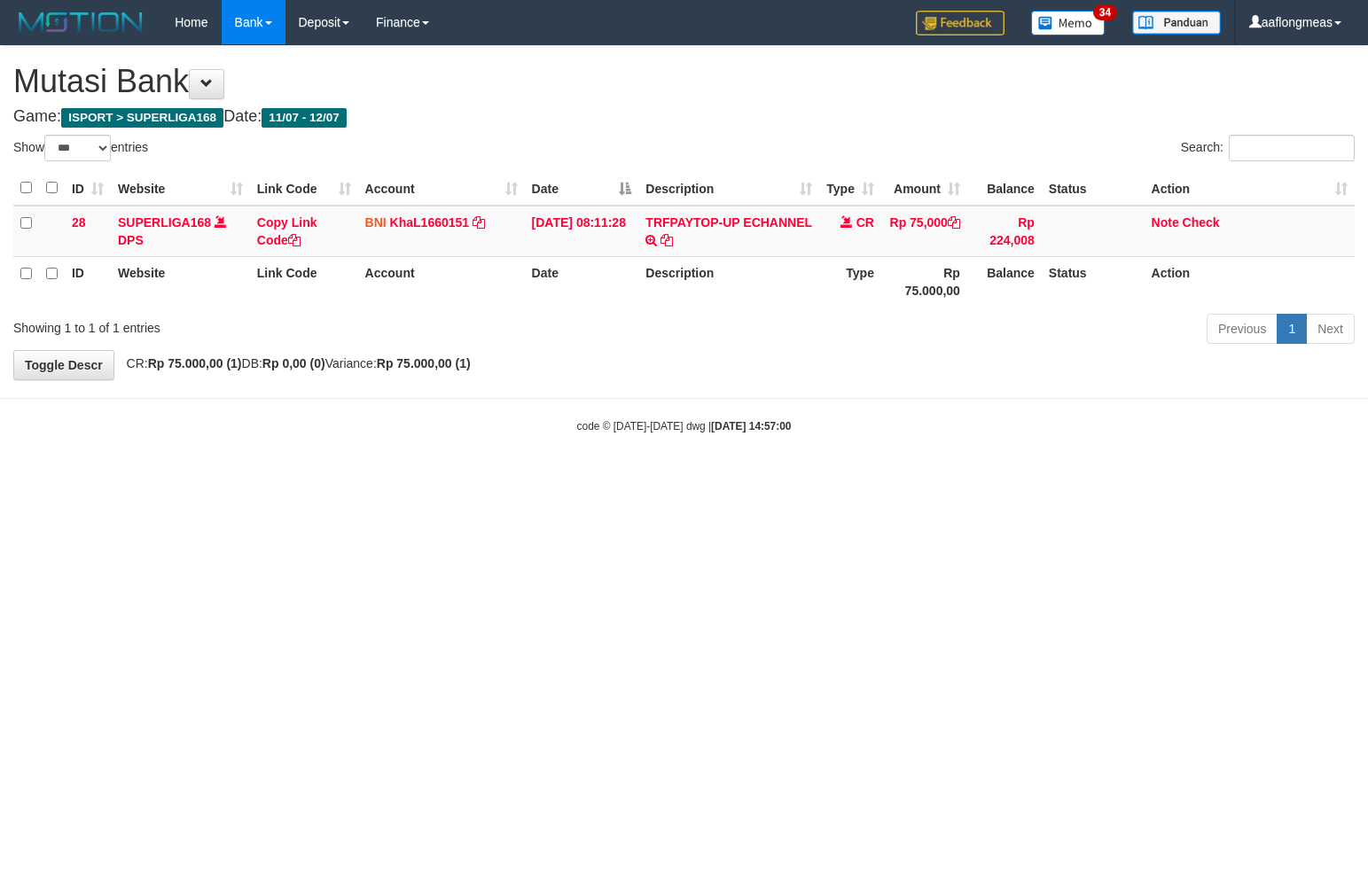 scroll, scrollTop: 0, scrollLeft: 0, axis: both 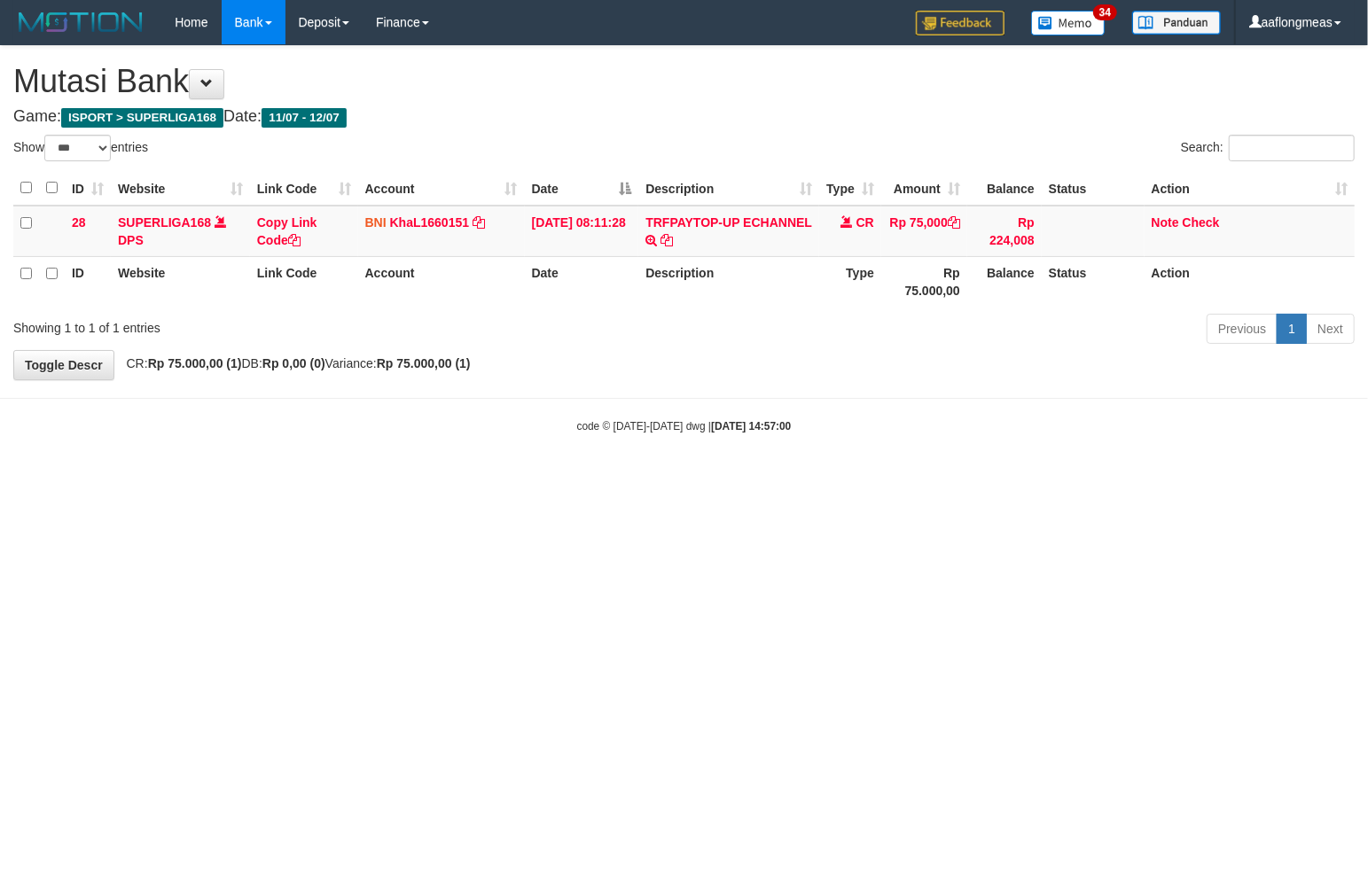 click on "Toggle navigation
Home
Bank
Account List
Load
By Website
Group
[ISPORT]													SUPERLIGA168
By Load Group (DPS)
34" at bounding box center [684, 239] 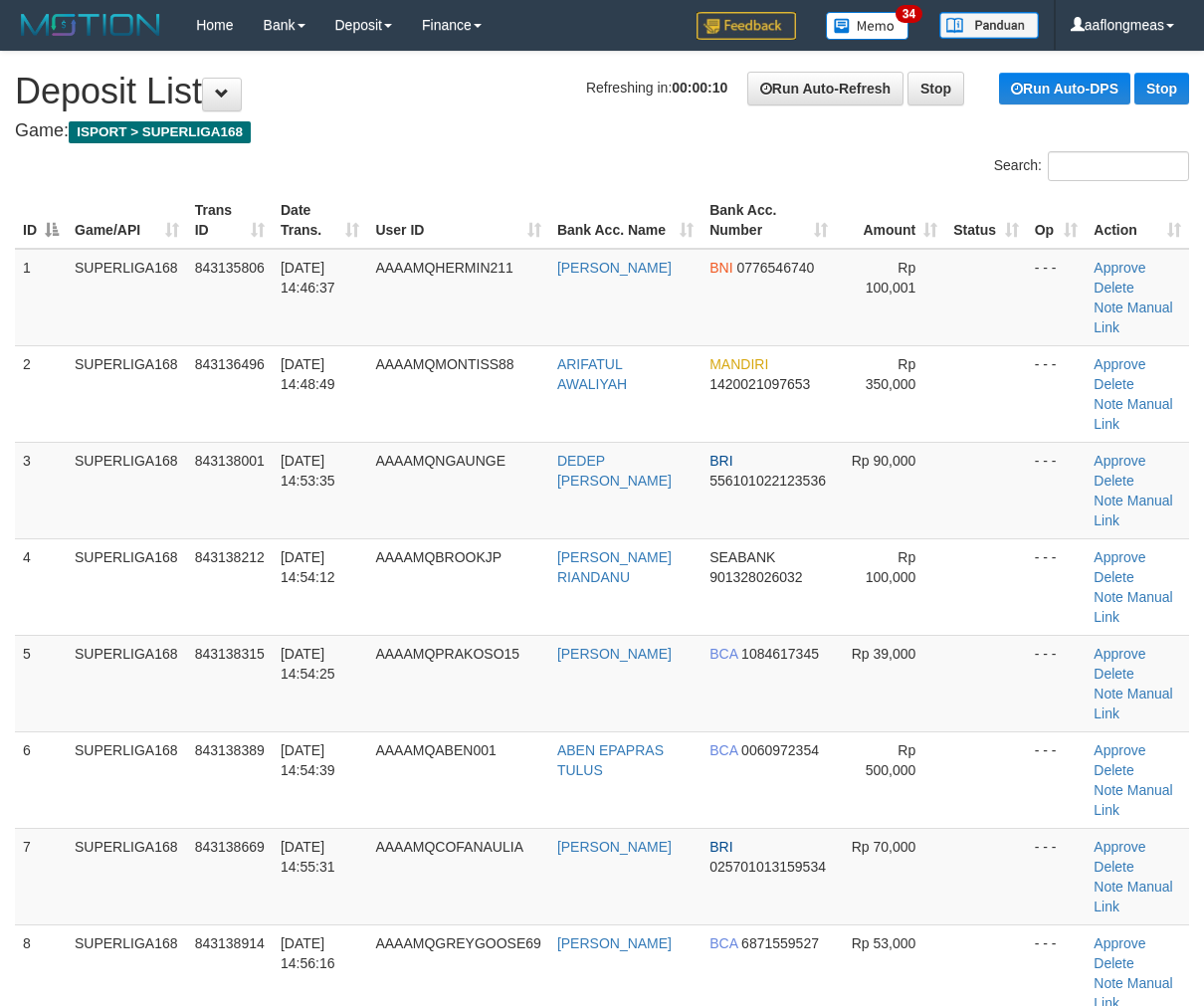 scroll, scrollTop: 0, scrollLeft: 0, axis: both 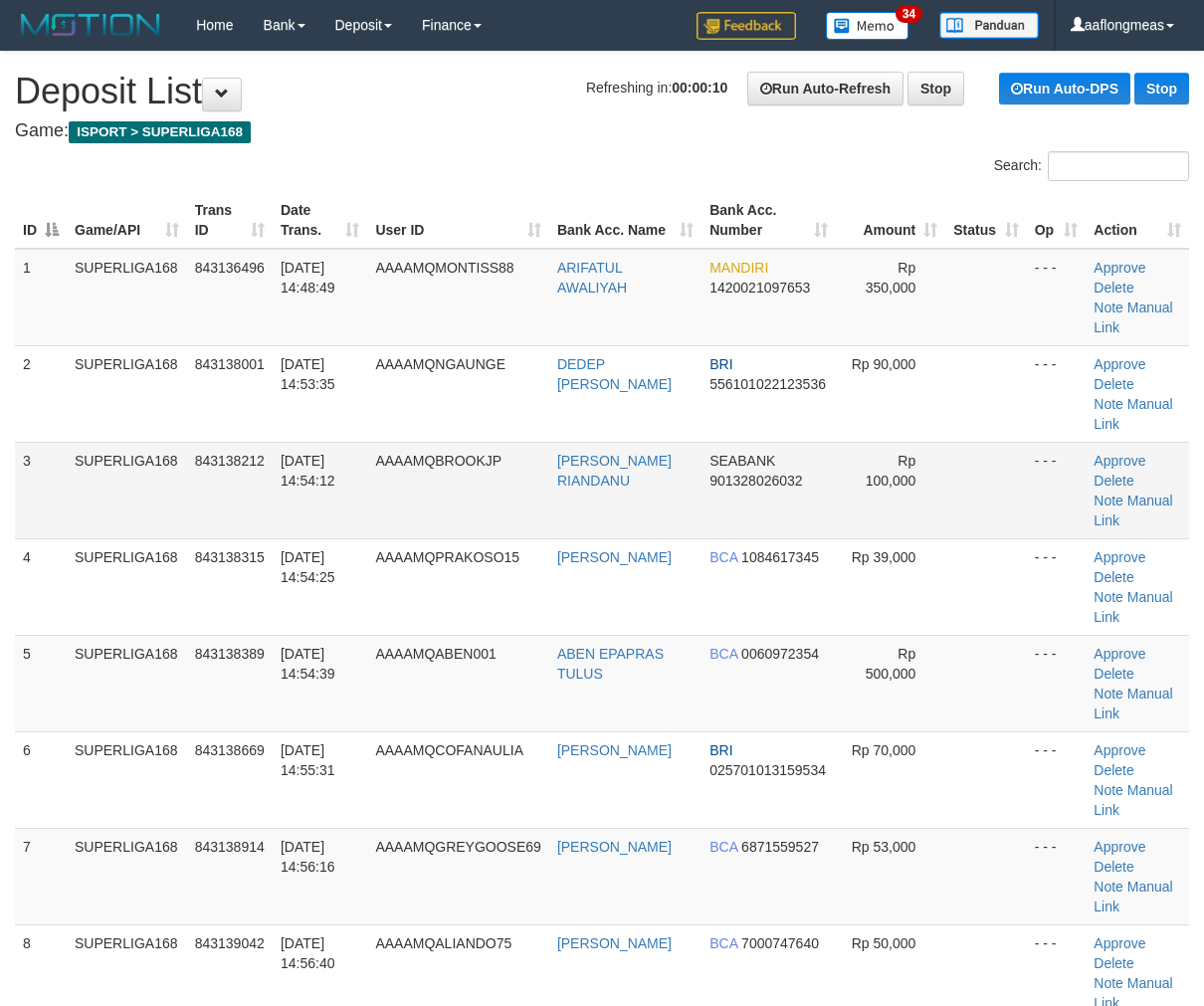 click at bounding box center (985, 490) 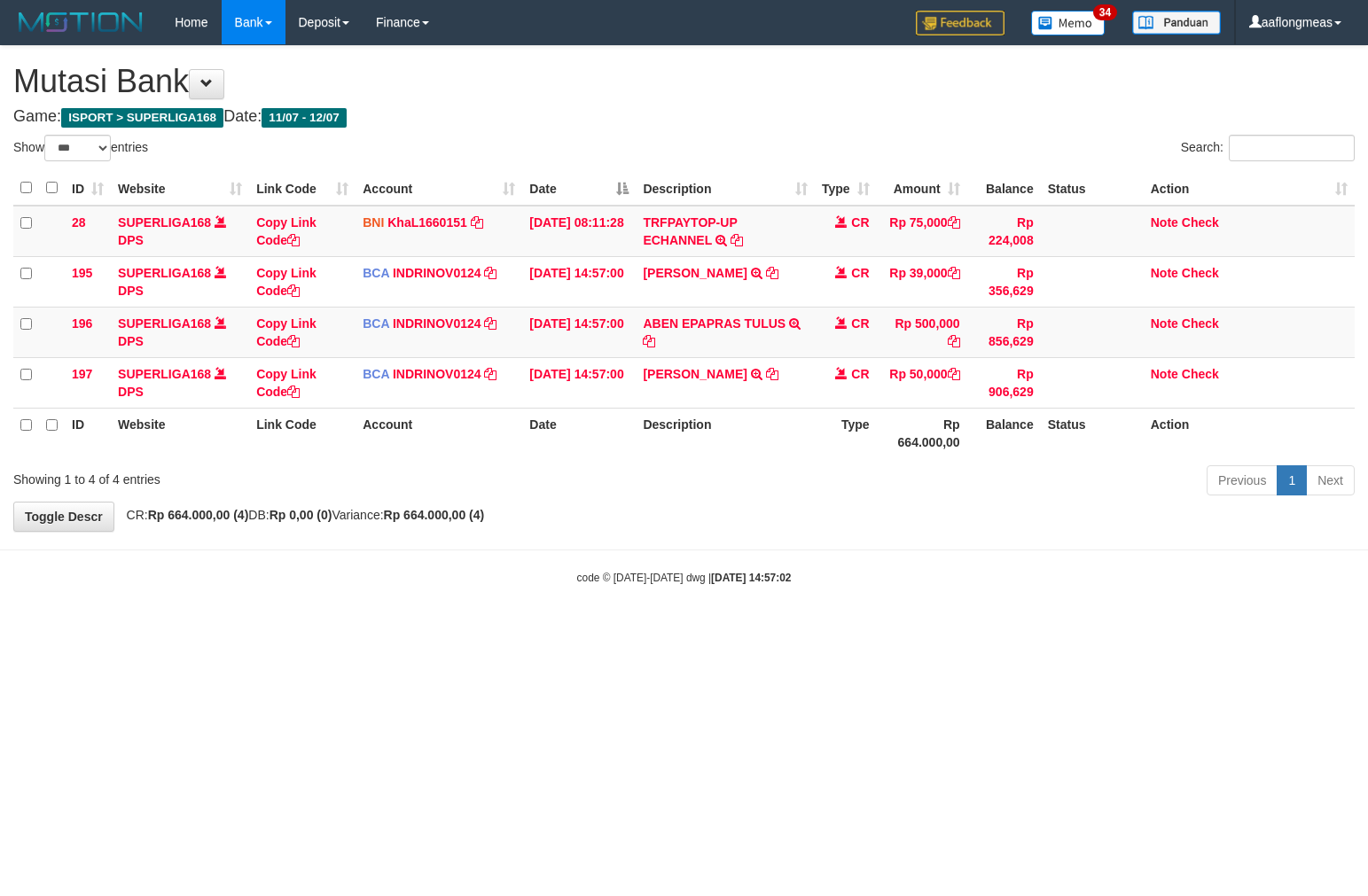 select on "***" 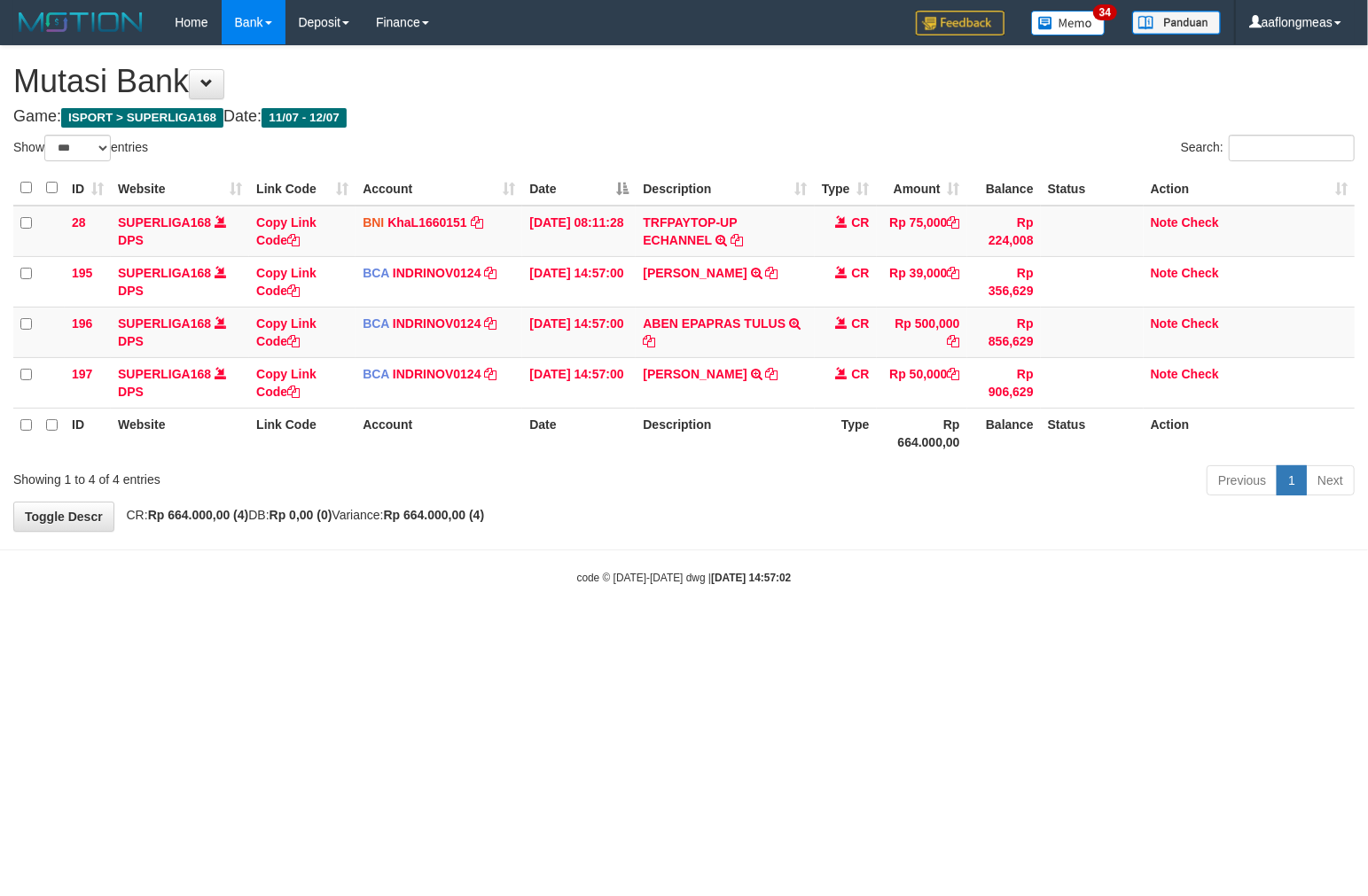 click on "Type" at bounding box center (846, 432) 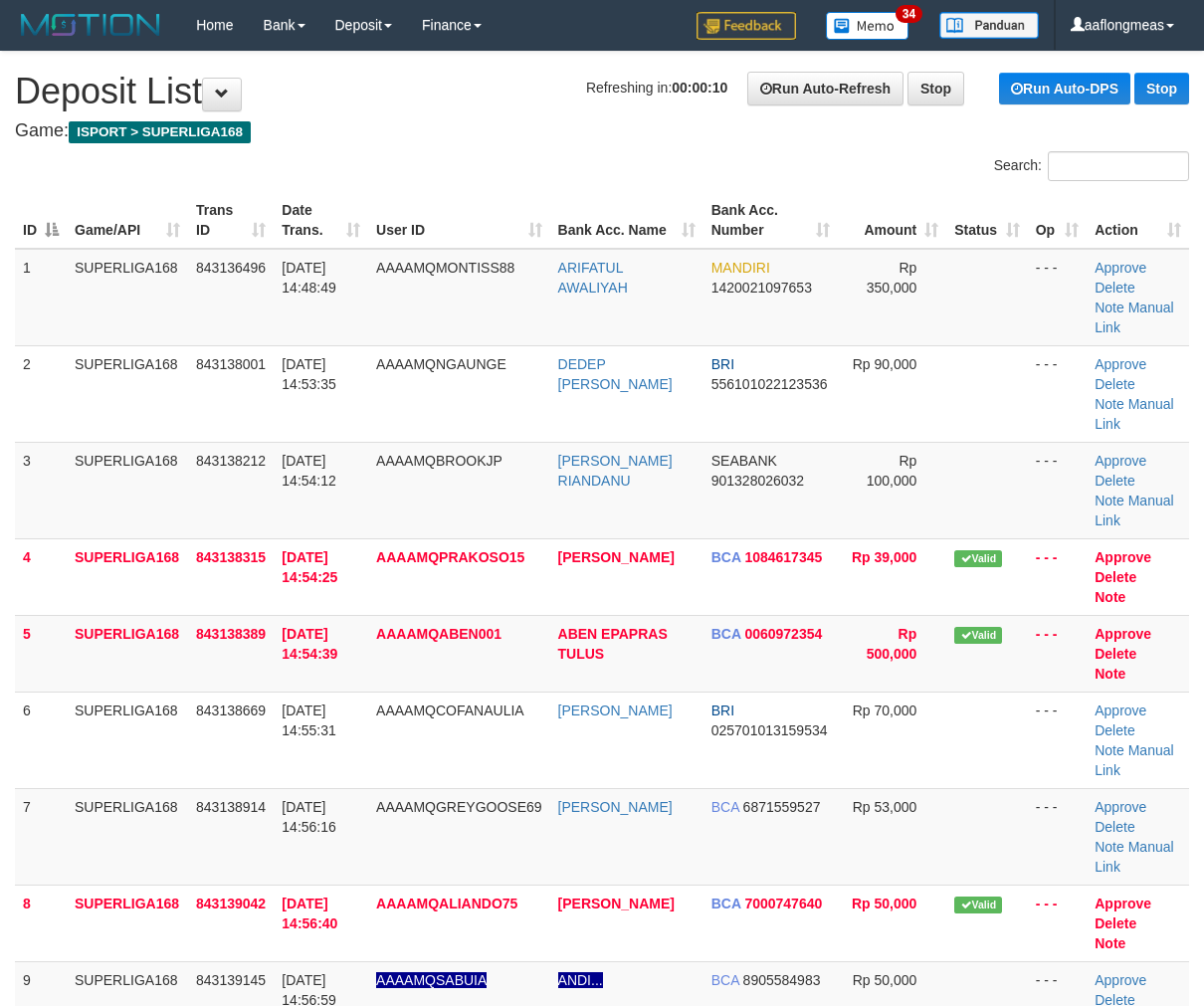 scroll, scrollTop: 0, scrollLeft: 0, axis: both 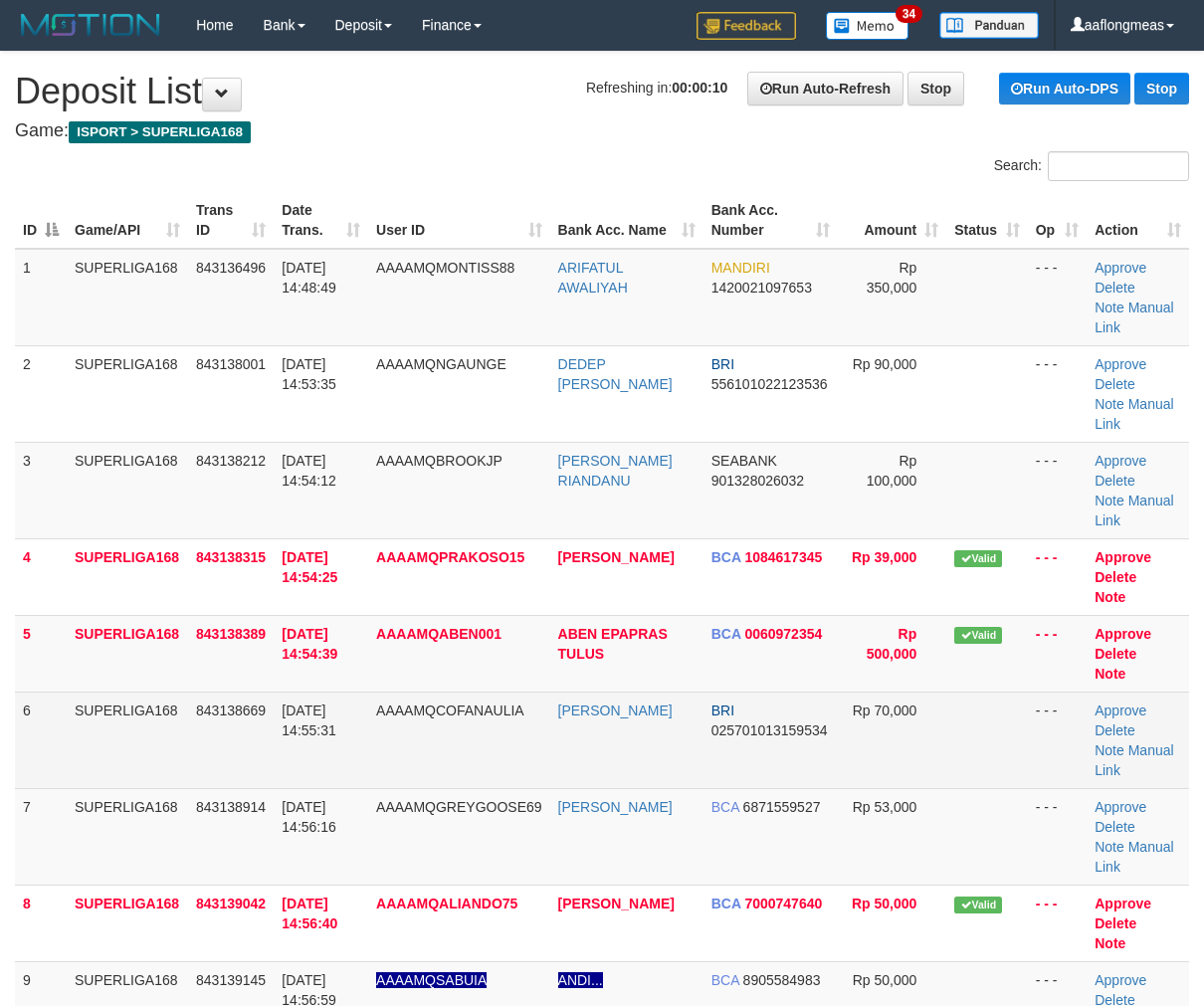 click at bounding box center (986, 739) 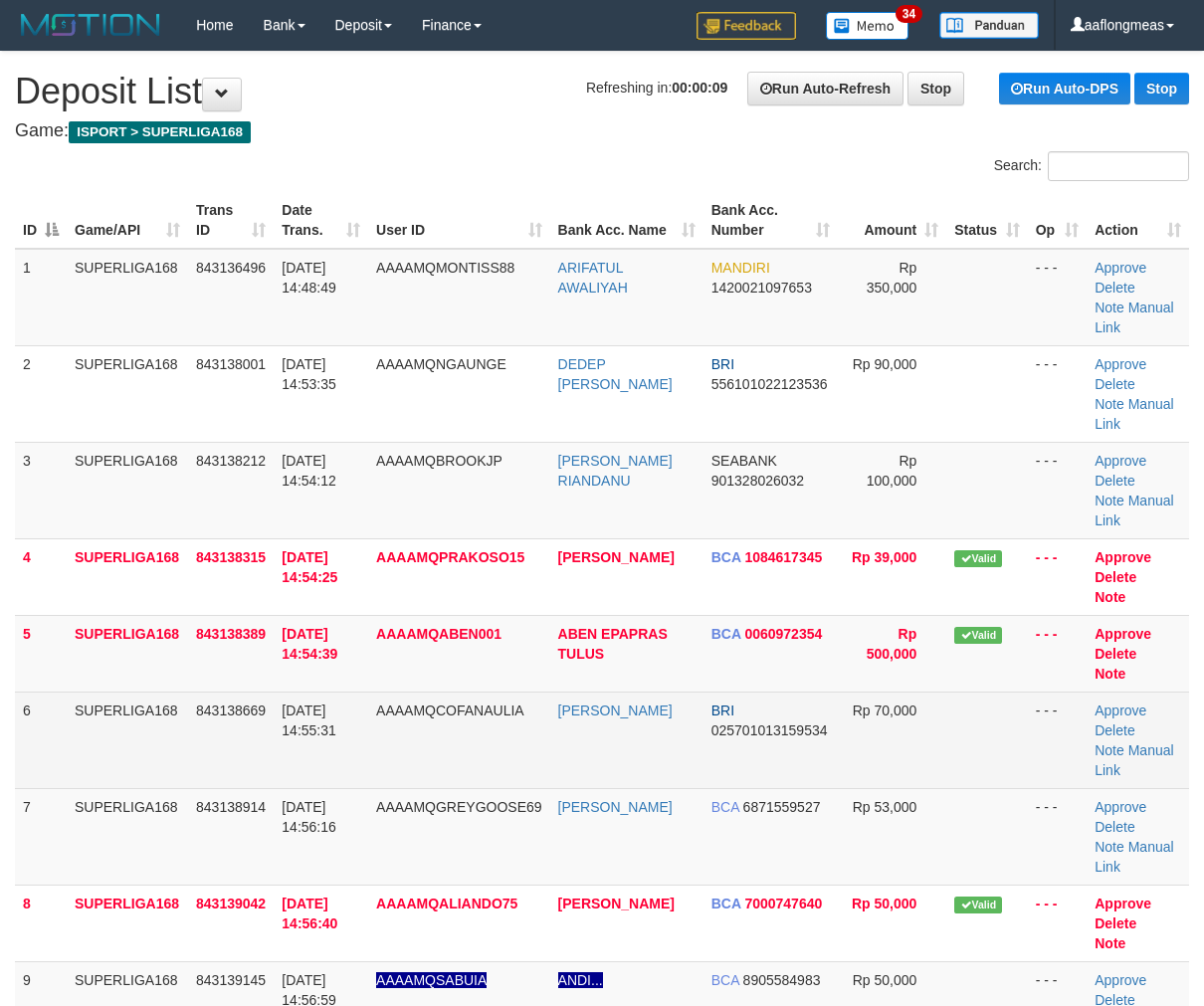 click at bounding box center [986, 739] 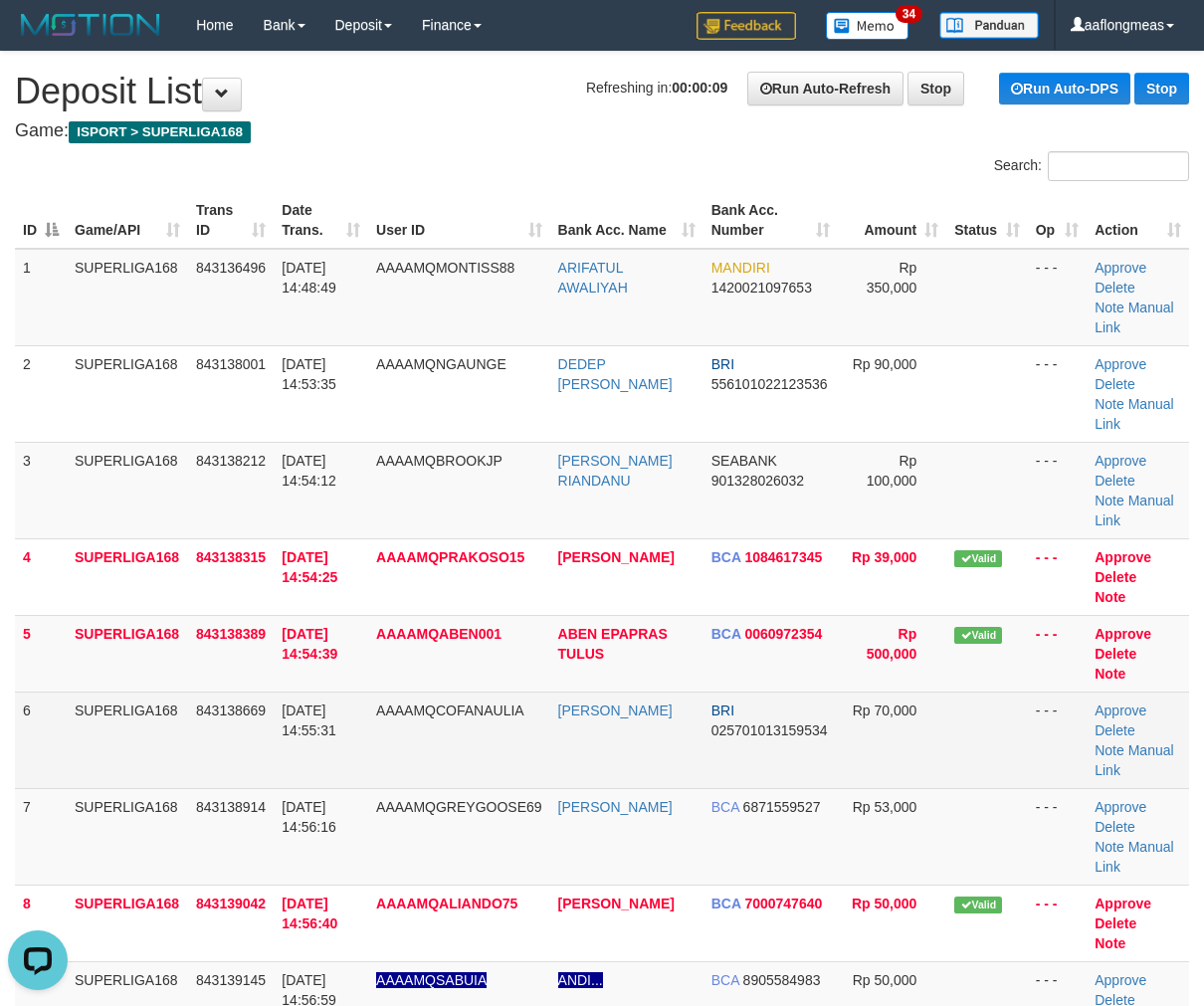 click at bounding box center [986, 739] 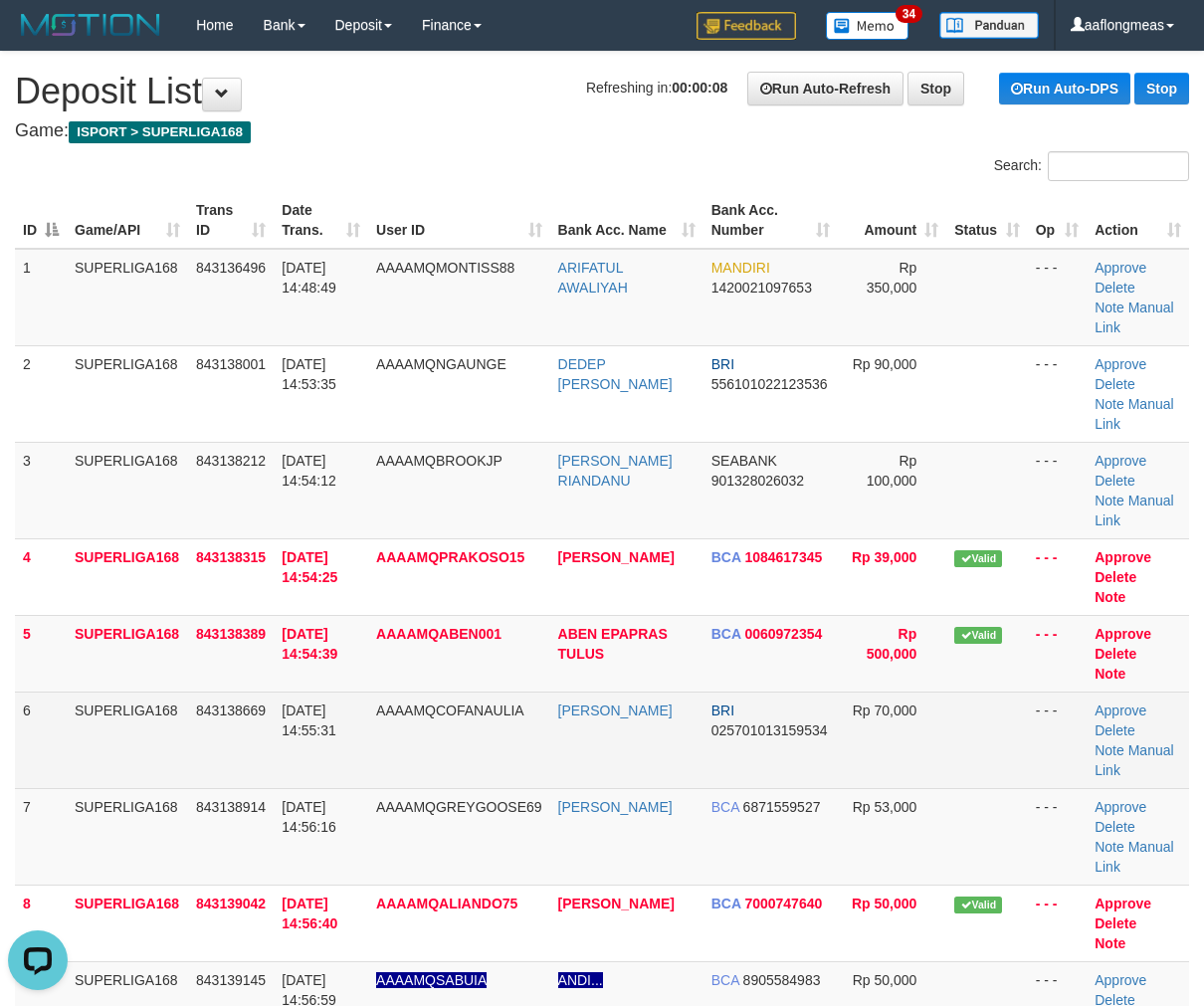 click at bounding box center [986, 739] 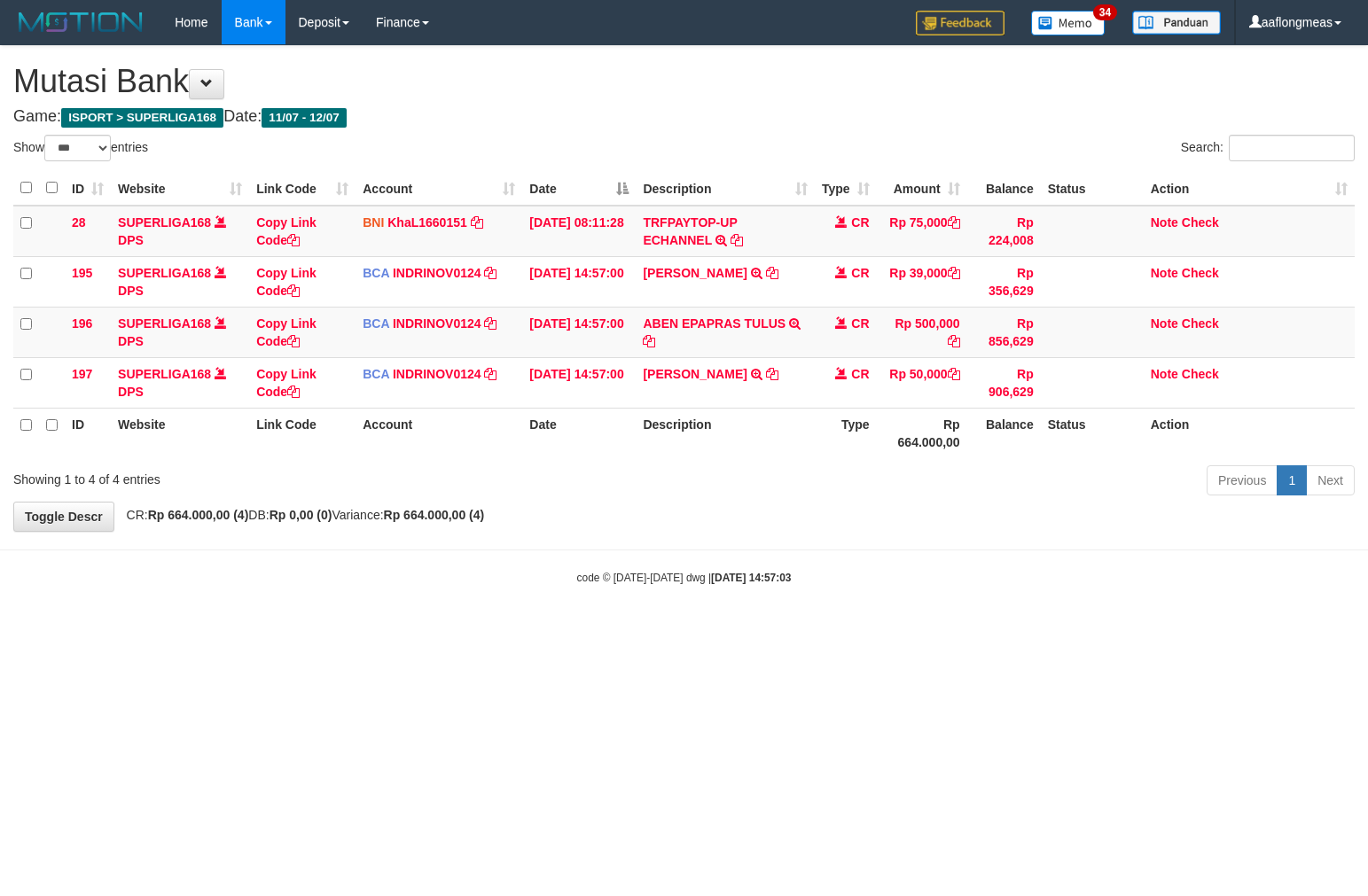 select on "***" 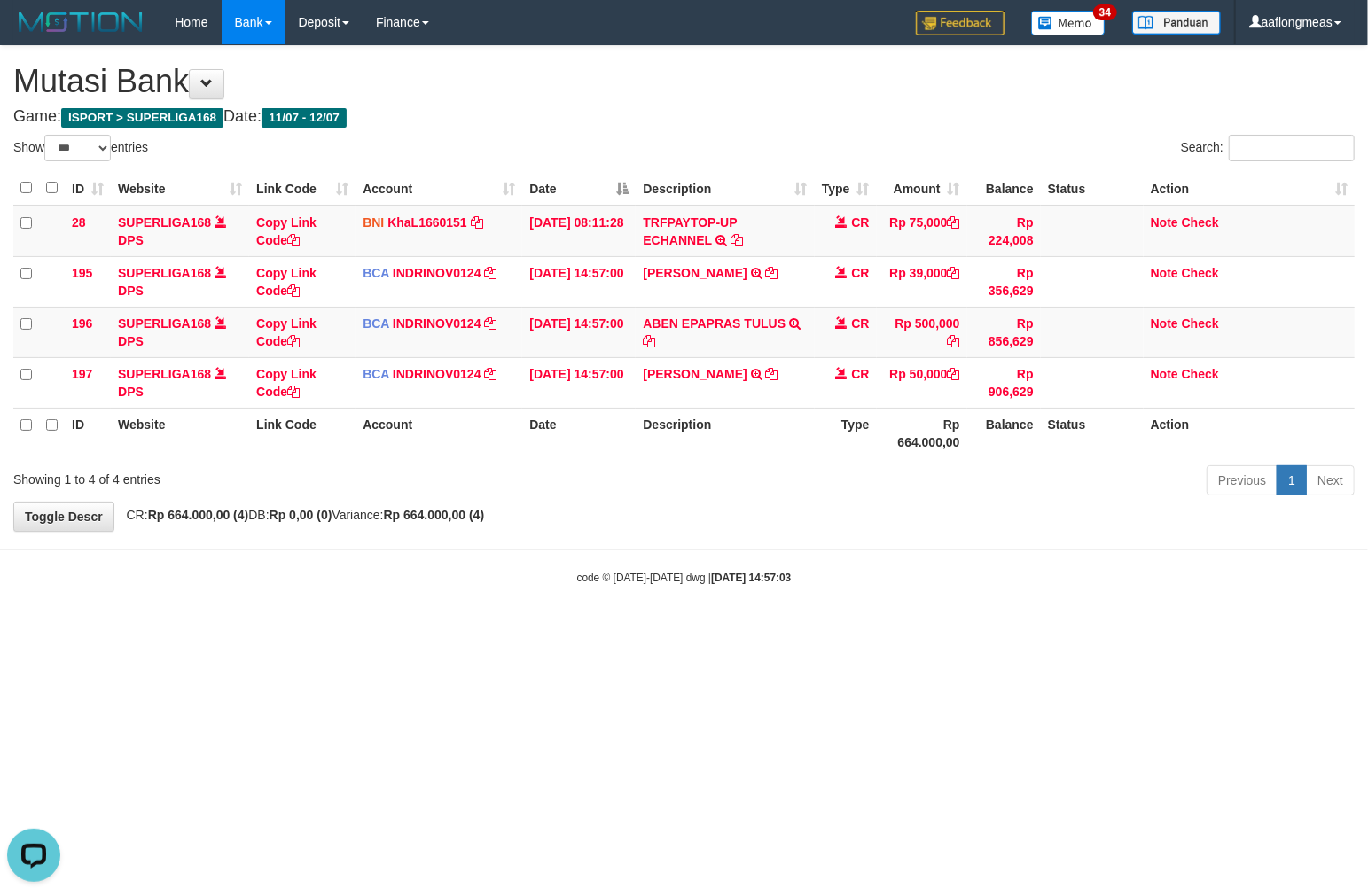 scroll, scrollTop: 0, scrollLeft: 0, axis: both 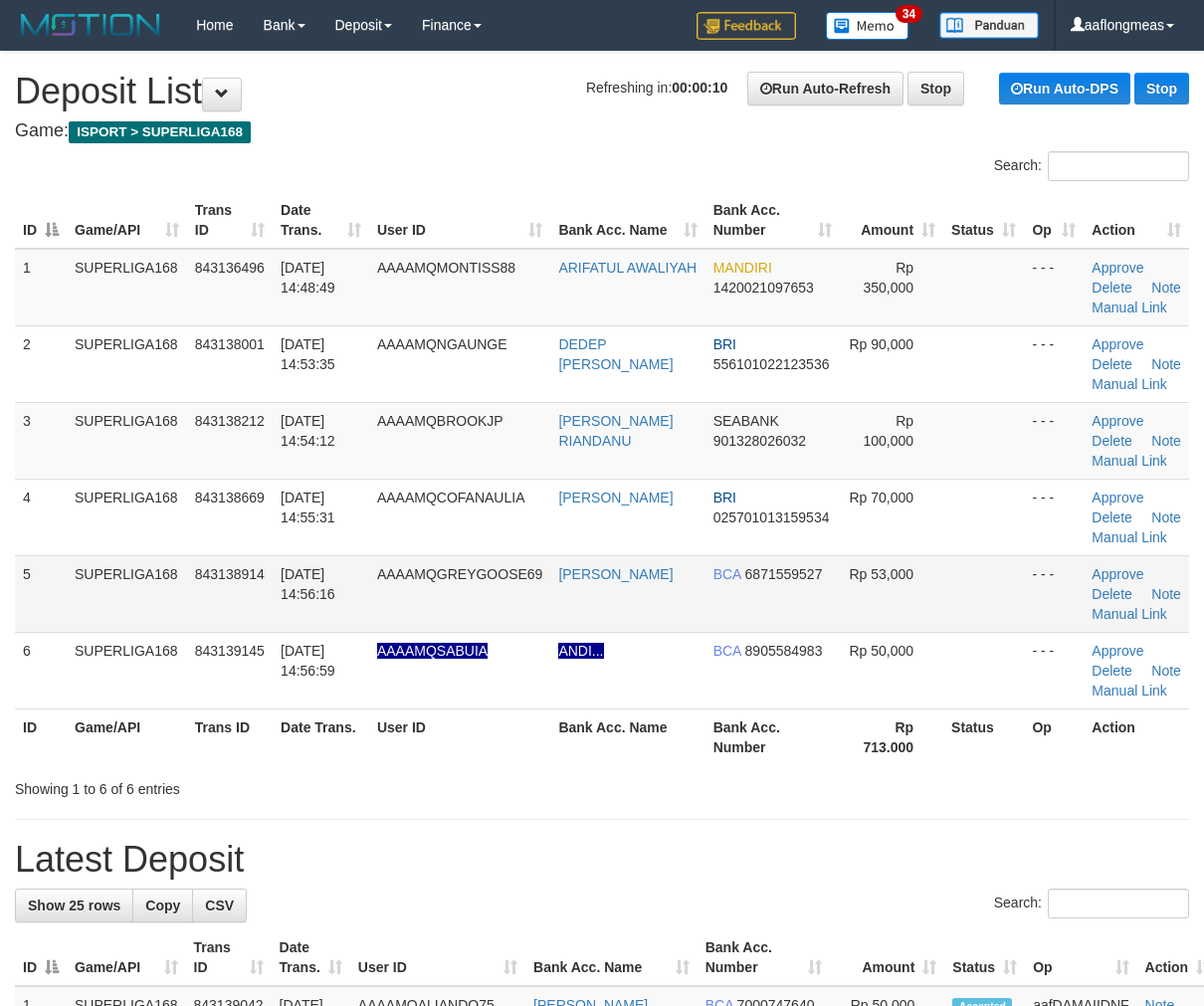 click at bounding box center [983, 593] 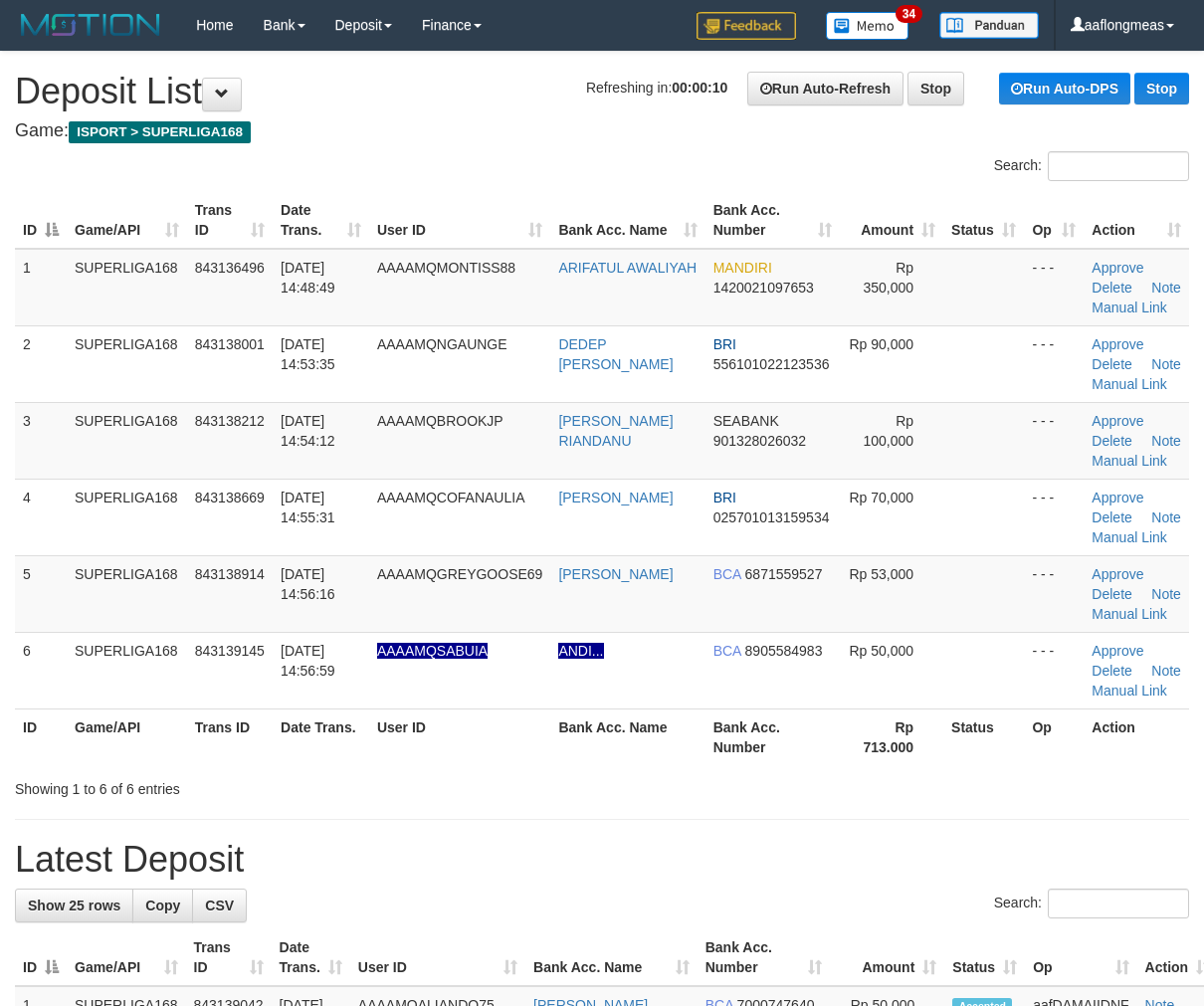 drag, startPoint x: 963, startPoint y: 568, endPoint x: 1202, endPoint y: 569, distance: 239.00209 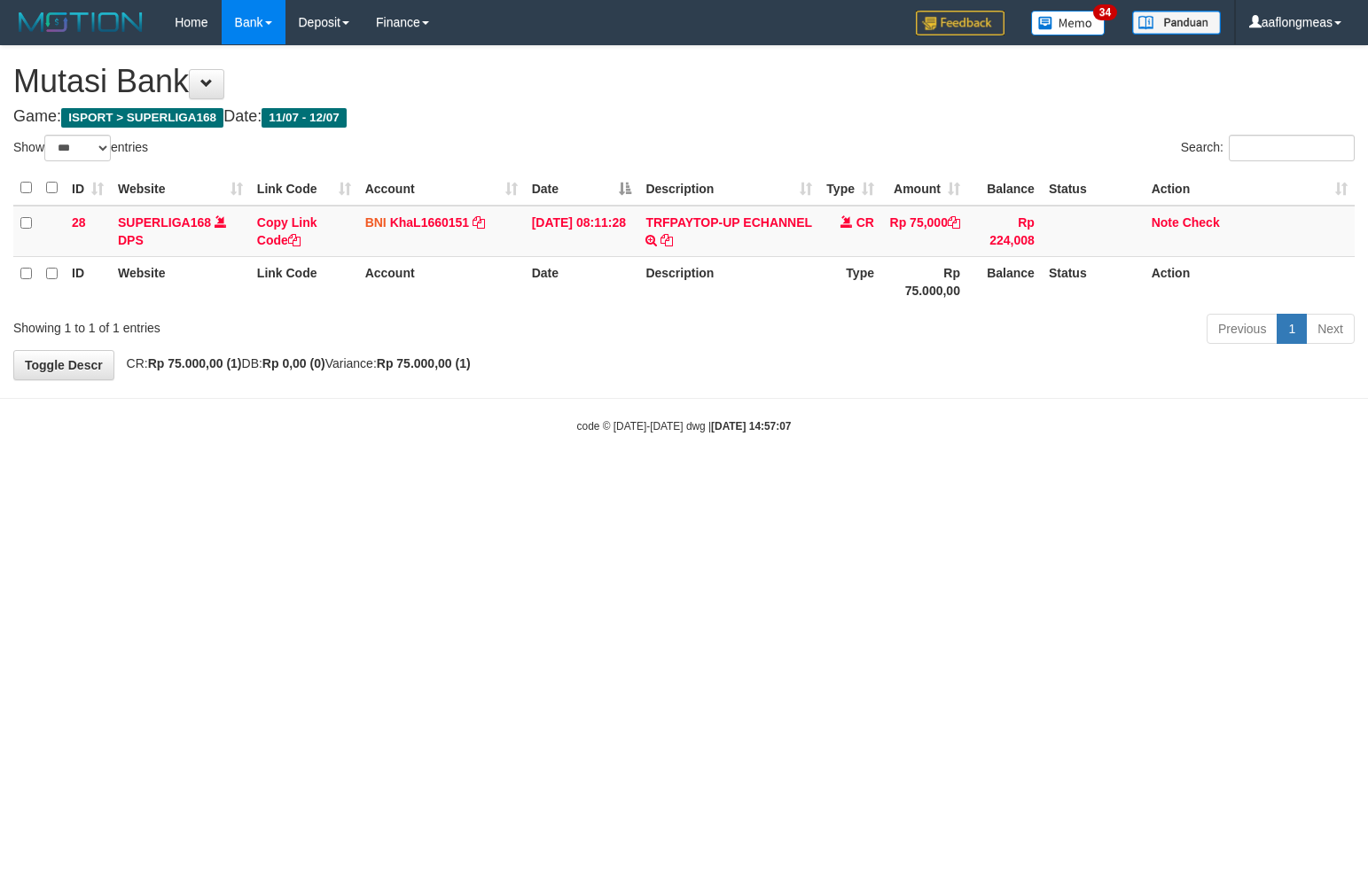 select on "***" 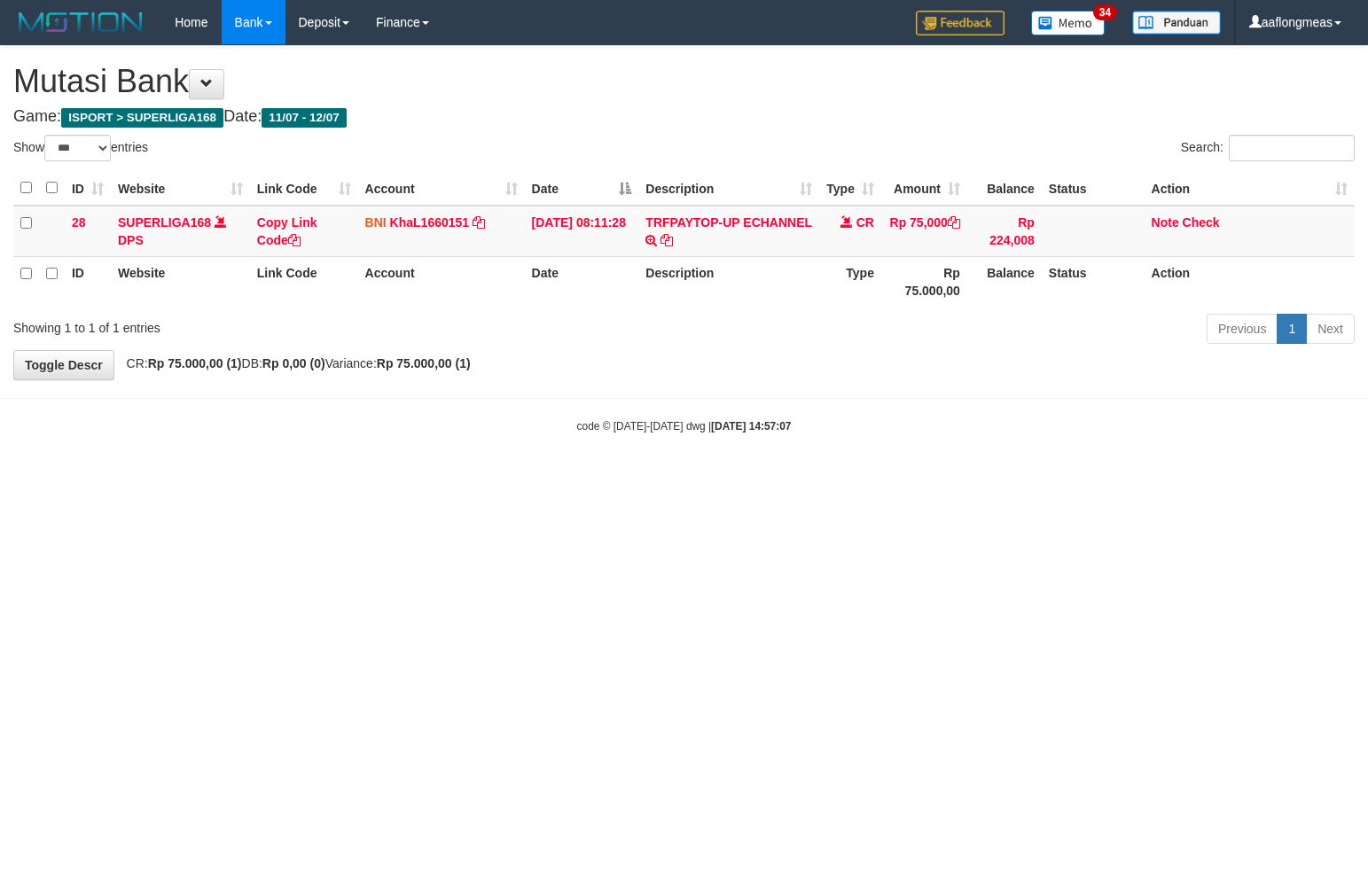 scroll, scrollTop: 0, scrollLeft: 0, axis: both 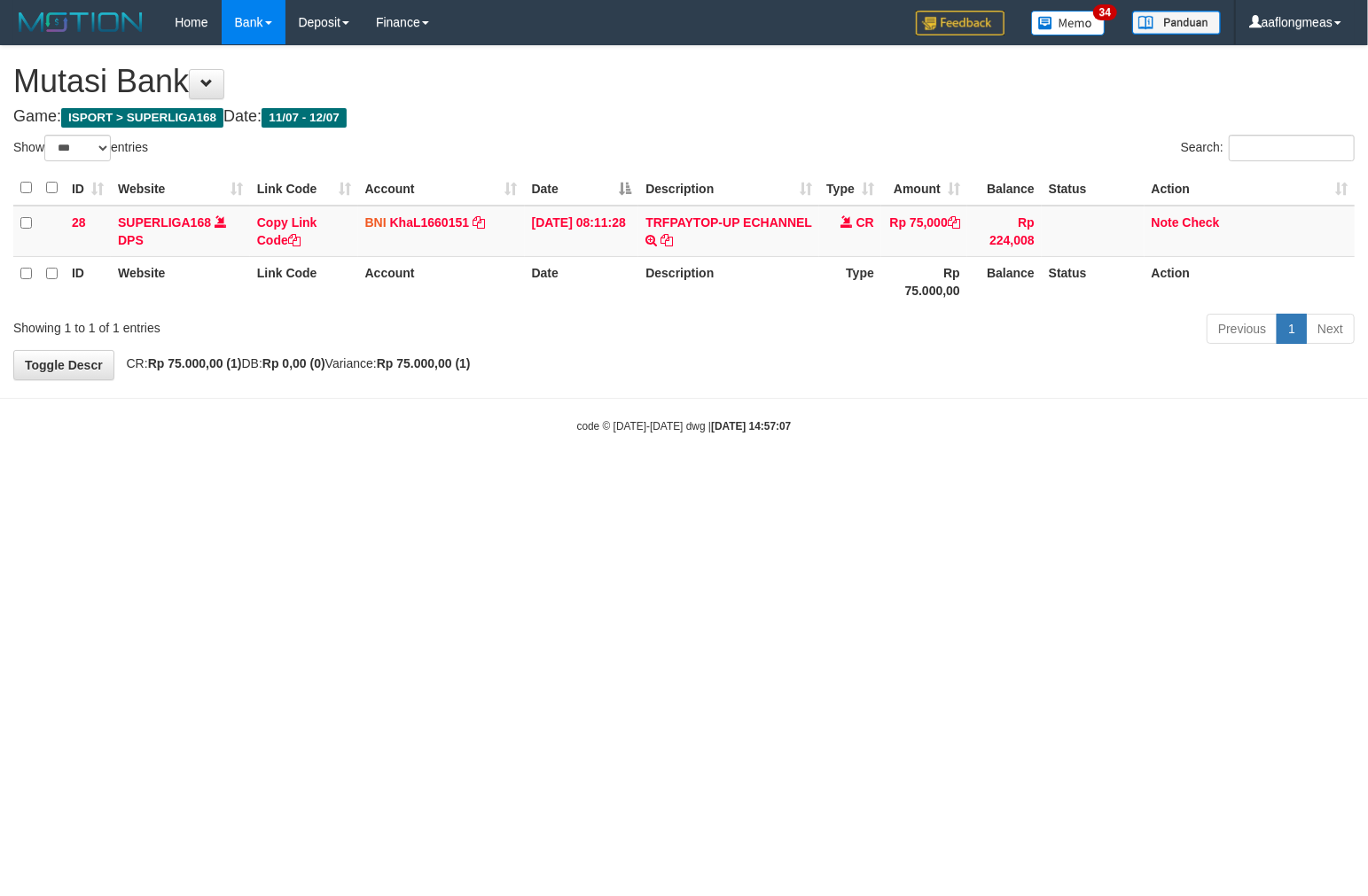 click on "Toggle navigation
Home
Bank
Account List
Load
By Website
Group
[ISPORT]													SUPERLIGA168
By Load Group (DPS)" at bounding box center [684, 239] 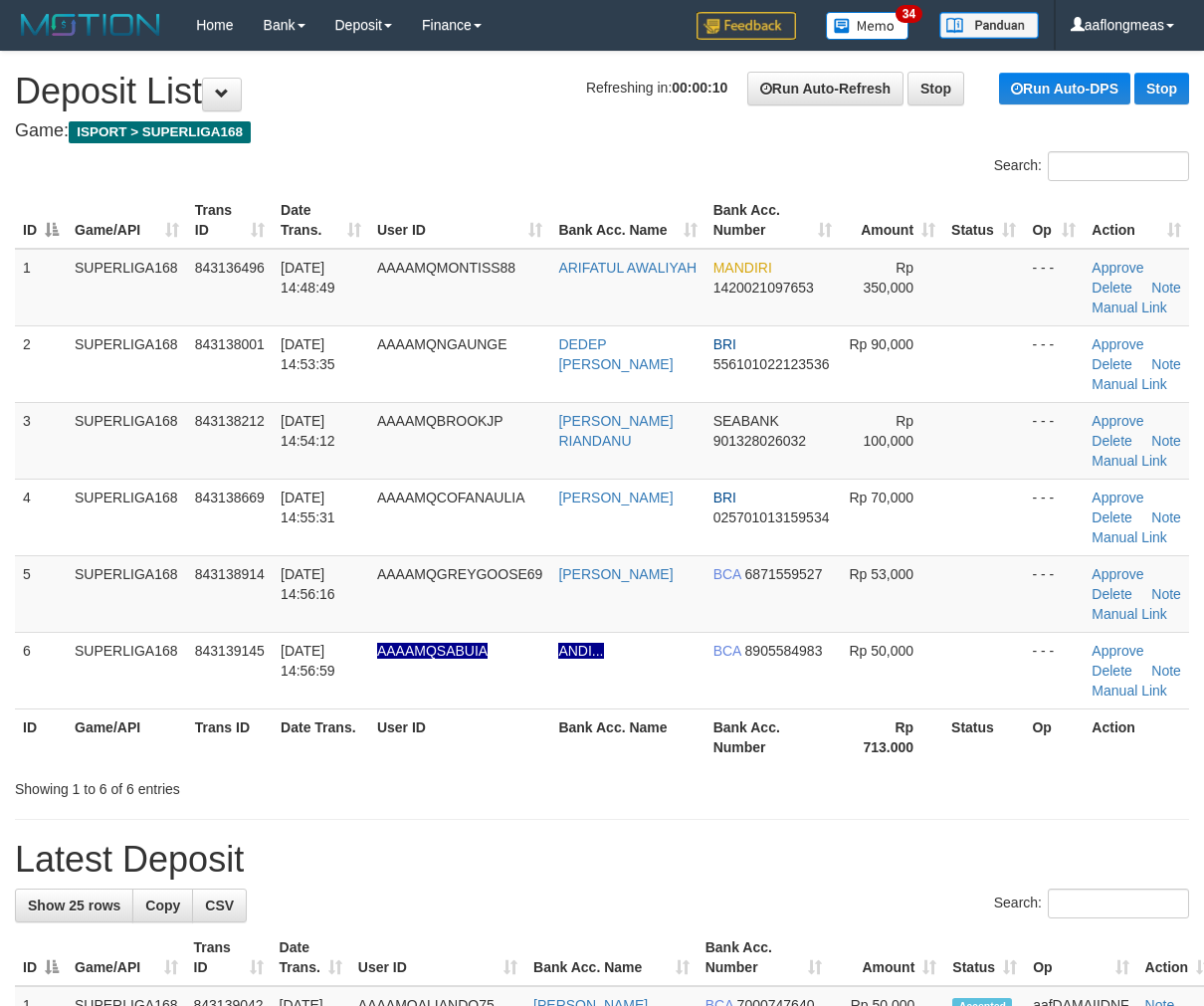 scroll, scrollTop: 0, scrollLeft: 0, axis: both 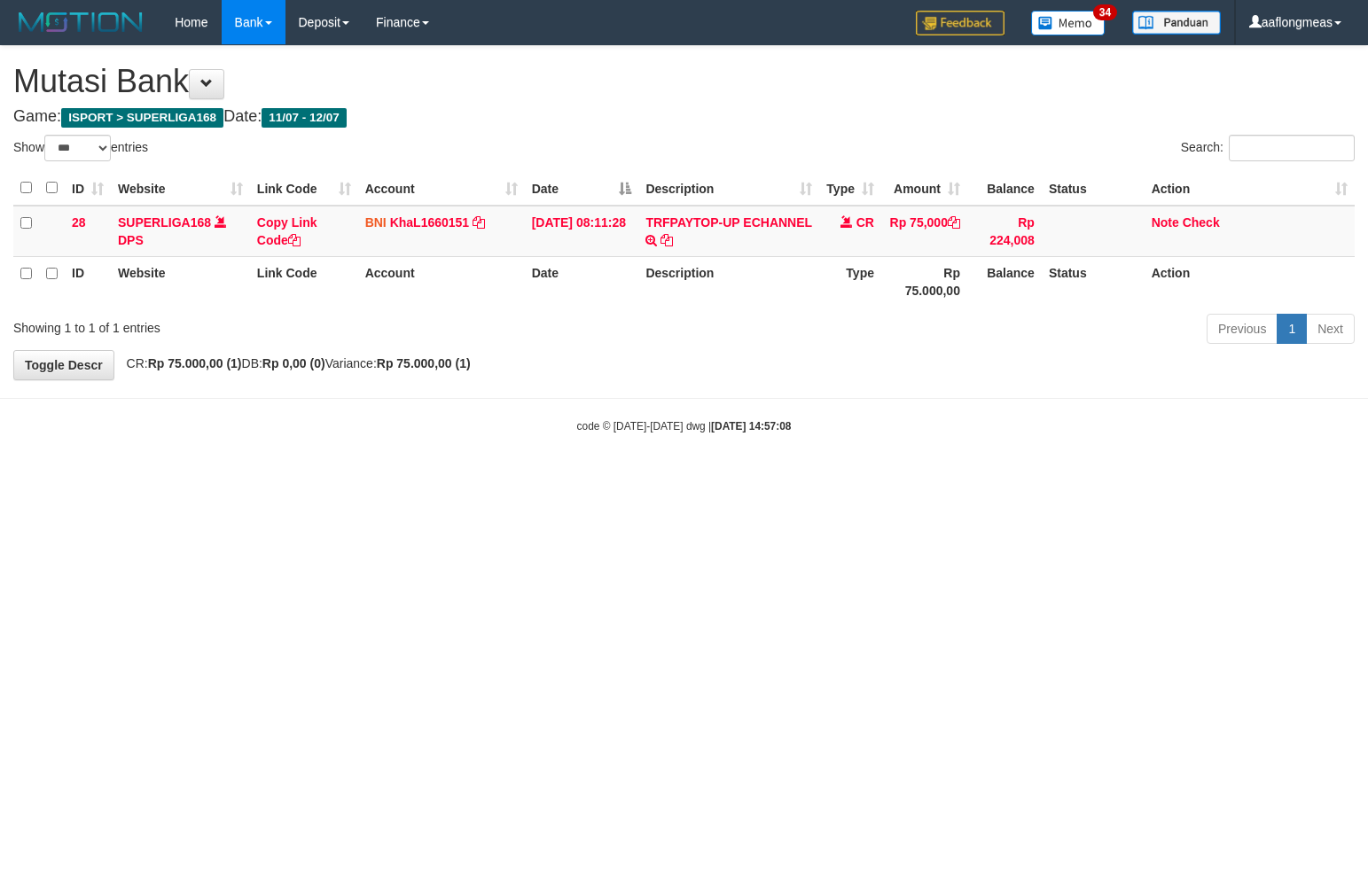 select on "***" 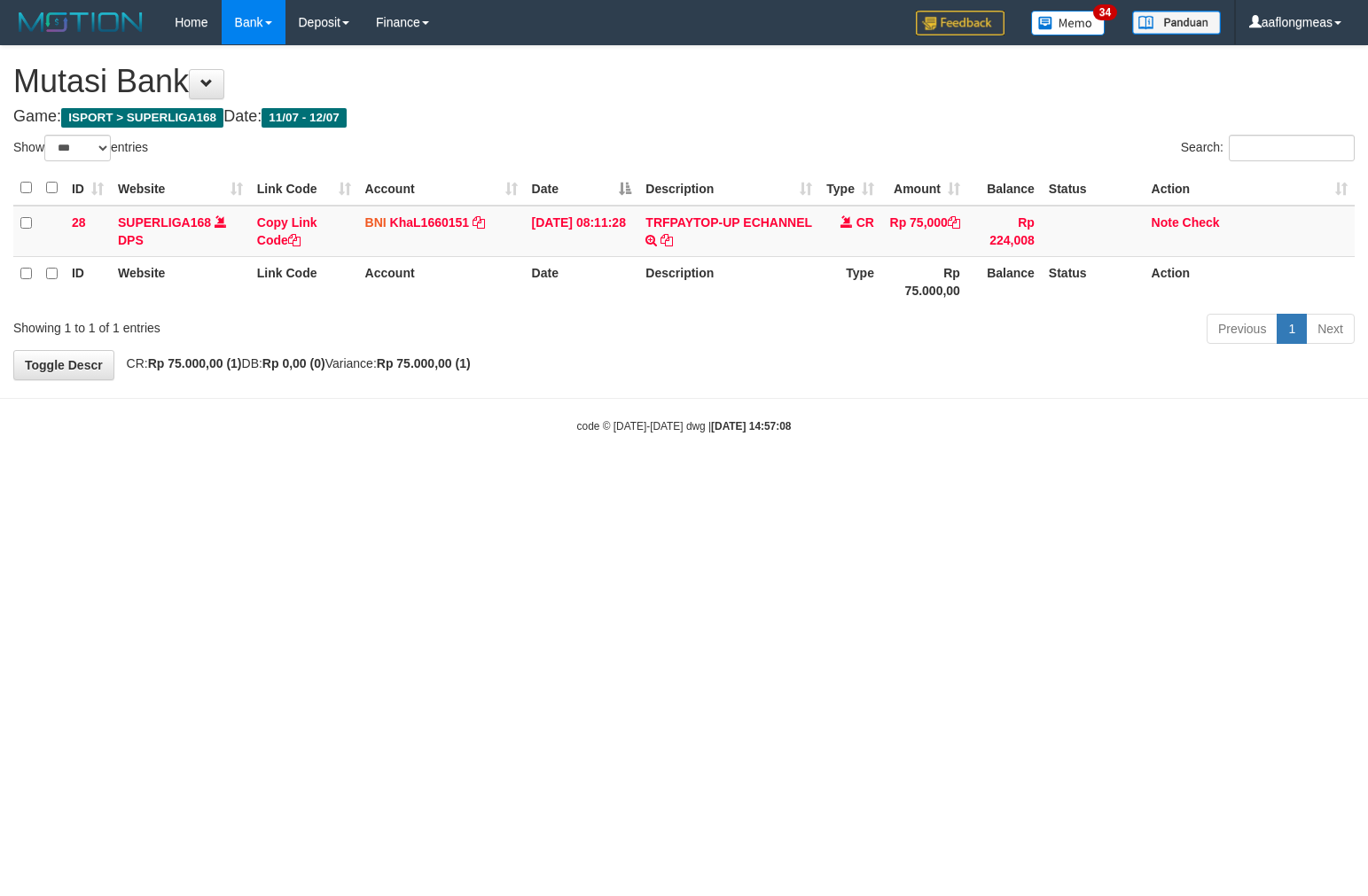 scroll, scrollTop: 0, scrollLeft: 0, axis: both 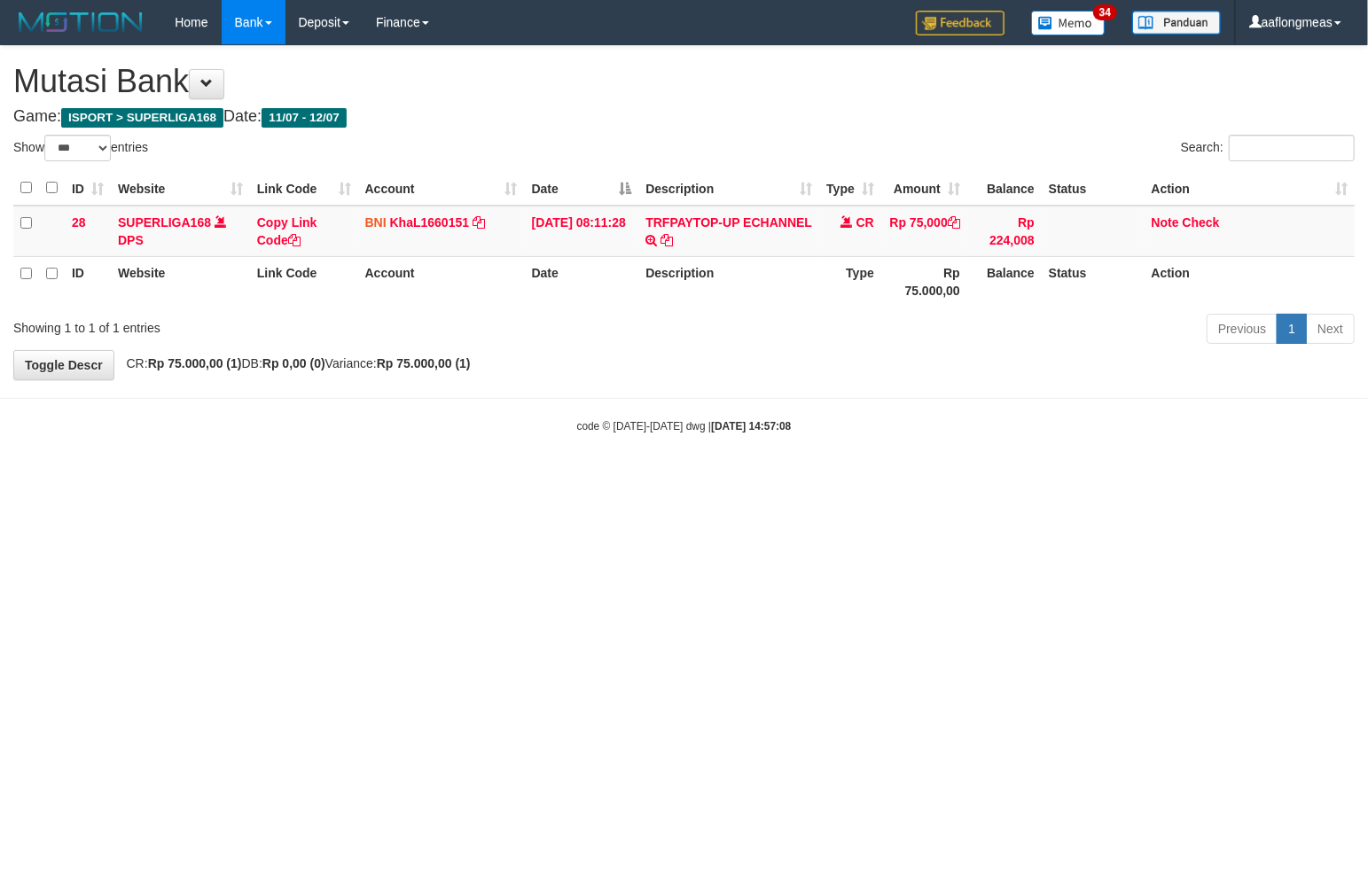 click on "2025/07/12 14:57:08" at bounding box center [751, 426] 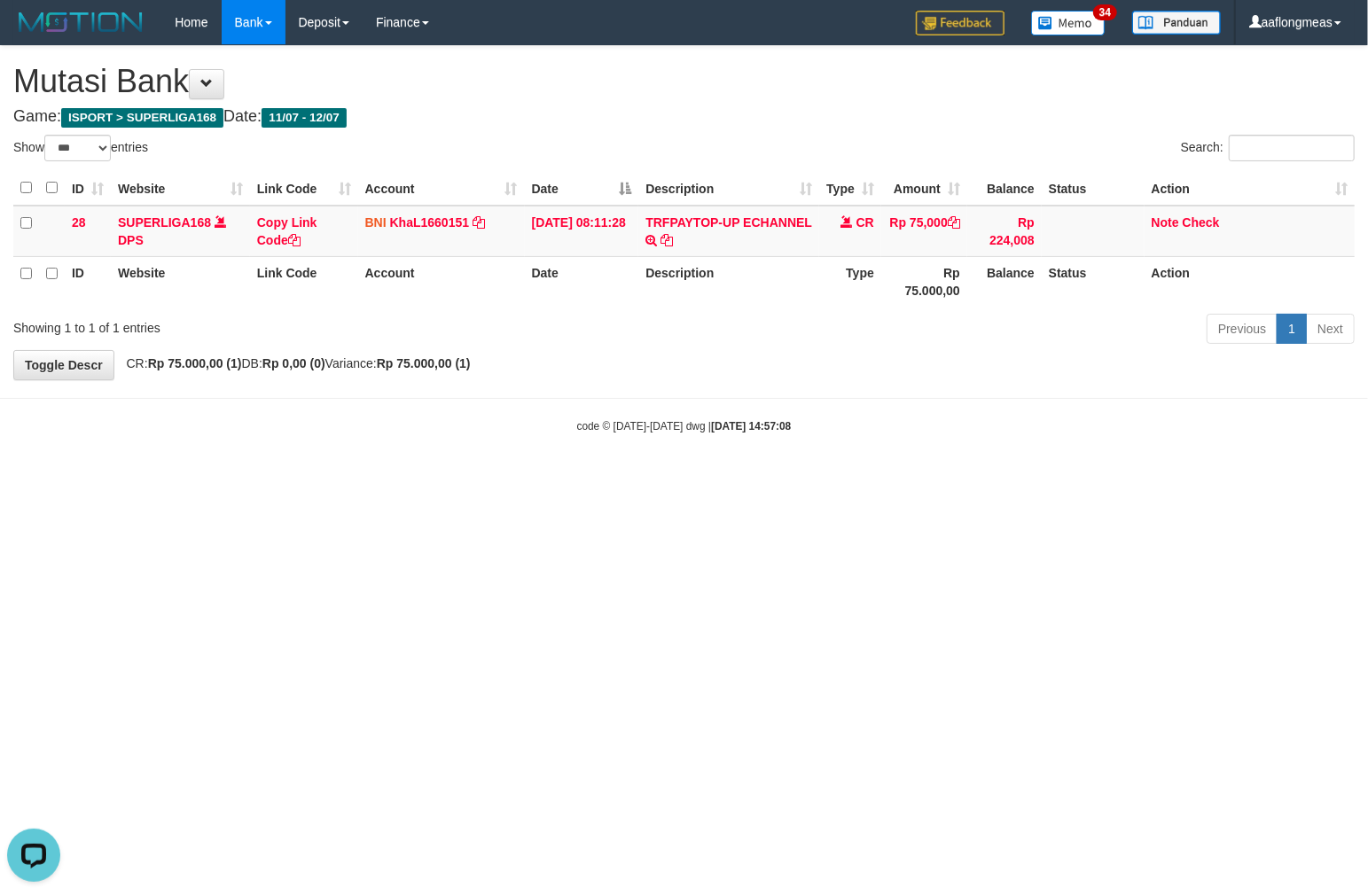 scroll, scrollTop: 0, scrollLeft: 0, axis: both 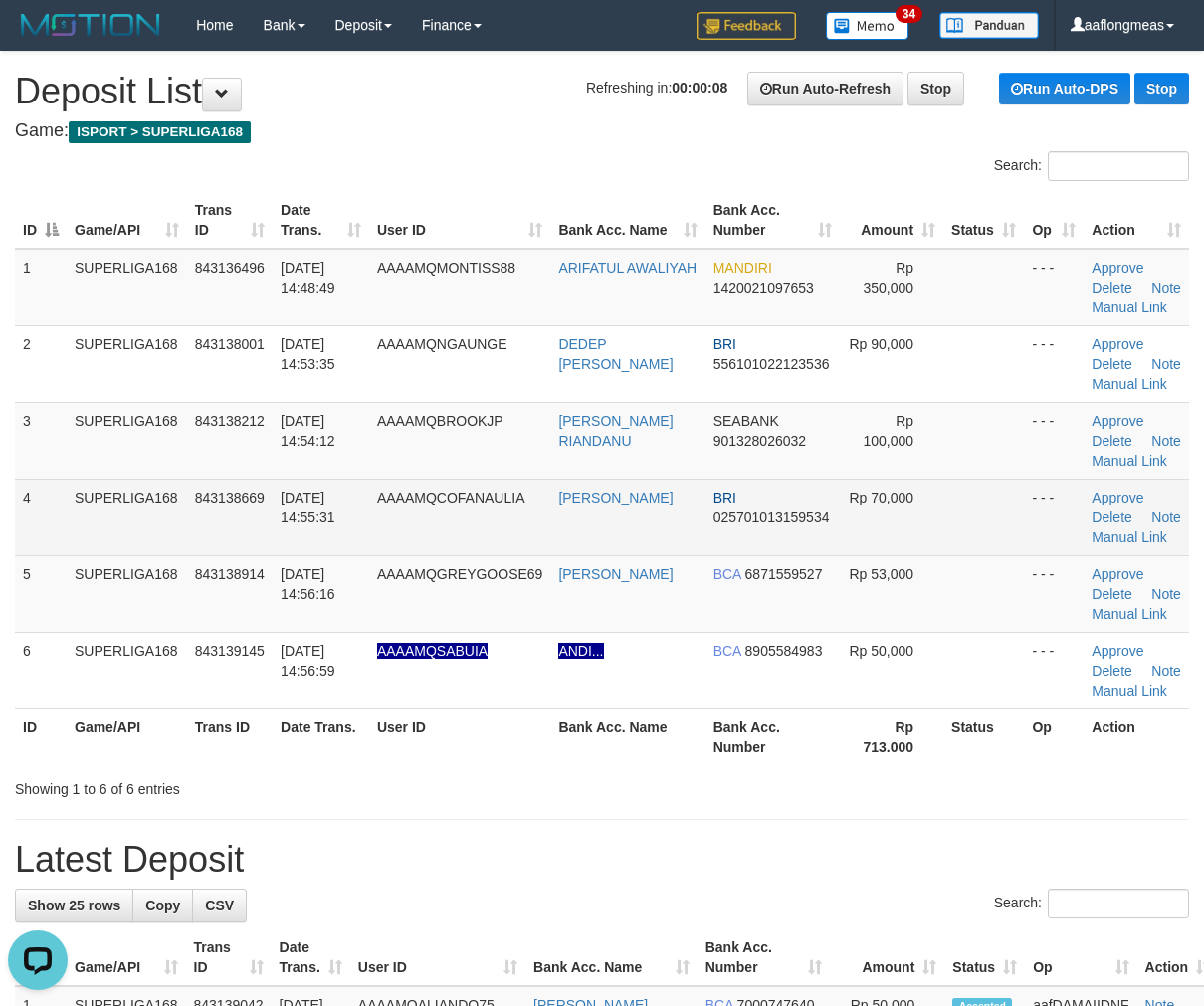 drag, startPoint x: 854, startPoint y: 543, endPoint x: 867, endPoint y: 544, distance: 13.038405 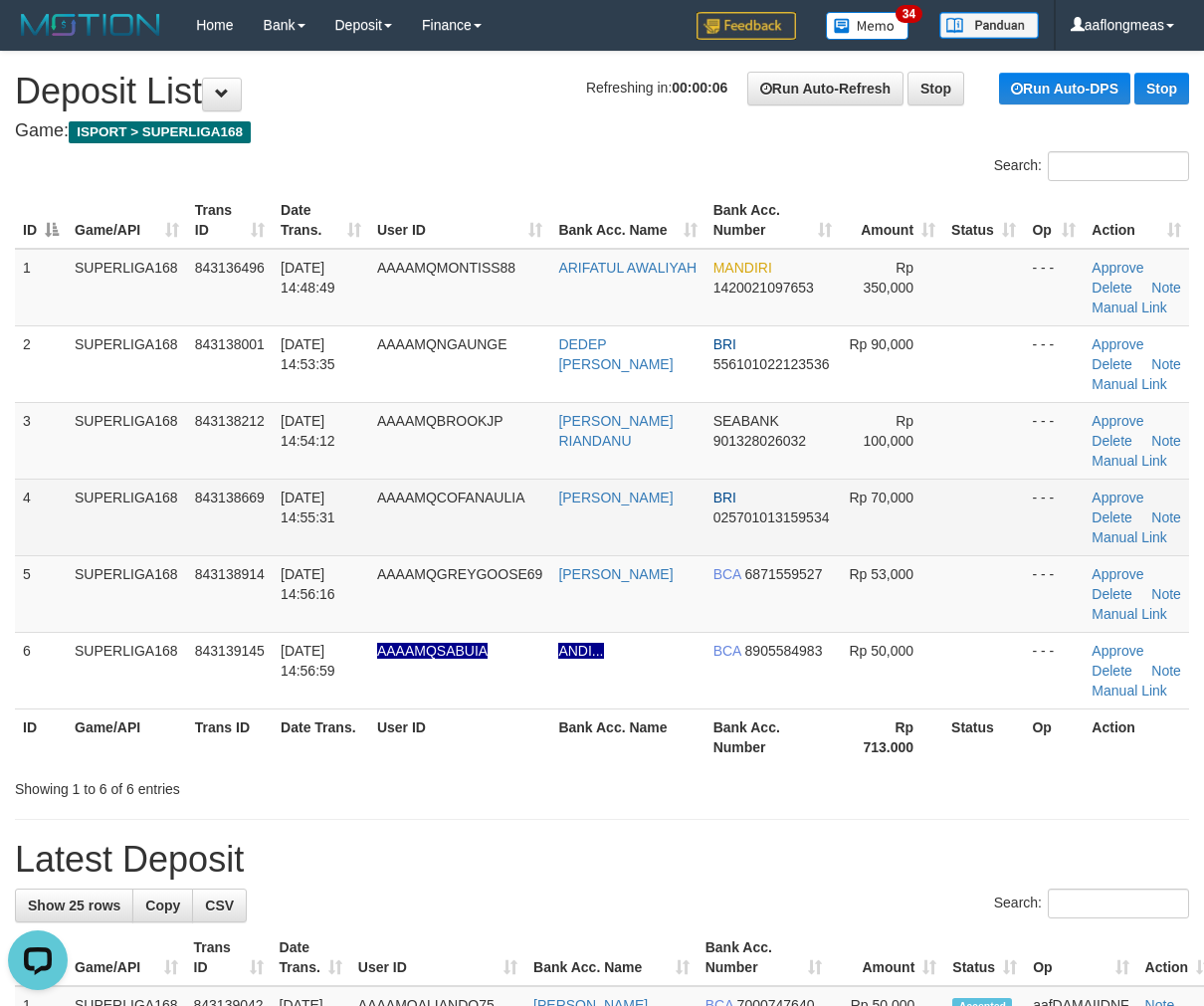 click at bounding box center (983, 516) 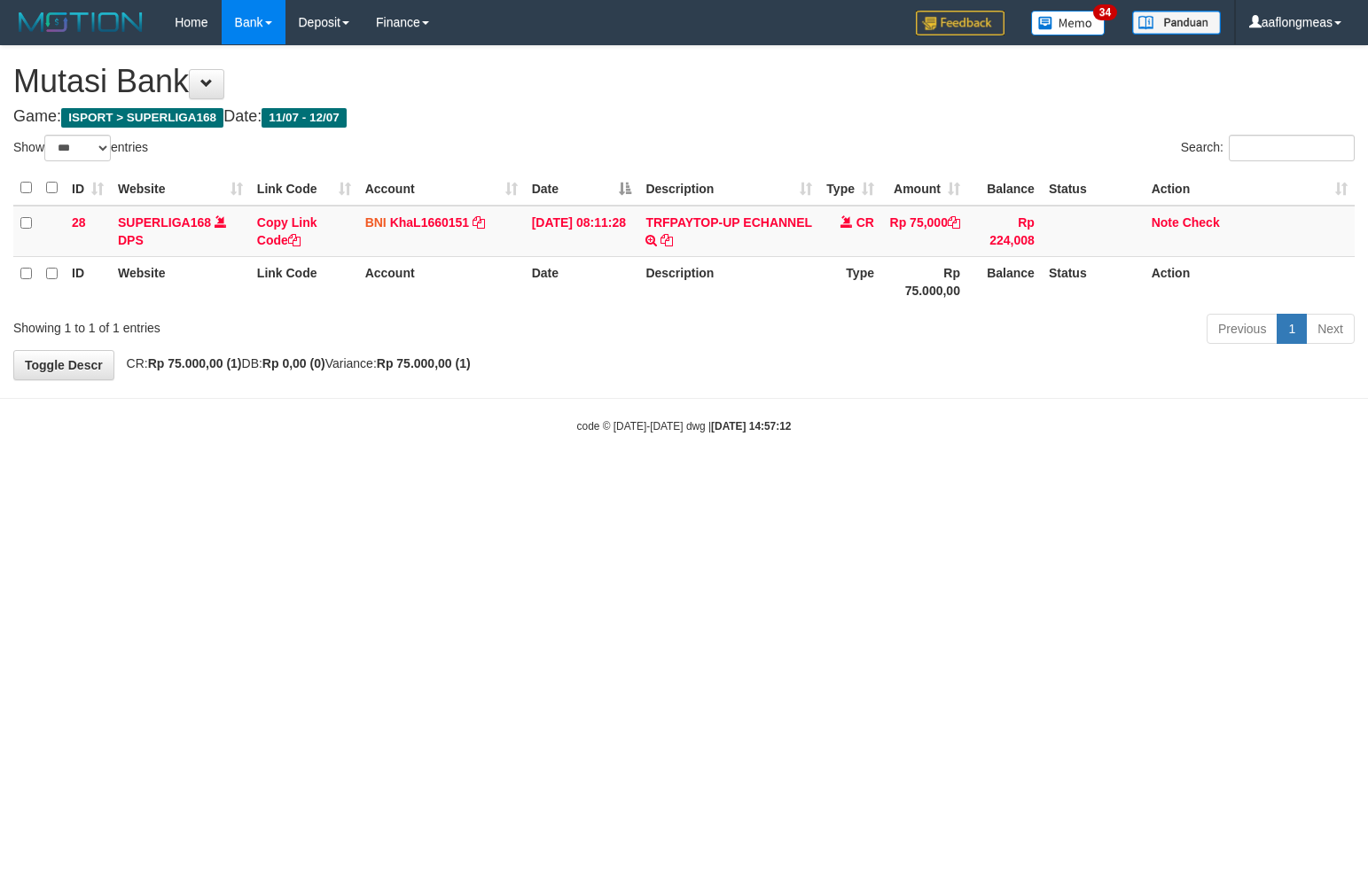 select on "***" 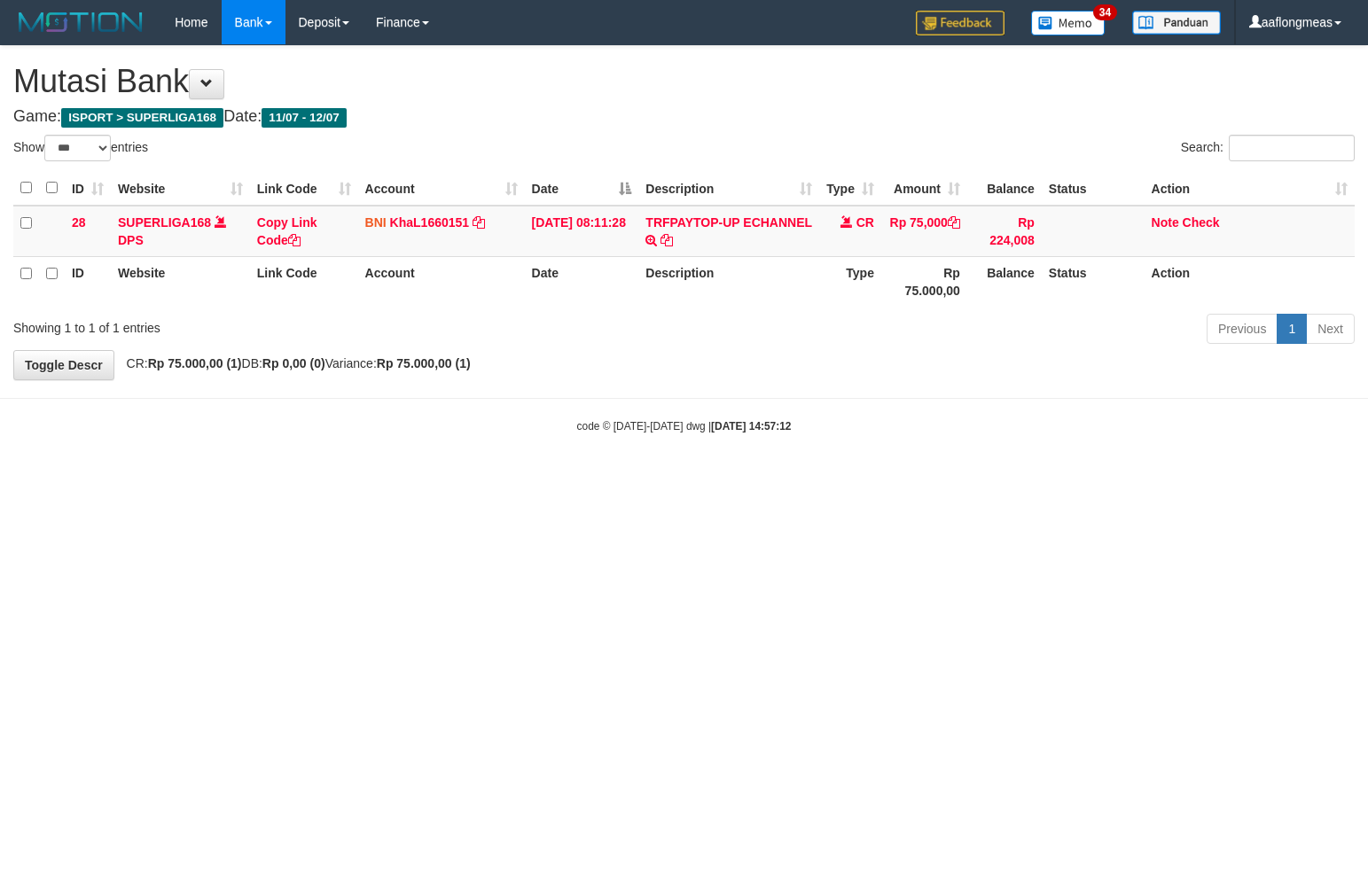scroll, scrollTop: 0, scrollLeft: 0, axis: both 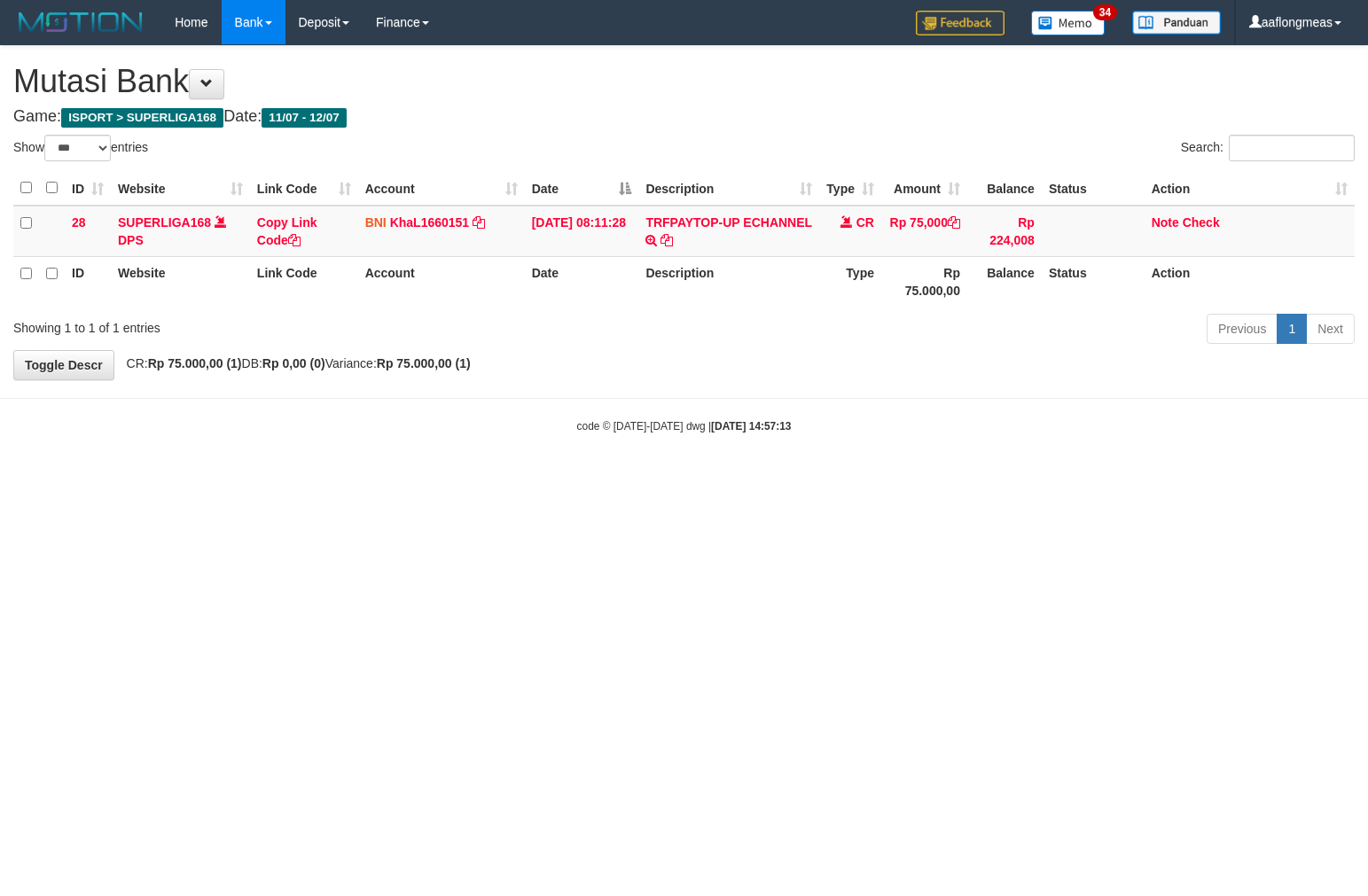 select on "***" 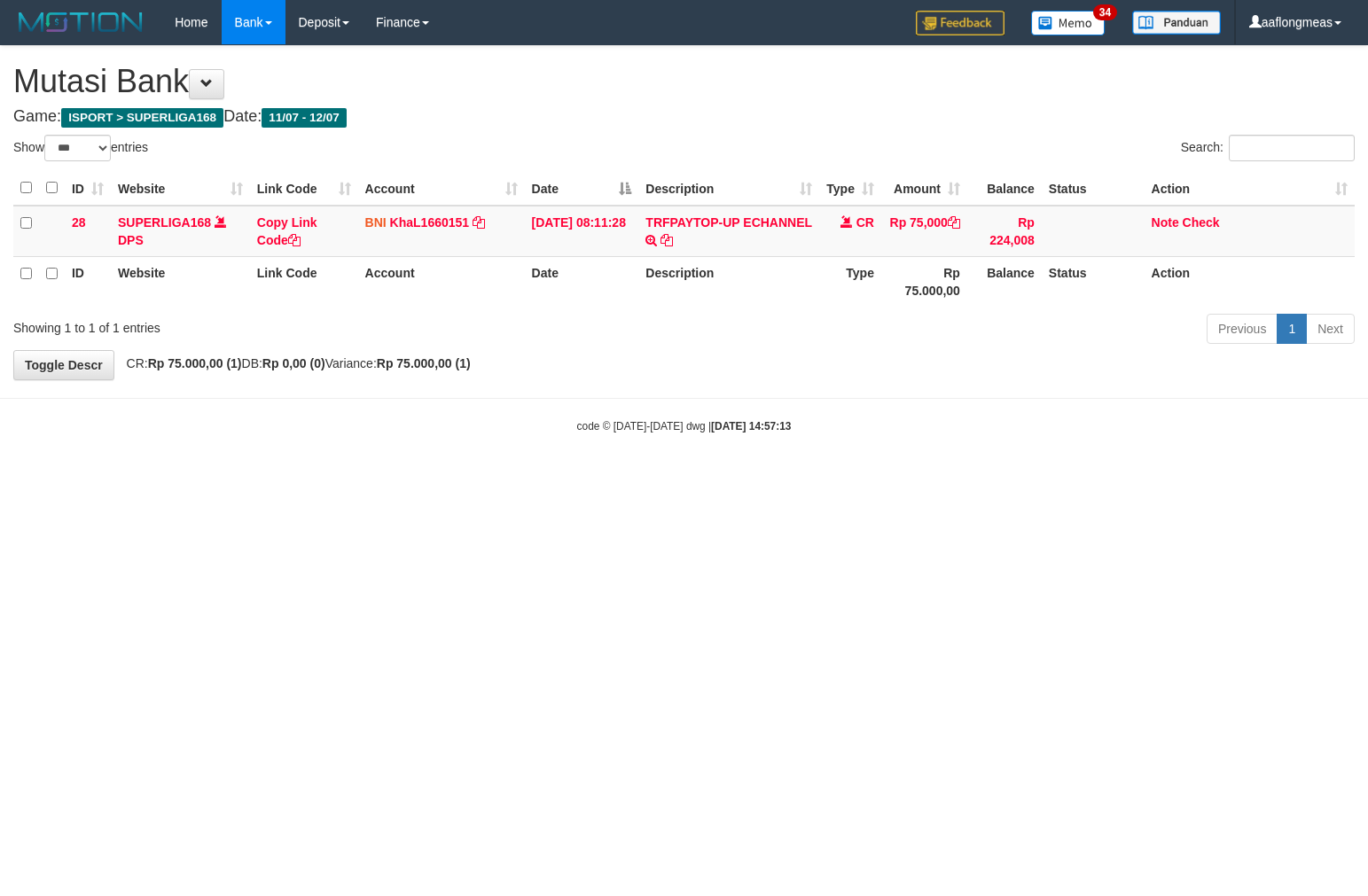 scroll, scrollTop: 0, scrollLeft: 0, axis: both 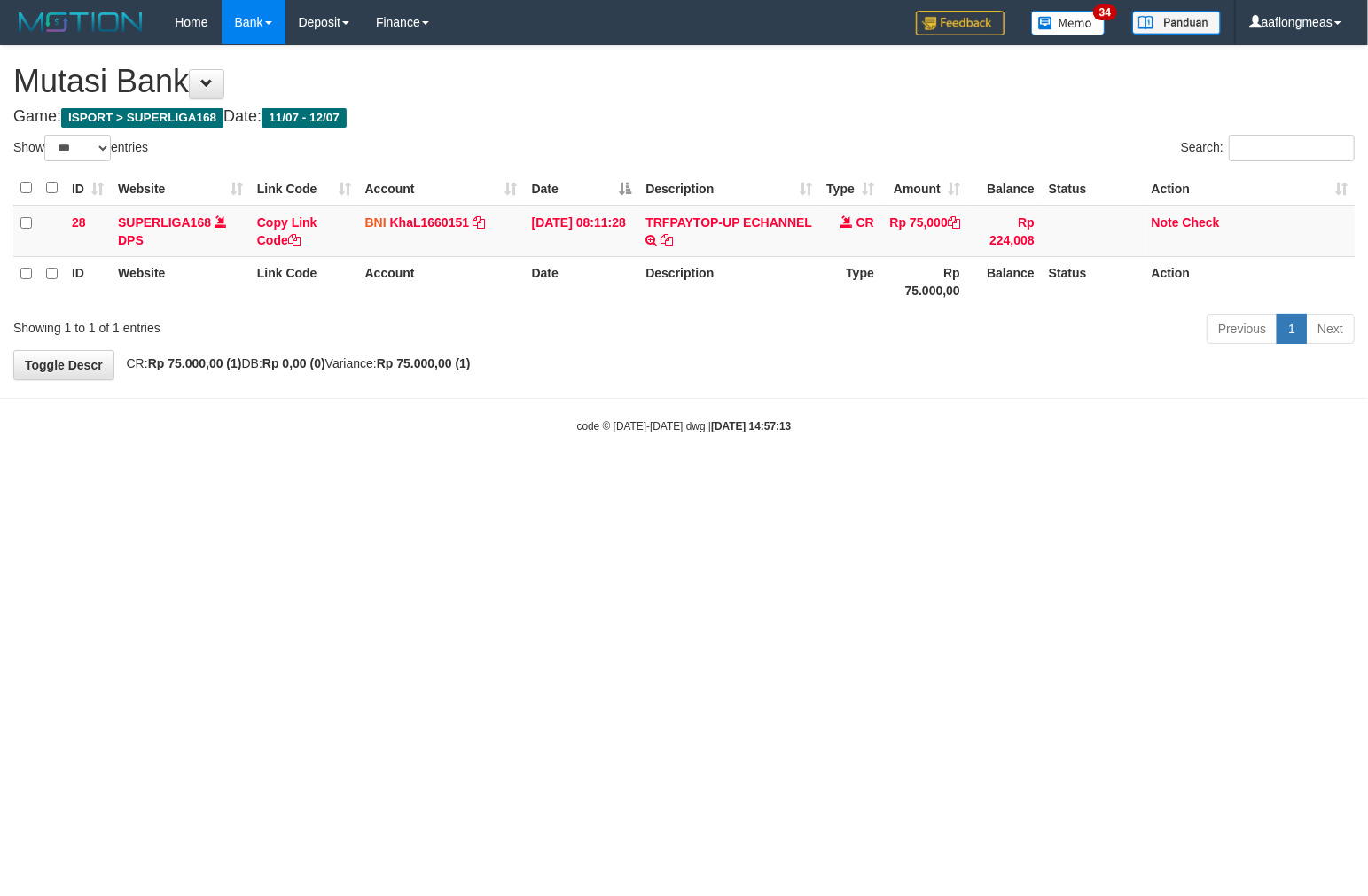 click on "Toggle navigation
Home
Bank
Account List
Load
By Website
Group
[ISPORT]													SUPERLIGA168
By Load Group (DPS)
34" at bounding box center (684, 239) 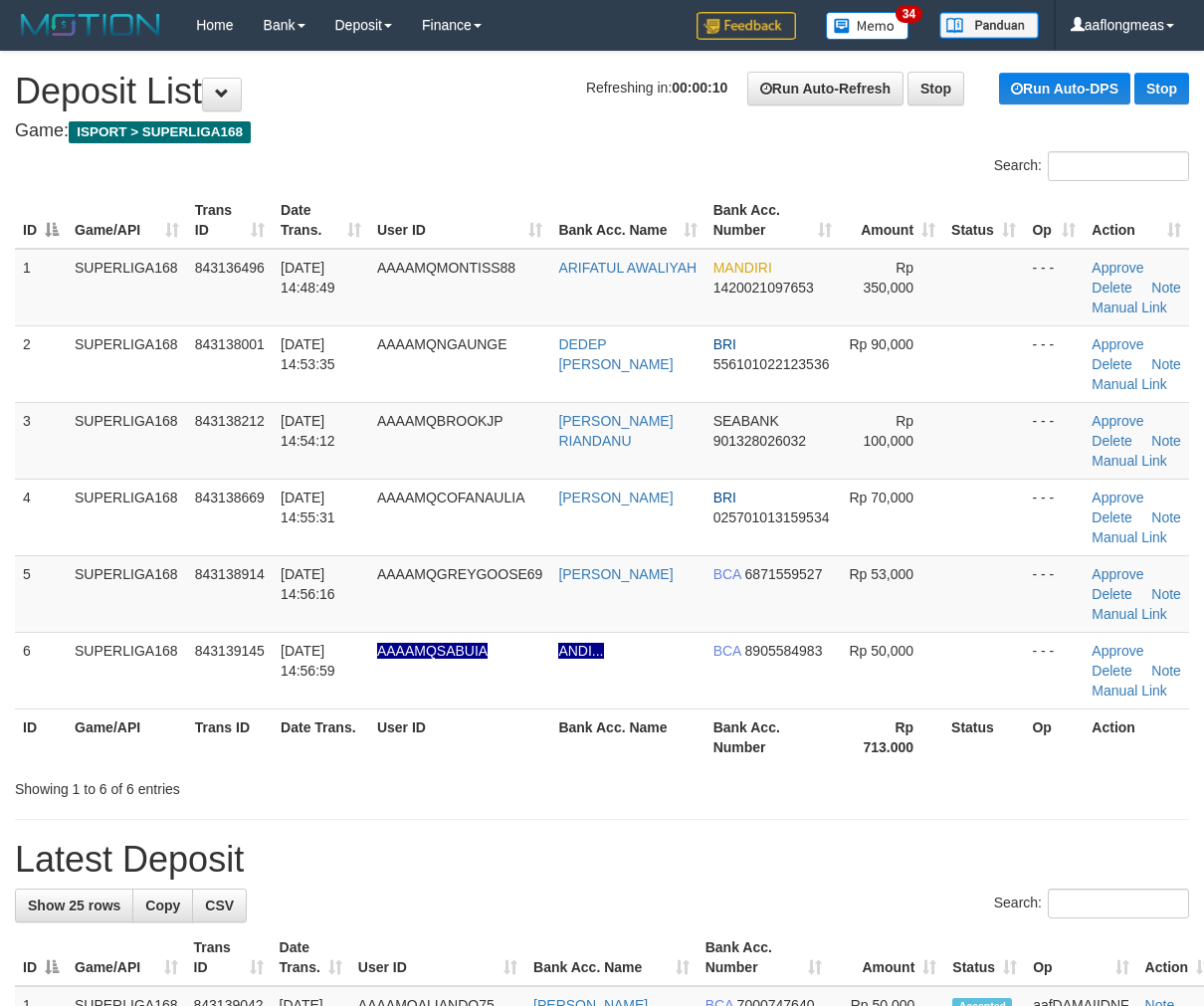 scroll, scrollTop: 0, scrollLeft: 0, axis: both 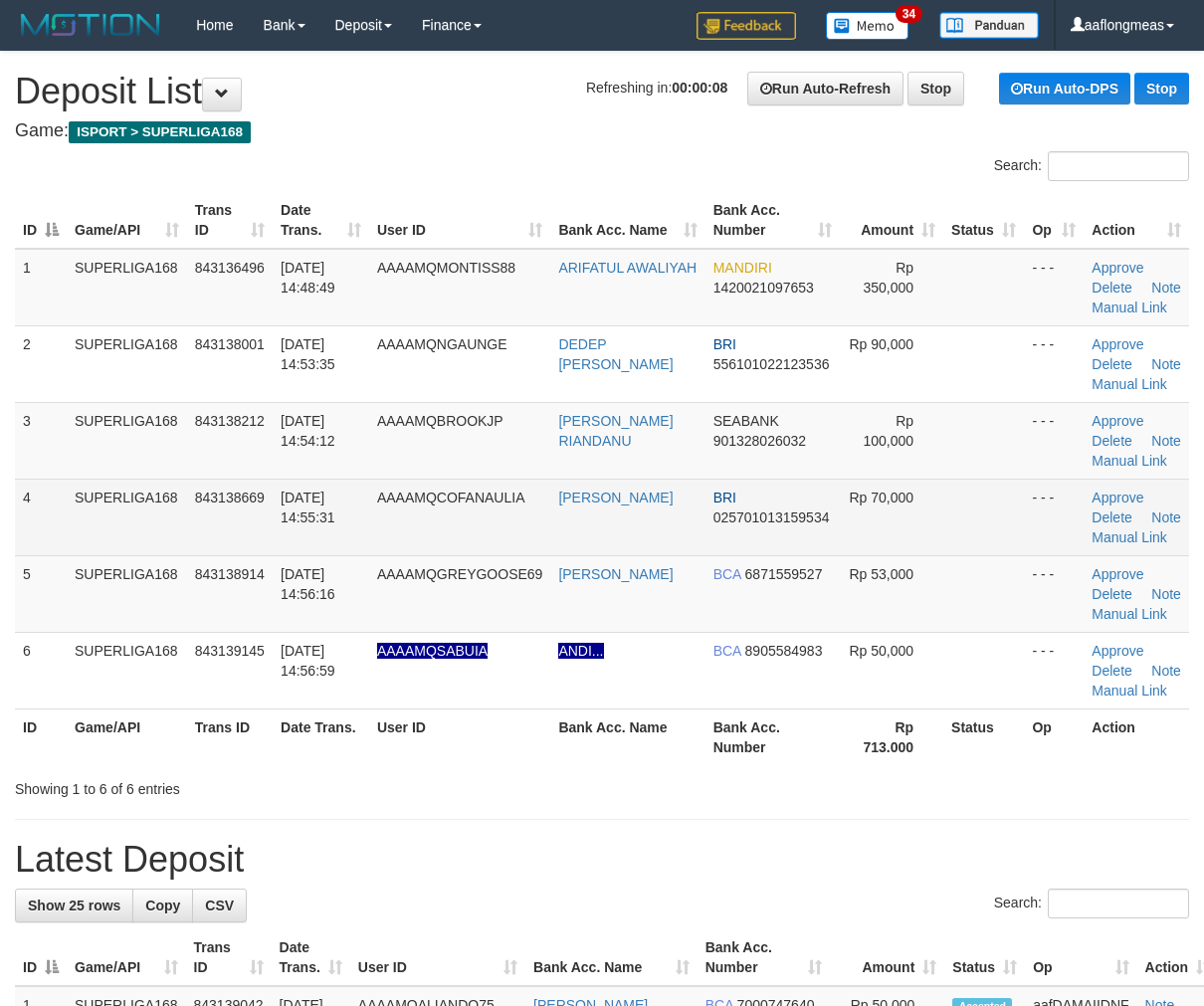 drag, startPoint x: 991, startPoint y: 529, endPoint x: 1065, endPoint y: 509, distance: 76.655072 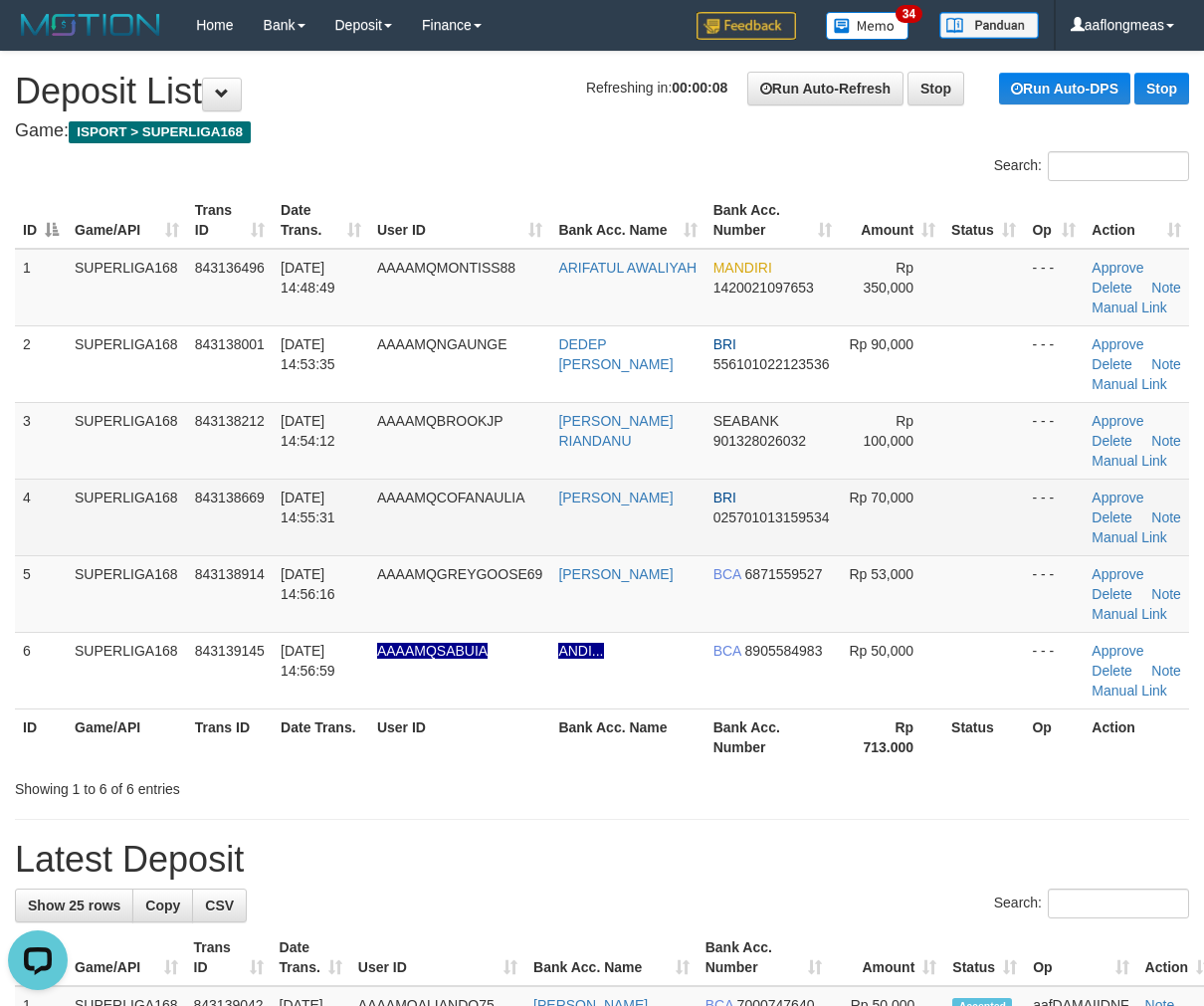 scroll, scrollTop: 0, scrollLeft: 0, axis: both 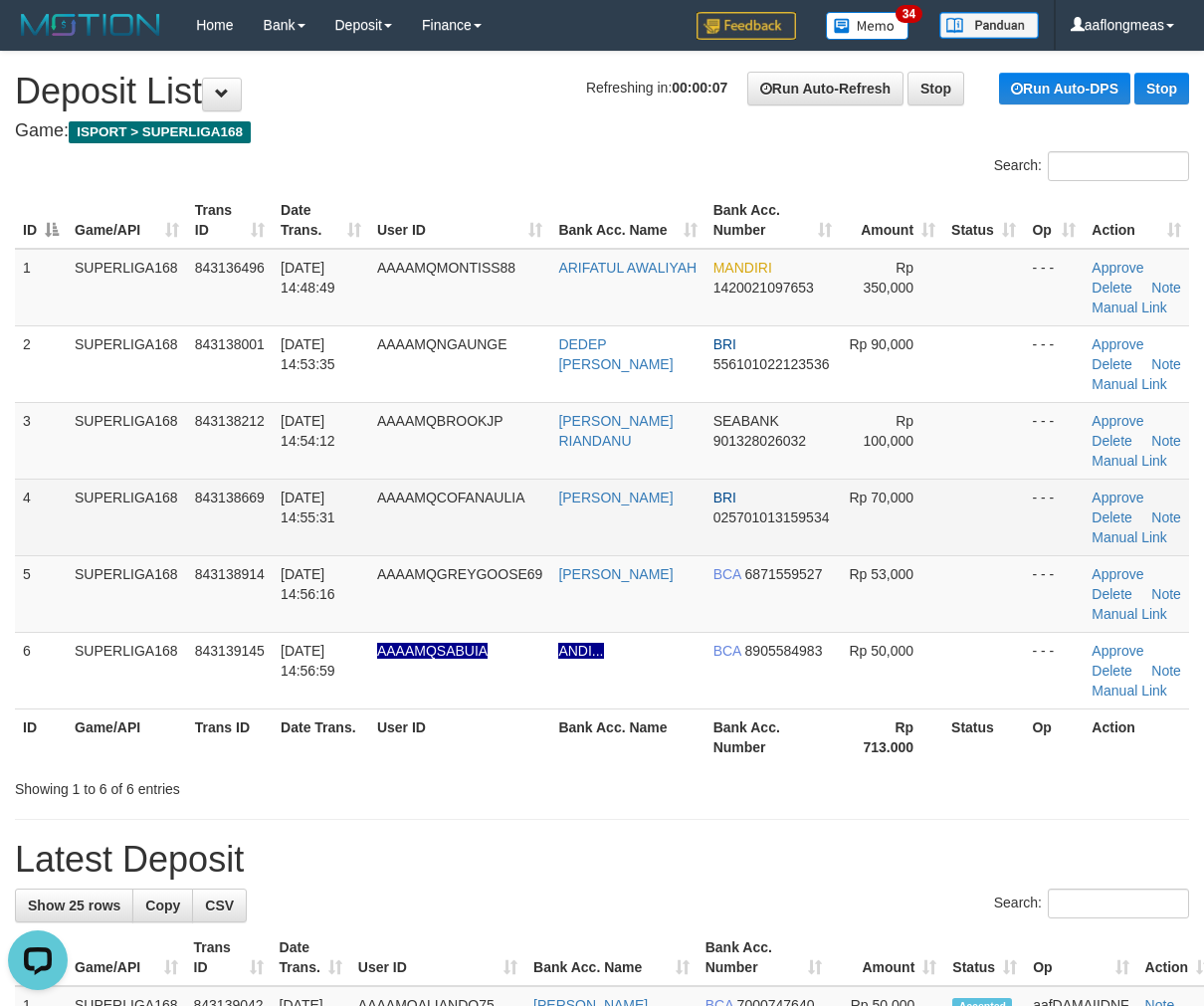 click at bounding box center (983, 516) 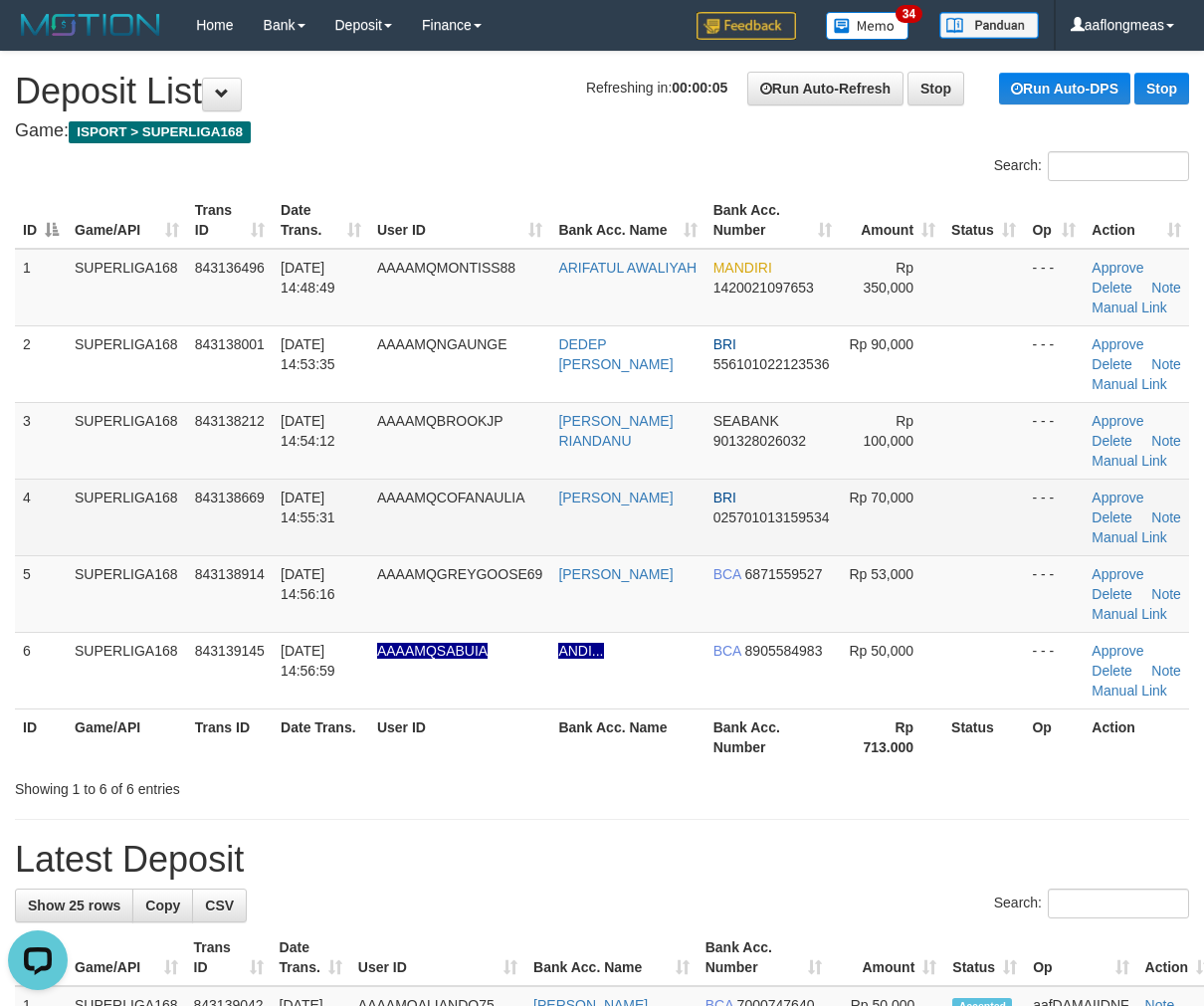 click at bounding box center [983, 516] 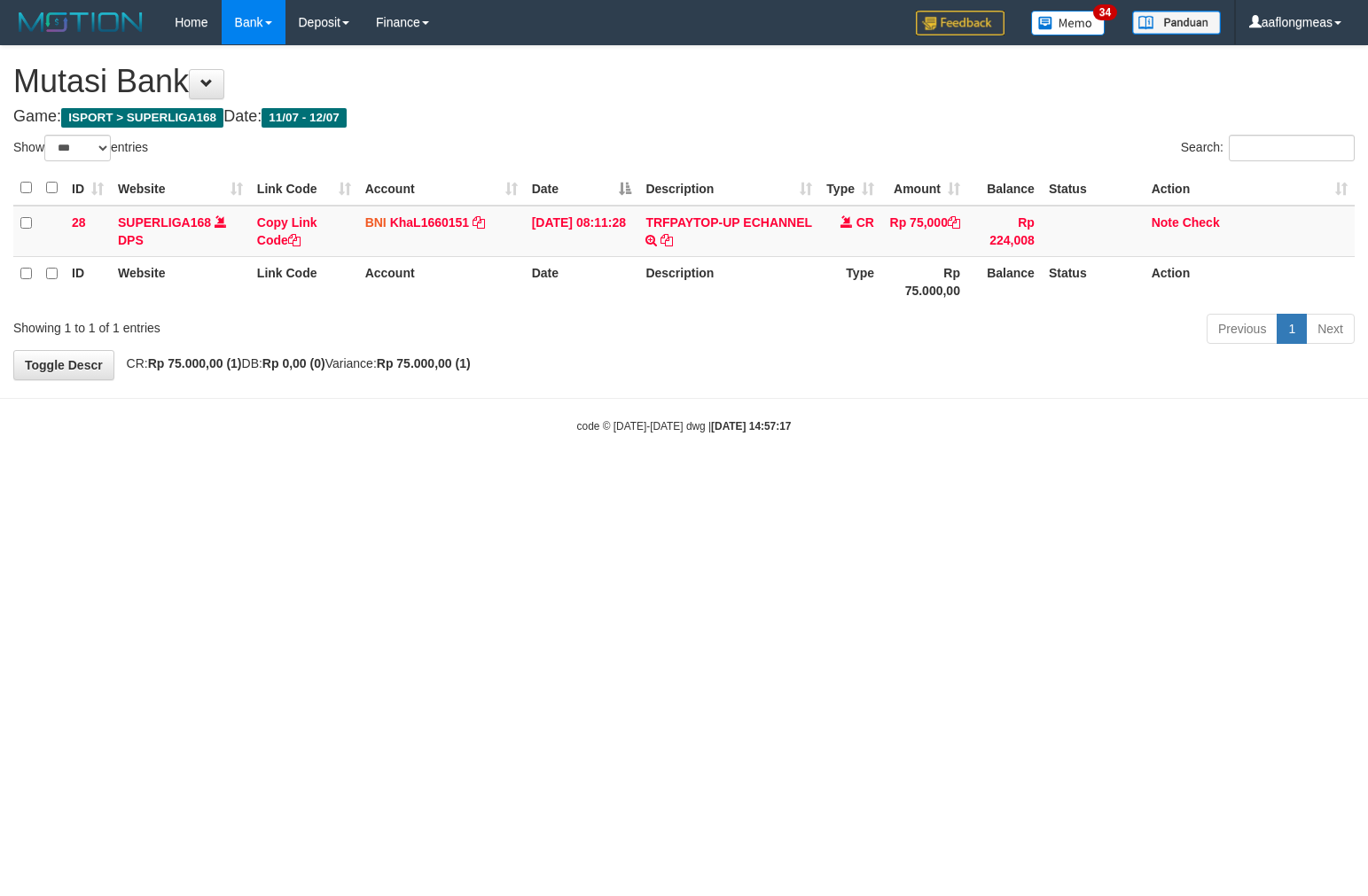 select on "***" 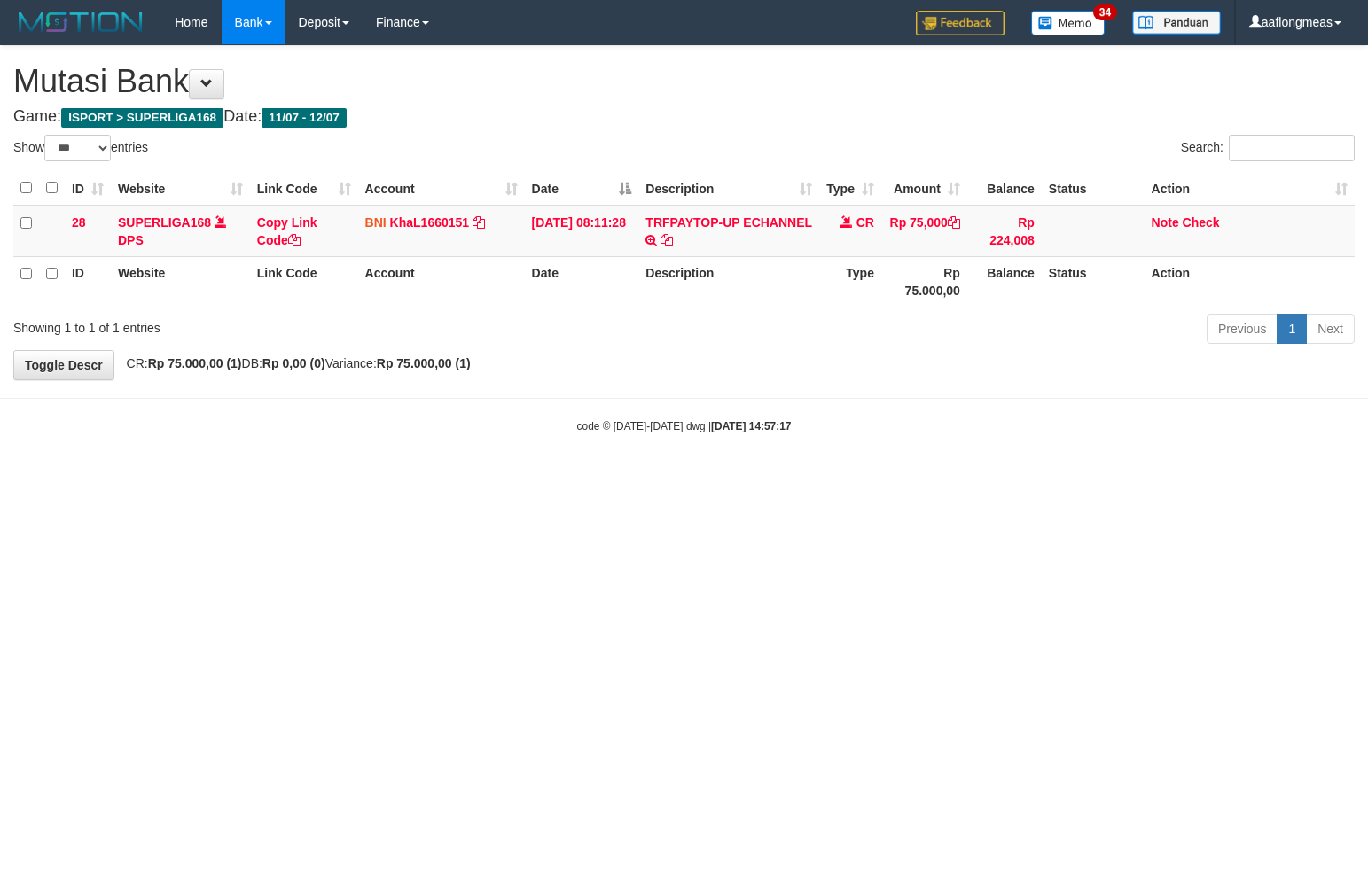 scroll, scrollTop: 0, scrollLeft: 0, axis: both 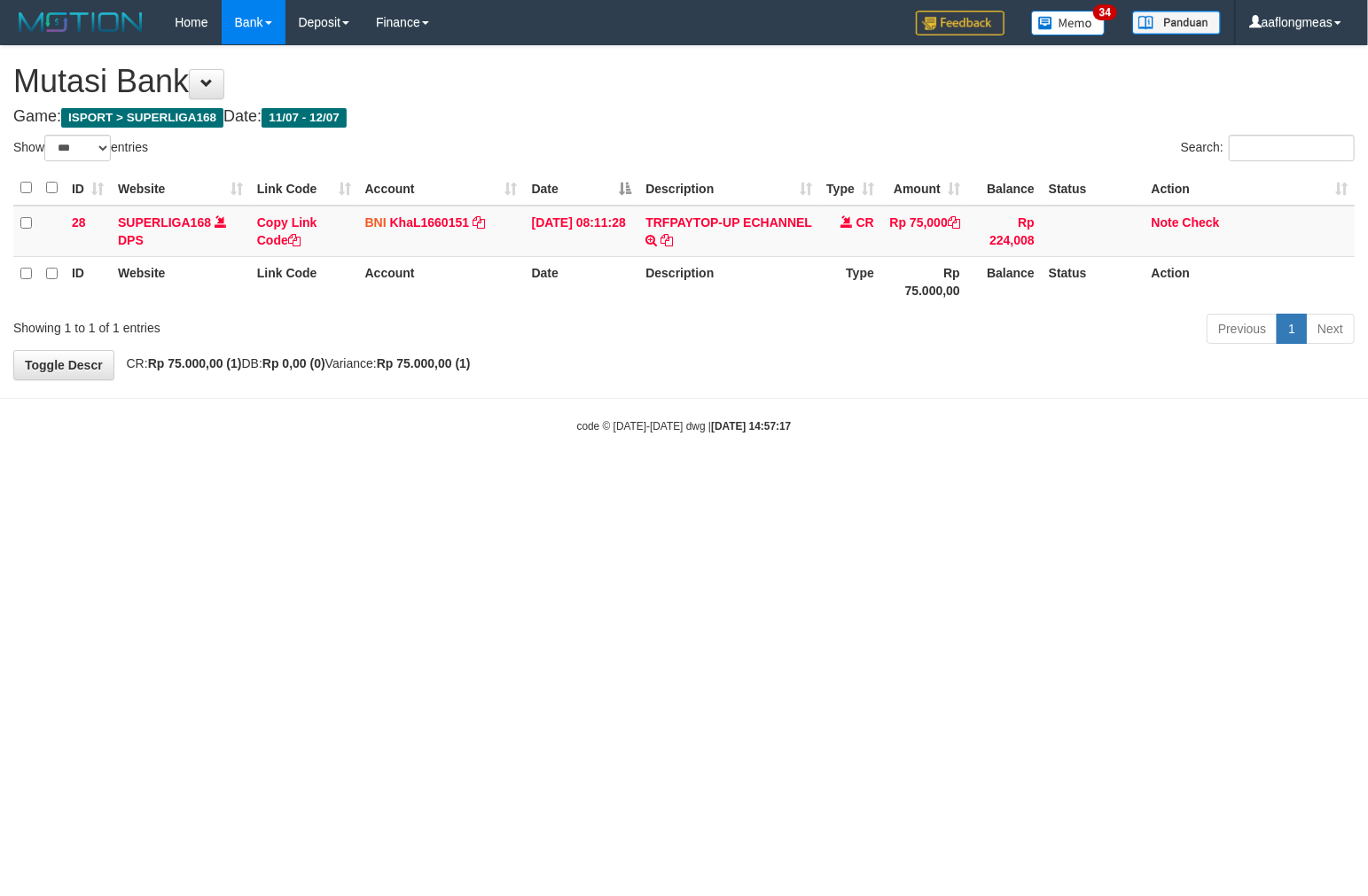 drag, startPoint x: 0, startPoint y: 0, endPoint x: 705, endPoint y: 358, distance: 790.6889 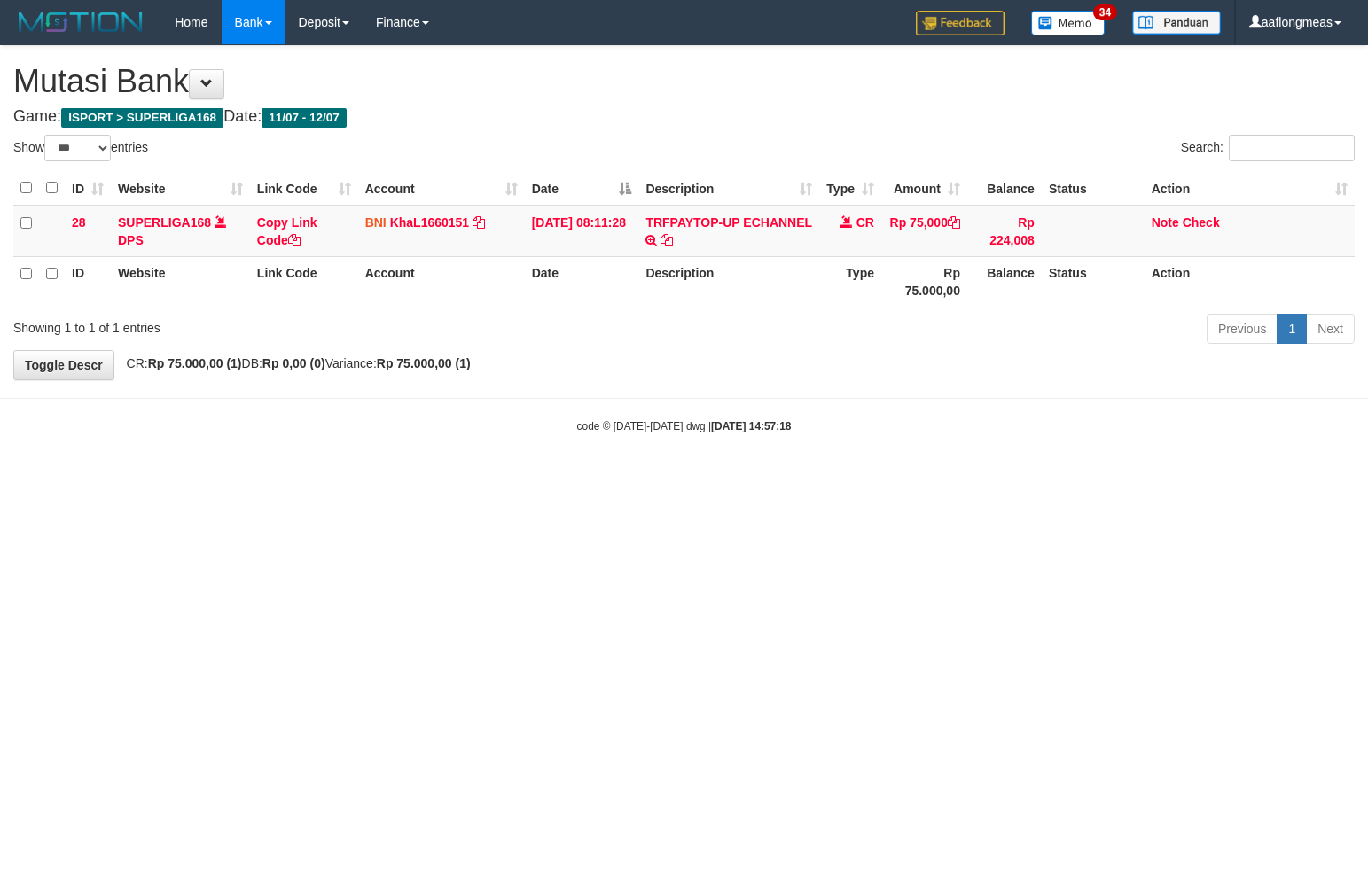 select on "***" 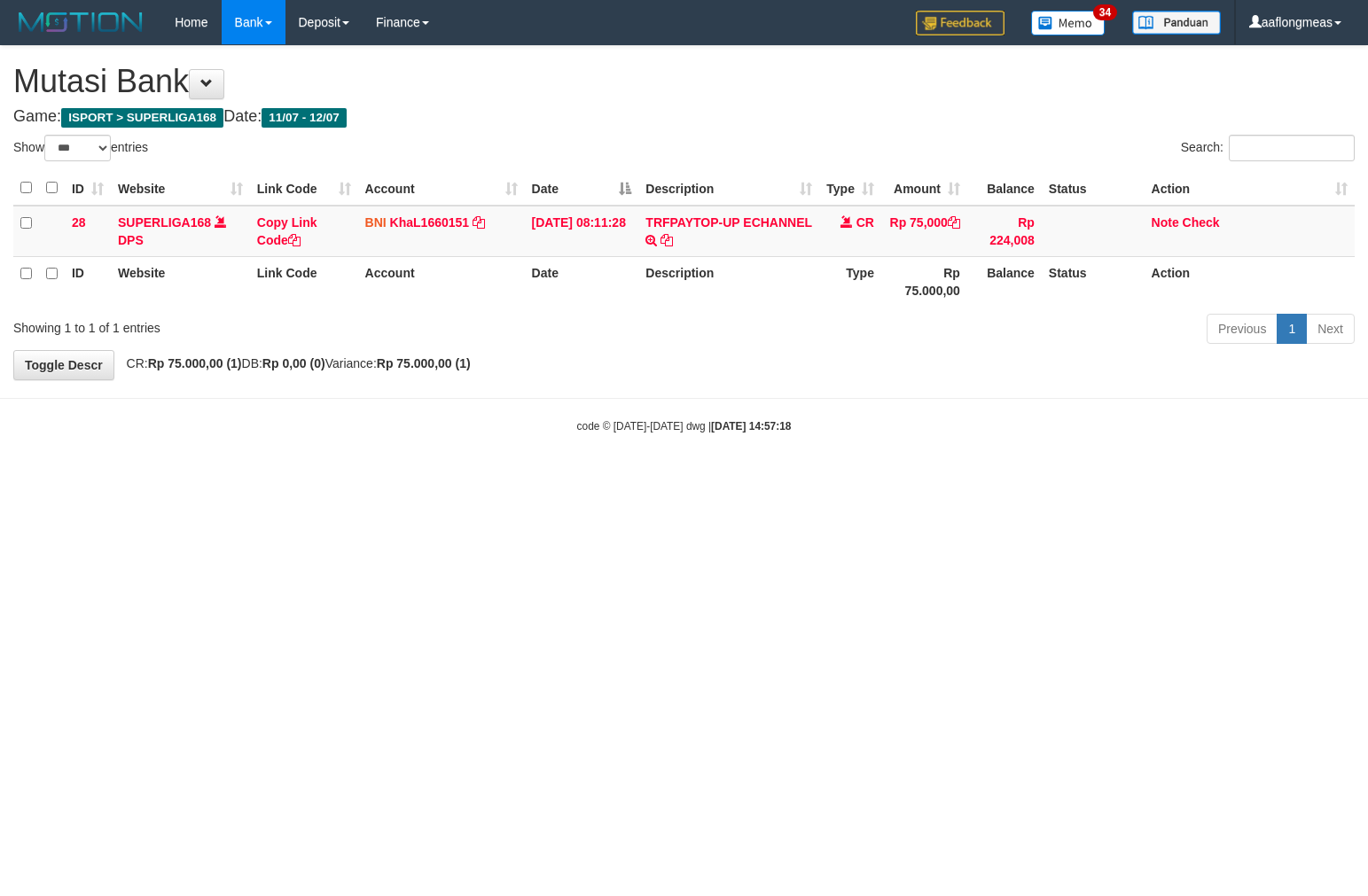 scroll, scrollTop: 0, scrollLeft: 0, axis: both 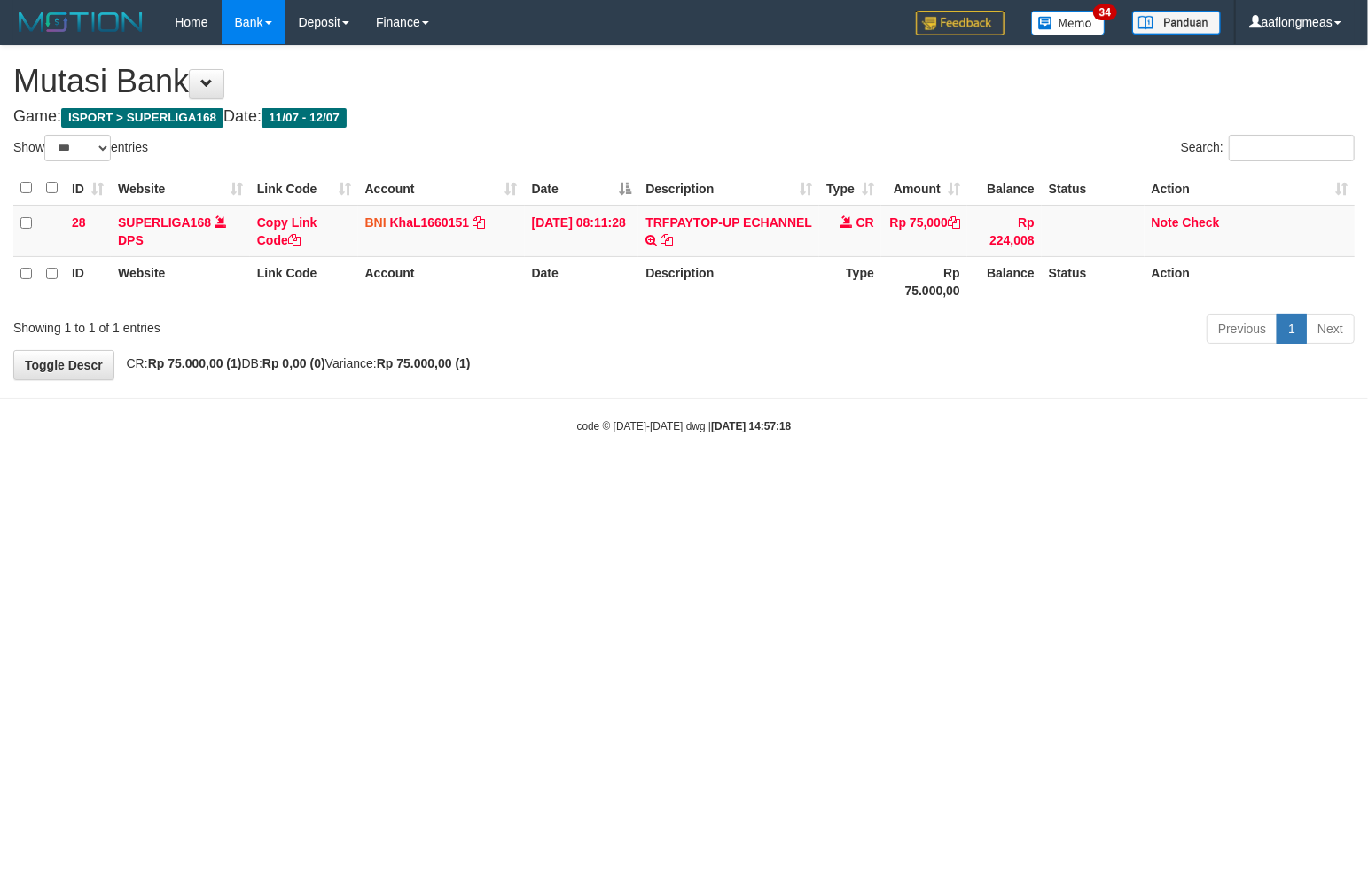 click on "**********" at bounding box center (684, 213) 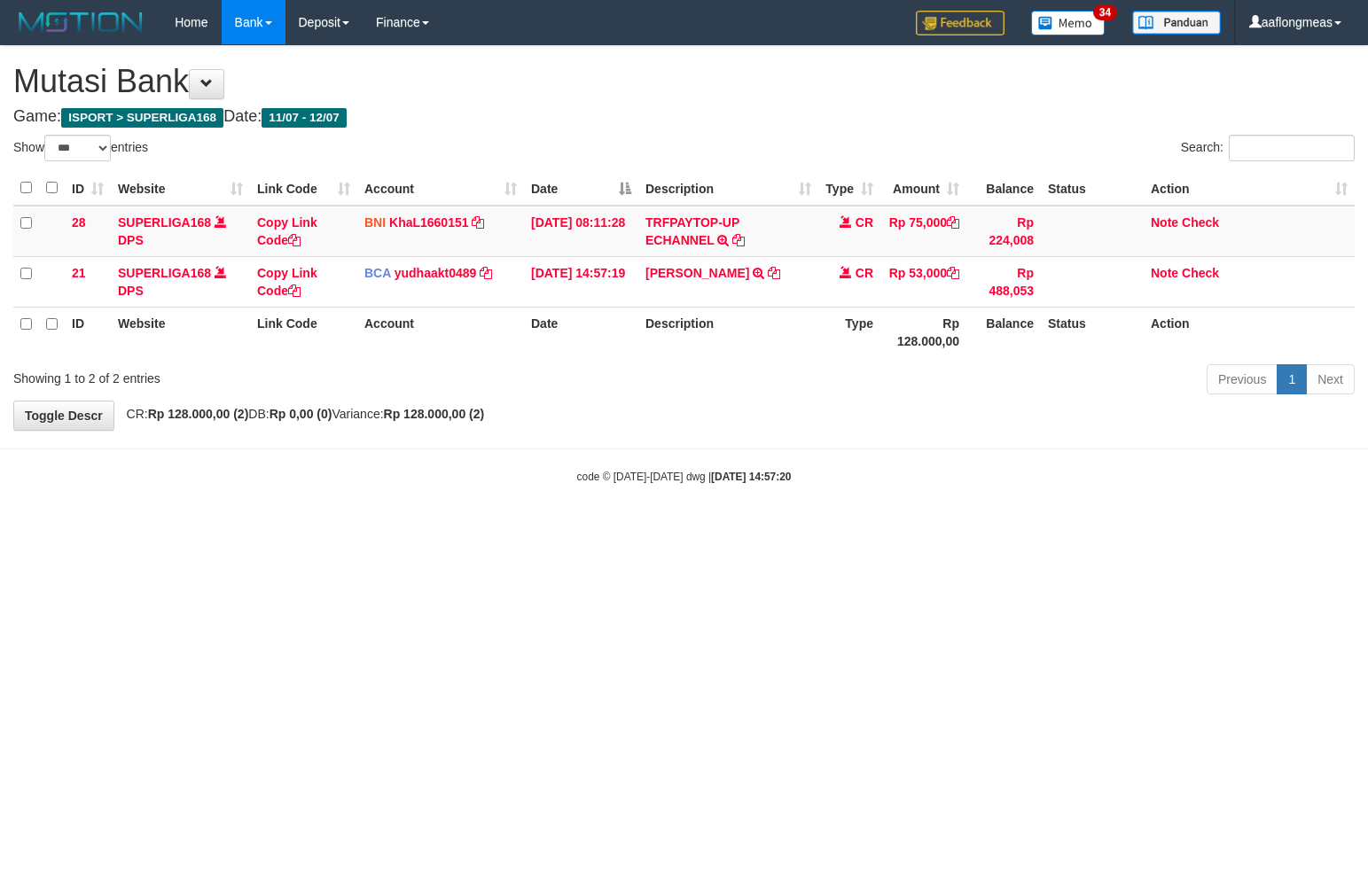 select on "***" 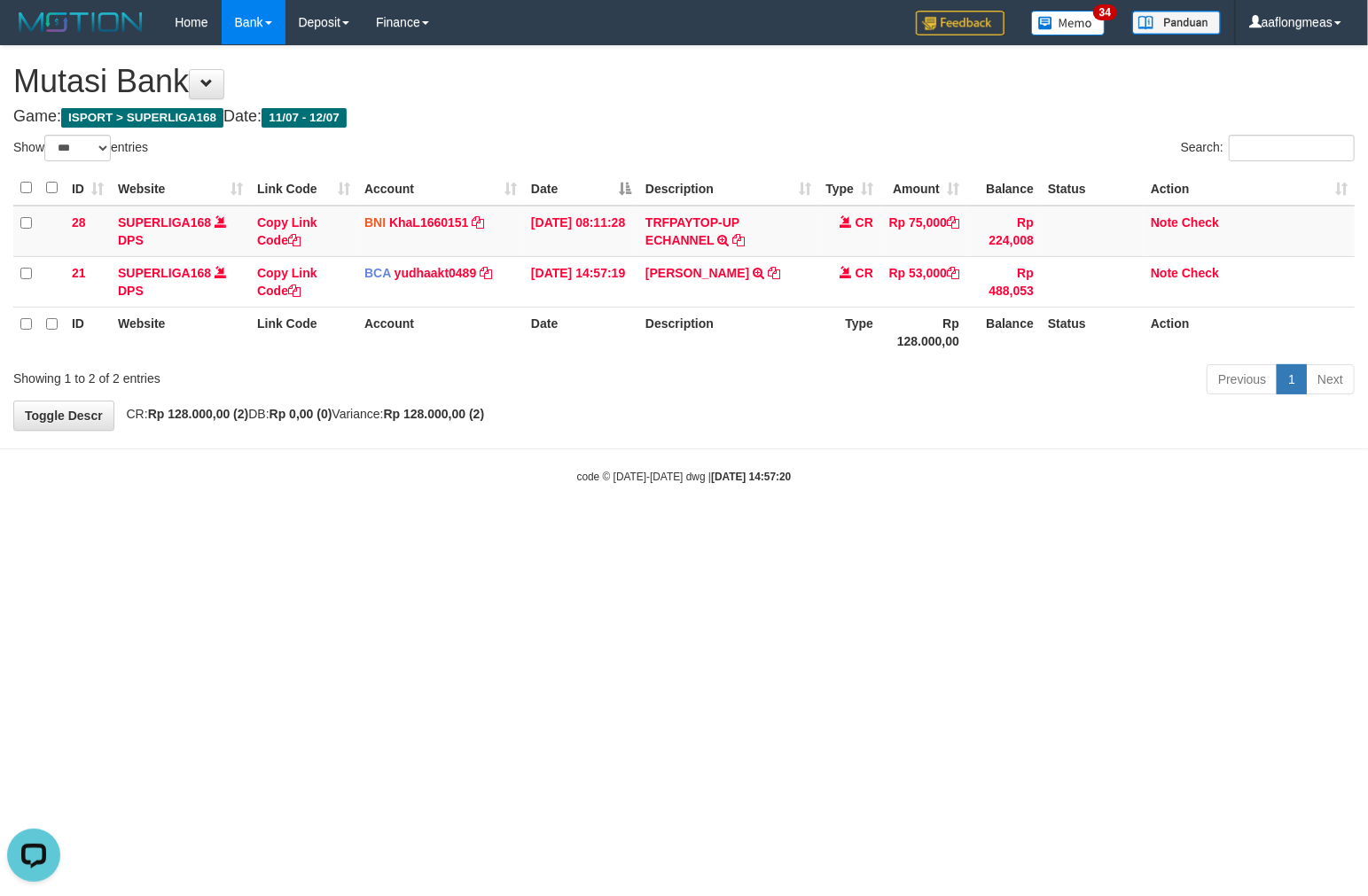 scroll, scrollTop: 0, scrollLeft: 0, axis: both 